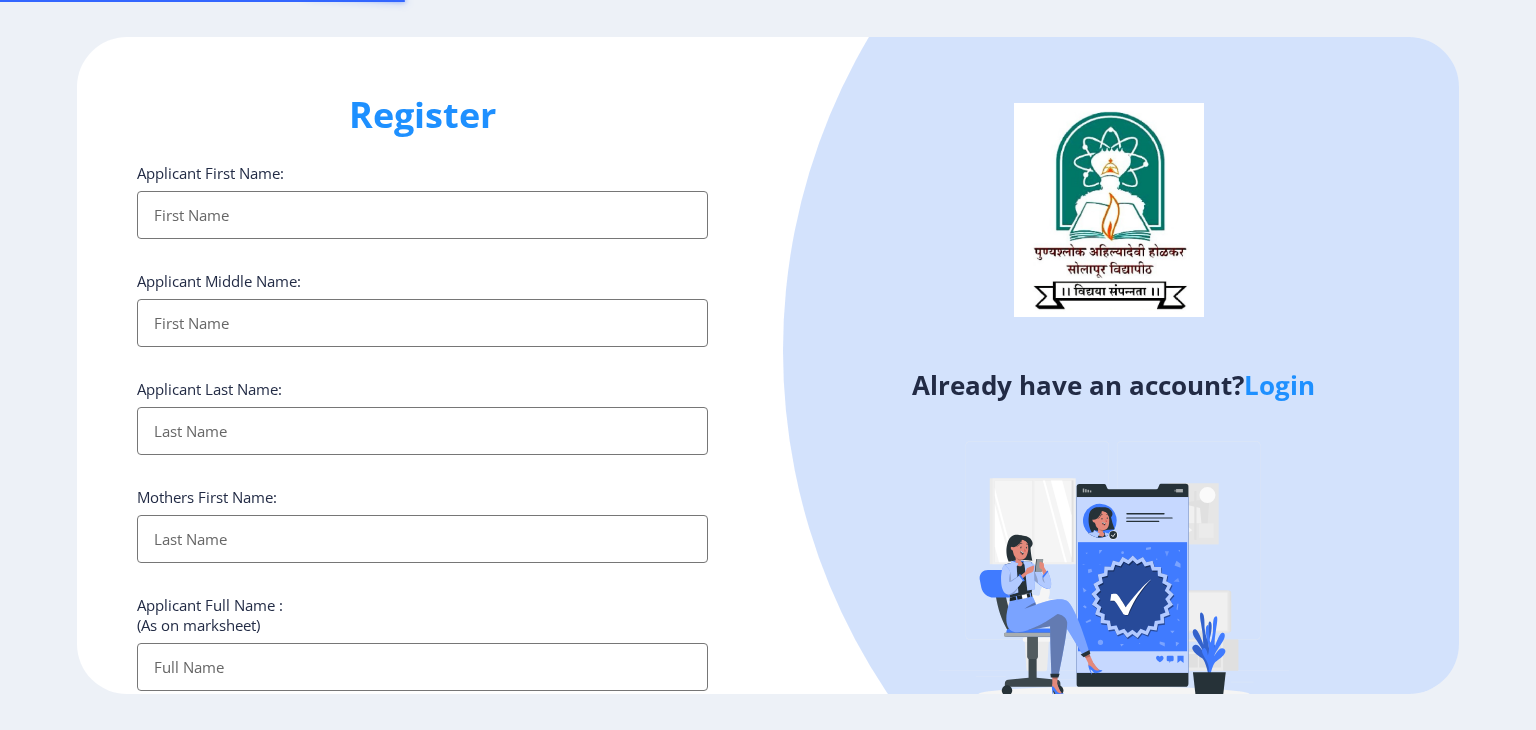 select 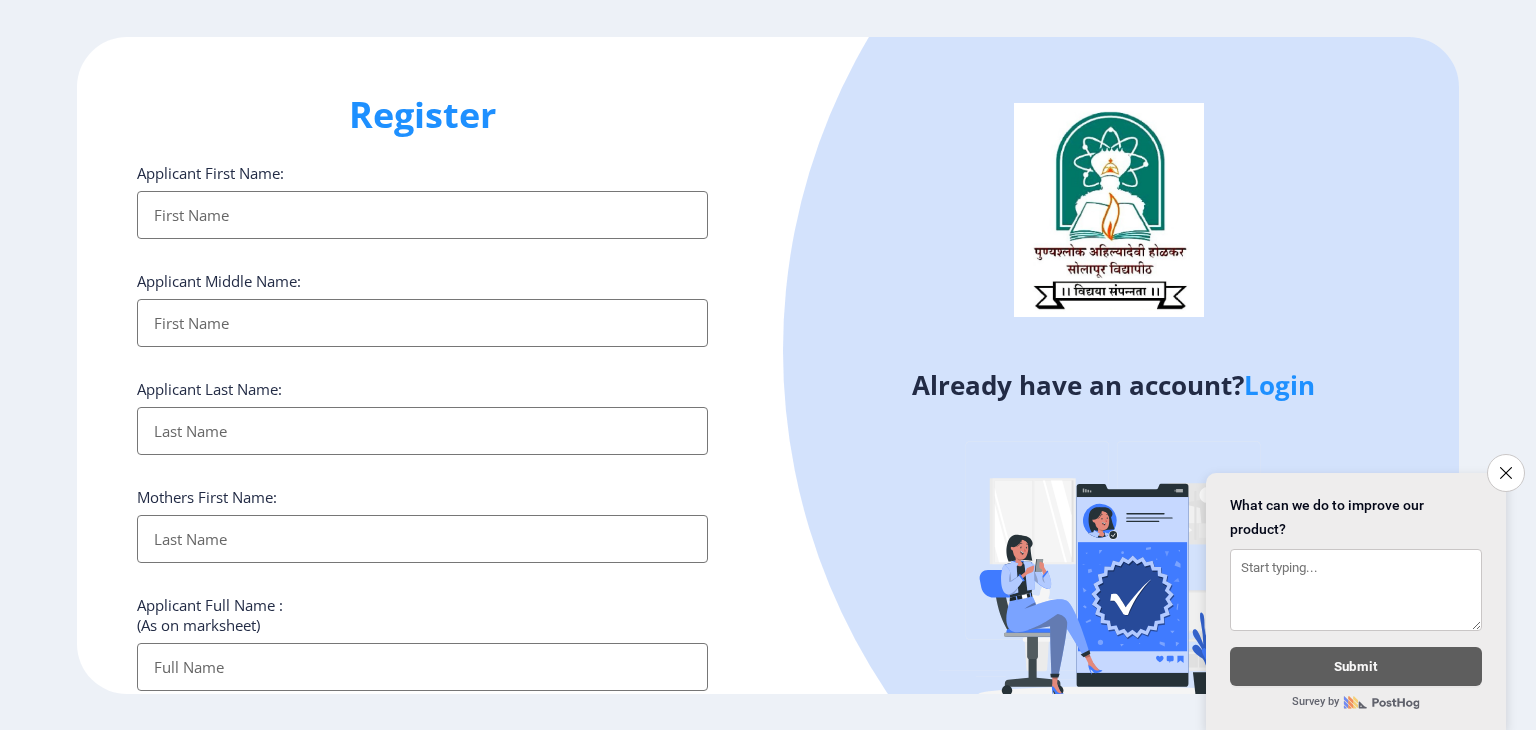 click on "Applicant First Name:" at bounding box center [422, 215] 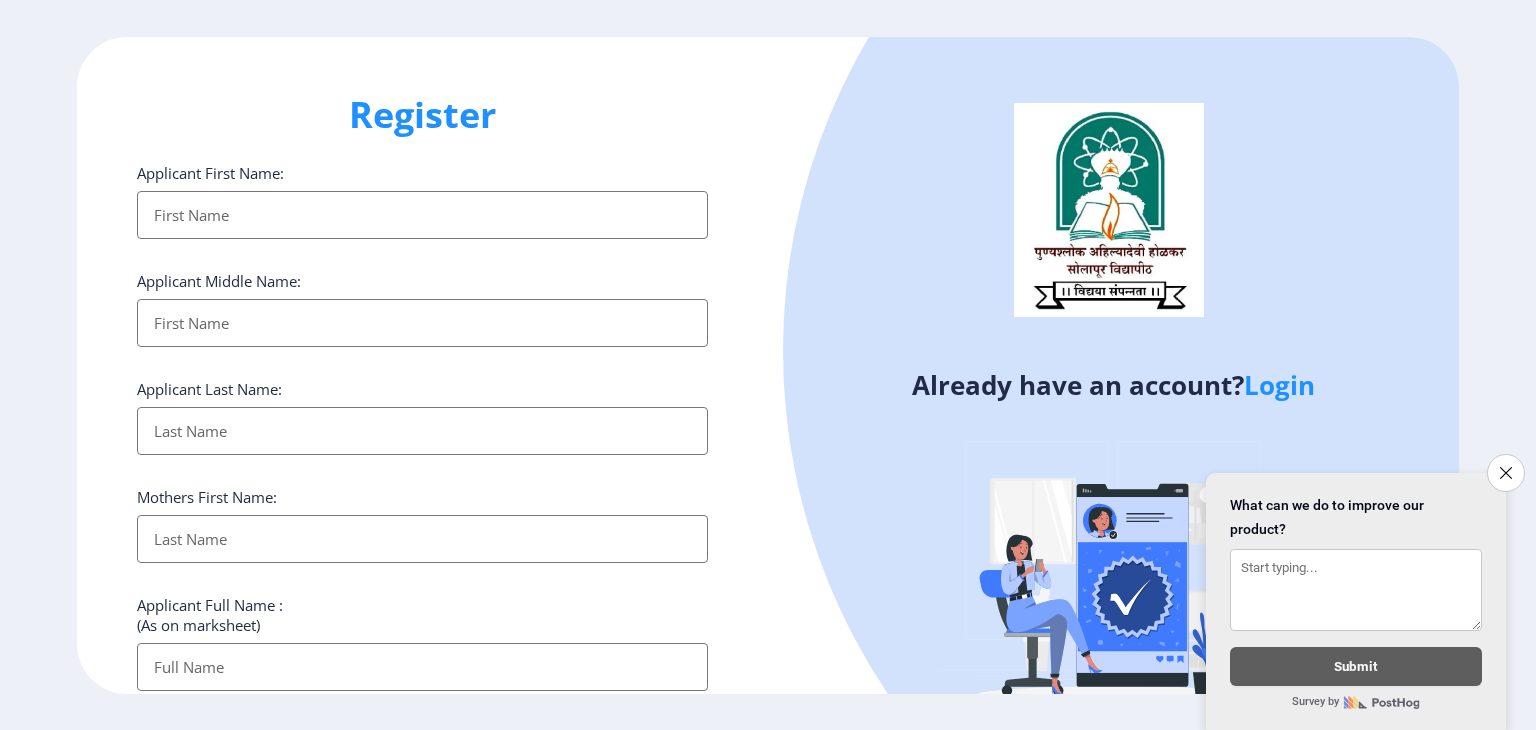 type on "Makarand" 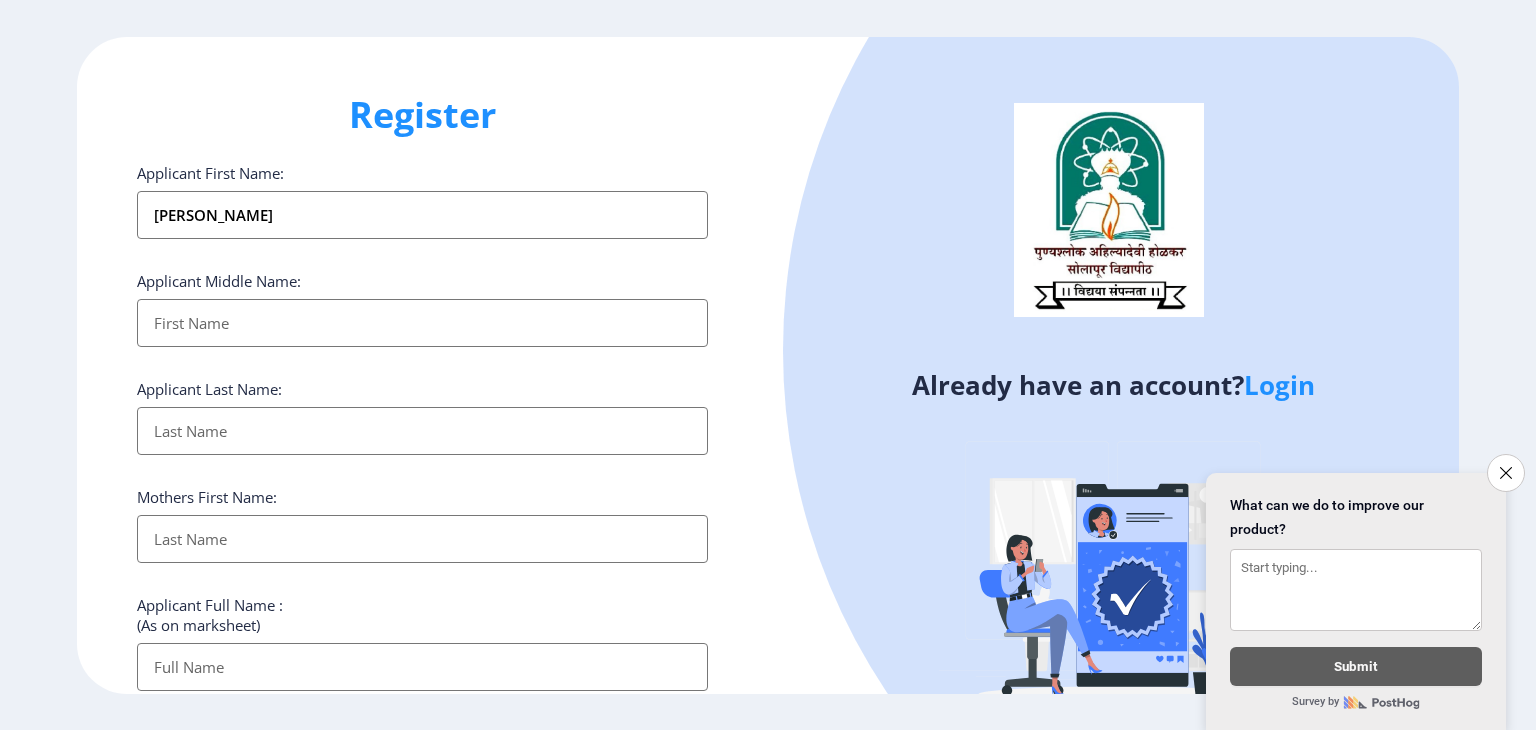 type on "Makarand" 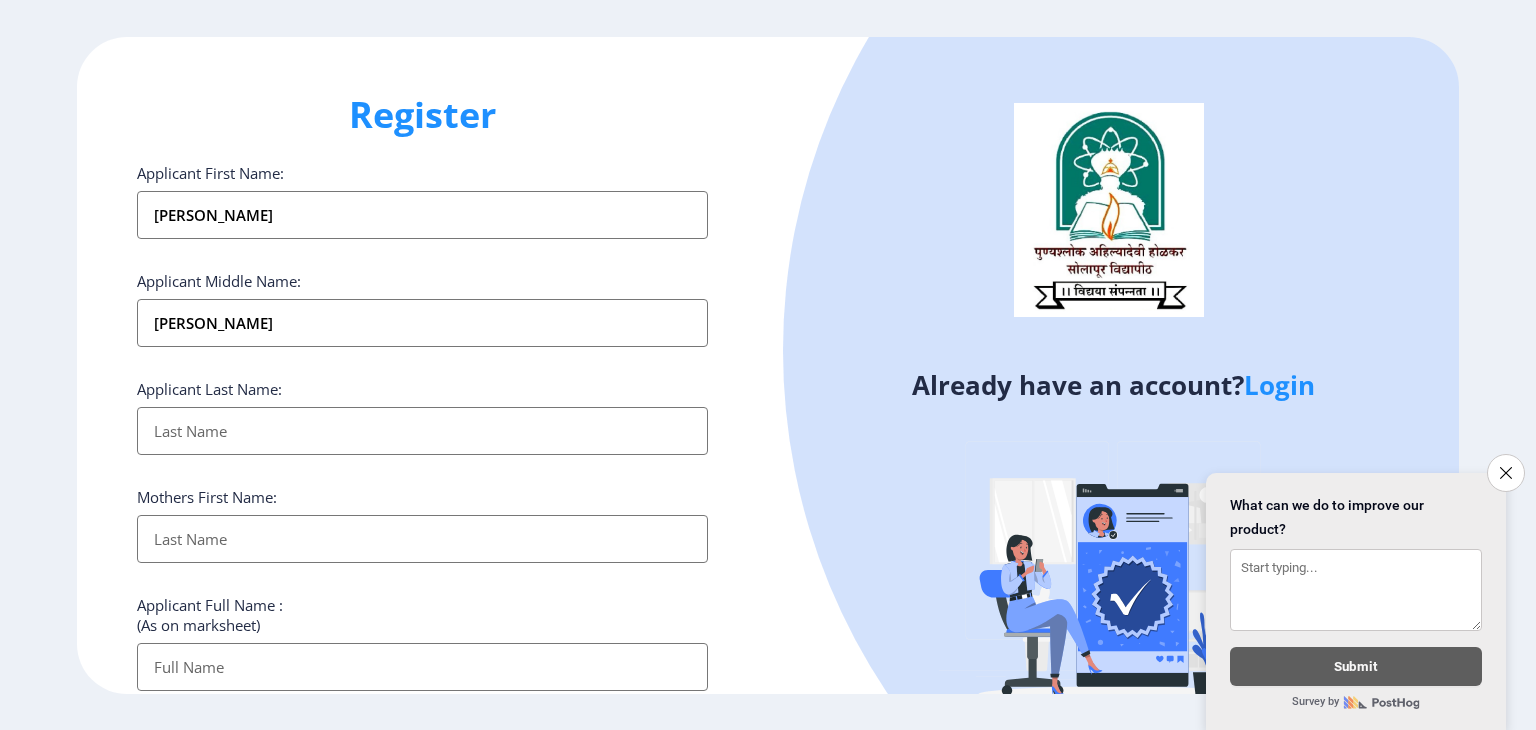type on "[PERSON_NAME]" 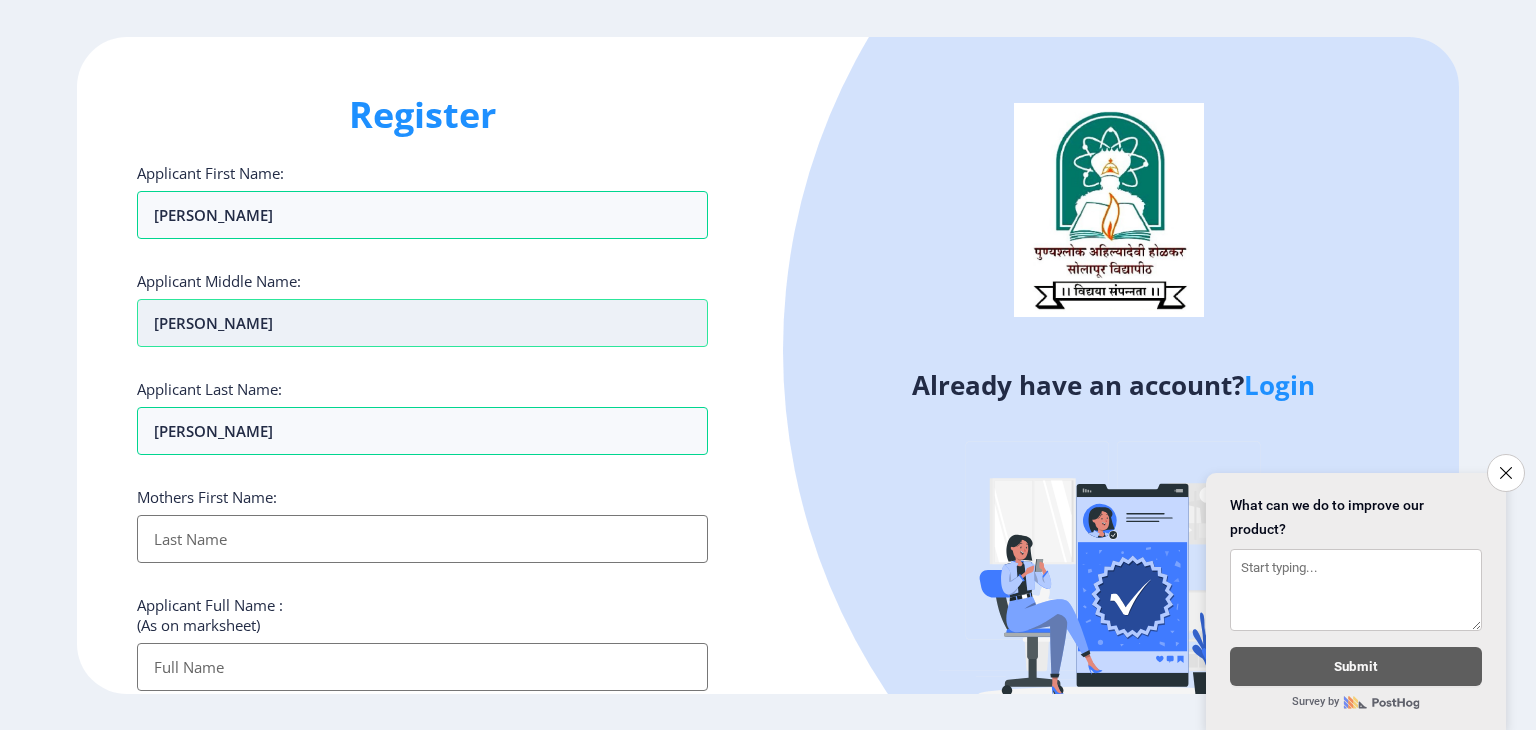 click on "[PERSON_NAME]" at bounding box center [422, 323] 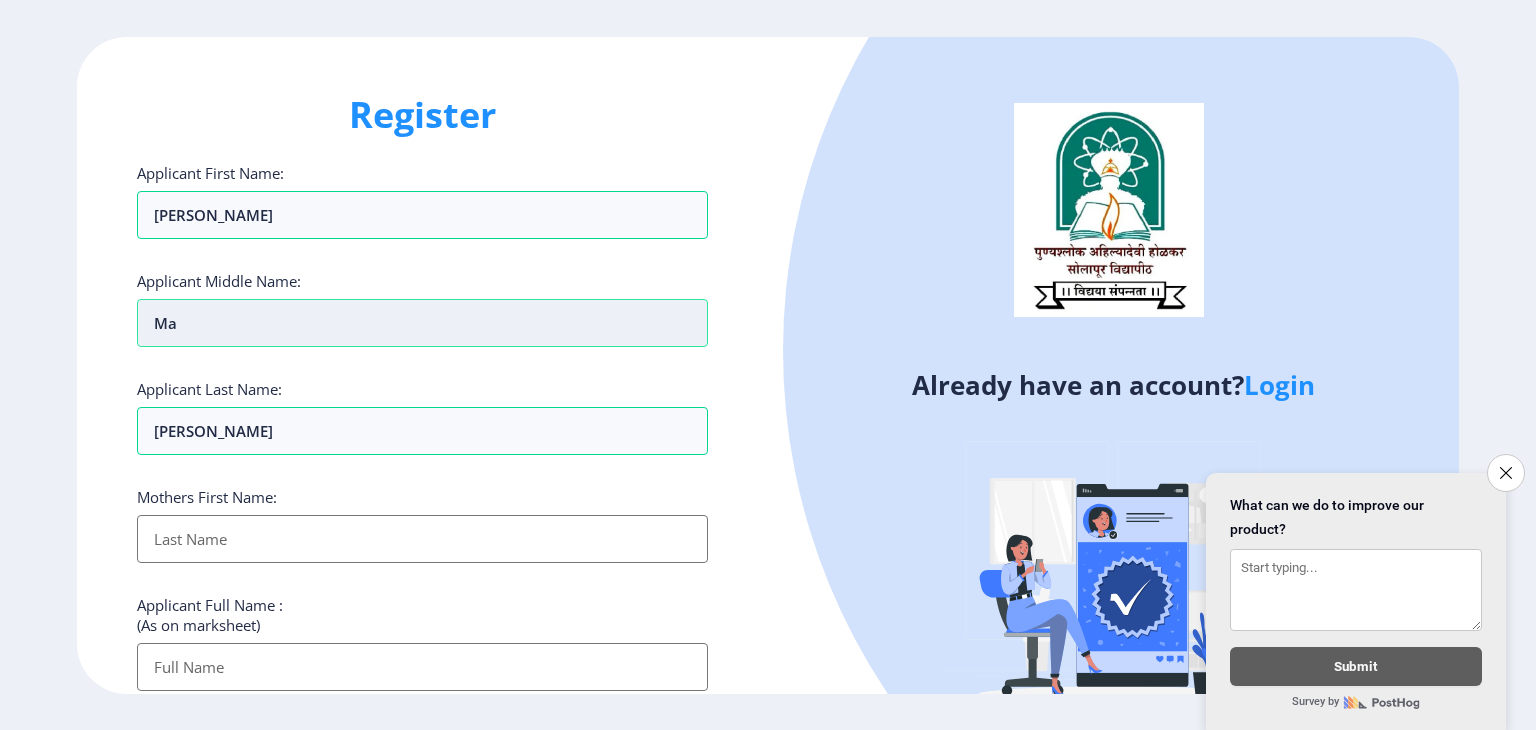 type on "M" 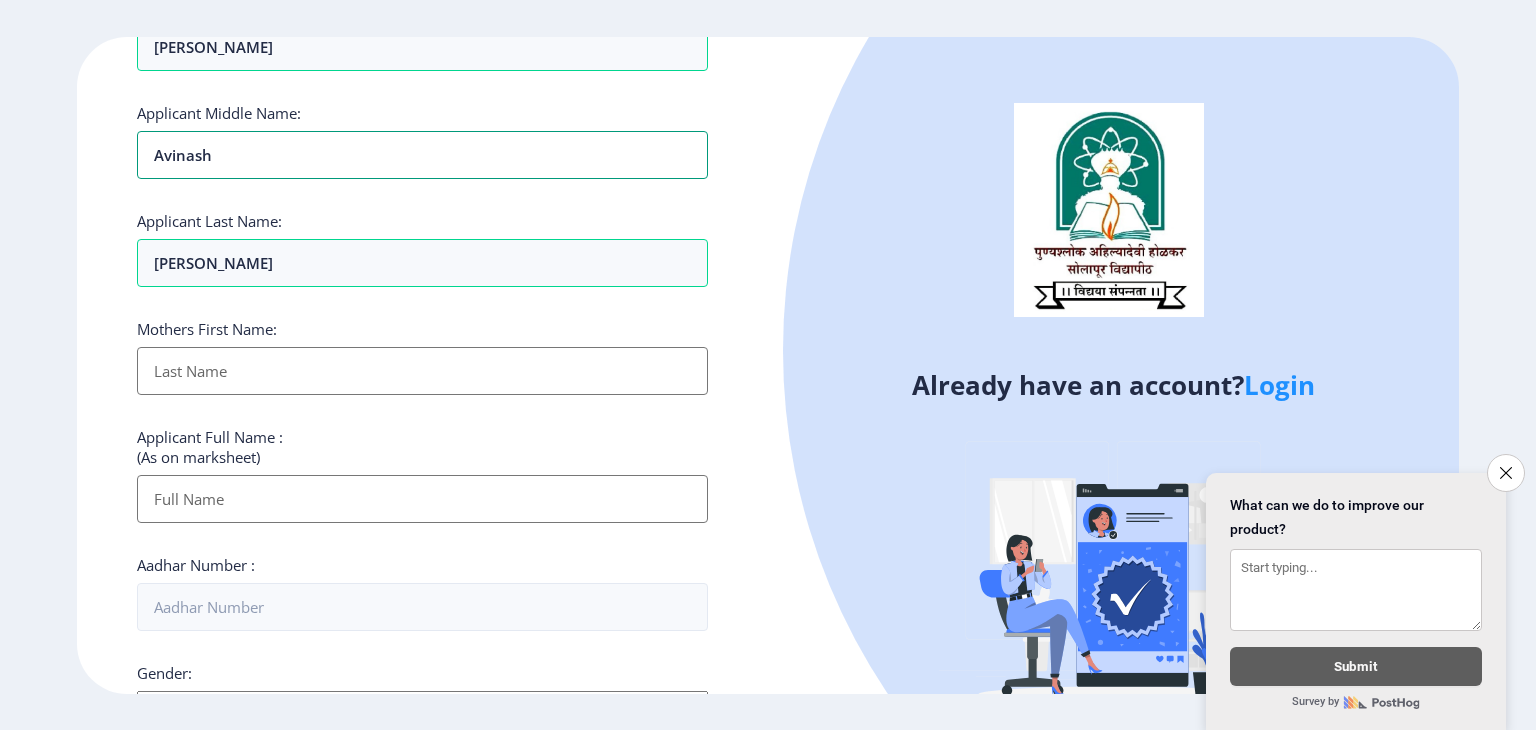 scroll, scrollTop: 170, scrollLeft: 0, axis: vertical 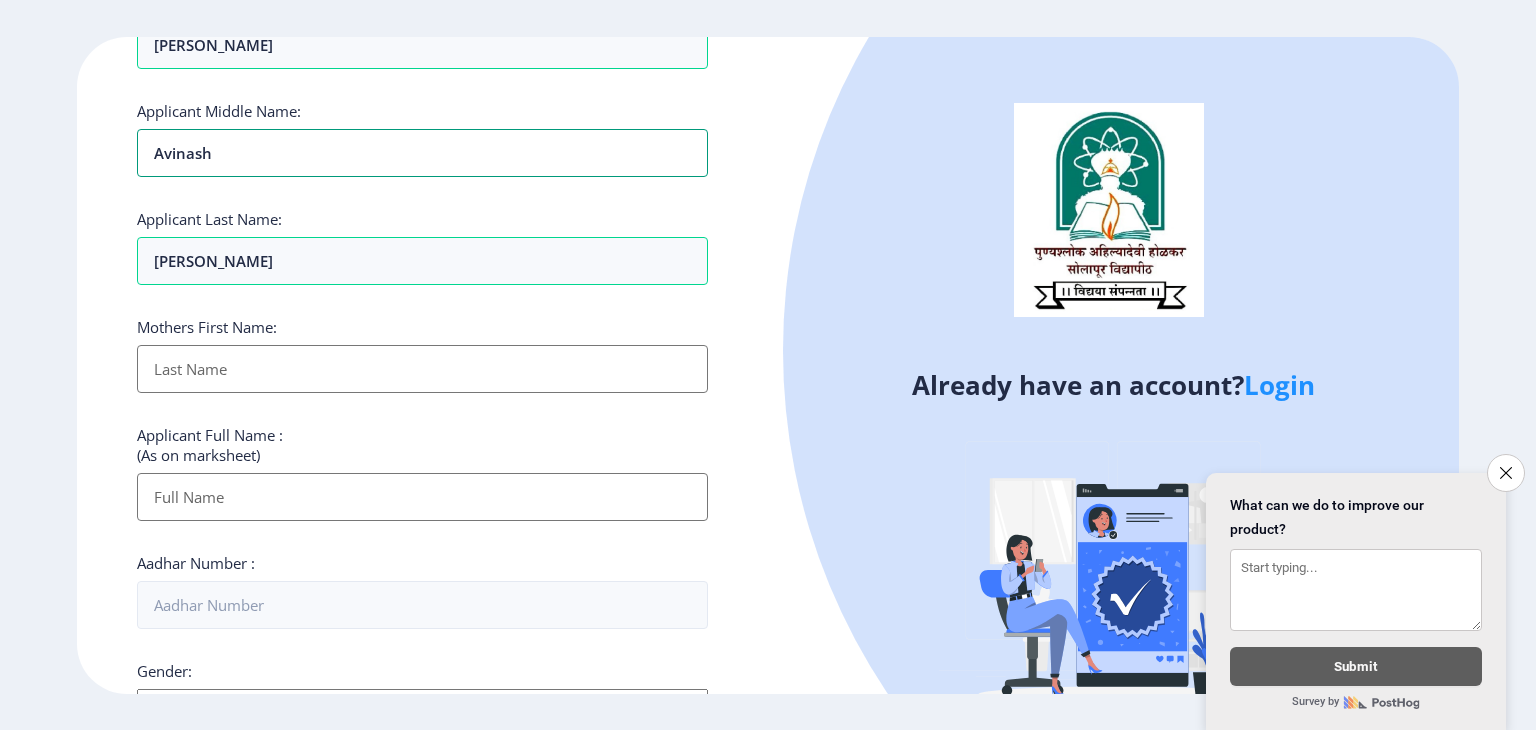 type on "Avinash" 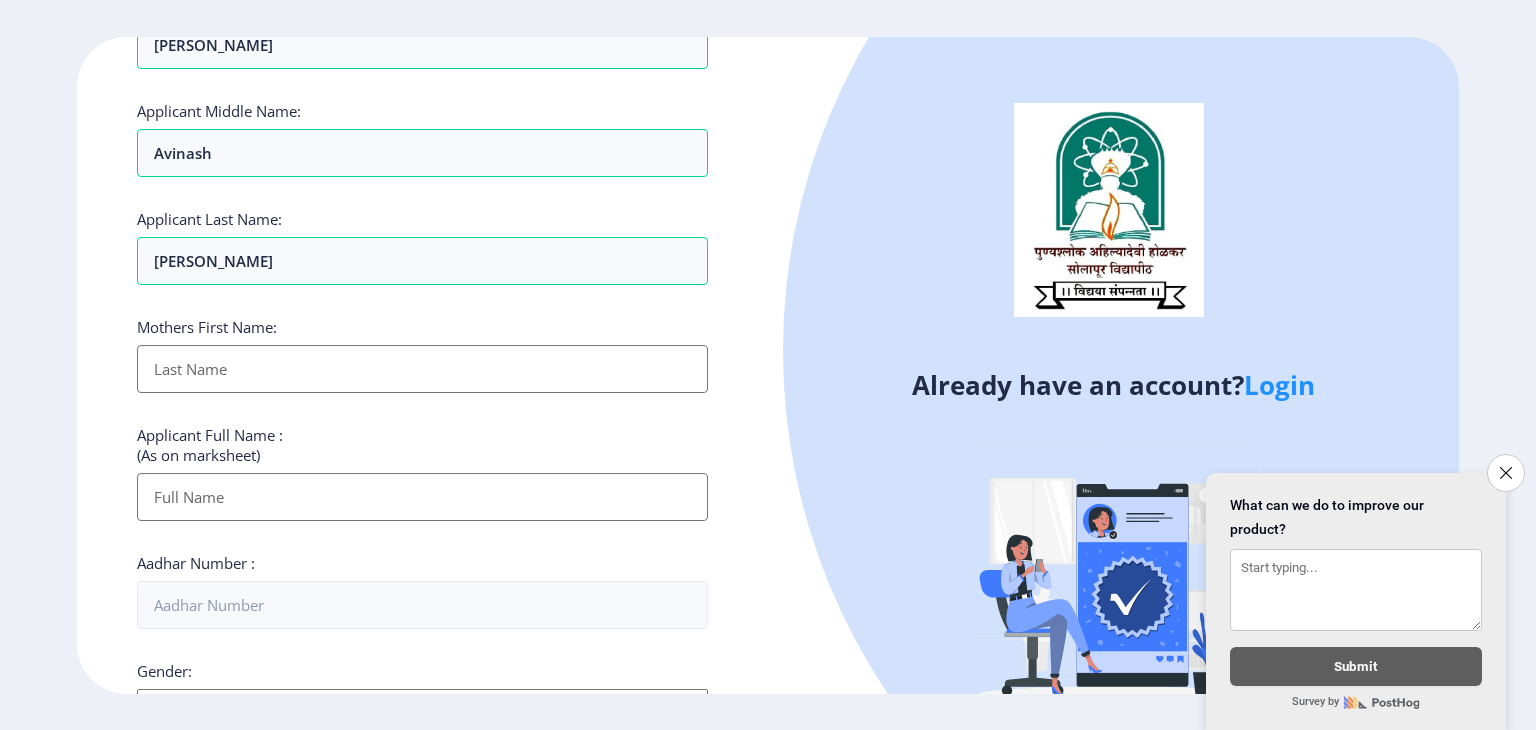 click on "Applicant First Name:" at bounding box center [422, 369] 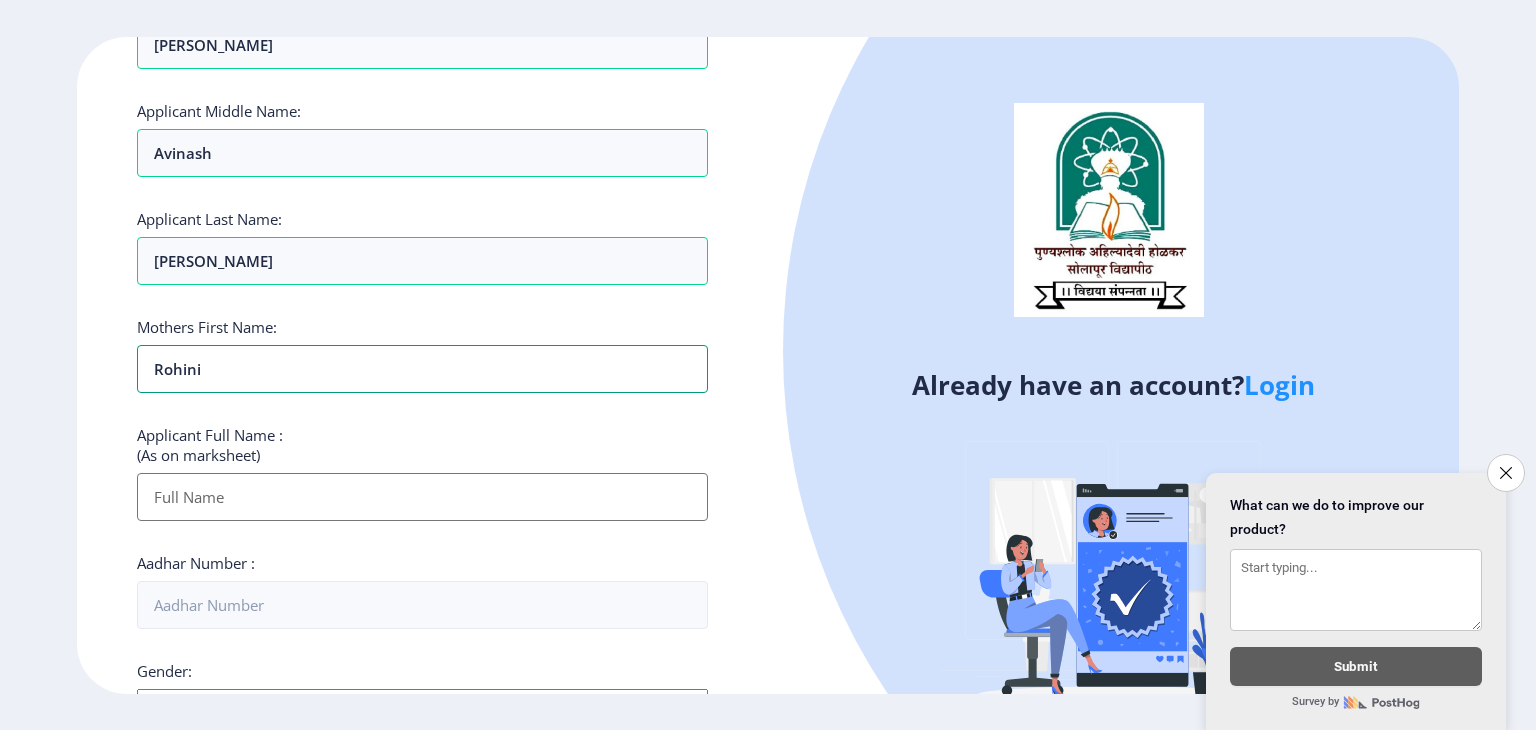 type on "Rohini" 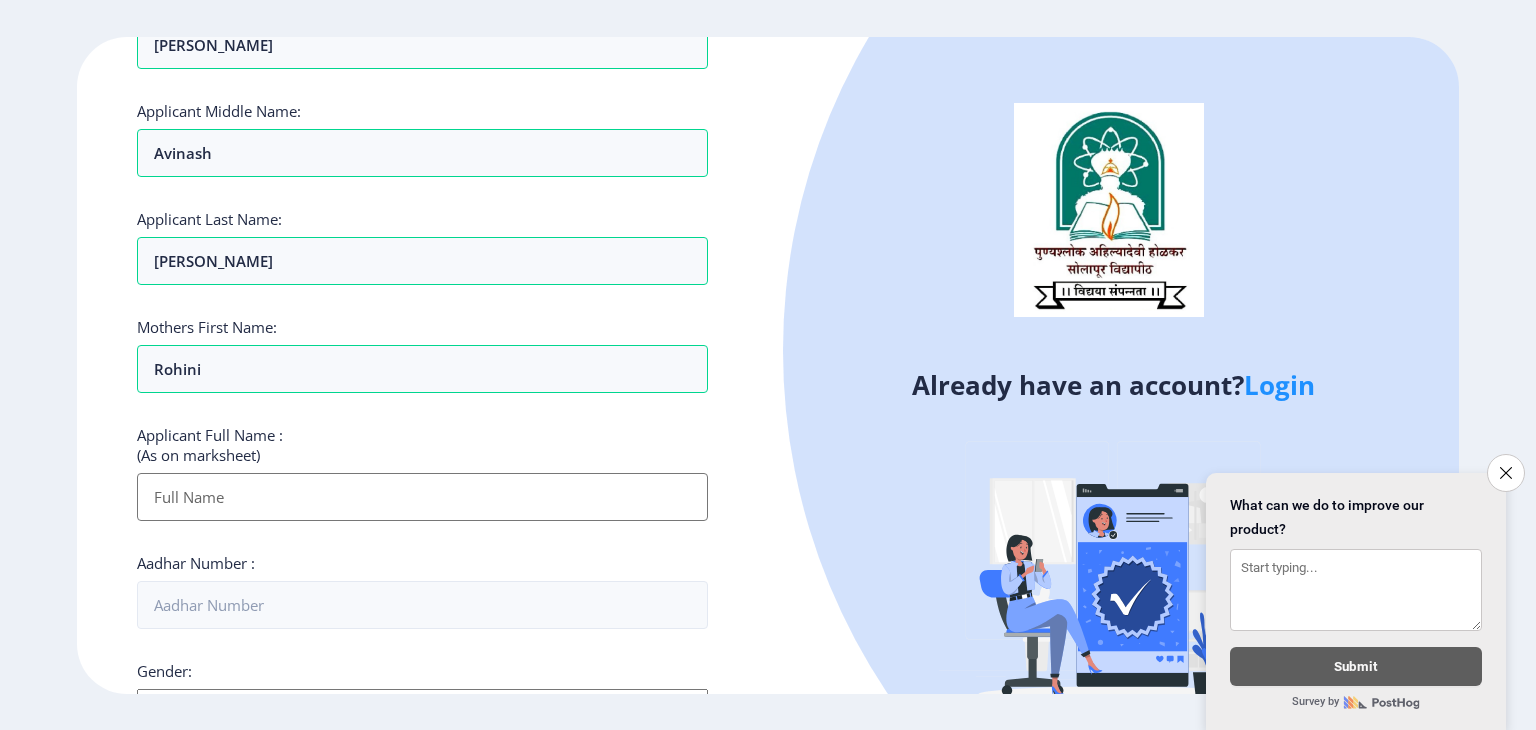 click on "Applicant First Name:" at bounding box center (422, 497) 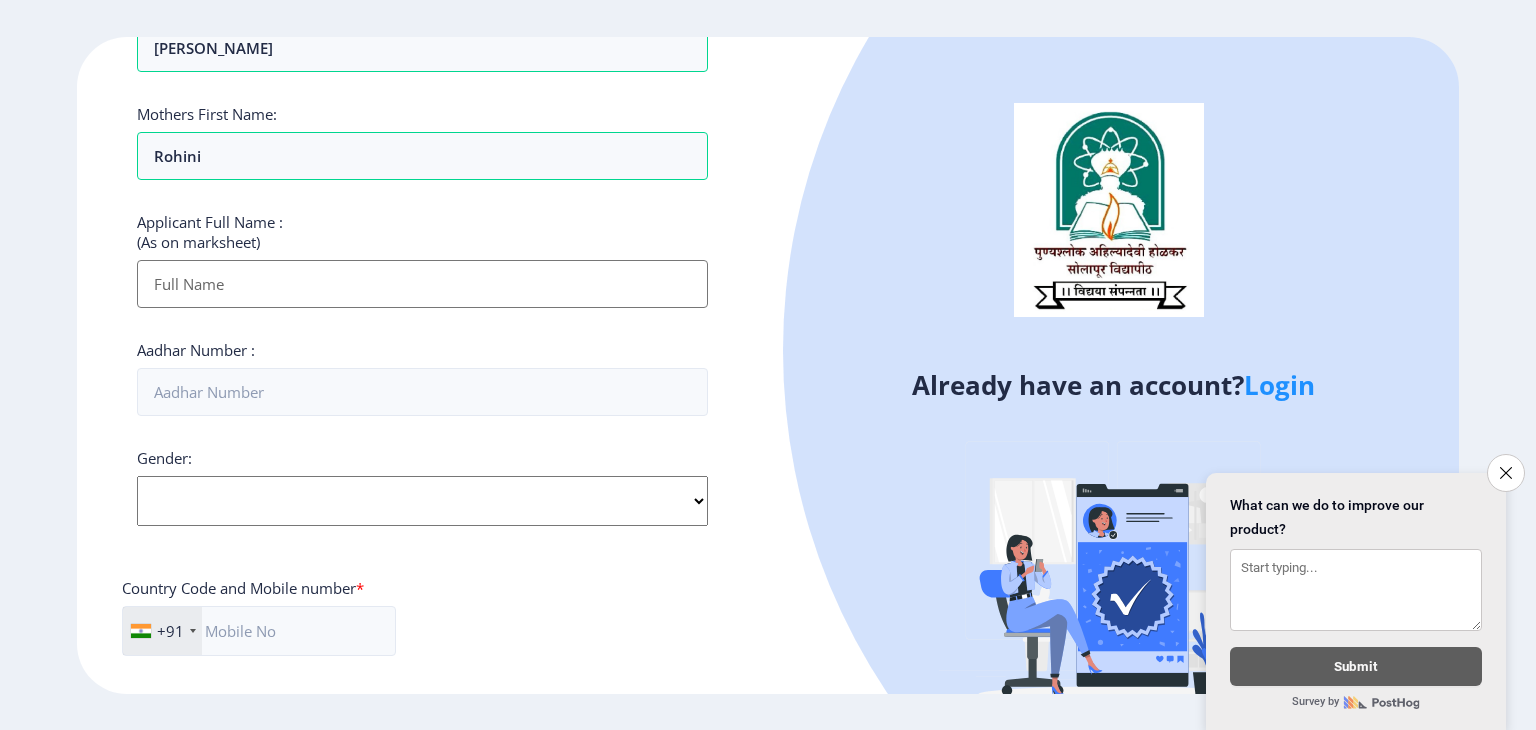 scroll, scrollTop: 712, scrollLeft: 0, axis: vertical 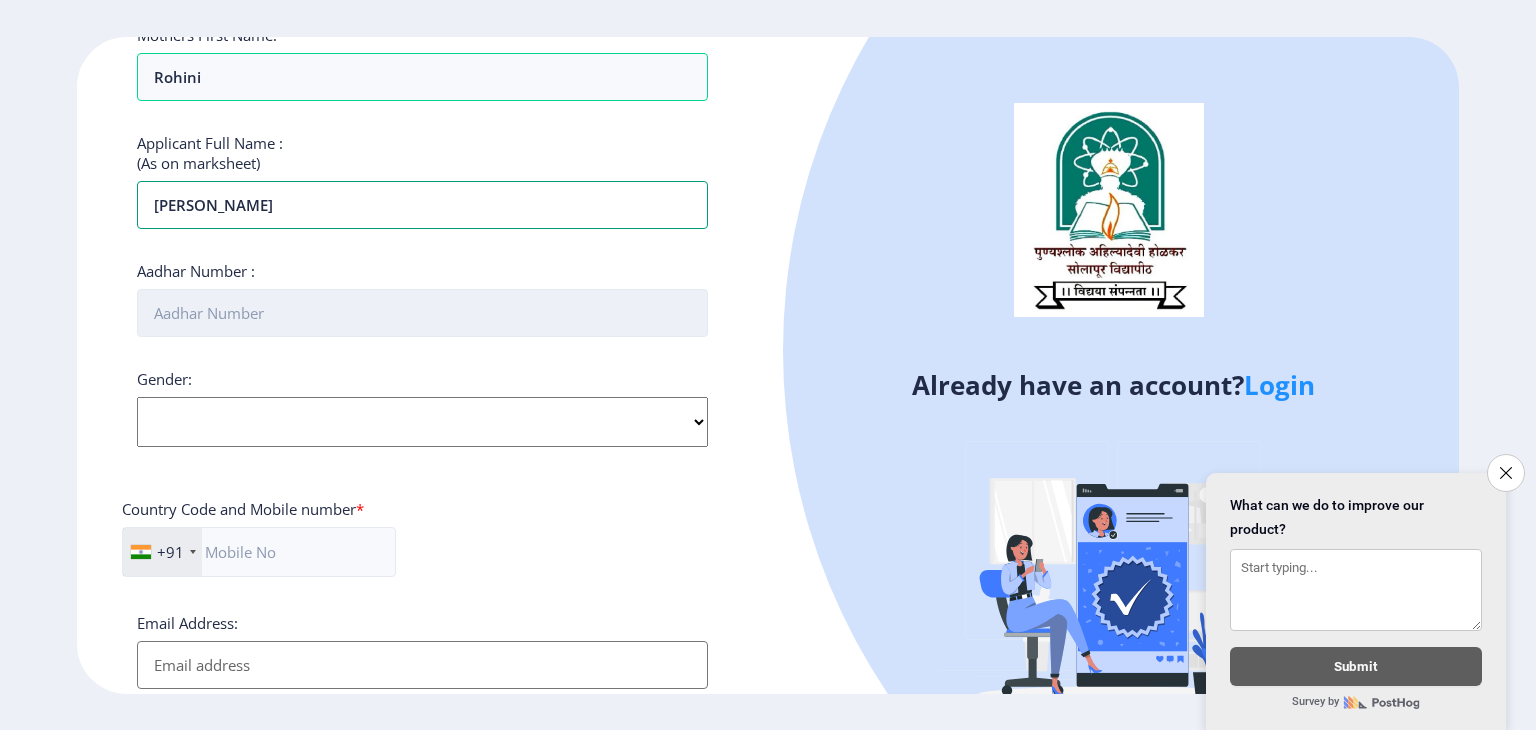 type on "Sangamwar Makarand Avinash" 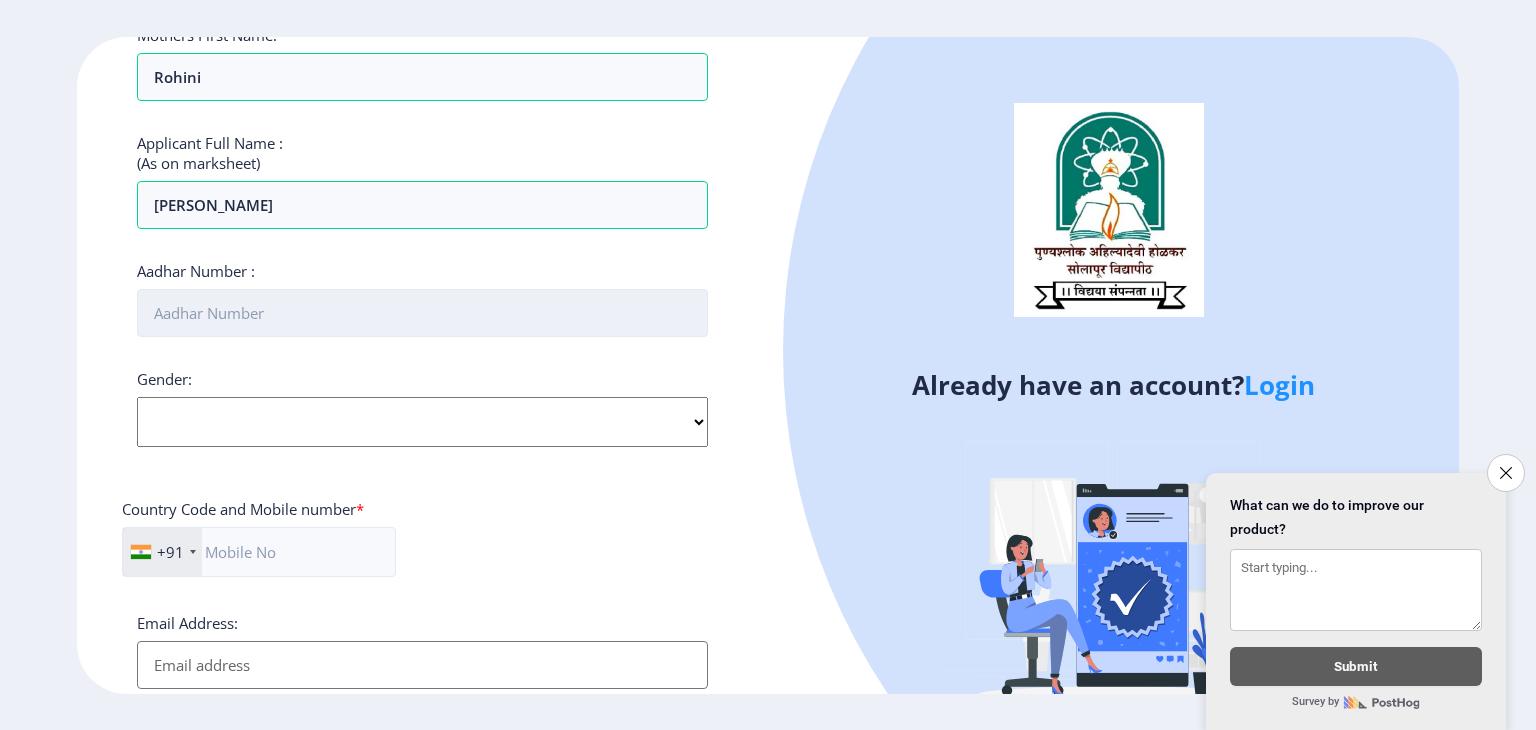 click on "Aadhar Number :" at bounding box center (422, 313) 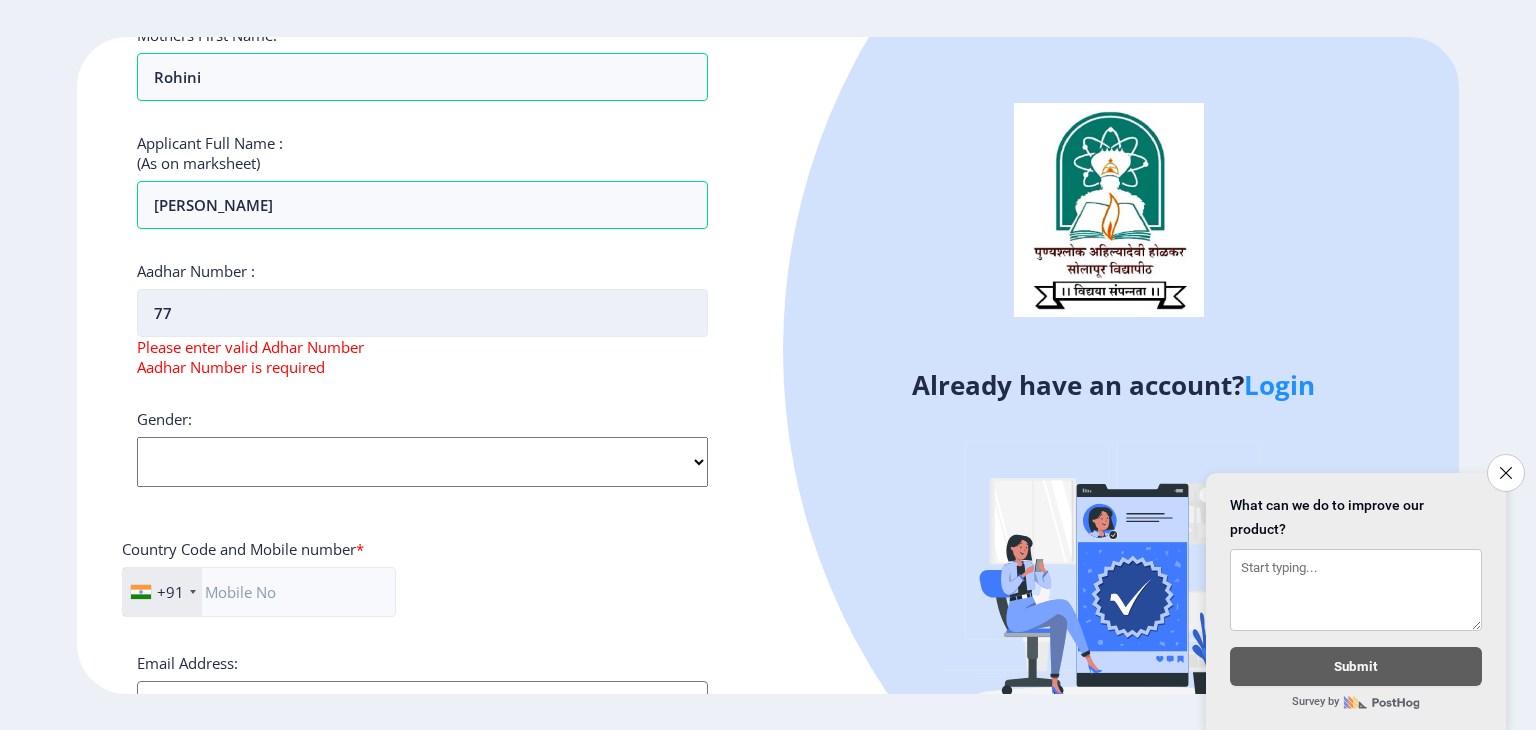 type on "7" 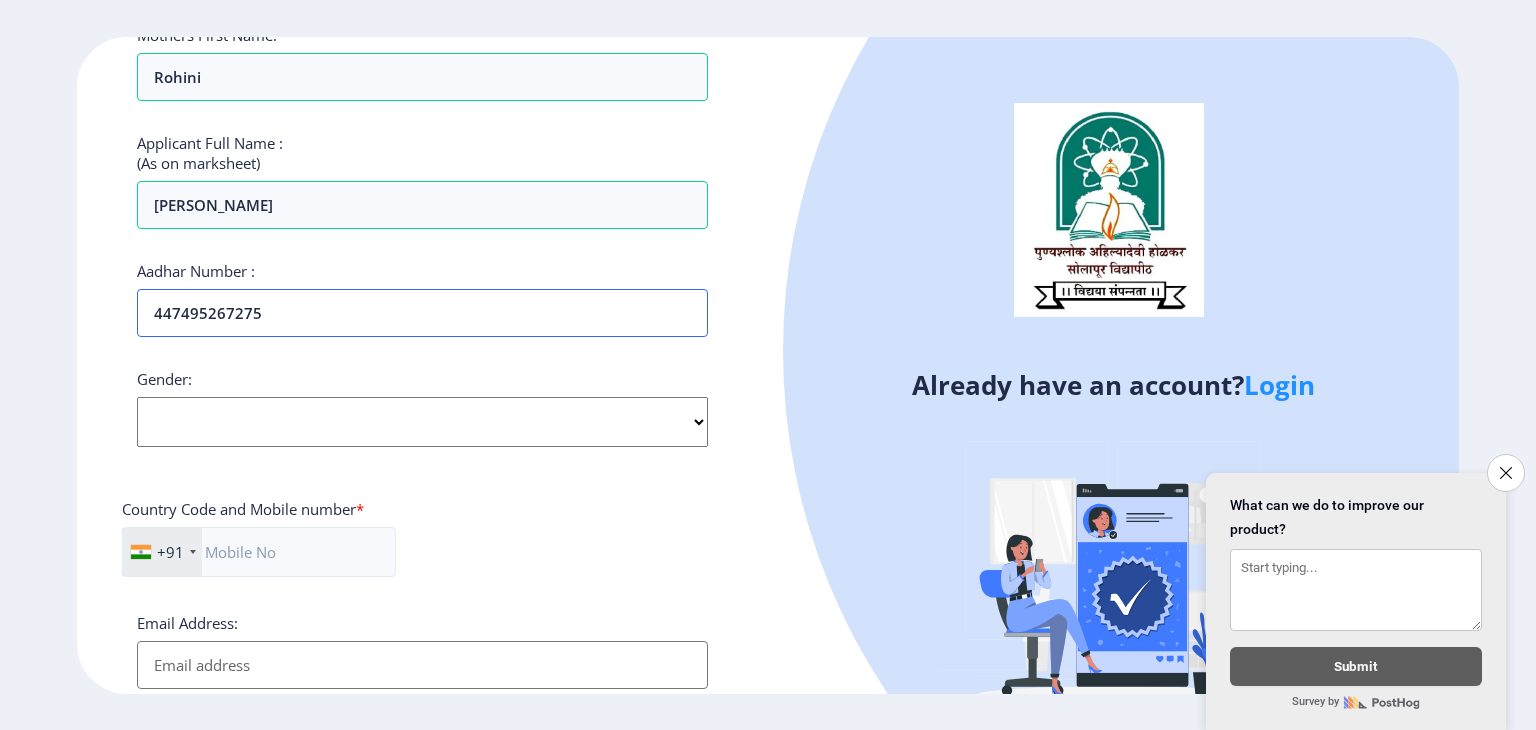type on "447495267275" 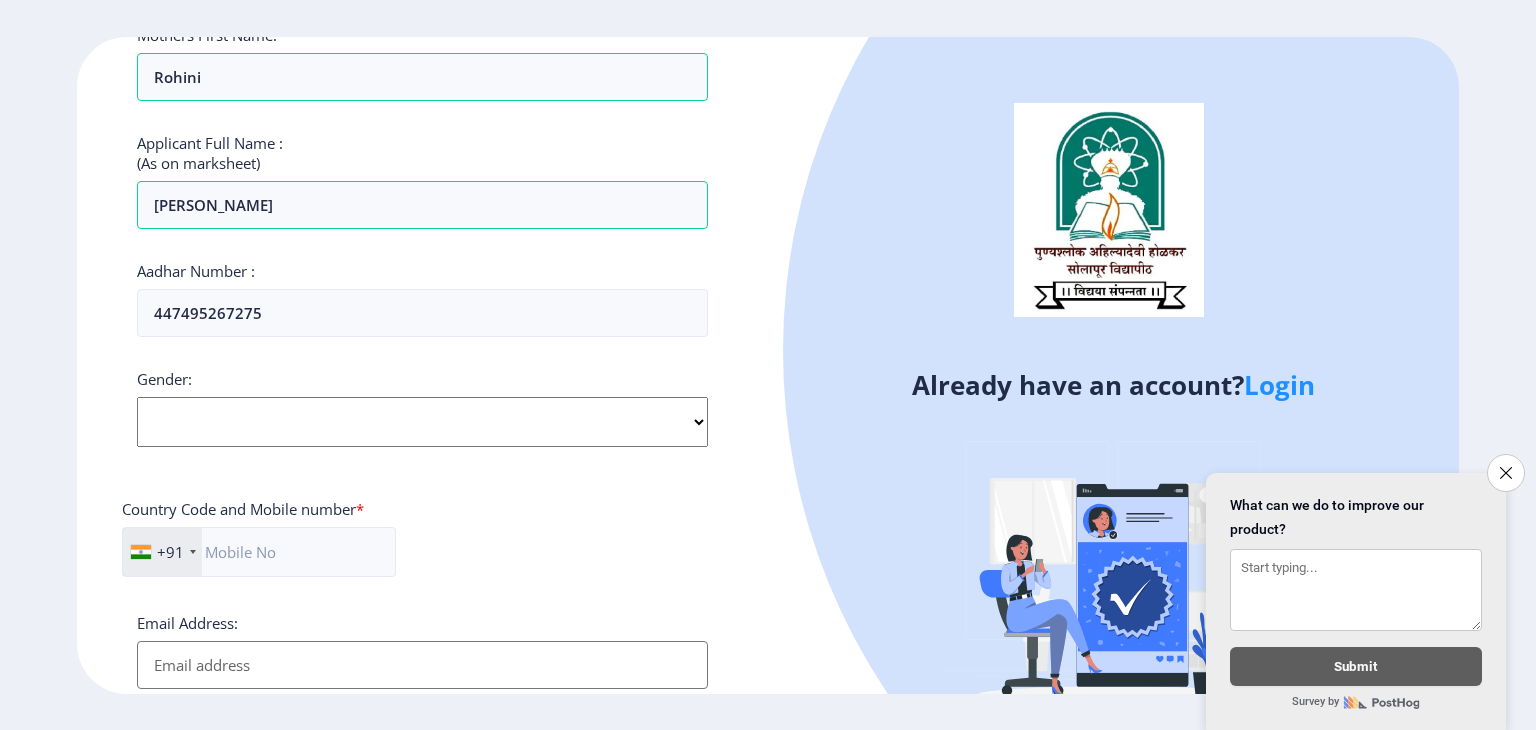 click on "Select Gender Male Female Other" 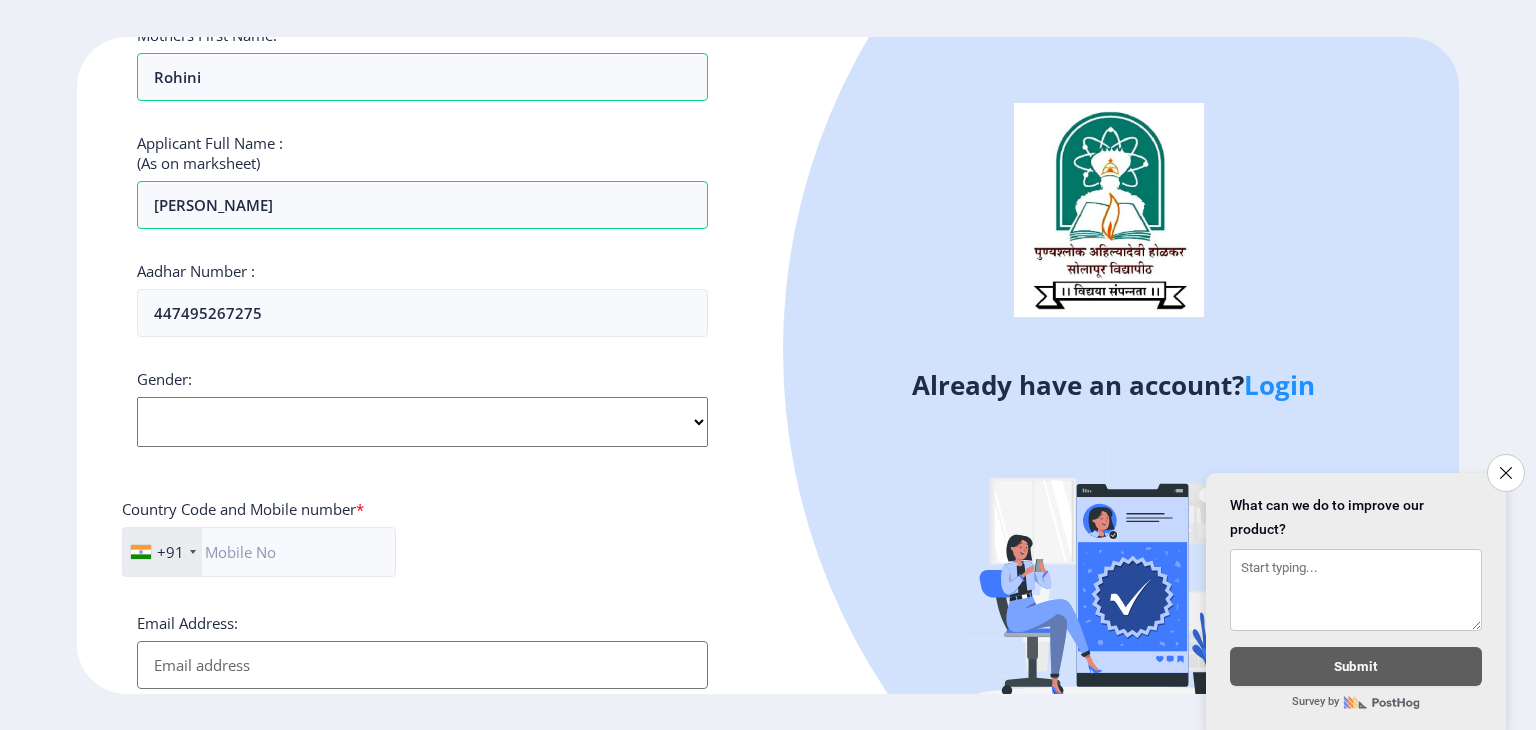 select on "[DEMOGRAPHIC_DATA]" 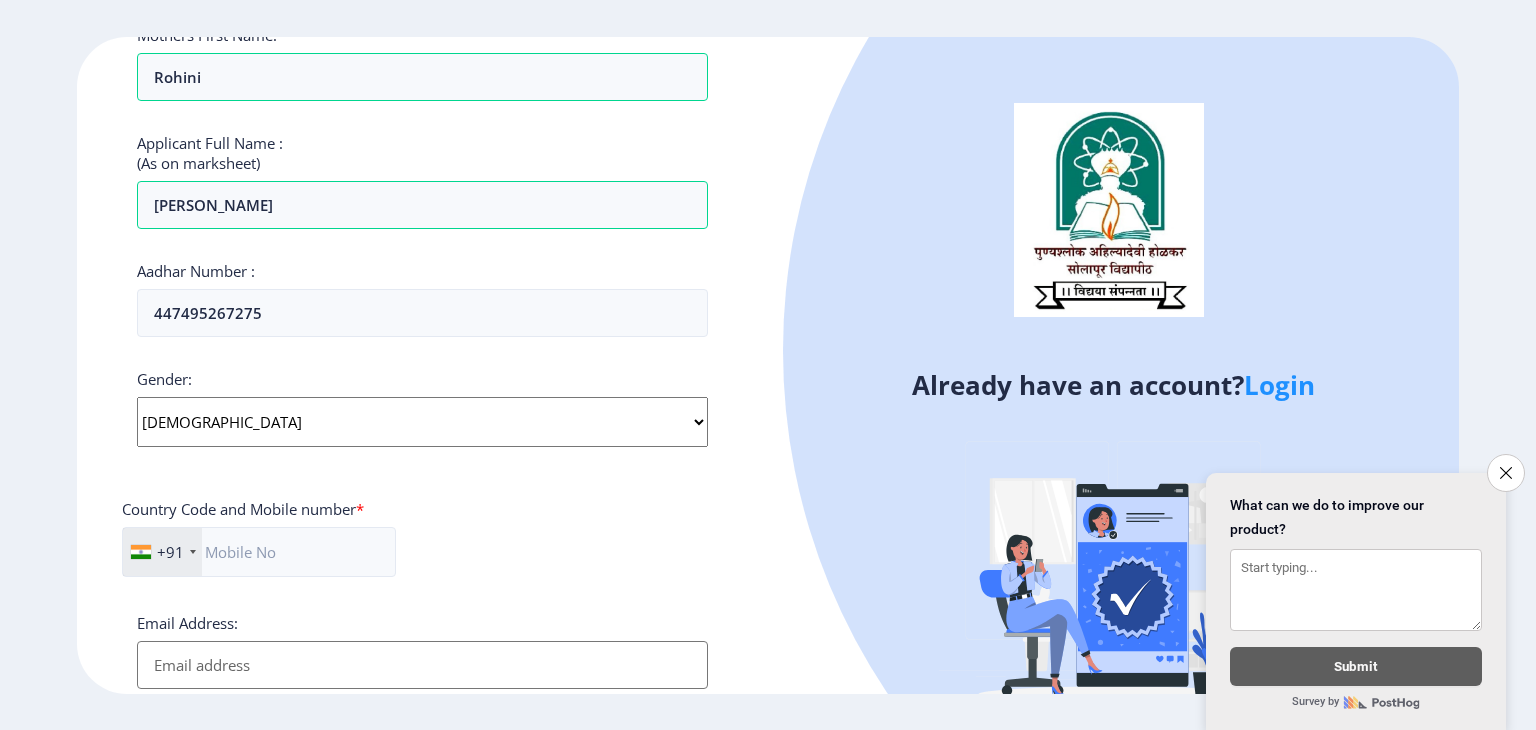click on "Select Gender Male Female Other" 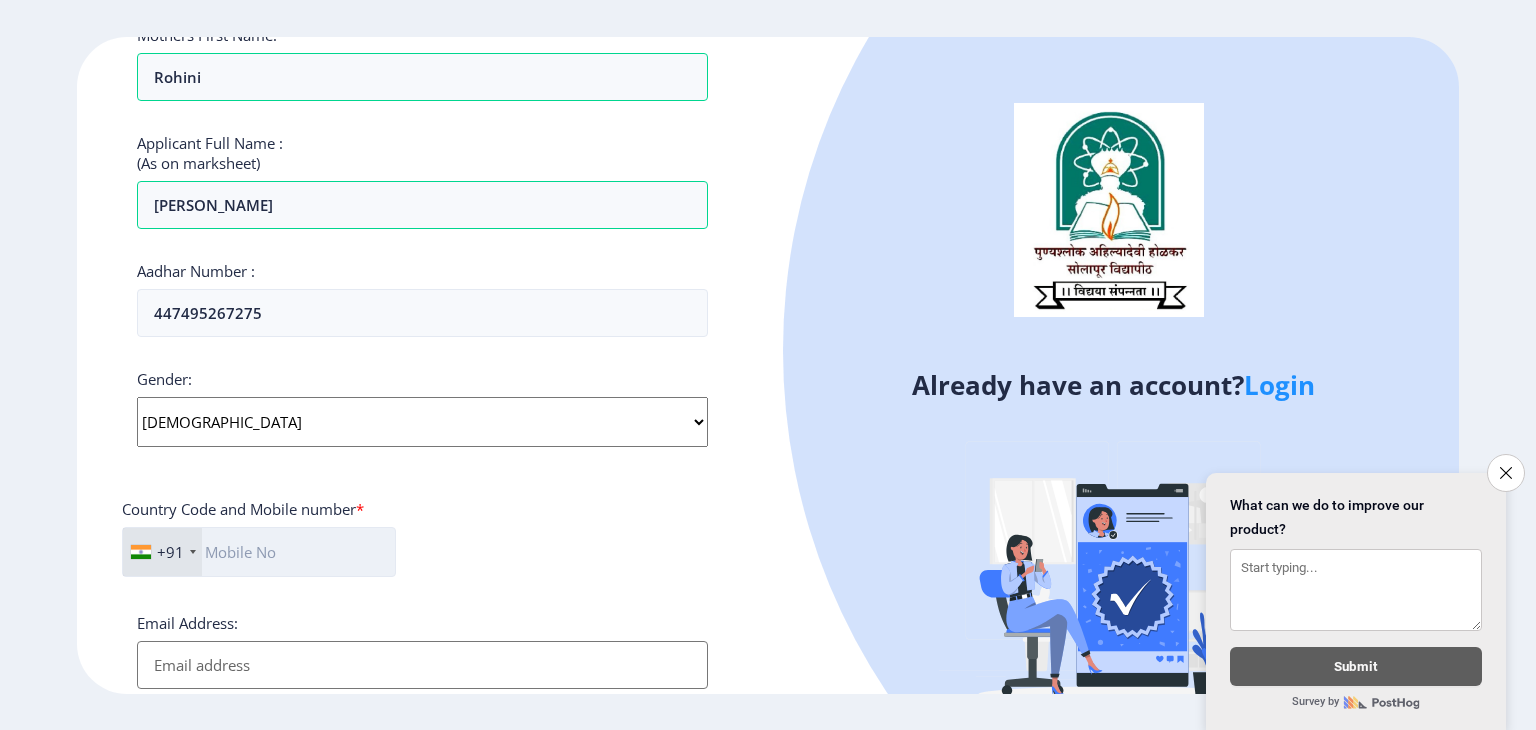 click 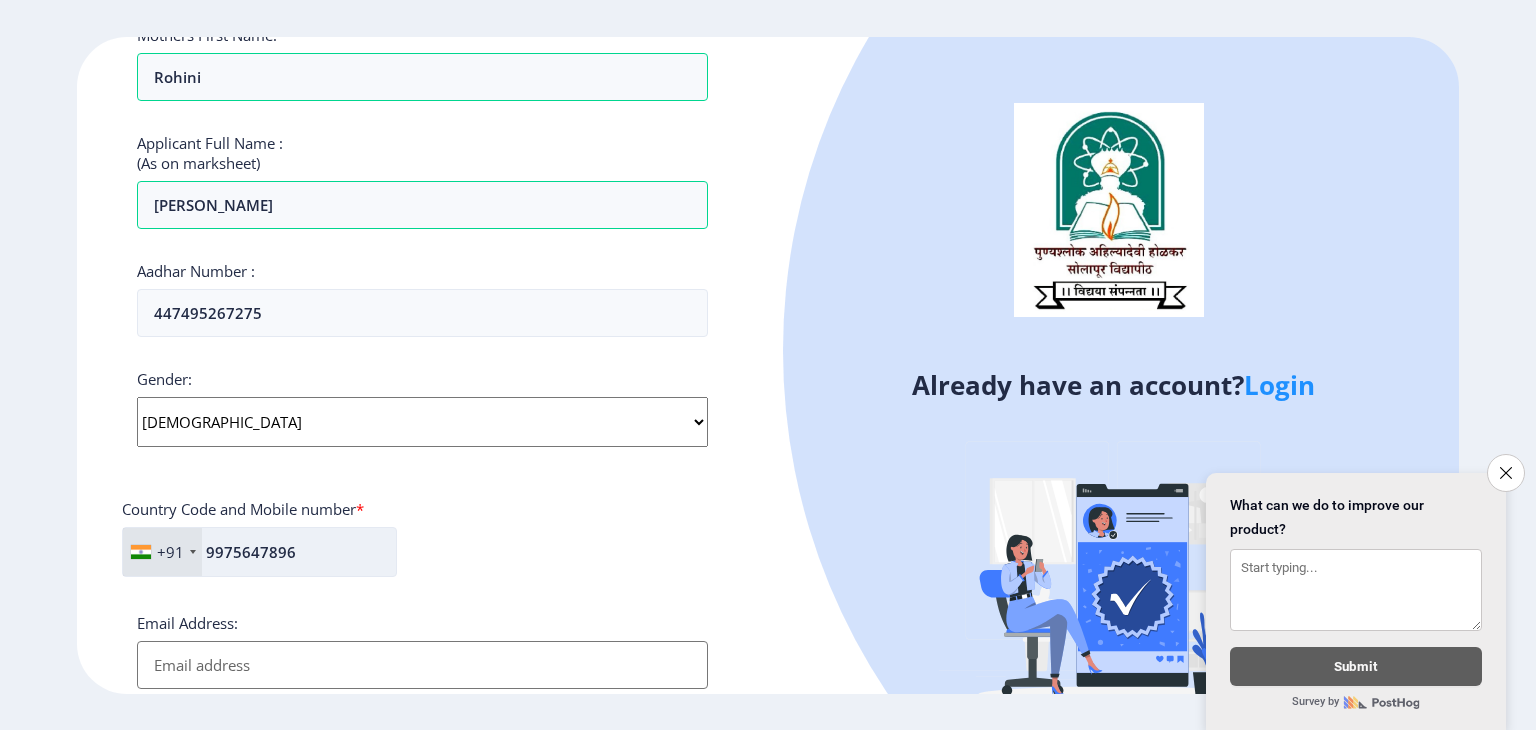 scroll, scrollTop: 732, scrollLeft: 0, axis: vertical 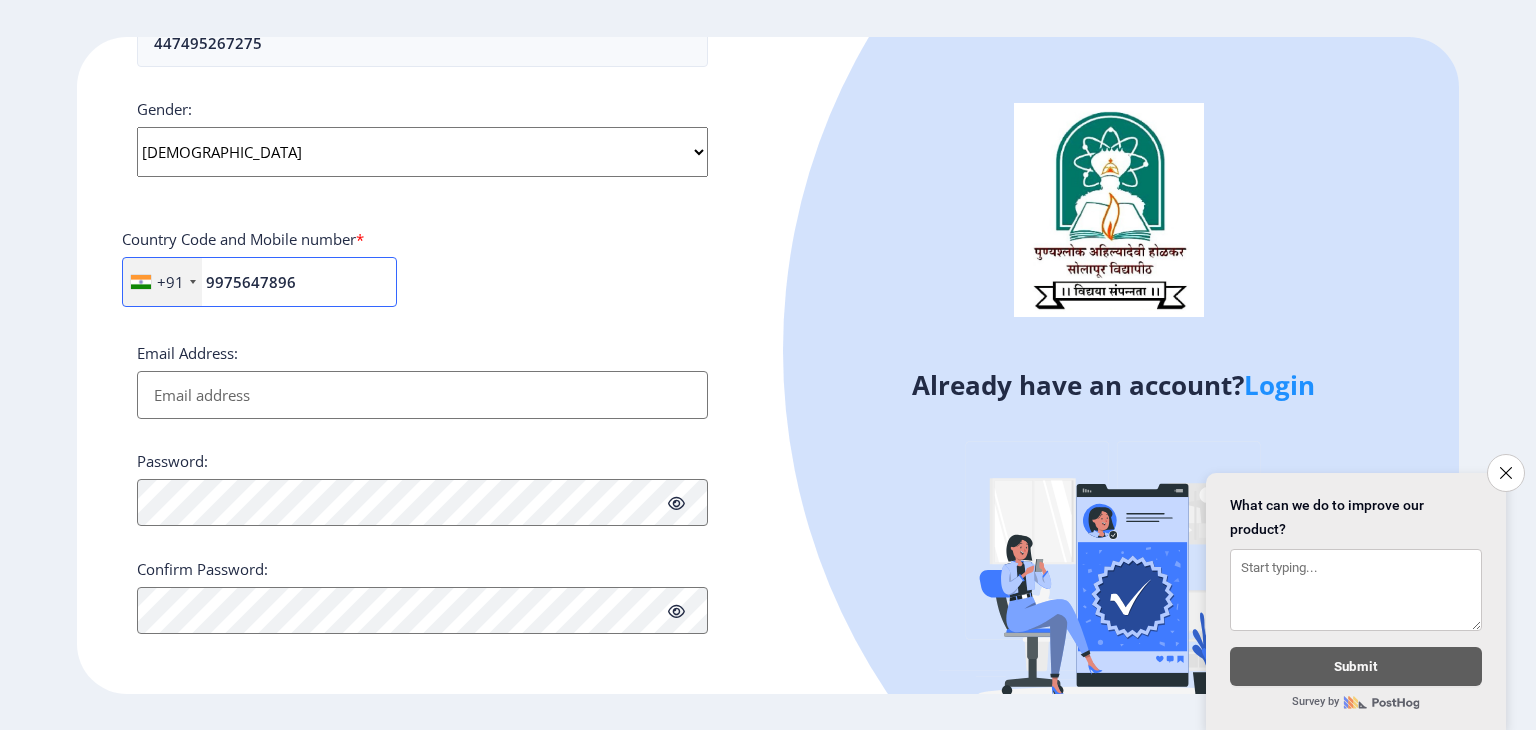 type on "9975647896" 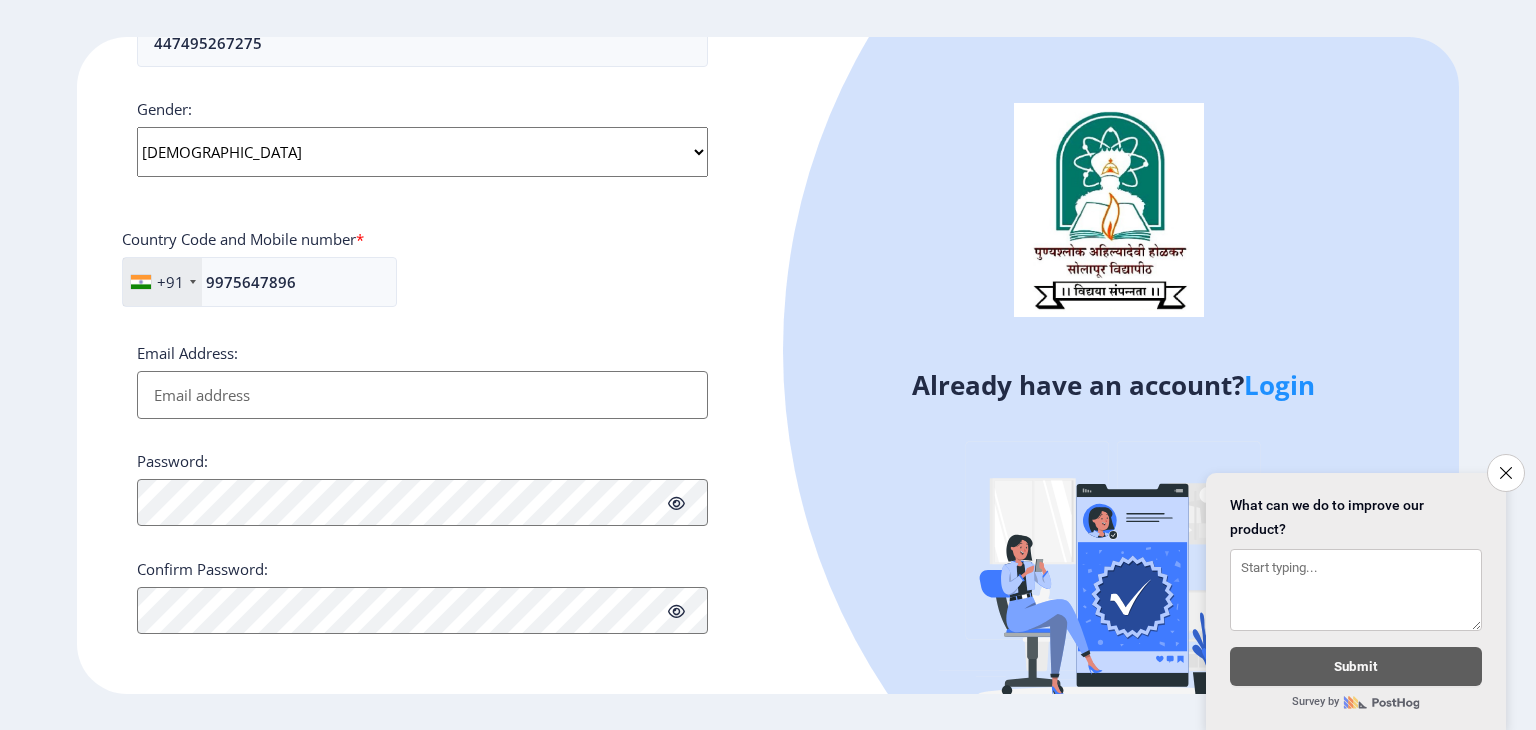 click on "Email Address:" at bounding box center [422, 395] 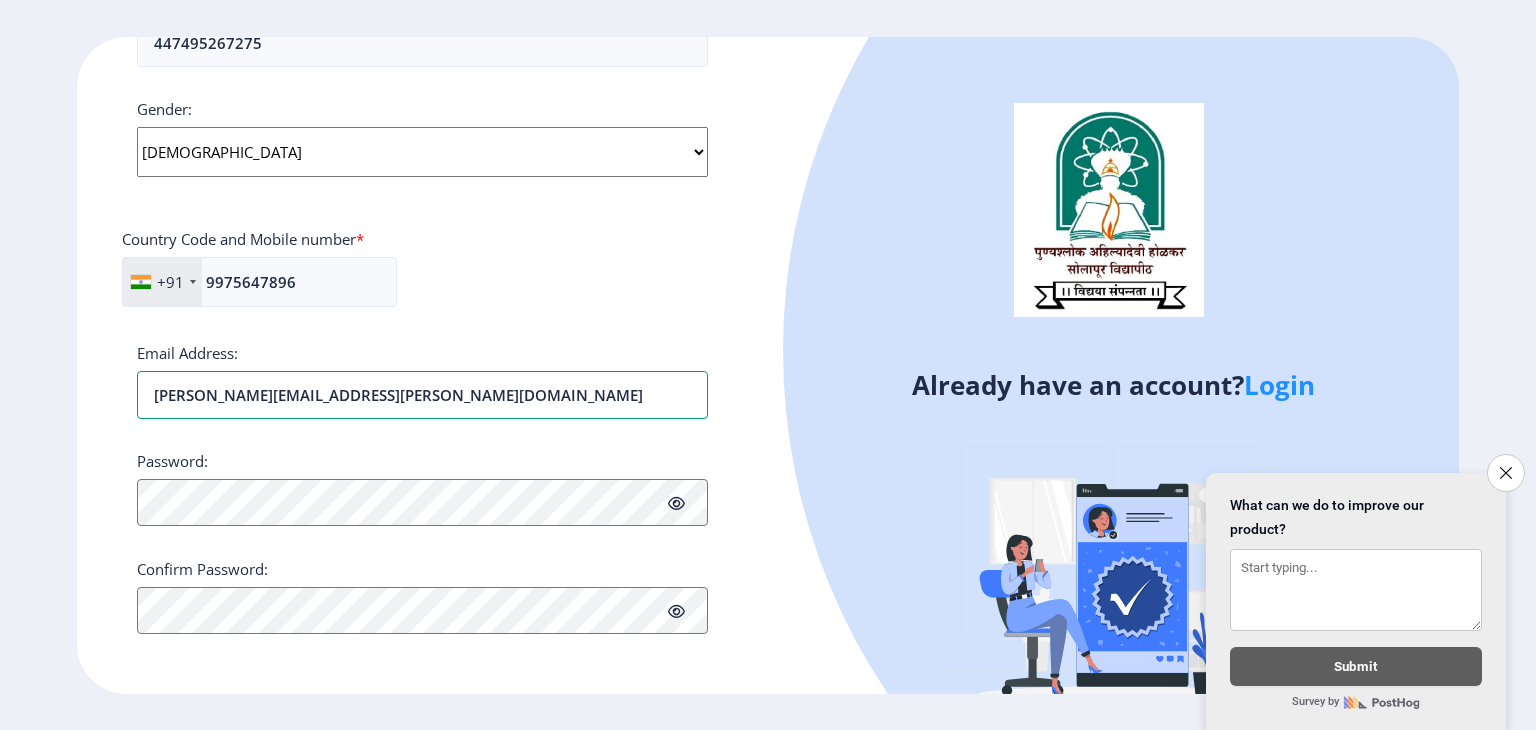type on "makarand.sangamwar@gmail.com" 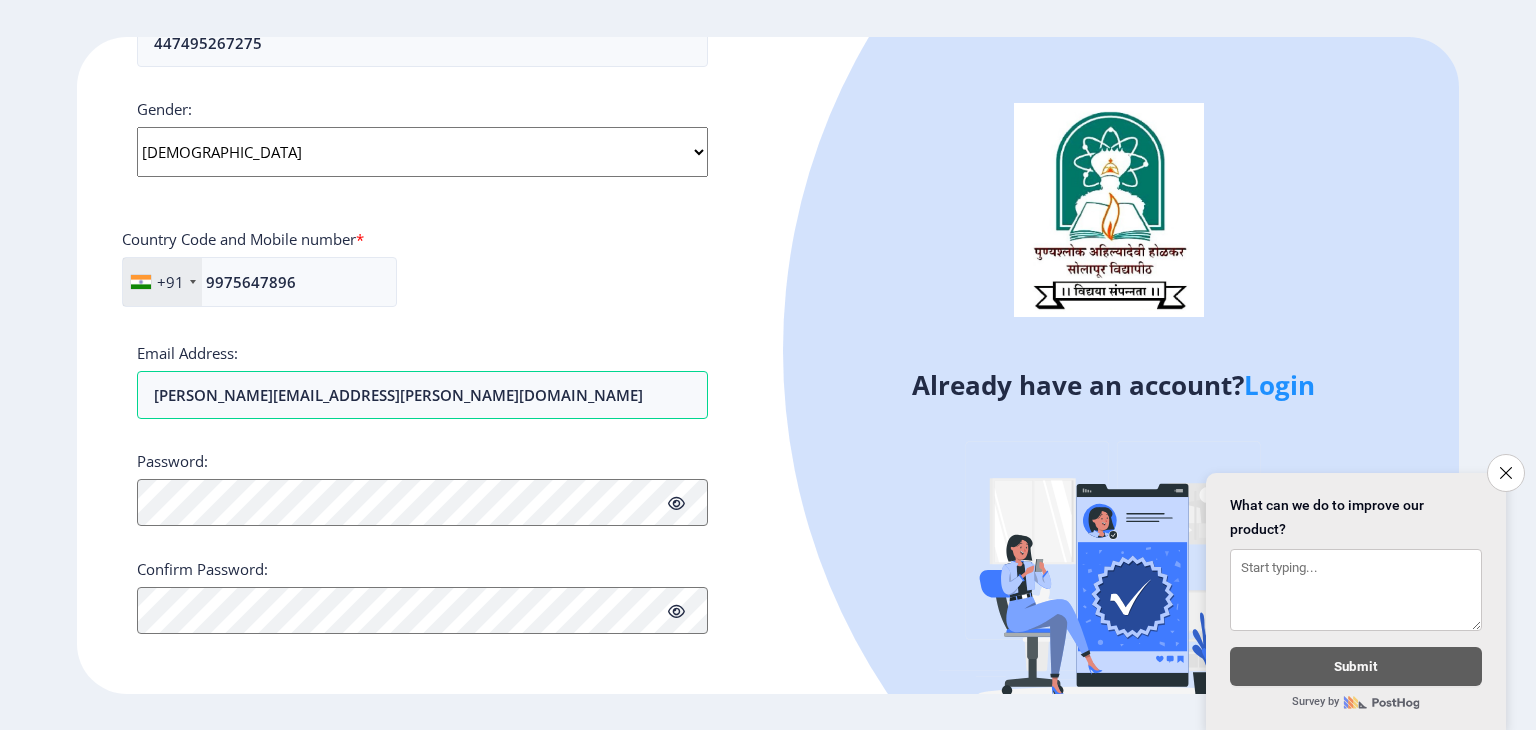scroll, scrollTop: 750, scrollLeft: 0, axis: vertical 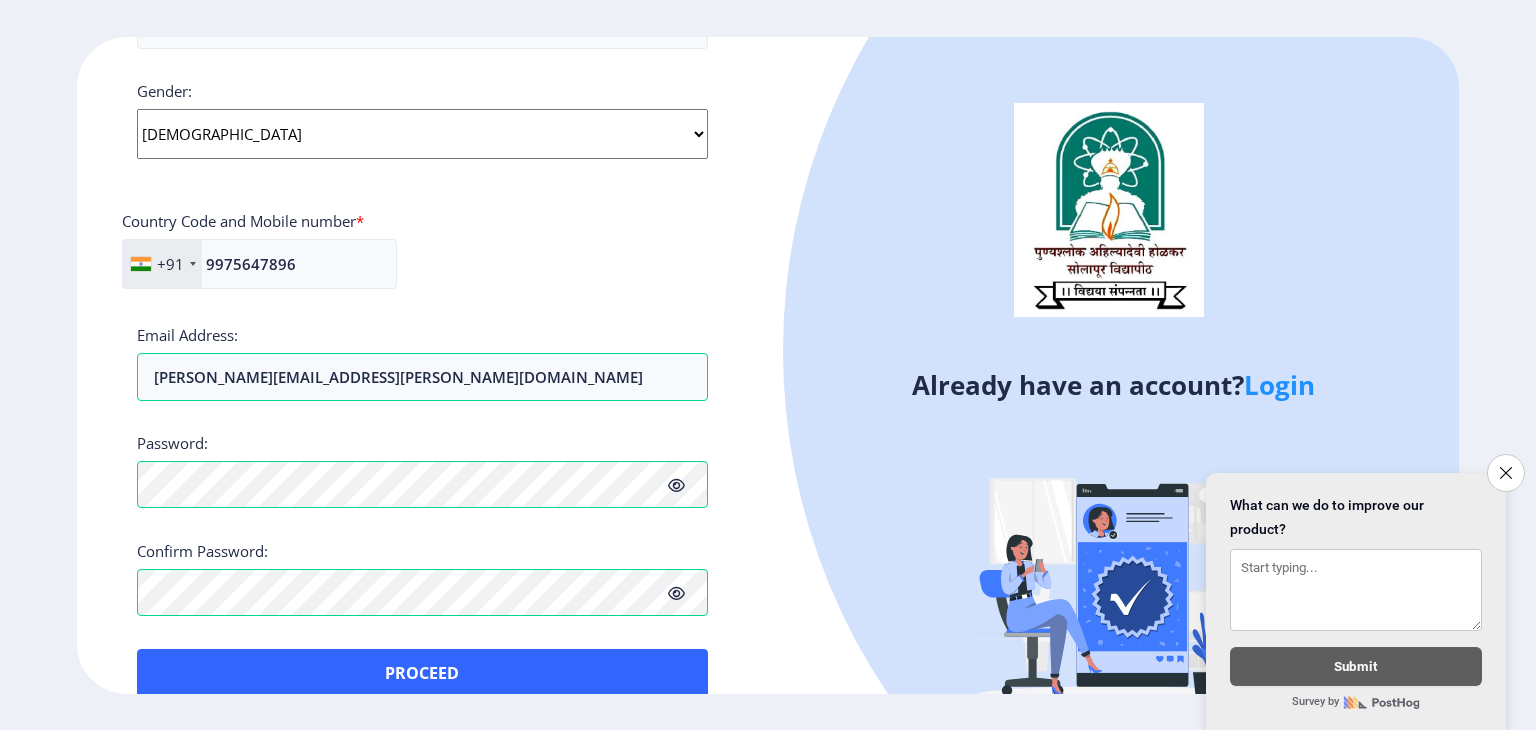 click 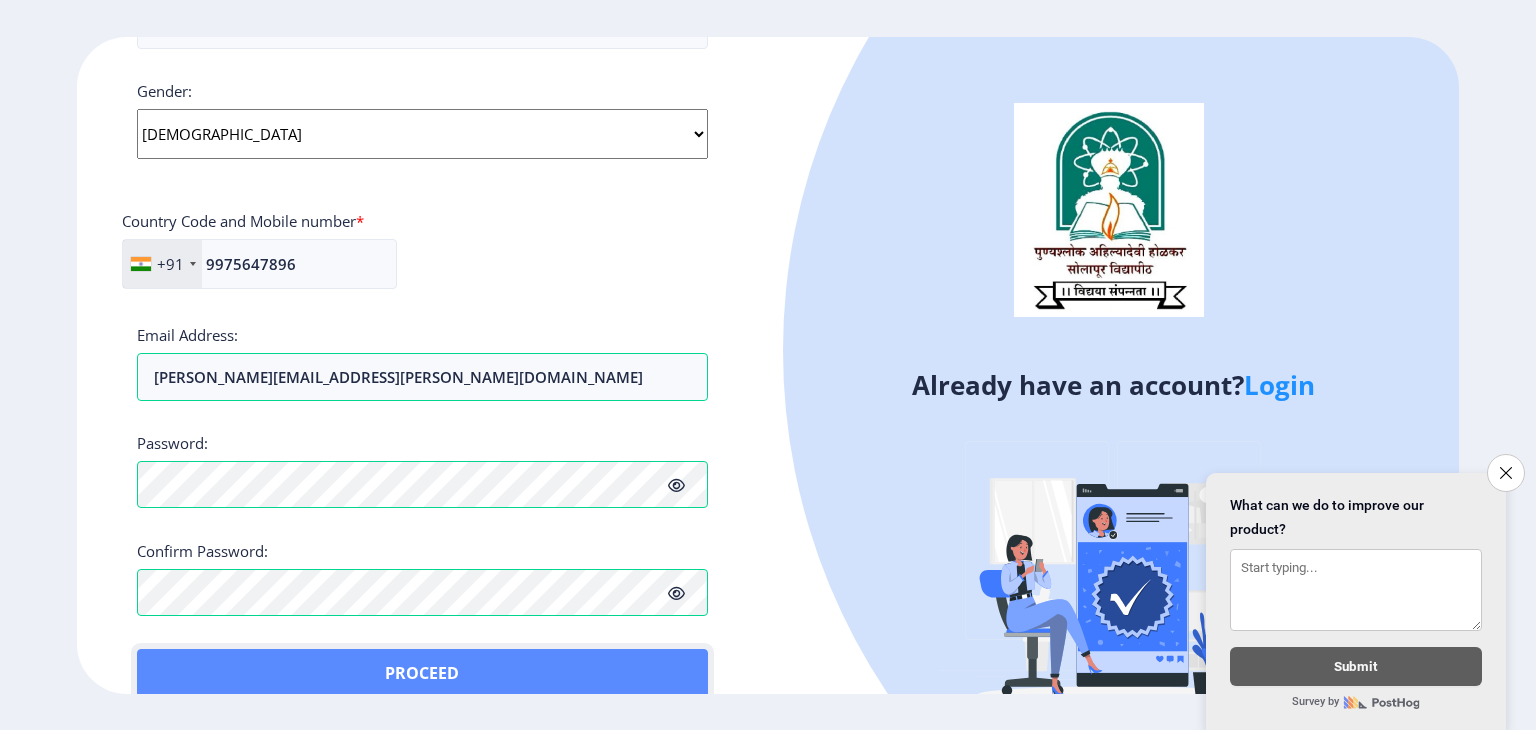 click on "Proceed" 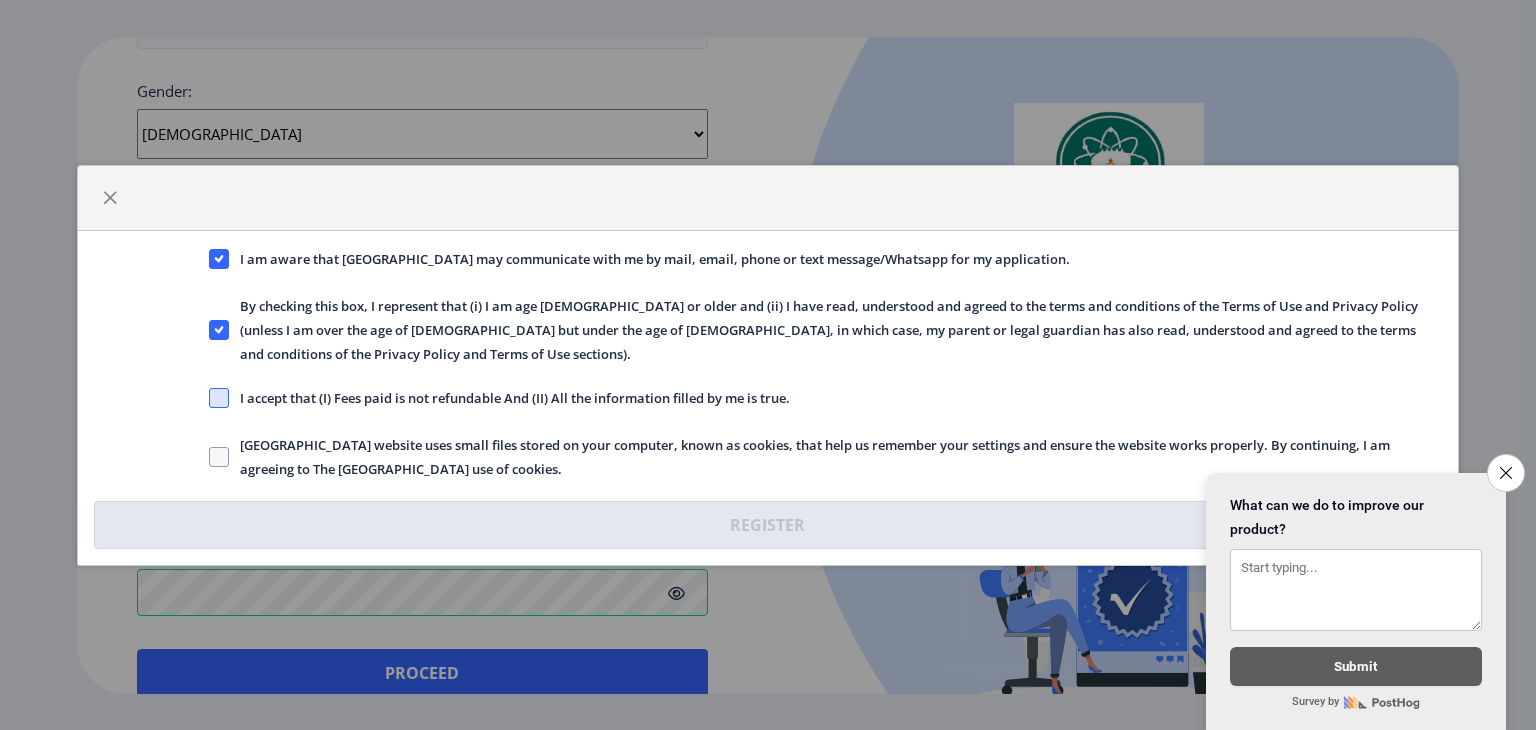click 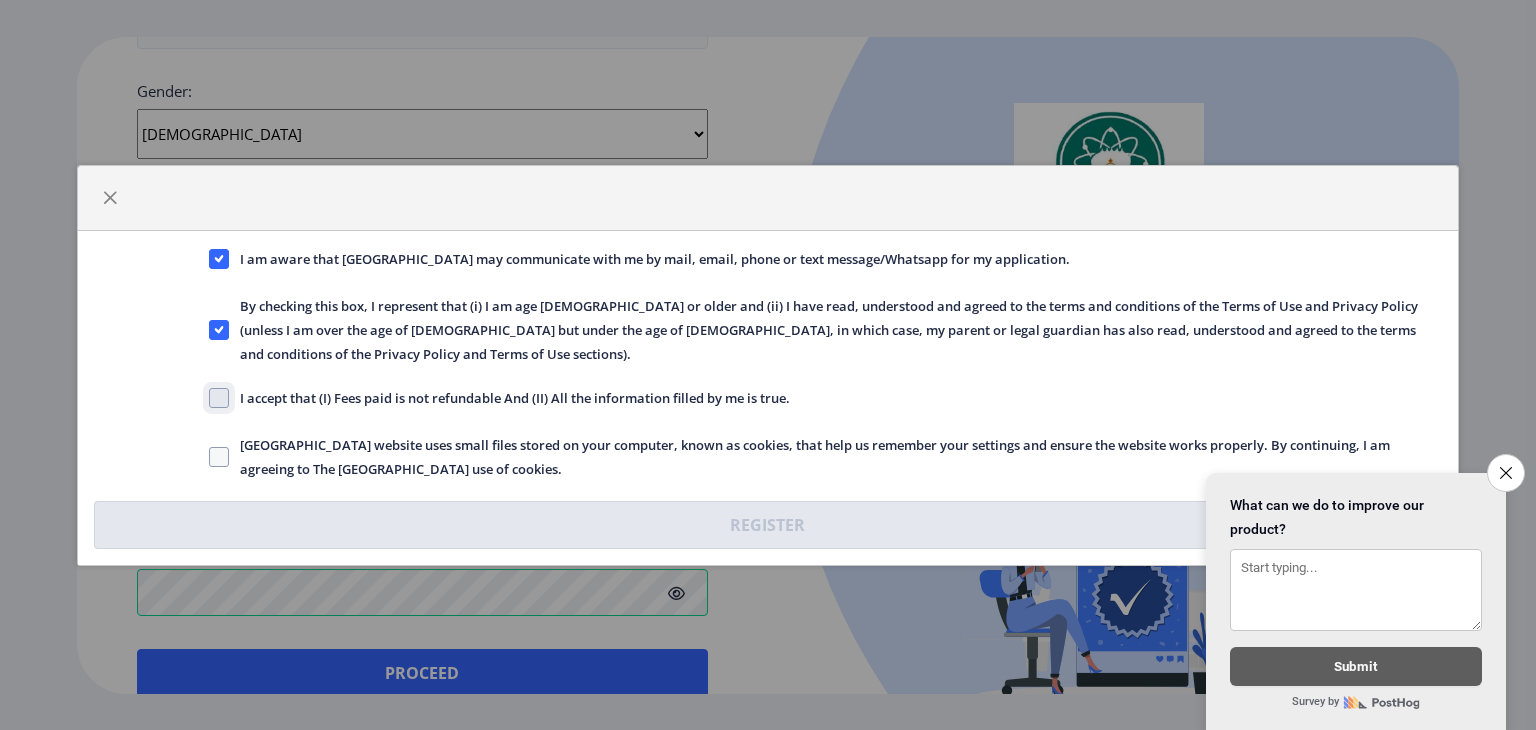 click on "I accept that (I) Fees paid is not refundable And (II) All the information filled by me is true." 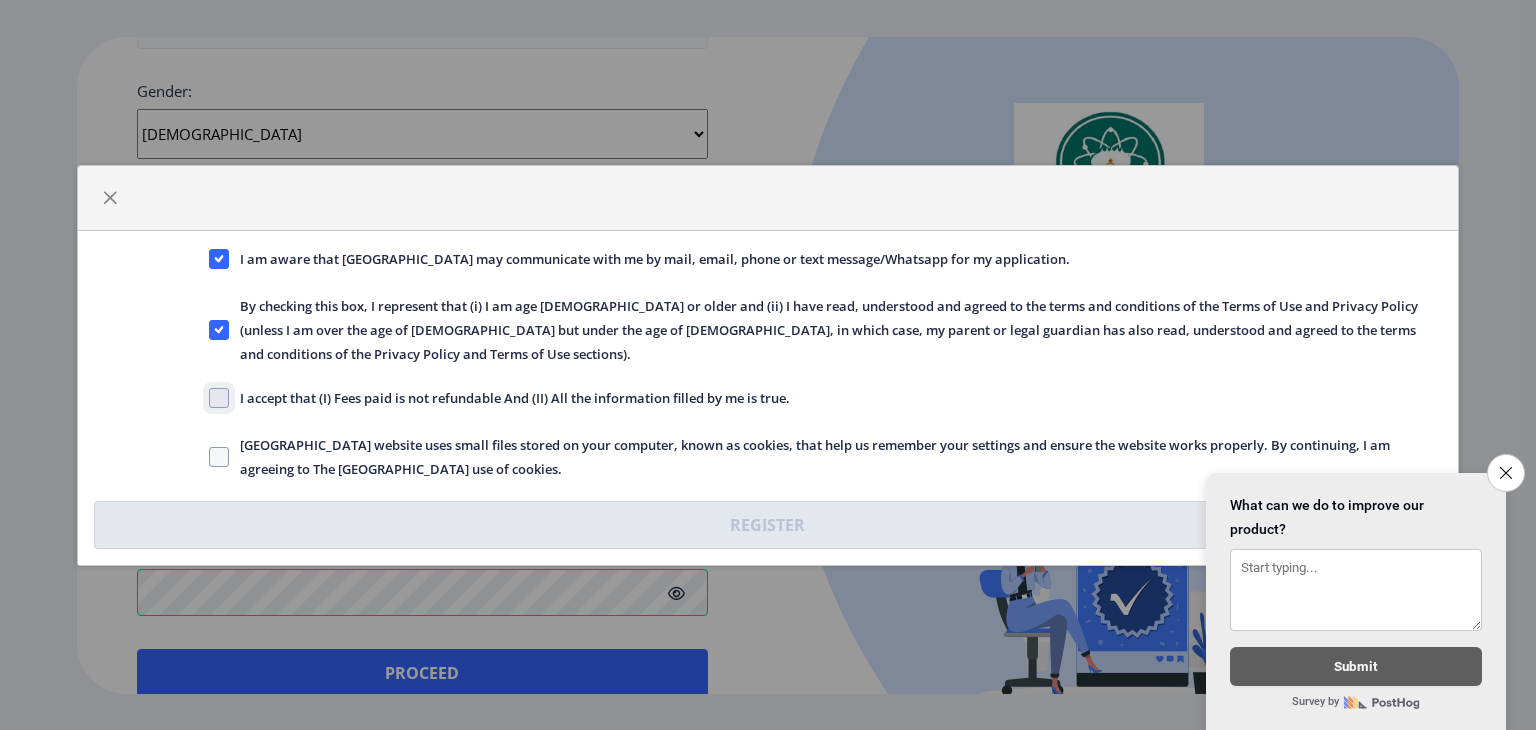 checkbox on "true" 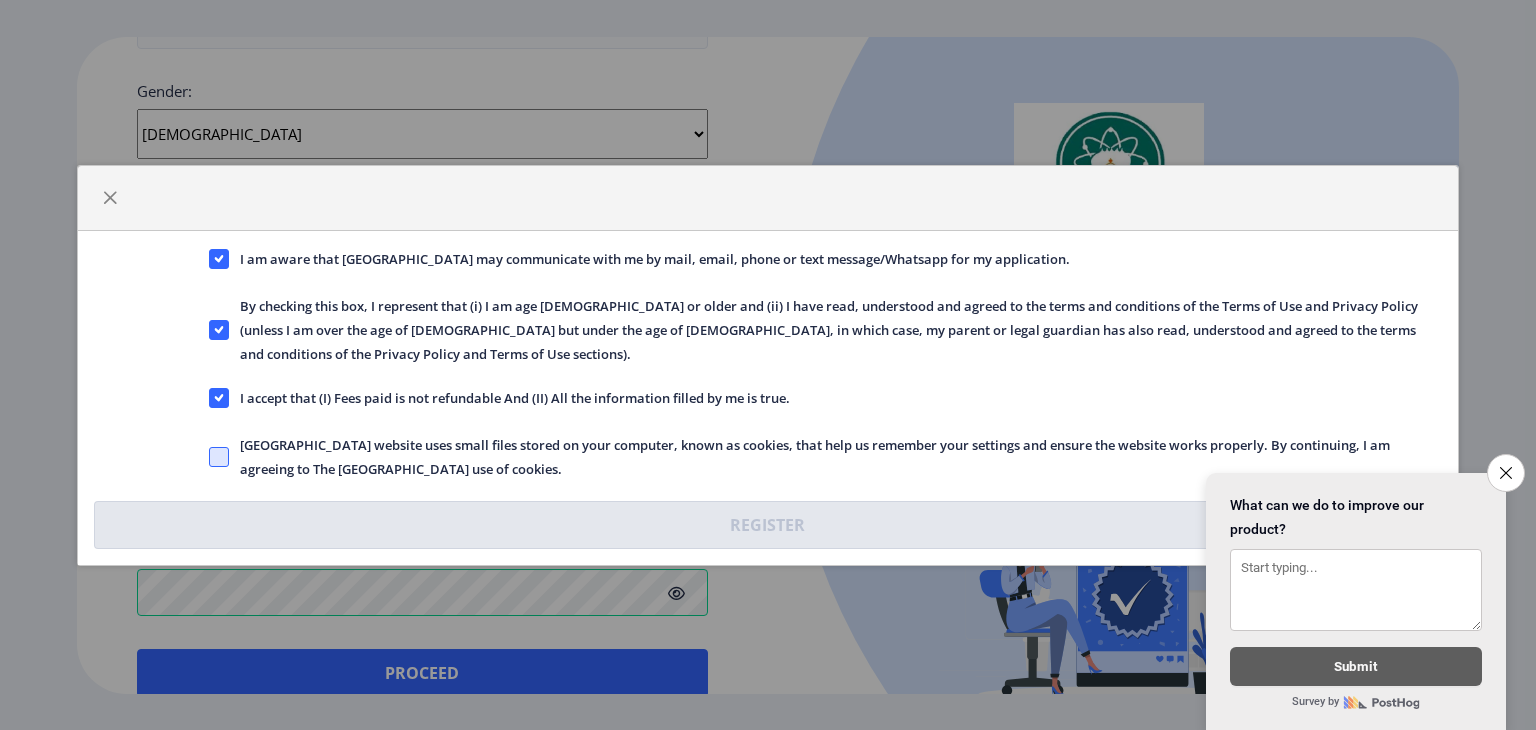 click 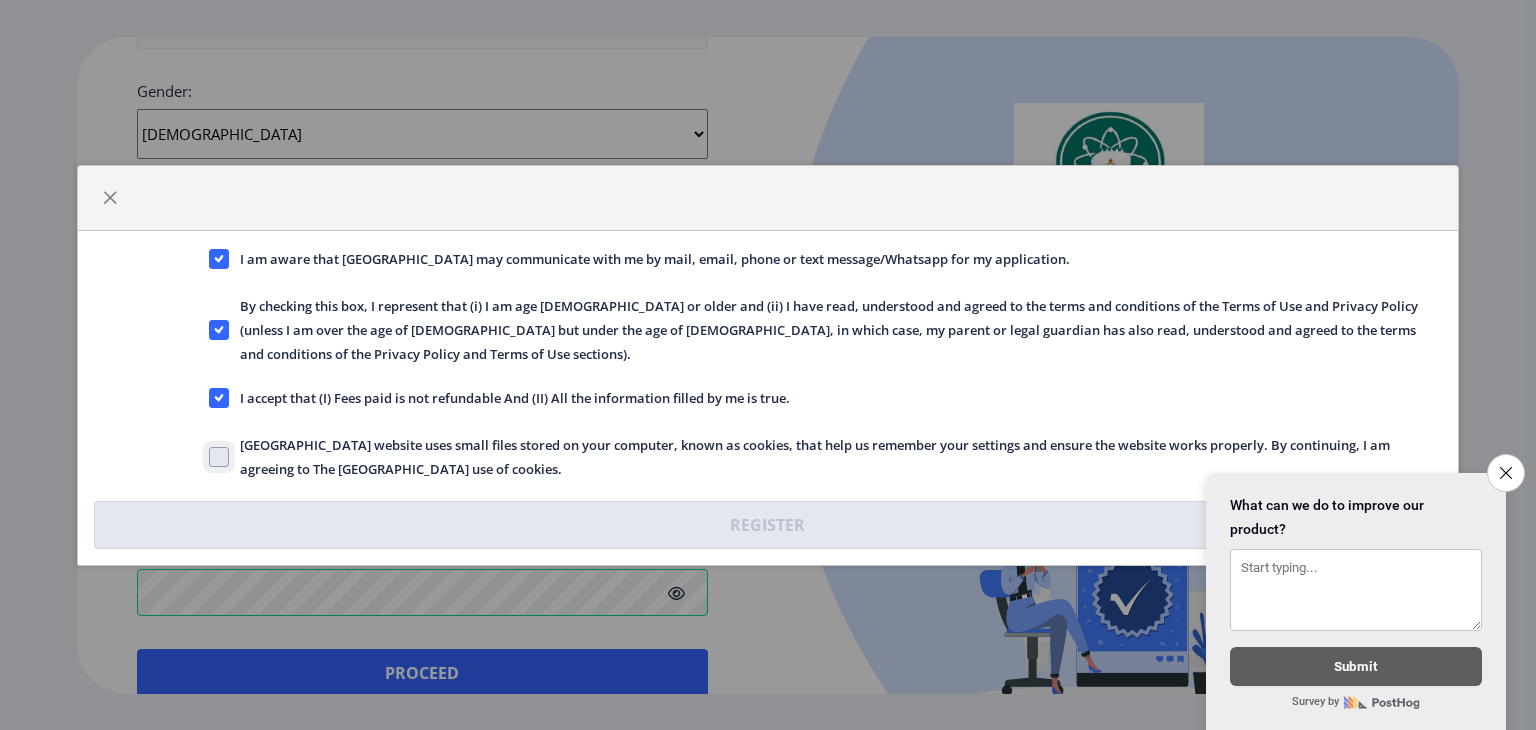 click on "Solapur University website uses small files stored on your computer, known as cookies, that help us remember your settings and ensure the website works properly. By continuing, I am agreeing to The Solapur University use of cookies." 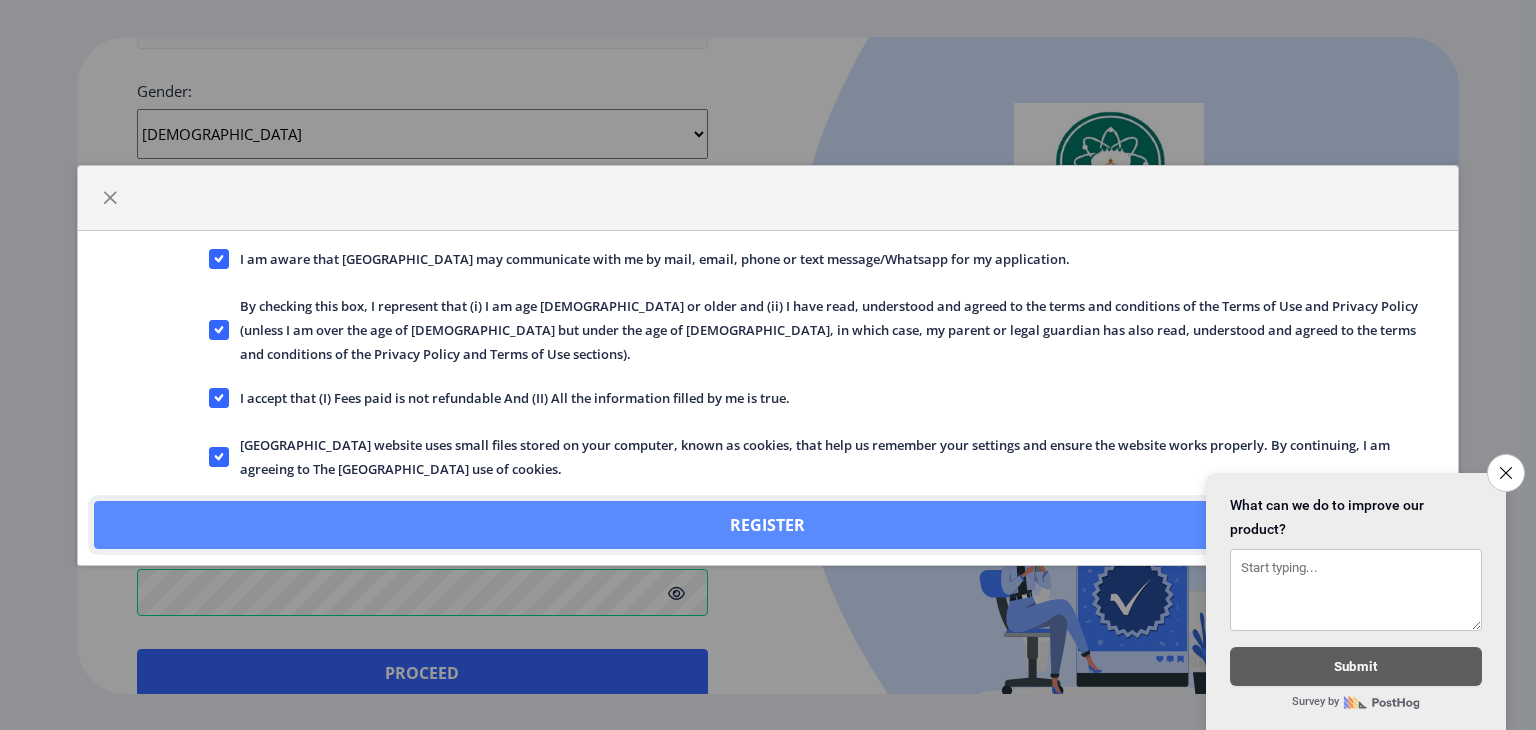 click on "Register" 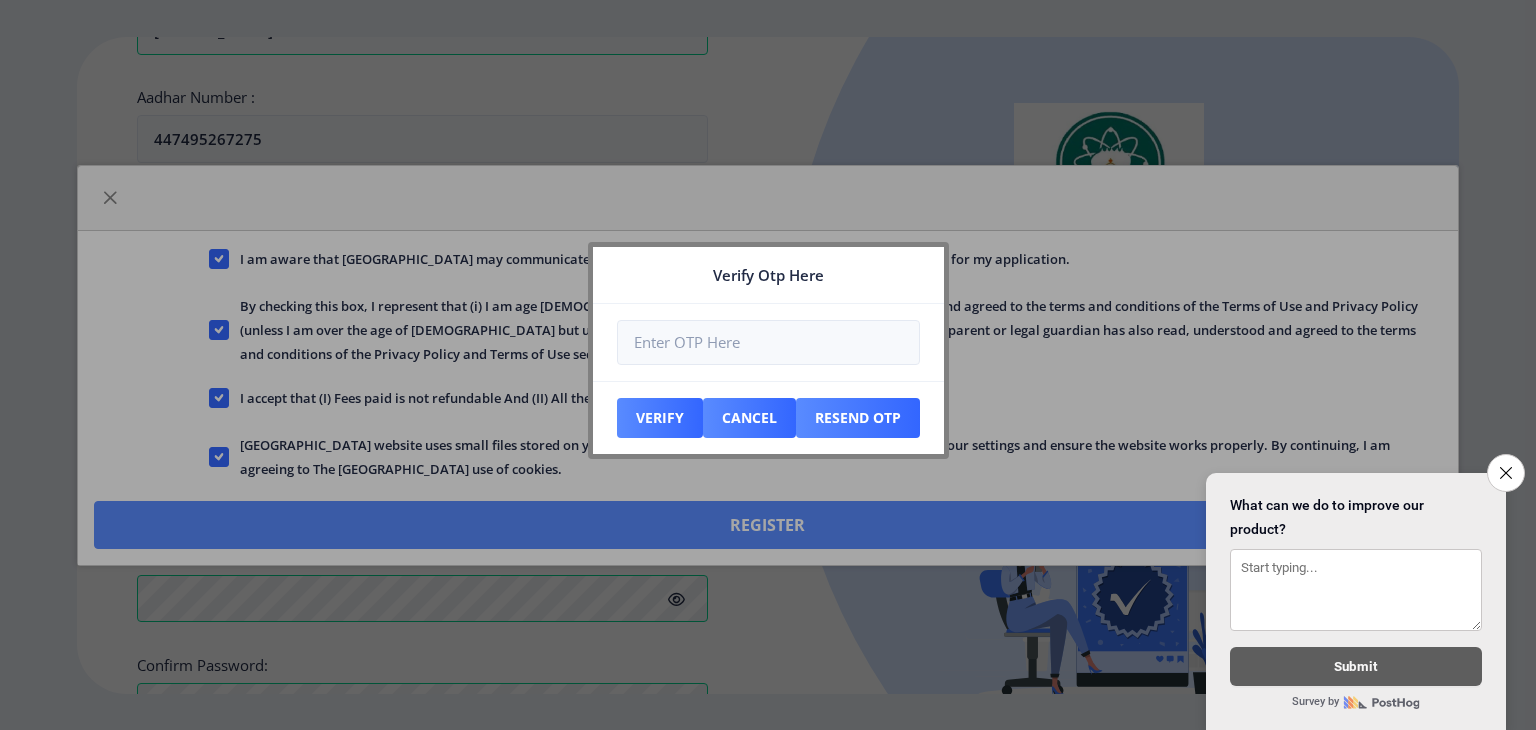 scroll, scrollTop: 864, scrollLeft: 0, axis: vertical 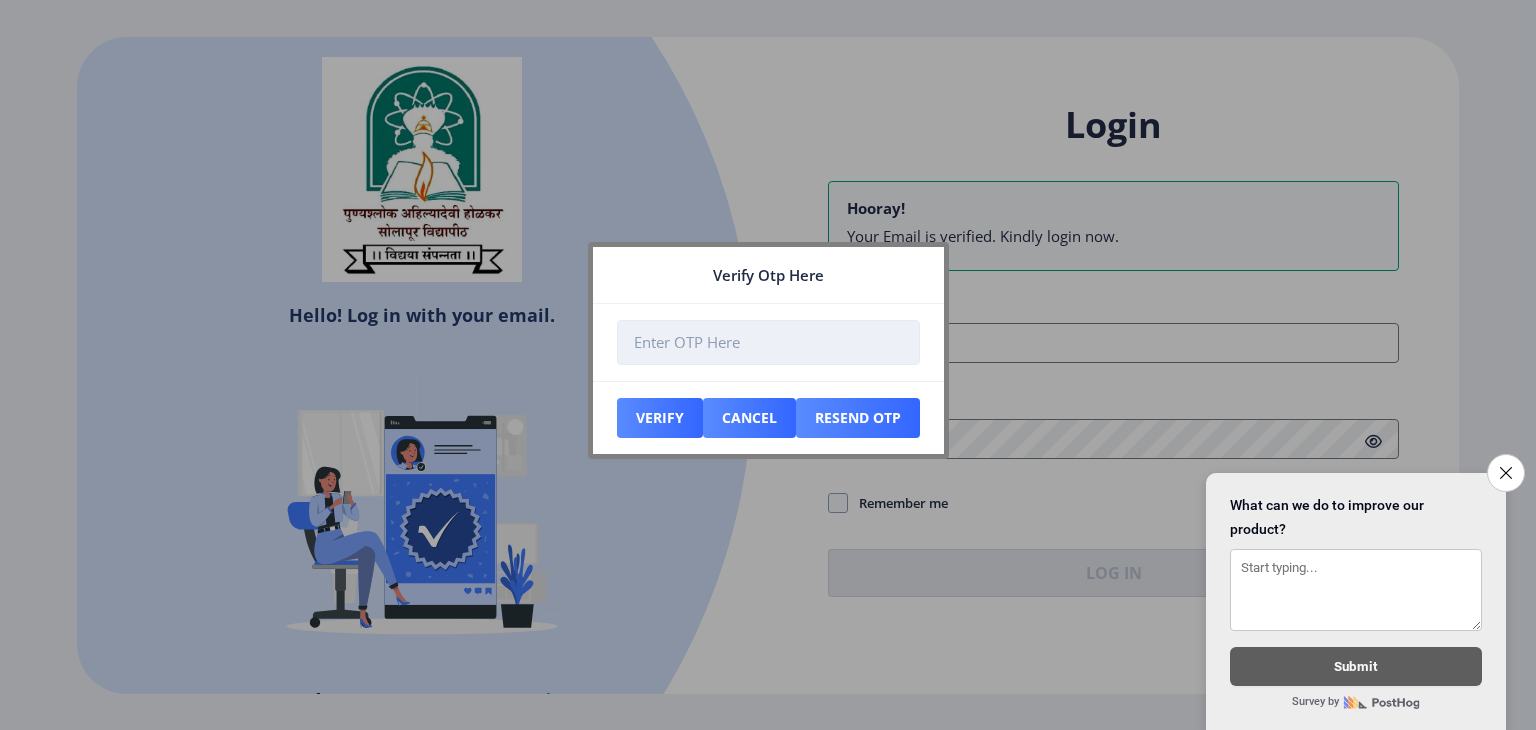 click at bounding box center (768, 342) 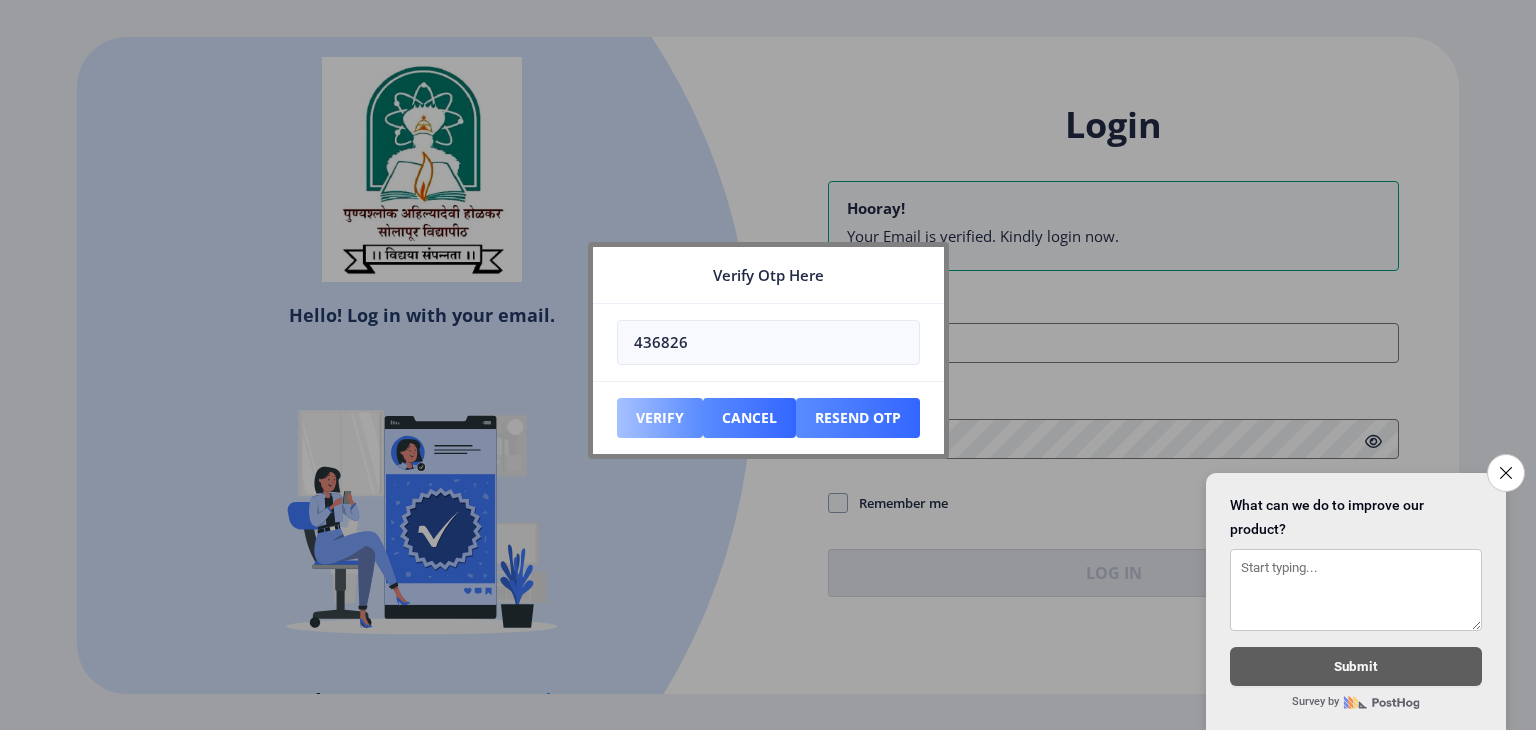 type on "436826" 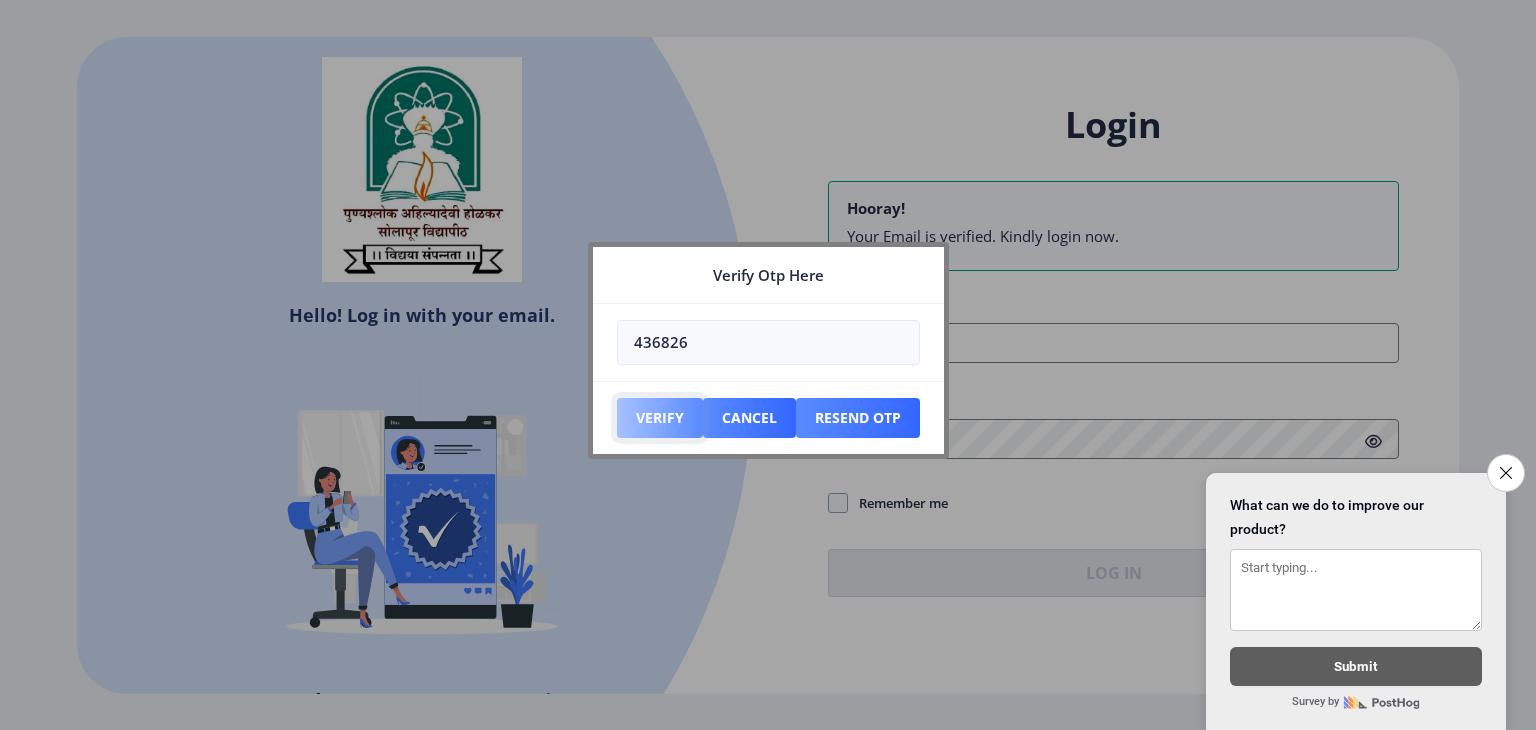 click on "Verify" at bounding box center [660, 418] 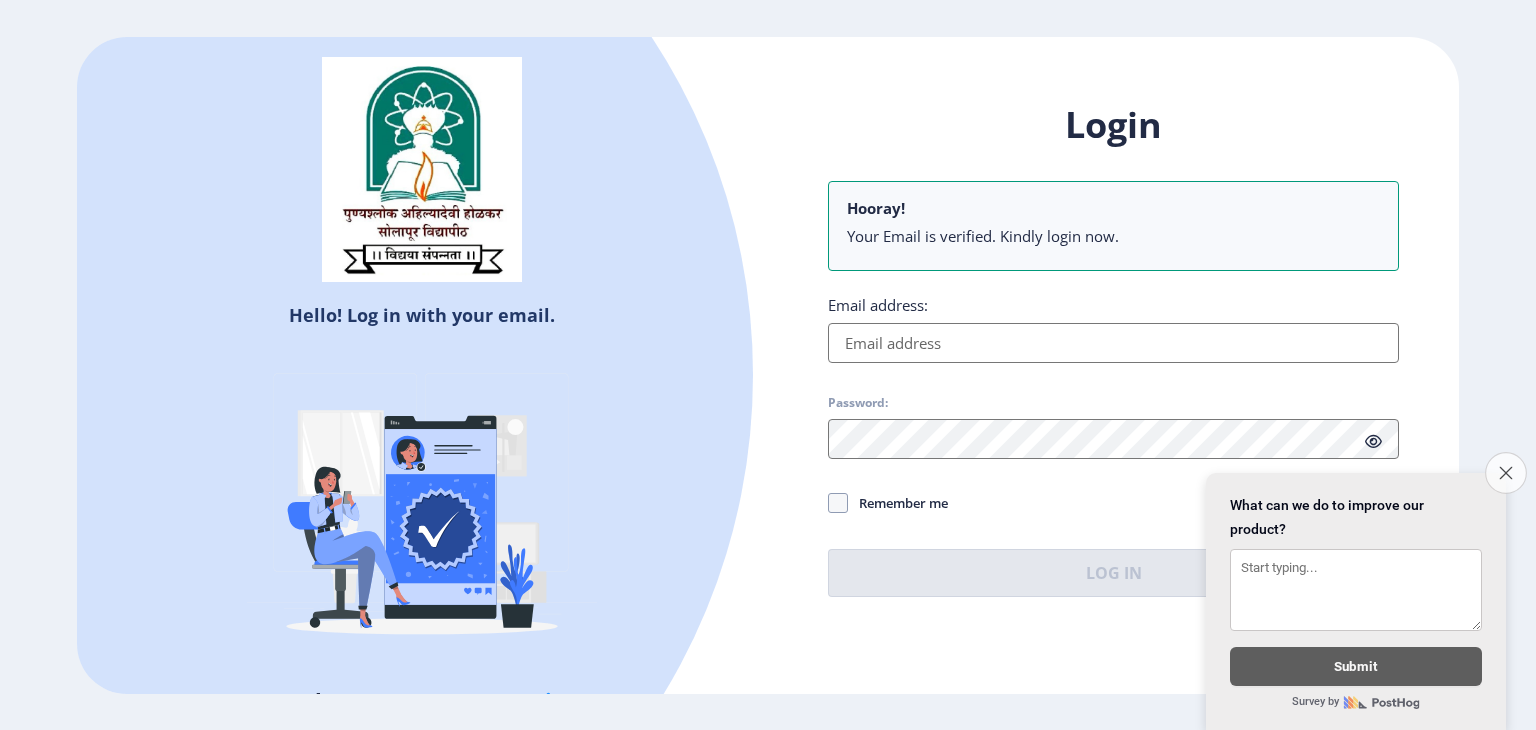 click on "Close survey" at bounding box center [1506, 473] 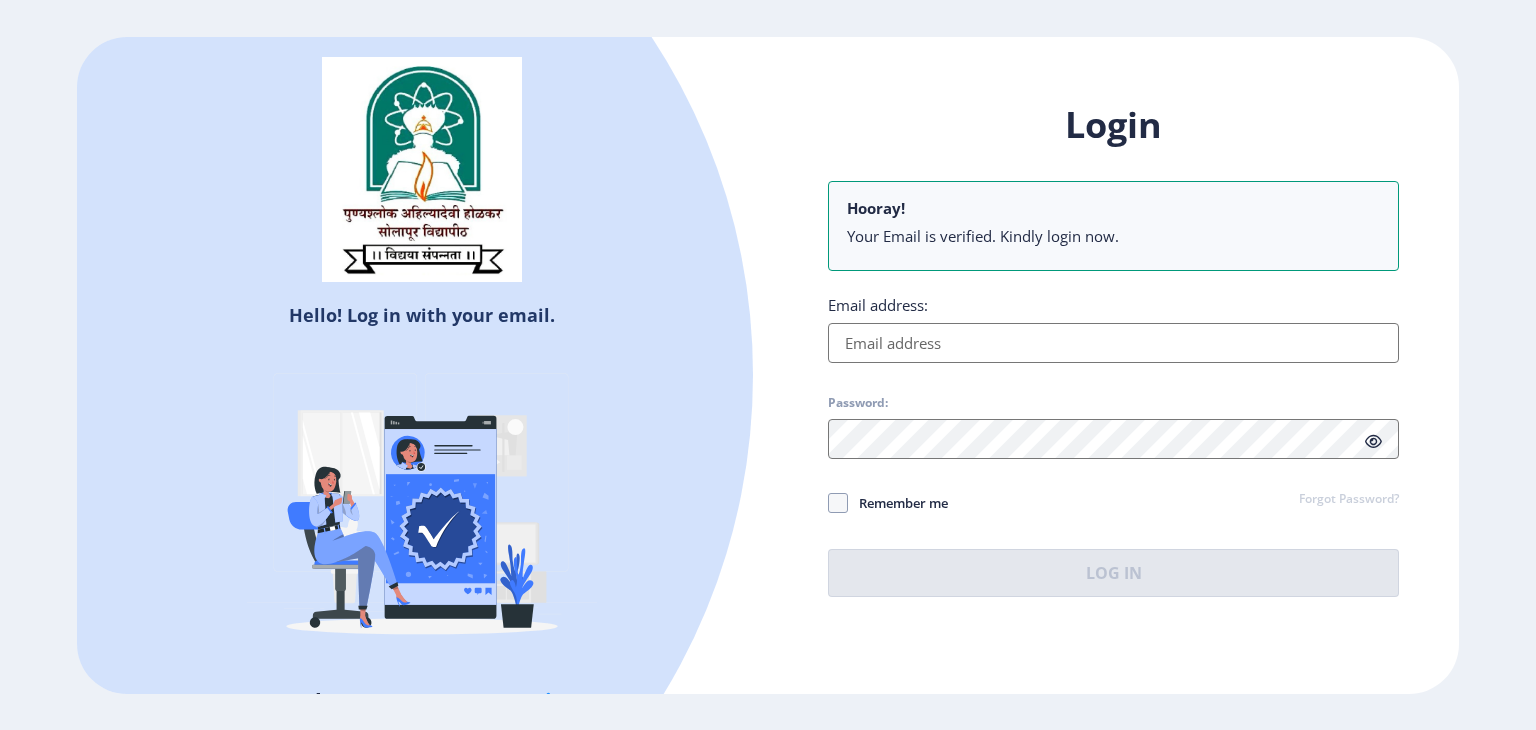 click on "Email address:" at bounding box center (1113, 343) 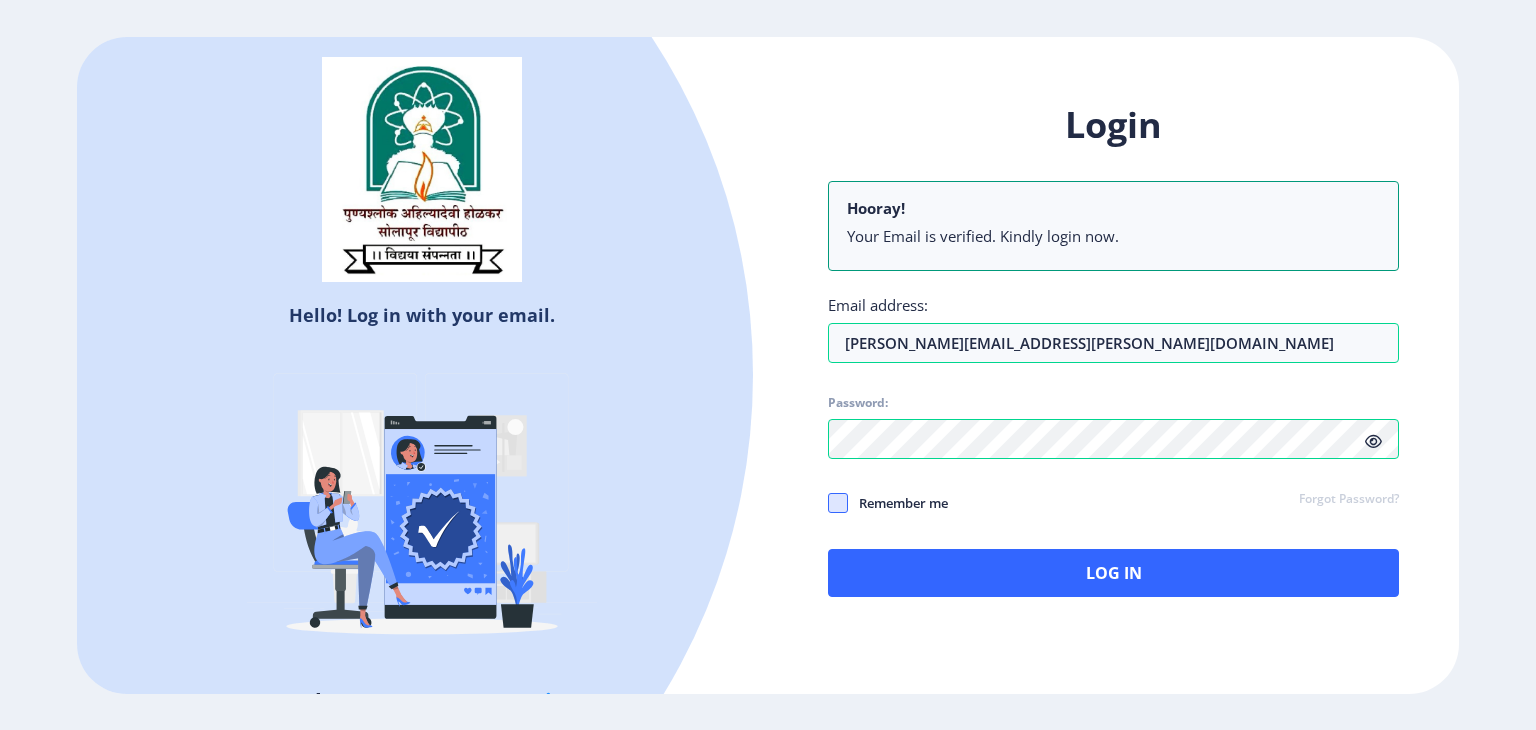 click 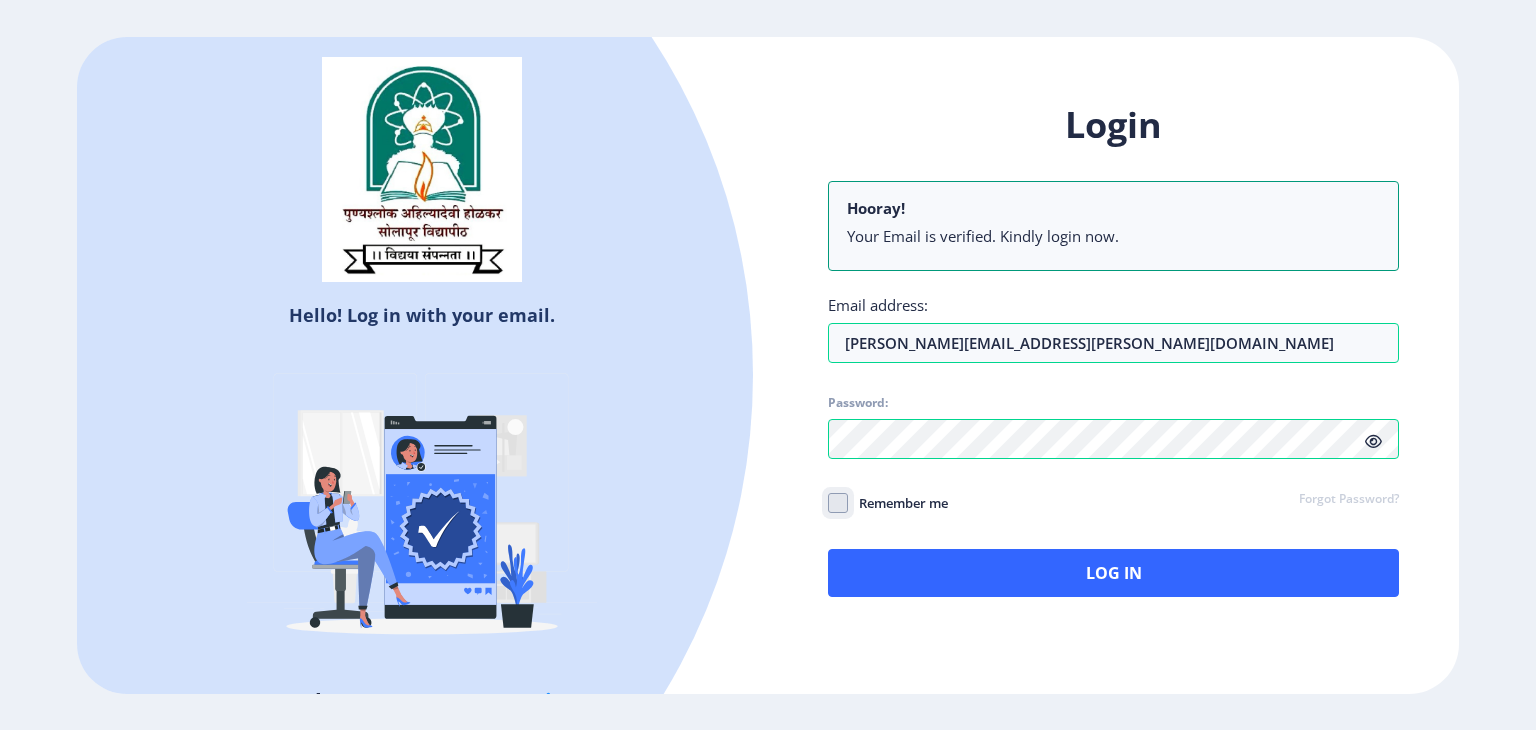 click on "Remember me" 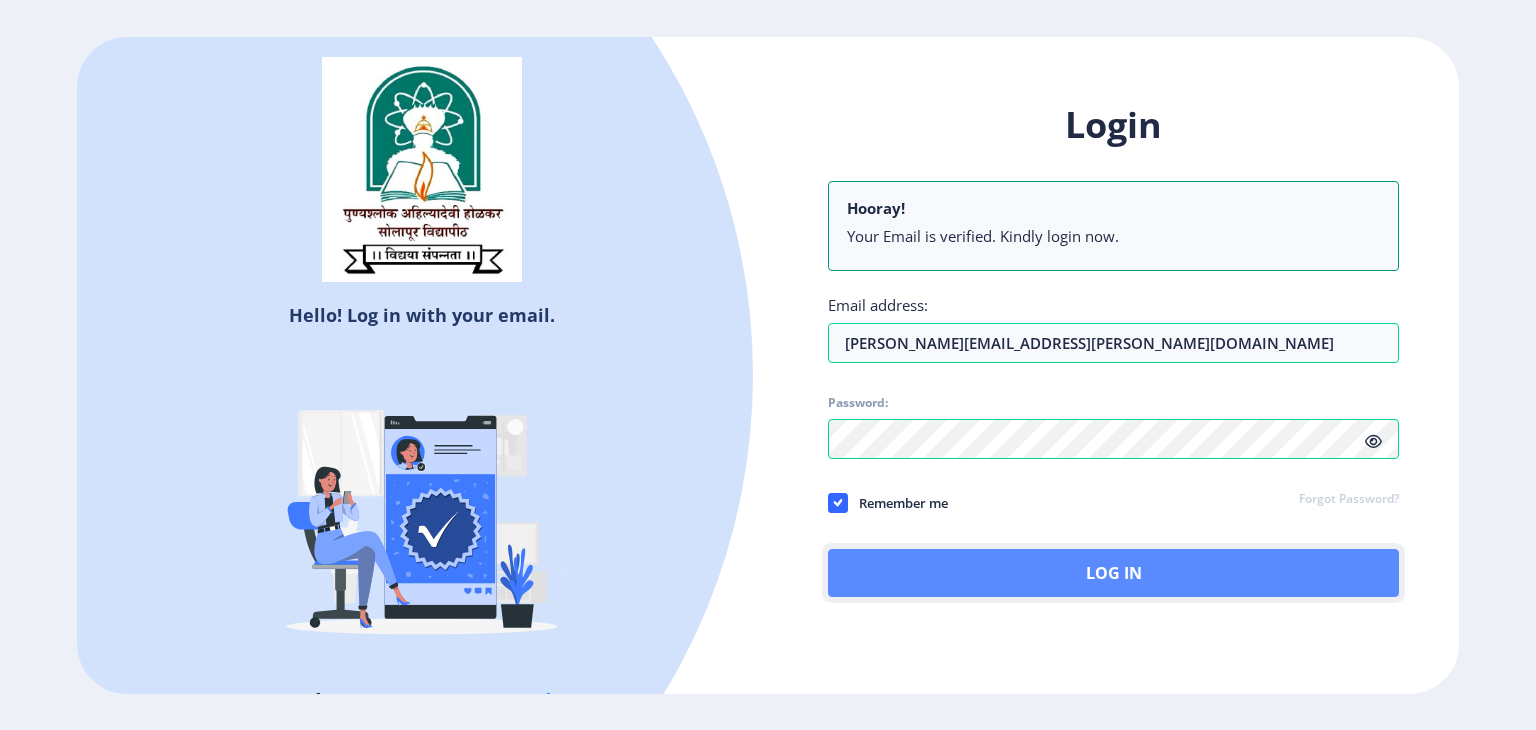 click on "Log In" 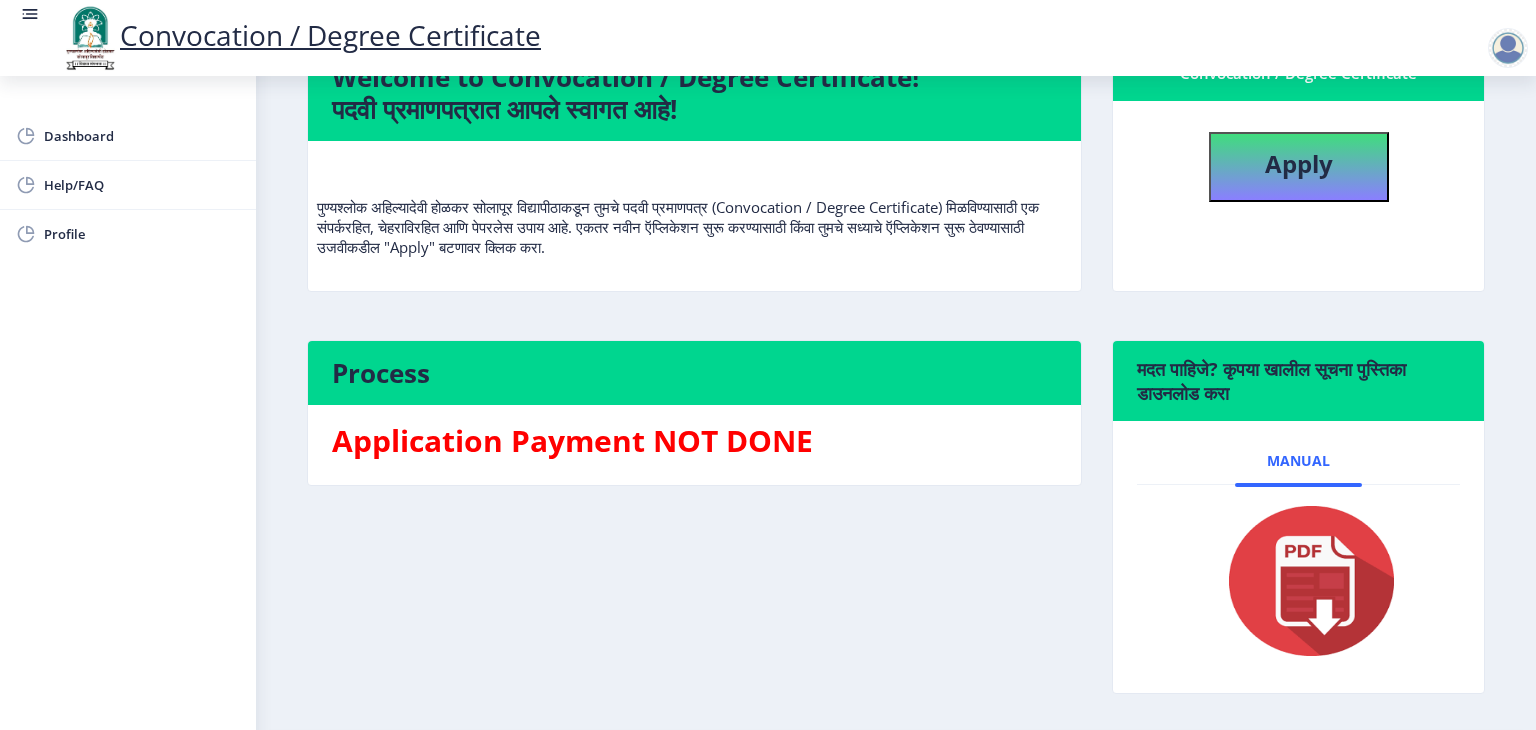 scroll, scrollTop: 0, scrollLeft: 0, axis: both 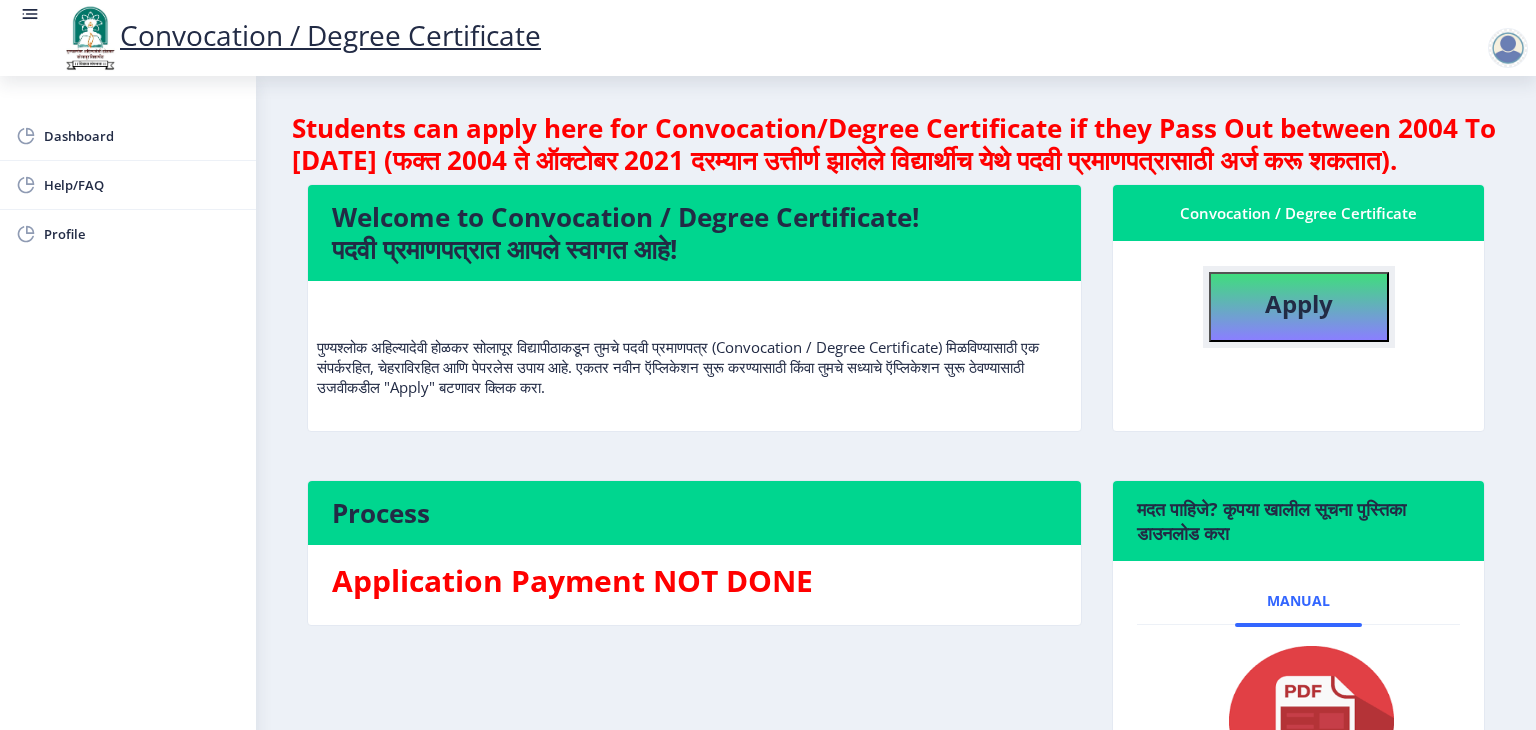 click on "Apply" 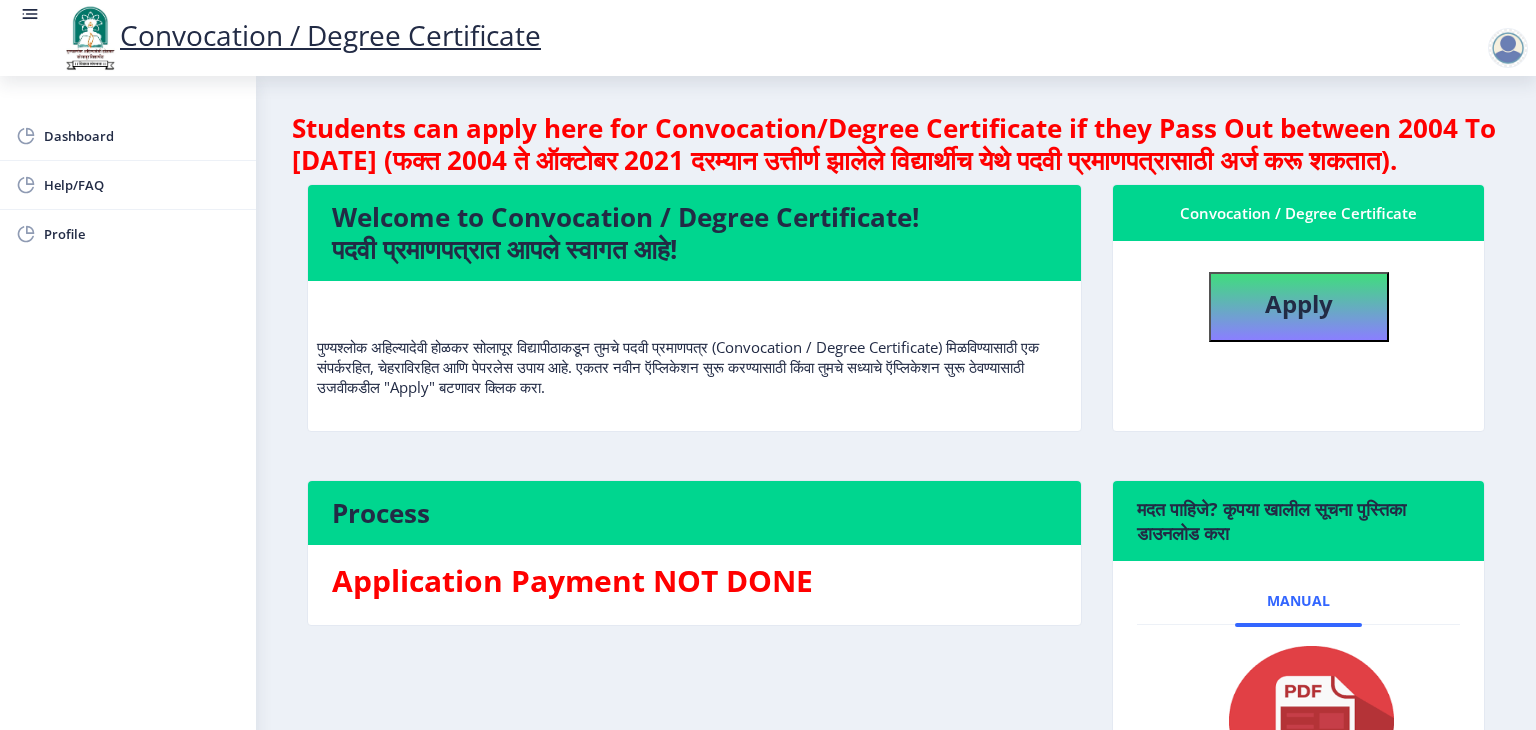 select 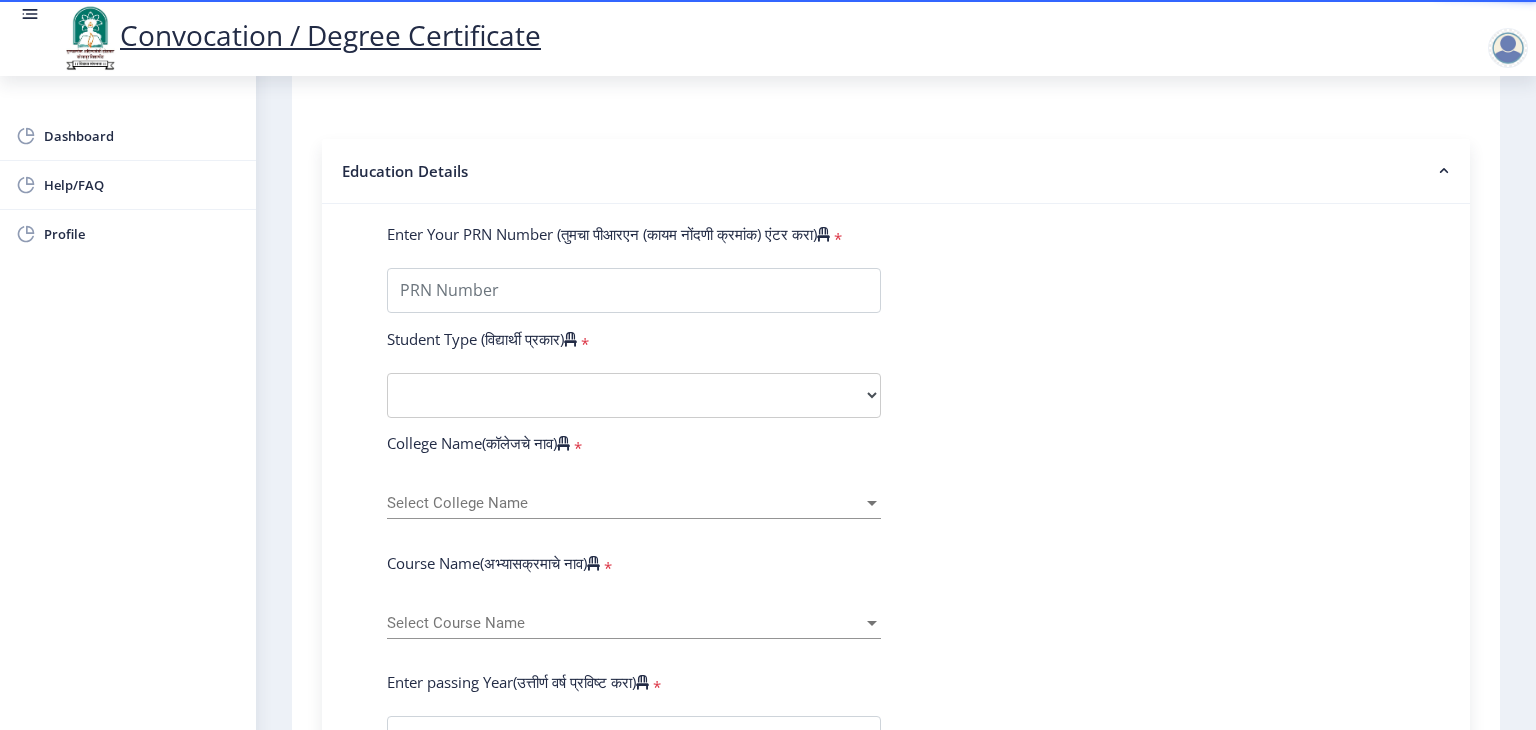 scroll, scrollTop: 408, scrollLeft: 0, axis: vertical 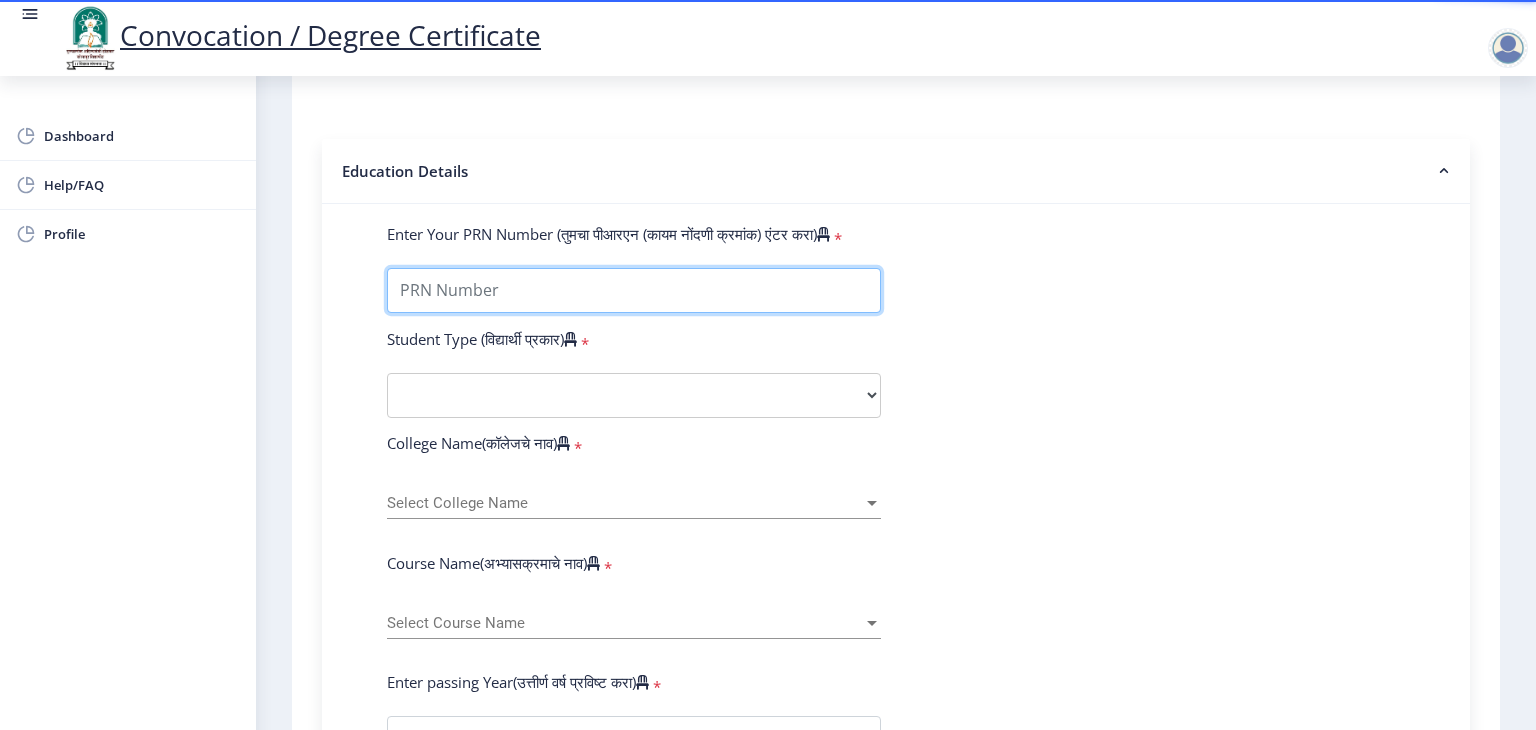 click on "Enter Your PRN Number (तुमचा पीआरएन (कायम नोंदणी क्रमांक) एंटर करा)" at bounding box center [634, 290] 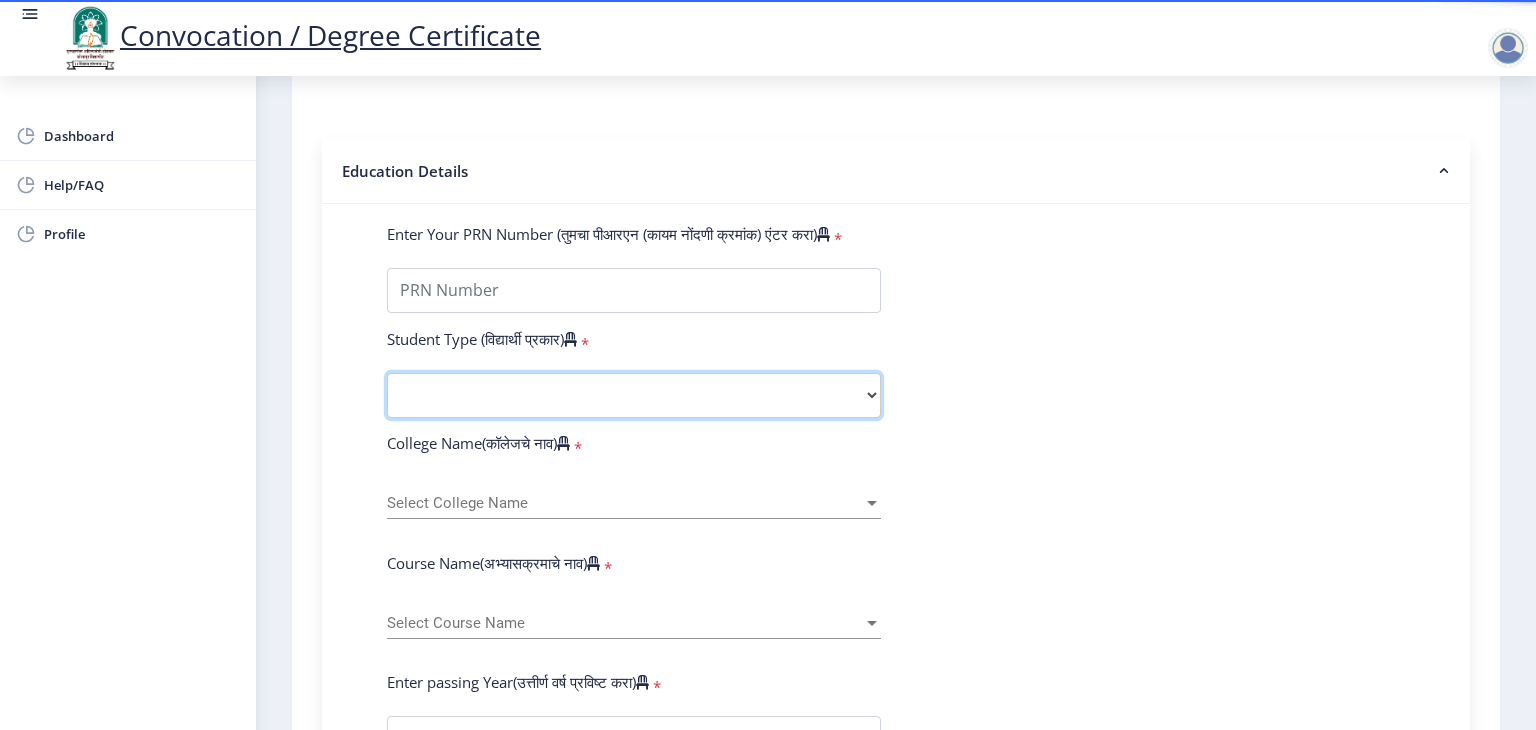 click on "Select Student Type Regular External" at bounding box center [634, 395] 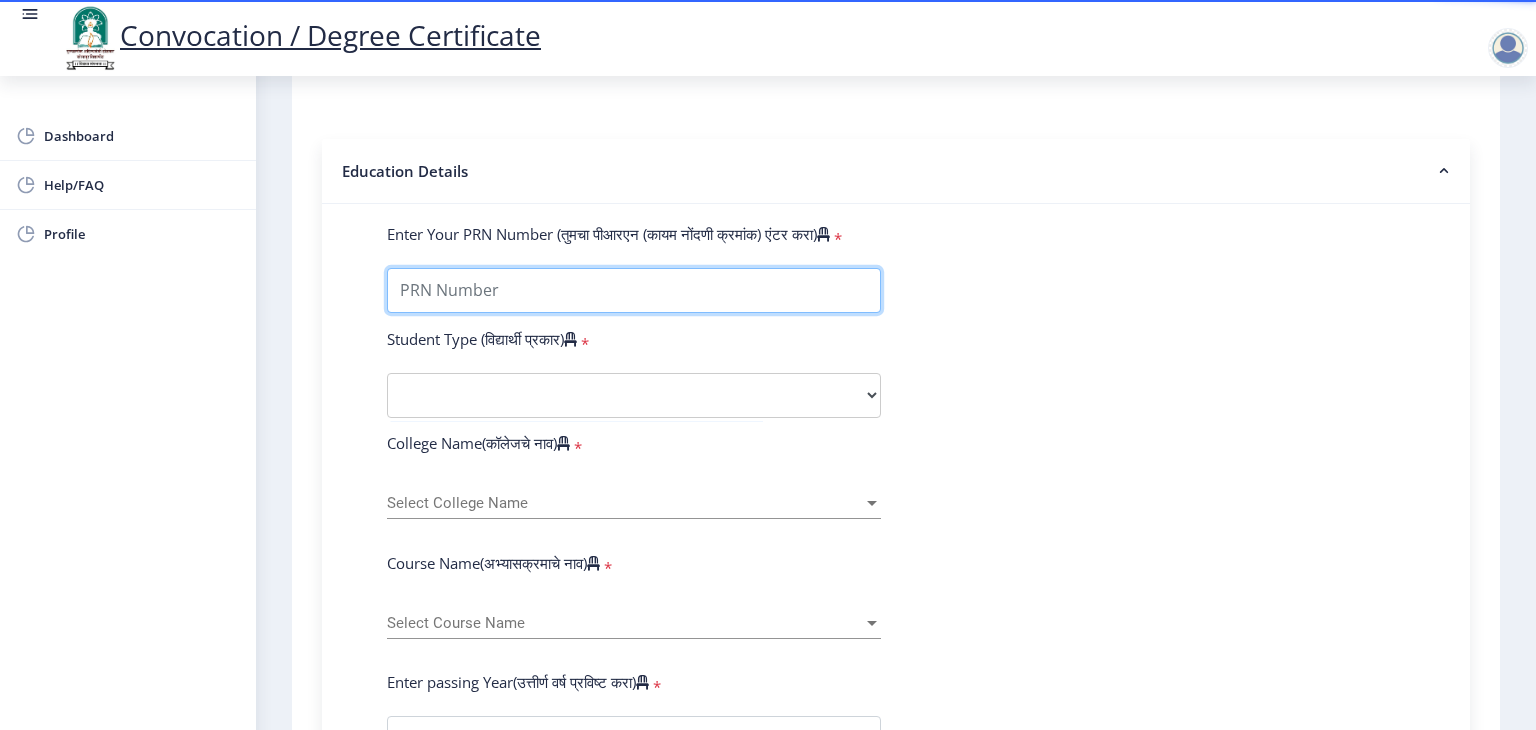 click on "Enter Your PRN Number (तुमचा पीआरएन (कायम नोंदणी क्रमांक) एंटर करा)" at bounding box center [634, 290] 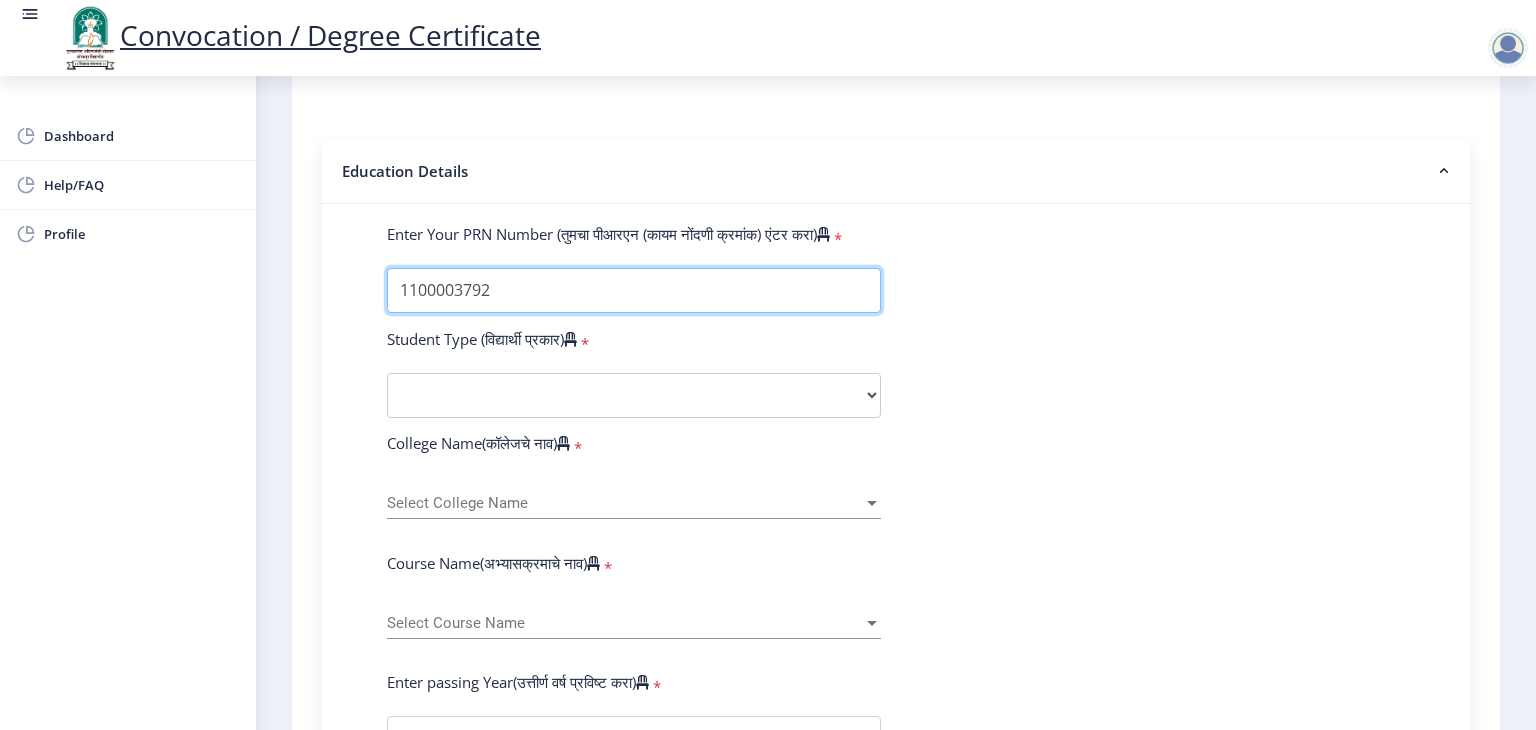 type on "1100003792" 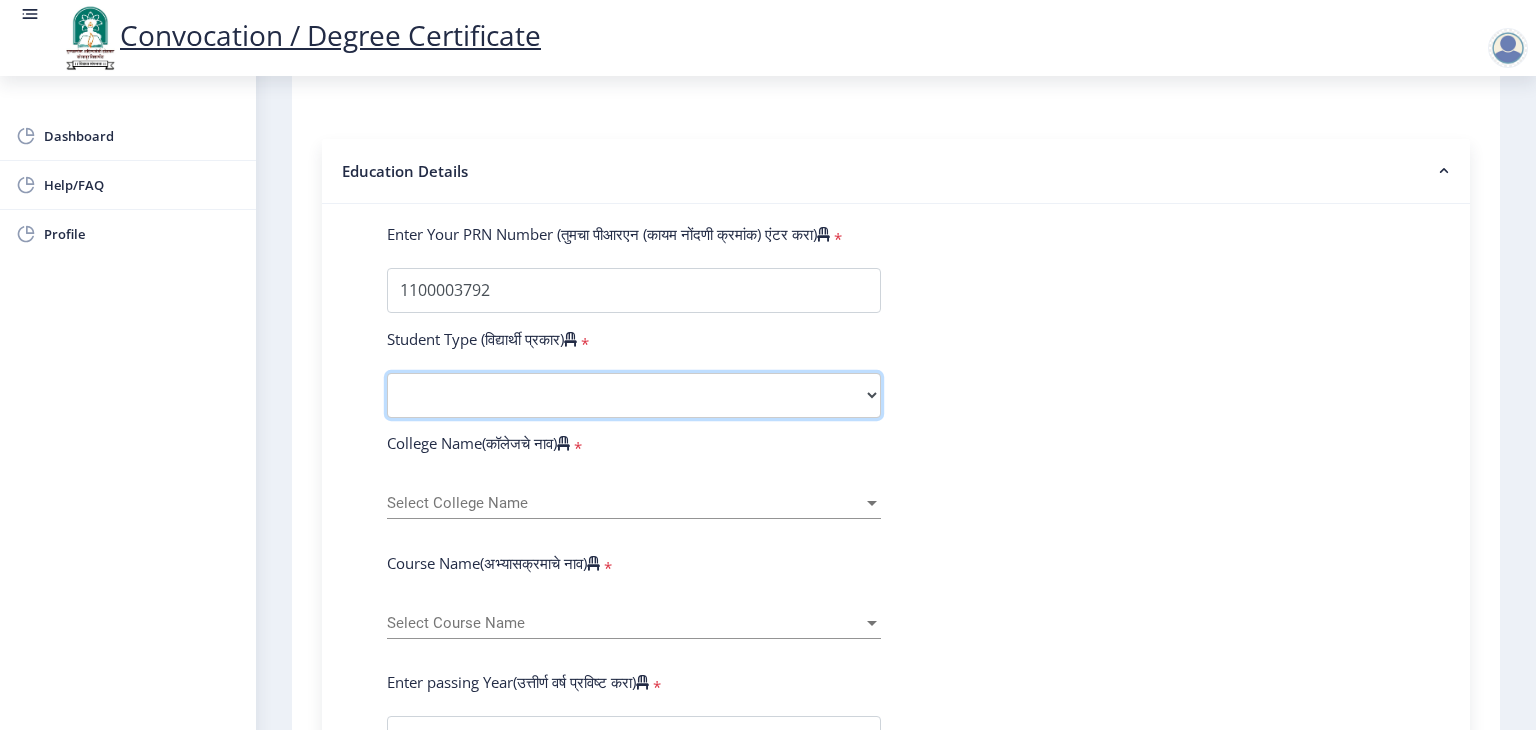 click on "Select Student Type Regular External" at bounding box center (634, 395) 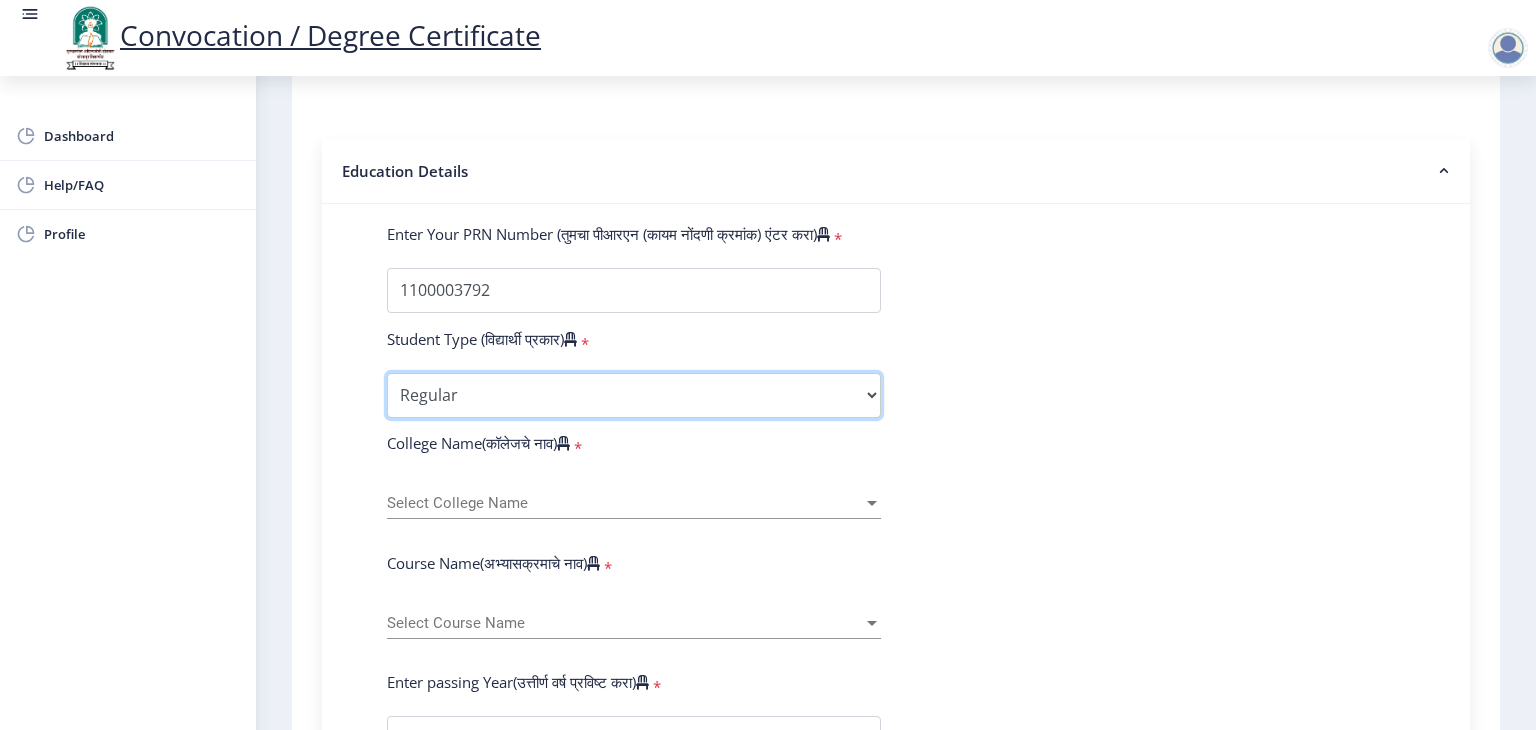 click on "Select Student Type Regular External" at bounding box center (634, 395) 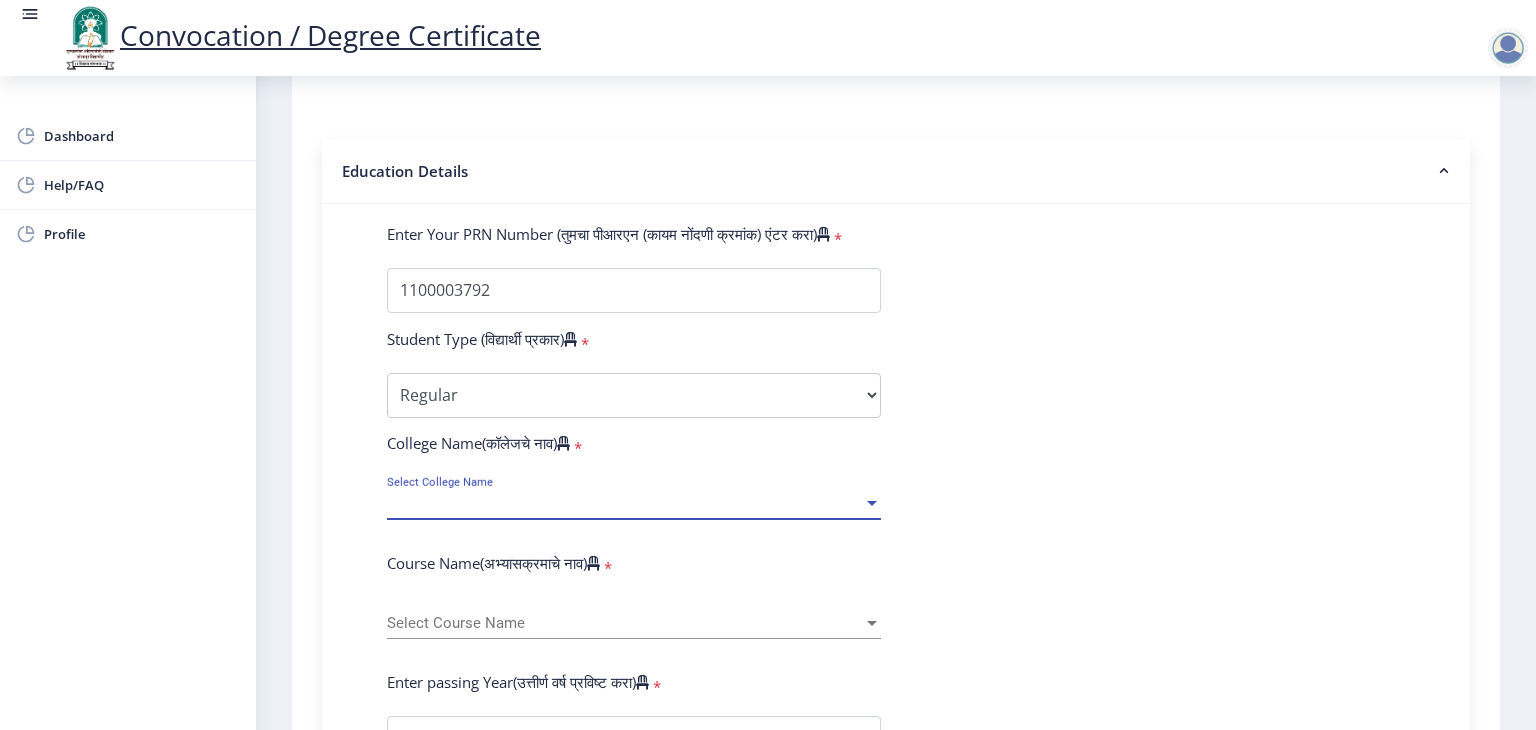 click on "Select College Name" at bounding box center (625, 503) 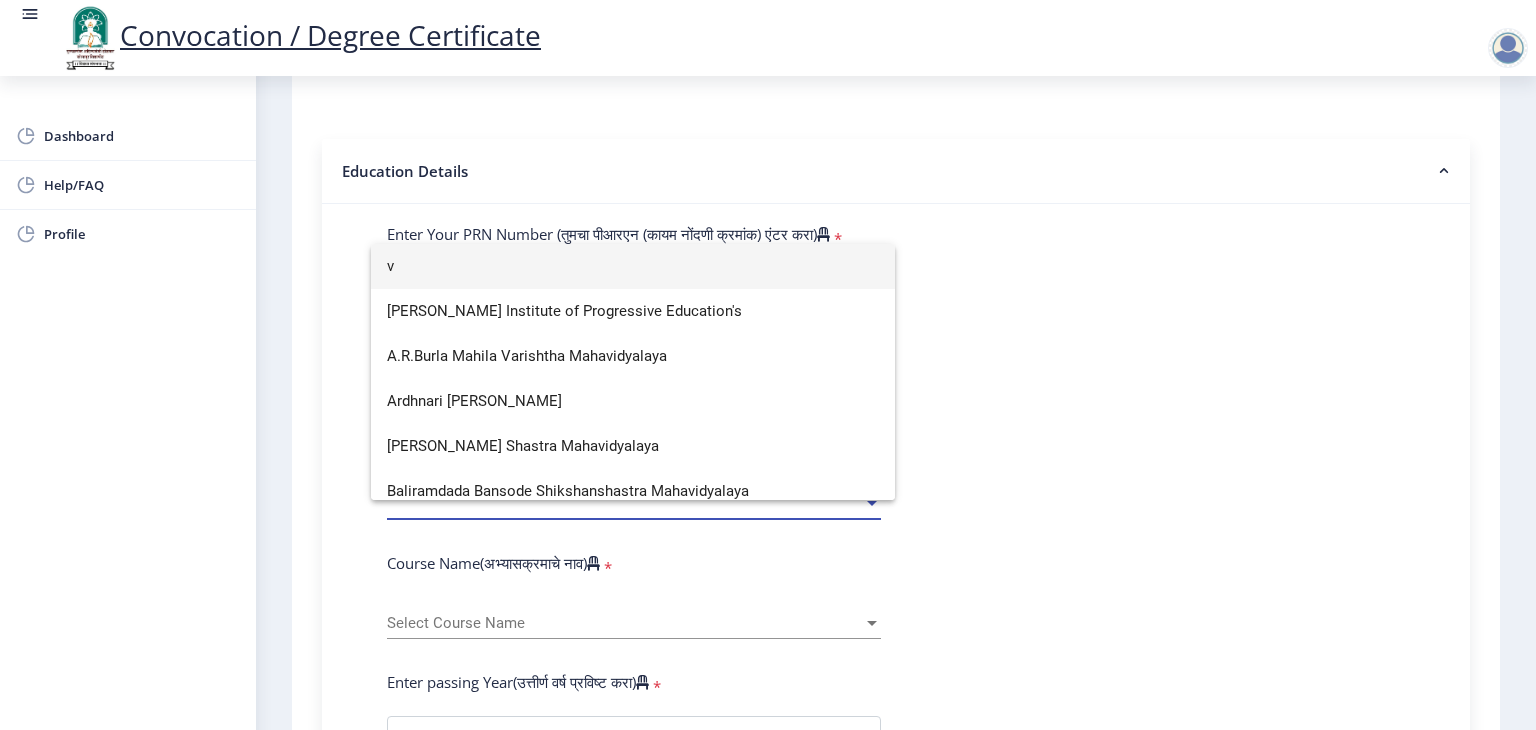 scroll, scrollTop: 2759, scrollLeft: 0, axis: vertical 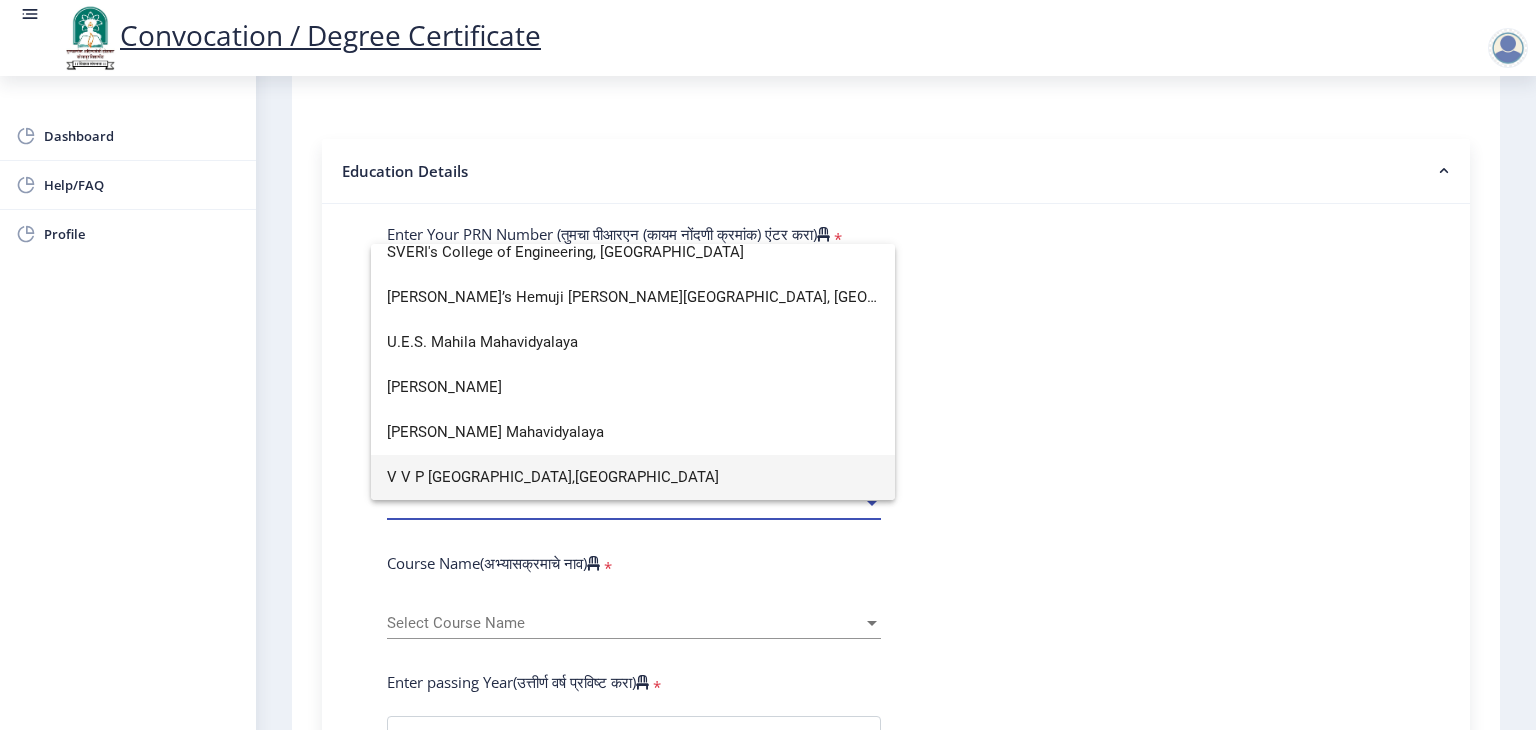 type on "v" 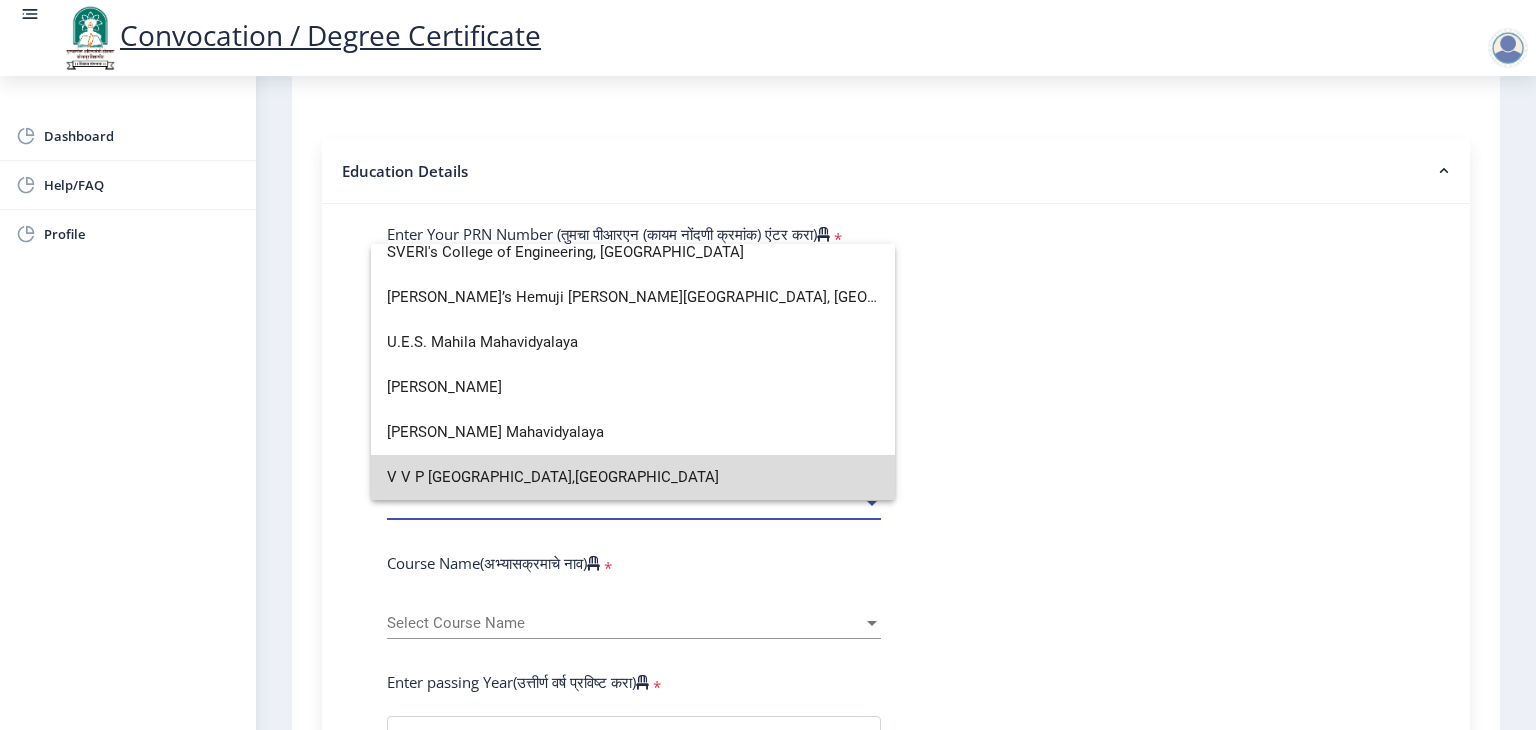 click on "V V P Institute of Engineering and Technology,Solapur" at bounding box center [633, 477] 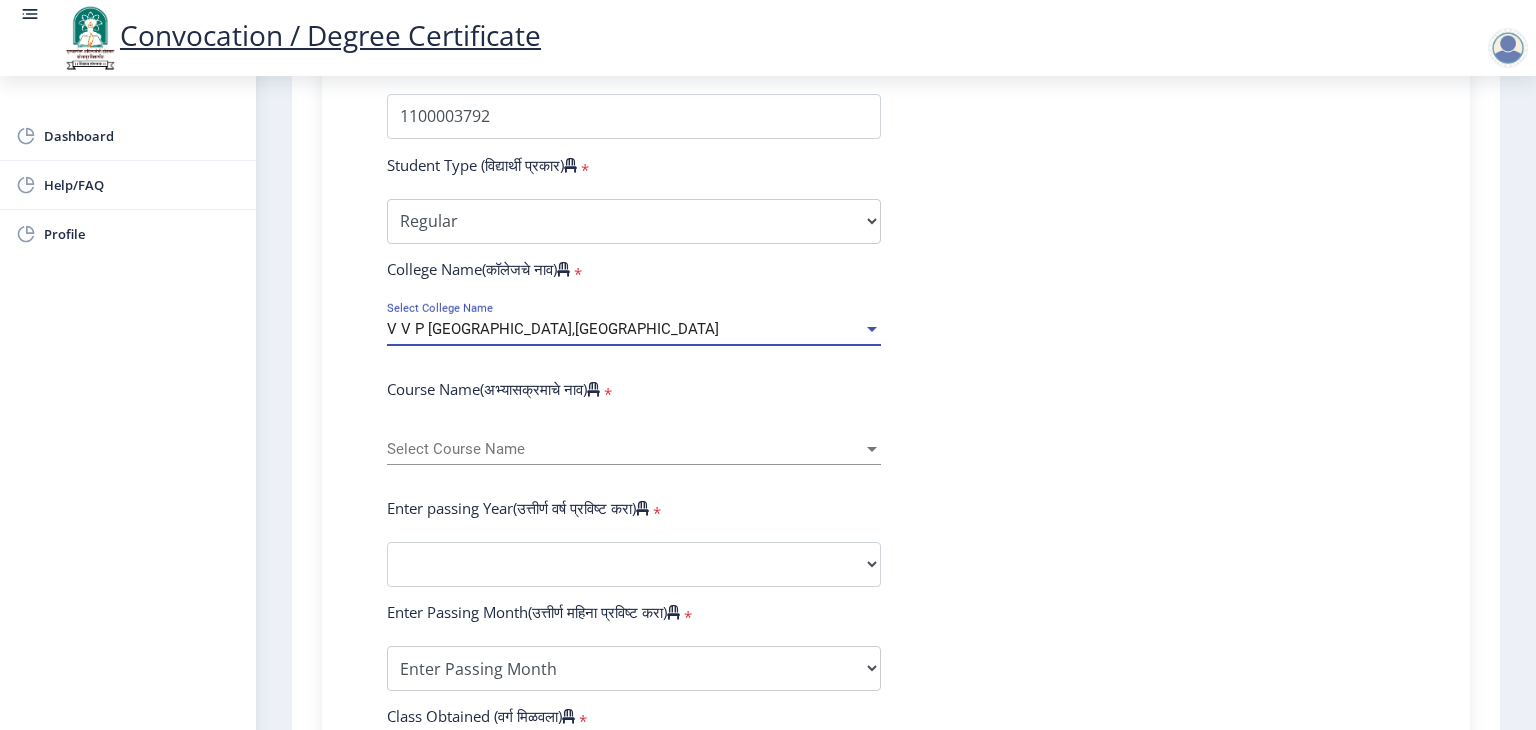 scroll, scrollTop: 583, scrollLeft: 0, axis: vertical 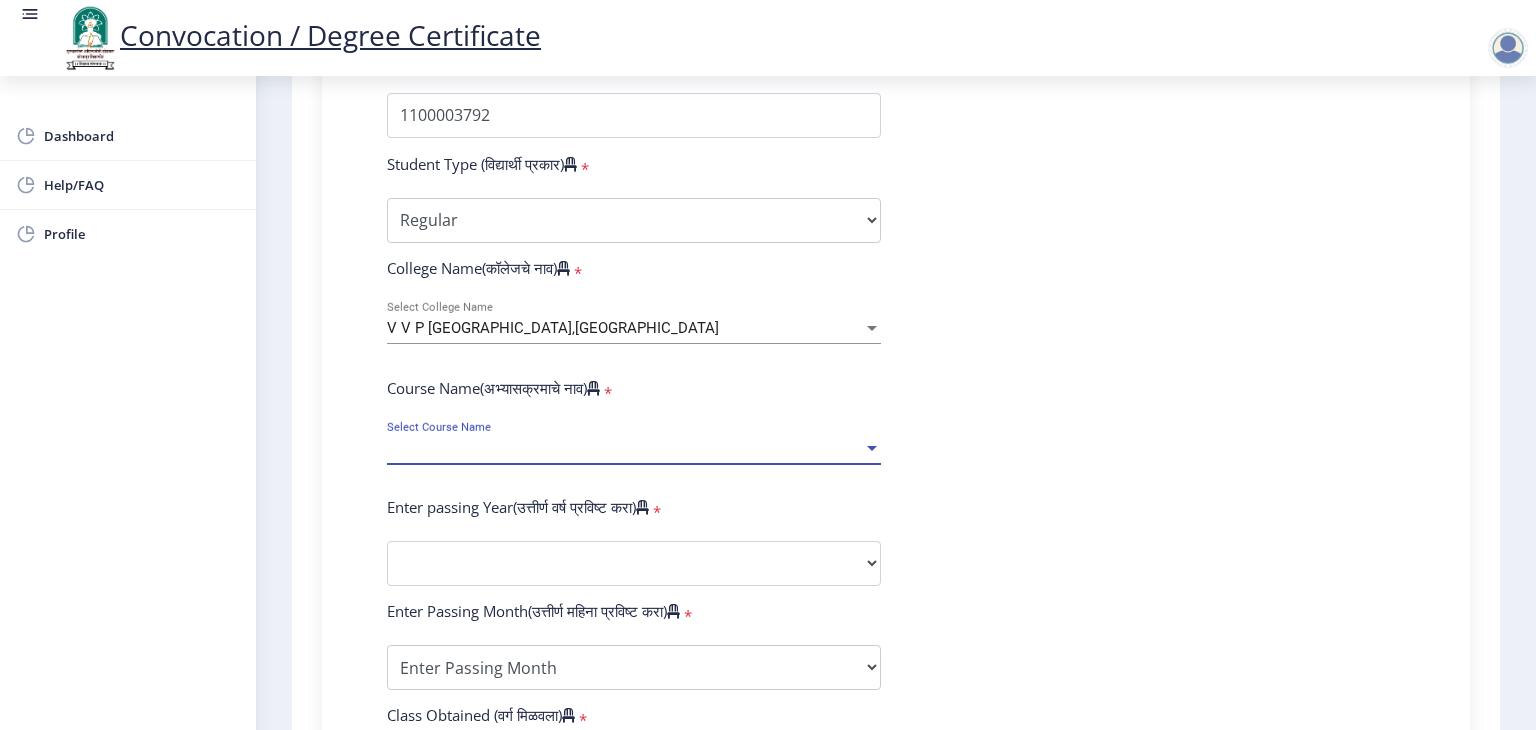 click on "Select Course Name" at bounding box center (625, 448) 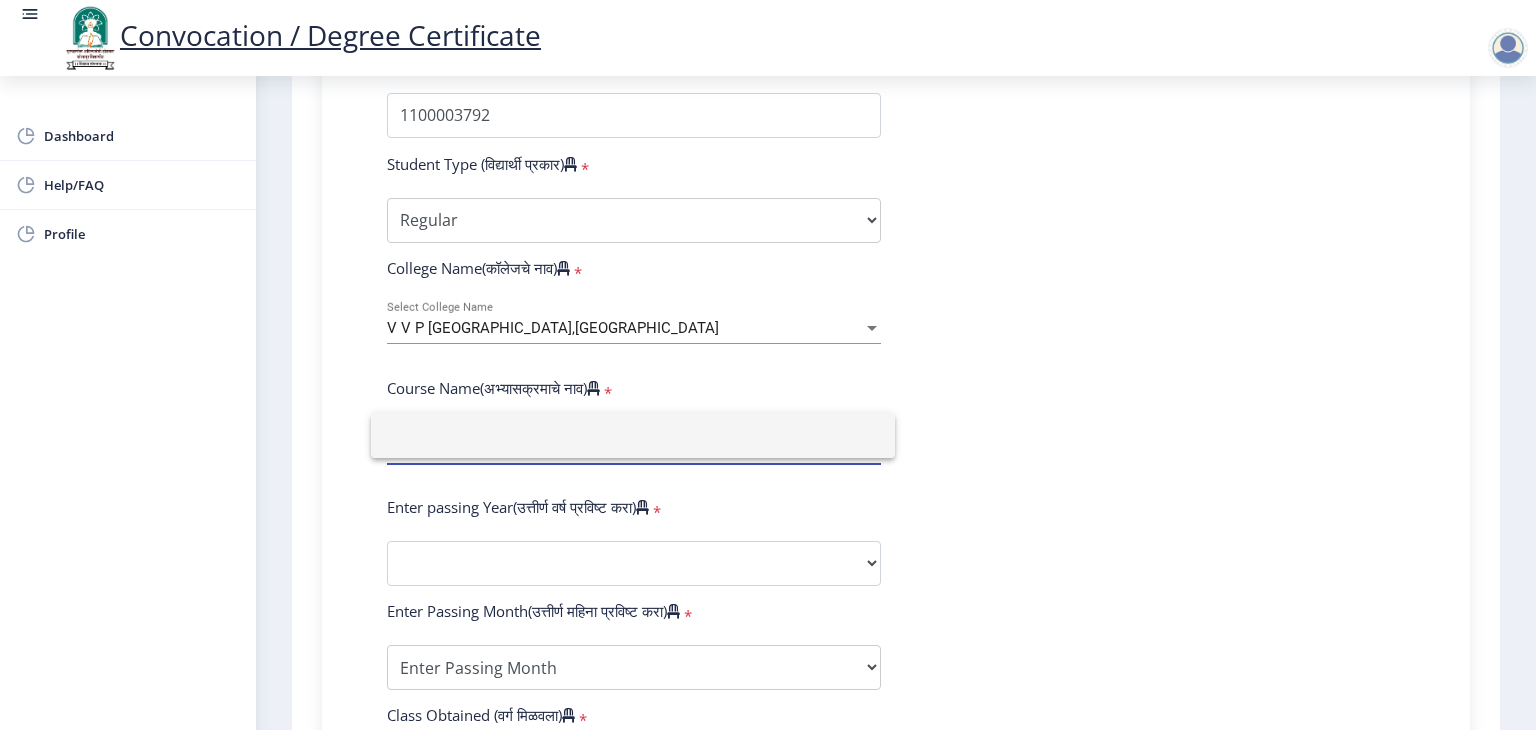 click 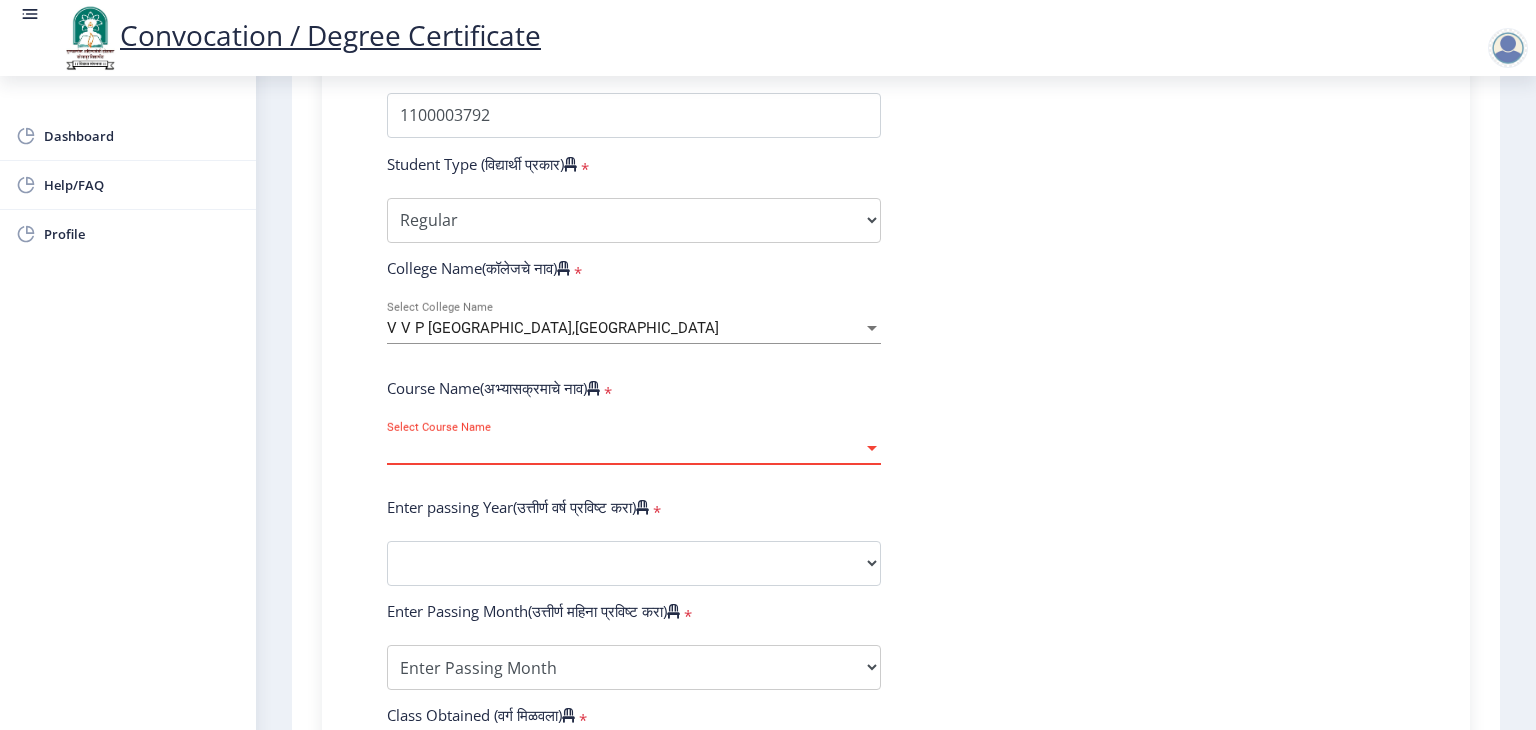 click on "Select Course Name" at bounding box center (625, 448) 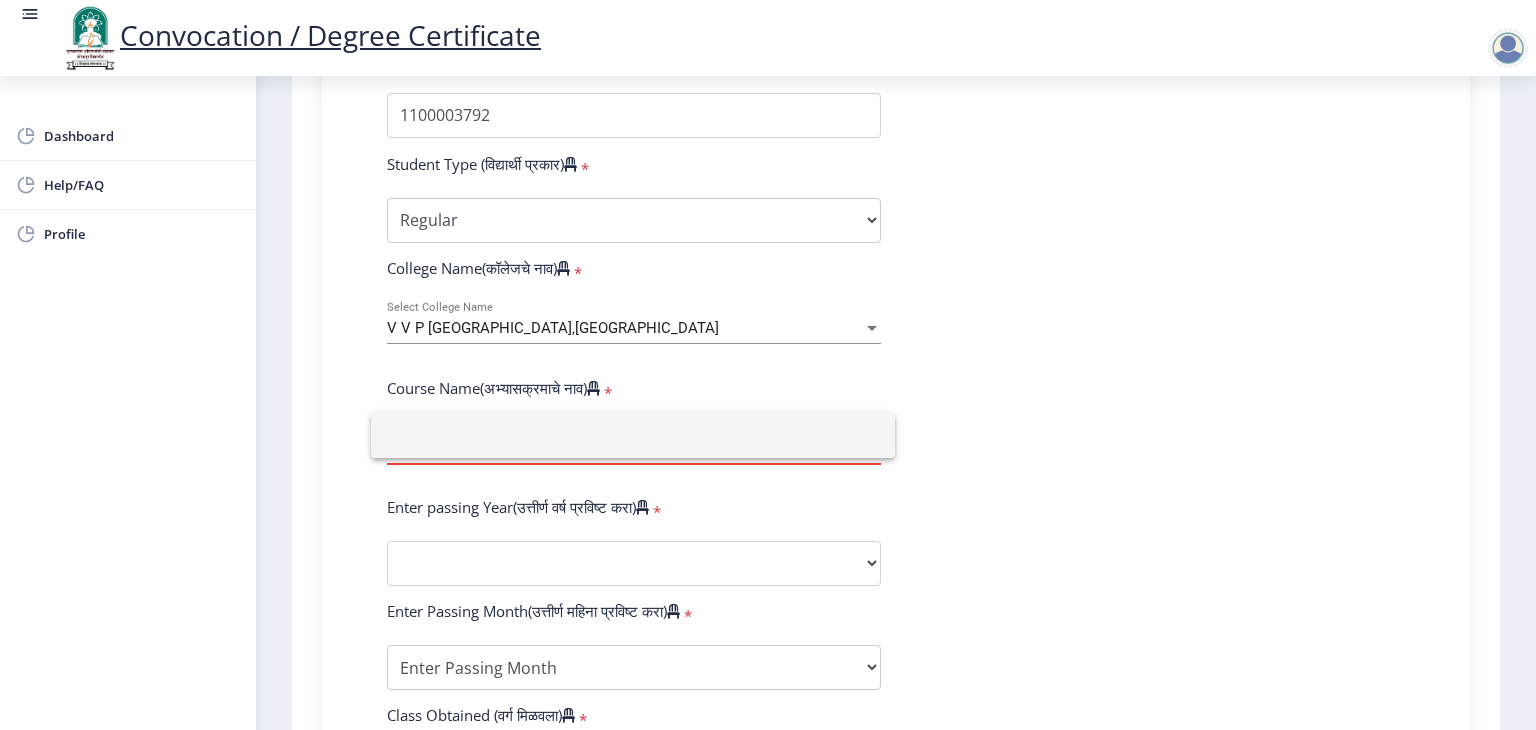 type on "e" 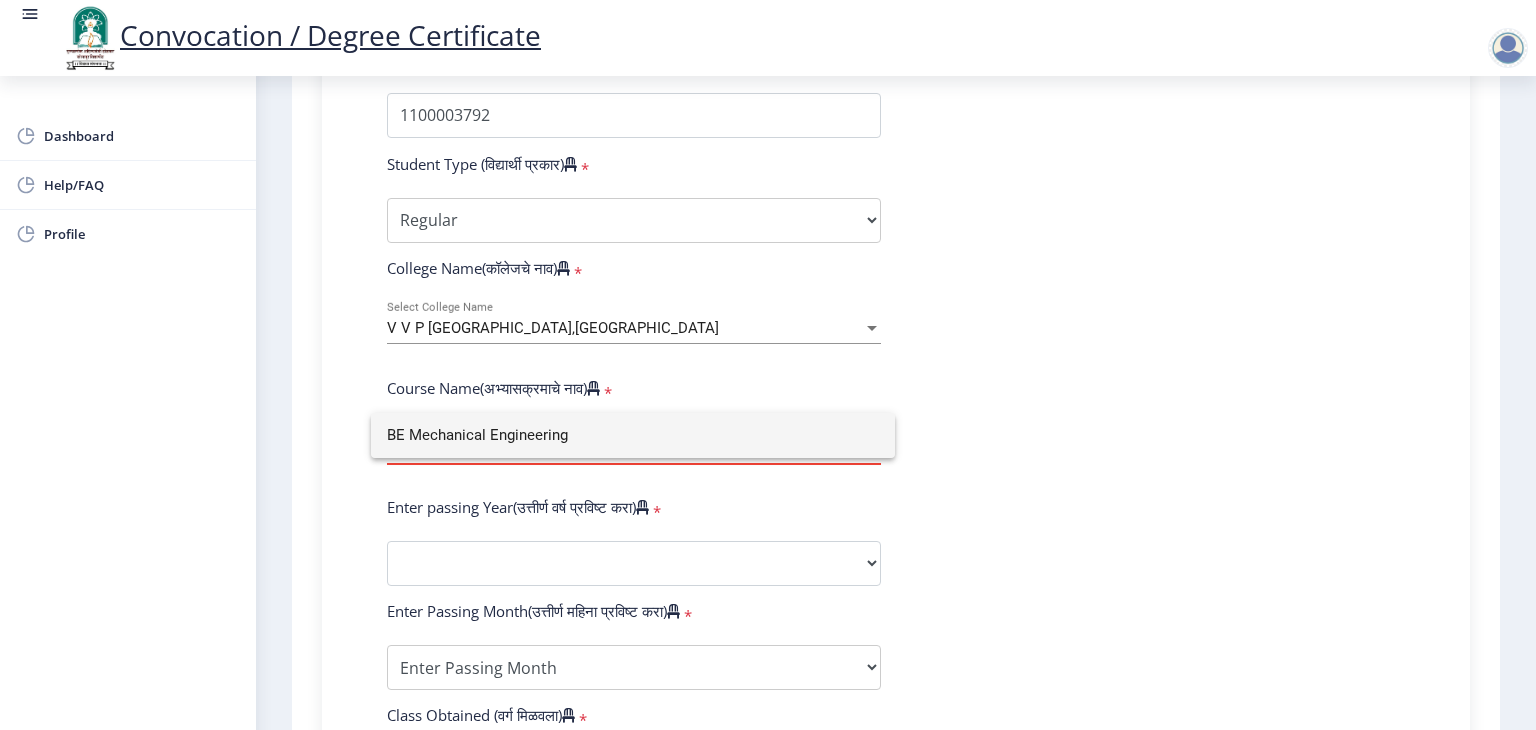 type on "BE Mechanical Engineering" 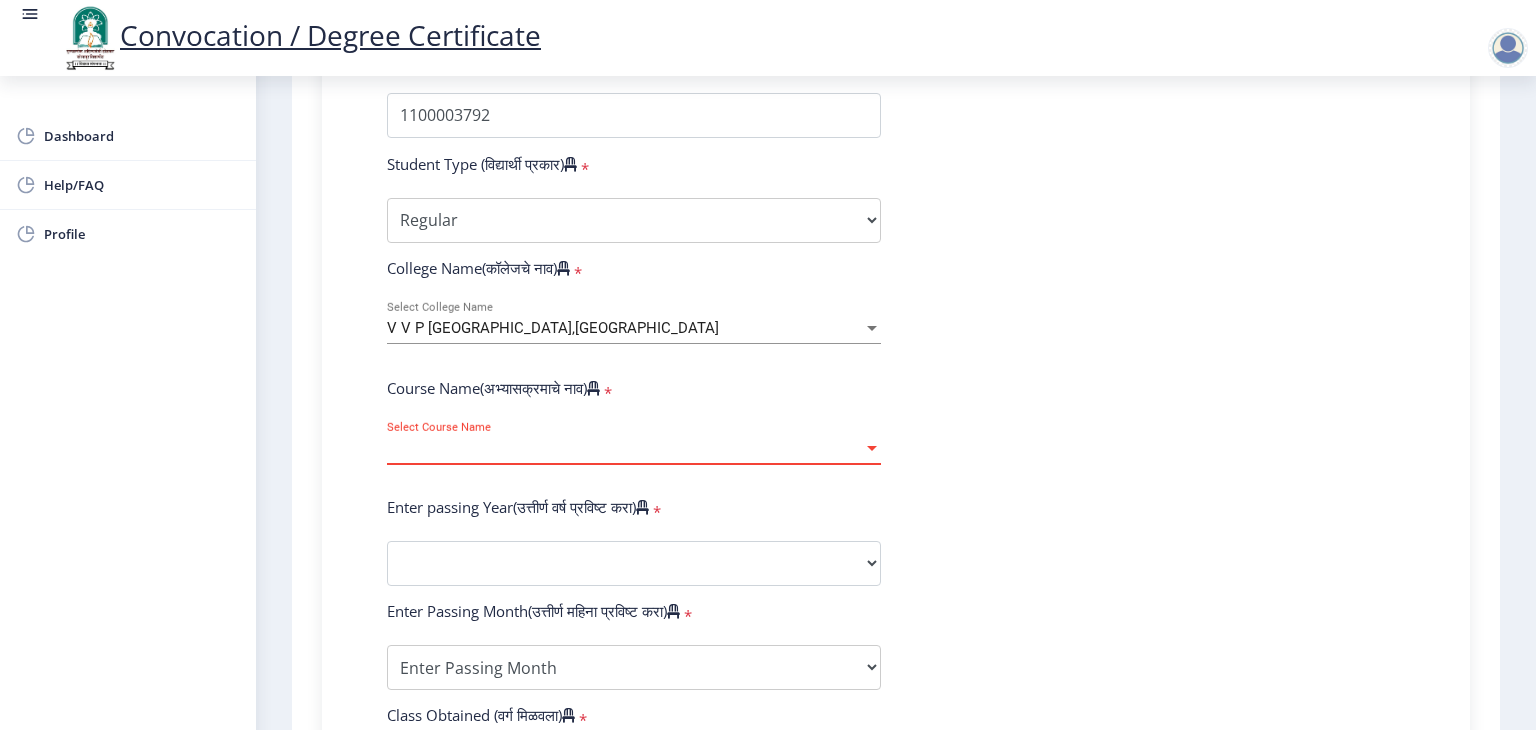 click on "Select Course Name" at bounding box center (625, 448) 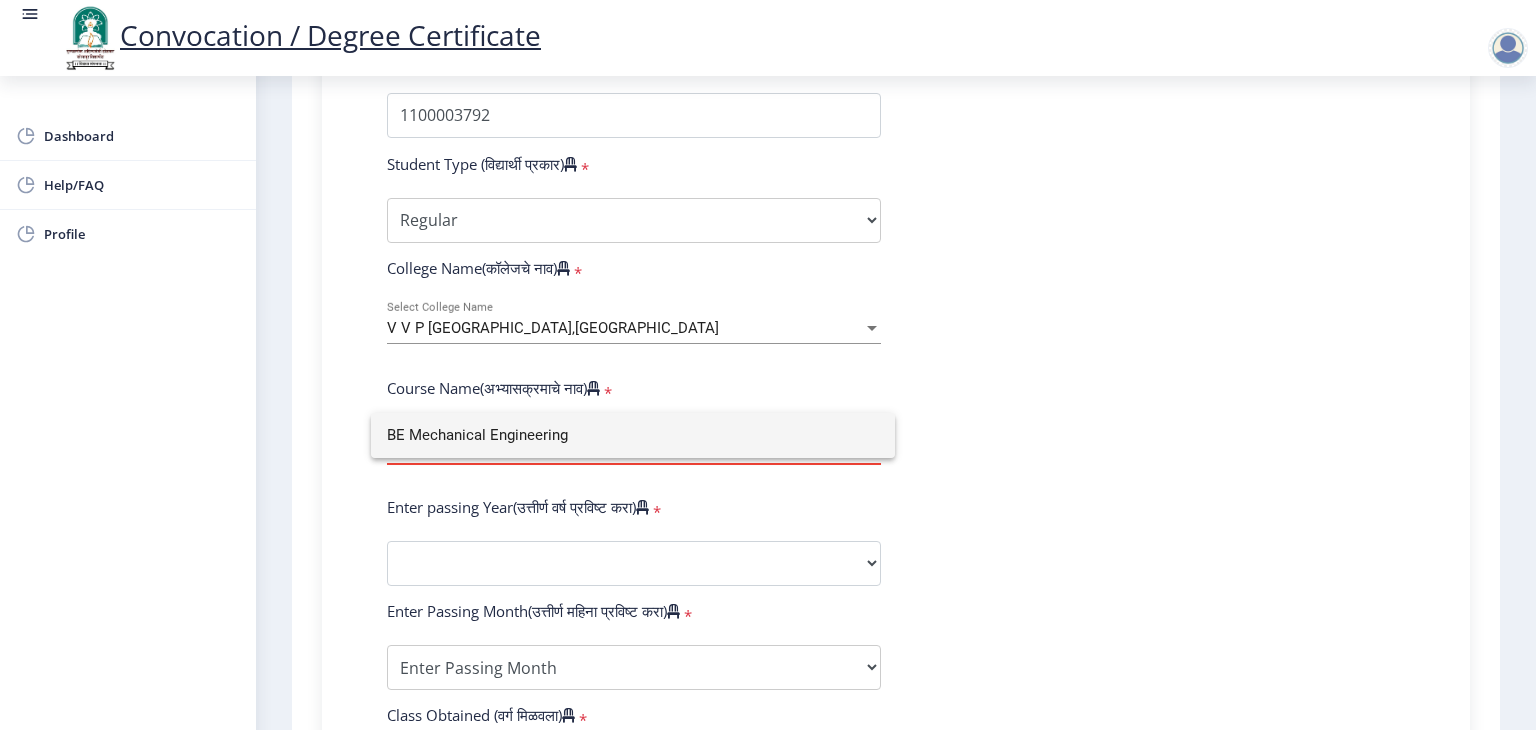 click 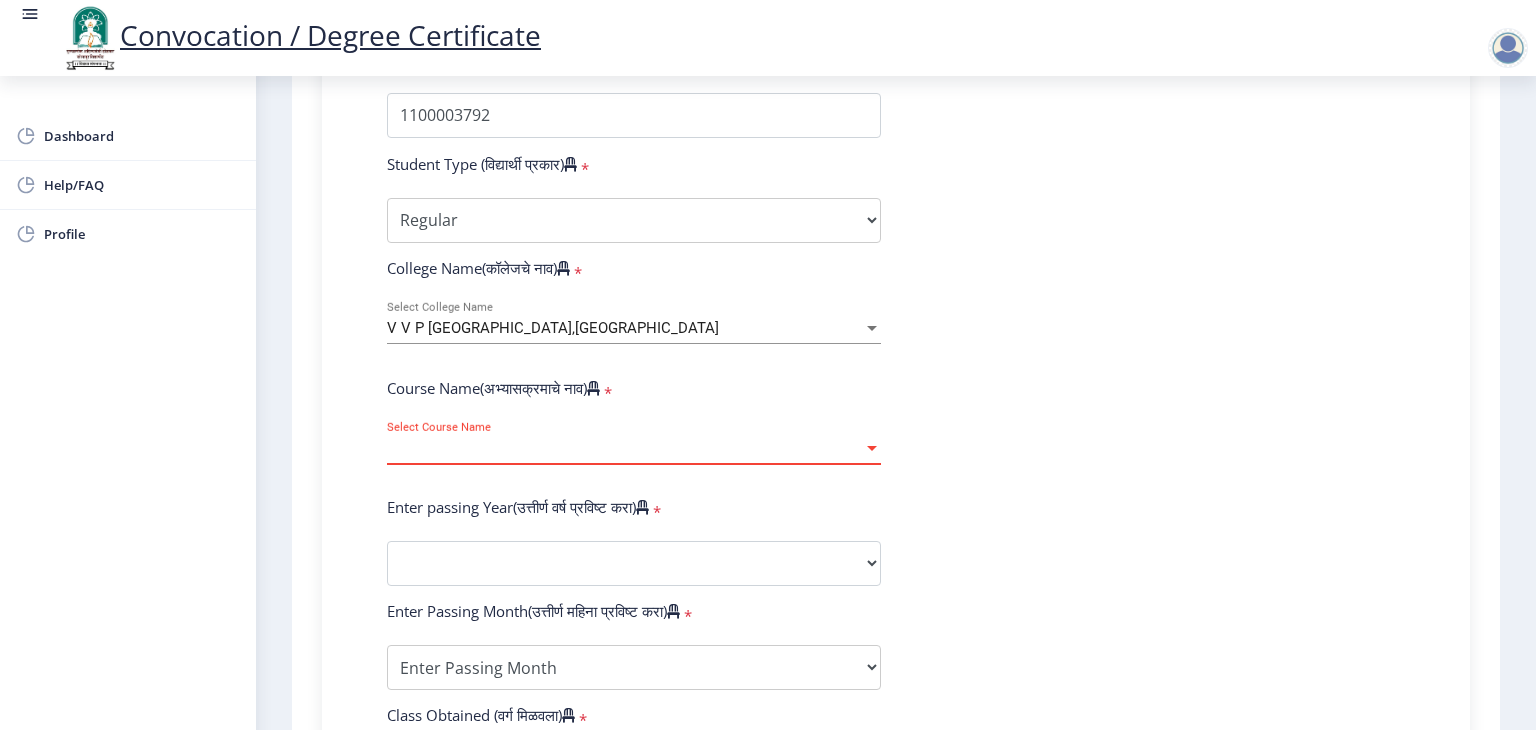 click at bounding box center (872, 448) 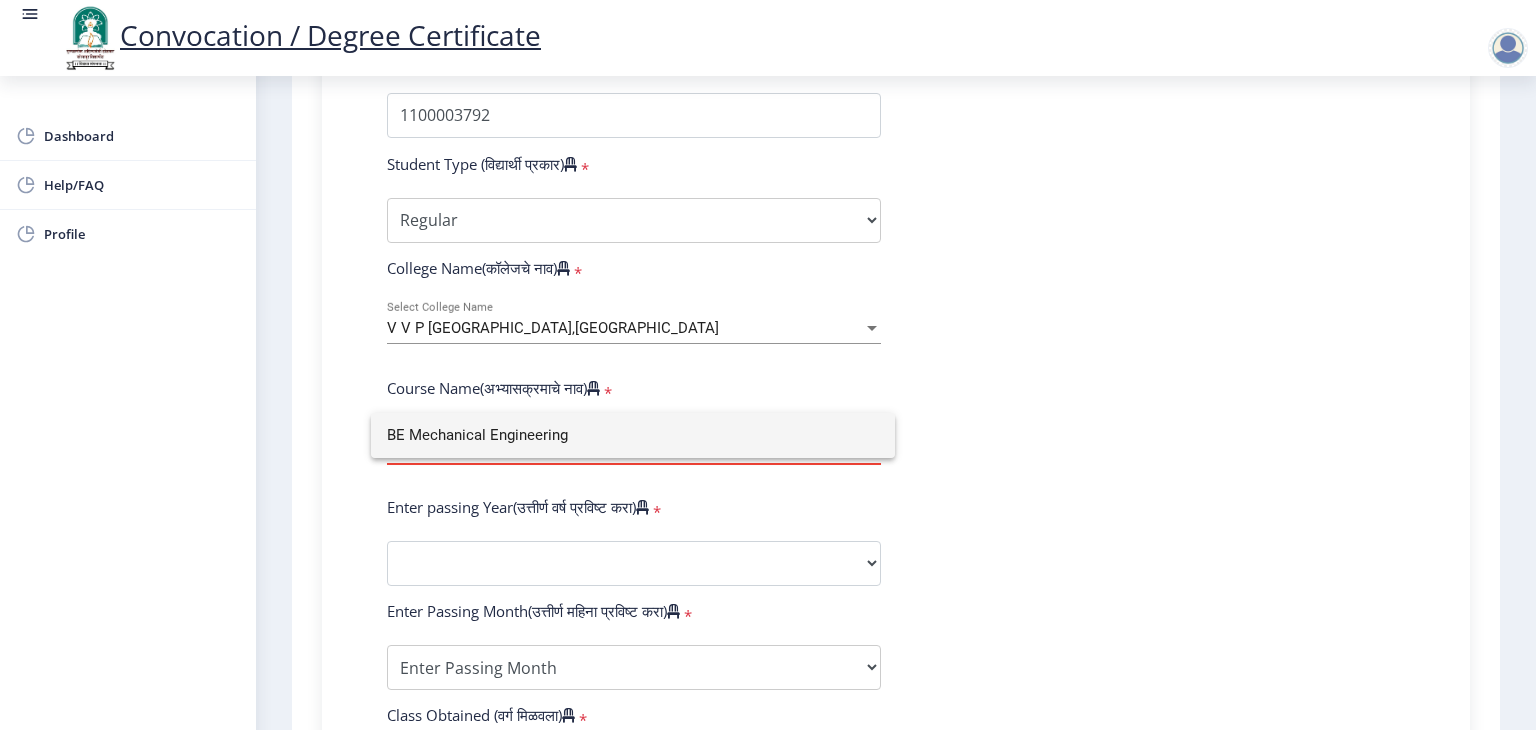 click on "BE Mechanical Engineering" at bounding box center (633, 435) 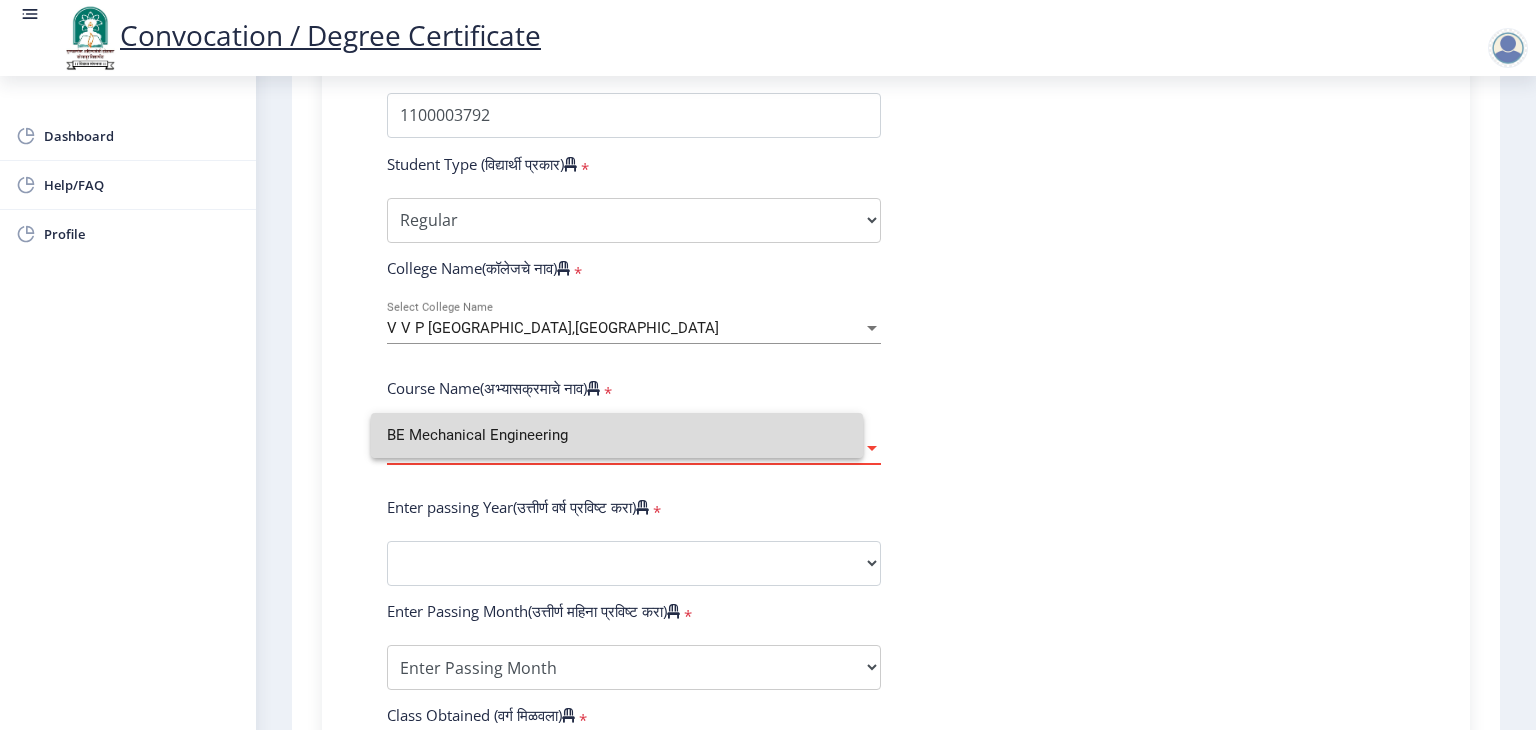 click at bounding box center (872, 448) 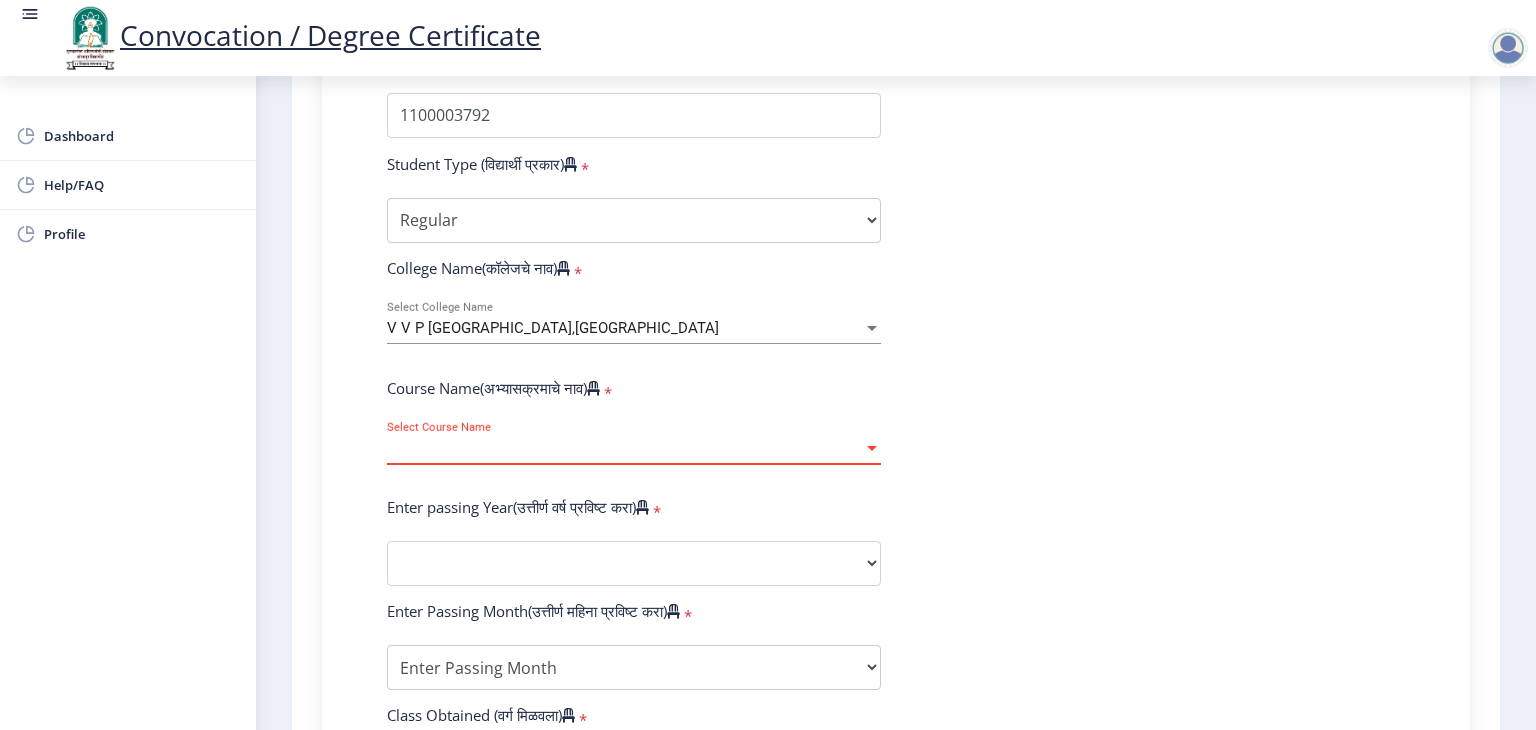 click at bounding box center [872, 448] 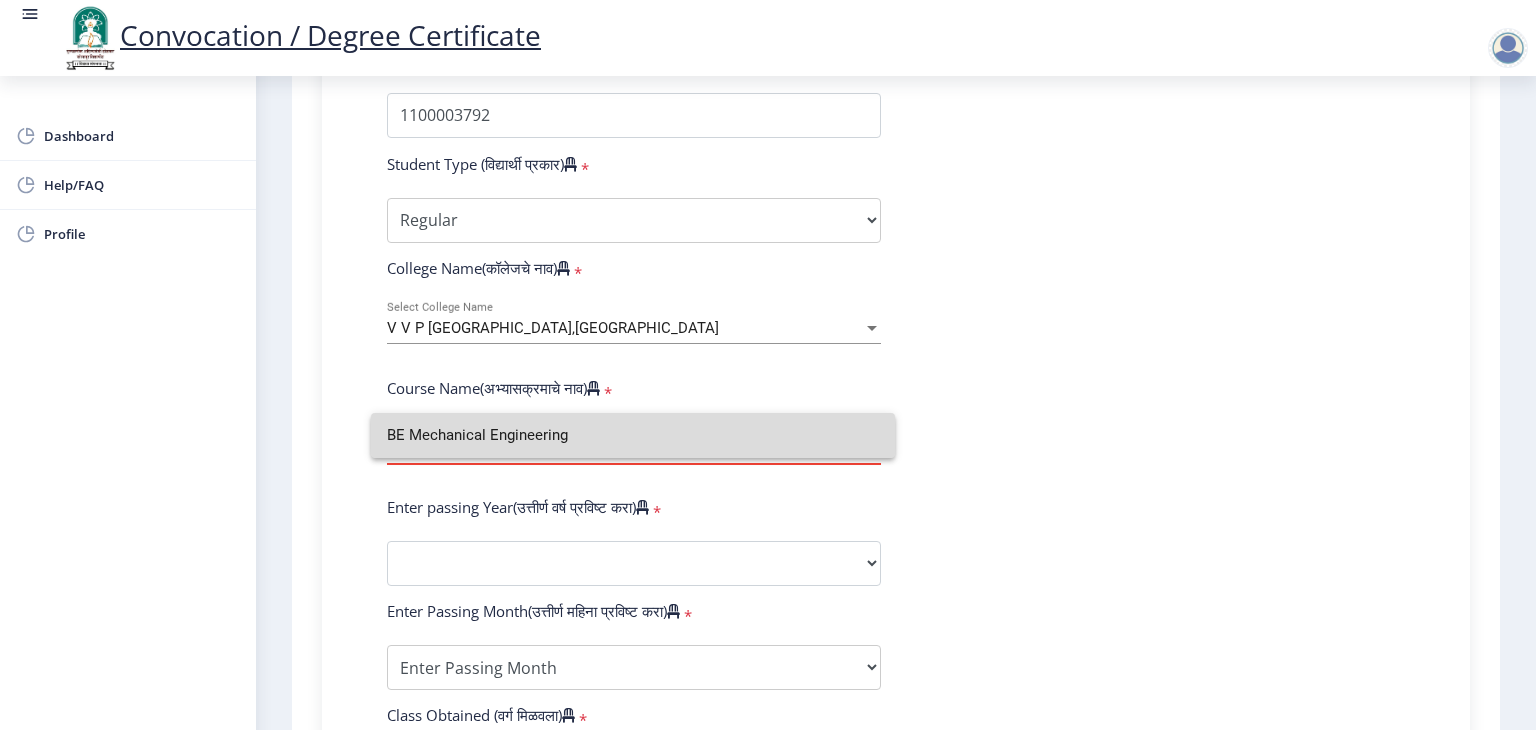 click on "BE Mechanical Engineering" at bounding box center (633, 435) 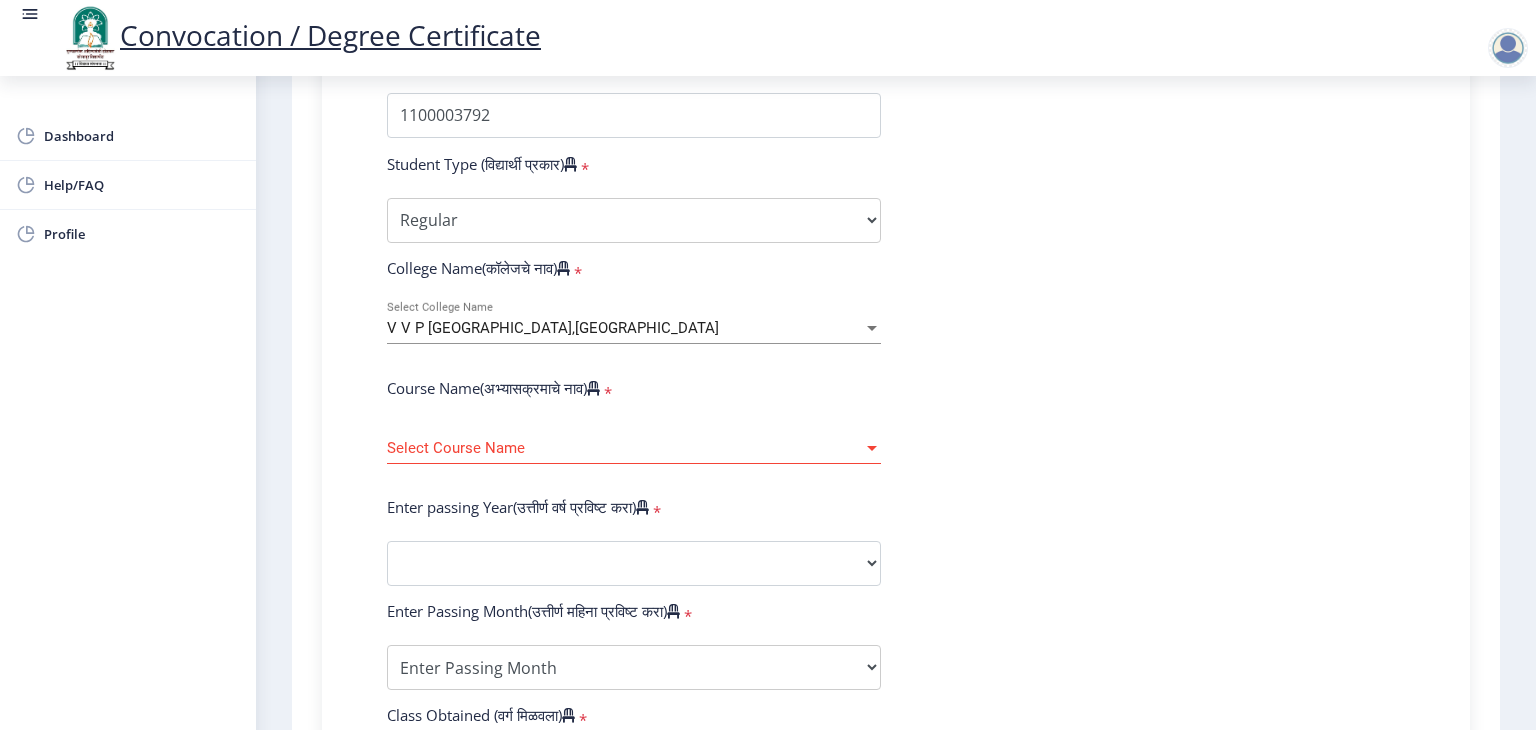 click on "Enter passing Year(उत्तीर्ण वर्ष प्रविष्ट करा)   *" 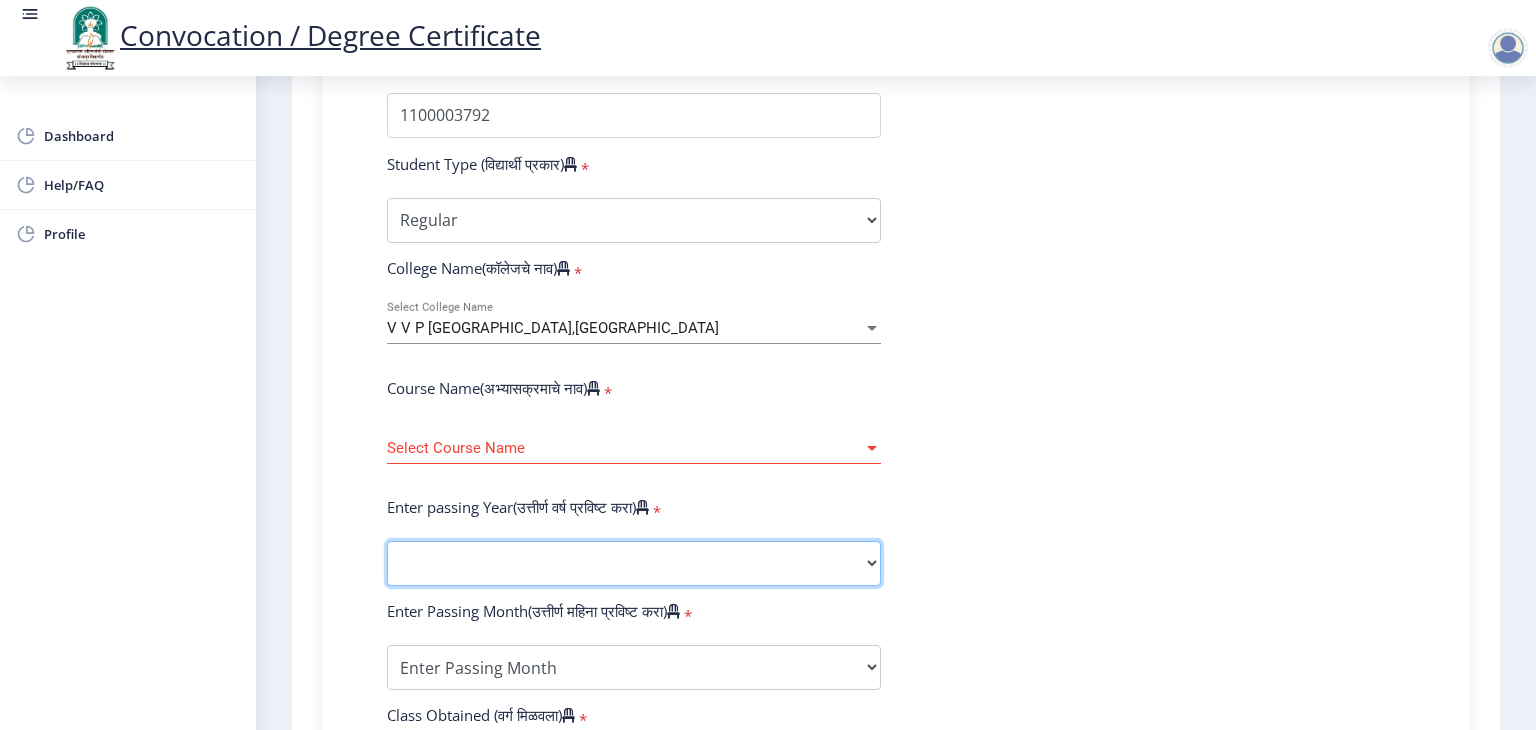 click on "2025   2024   2023   2022   2021   2020   2019   2018   2017   2016   2015   2014   2013   2012   2011   2010   2009   2008   2007   2006   2005   2004   2003   2002   2001   2000   1999   1998   1997   1996   1995   1994   1993   1992   1991   1990   1989   1988   1987   1986   1985   1984   1983   1982   1981   1980   1979   1978   1977   1976" 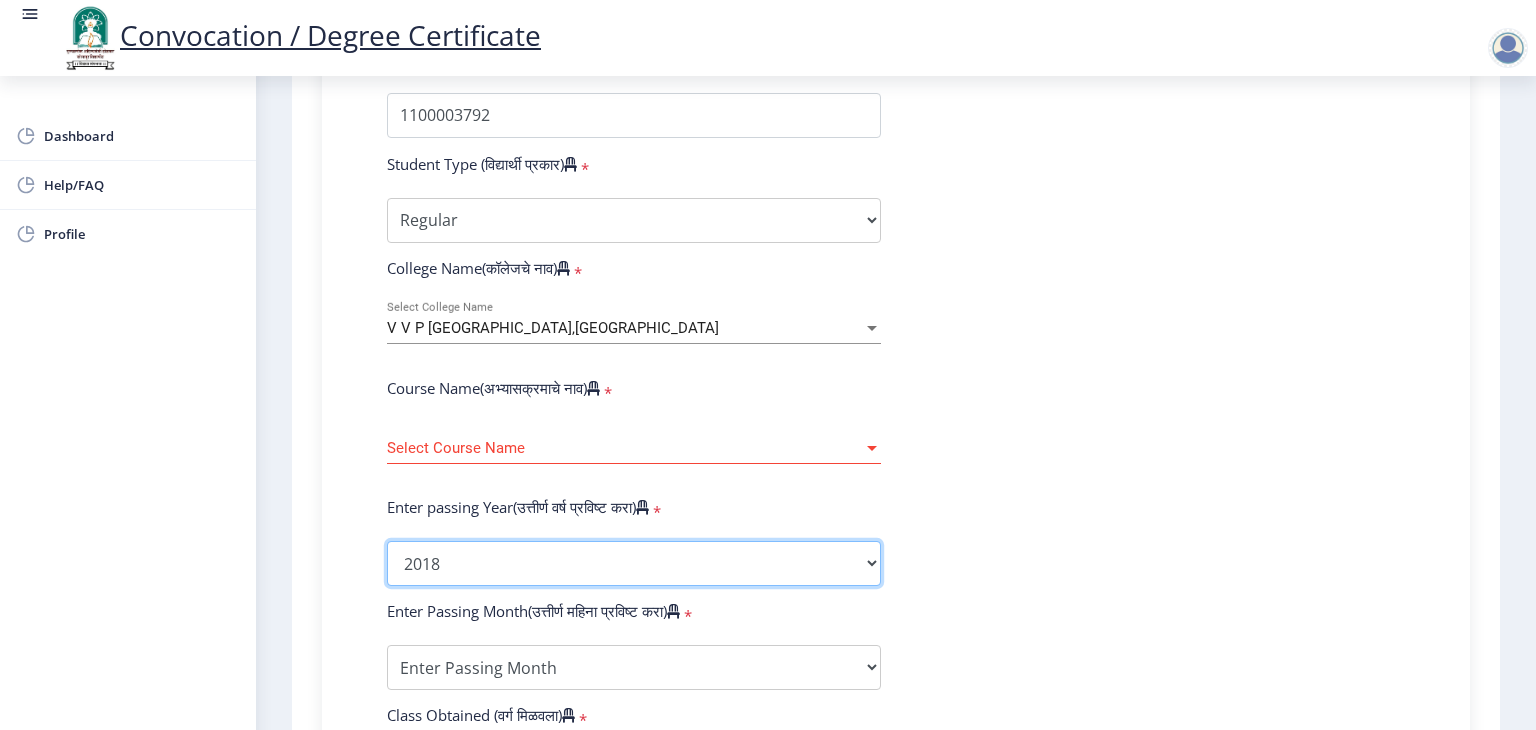 click on "2025   2024   2023   2022   2021   2020   2019   2018   2017   2016   2015   2014   2013   2012   2011   2010   2009   2008   2007   2006   2005   2004   2003   2002   2001   2000   1999   1998   1997   1996   1995   1994   1993   1992   1991   1990   1989   1988   1987   1986   1985   1984   1983   1982   1981   1980   1979   1978   1977   1976" 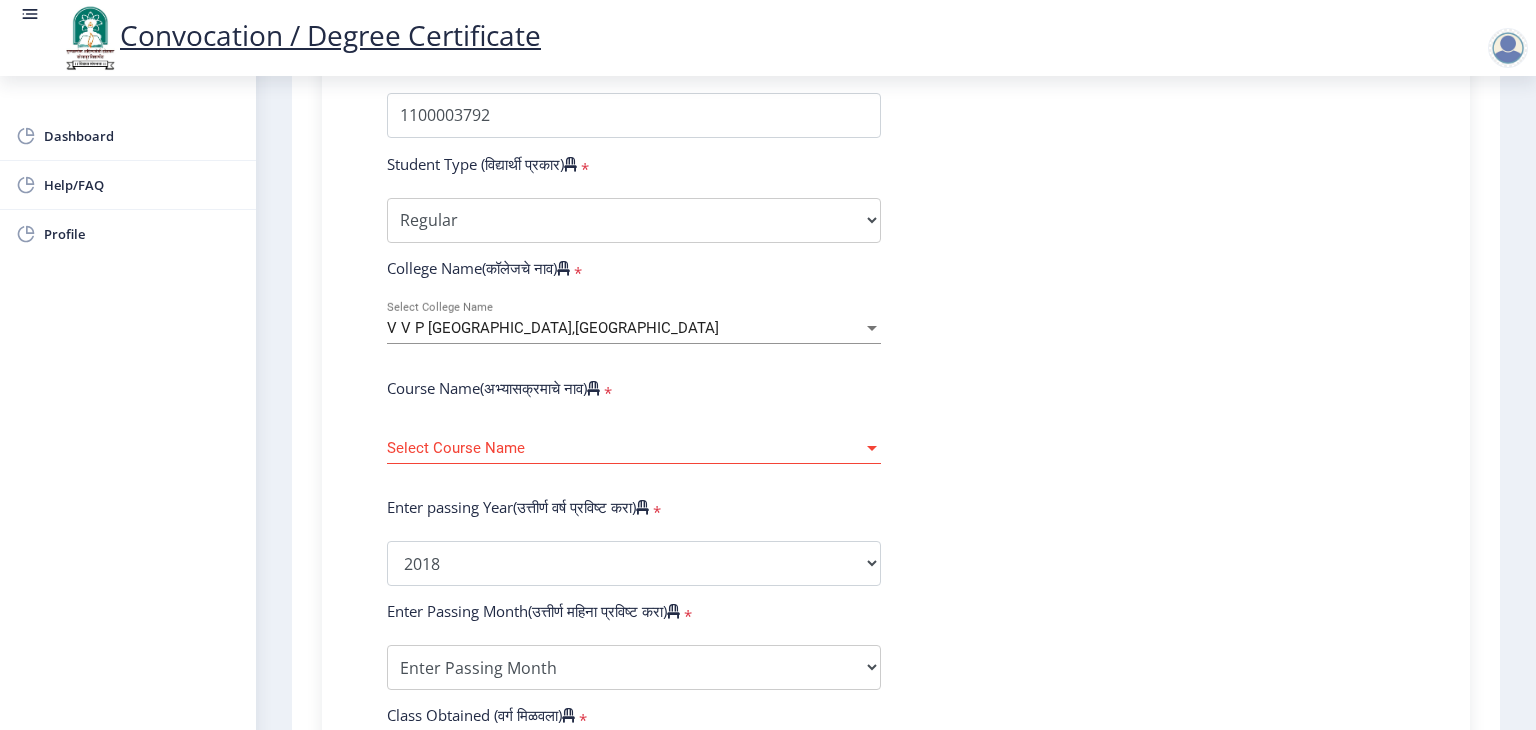 click on "Select Course Name Select Course Name" 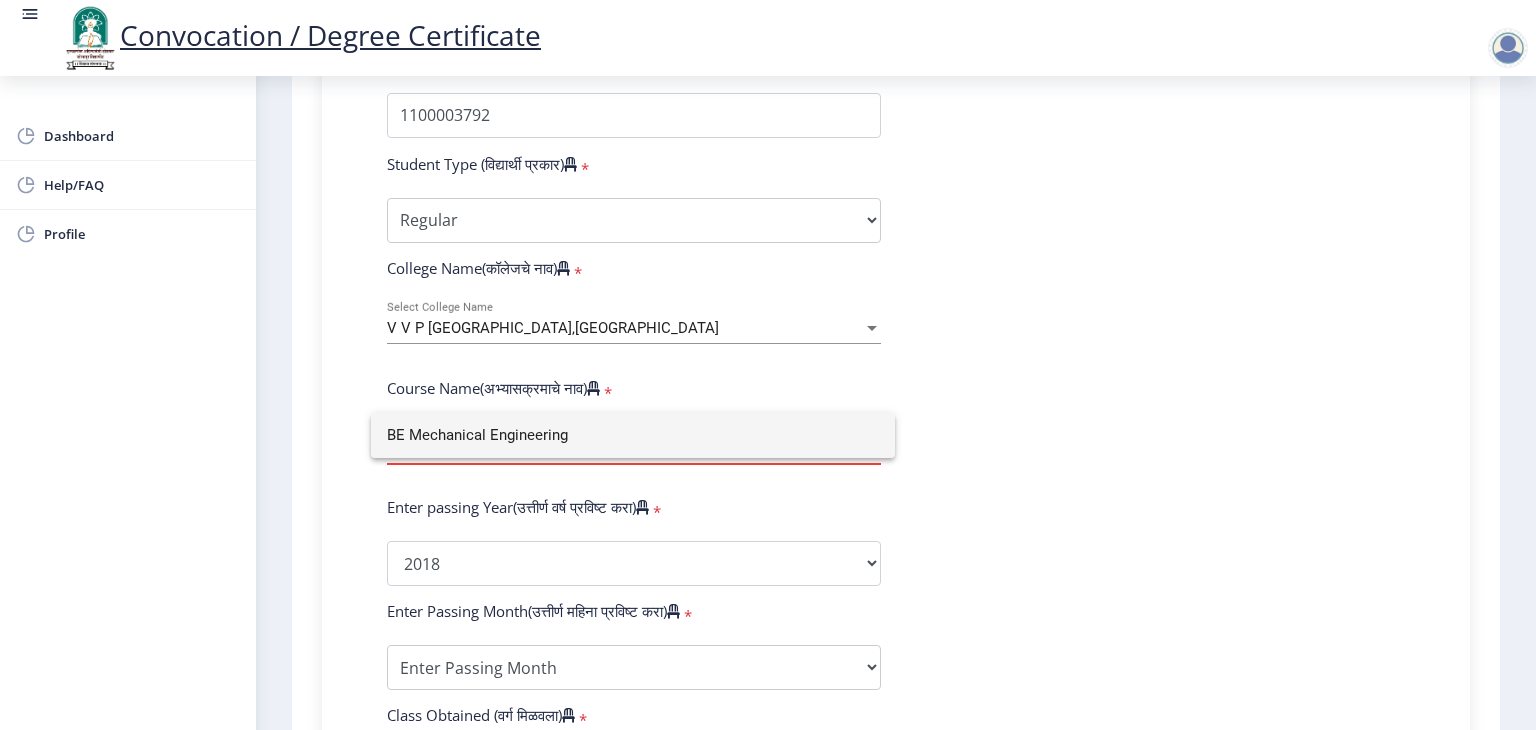 click 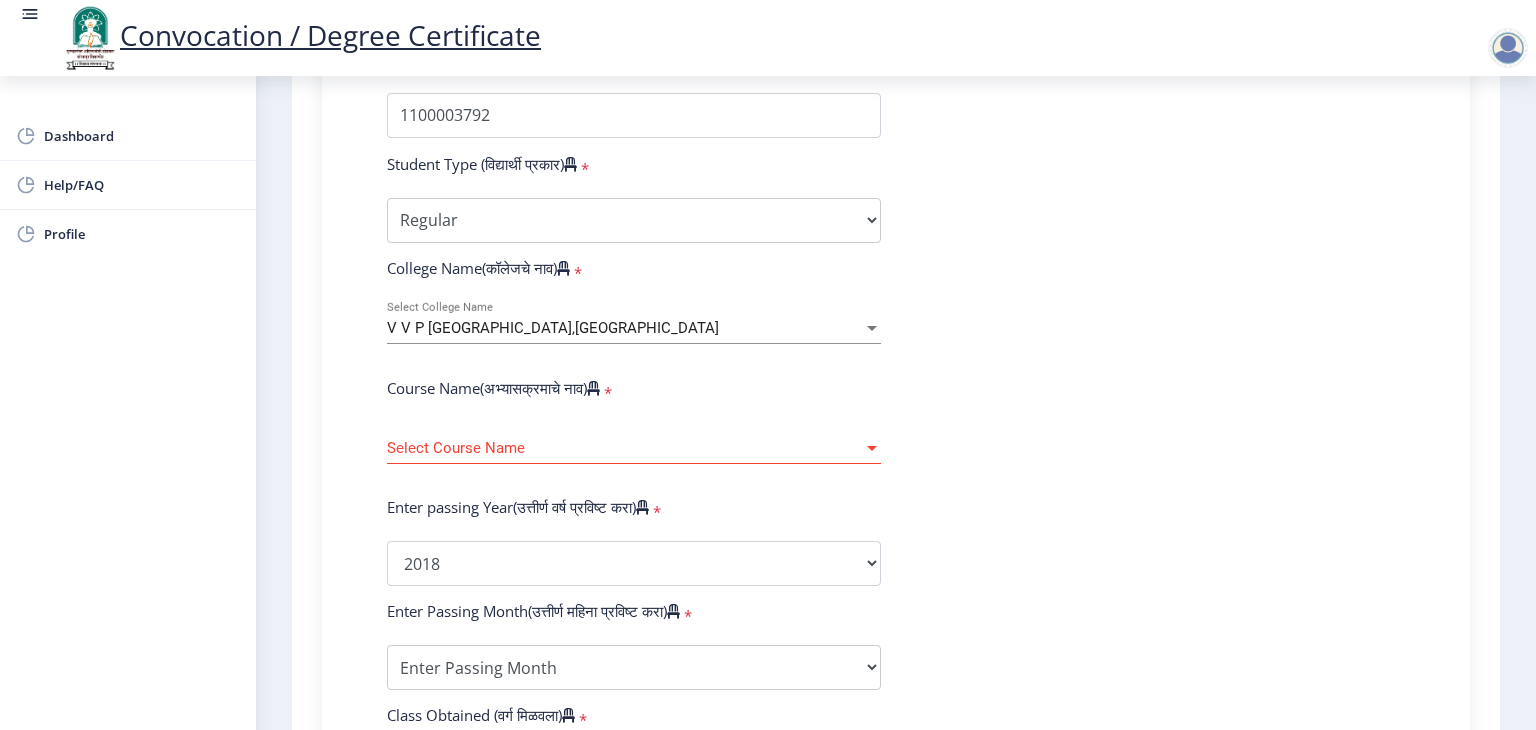 click on "Select Course Name" at bounding box center [625, 448] 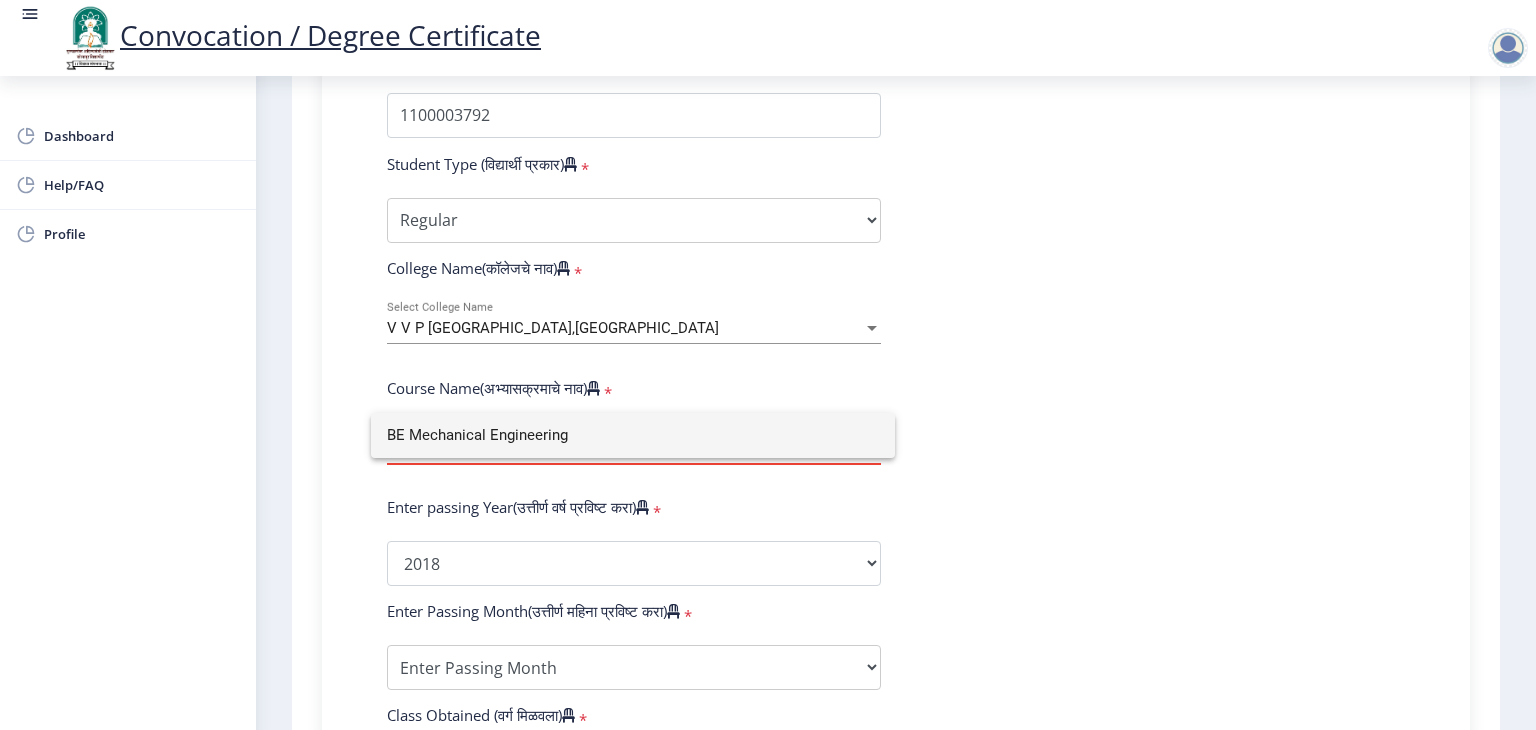 click on "BE Mechanical Engineering" at bounding box center (633, 435) 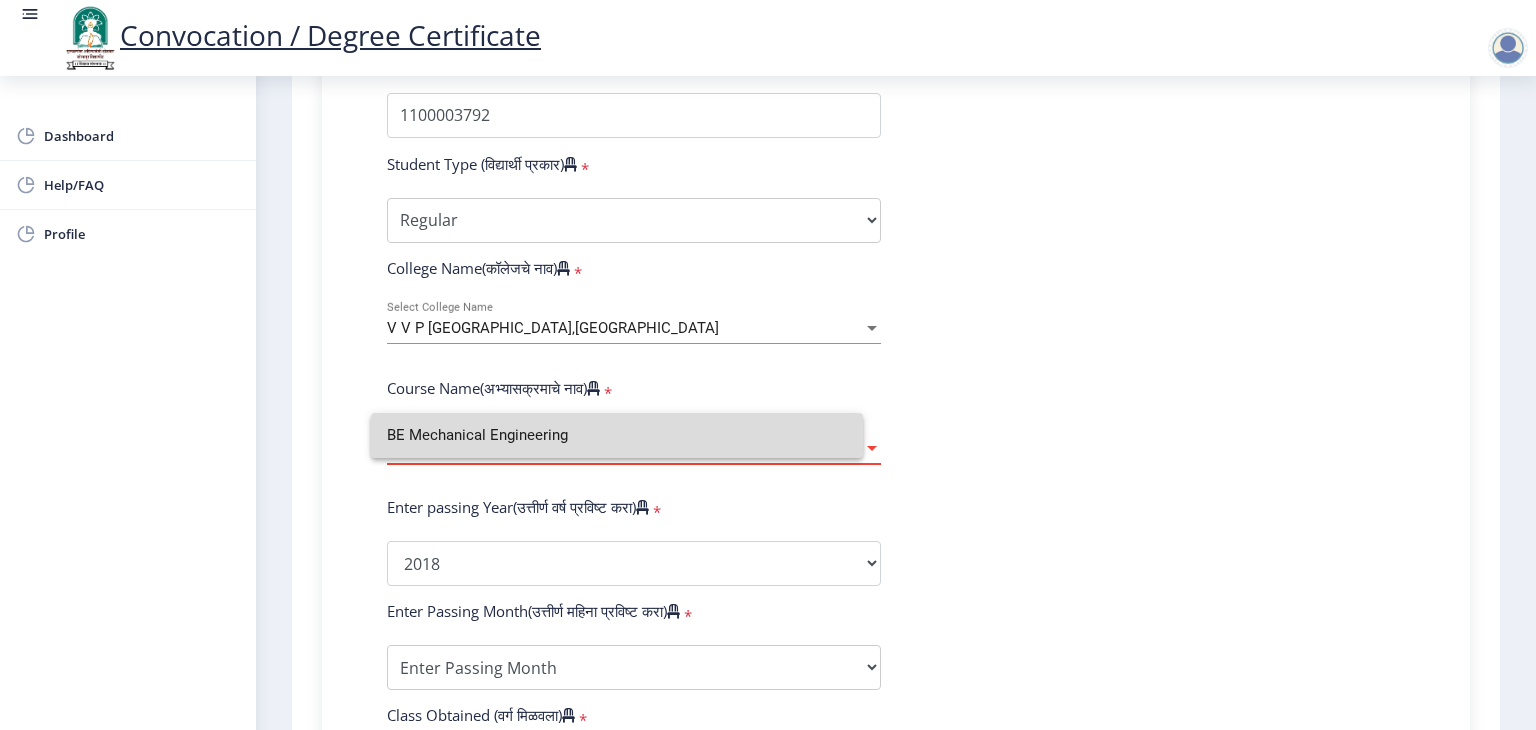 click on "Select Course Name" at bounding box center (625, 448) 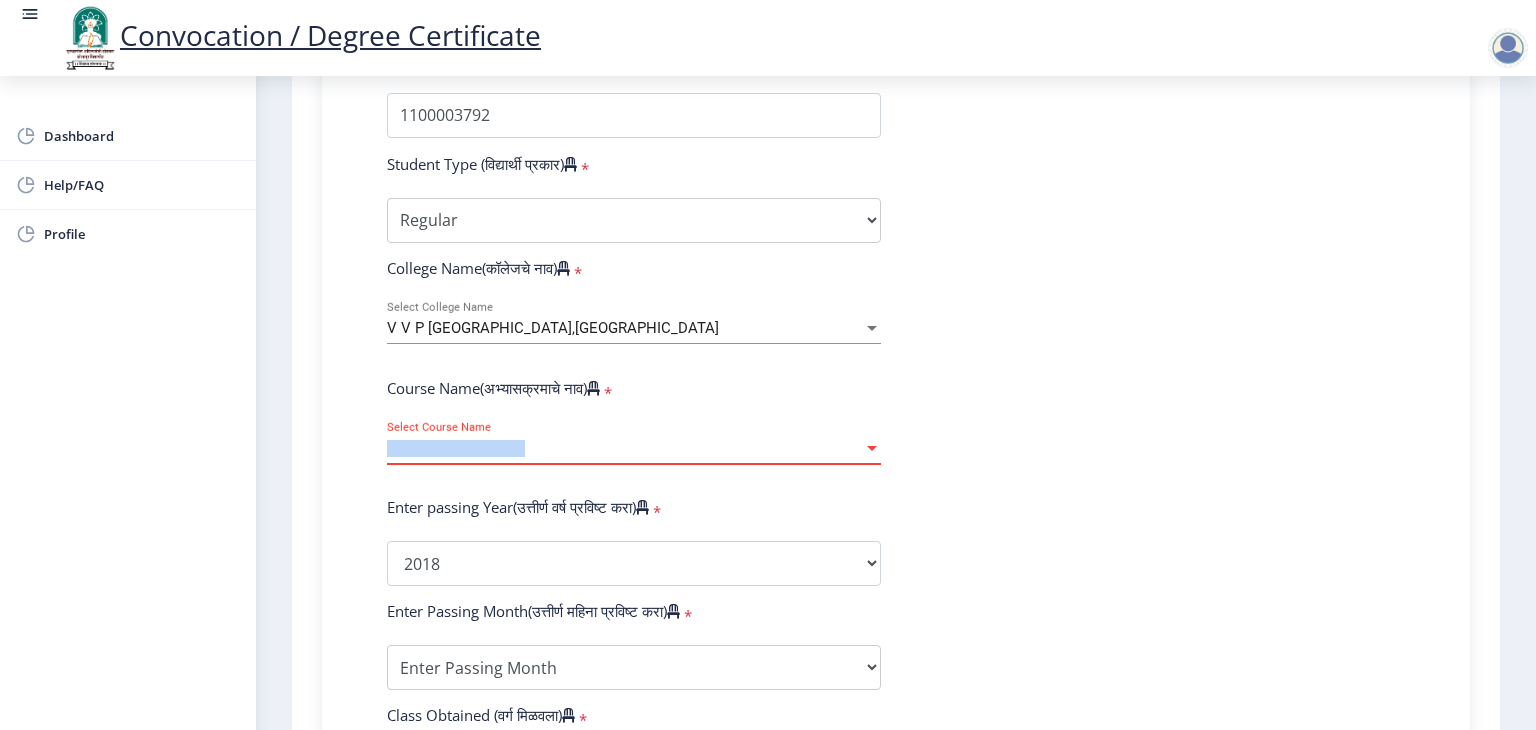 click on "Select Course Name" at bounding box center (625, 448) 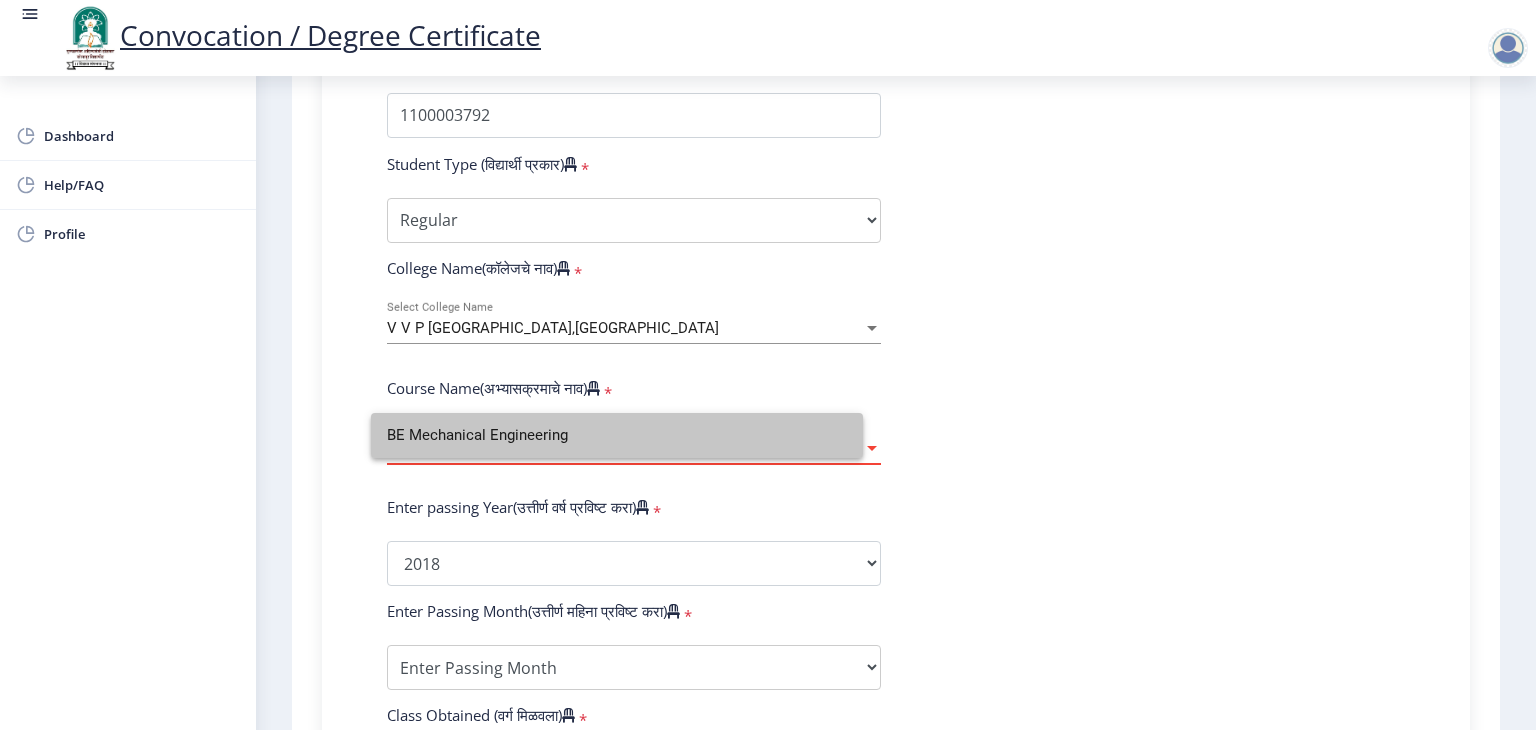 click on "BE Mechanical Engineering" at bounding box center (617, 435) 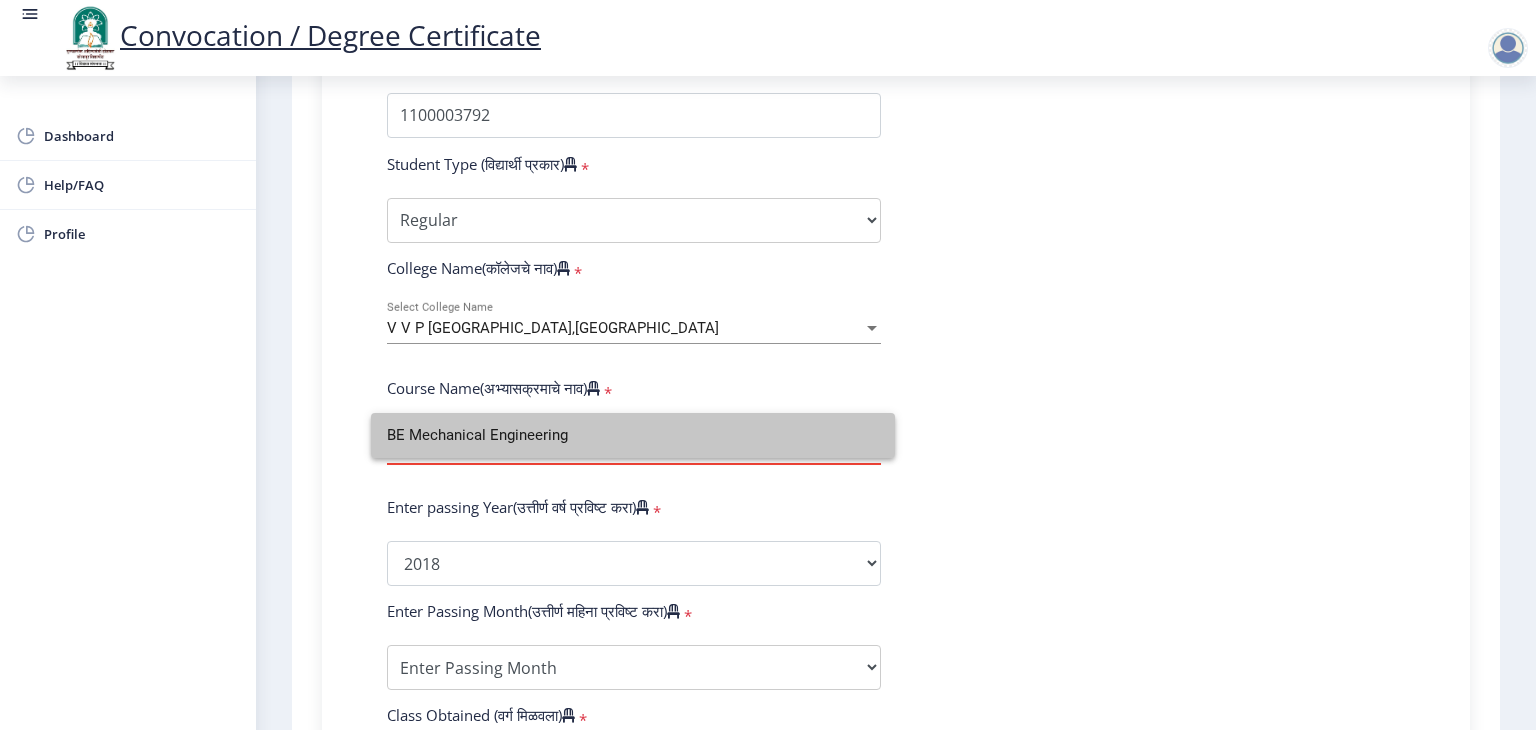 click on "BE Mechanical Engineering" at bounding box center [633, 435] 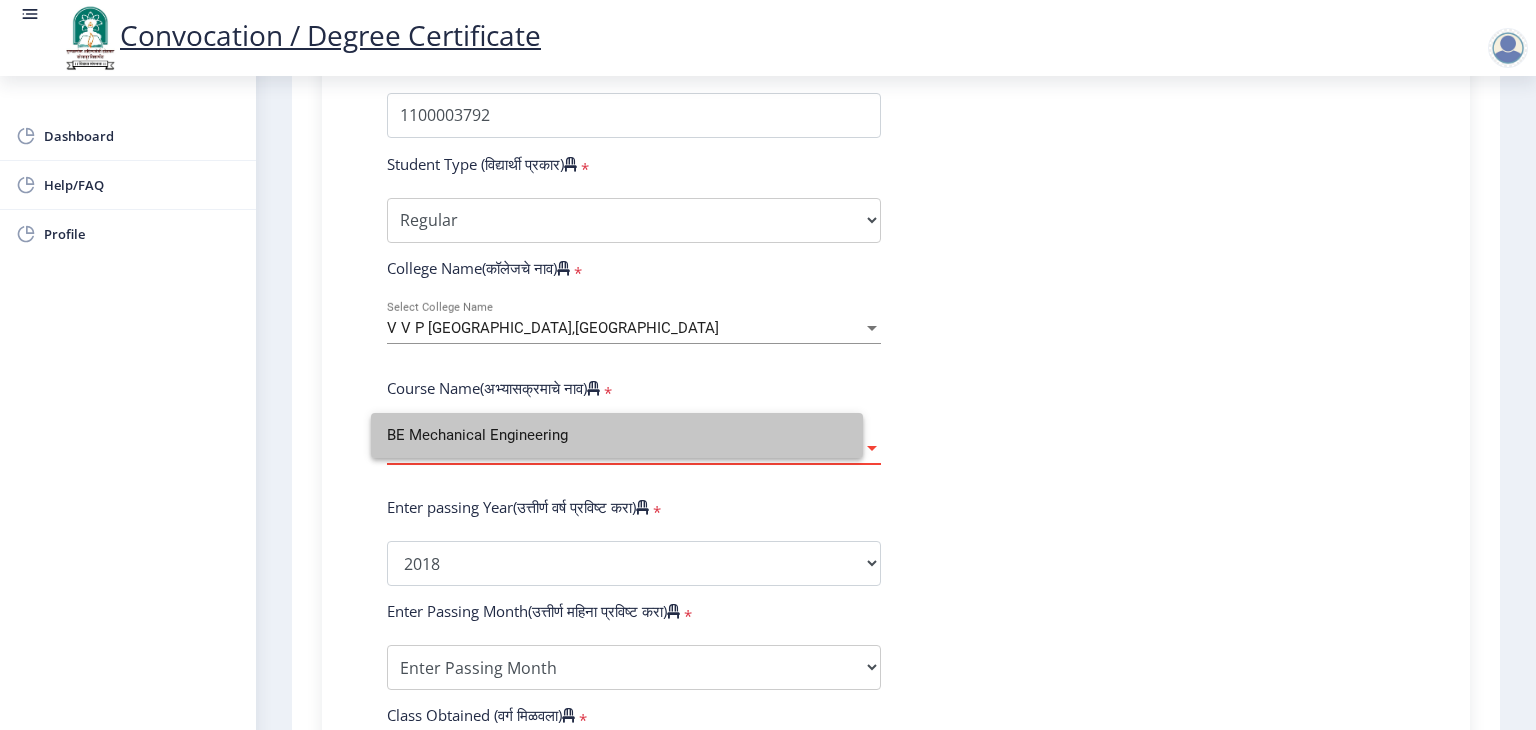 click on "Select Course Name" at bounding box center (625, 448) 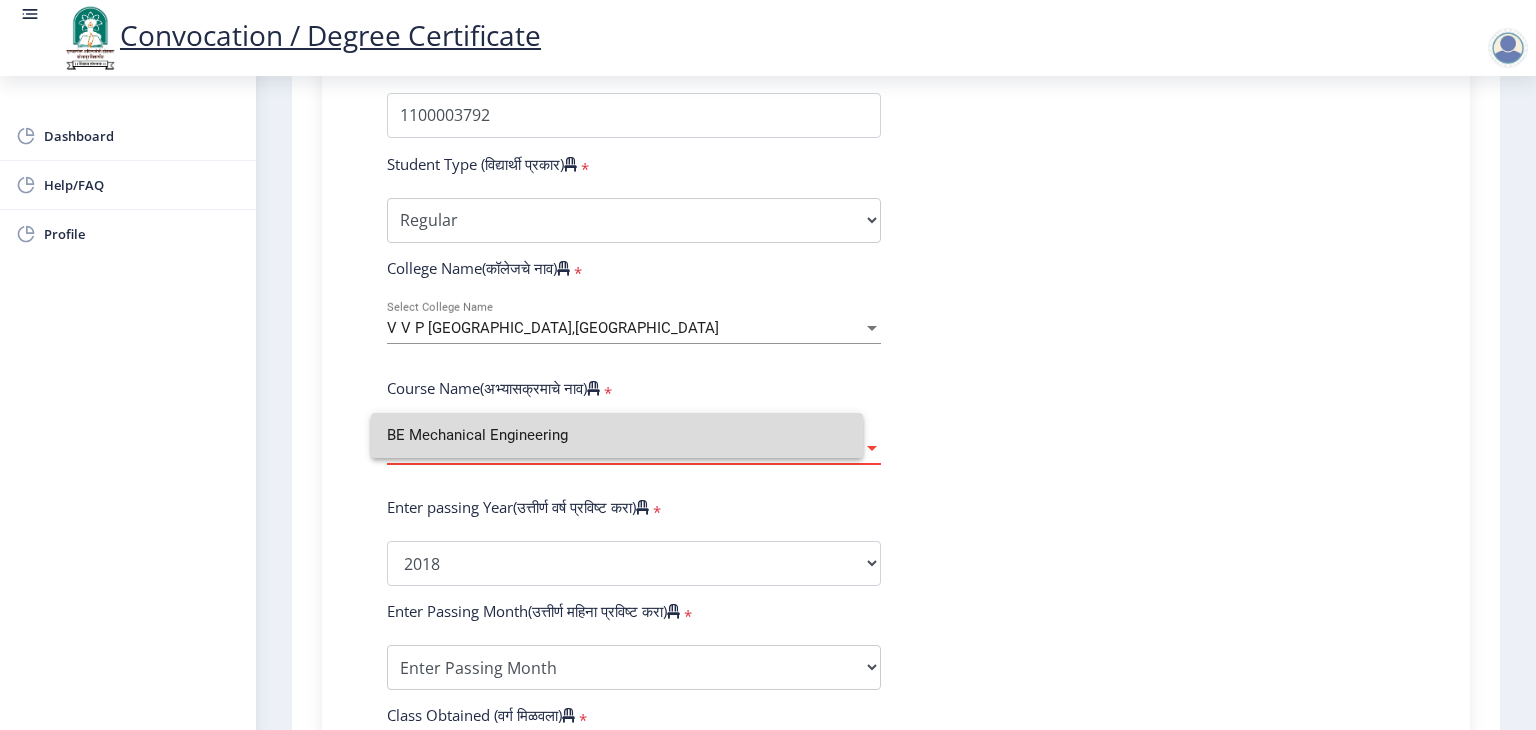 click on "BE Mechanical Engineering" at bounding box center [617, 435] 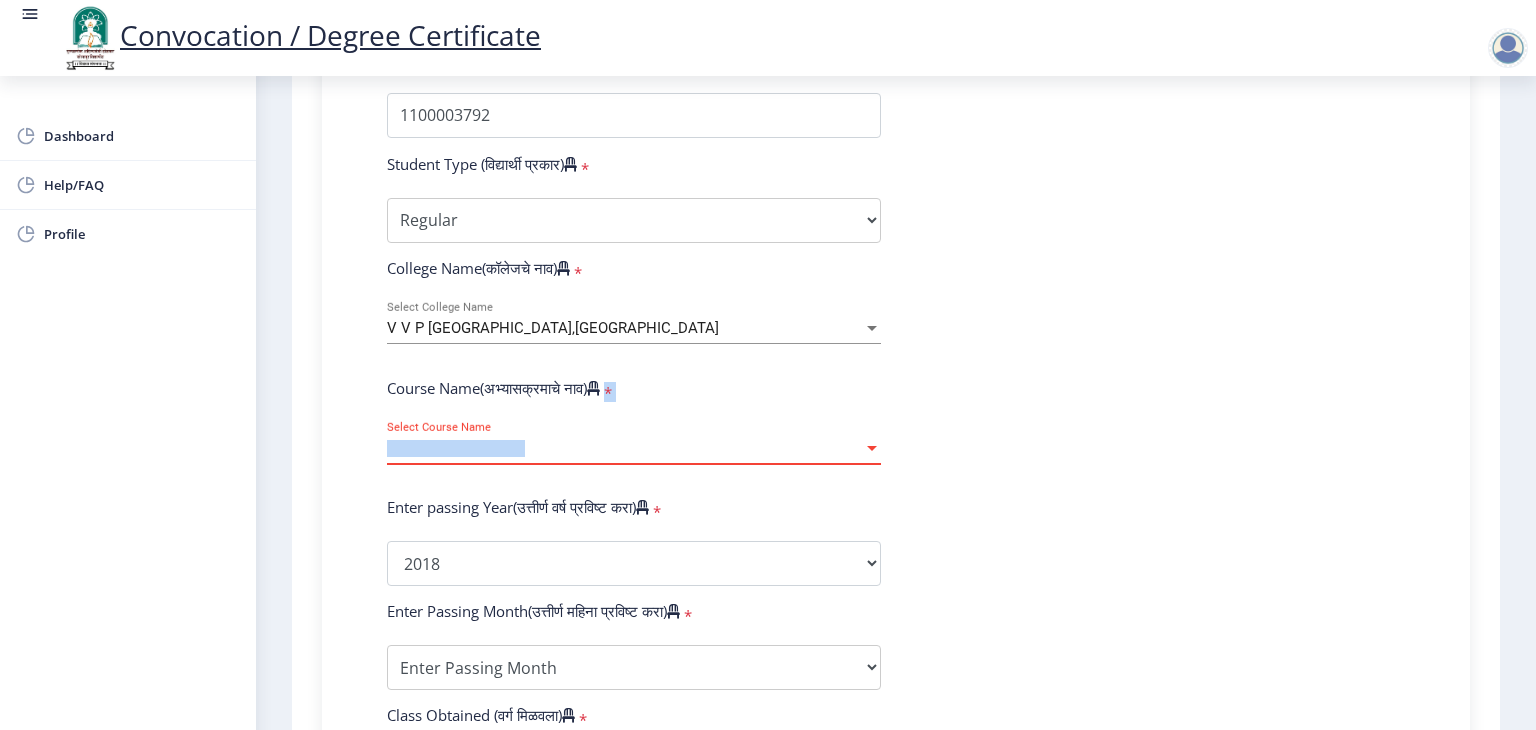 drag, startPoint x: 725, startPoint y: 441, endPoint x: 791, endPoint y: 358, distance: 106.04244 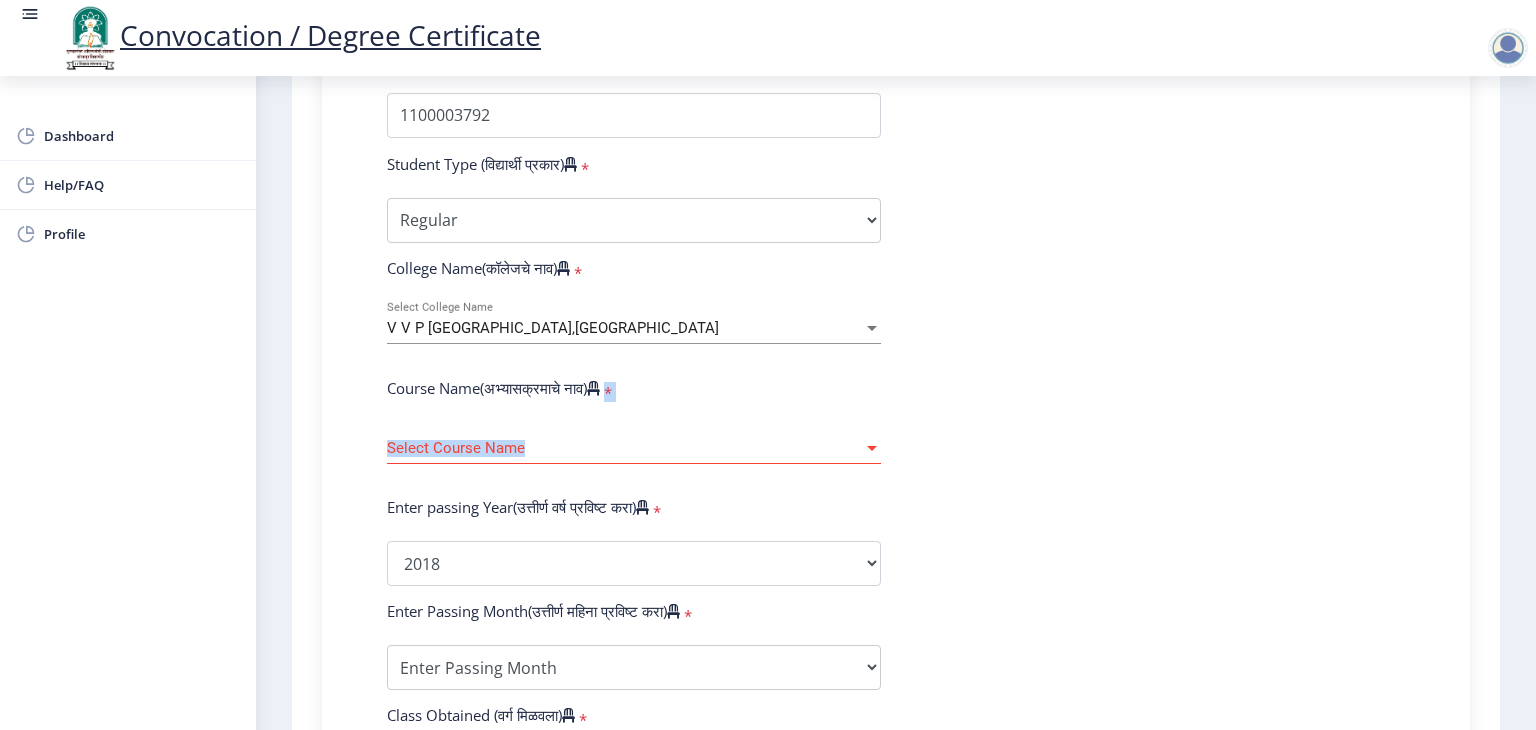 drag, startPoint x: 791, startPoint y: 358, endPoint x: 852, endPoint y: 311, distance: 77.00649 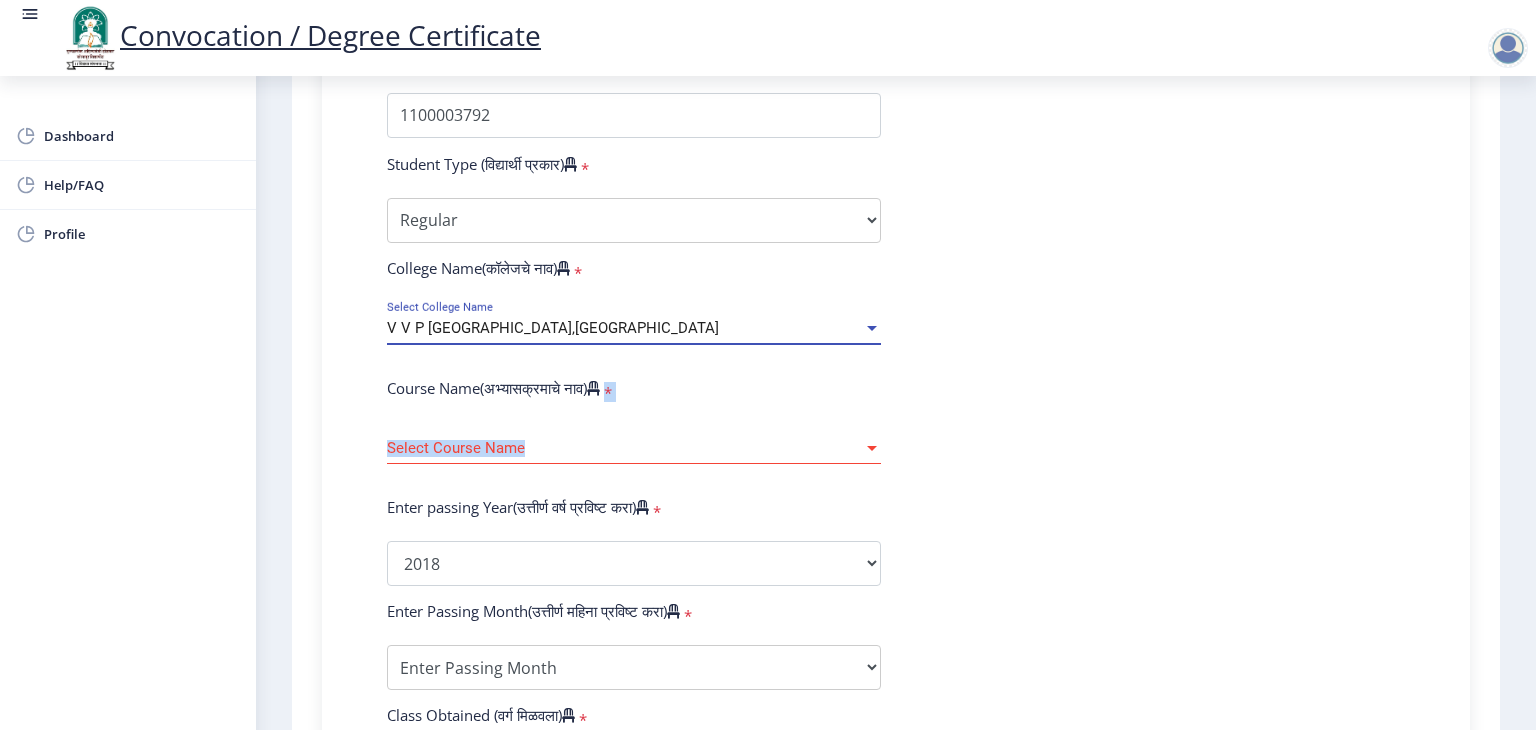 click on "V V P Institute of Engineering and Technology,Solapur" at bounding box center [625, 328] 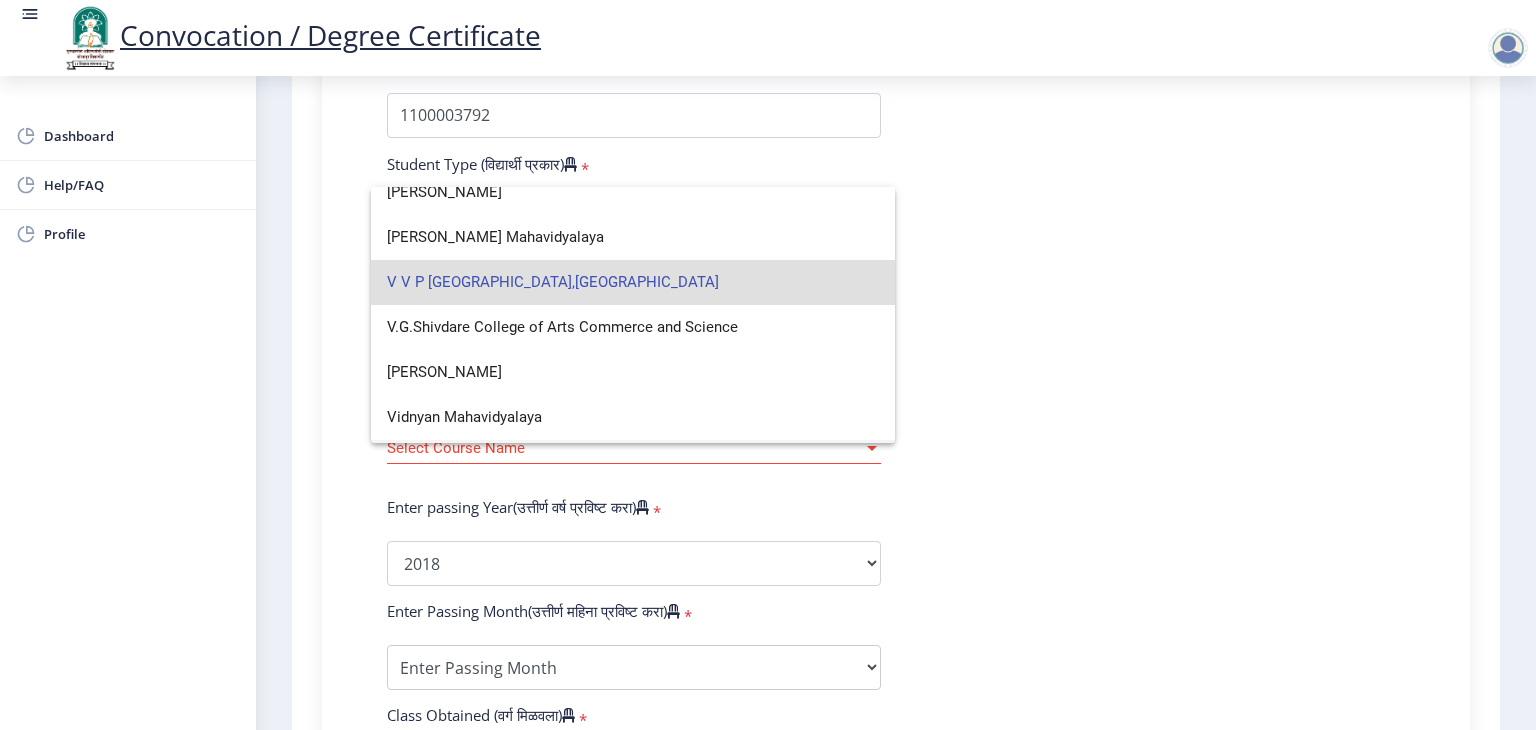 scroll, scrollTop: 2894, scrollLeft: 0, axis: vertical 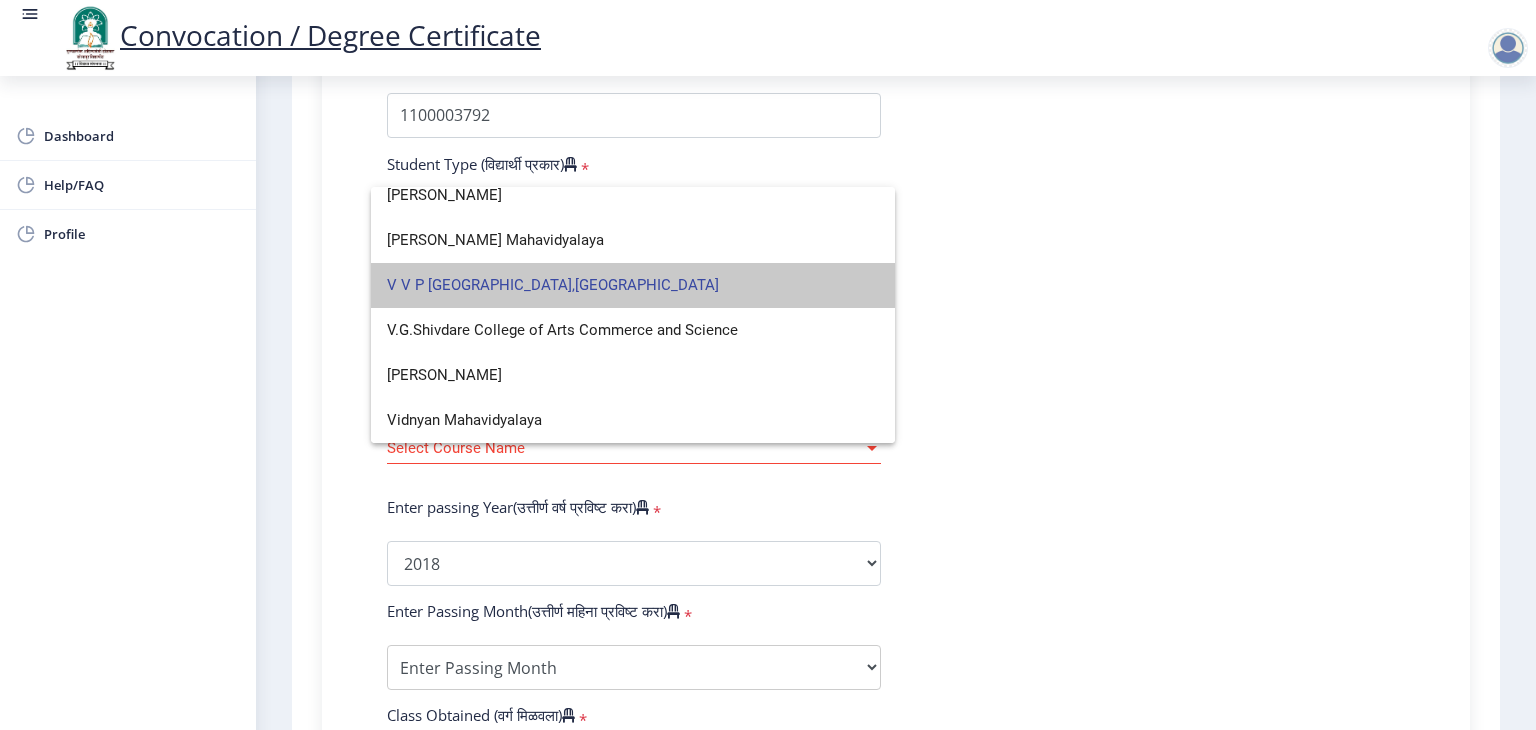 click on "V V P Institute of Engineering and Technology,Solapur" at bounding box center (633, 285) 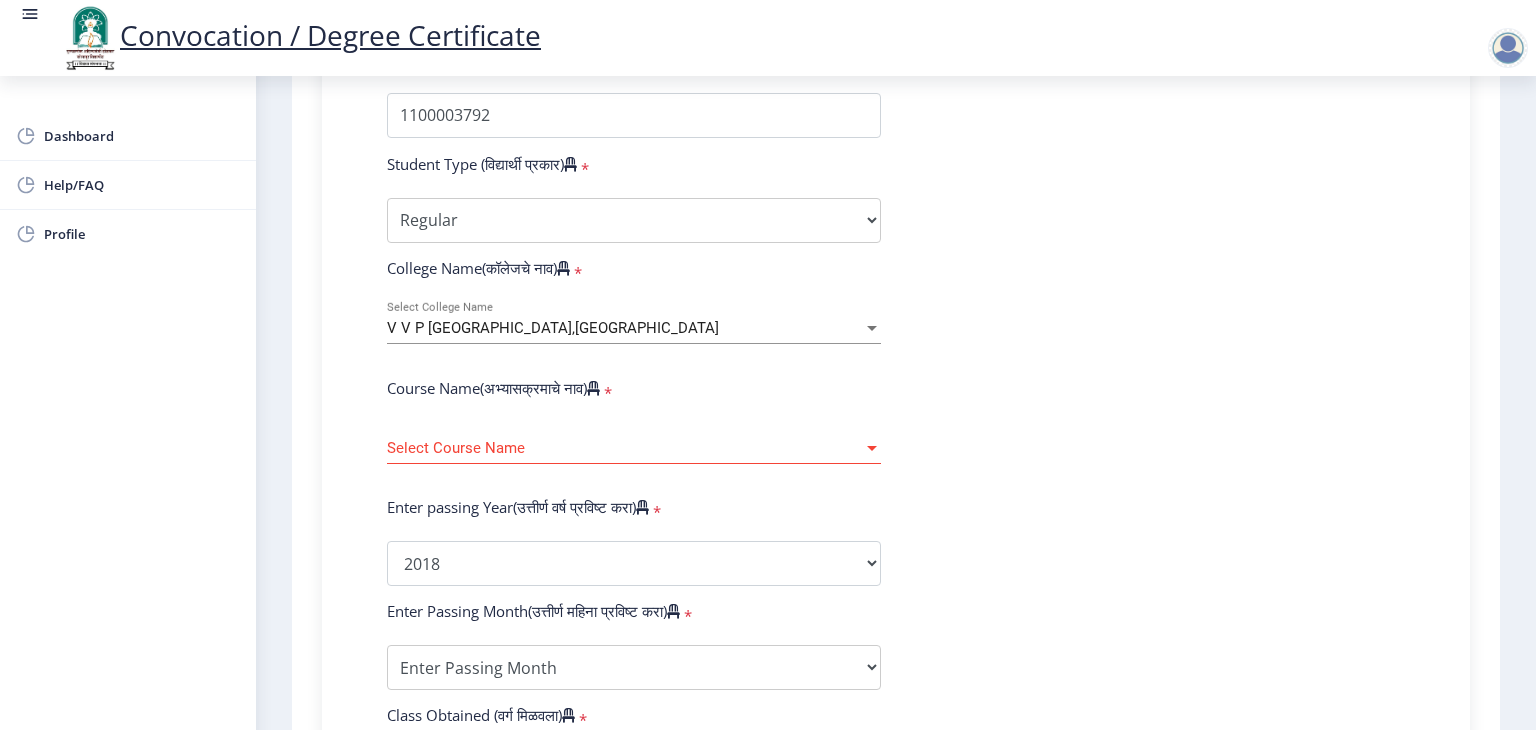 click on "Enter Your PRN Number (तुमचा पीआरएन (कायम नोंदणी क्रमांक) एंटर करा)   * Student Type (विद्यार्थी प्रकार)    * Select Student Type Regular External College Name(कॉलेजचे नाव)   * V V P Institute of Engineering and Technology,Solapur Select College Name Course Name(अभ्यासक्रमाचे नाव)   * Select Course Name Select Course Name Enter passing Year(उत्तीर्ण वर्ष प्रविष्ट करा)   *  2025   2024   2023   2022   2021   2020   2019   2018   2017   2016   2015   2014   2013   2012   2011   2010   2009   2008   2007   2006   2005   2004   2003   2002   2001   2000   1999   1998   1997   1996   1995   1994   1993   1992   1991   1990   1989   1988   1987   1986   1985   1984   1983   1982   1981   1980   1979   1978   1977   1976  * Enter Passing Month March April May October November December * Enter Class Obtained *" 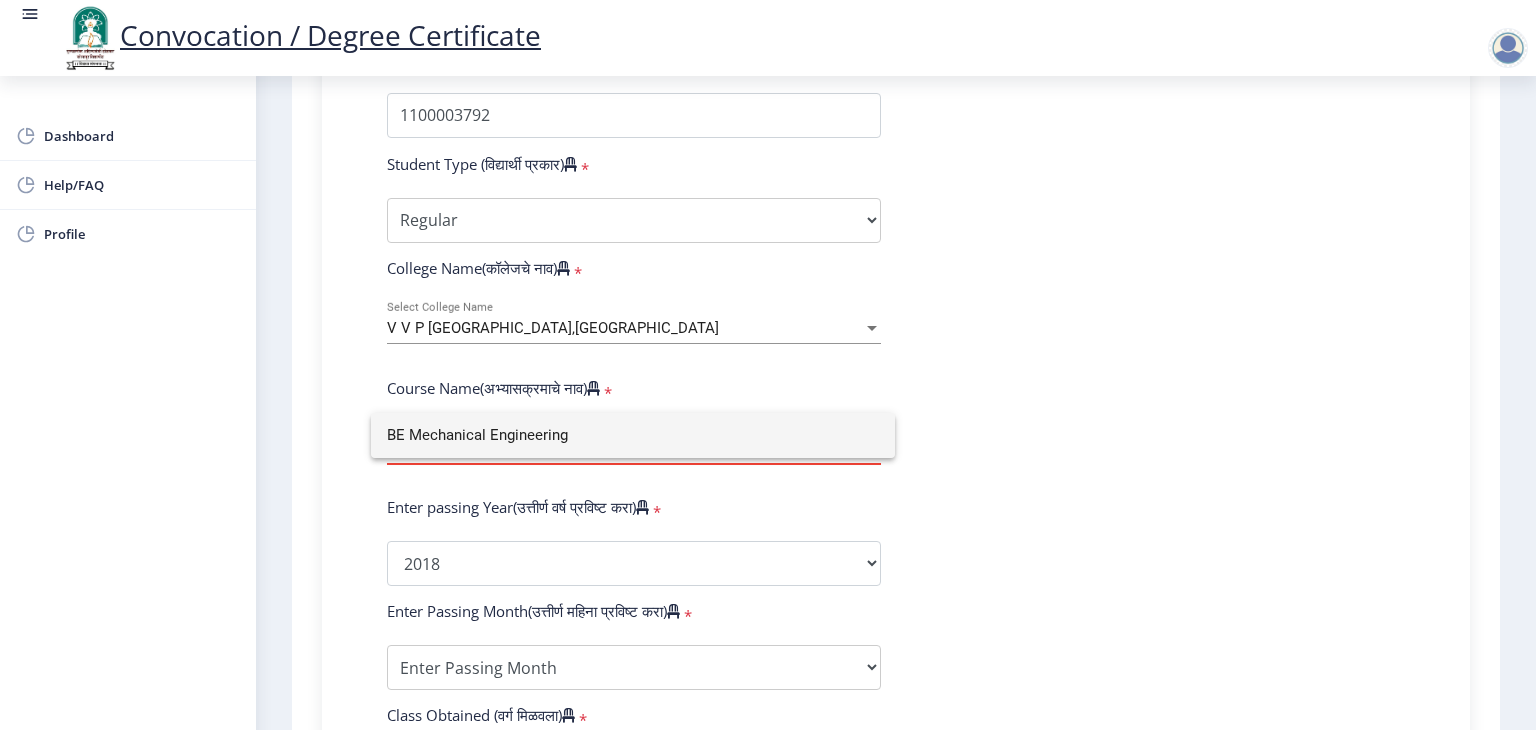 drag, startPoint x: 492, startPoint y: 390, endPoint x: 463, endPoint y: 401, distance: 31.016125 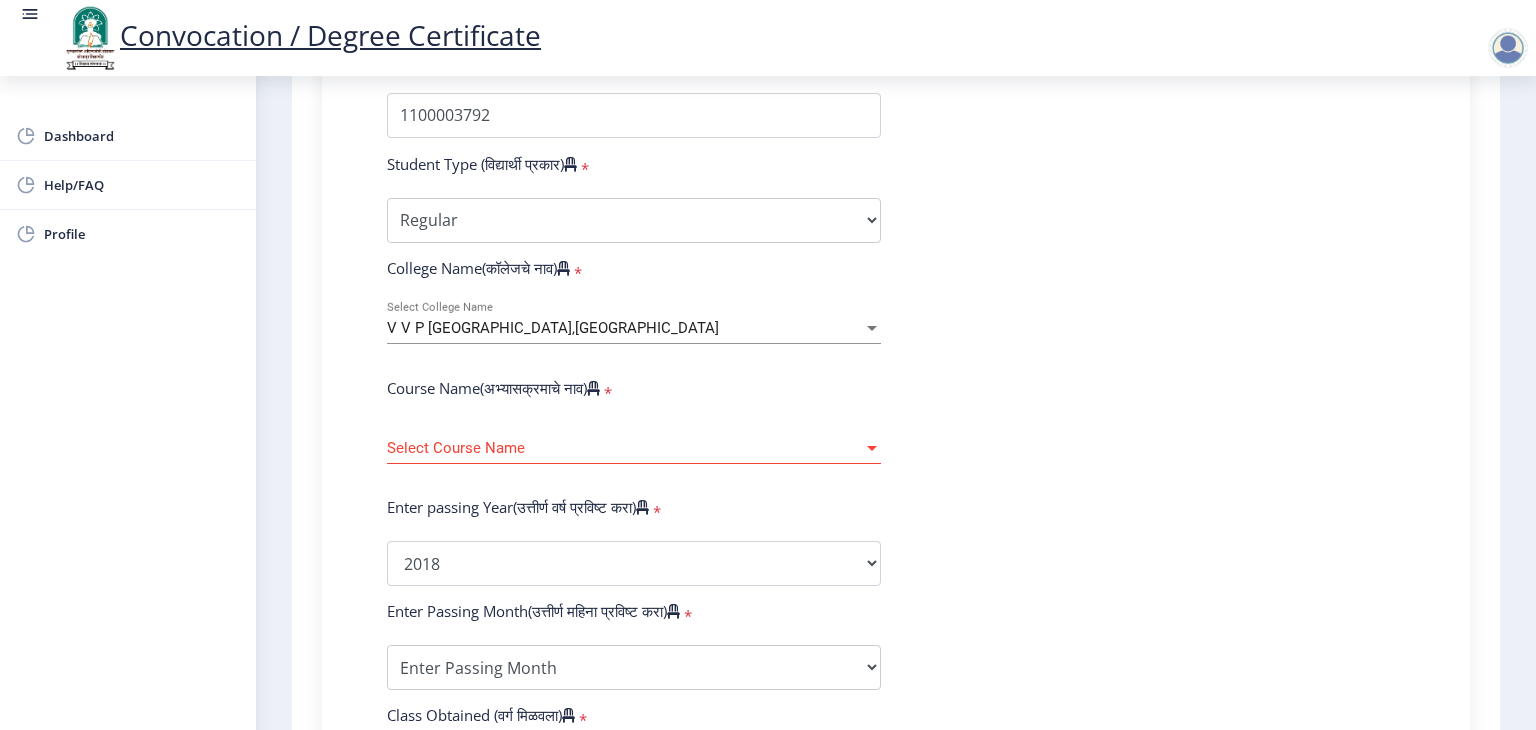 click on "Enter Your PRN Number (तुमचा पीआरएन (कायम नोंदणी क्रमांक) एंटर करा)   * Student Type (विद्यार्थी प्रकार)    * Select Student Type Regular External College Name(कॉलेजचे नाव)   * V V P Institute of Engineering and Technology,Solapur Select College Name Course Name(अभ्यासक्रमाचे नाव)   * Select Course Name Select Course Name Enter passing Year(उत्तीर्ण वर्ष प्रविष्ट करा)   *  2025   2024   2023   2022   2021   2020   2019   2018   2017   2016   2015   2014   2013   2012   2011   2010   2009   2008   2007   2006   2005   2004   2003   2002   2001   2000   1999   1998   1997   1996   1995   1994   1993   1992   1991   1990   1989   1988   1987   1986   1985   1984   1983   1982   1981   1980   1979   1978   1977   1976  * Enter Passing Month March April May October November December * Enter Class Obtained *" 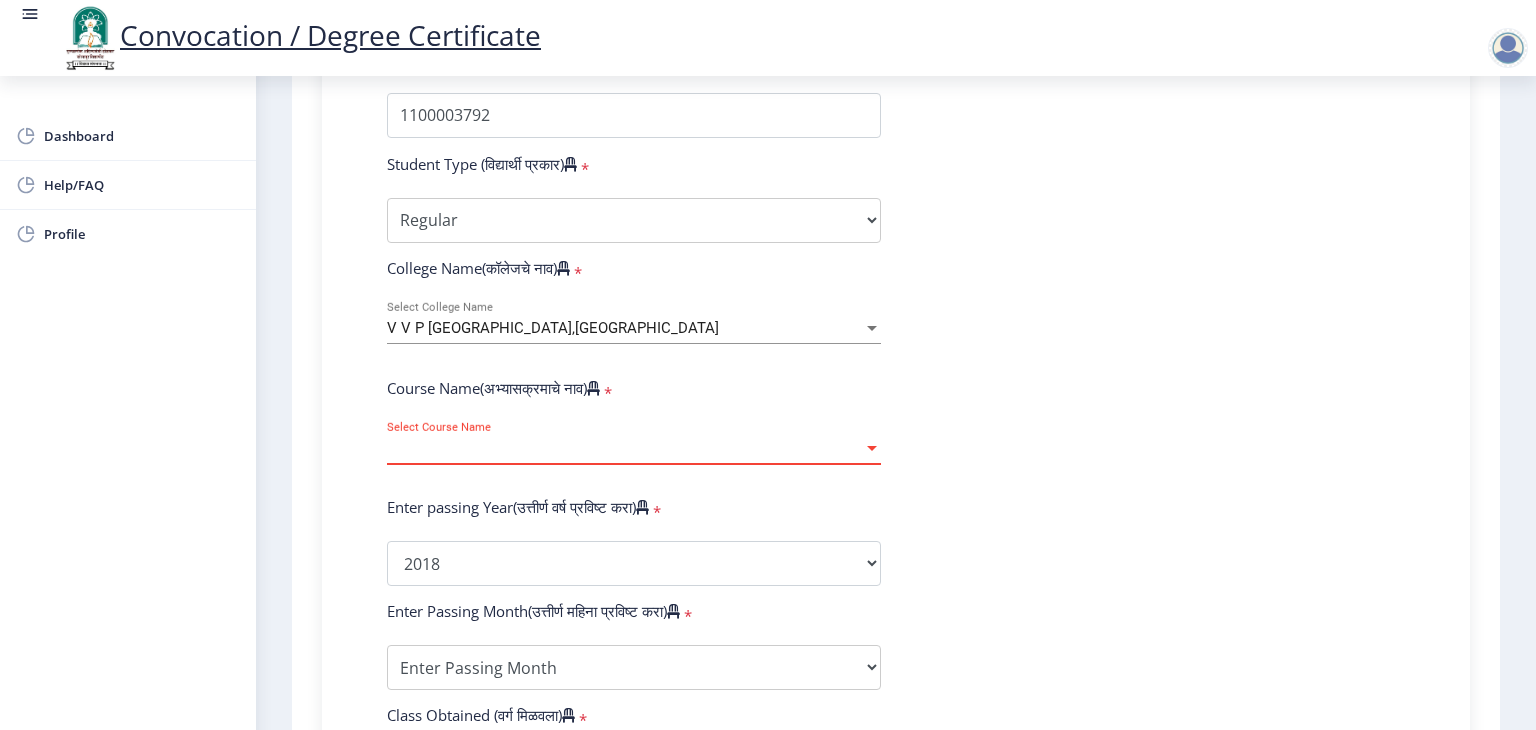 click on "Select Course Name" at bounding box center (625, 448) 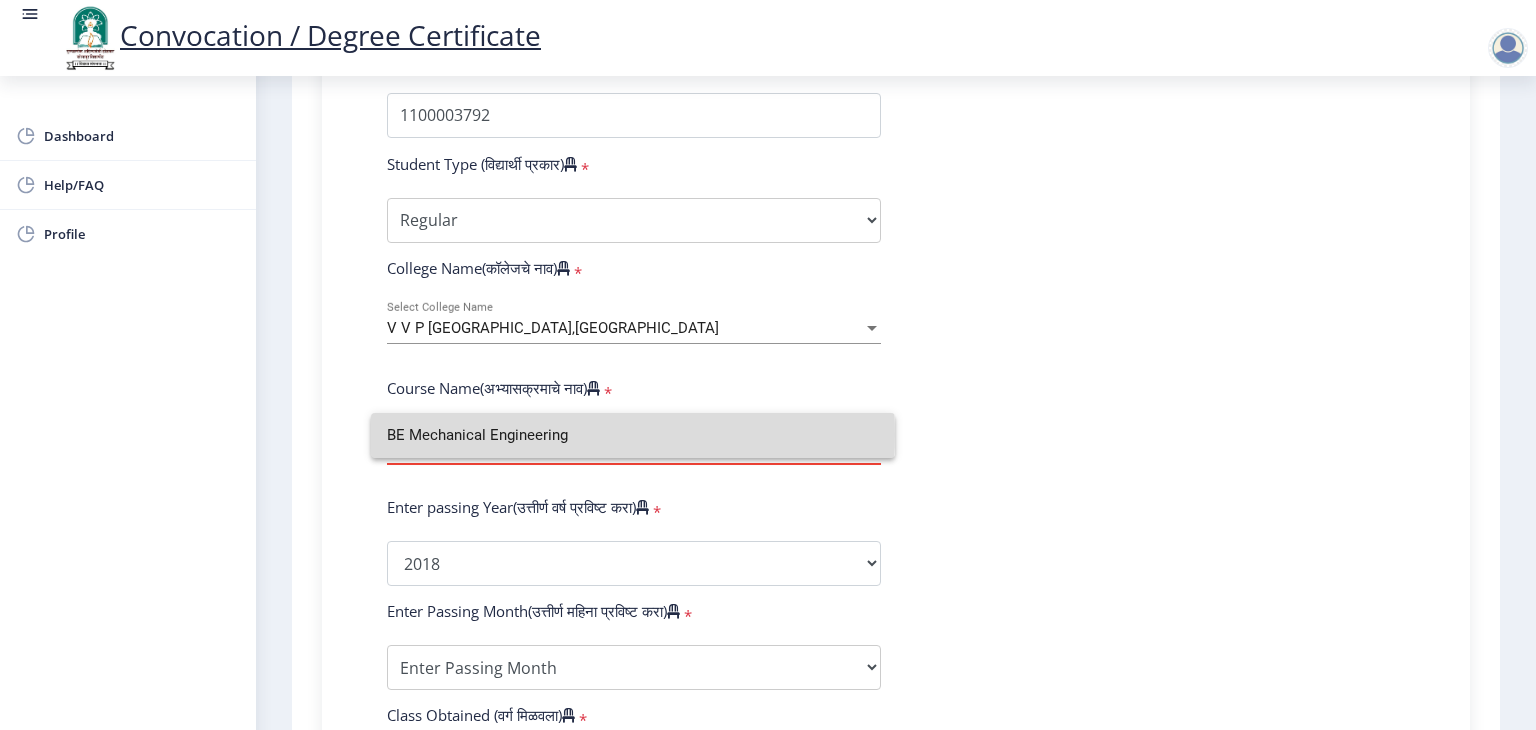 click on "BE Mechanical Engineering" at bounding box center (633, 435) 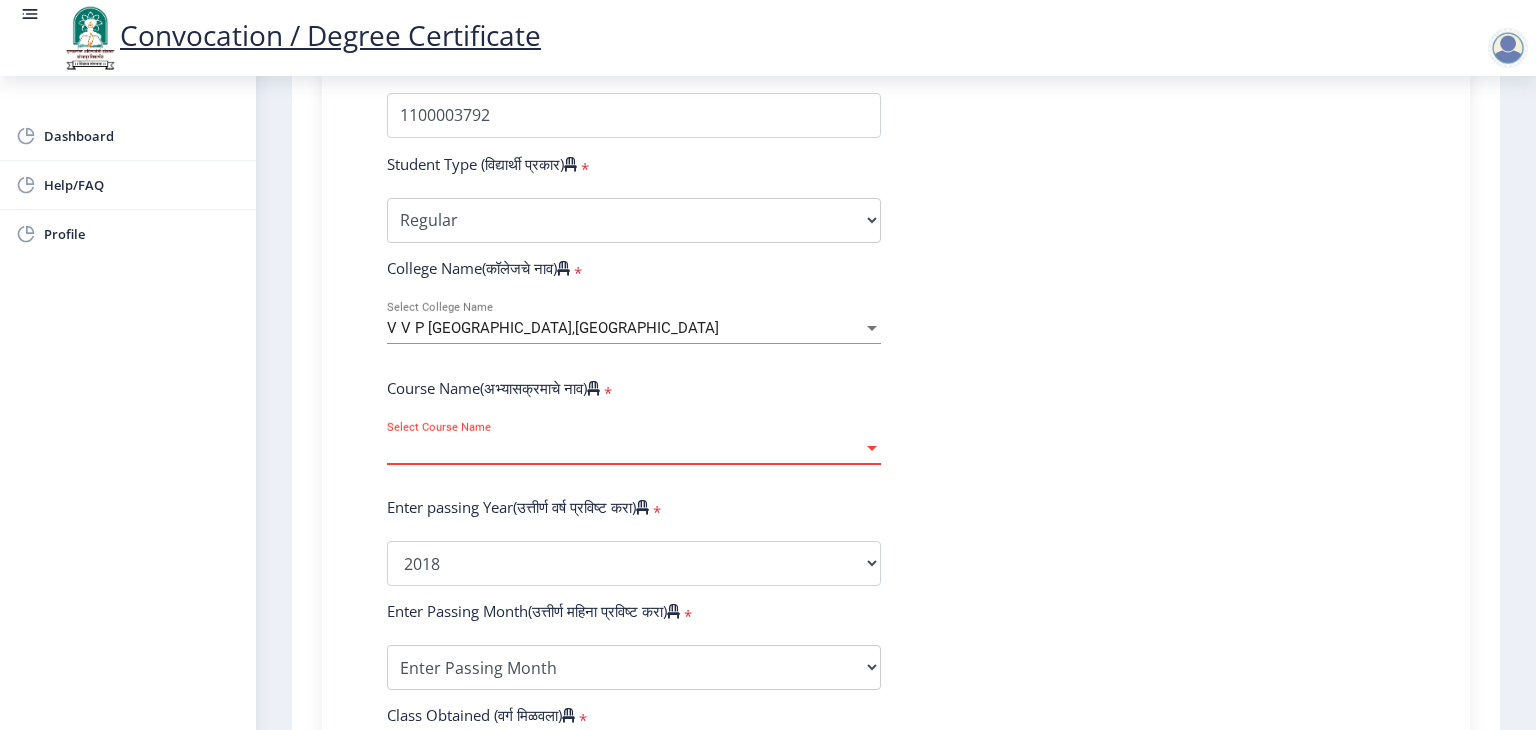 click on "Select Course Name" at bounding box center (625, 448) 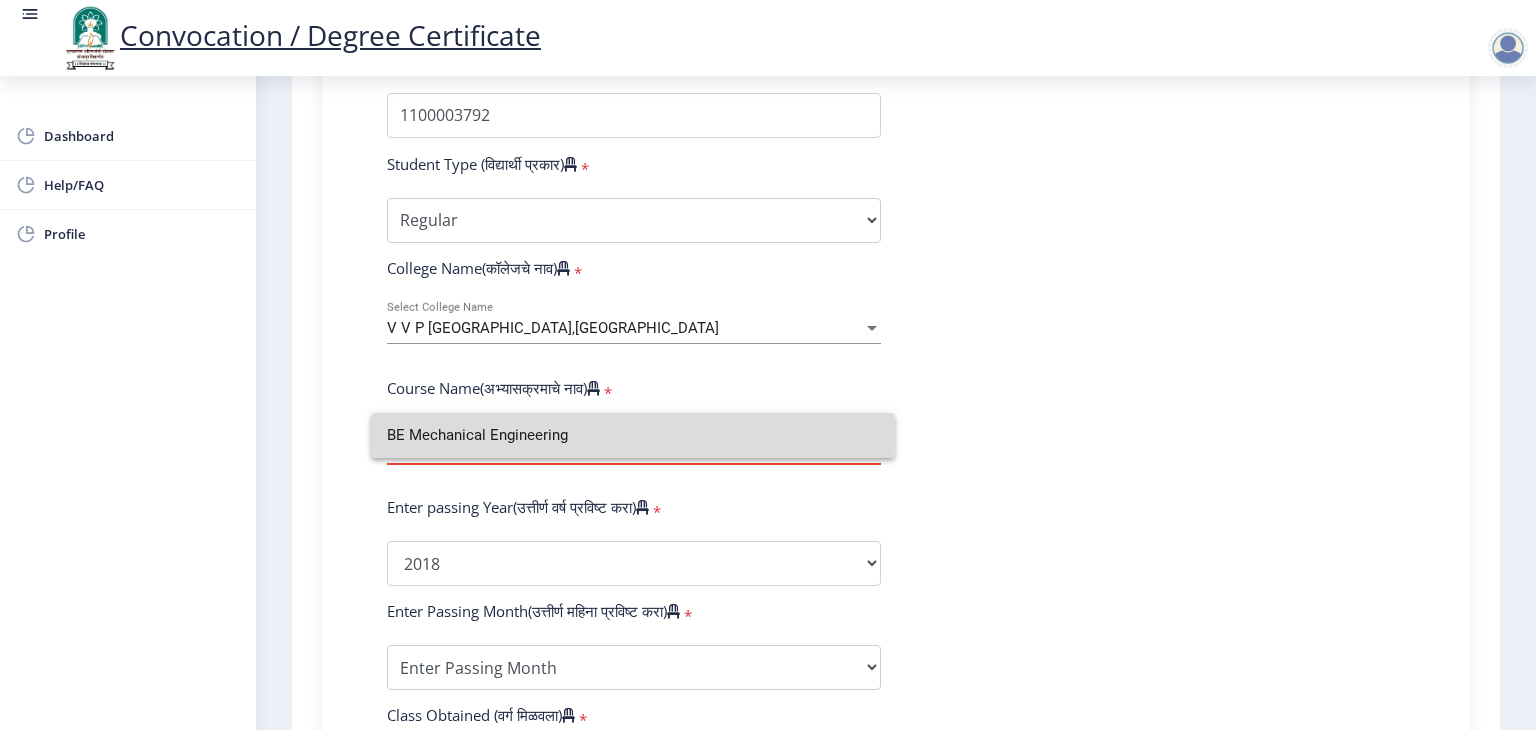 click on "BE Mechanical Engineering" at bounding box center [633, 435] 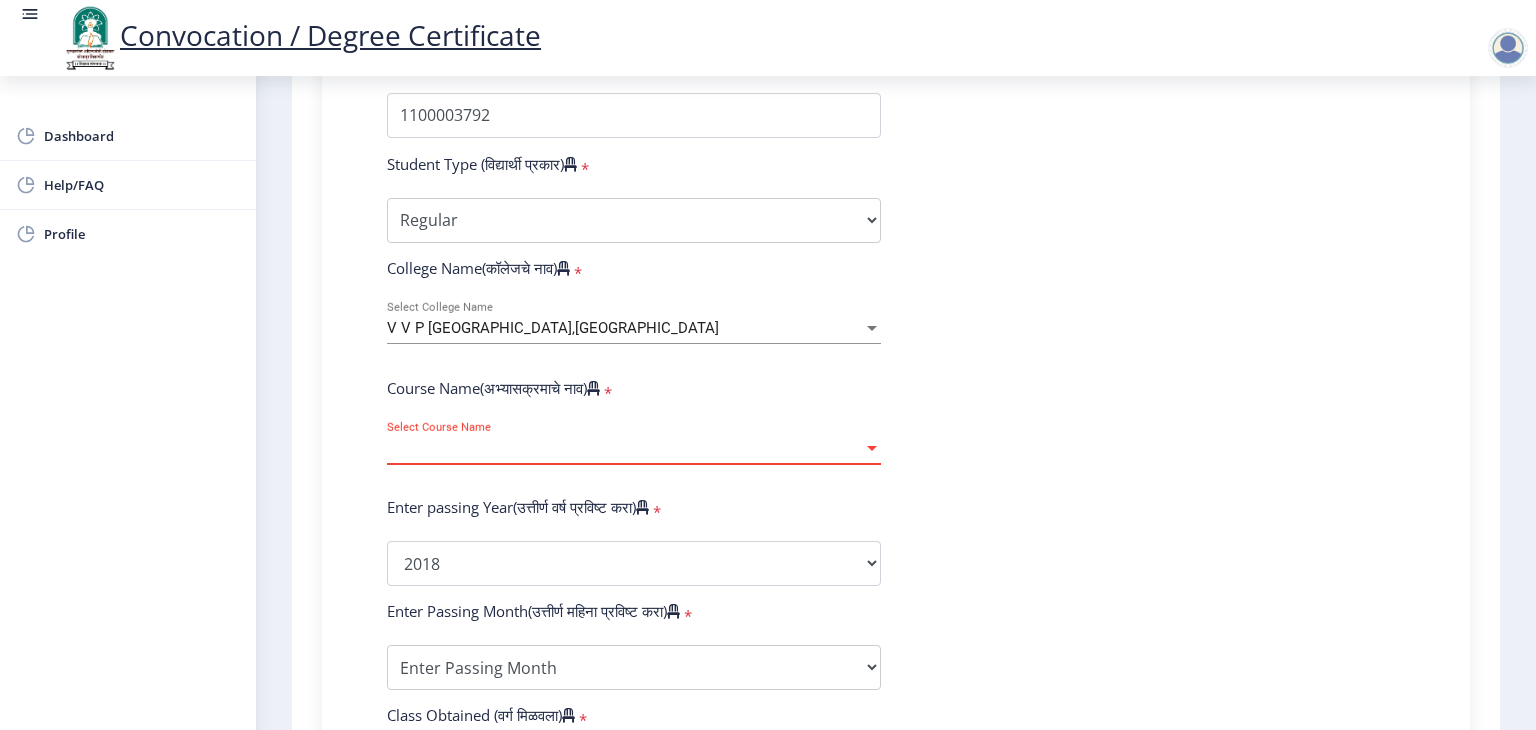 click on "Select Course Name" at bounding box center [625, 448] 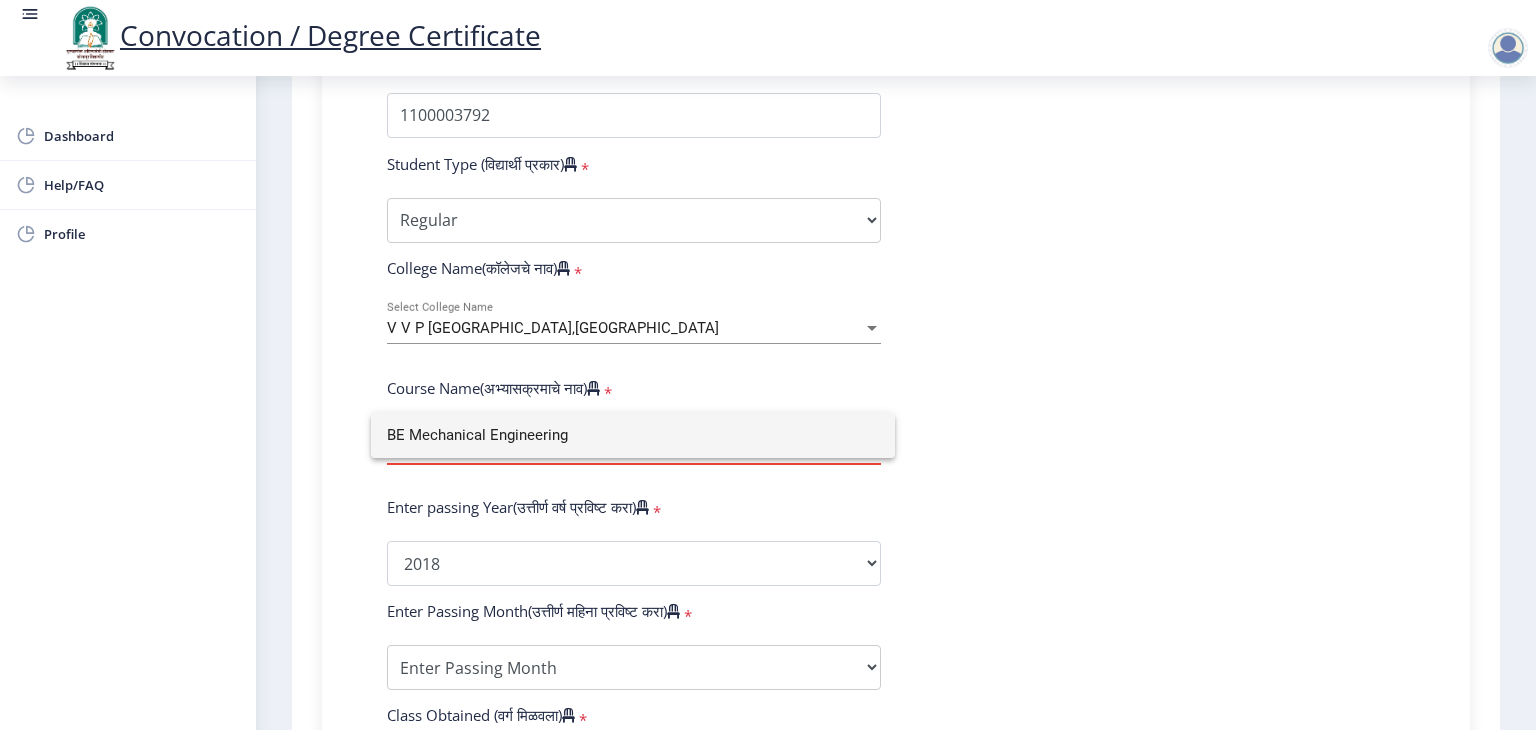 click on "BE Mechanical Engineering" at bounding box center [633, 435] 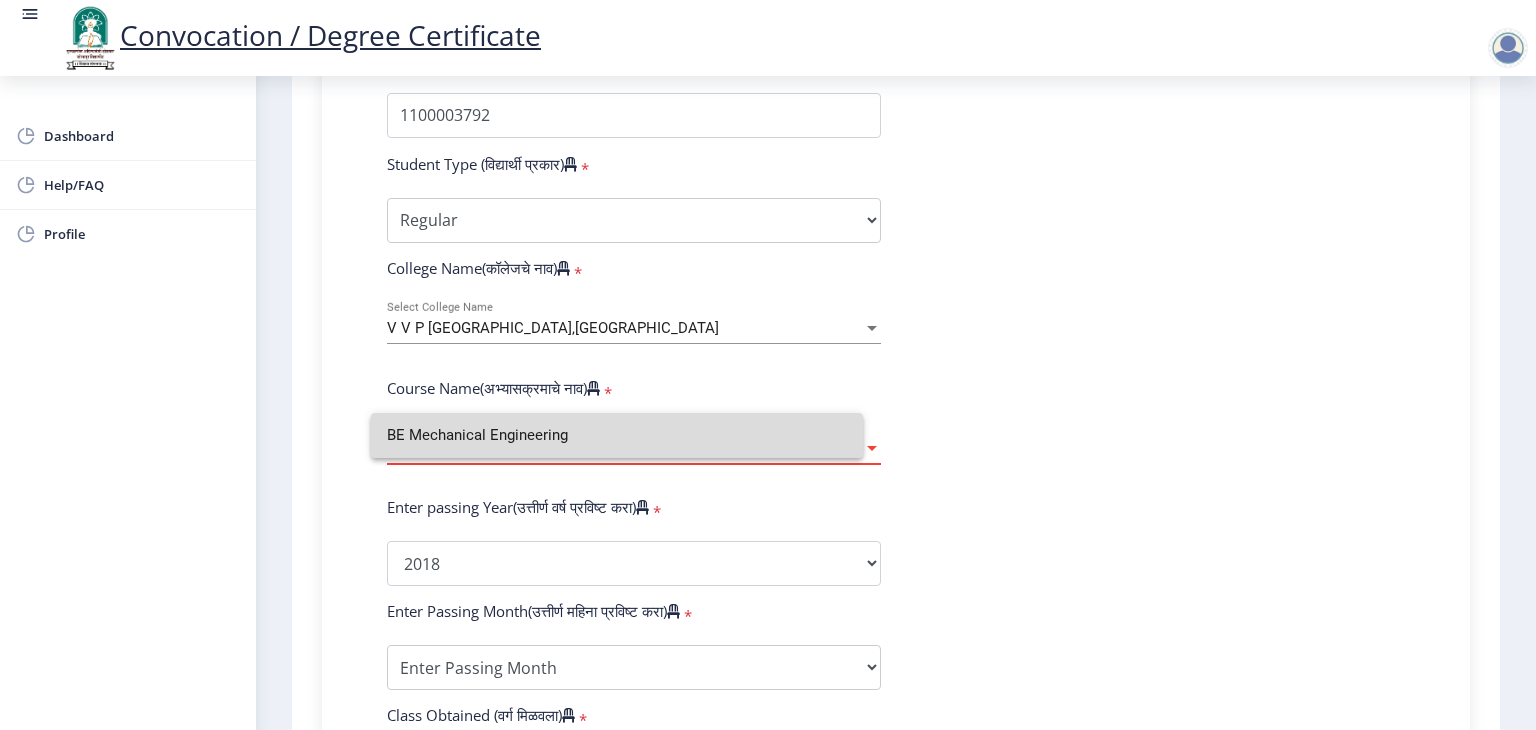 click on "Select Course Name" at bounding box center (625, 448) 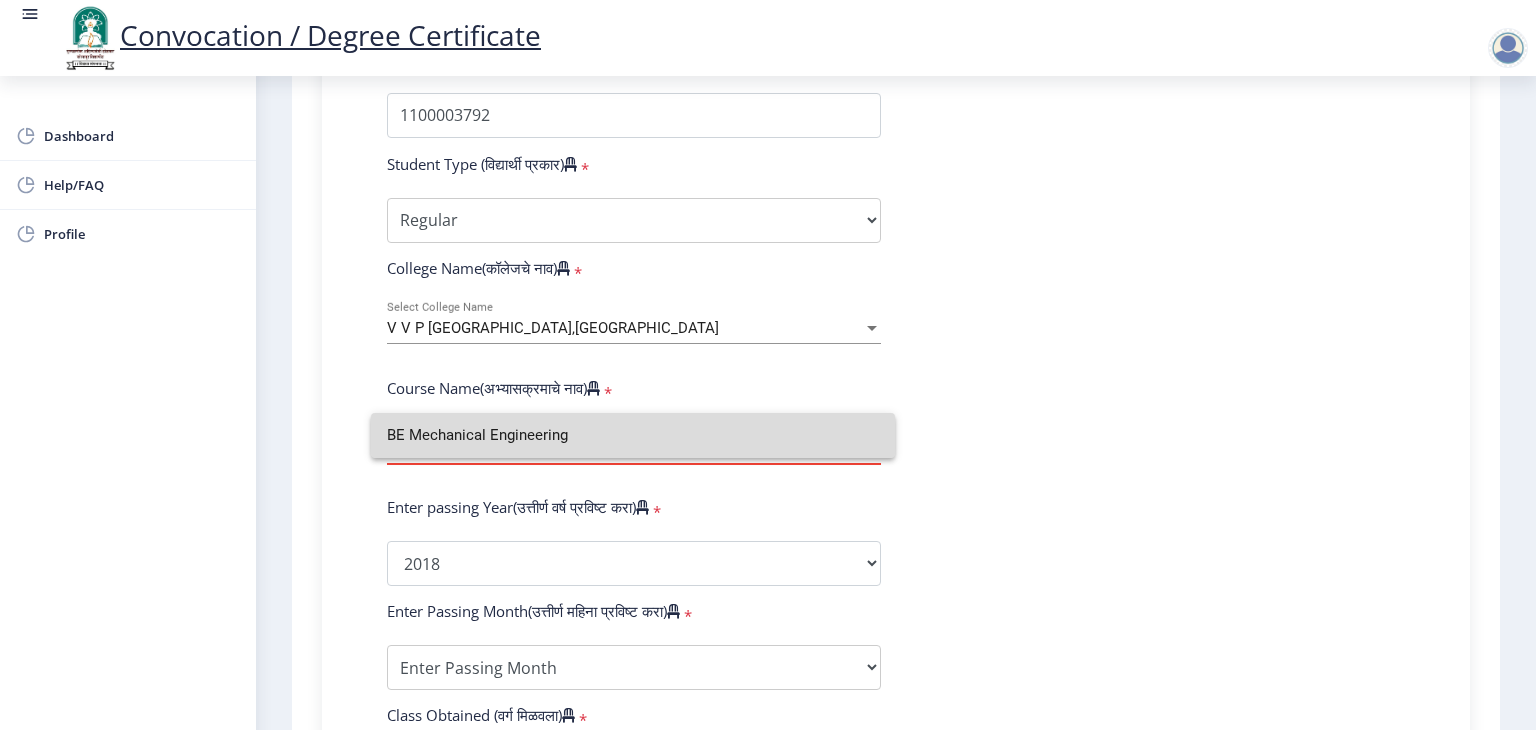 click on "BE Mechanical Engineering" at bounding box center (633, 435) 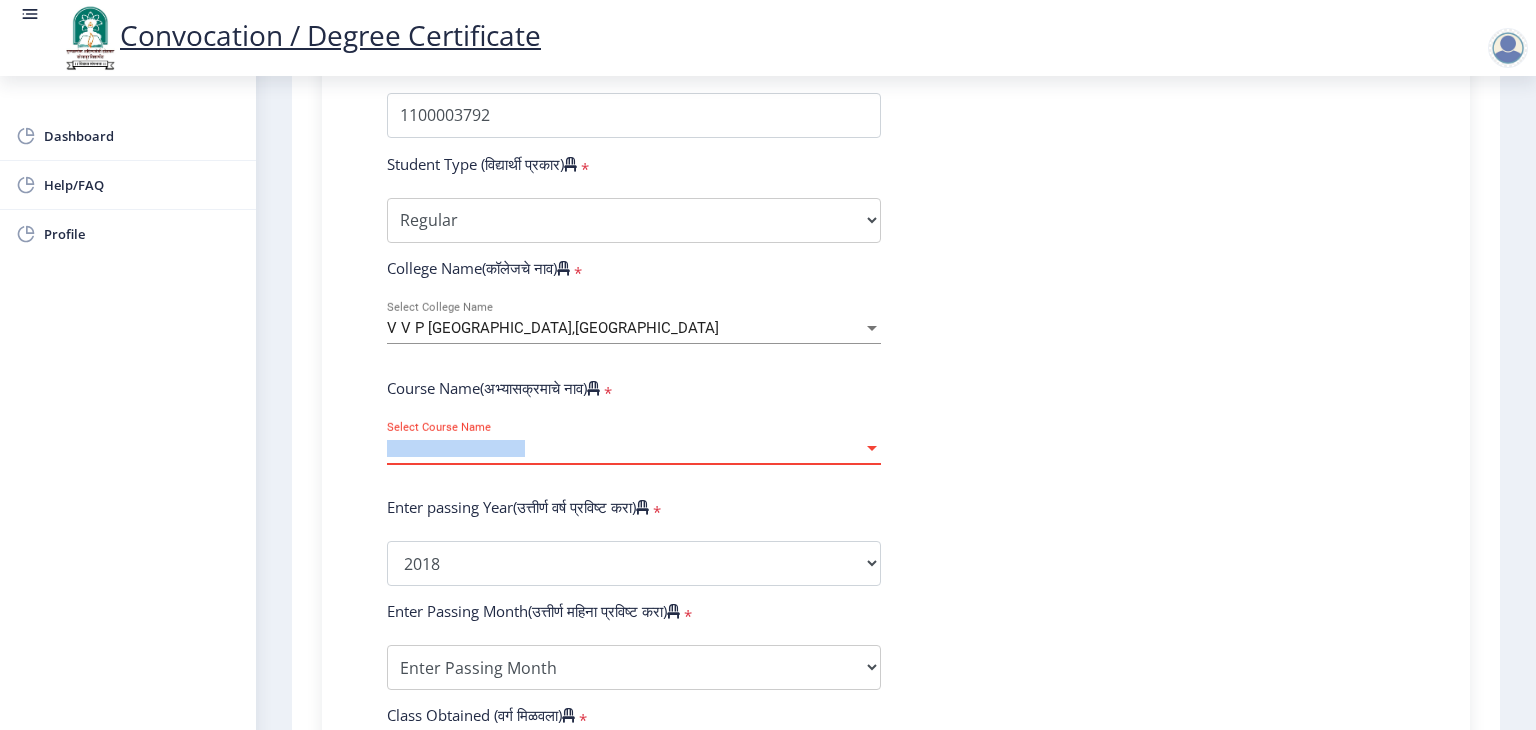 click on "Select Course Name" at bounding box center [625, 448] 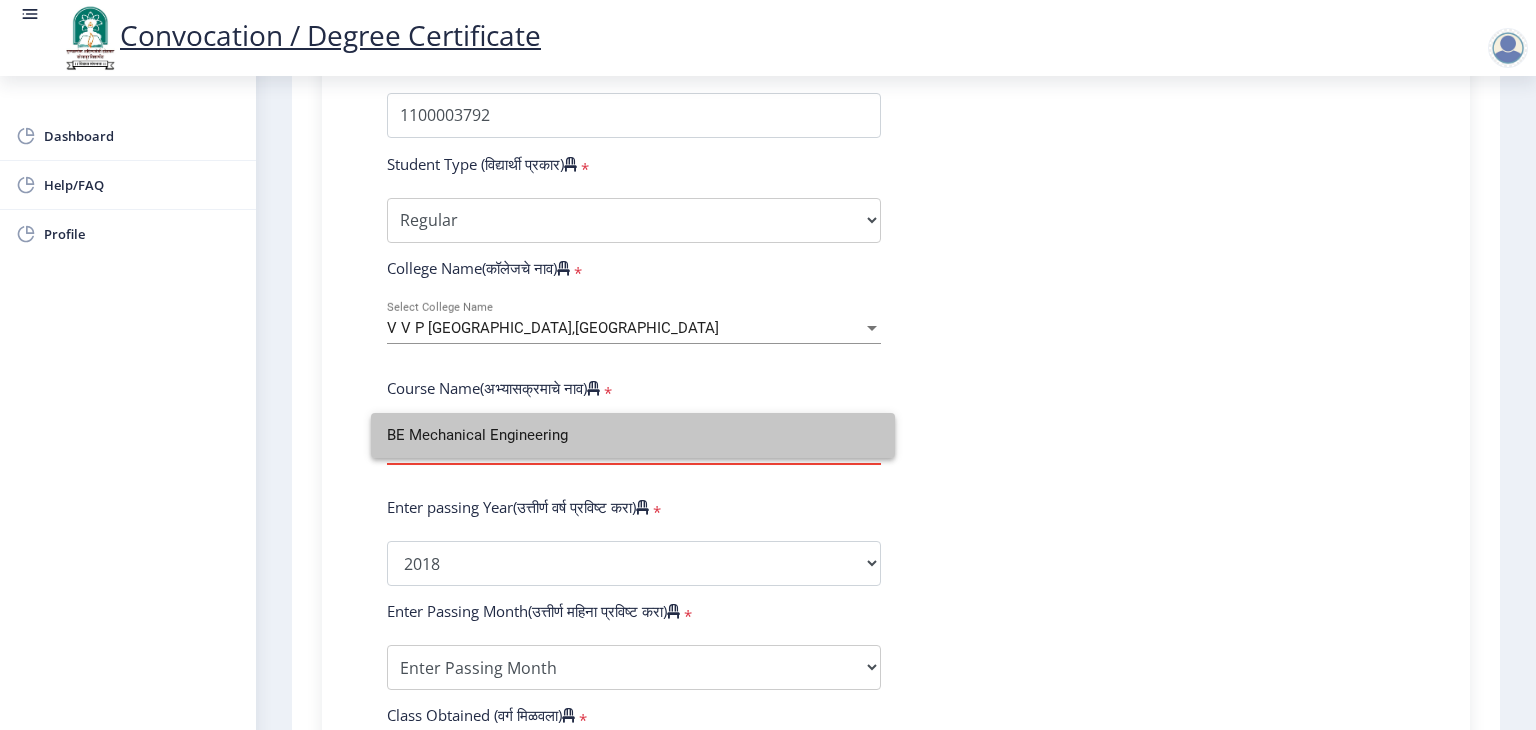 click on "BE Mechanical Engineering" at bounding box center [633, 435] 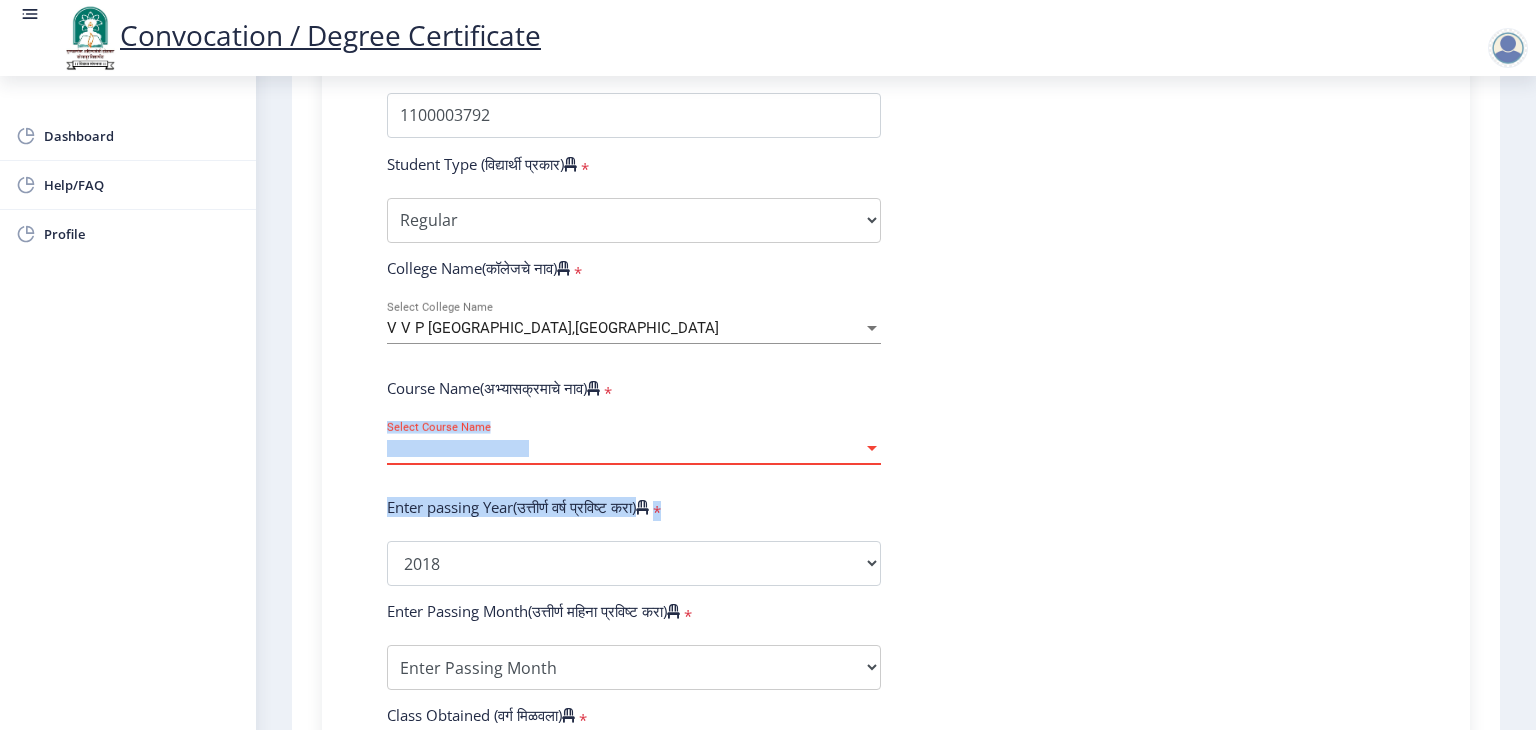 drag, startPoint x: 857, startPoint y: 435, endPoint x: 819, endPoint y: 565, distance: 135.44002 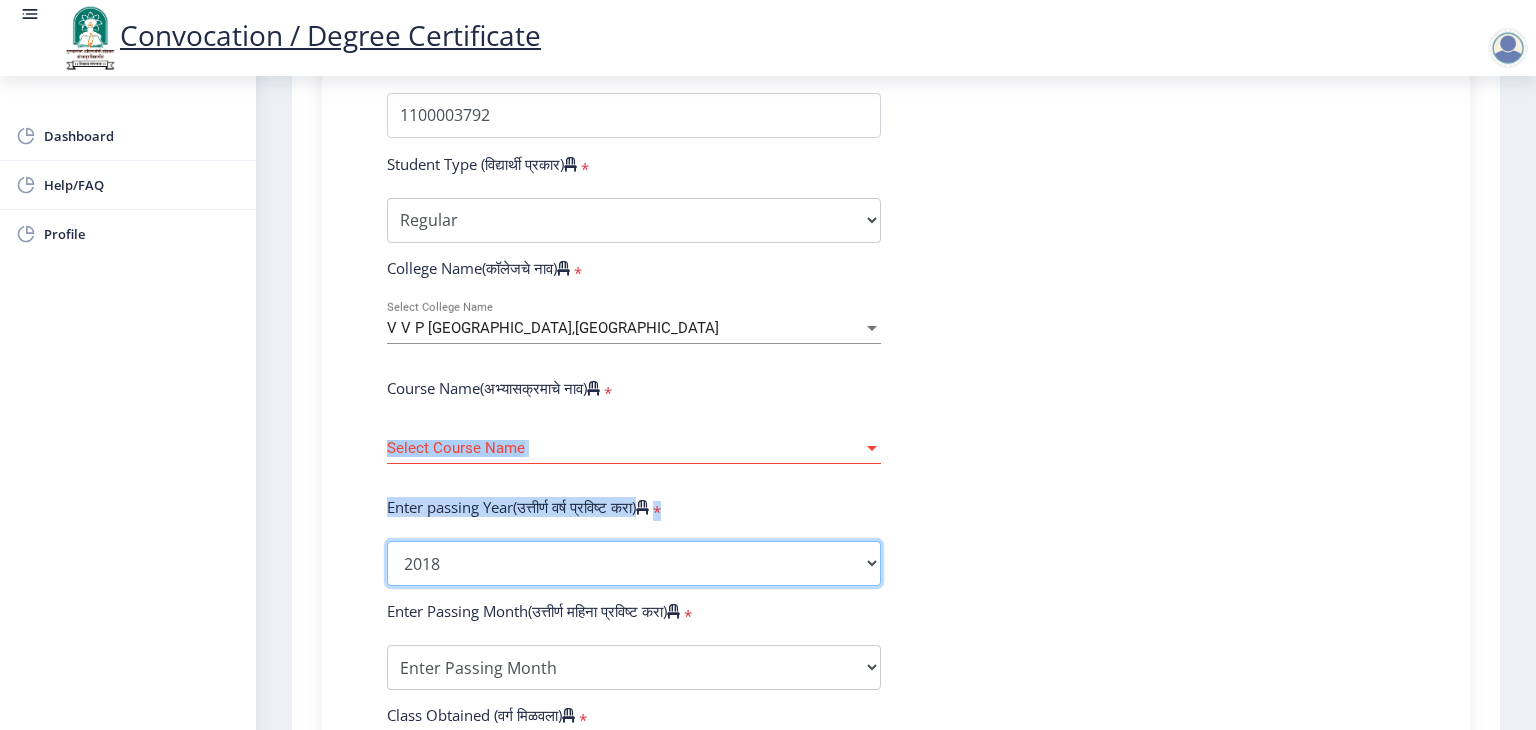 click on "2025   2024   2023   2022   2021   2020   2019   2018   2017   2016   2015   2014   2013   2012   2011   2010   2009   2008   2007   2006   2005   2004   2003   2002   2001   2000   1999   1998   1997   1996   1995   1994   1993   1992   1991   1990   1989   1988   1987   1986   1985   1984   1983   1982   1981   1980   1979   1978   1977   1976" 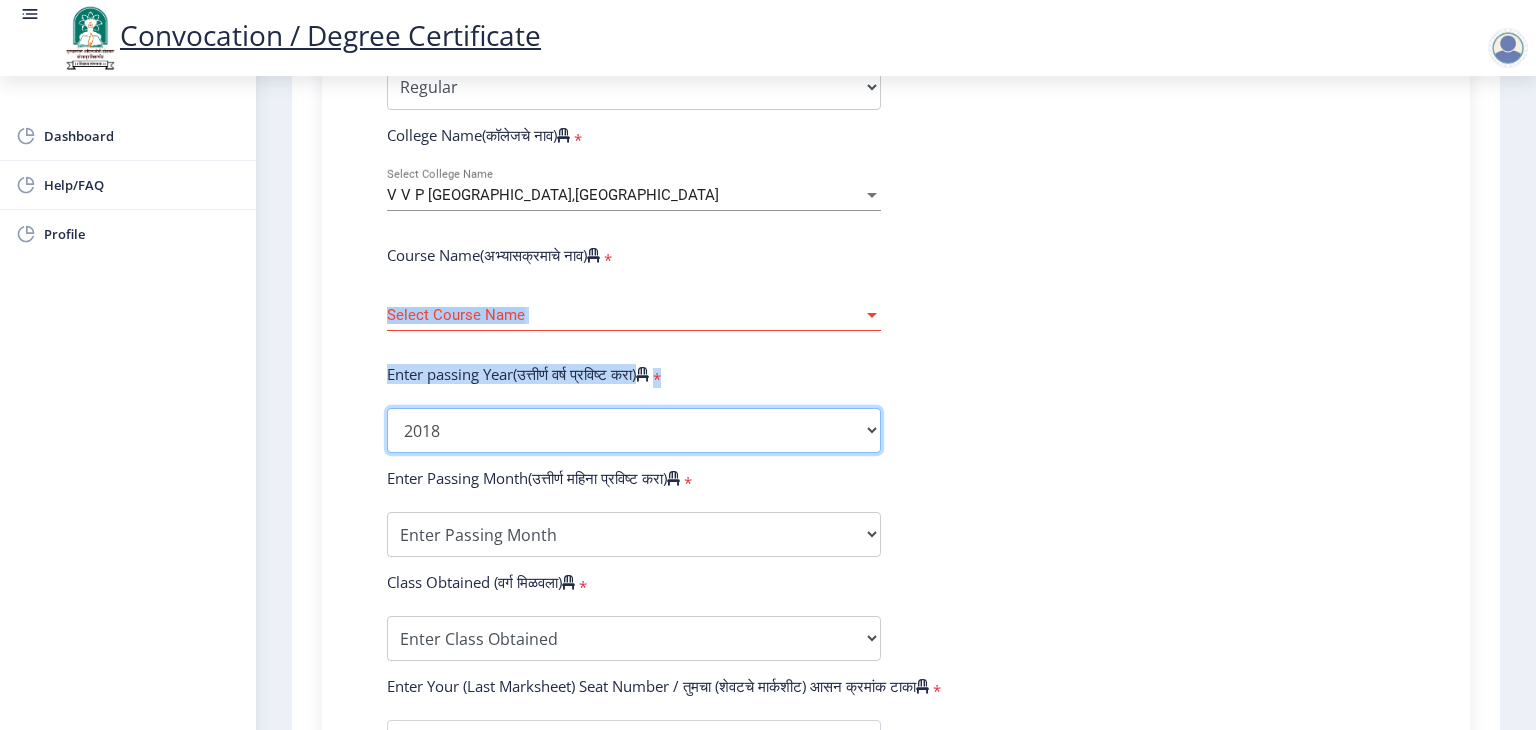 scroll, scrollTop: 752, scrollLeft: 0, axis: vertical 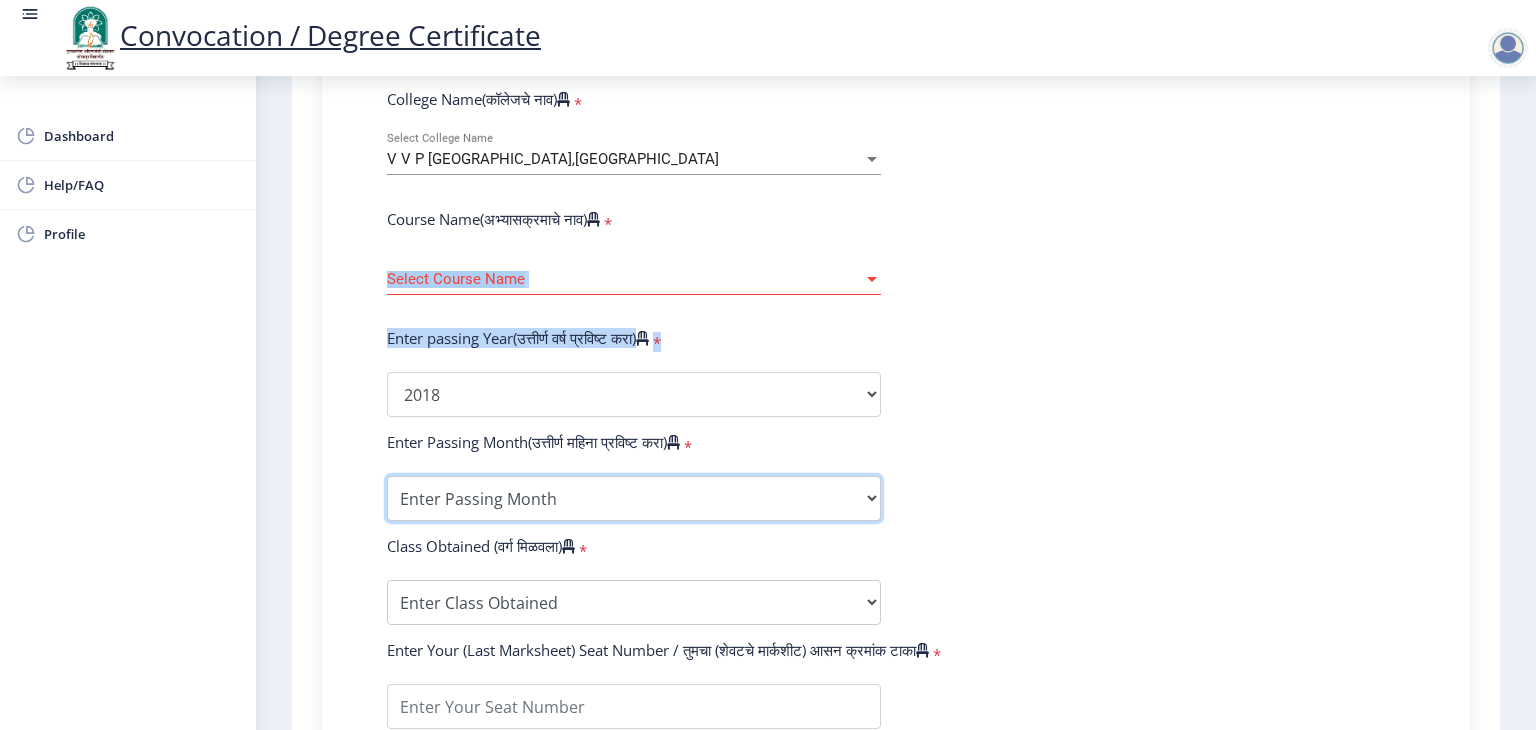 click on "Enter Passing Month March April May October November December" at bounding box center (634, 498) 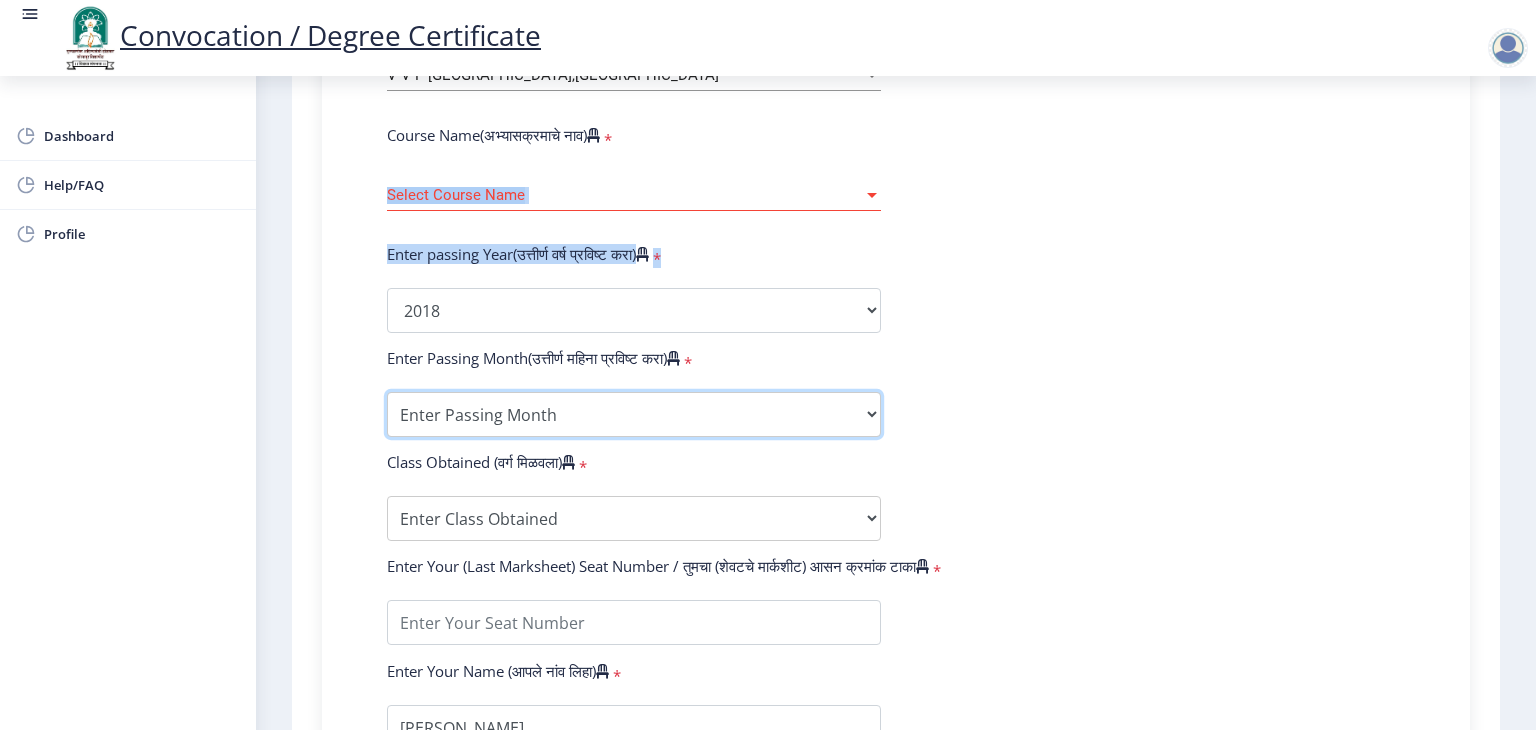 scroll, scrollTop: 836, scrollLeft: 0, axis: vertical 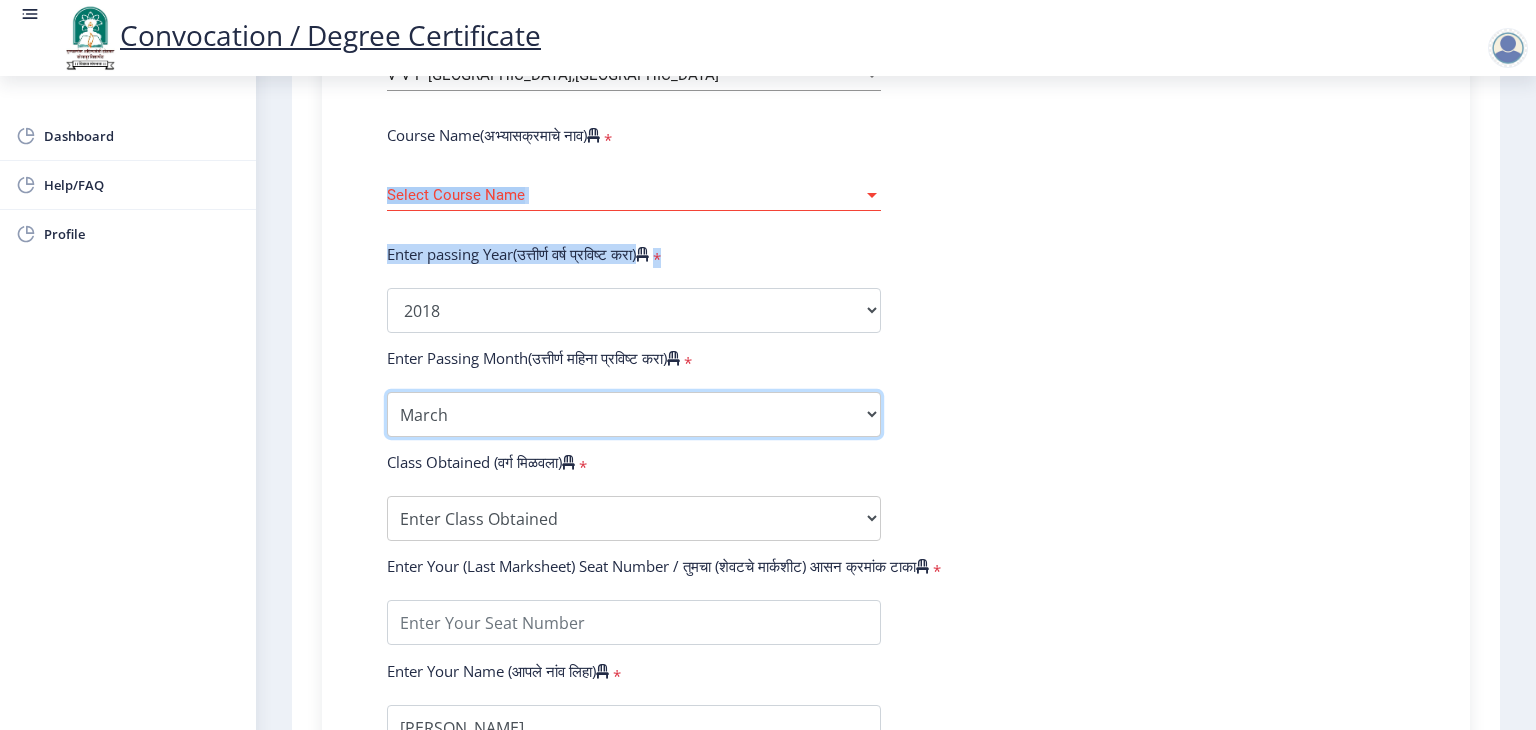 click on "Enter Passing Month March April May October November December" at bounding box center (634, 414) 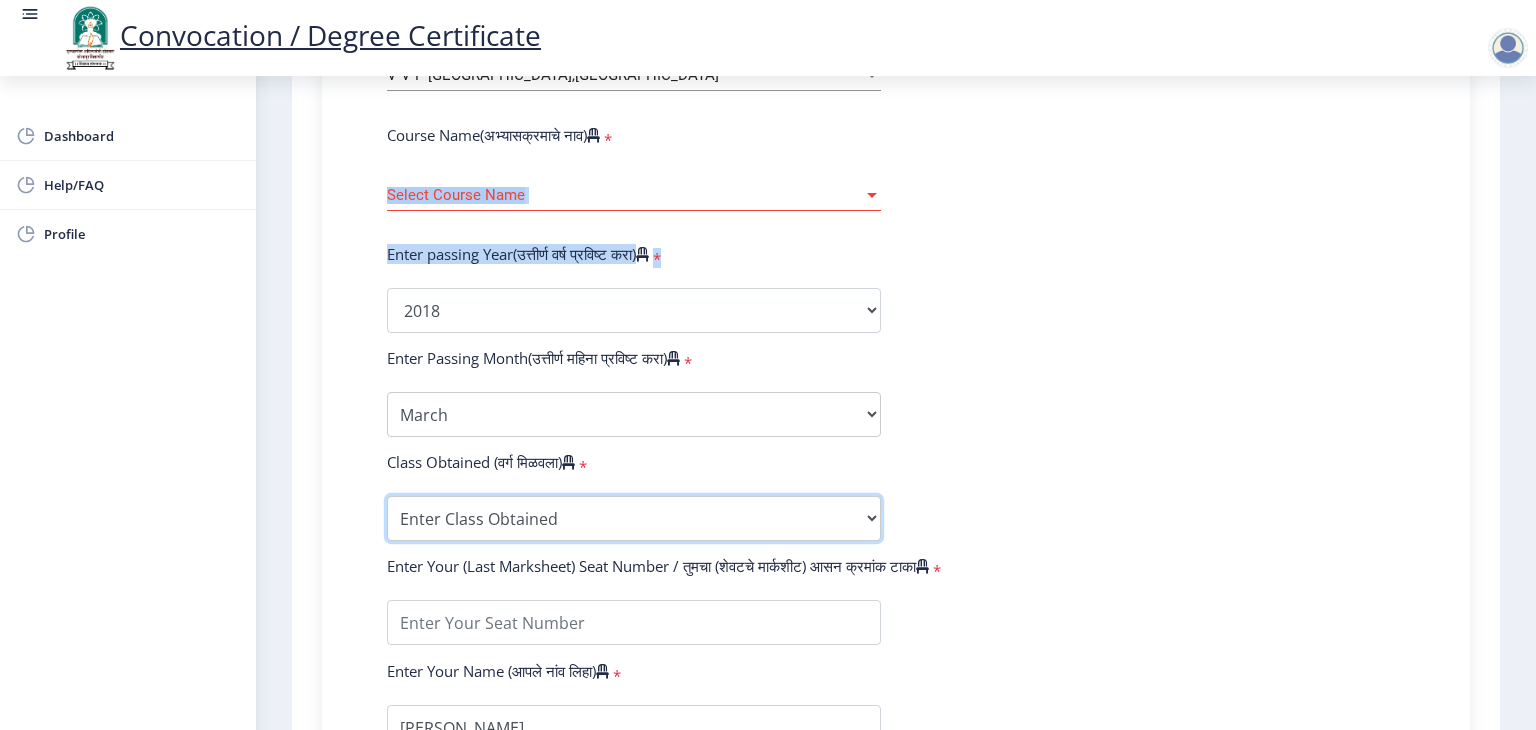 click on "Enter Class Obtained FIRST CLASS WITH DISTINCTION FIRST CLASS HIGHER SECOND CLASS SECOND CLASS PASS CLASS Grade O Grade A+ Grade A Grade B+ Grade B Grade C+ Grade C Grade D Grade E" at bounding box center (634, 518) 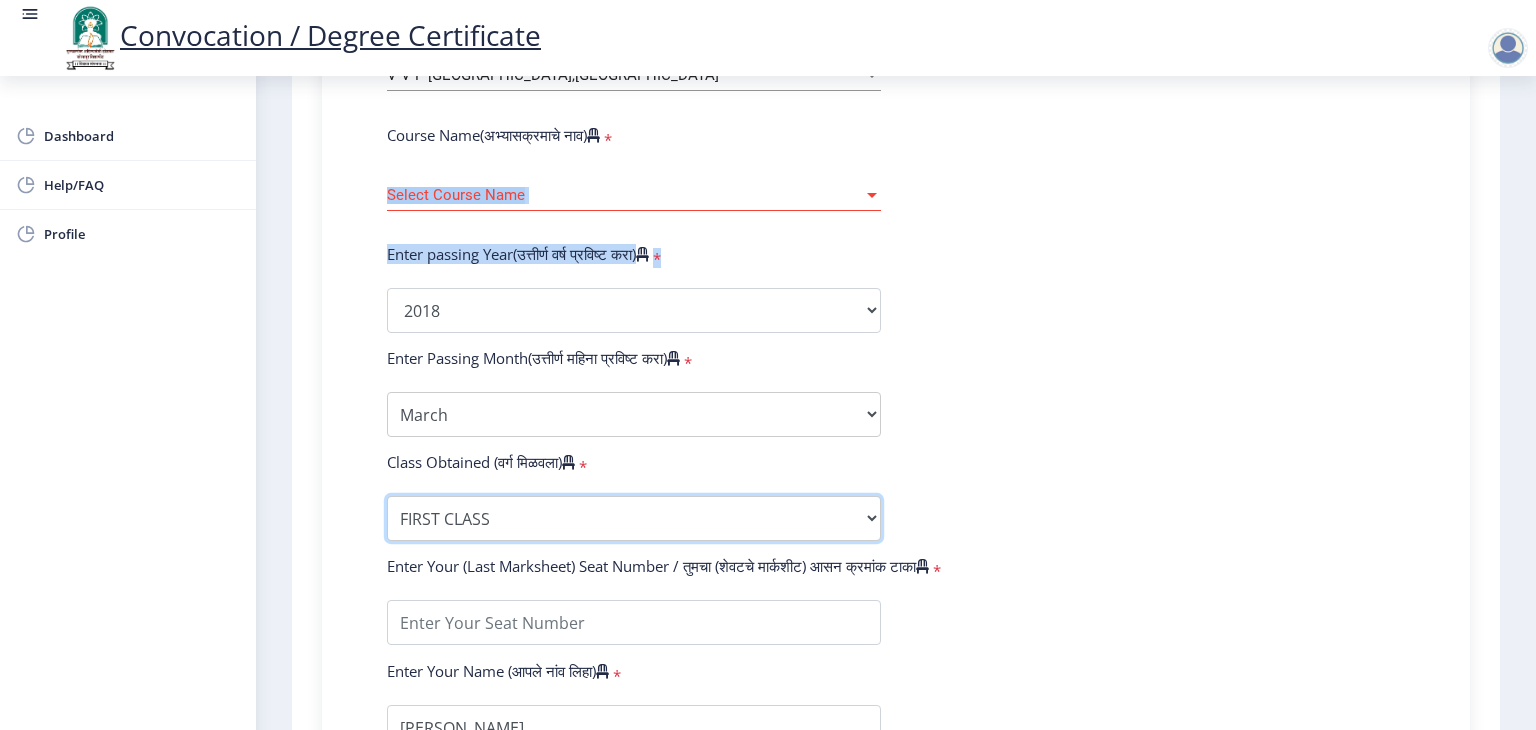 click on "Enter Class Obtained FIRST CLASS WITH DISTINCTION FIRST CLASS HIGHER SECOND CLASS SECOND CLASS PASS CLASS Grade O Grade A+ Grade A Grade B+ Grade B Grade C+ Grade C Grade D Grade E" at bounding box center [634, 518] 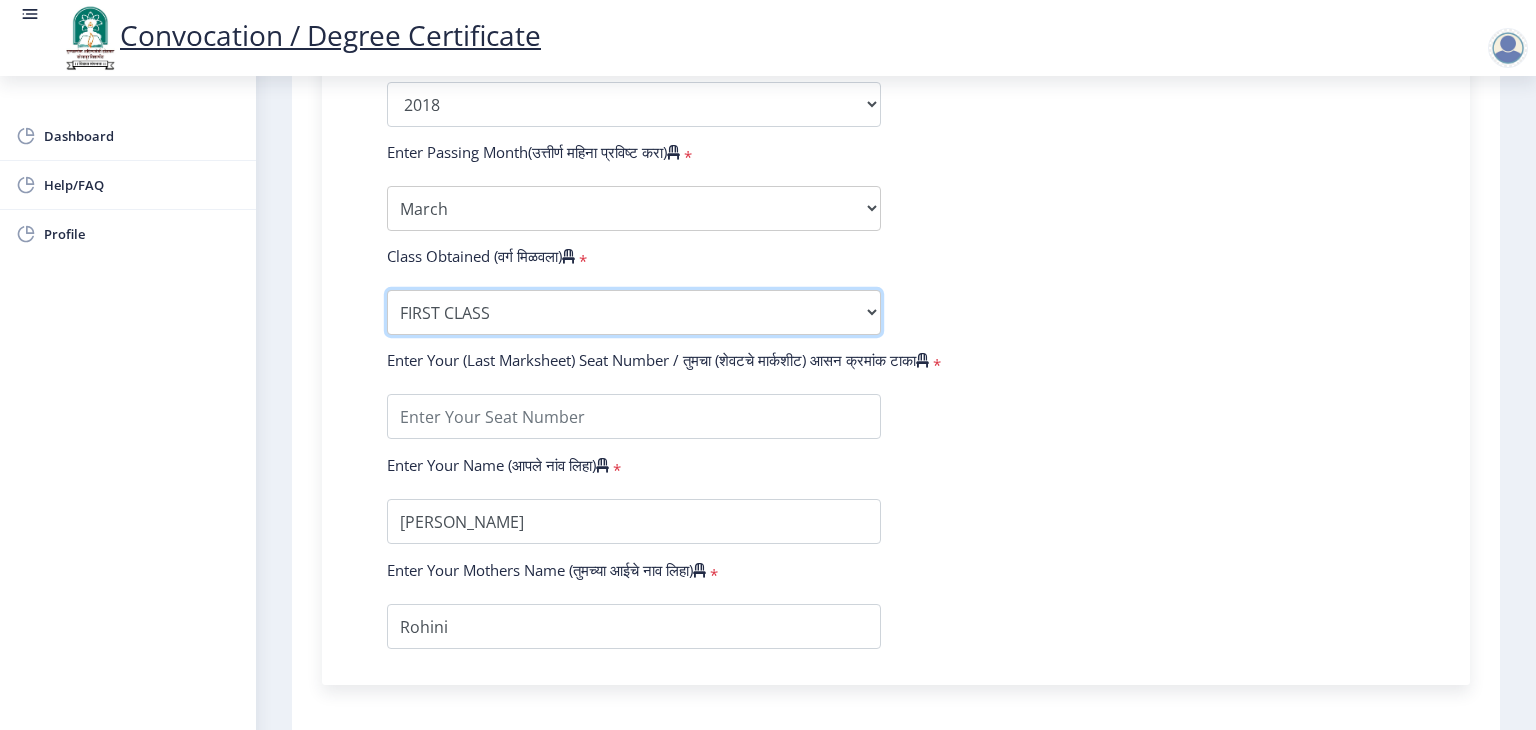scroll, scrollTop: 1043, scrollLeft: 0, axis: vertical 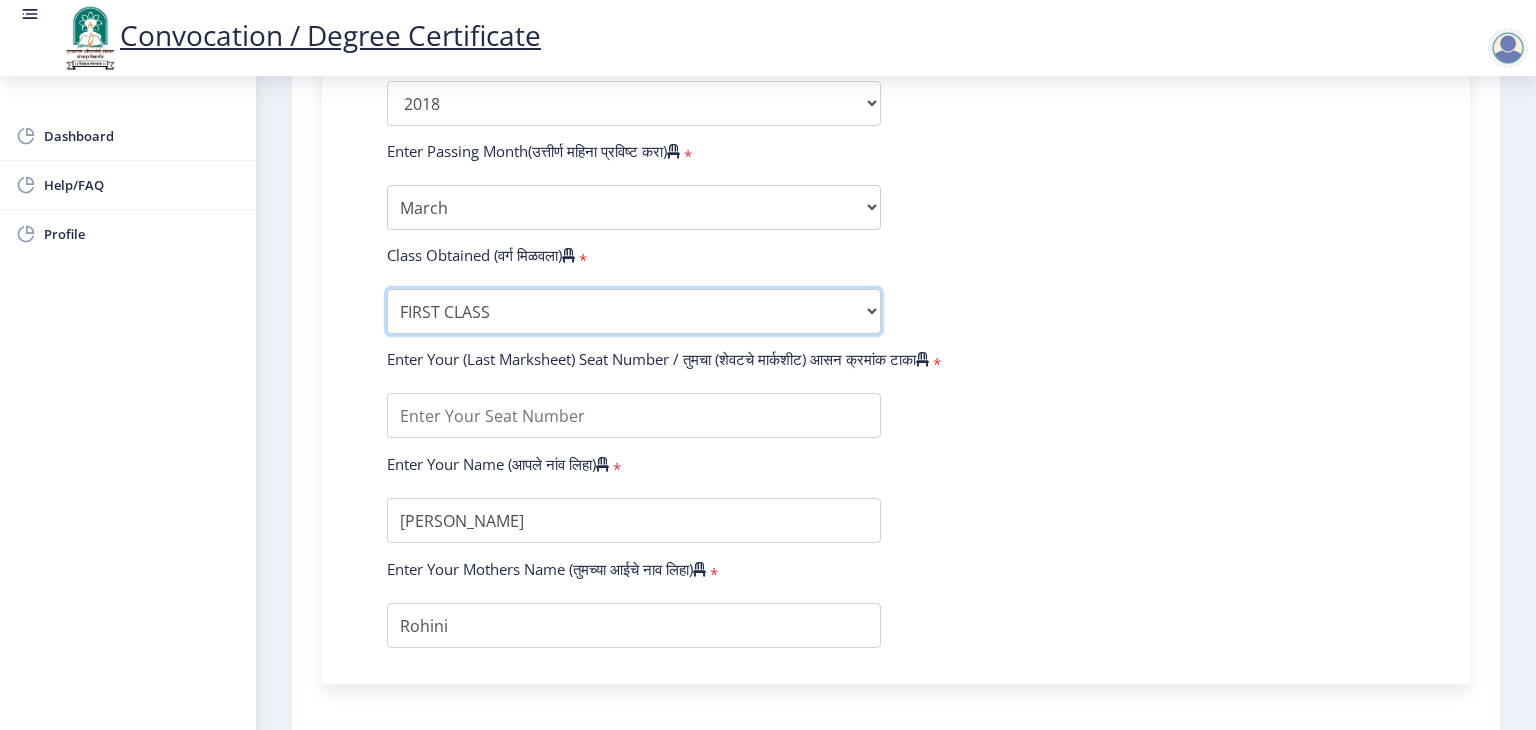 click on "Enter Class Obtained FIRST CLASS WITH DISTINCTION FIRST CLASS HIGHER SECOND CLASS SECOND CLASS PASS CLASS Grade O Grade A+ Grade A Grade B+ Grade B Grade C+ Grade C Grade D Grade E" at bounding box center [634, 311] 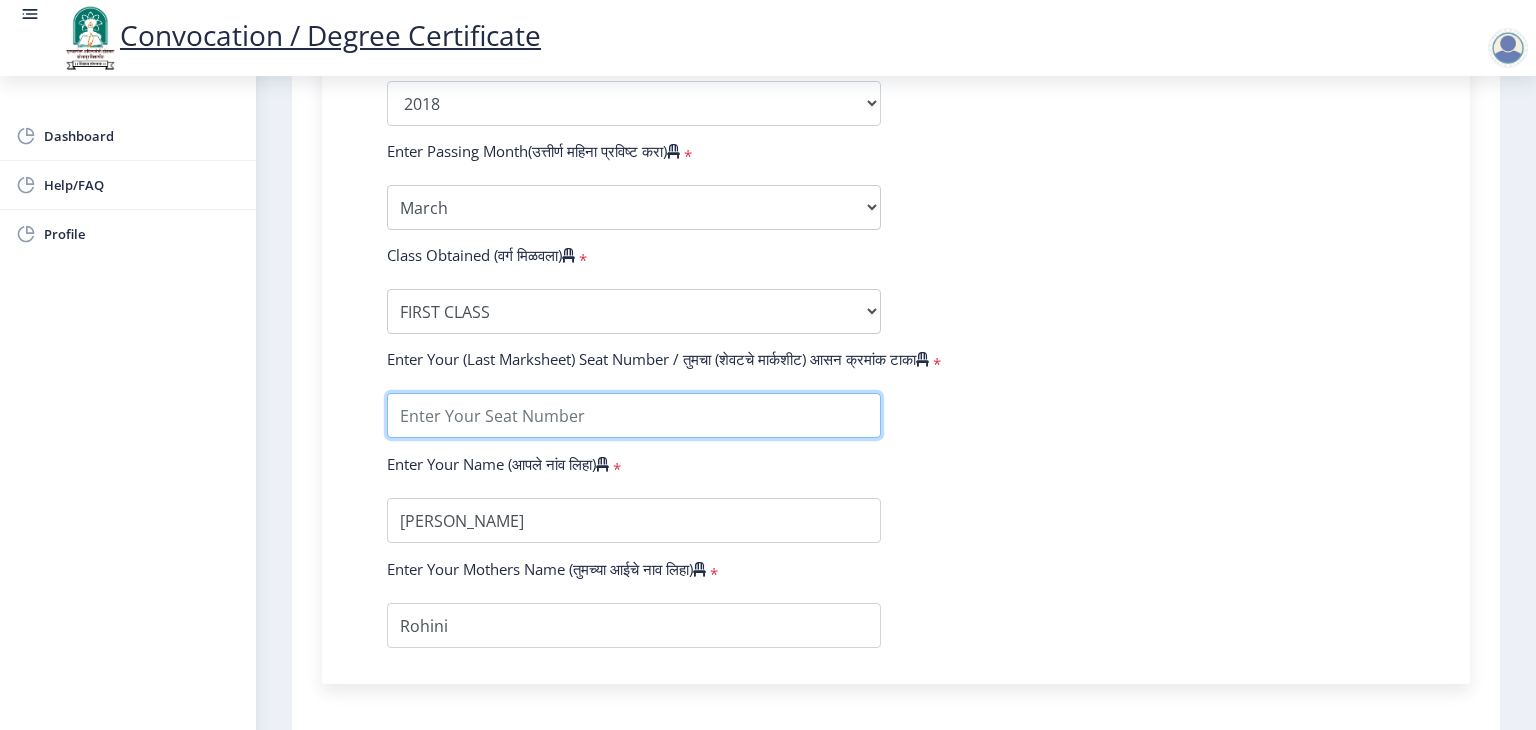 click at bounding box center (634, 415) 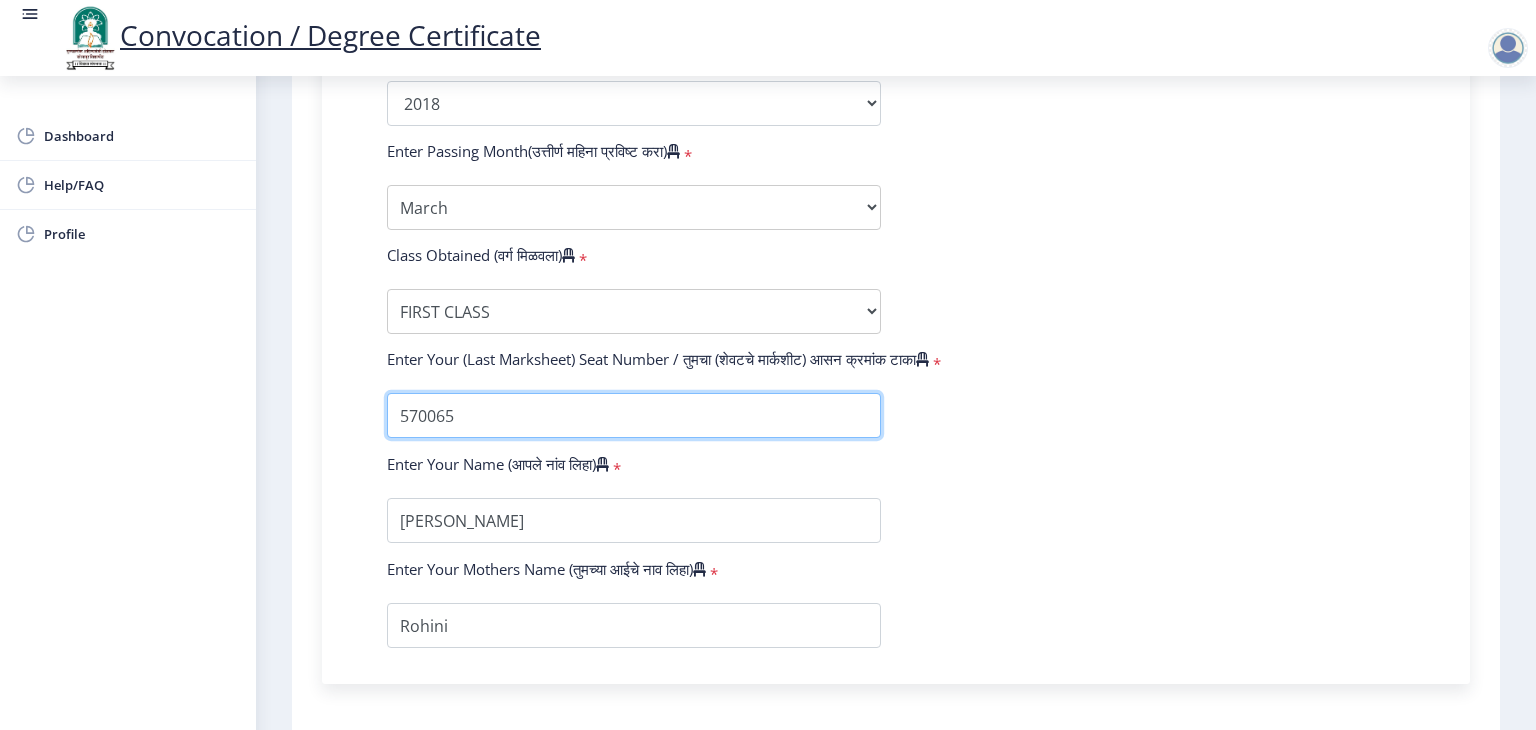 scroll, scrollTop: 1205, scrollLeft: 0, axis: vertical 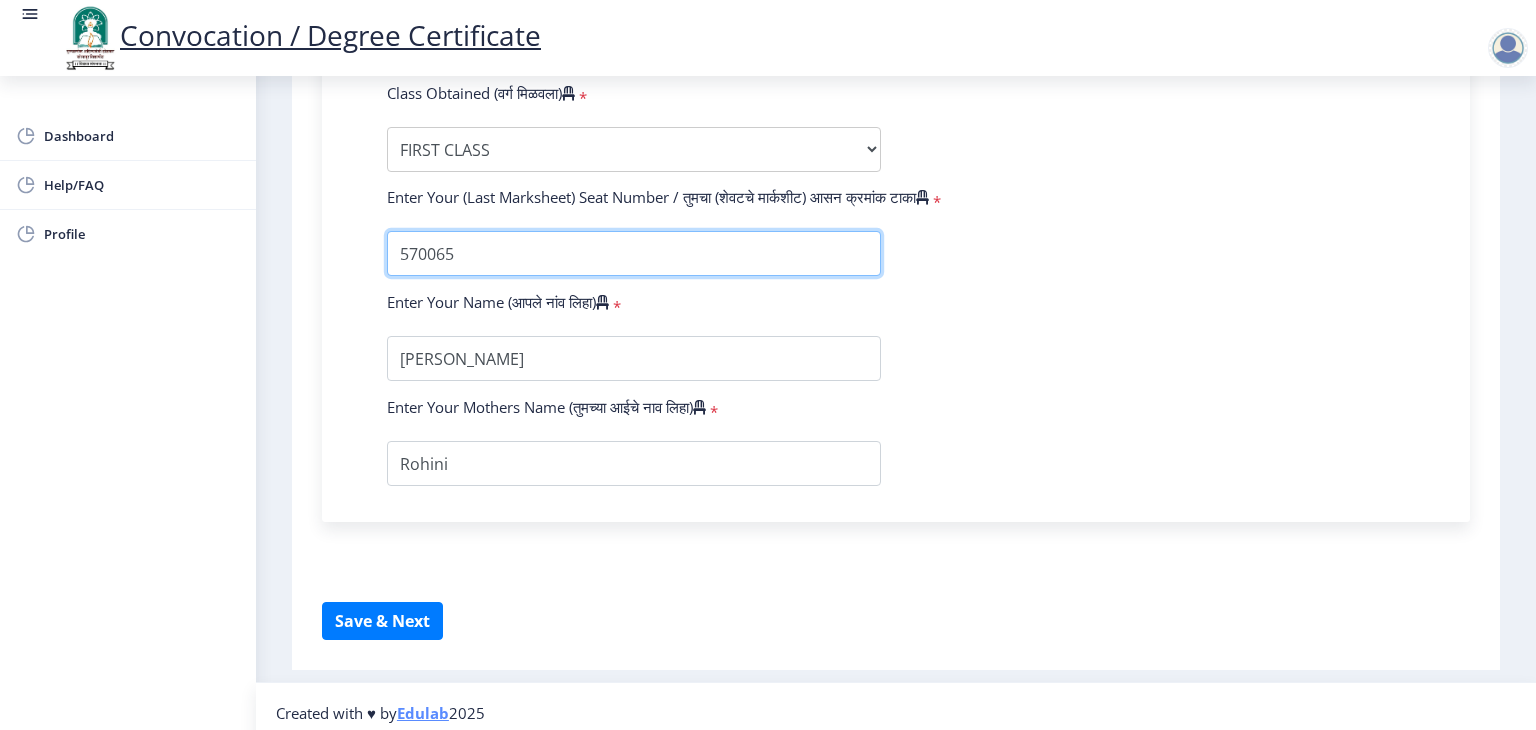 type on "570065" 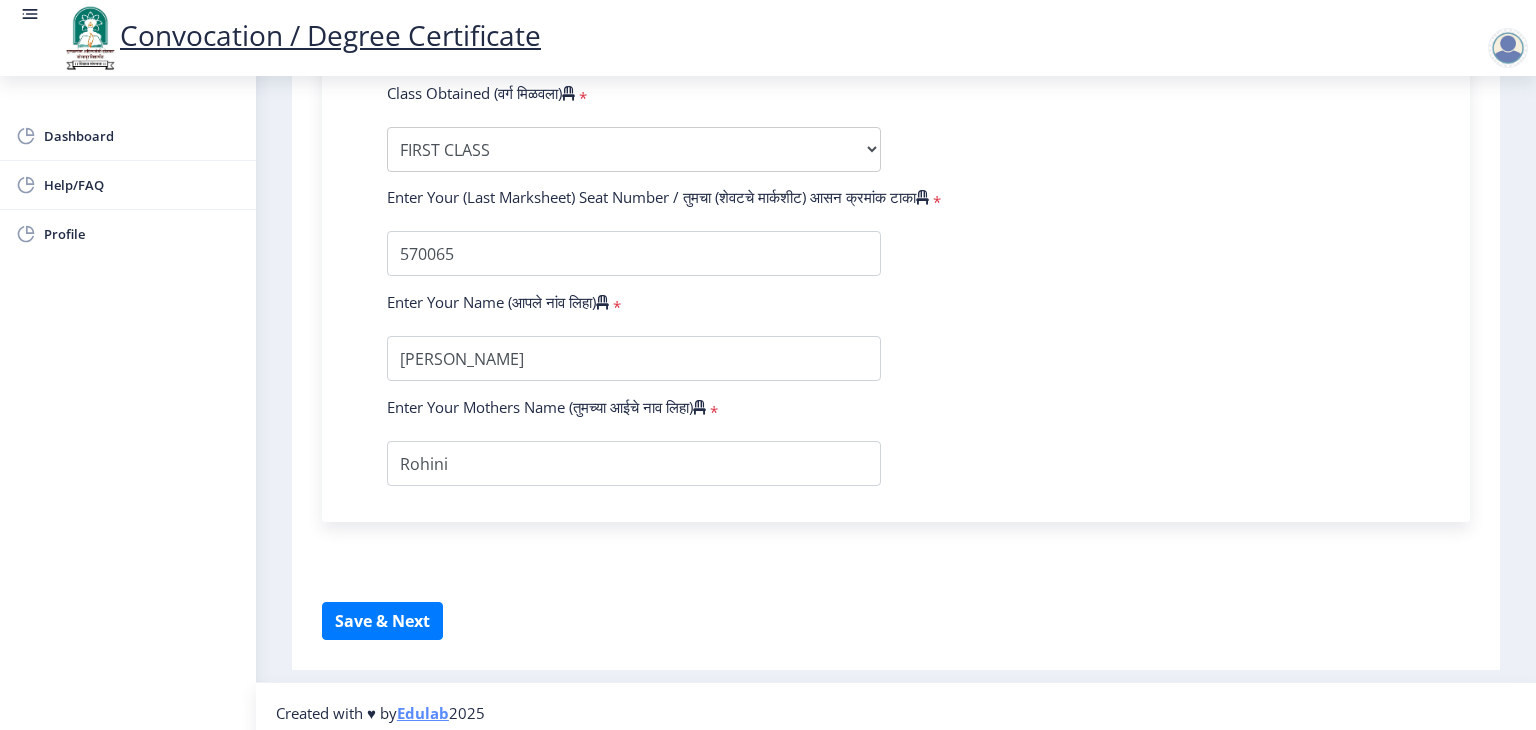 click on "Enter Your PRN Number (तुमचा पीआरएन (कायम नोंदणी क्रमांक) एंटर करा)   * Student Type (विद्यार्थी प्रकार)    * Select Student Type Regular External College Name(कॉलेजचे नाव)   * V V P Institute of Engineering and Technology,Solapur Select College Name Course Name(अभ्यासक्रमाचे नाव)   * Select Course Name Select Course Name Enter passing Year(उत्तीर्ण वर्ष प्रविष्ट करा)   *  2025   2024   2023   2022   2021   2020   2019   2018   2017   2016   2015   2014   2013   2012   2011   2010   2009   2008   2007   2006   2005   2004   2003   2002   2001   2000   1999   1998   1997   1996   1995   1994   1993   1992   1991   1990   1989   1988   1987   1986   1985   1984   1983   1982   1981   1980   1979   1978   1977   1976  * Enter Passing Month March April May October November December * Enter Class Obtained *" 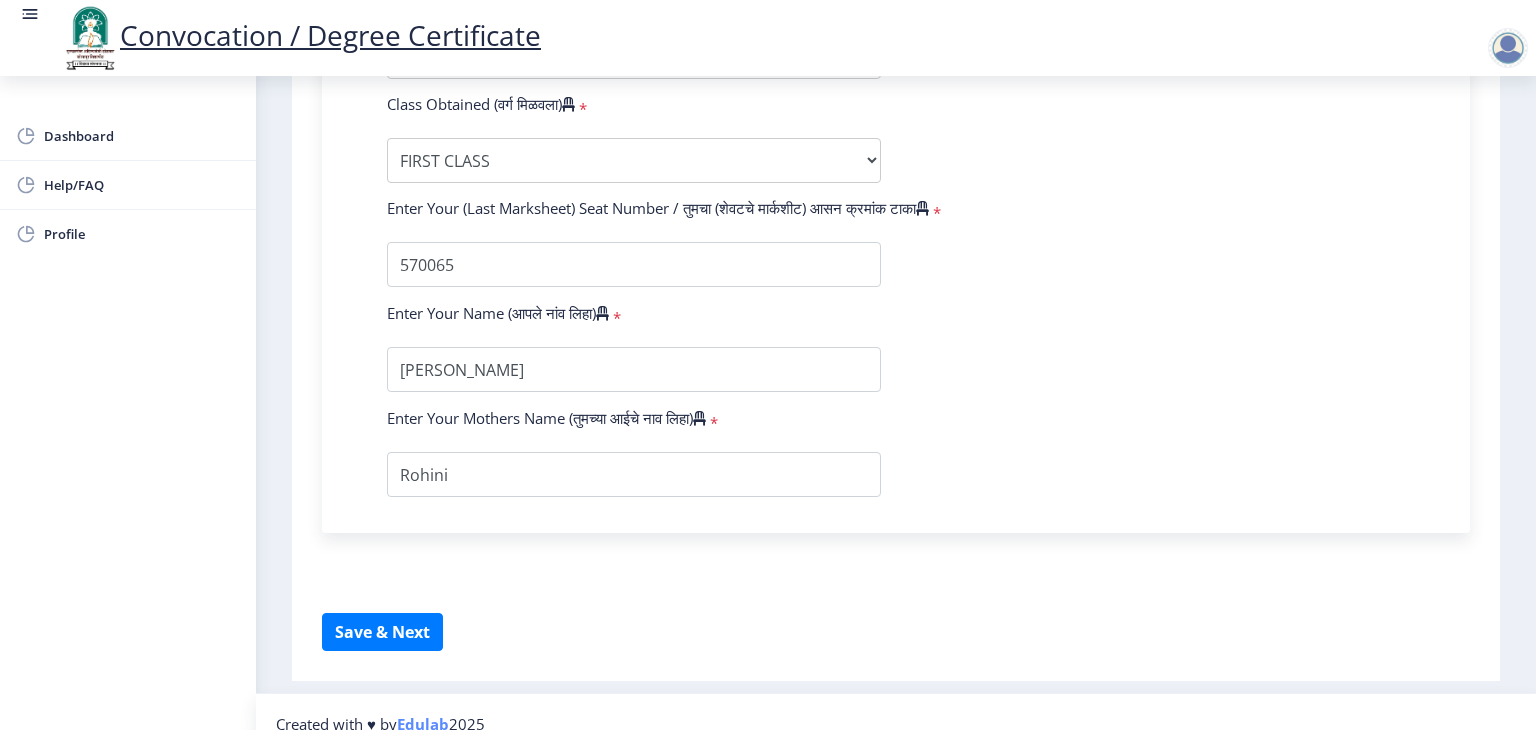 scroll, scrollTop: 1205, scrollLeft: 0, axis: vertical 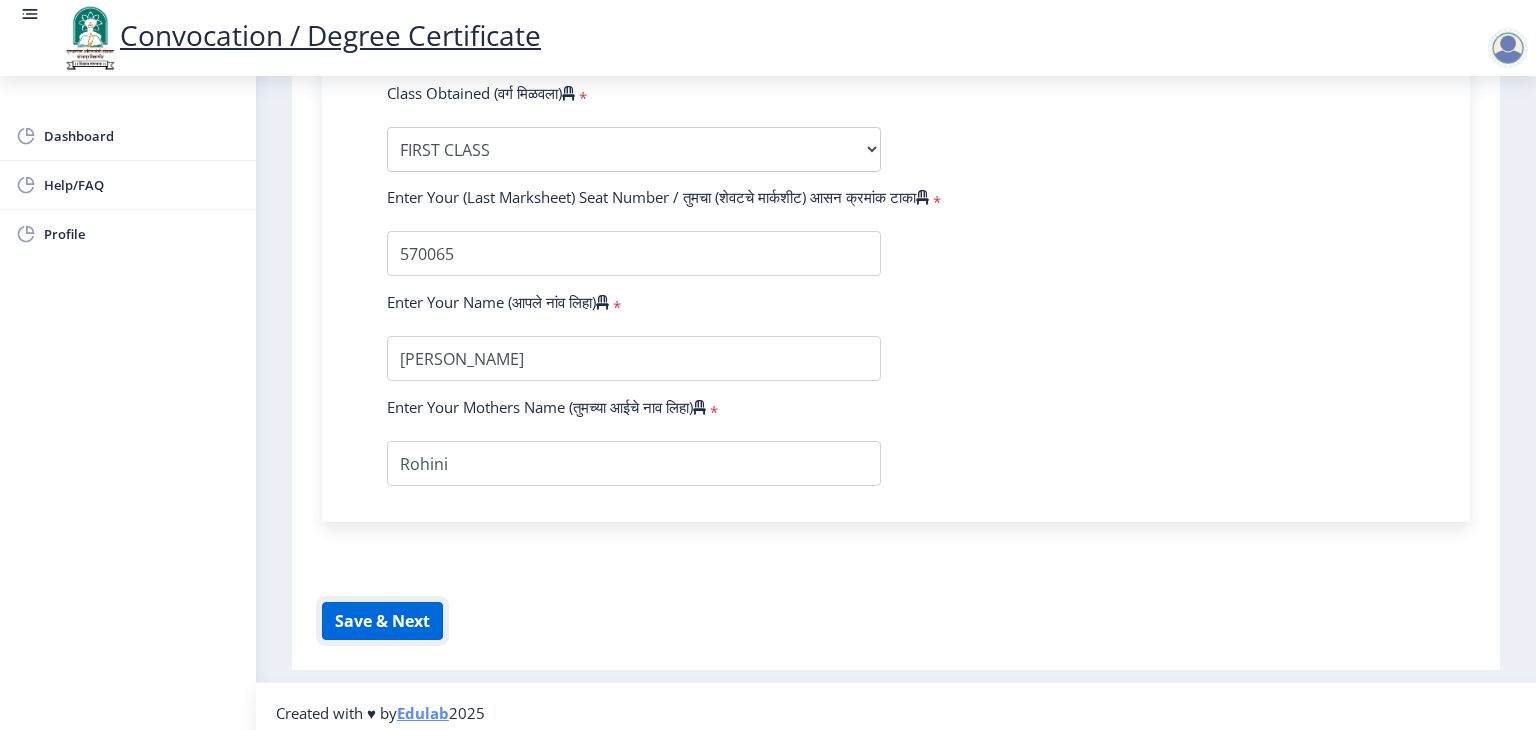 click on "Save & Next" 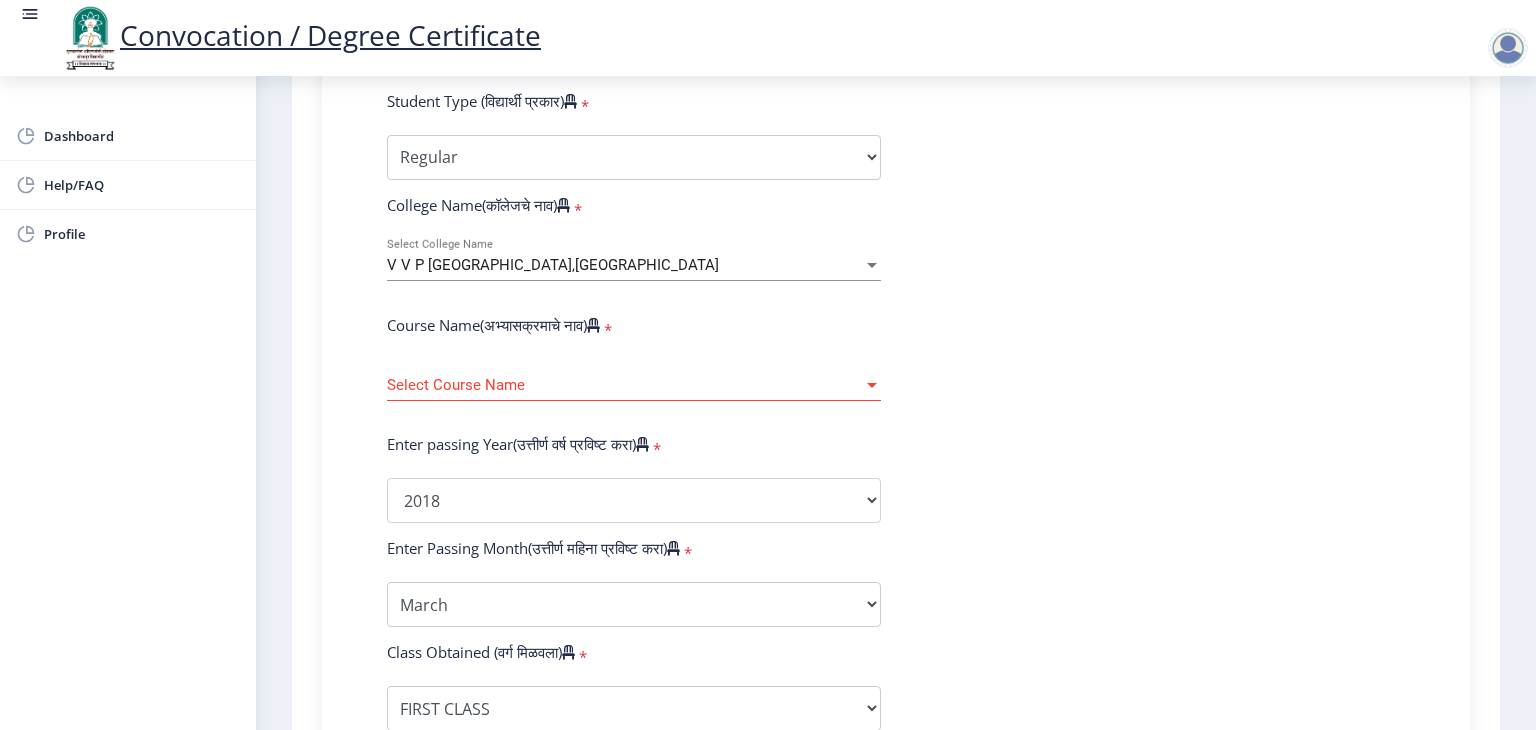 scroll, scrollTop: 645, scrollLeft: 0, axis: vertical 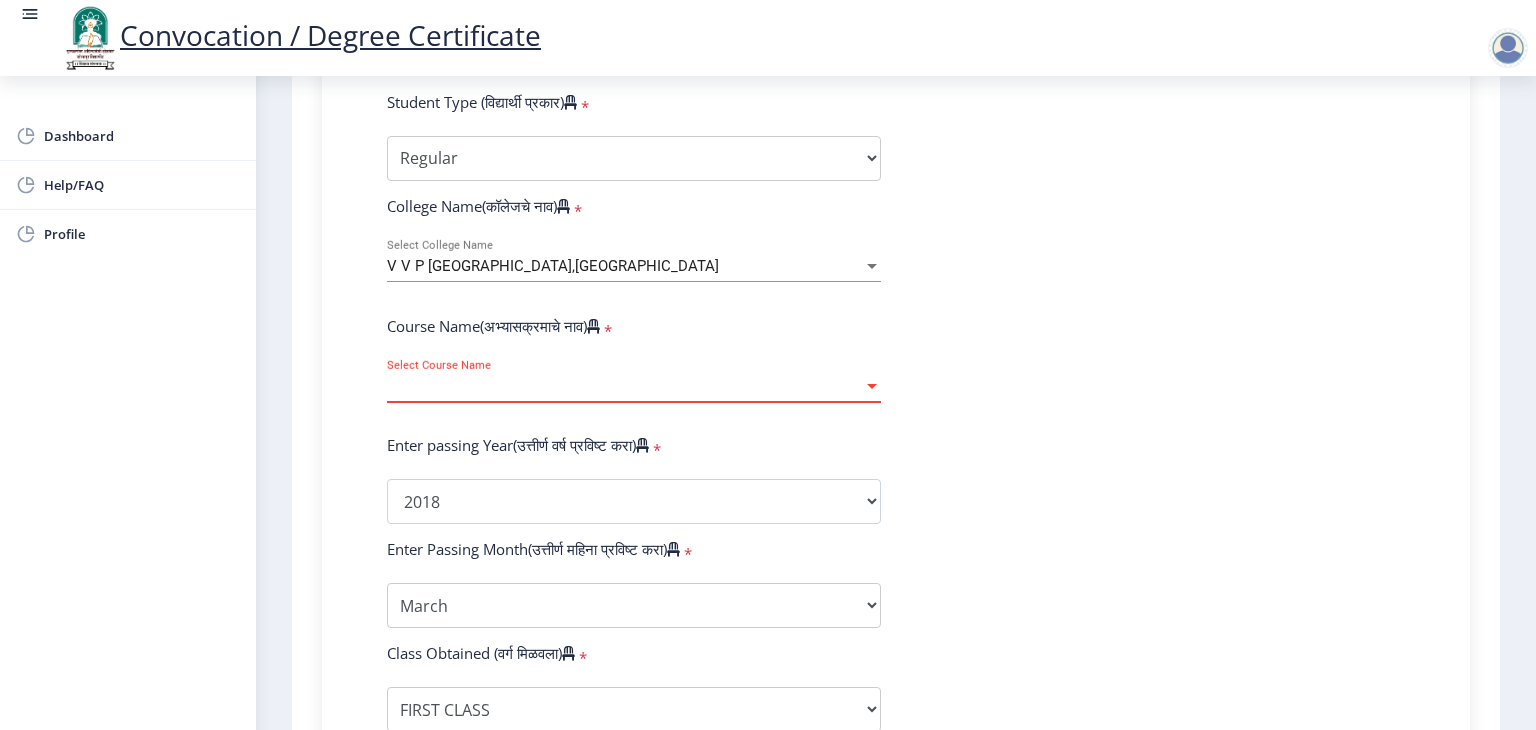 click on "Select Course Name" at bounding box center [625, 386] 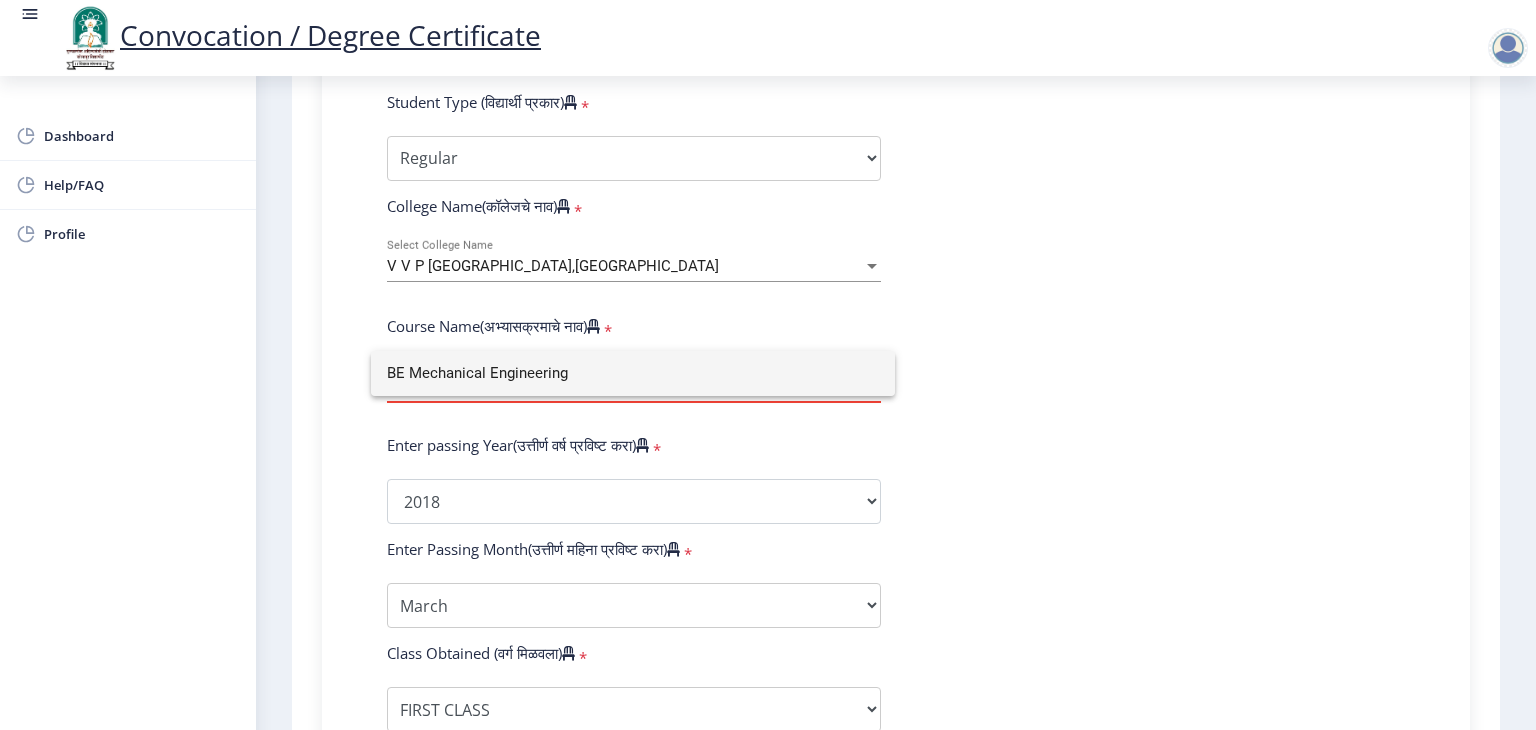 click 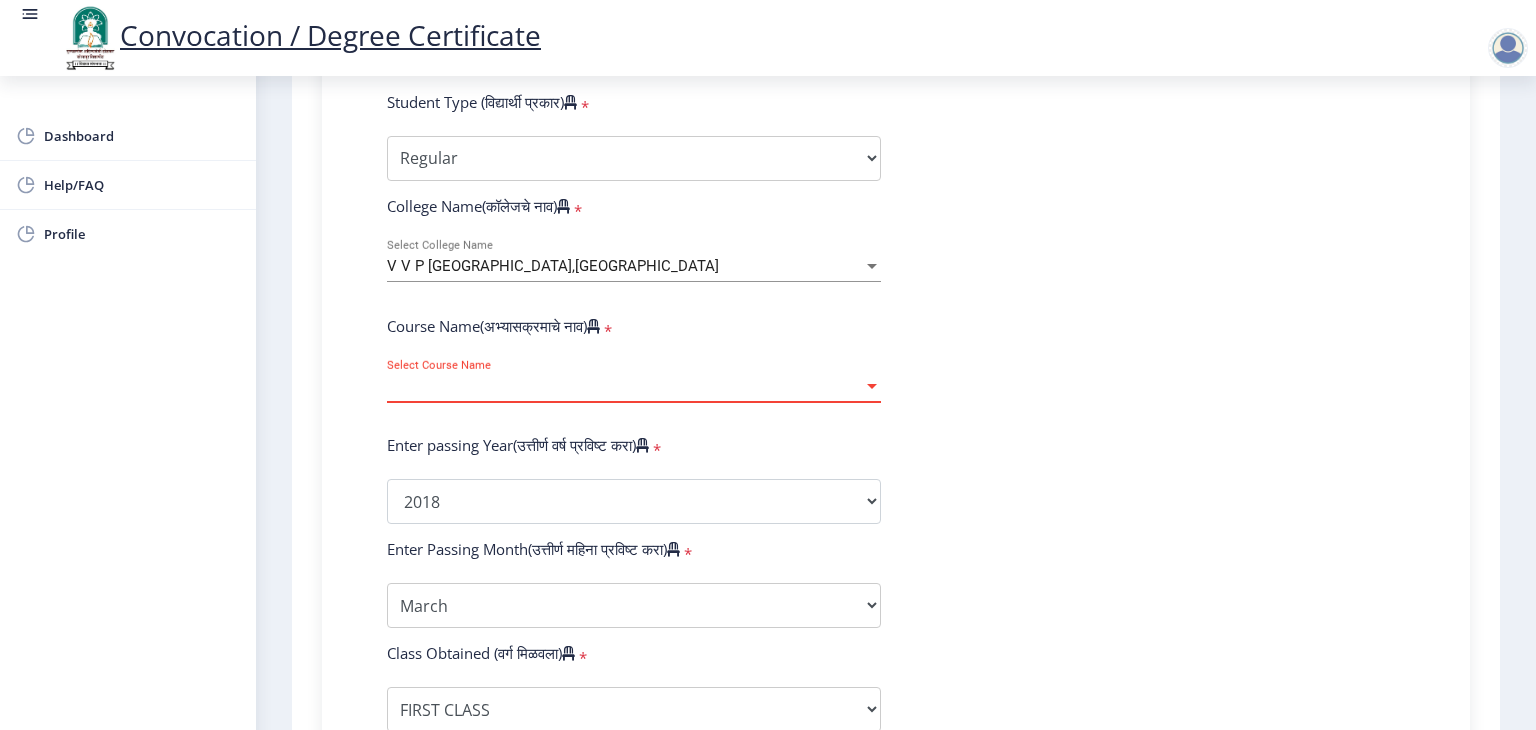 click at bounding box center (872, 386) 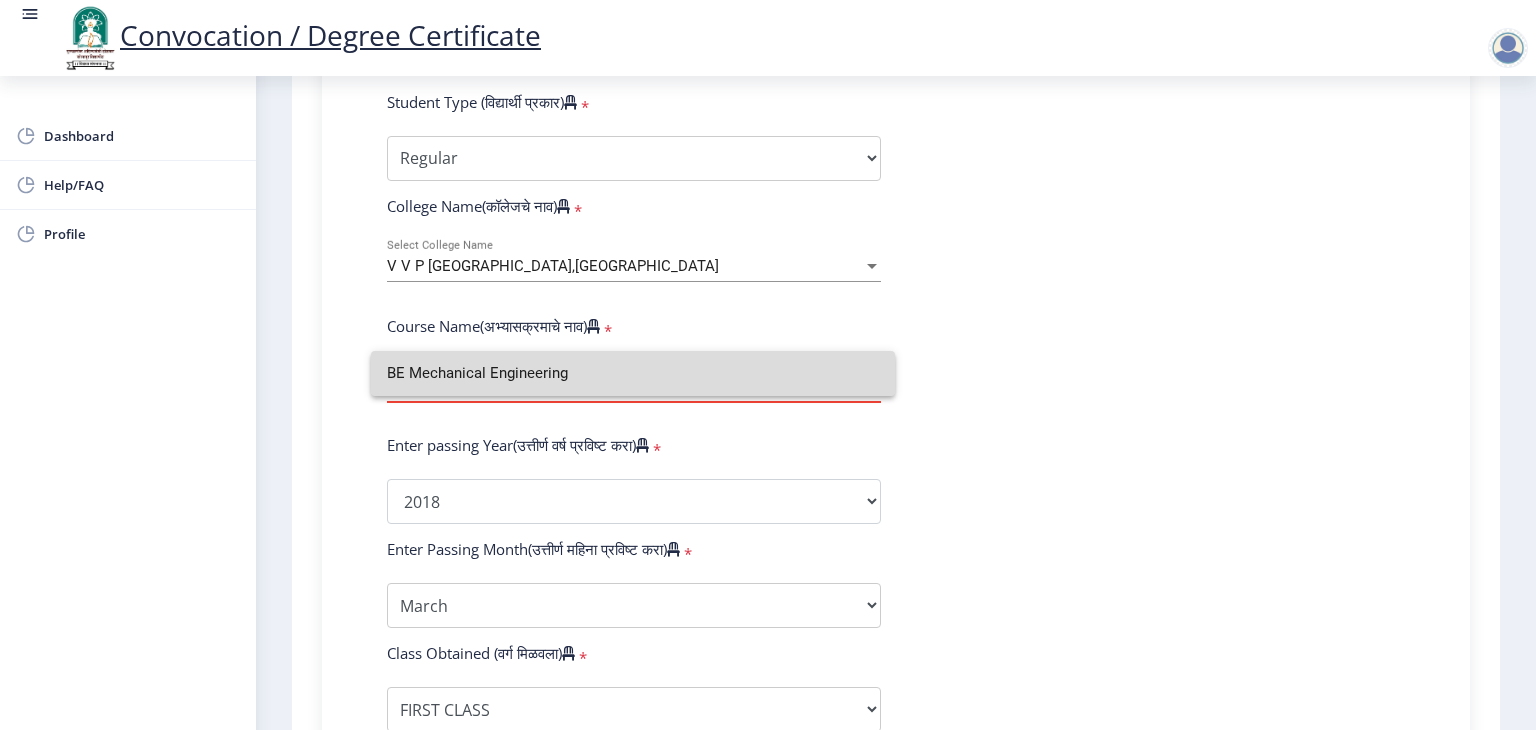 click on "BE Mechanical Engineering" at bounding box center [633, 373] 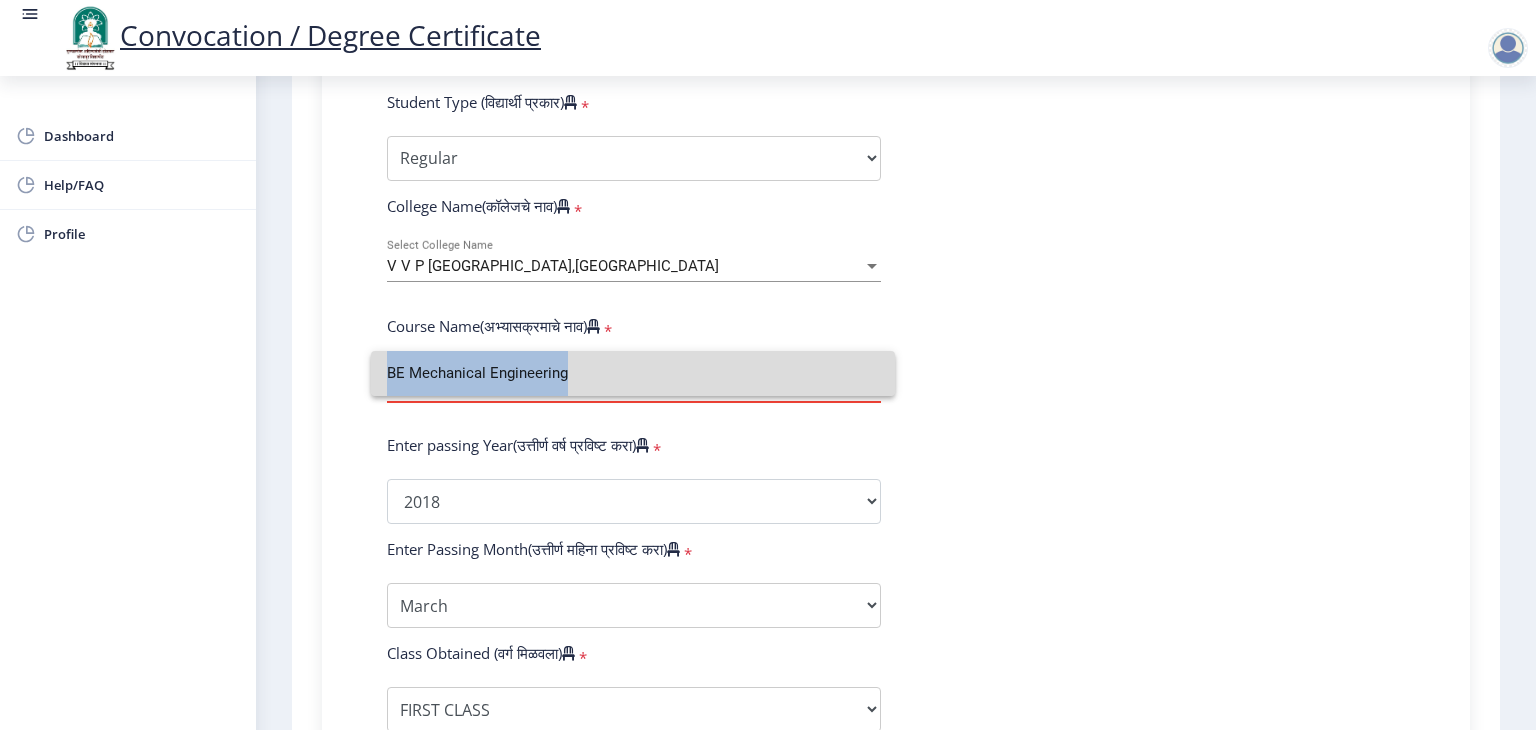 click on "BE Mechanical Engineering" at bounding box center (633, 373) 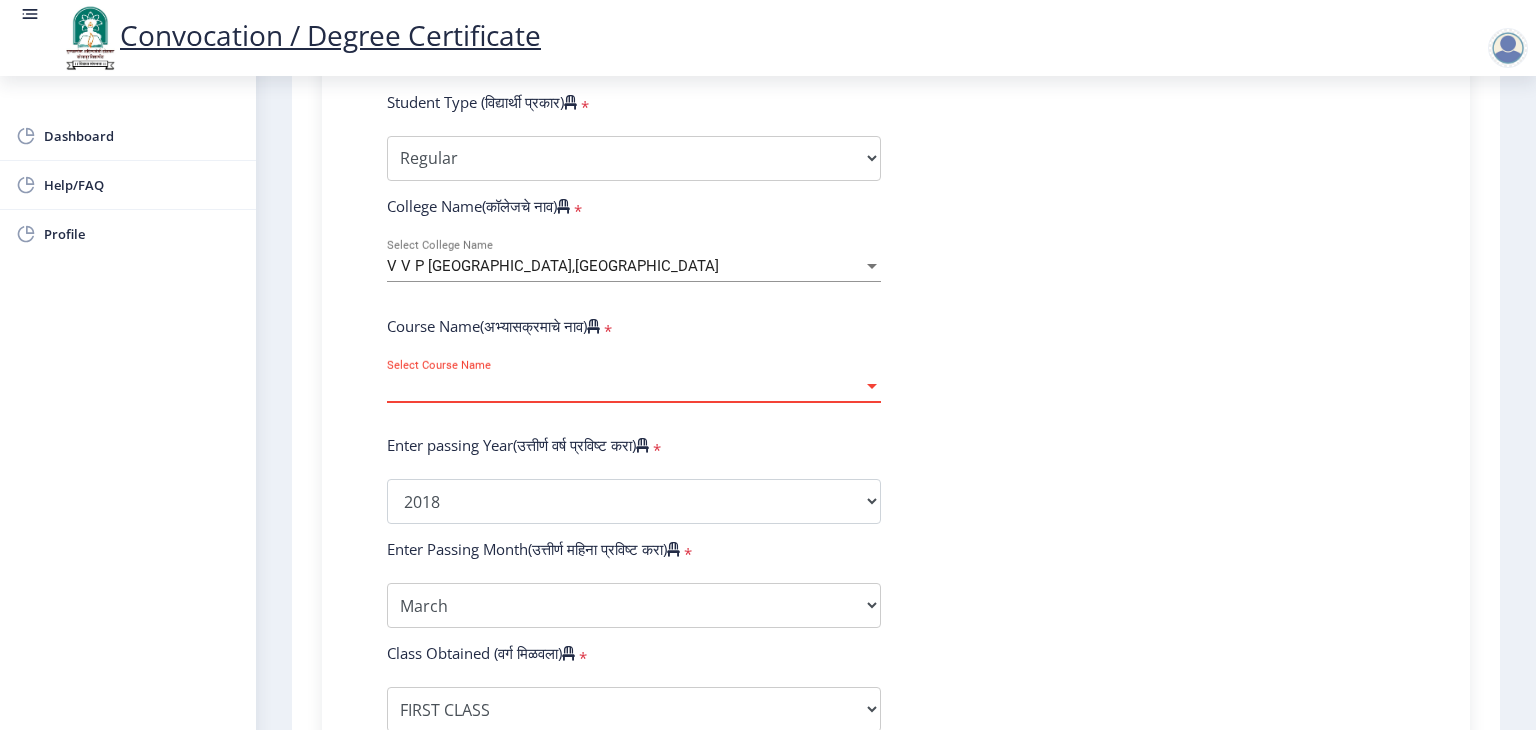 click at bounding box center [872, 386] 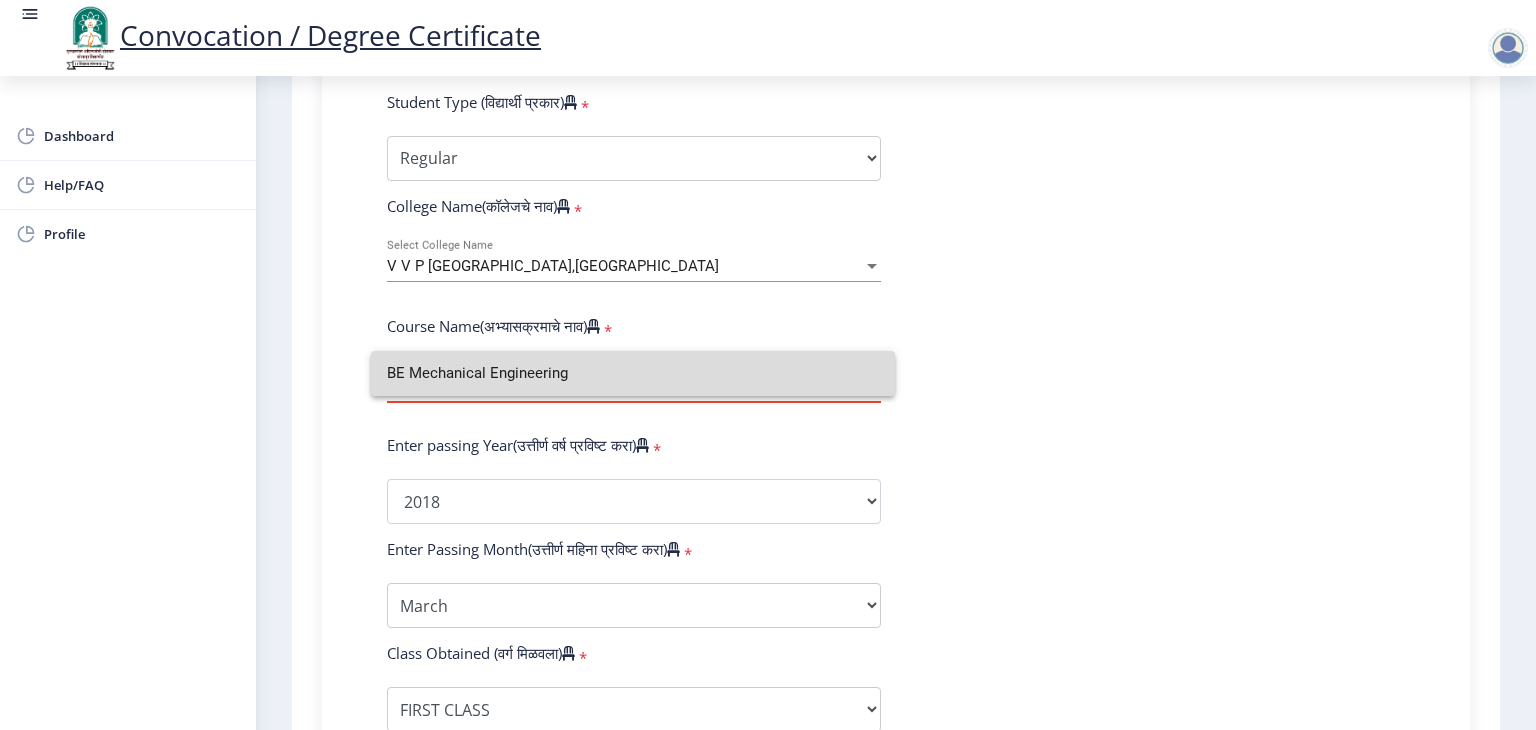 click on "BE Mechanical Engineering" at bounding box center [633, 373] 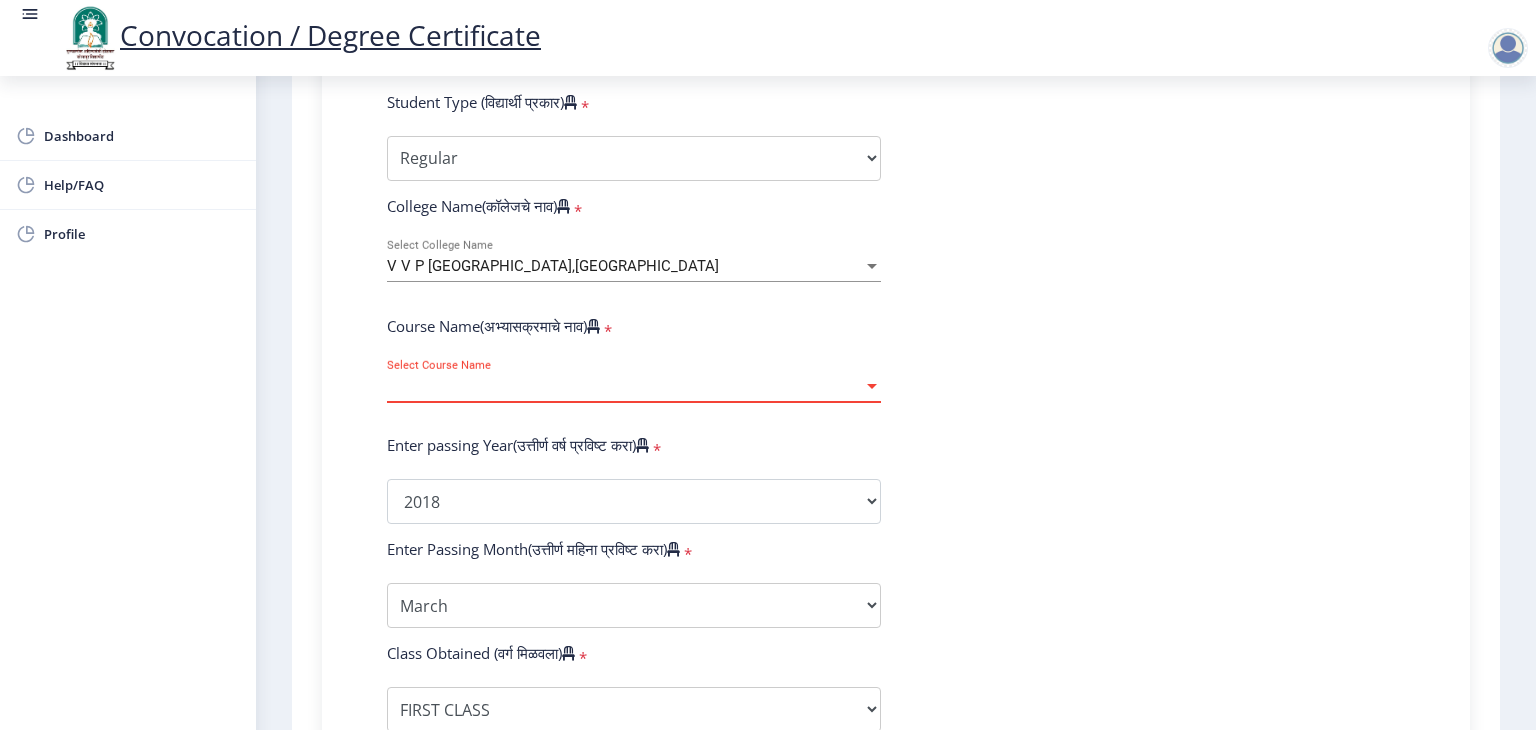 click at bounding box center [872, 386] 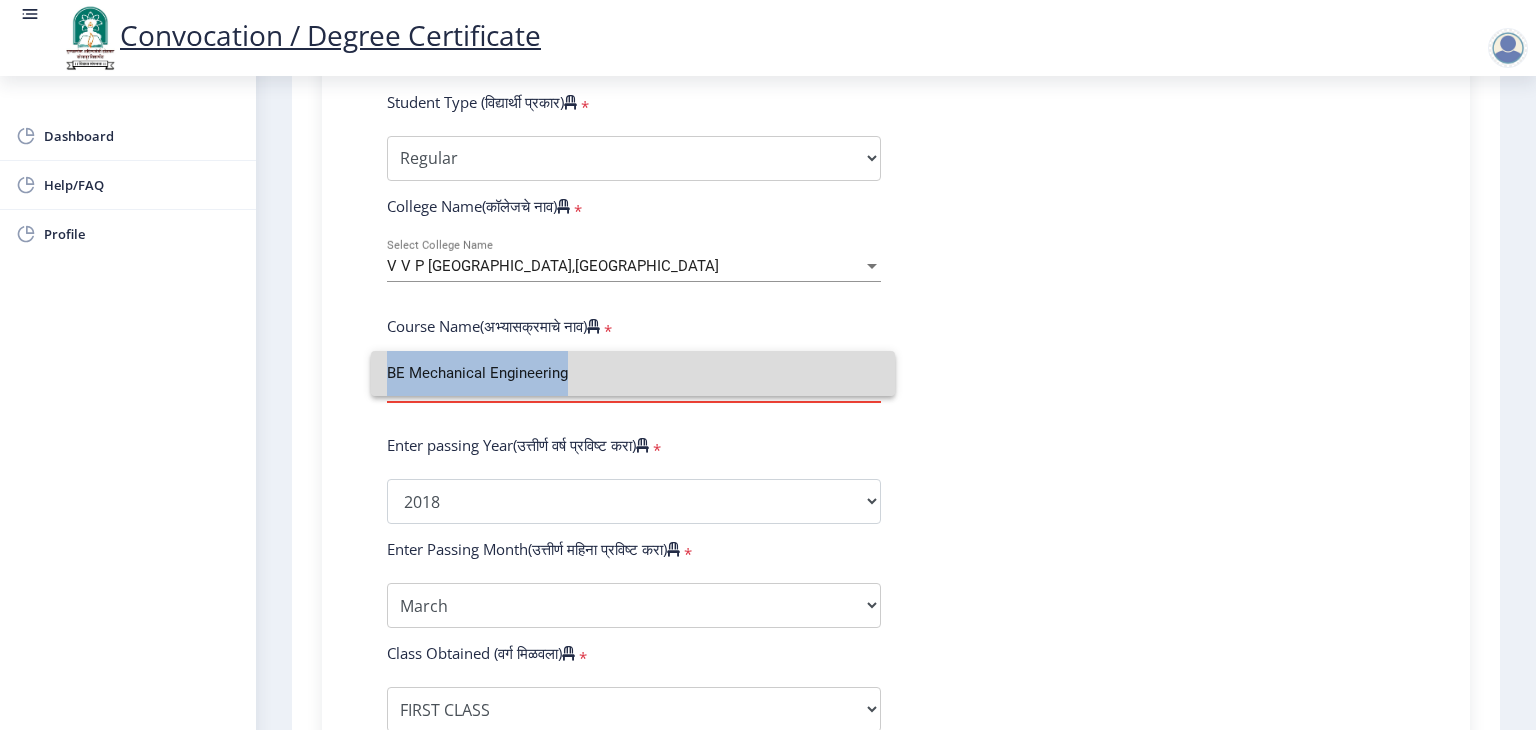 click on "BE Mechanical Engineering" at bounding box center (633, 373) 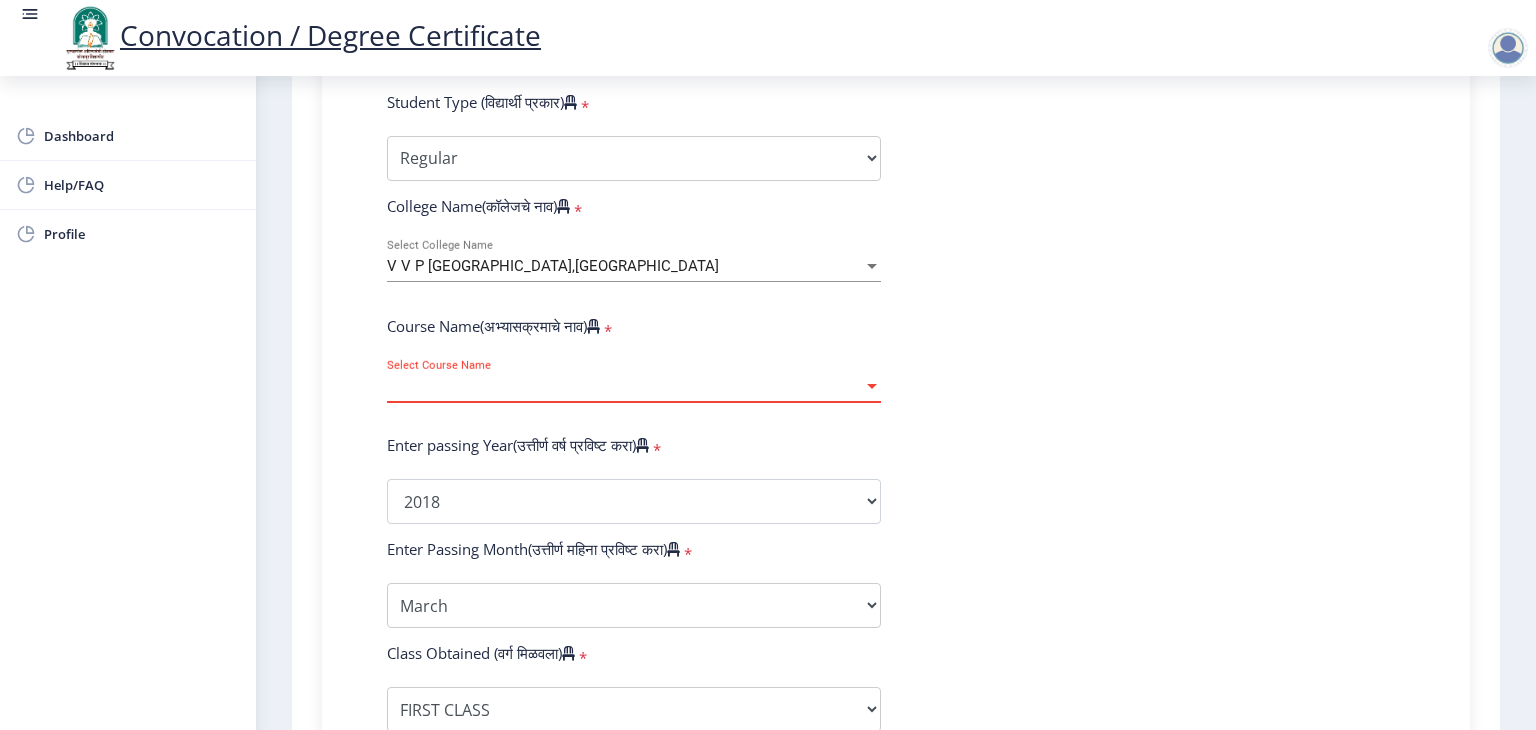 click at bounding box center (872, 386) 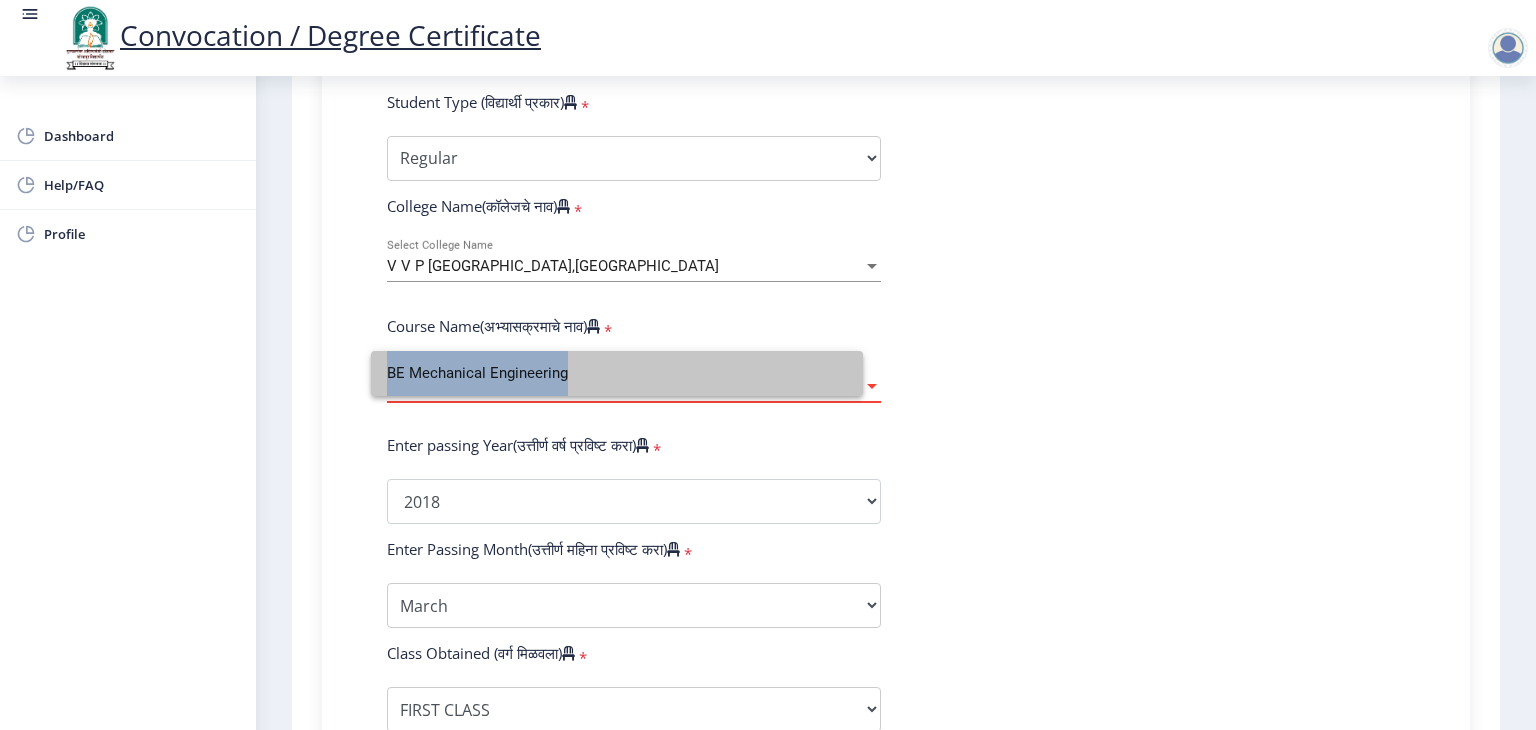 click on "BE Mechanical Engineering" at bounding box center [617, 373] 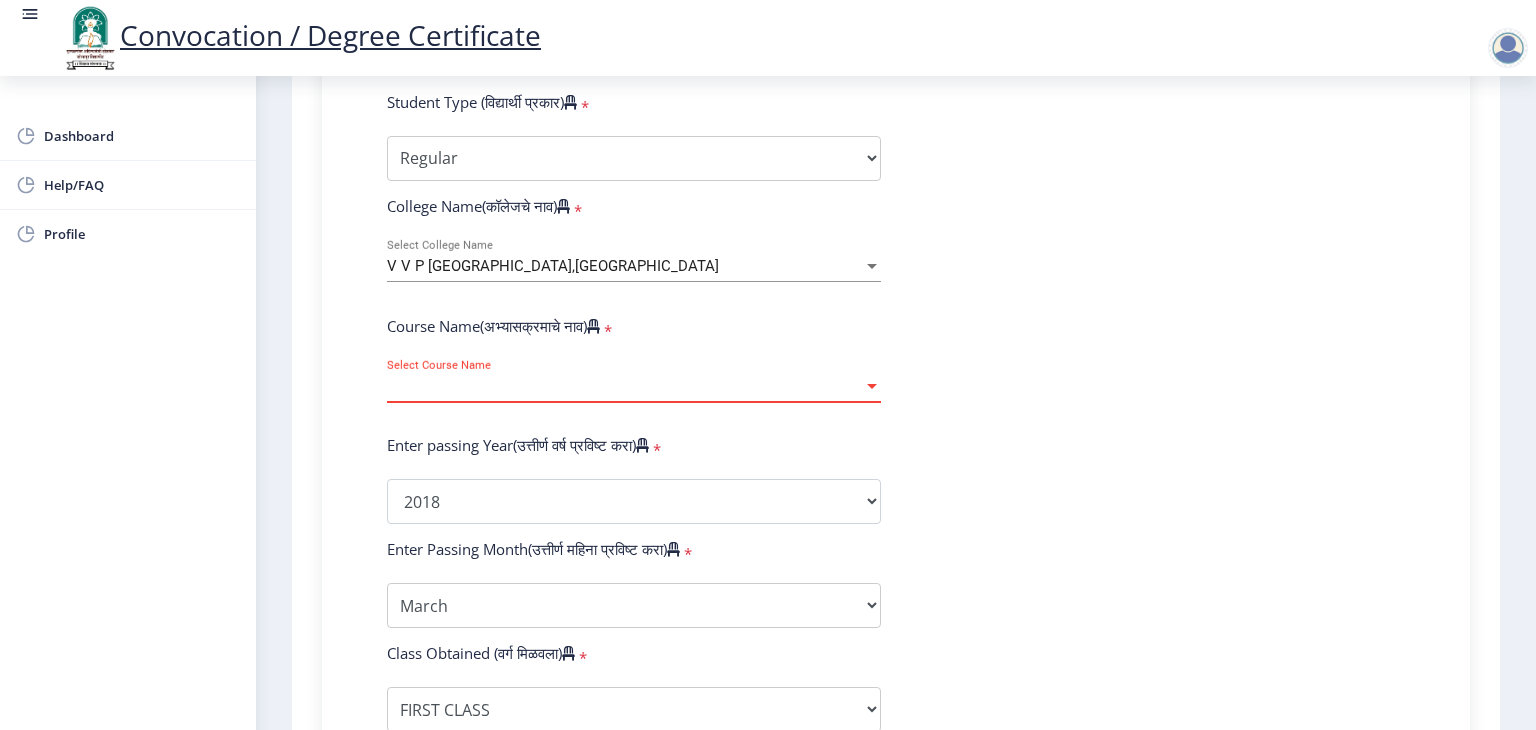 click at bounding box center (872, 386) 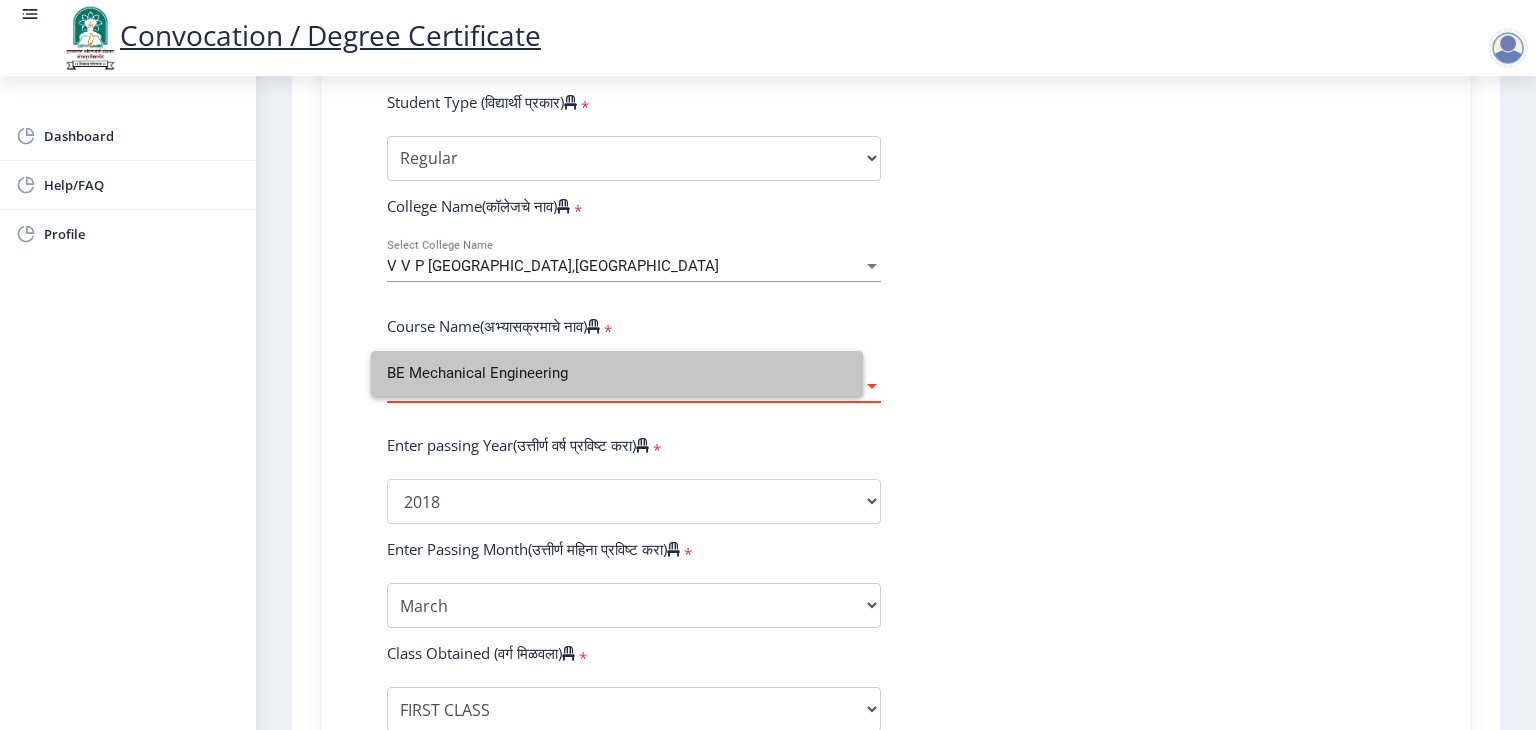 click on "BE Mechanical Engineering" at bounding box center [617, 373] 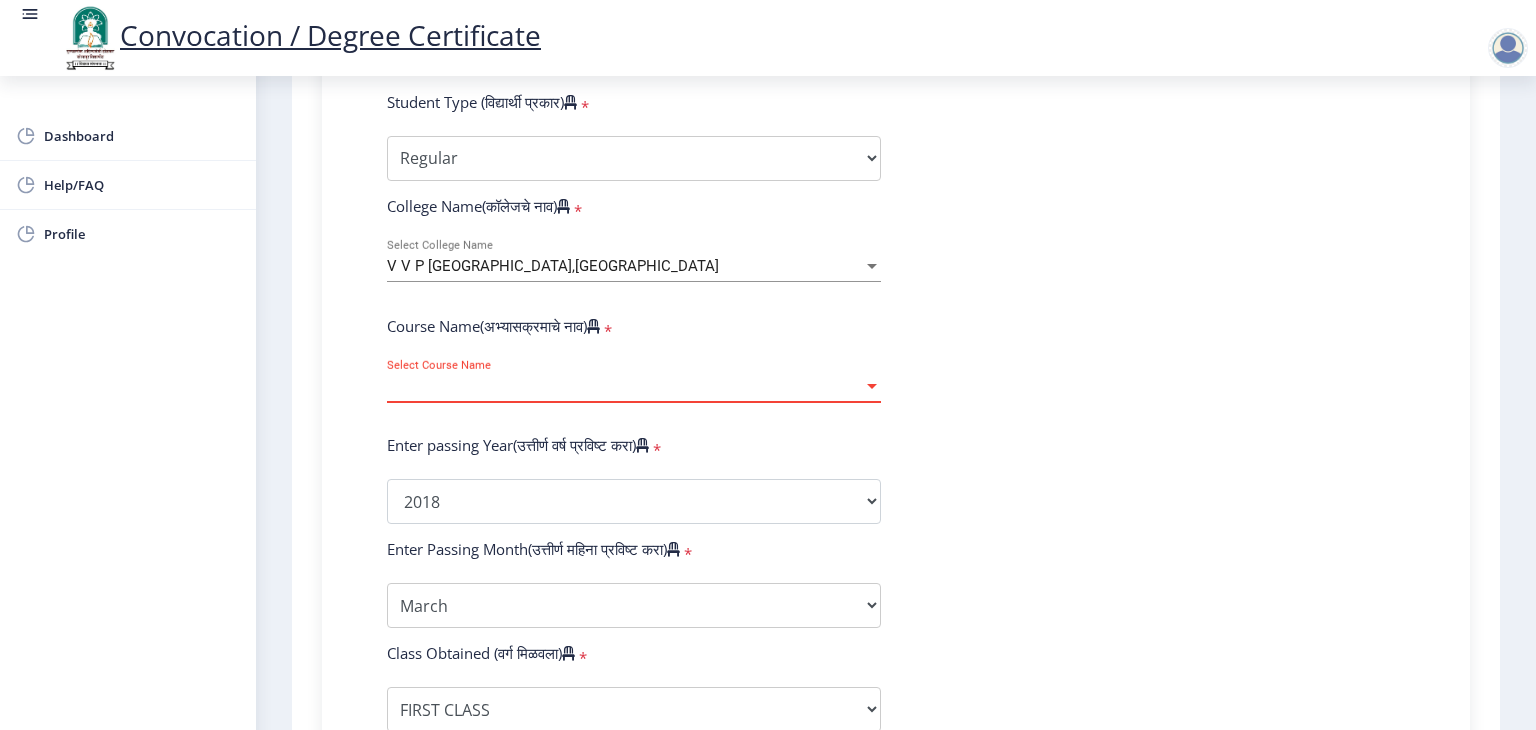 click at bounding box center [872, 386] 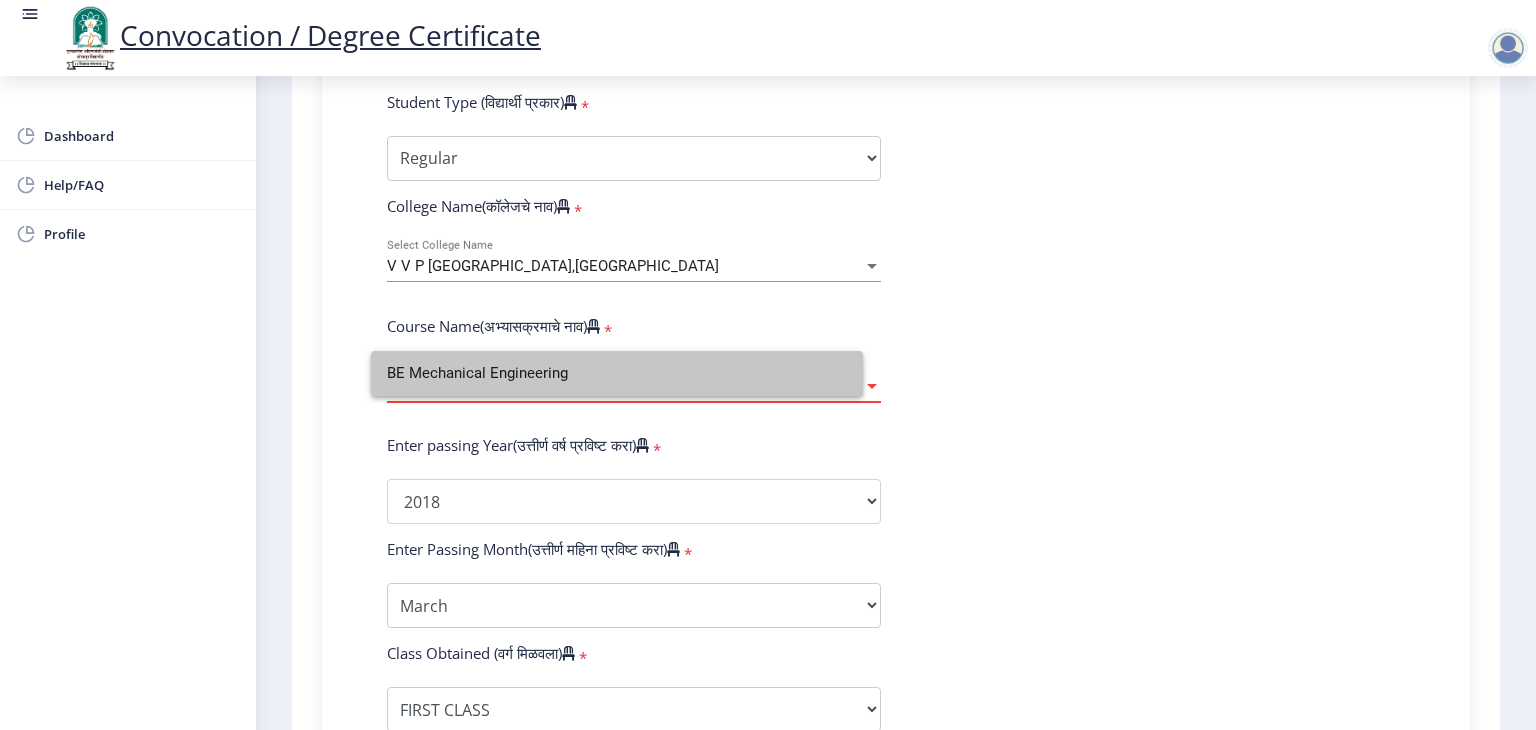 click on "BE Mechanical Engineering" at bounding box center (617, 373) 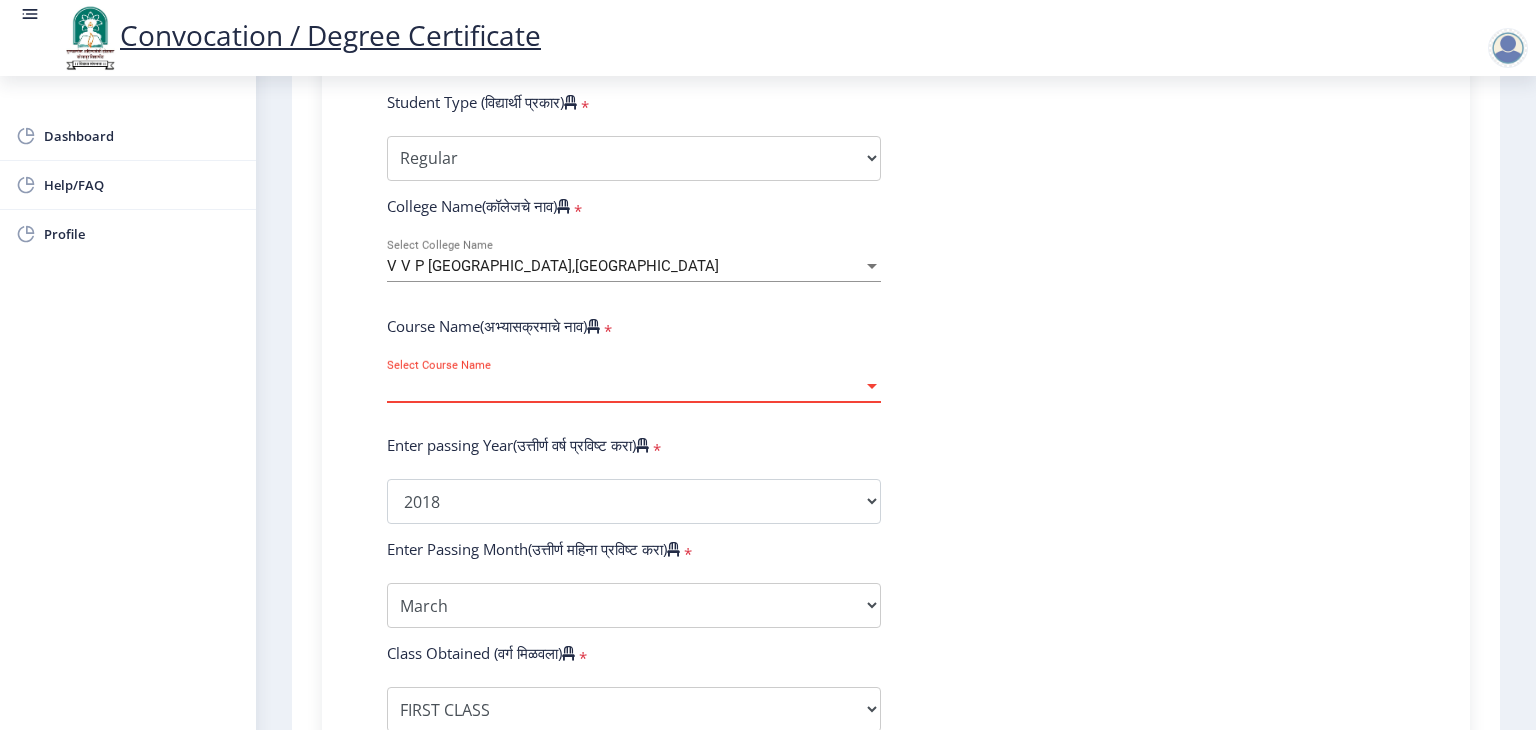 click at bounding box center (872, 386) 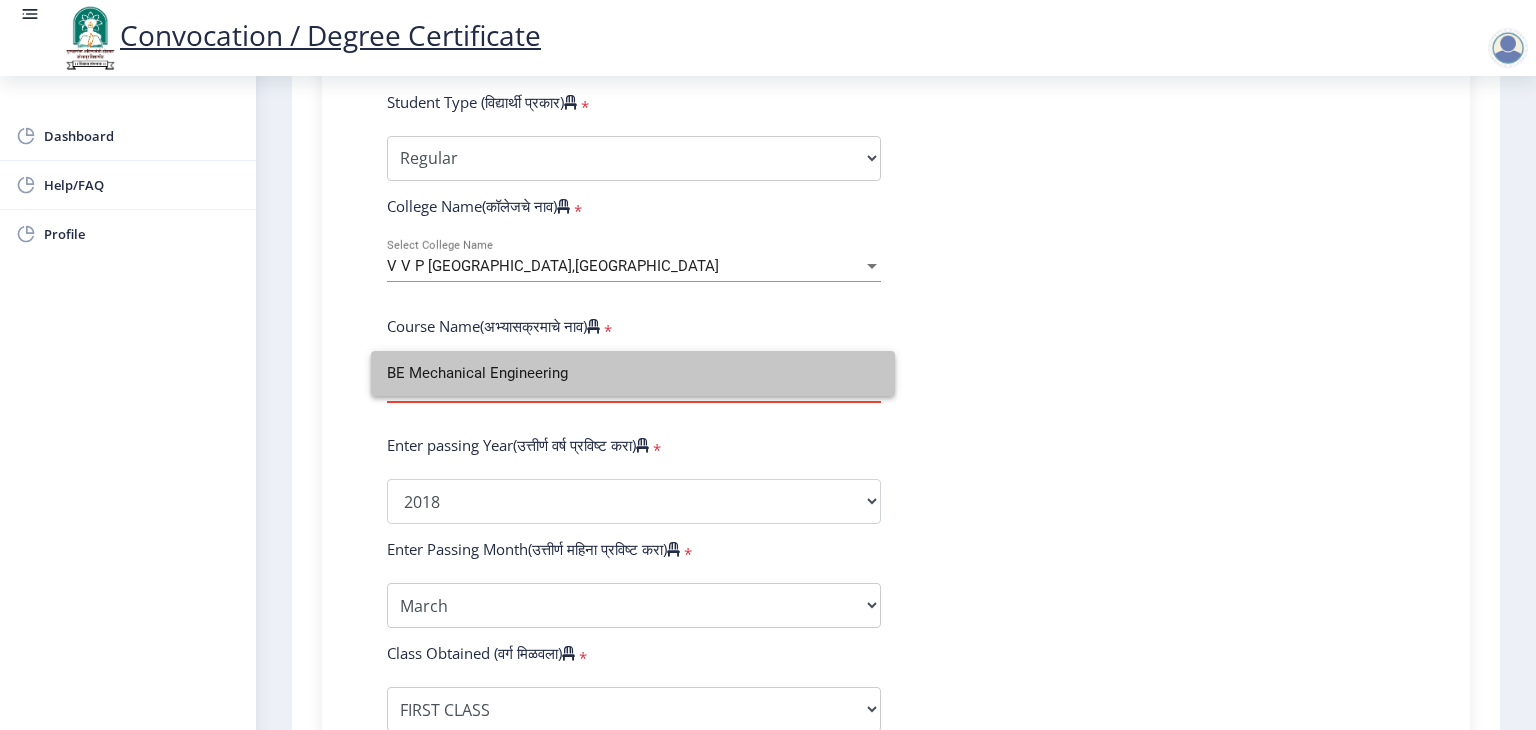 click on "BE Mechanical Engineering" at bounding box center [633, 373] 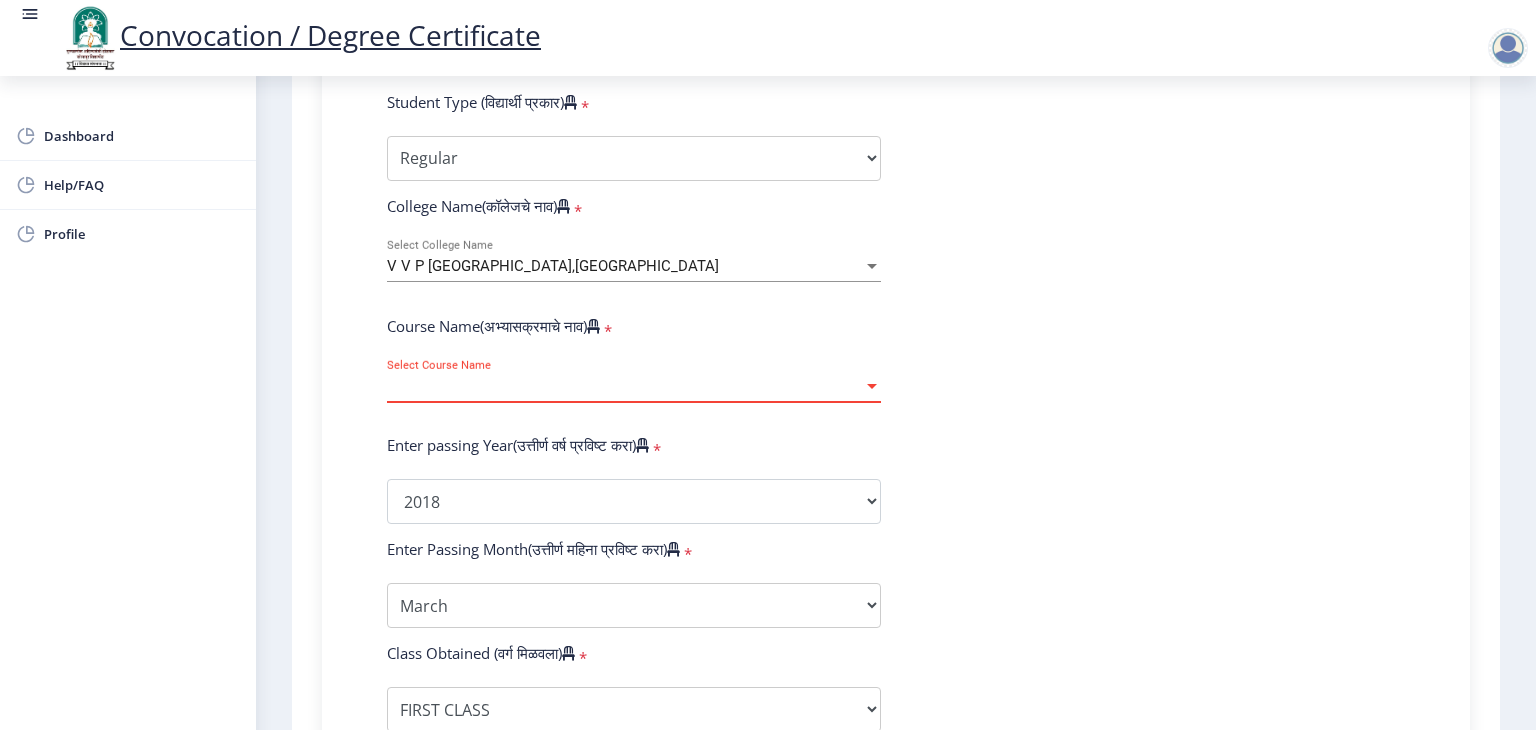 click at bounding box center [872, 386] 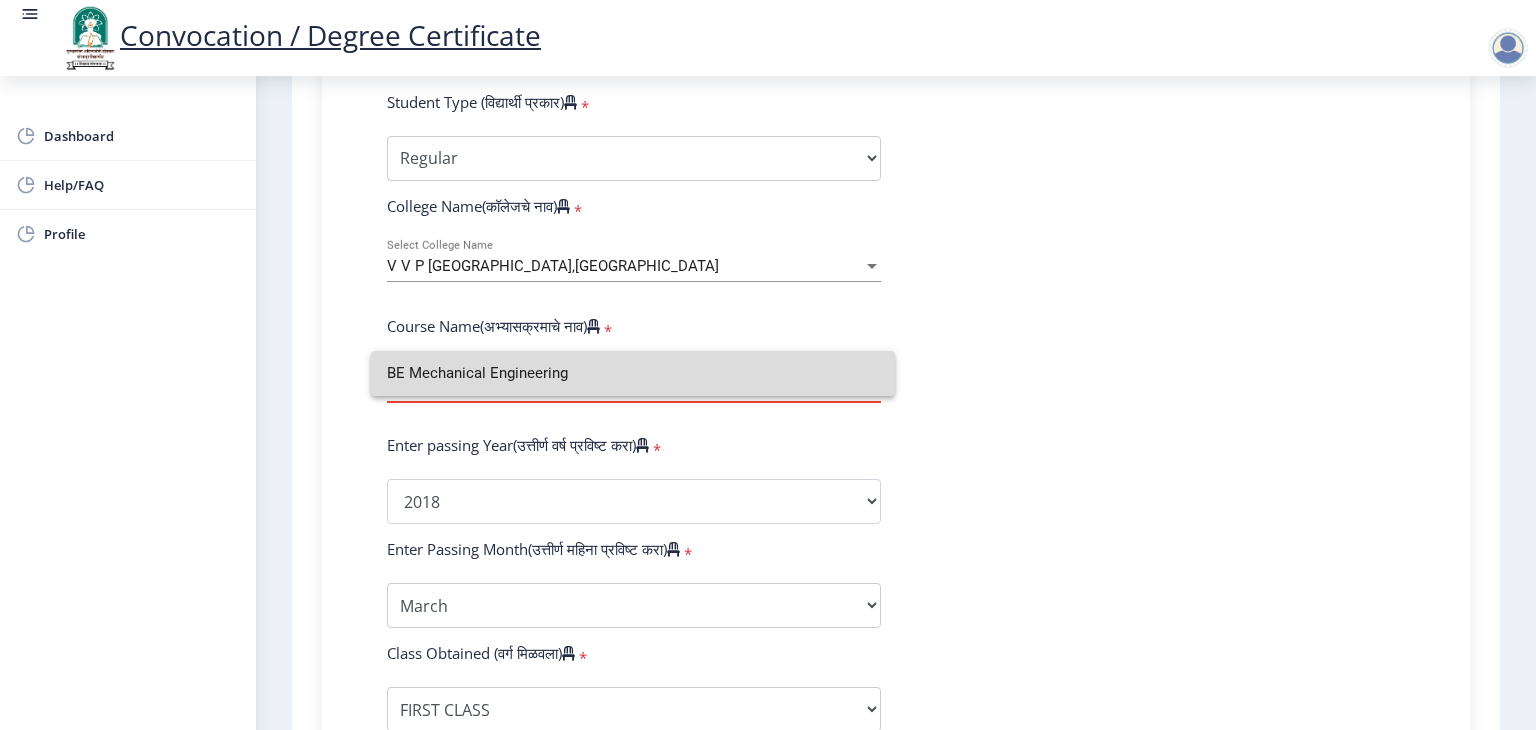 click on "BE Mechanical Engineering" at bounding box center [633, 373] 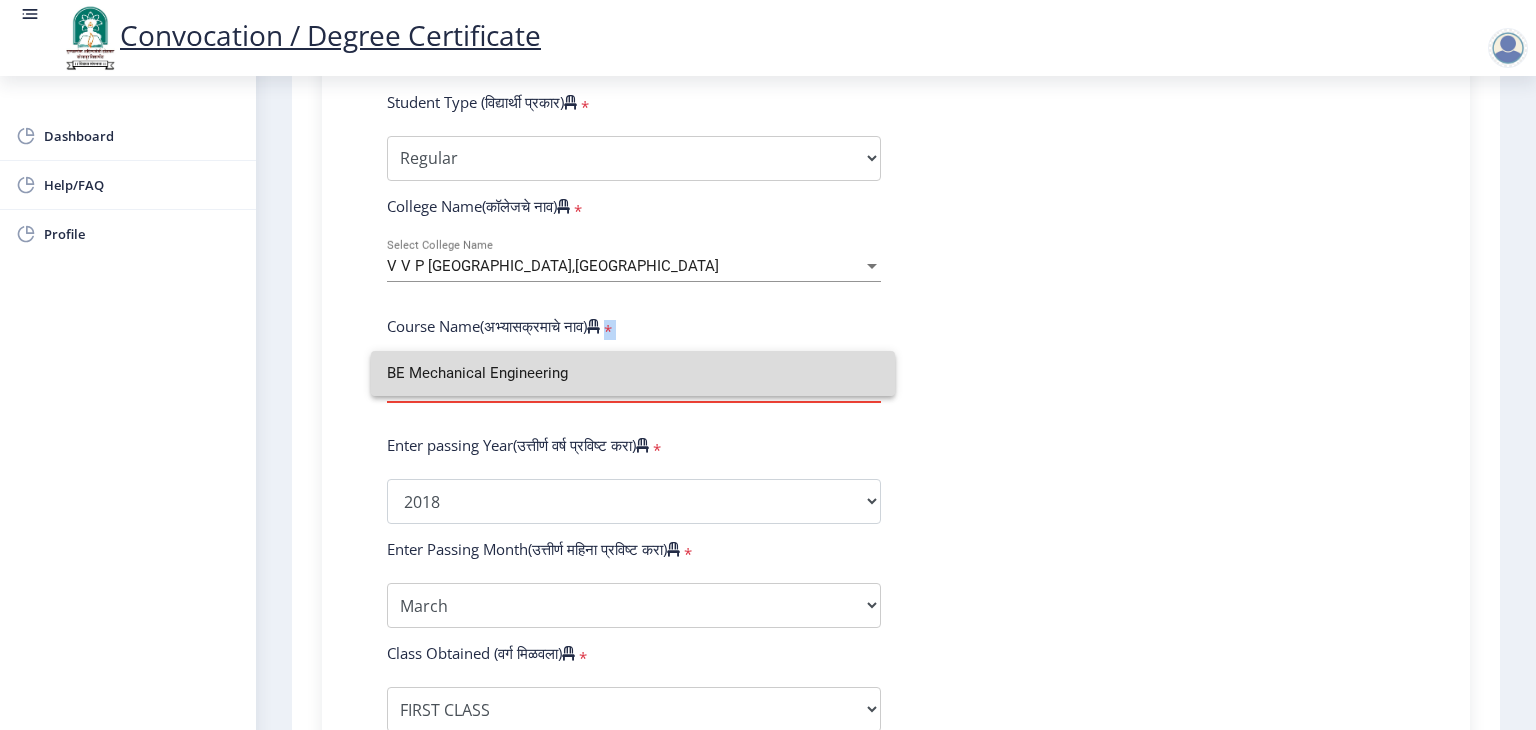 drag, startPoint x: 870, startPoint y: 376, endPoint x: 1011, endPoint y: 325, distance: 149.93999 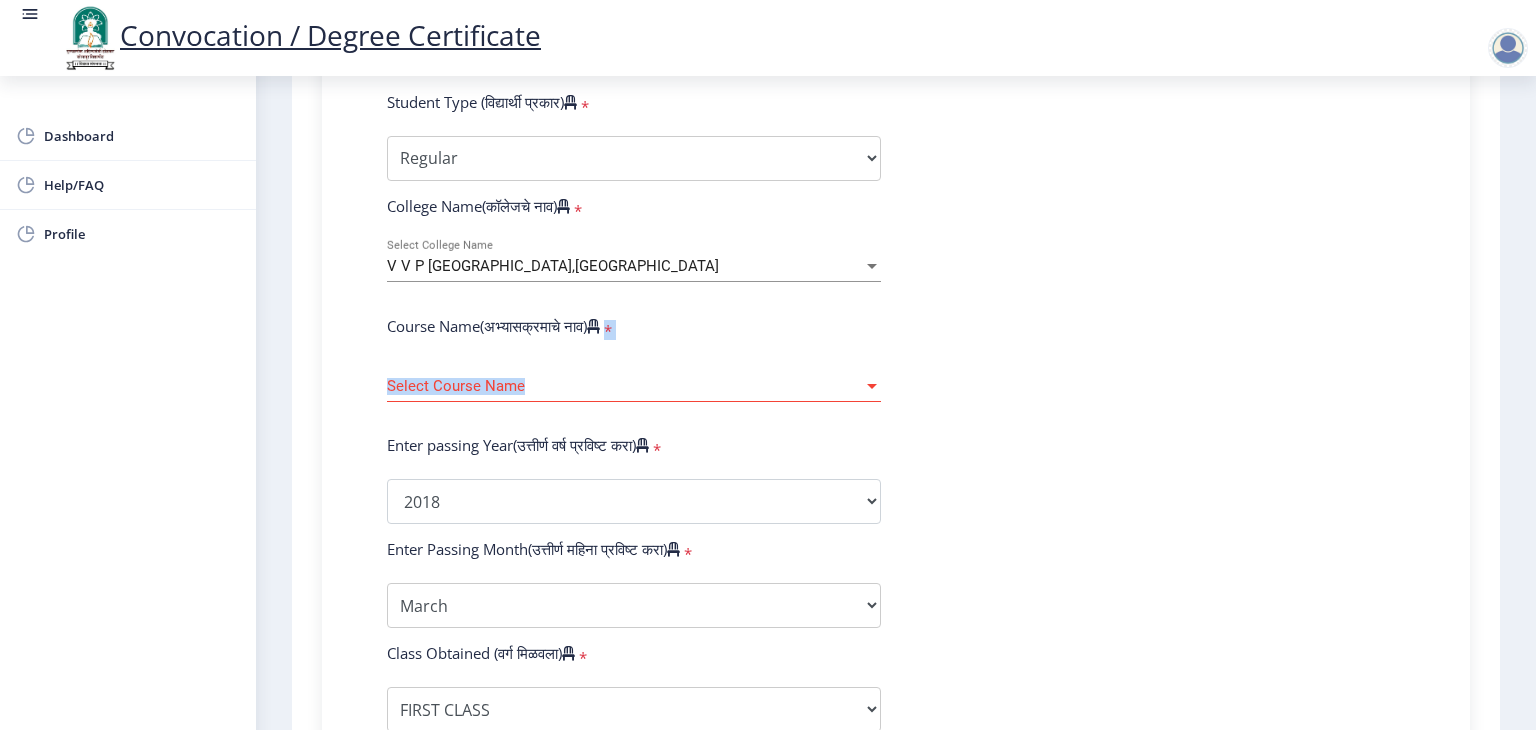 click on "Enter Your PRN Number (तुमचा पीआरएन (कायम नोंदणी क्रमांक) एंटर करा)   * Student Type (विद्यार्थी प्रकार)    * Select Student Type Regular External College Name(कॉलेजचे नाव)   * V V P Institute of Engineering and Technology,Solapur Select College Name Course Name(अभ्यासक्रमाचे नाव)   * Select Course Name Select Course Name Enter passing Year(उत्तीर्ण वर्ष प्रविष्ट करा)   *  2025   2024   2023   2022   2021   2020   2019   2018   2017   2016   2015   2014   2013   2012   2011   2010   2009   2008   2007   2006   2005   2004   2003   2002   2001   2000   1999   1998   1997   1996   1995   1994   1993   1992   1991   1990   1989   1988   1987   1986   1985   1984   1983   1982   1981   1980   1979   1978   1977   1976  * Enter Passing Month March April May October November December * Enter Class Obtained *" 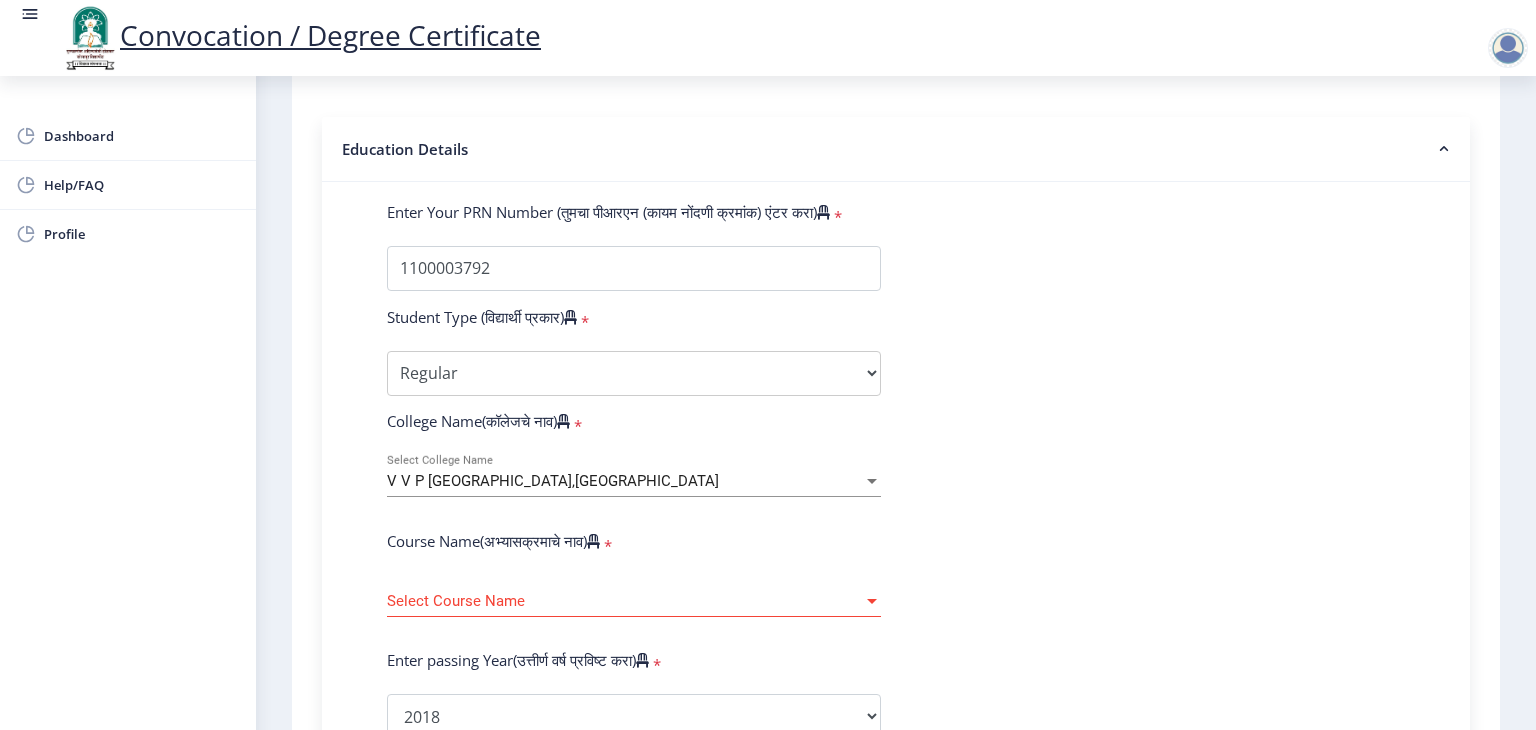 scroll, scrollTop: 806, scrollLeft: 0, axis: vertical 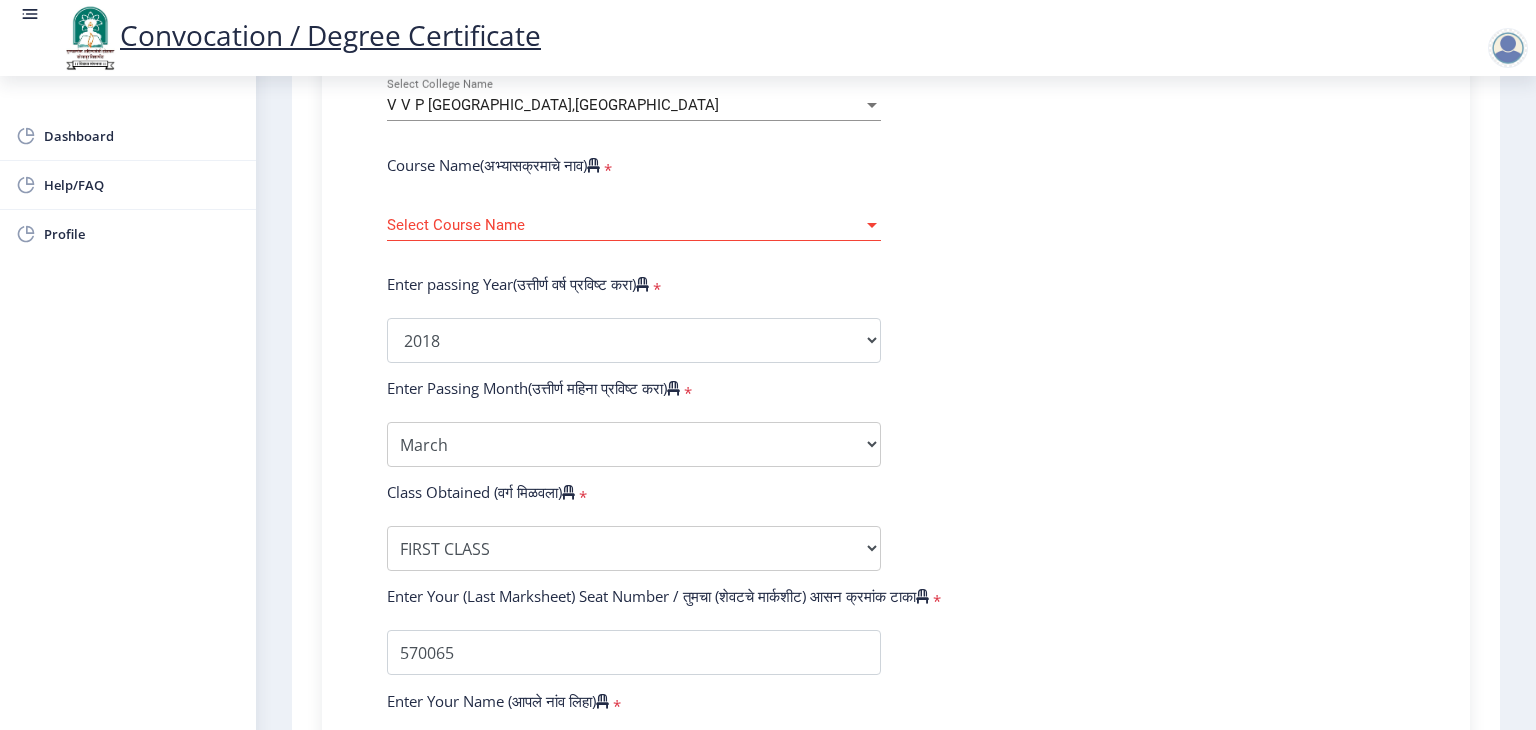 click on "Select Course Name Select Course Name" 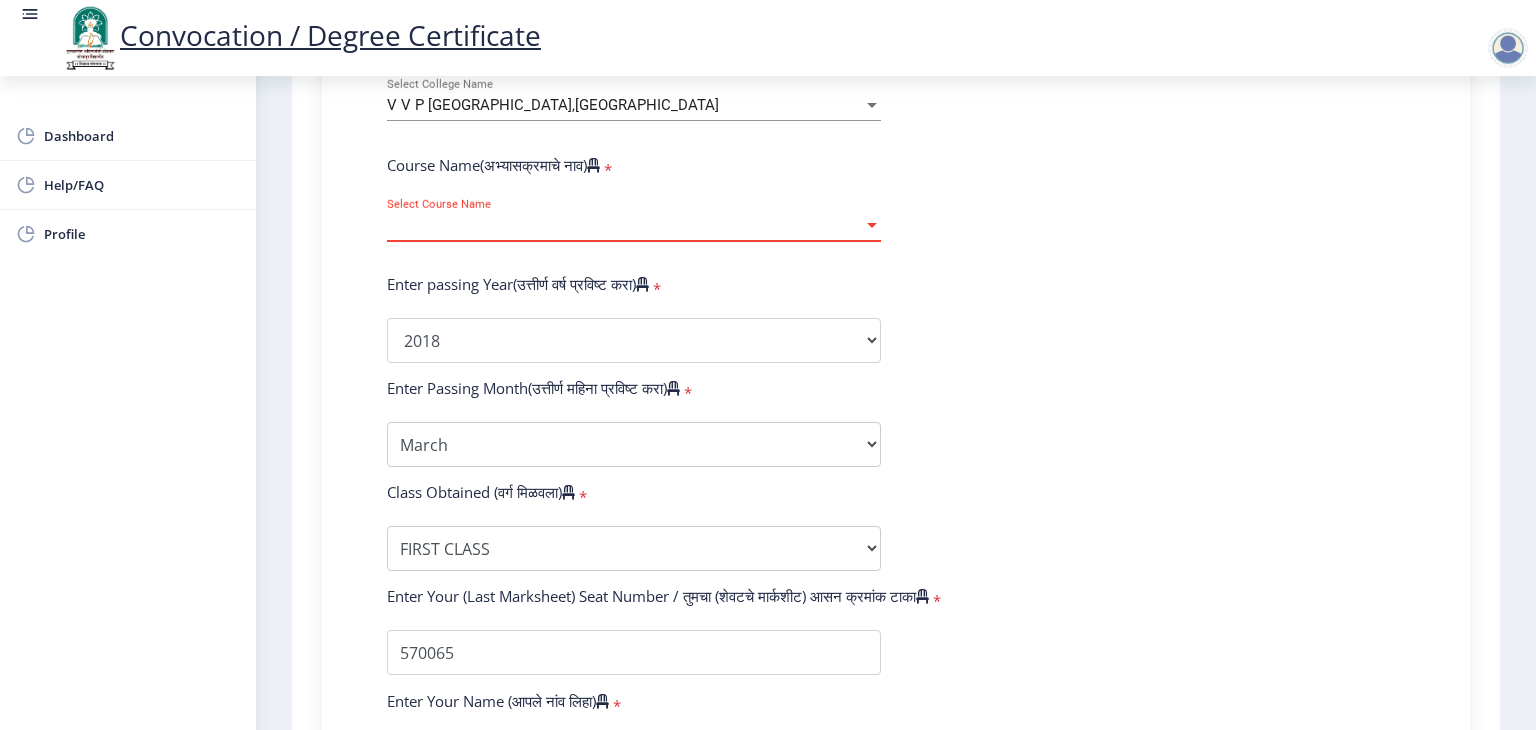 click on "Select Course Name" at bounding box center (625, 225) 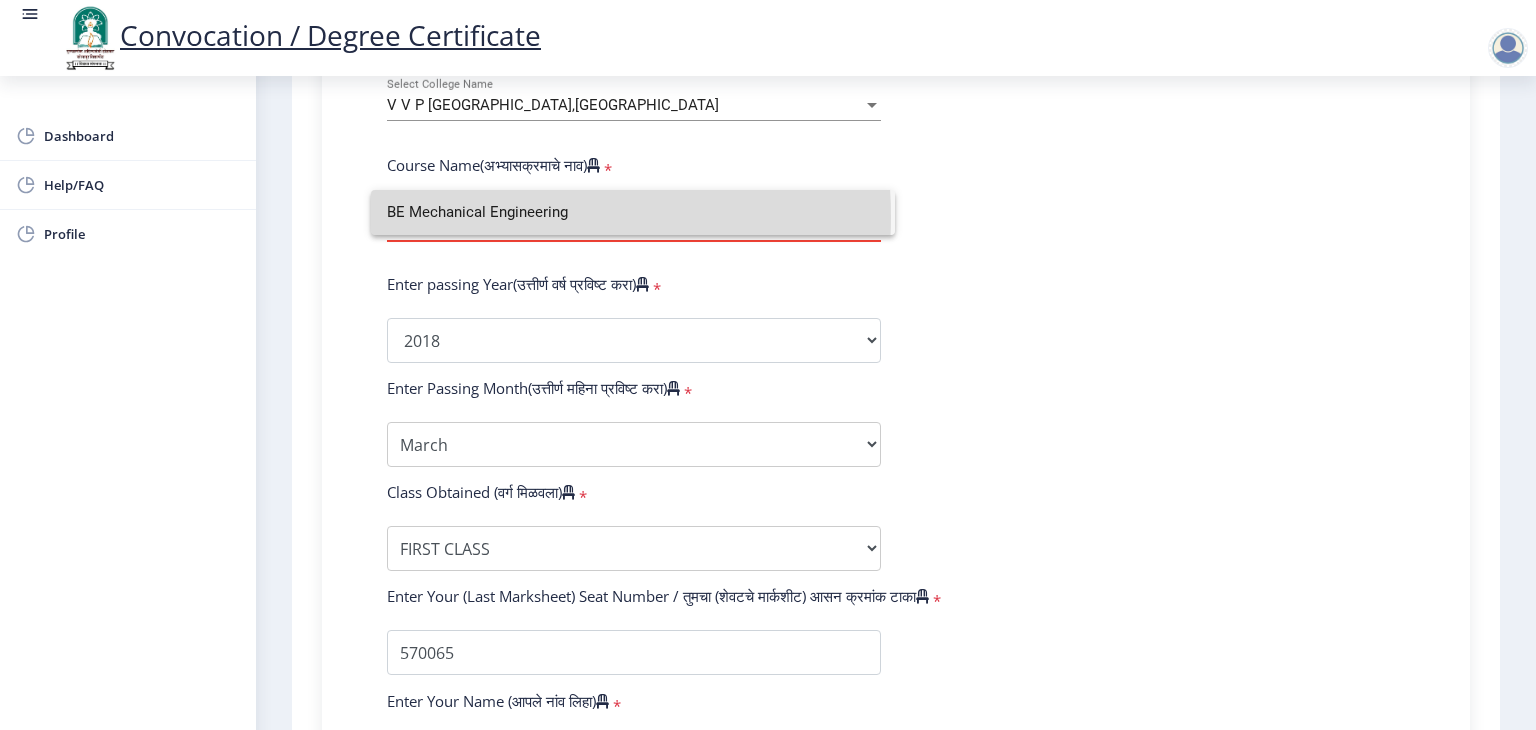 click on "BE Mechanical Engineering" at bounding box center (633, 212) 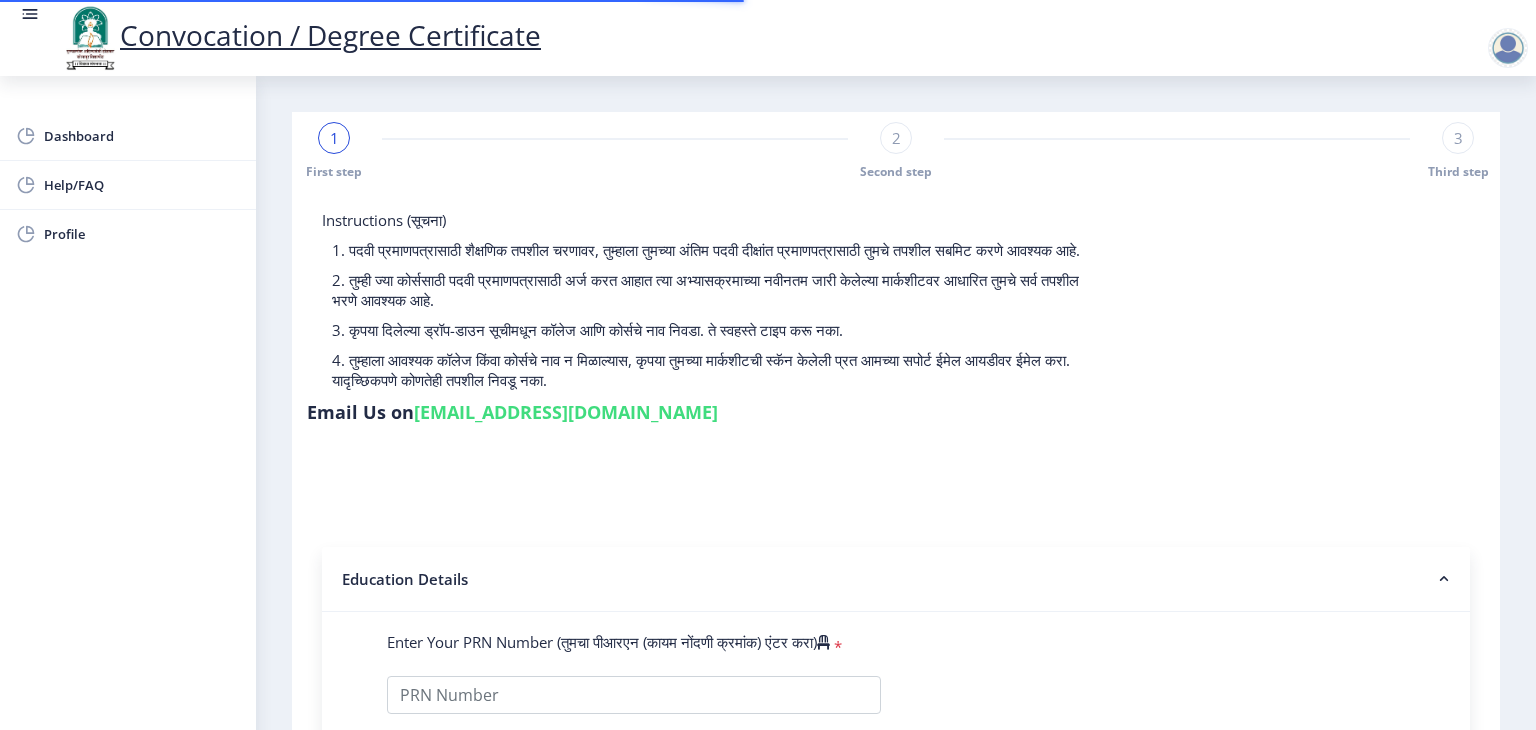 select 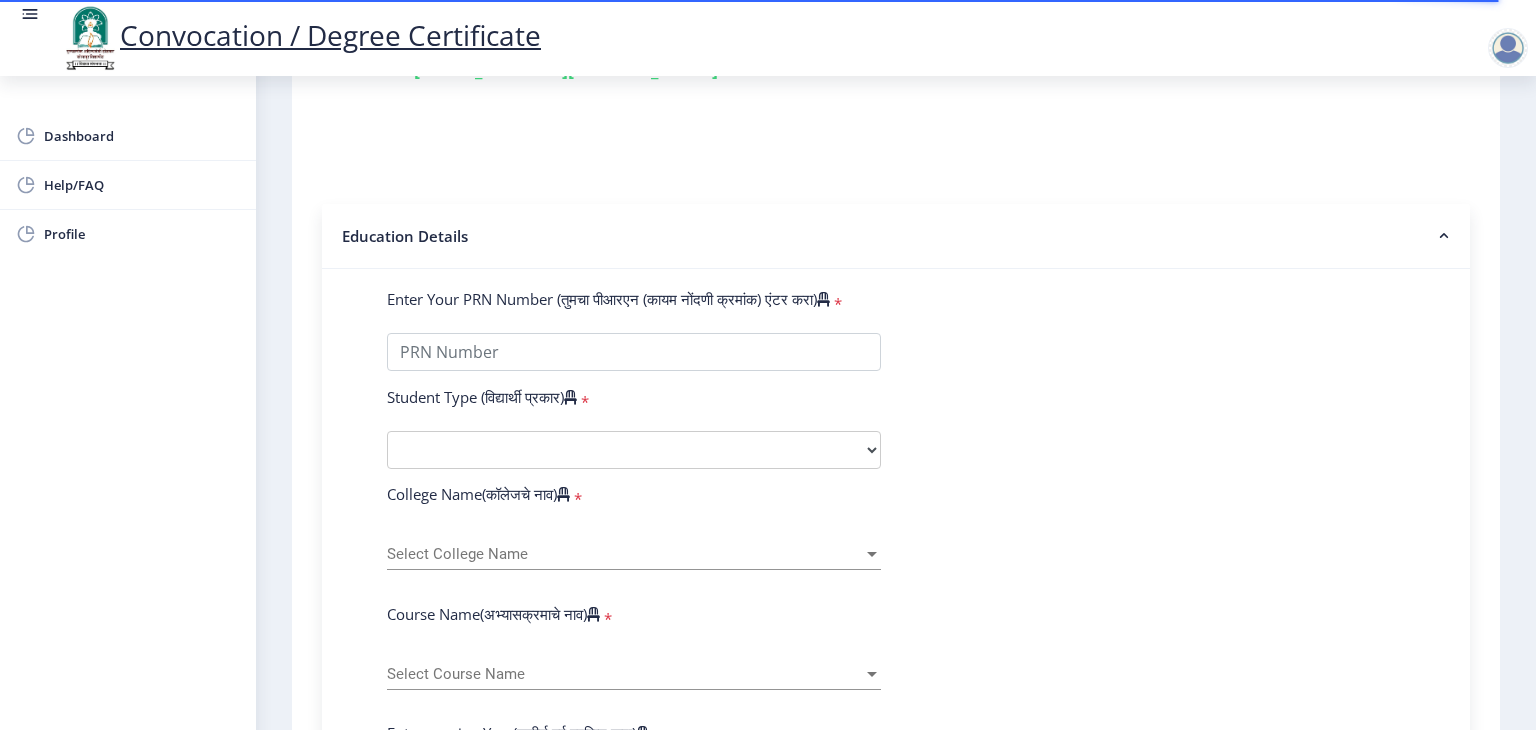 scroll, scrollTop: 340, scrollLeft: 0, axis: vertical 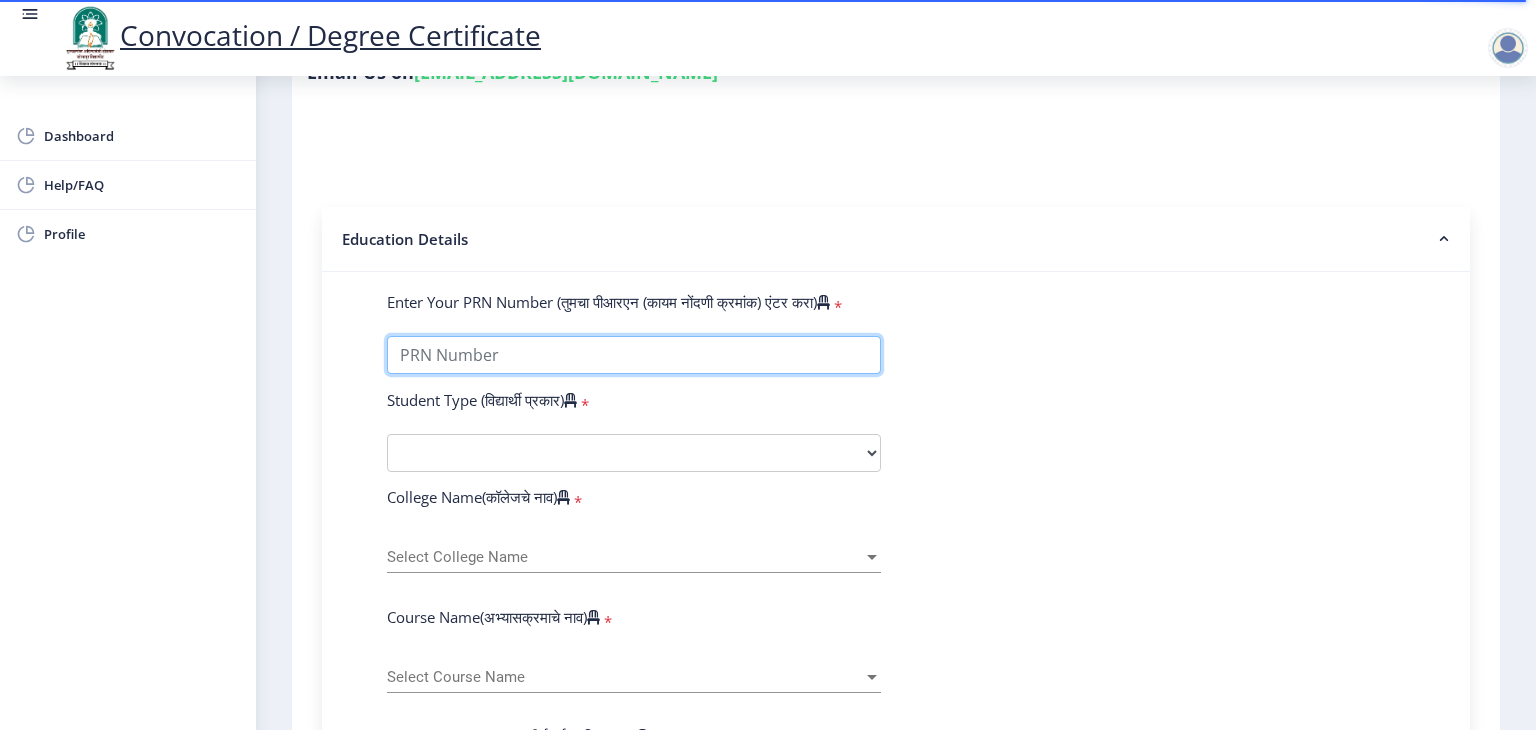click on "Enter Your PRN Number (तुमचा पीआरएन (कायम नोंदणी क्रमांक) एंटर करा)" at bounding box center [634, 355] 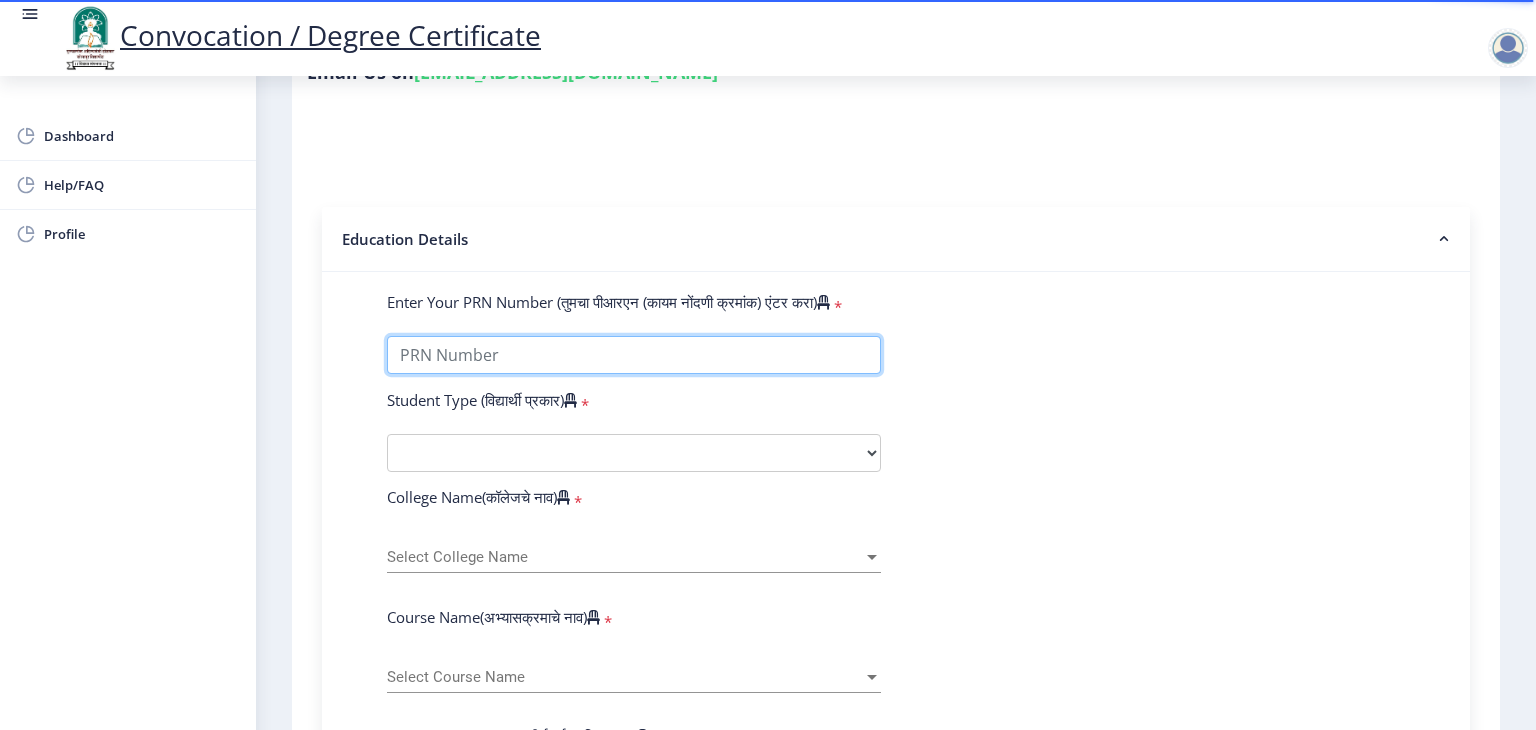 type on "1100003792" 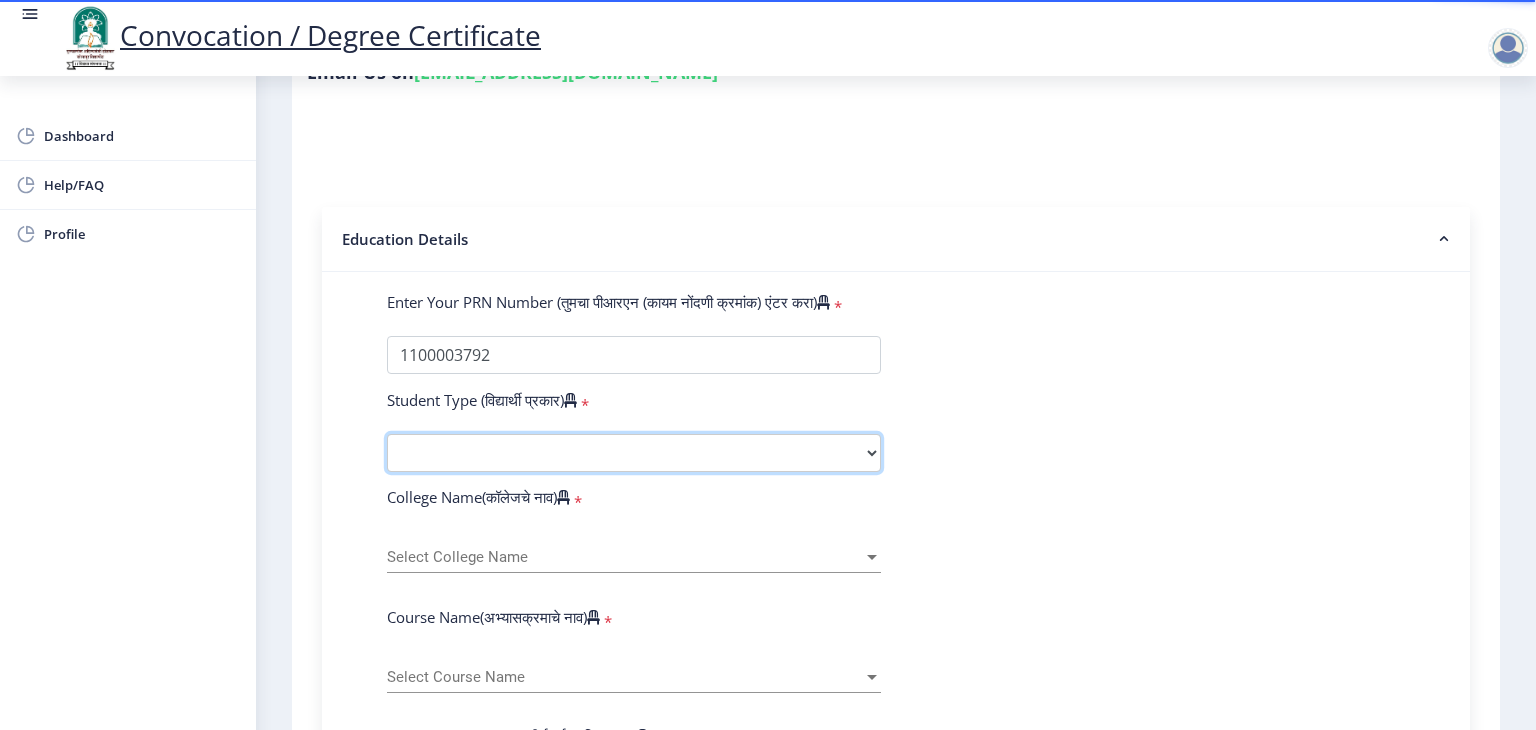 click on "Select Student Type Regular External" at bounding box center (634, 453) 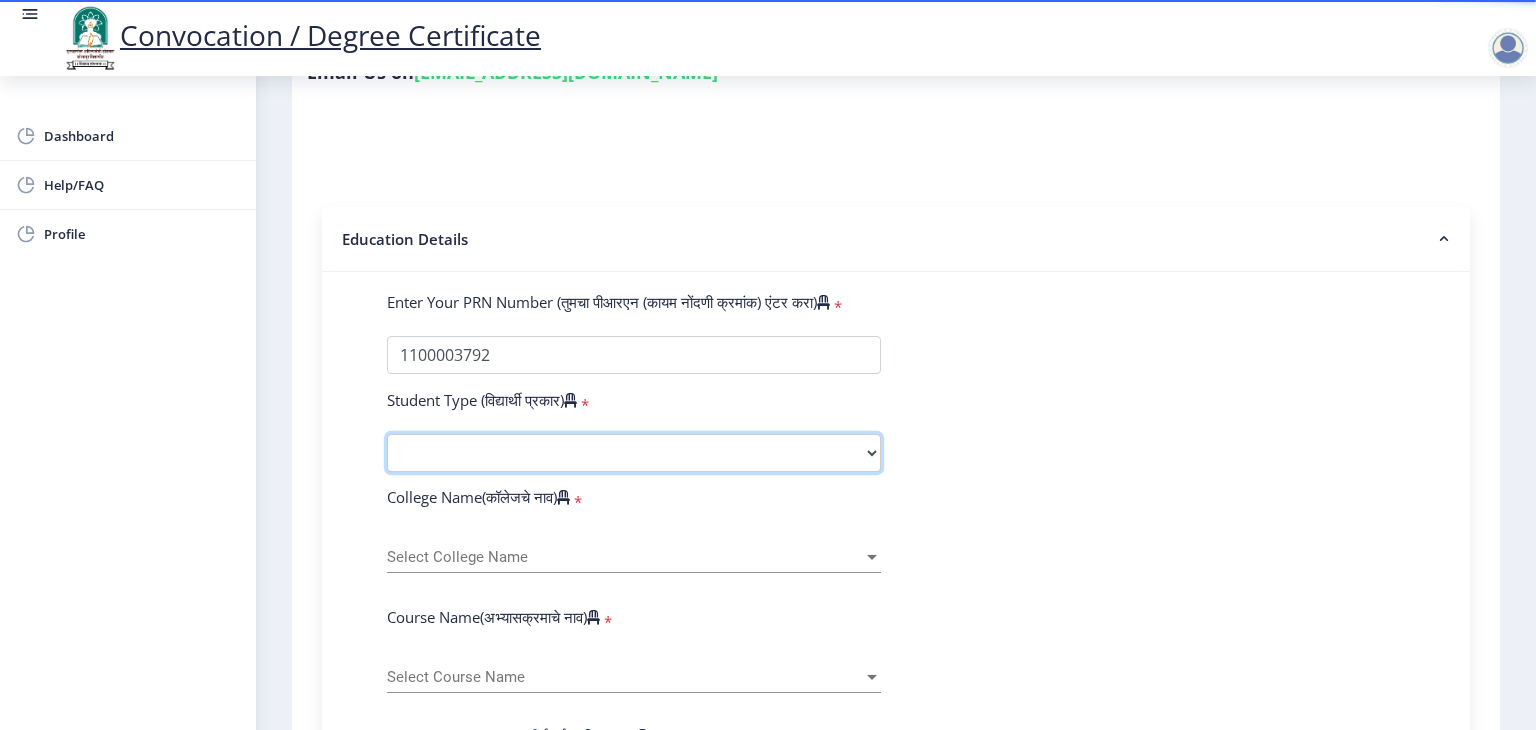 select on "Regular" 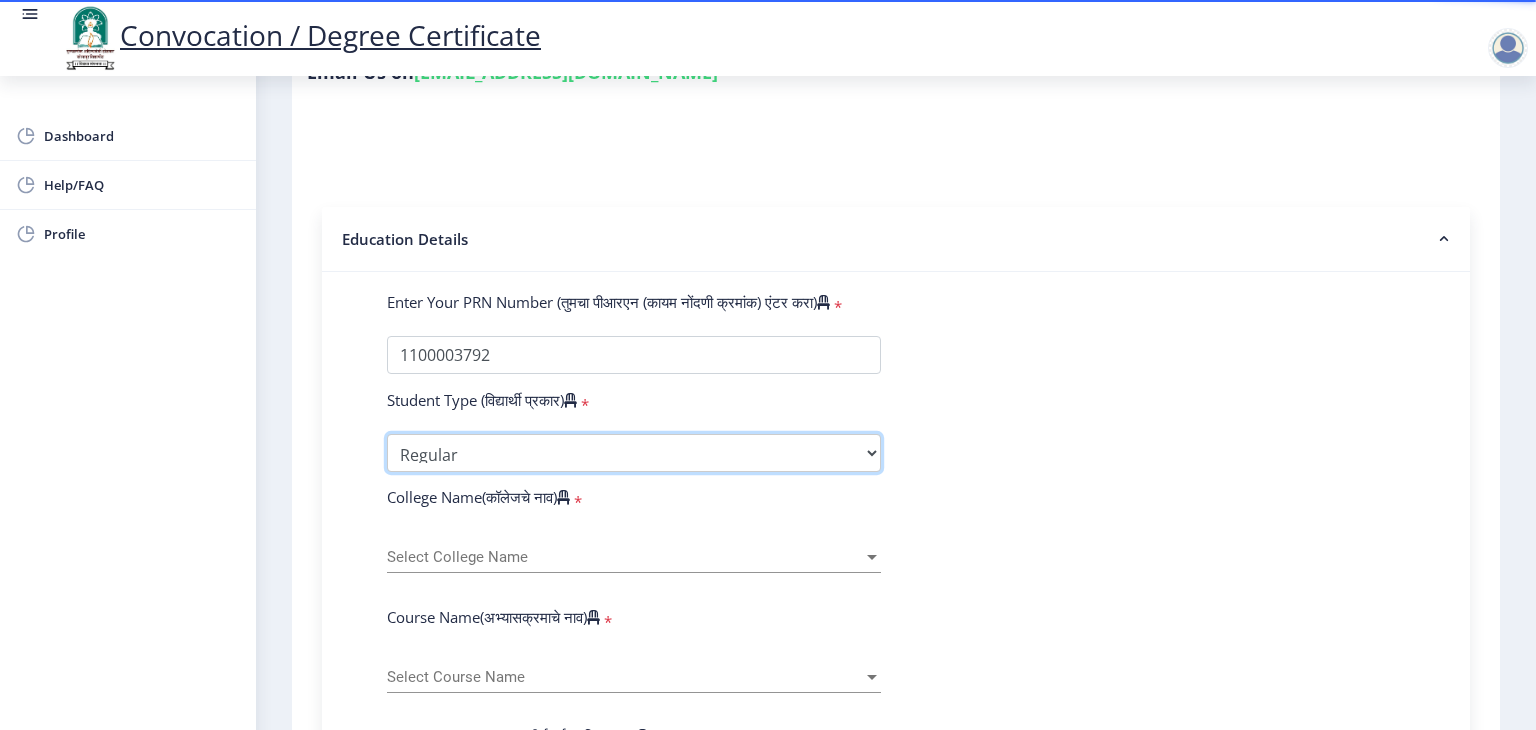 click on "Select Student Type Regular External" at bounding box center (634, 453) 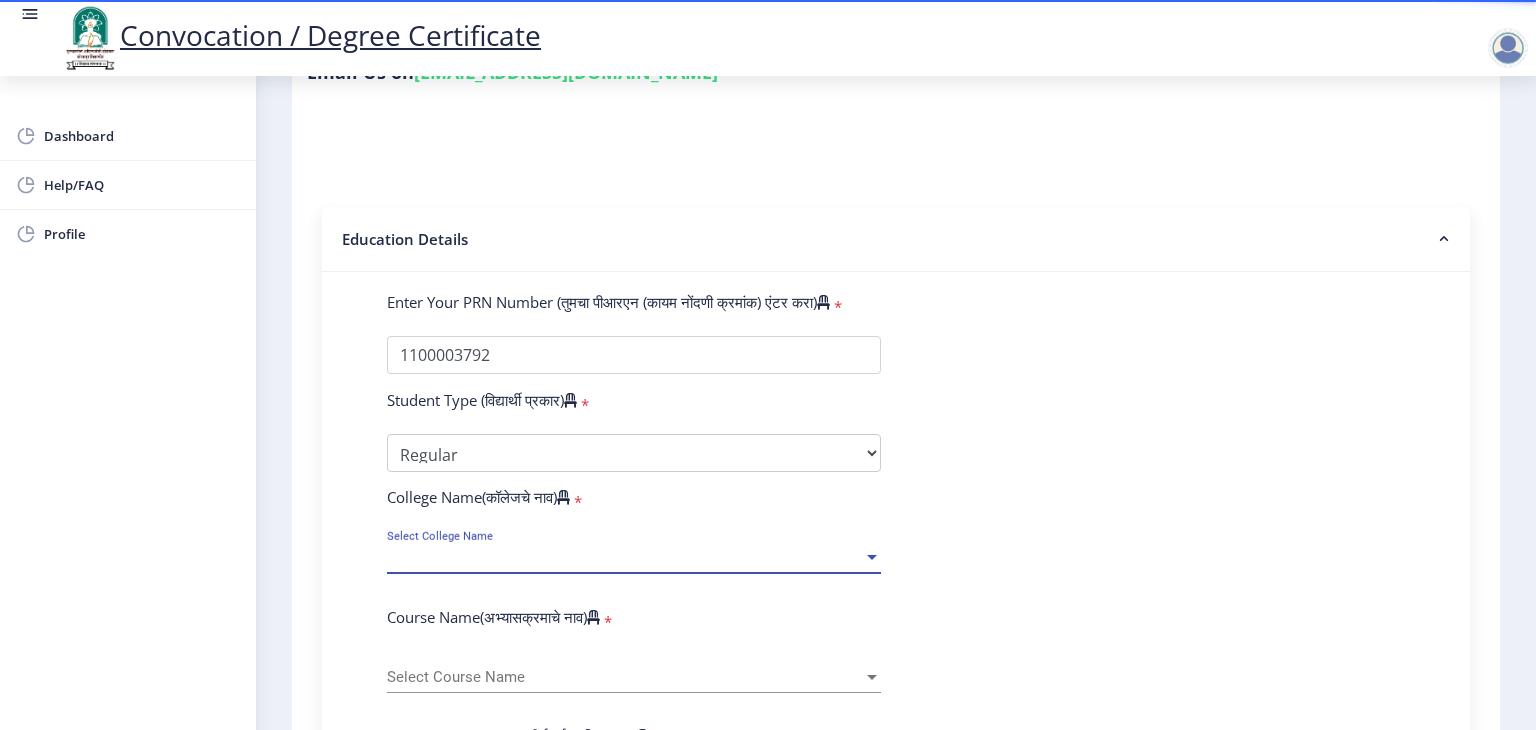click on "Select College Name" at bounding box center [625, 557] 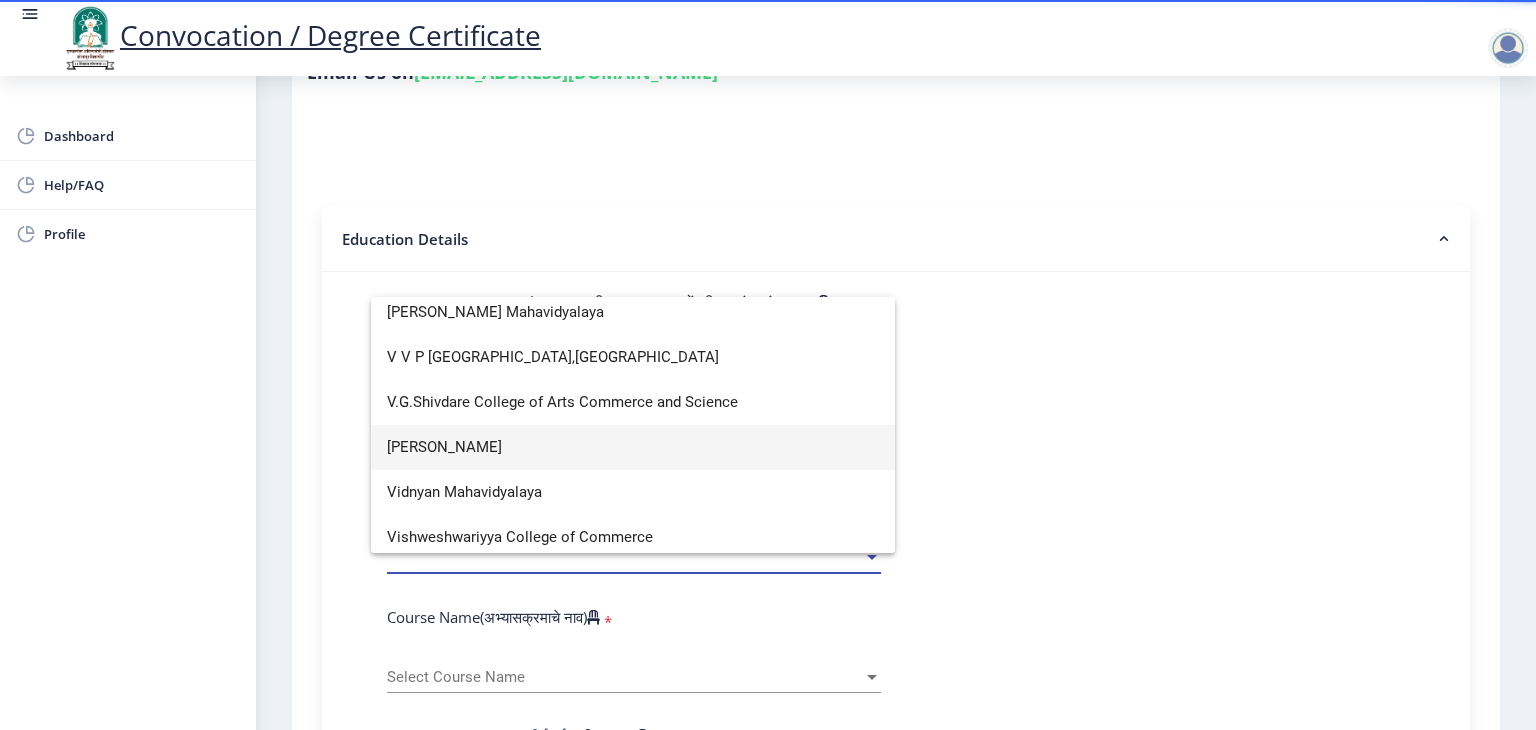 scroll, scrollTop: 6576, scrollLeft: 0, axis: vertical 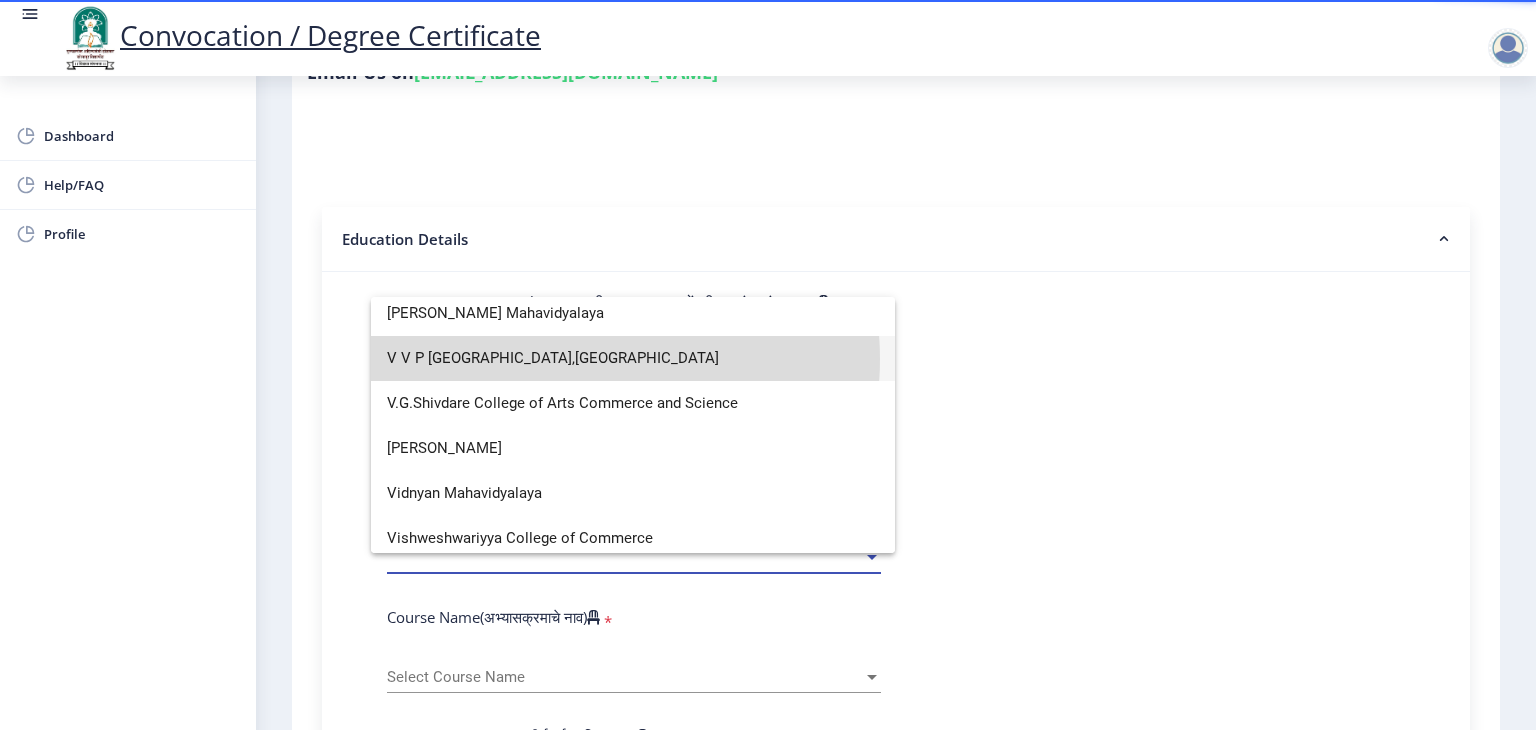 click on "V V P Institute of Engineering and Technology,Solapur" at bounding box center [633, 358] 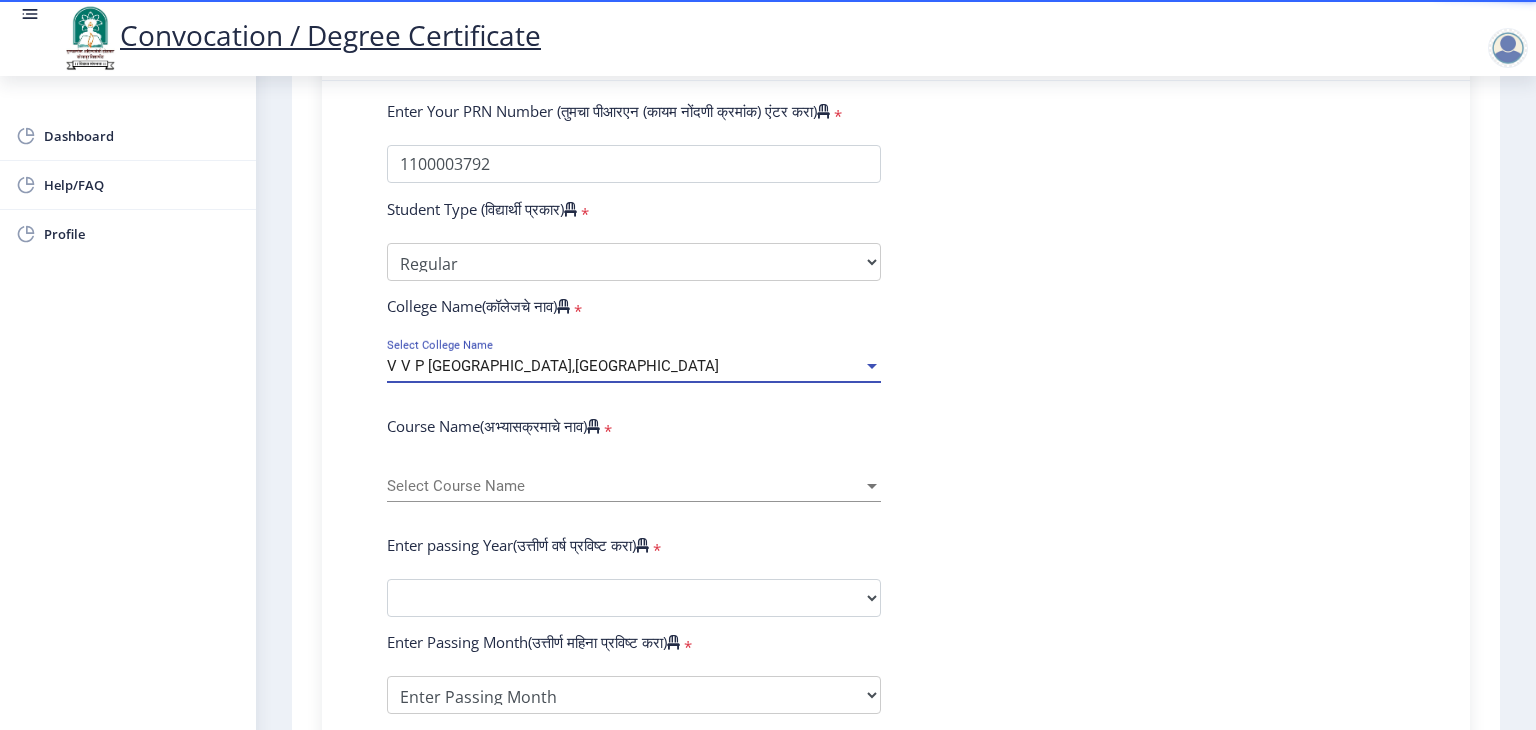 scroll, scrollTop: 539, scrollLeft: 0, axis: vertical 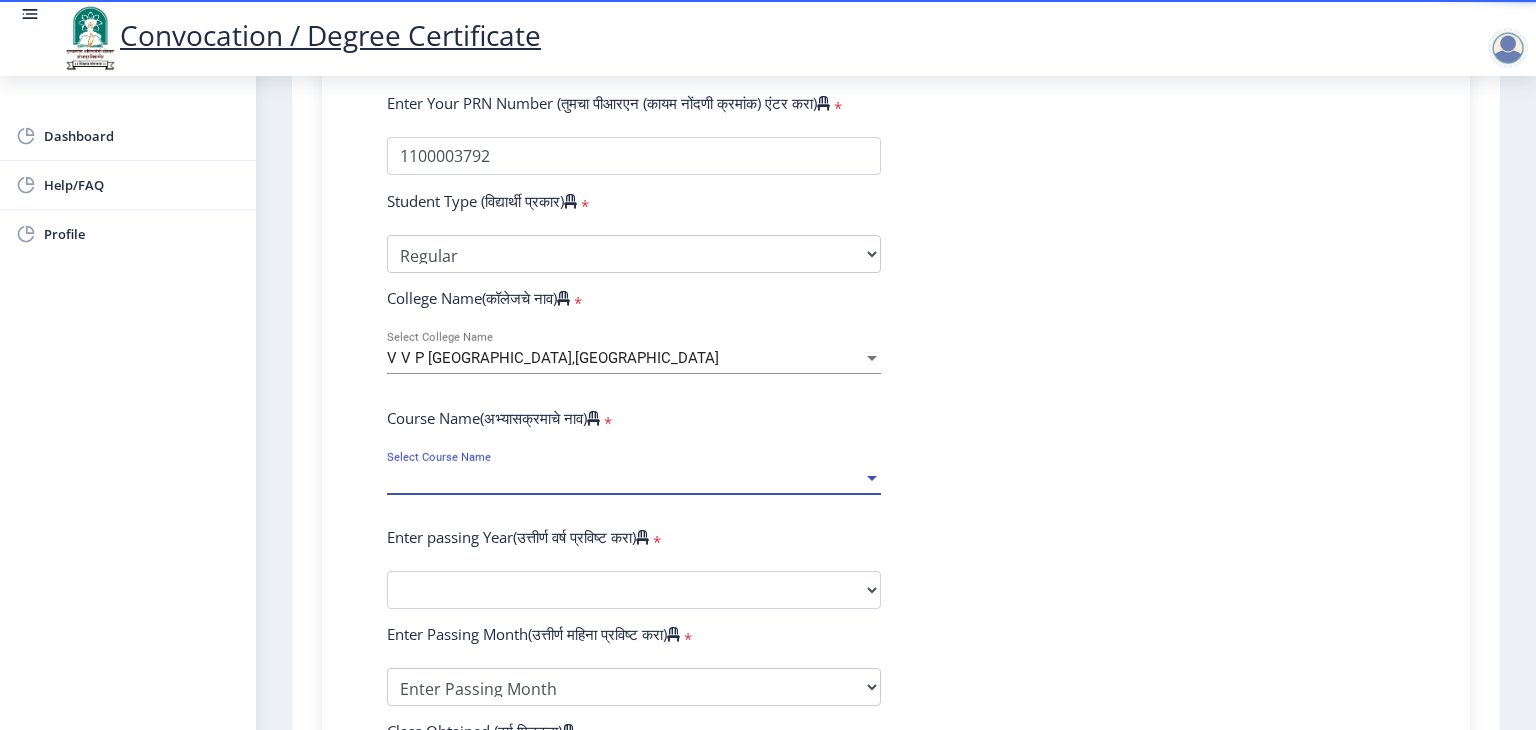 click on "Select Course Name" at bounding box center (625, 478) 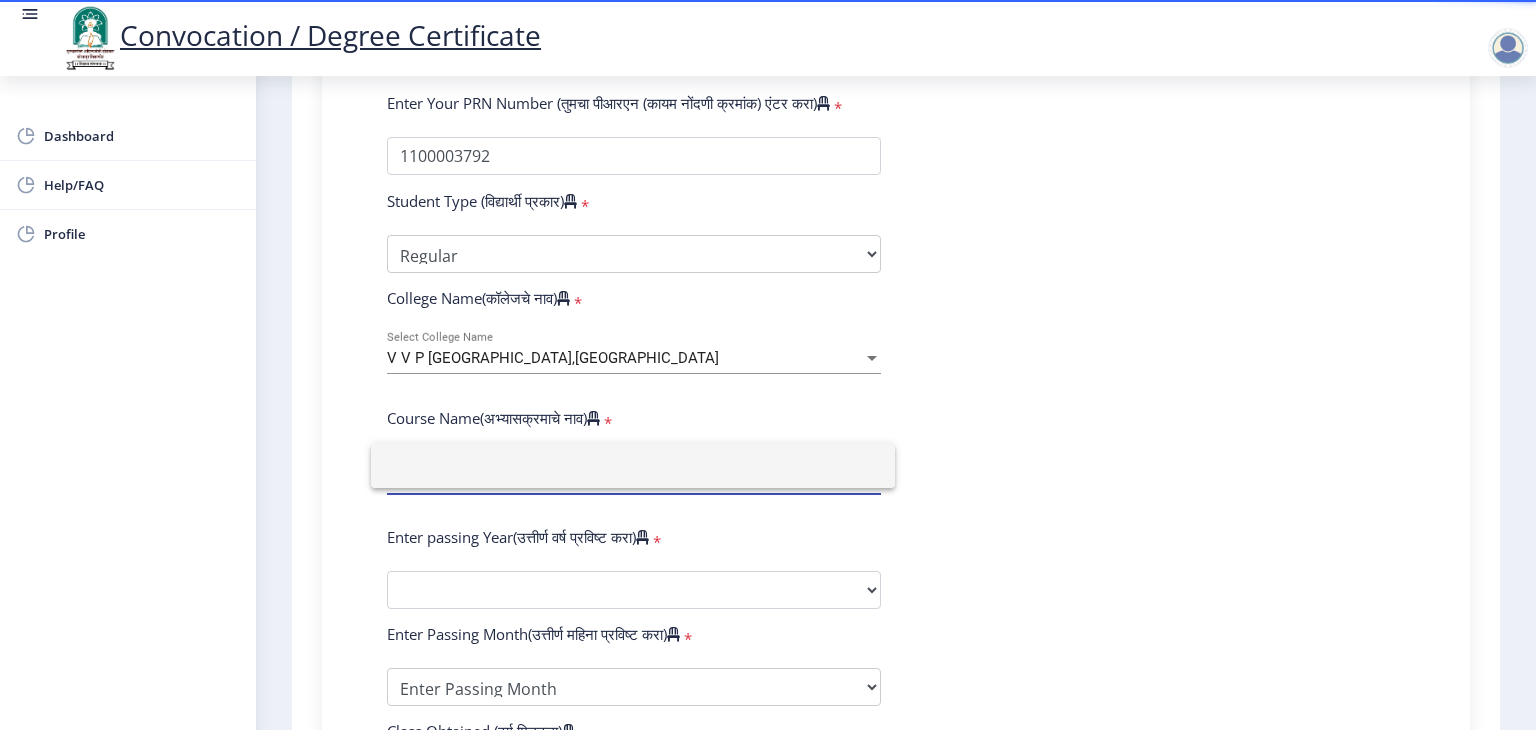 click 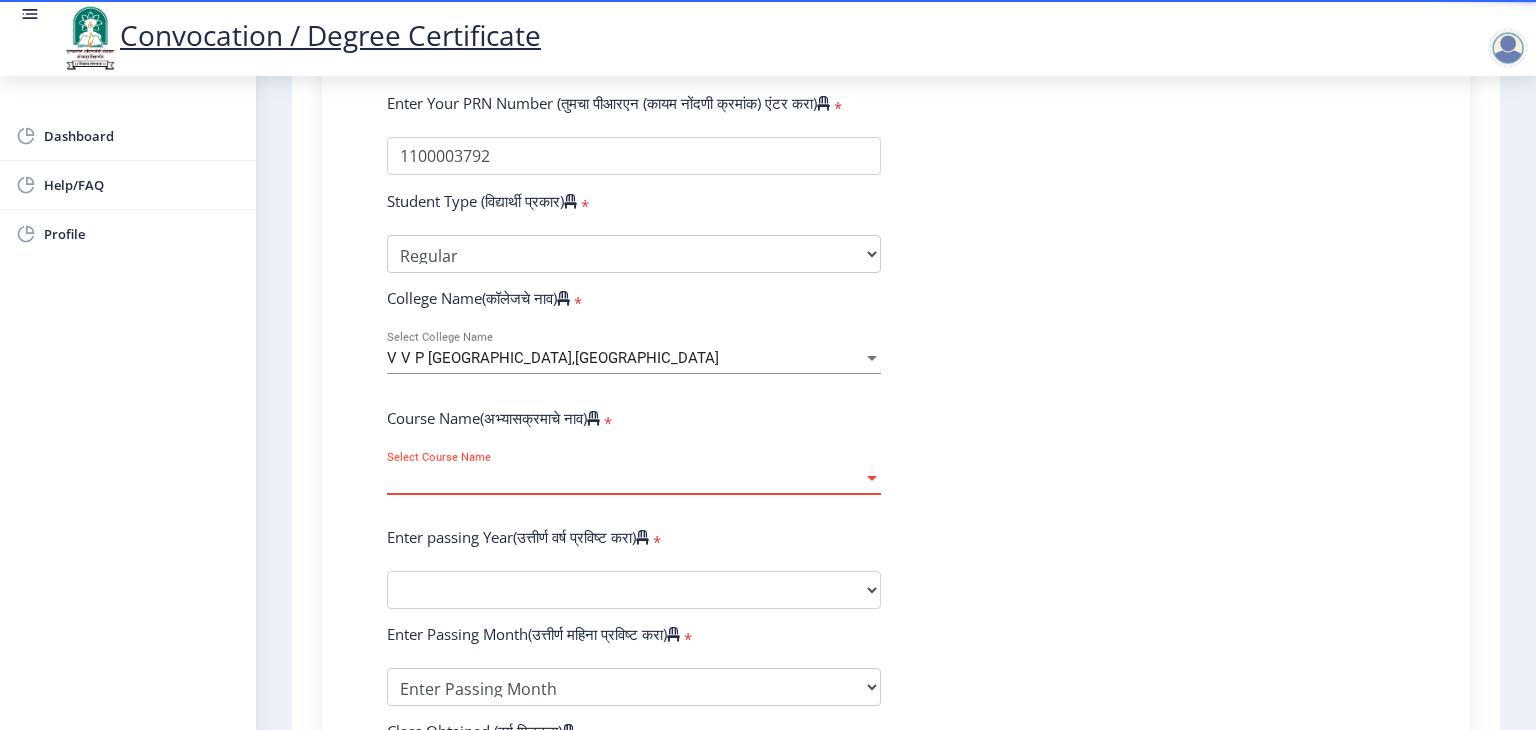 click at bounding box center (872, 478) 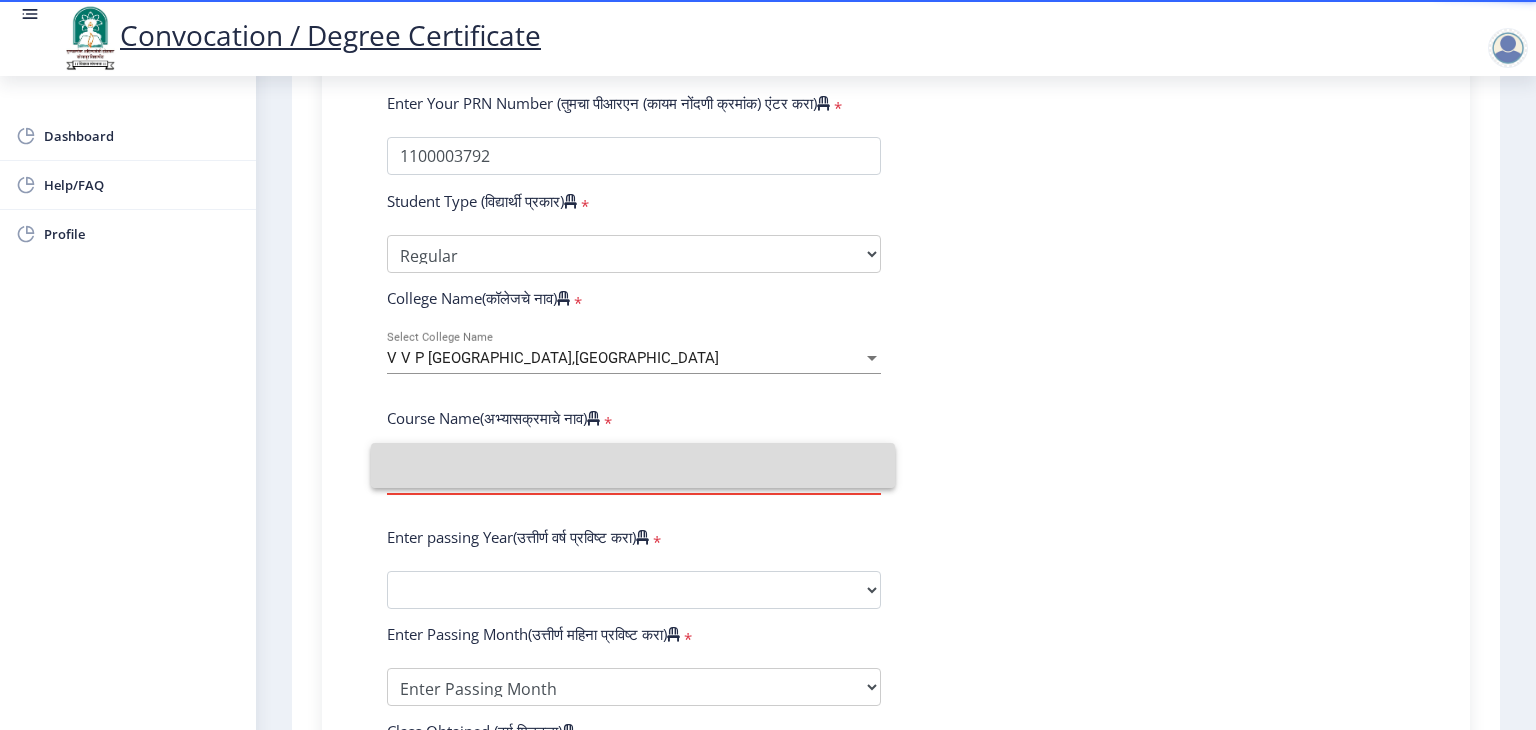 click at bounding box center [633, 465] 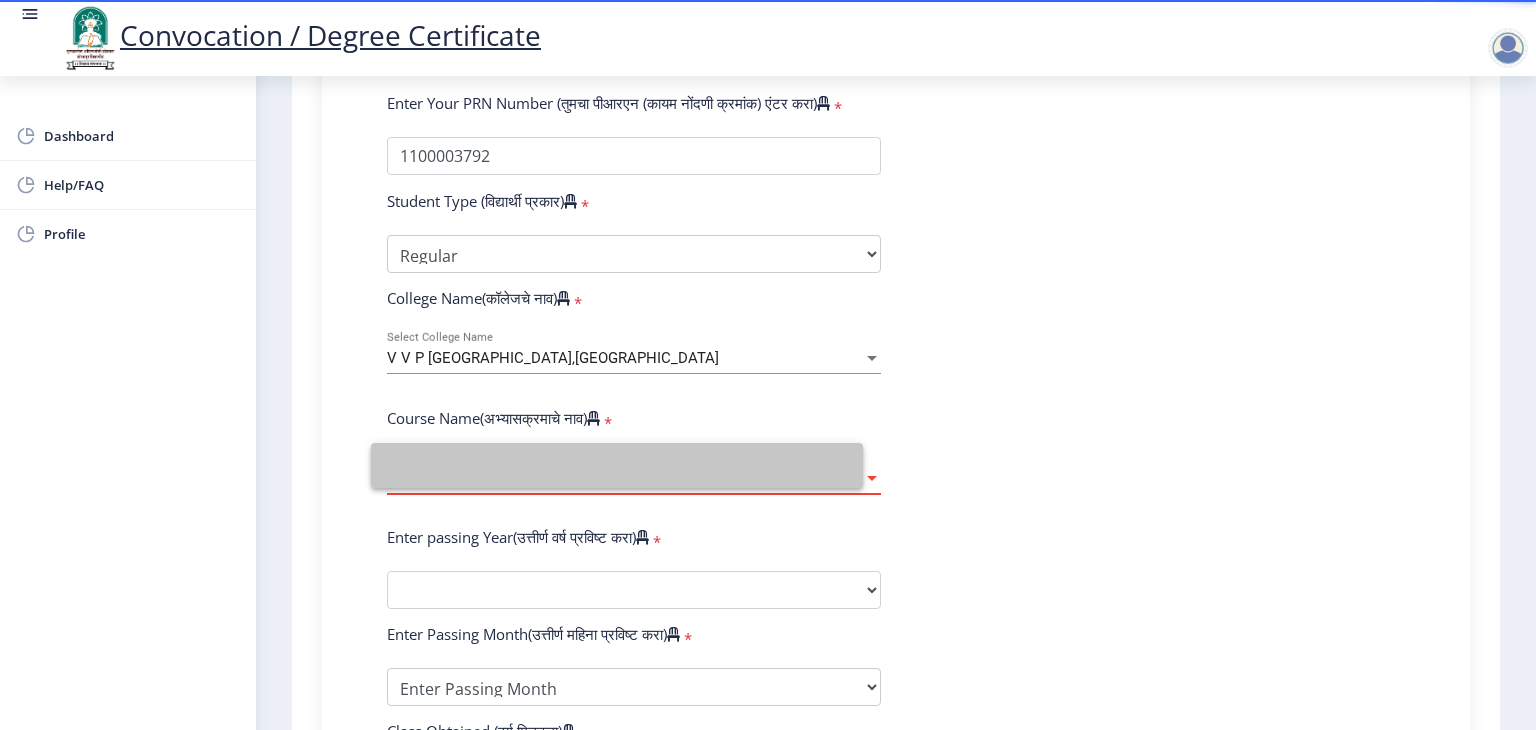 click at bounding box center [617, 465] 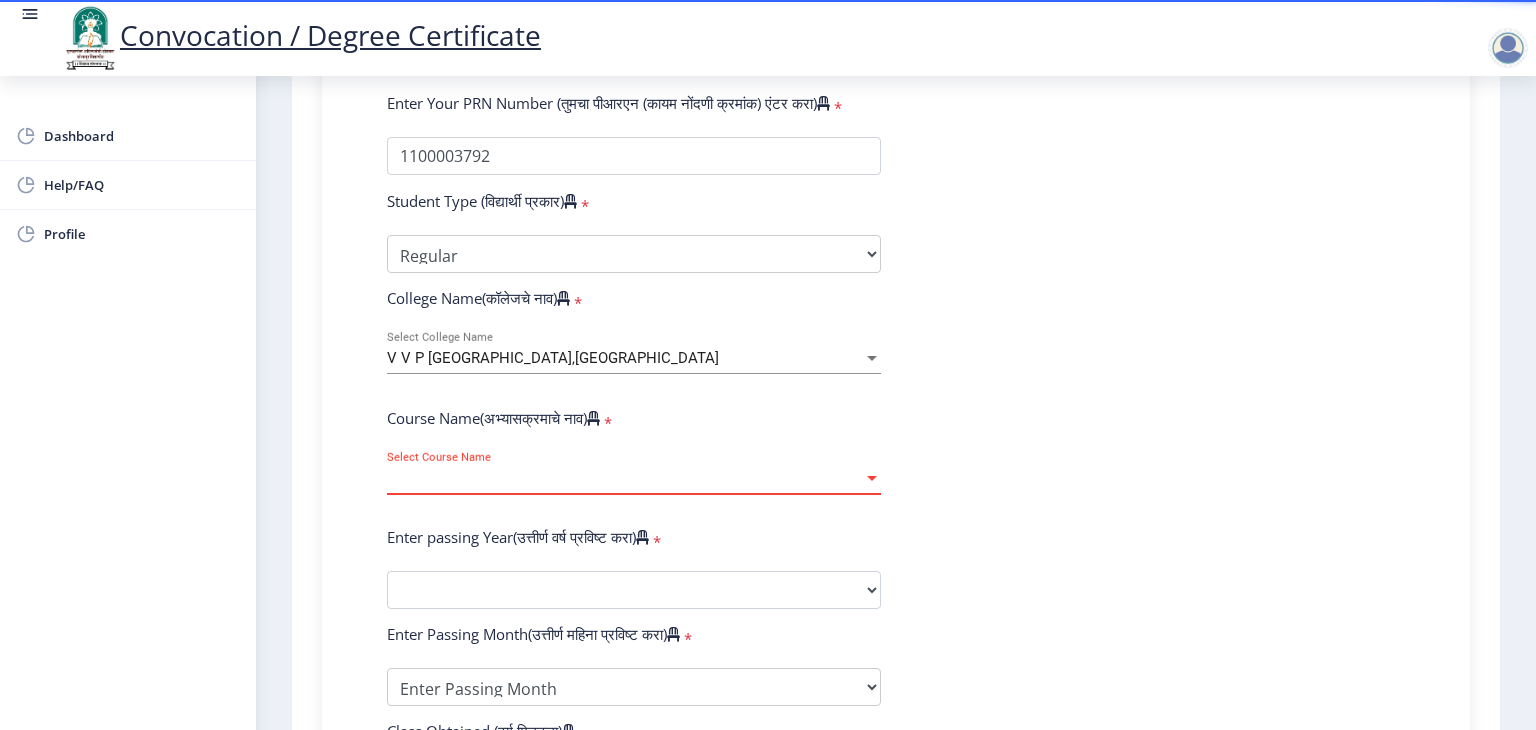 click at bounding box center [872, 478] 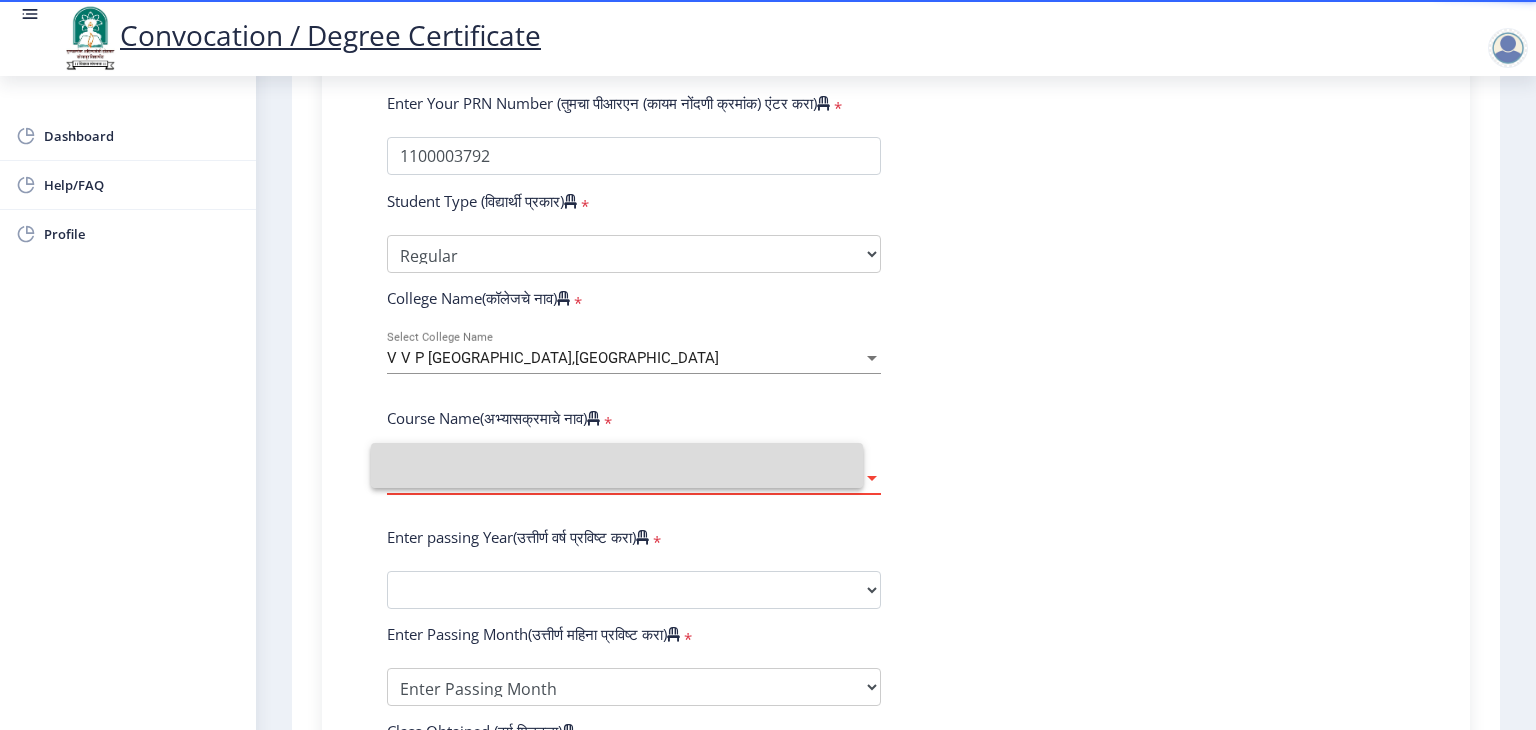 click at bounding box center [617, 465] 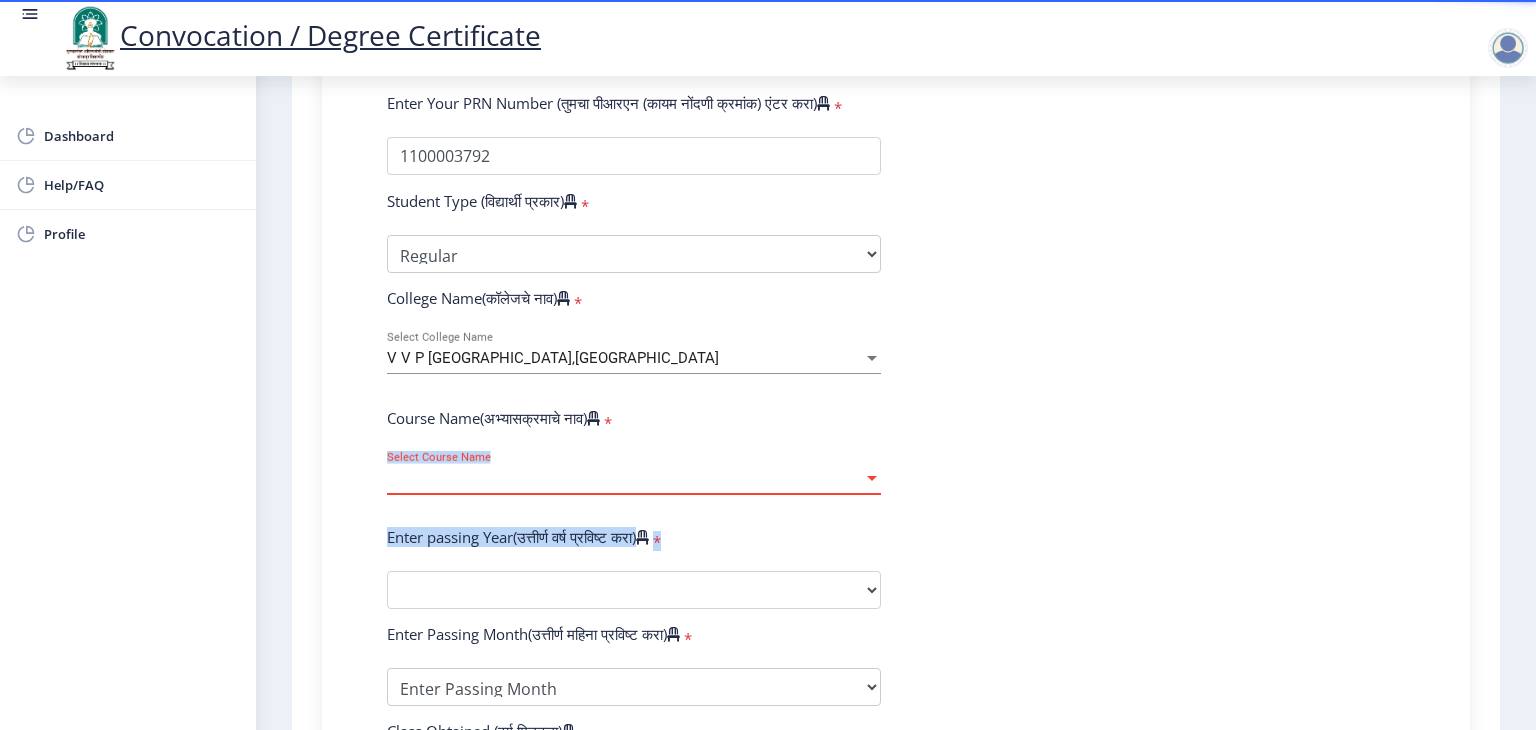 drag, startPoint x: 871, startPoint y: 469, endPoint x: 856, endPoint y: 545, distance: 77.46612 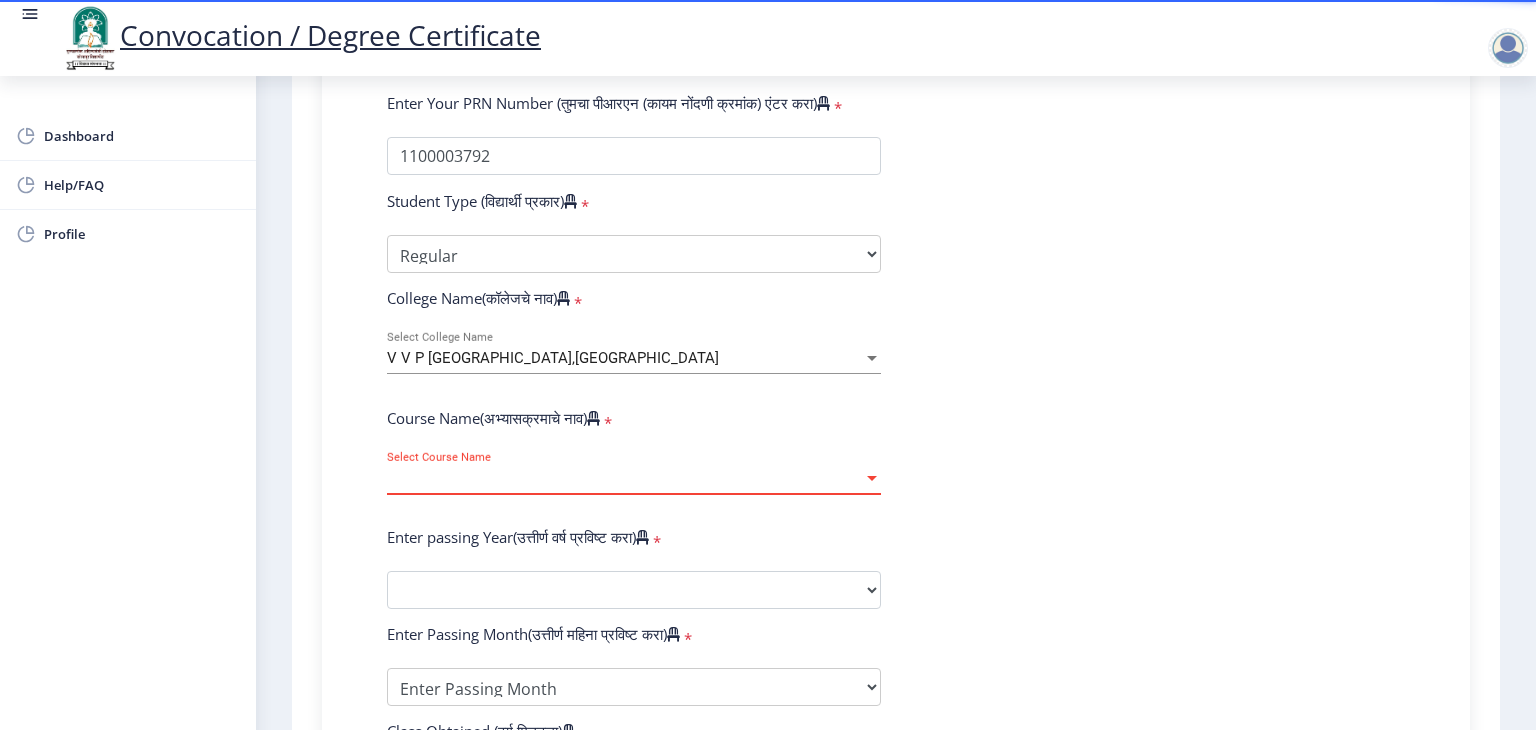 click on "Enter Your PRN Number (तुमचा पीआरएन (कायम नोंदणी क्रमांक) एंटर करा)   * Student Type (विद्यार्थी प्रकार)    * Select Student Type Regular External College Name(कॉलेजचे नाव)   * V V P Institute of Engineering and Technology,Solapur Select College Name Course Name(अभ्यासक्रमाचे नाव)   * Select Course Name Select Course Name Enter passing Year(उत्तीर्ण वर्ष प्रविष्ट करा)   *  2025   2024   2023   2022   2021   2020   2019   2018   2017   2016   2015   2014   2013   2012   2011   2010   2009   2008   2007   2006   2005   2004   2003   2002   2001   2000   1999   1998   1997   1996   1995   1994   1993   1992   1991   1990   1989   1988   1987   1986   1985   1984   1983   1982   1981   1980   1979   1978   1977   1976  * Enter Passing Month March April May October November December * Enter Class Obtained *" 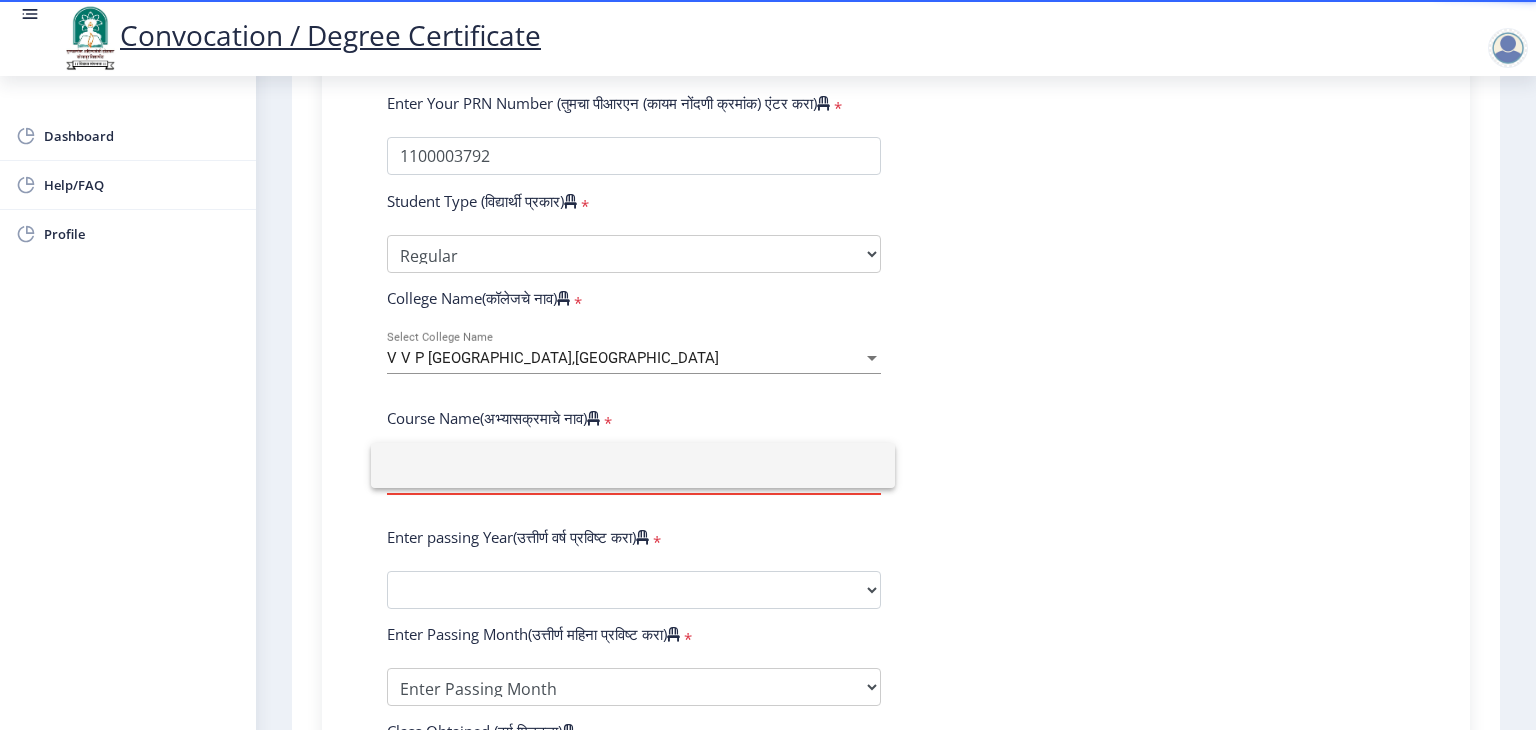 click 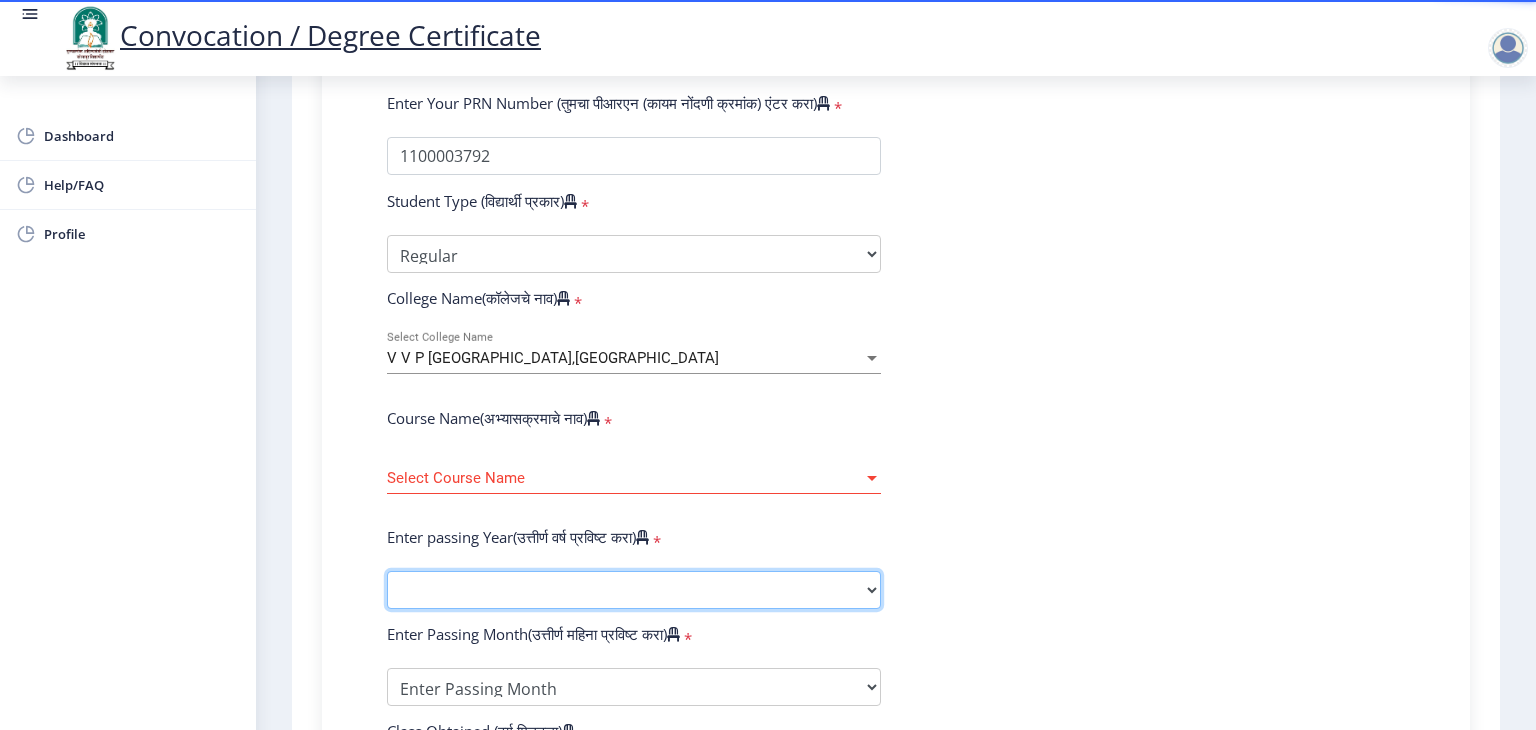 click on "2025   2024   2023   2022   2021   2020   2019   2018   2017   2016   2015   2014   2013   2012   2011   2010   2009   2008   2007   2006   2005   2004   2003   2002   2001   2000   1999   1998   1997   1996   1995   1994   1993   1992   1991   1990   1989   1988   1987   1986   1985   1984   1983   1982   1981   1980   1979   1978   1977   1976" 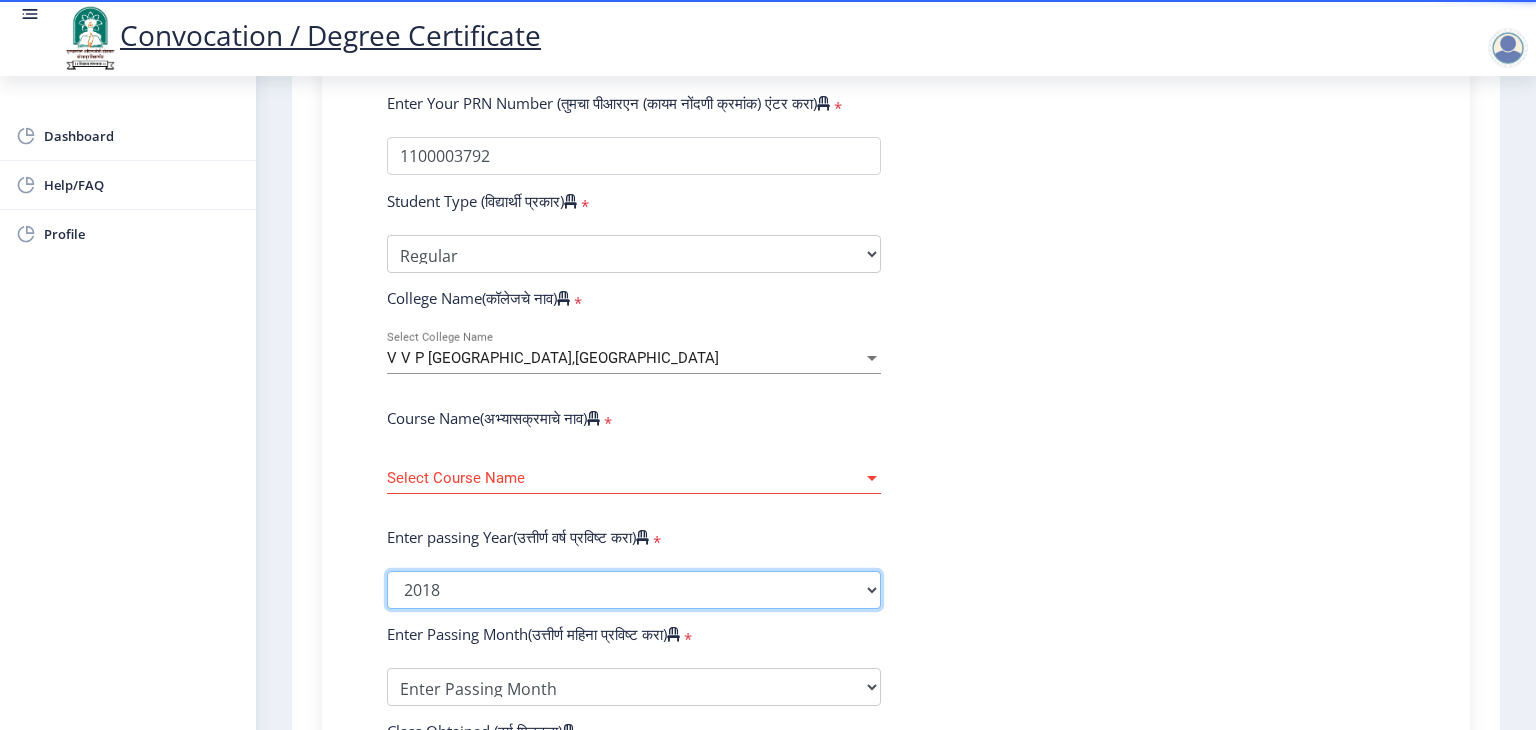 click on "2025   2024   2023   2022   2021   2020   2019   2018   2017   2016   2015   2014   2013   2012   2011   2010   2009   2008   2007   2006   2005   2004   2003   2002   2001   2000   1999   1998   1997   1996   1995   1994   1993   1992   1991   1990   1989   1988   1987   1986   1985   1984   1983   1982   1981   1980   1979   1978   1977   1976" 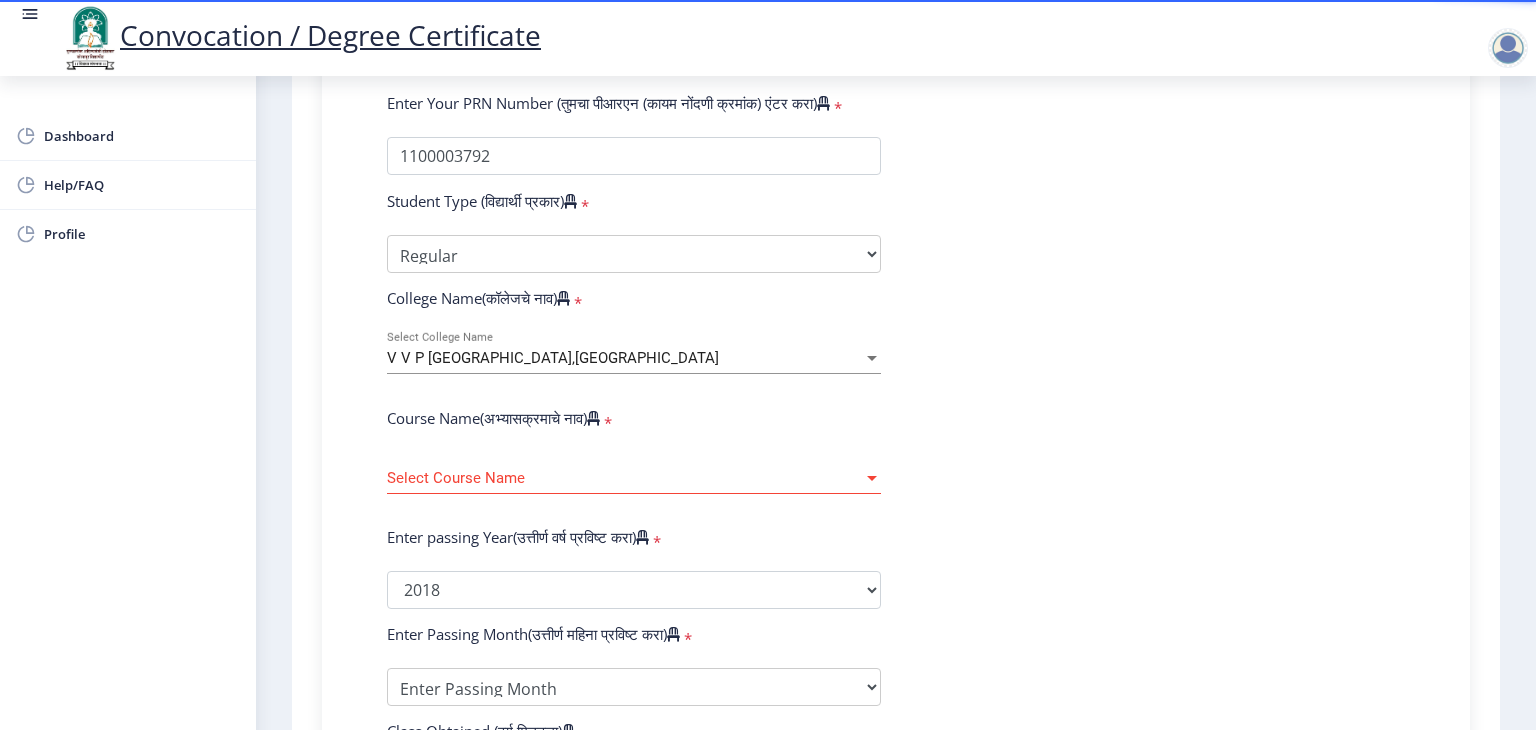 click on "Select Course Name Select Course Name" 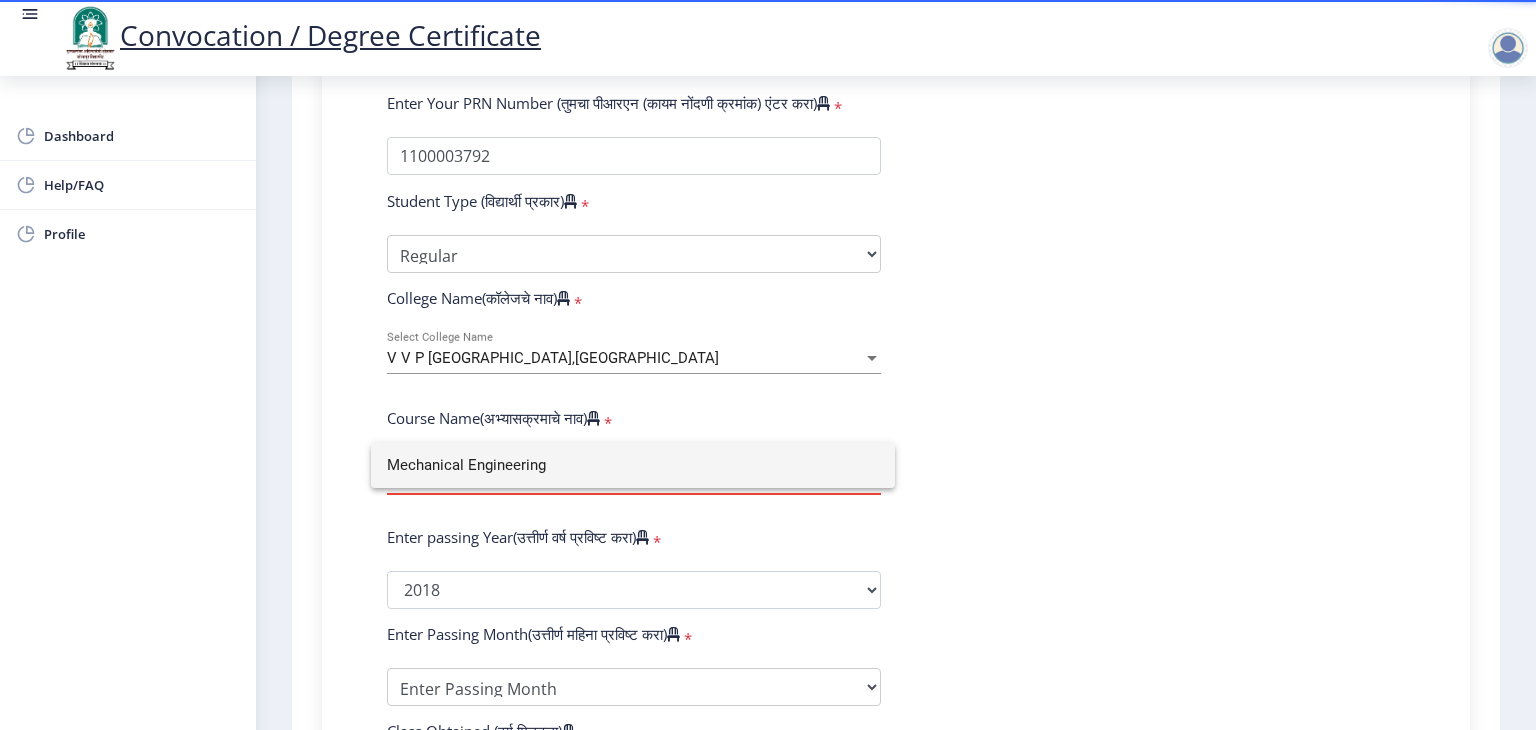 type on "Mechanical Engineering" 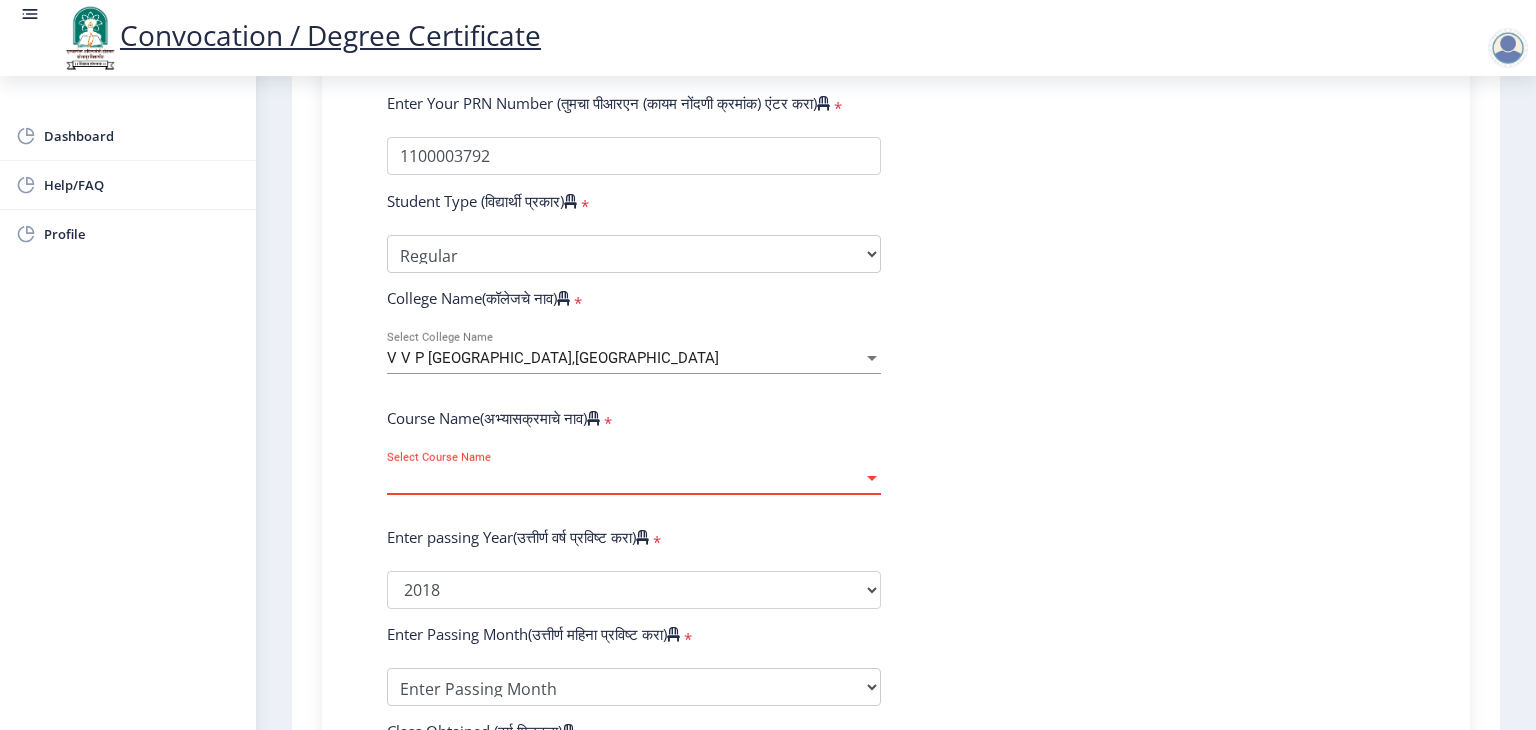 click on "Select Course Name" at bounding box center [625, 478] 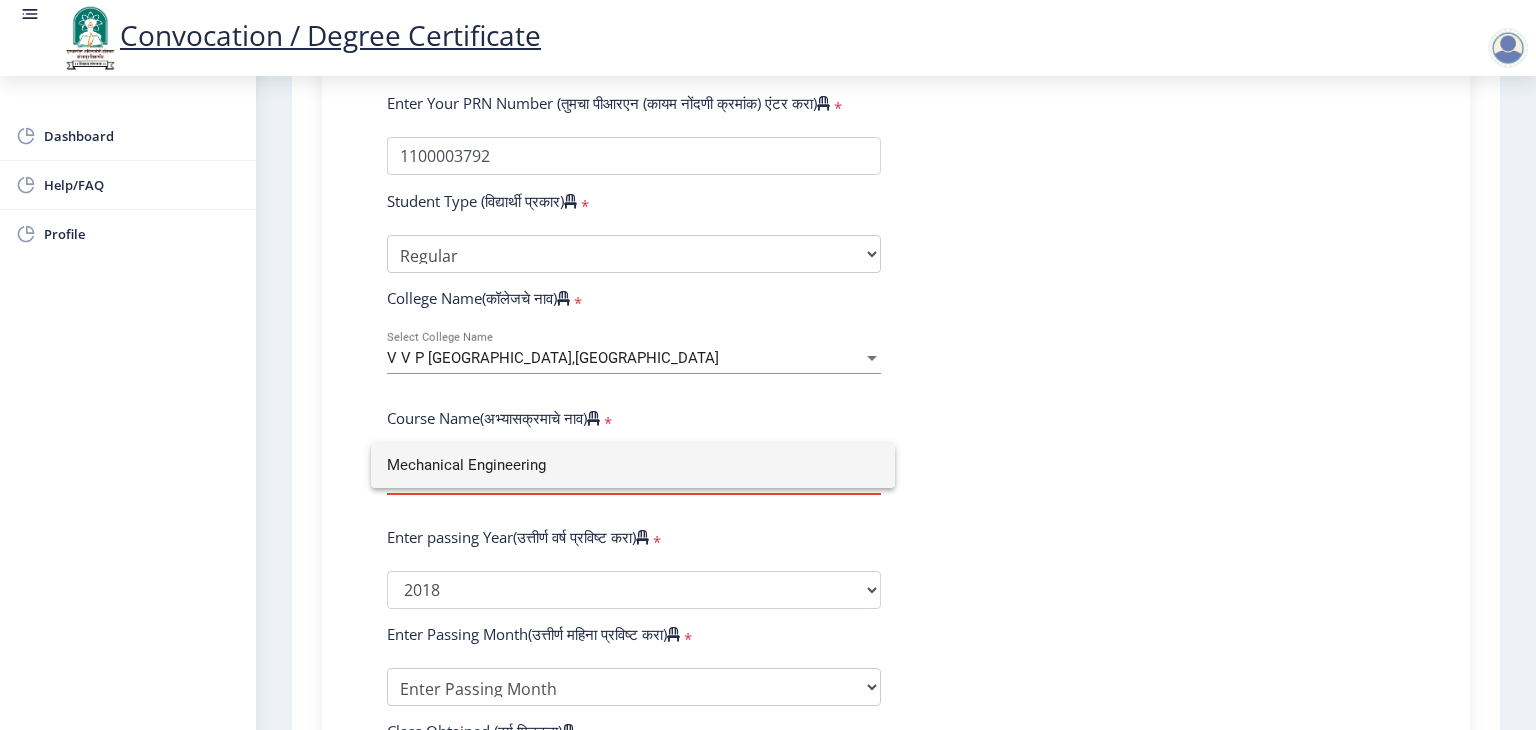 click 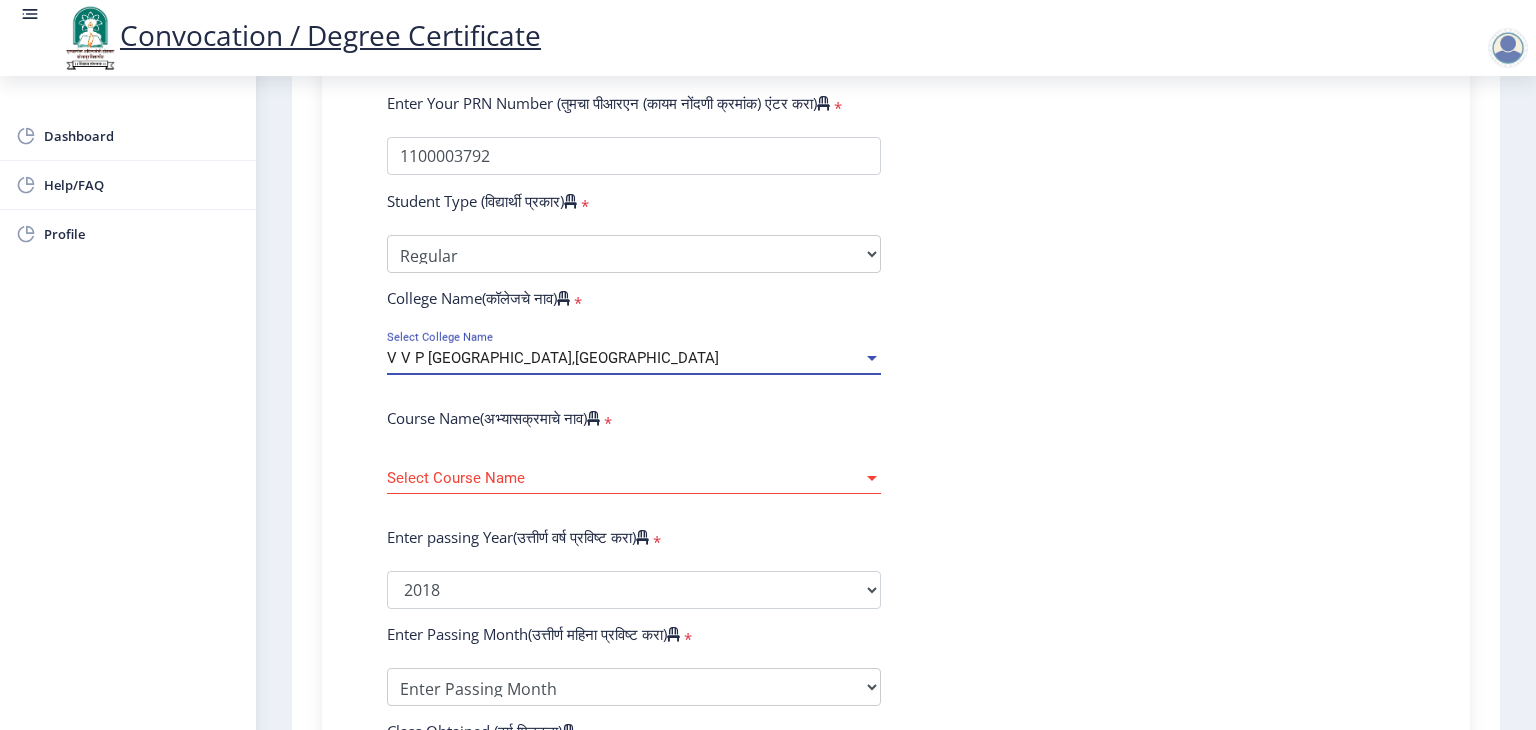 click at bounding box center [872, 358] 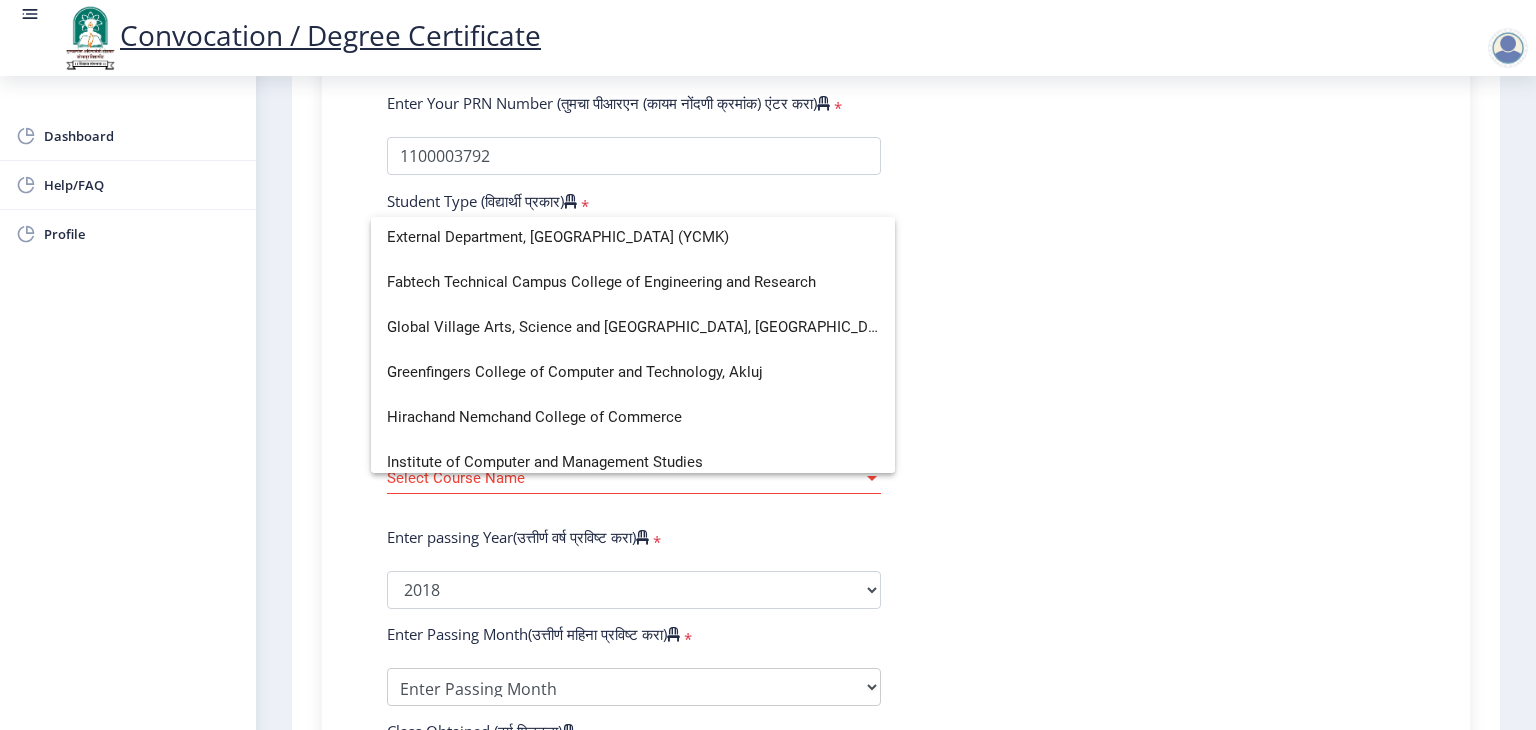 scroll, scrollTop: 1914, scrollLeft: 0, axis: vertical 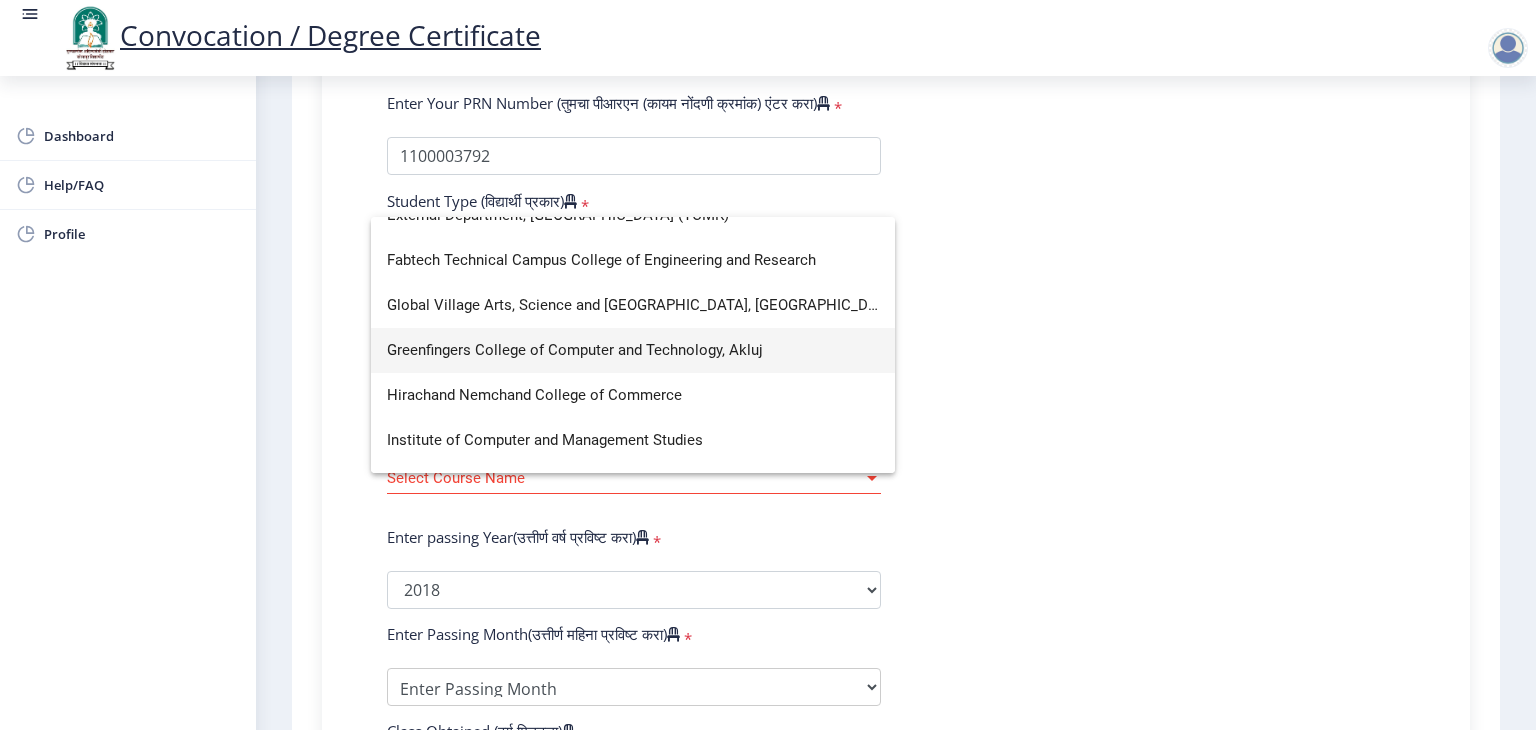 click on "Greenfingers College of Computer and Technology, Akluj" at bounding box center [633, 350] 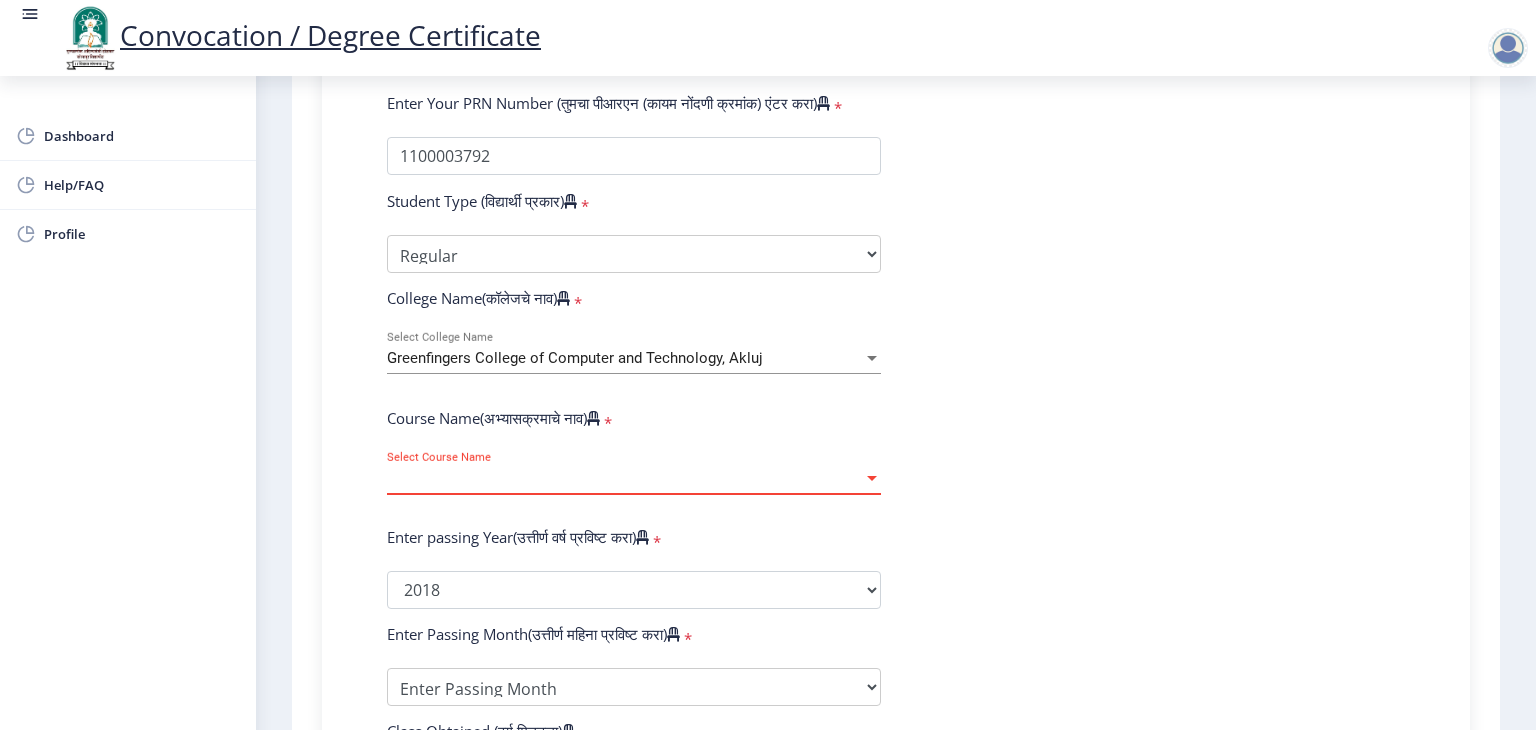 click on "Select Course Name" at bounding box center (625, 478) 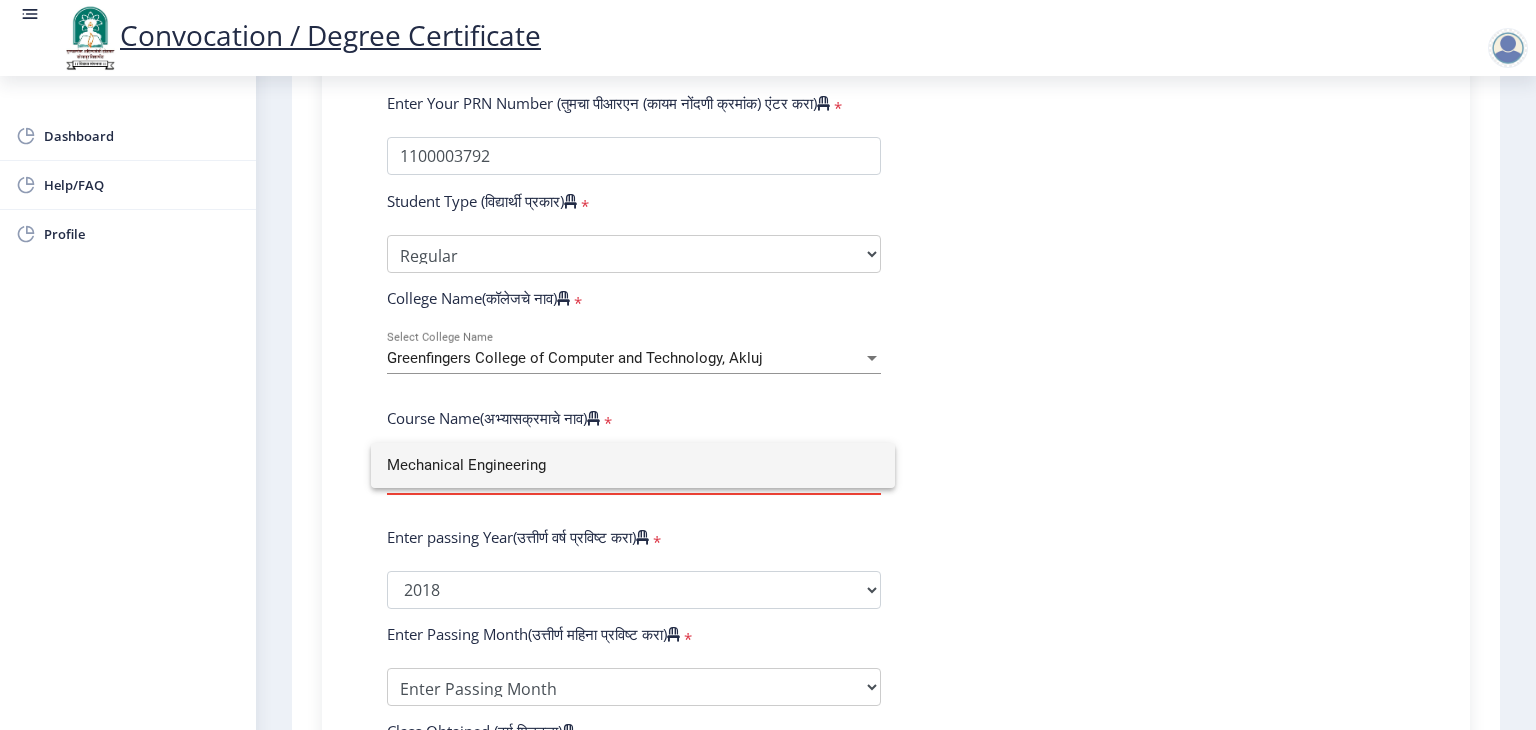 click 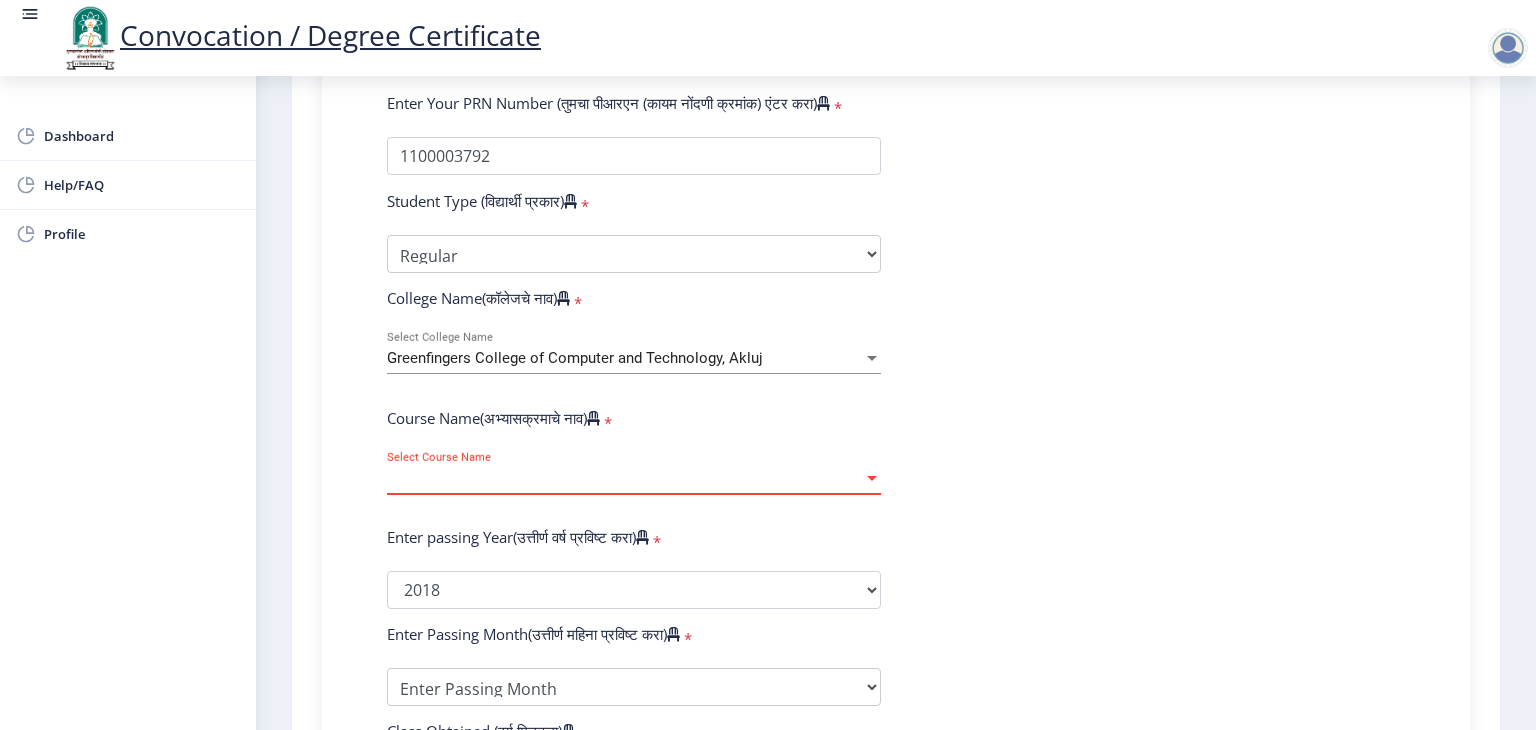 click at bounding box center [872, 478] 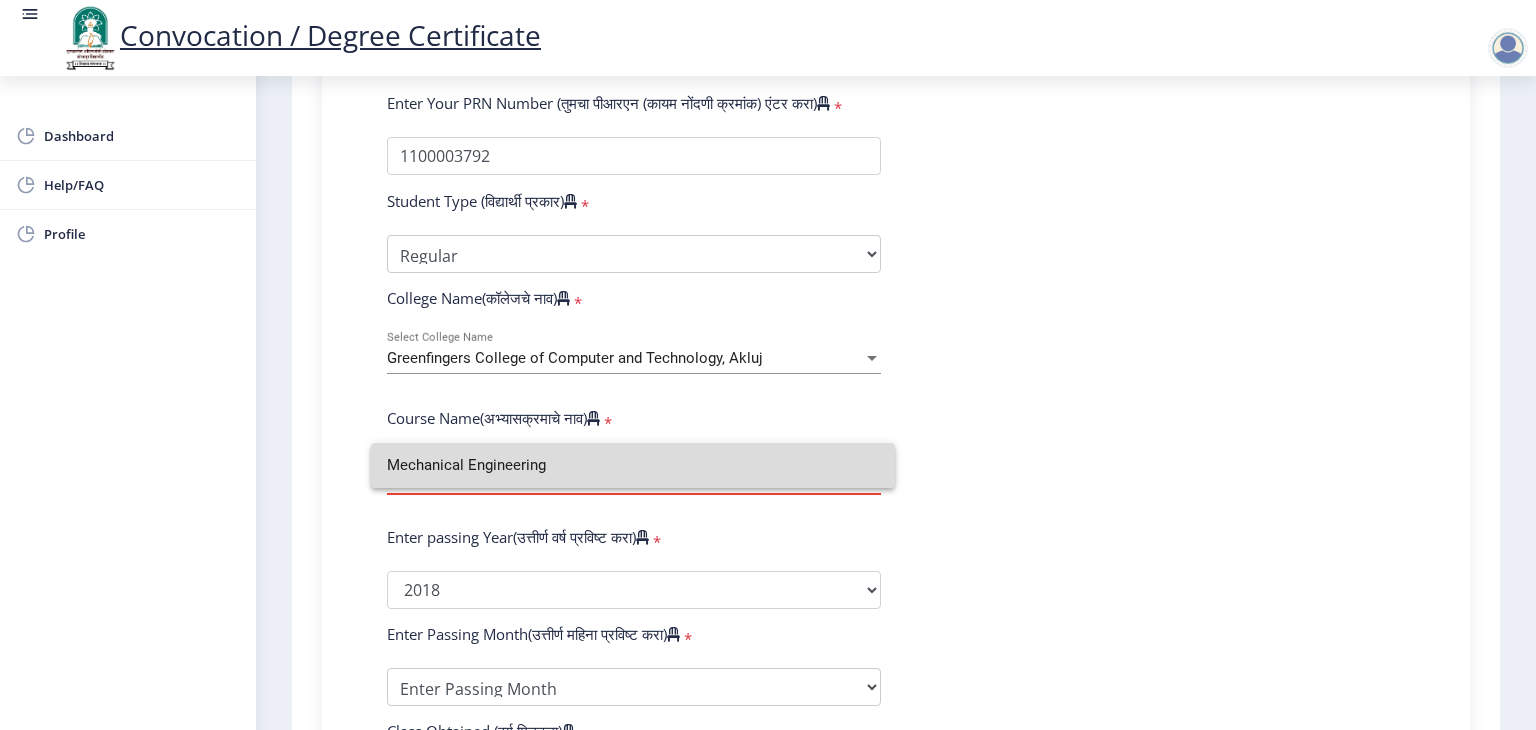 click on "Mechanical Engineering" at bounding box center (633, 465) 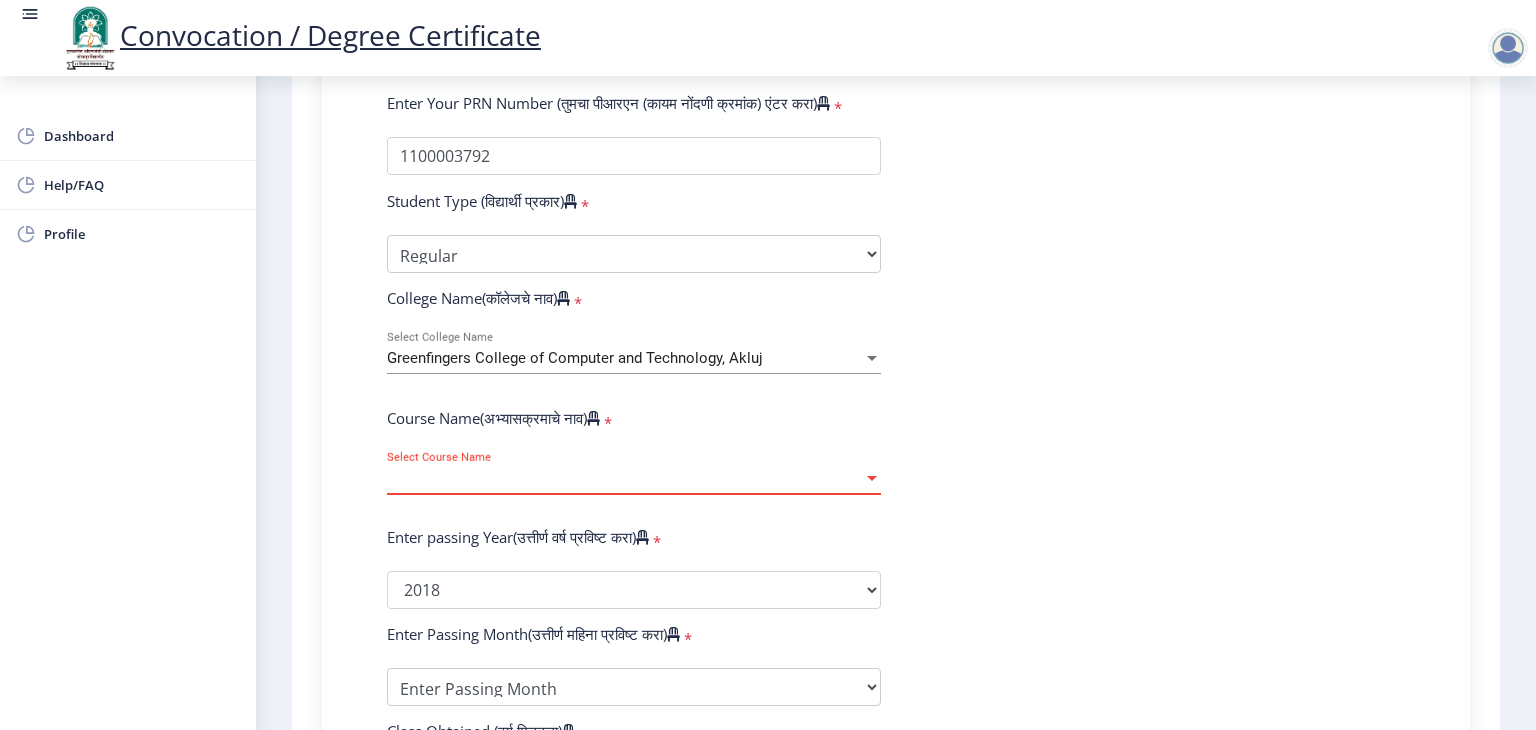 click at bounding box center [872, 478] 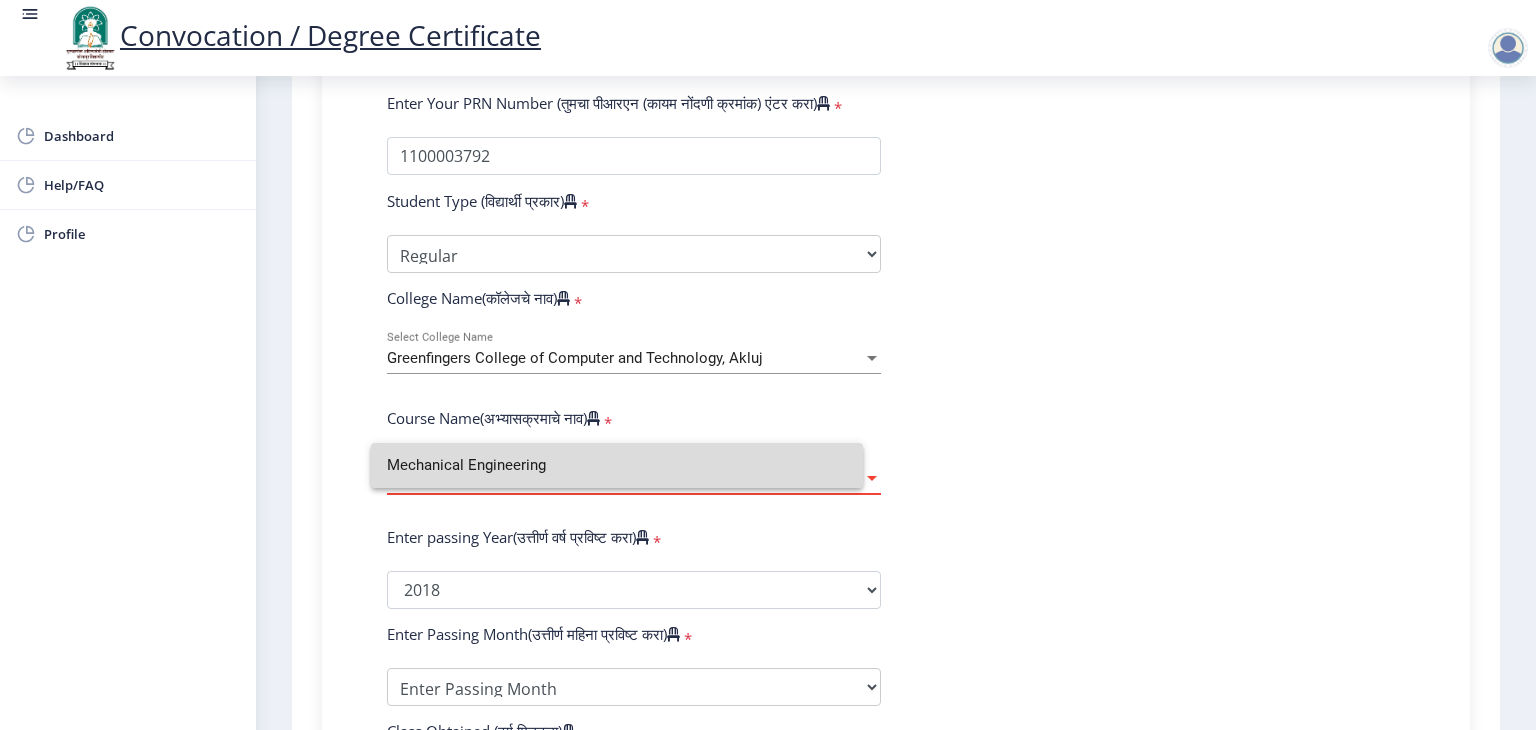 click on "Mechanical Engineering" at bounding box center [617, 465] 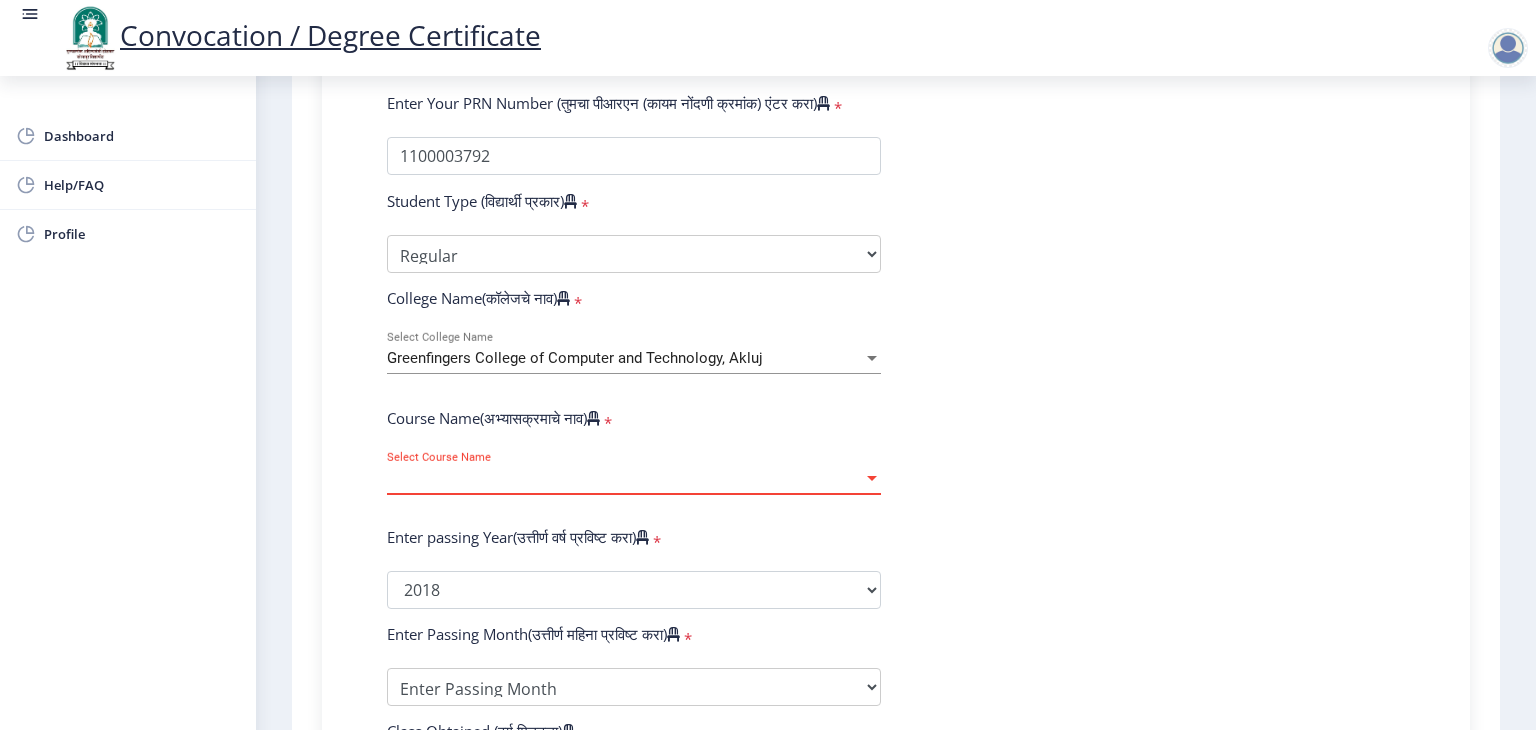 click at bounding box center [872, 478] 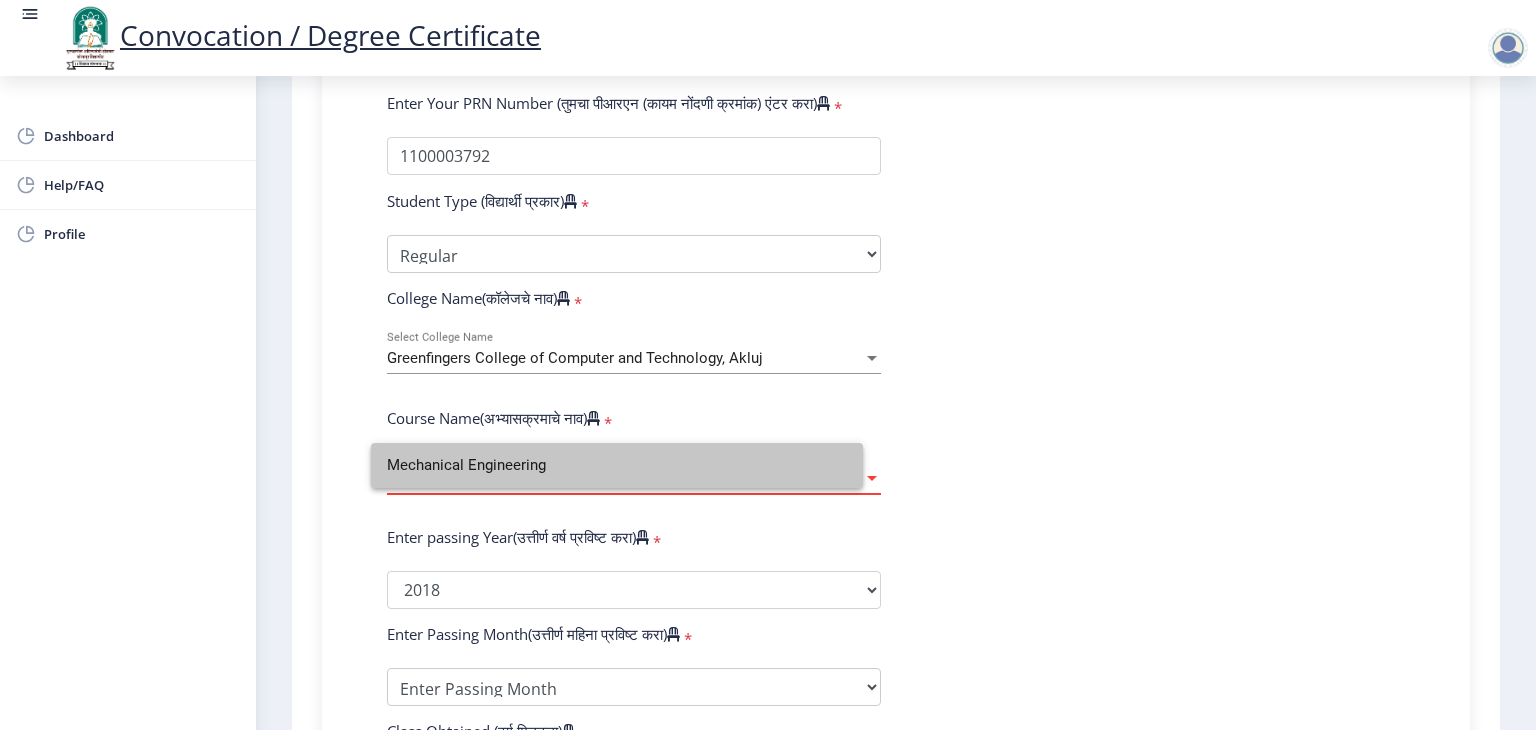 click on "Mechanical Engineering" at bounding box center (617, 465) 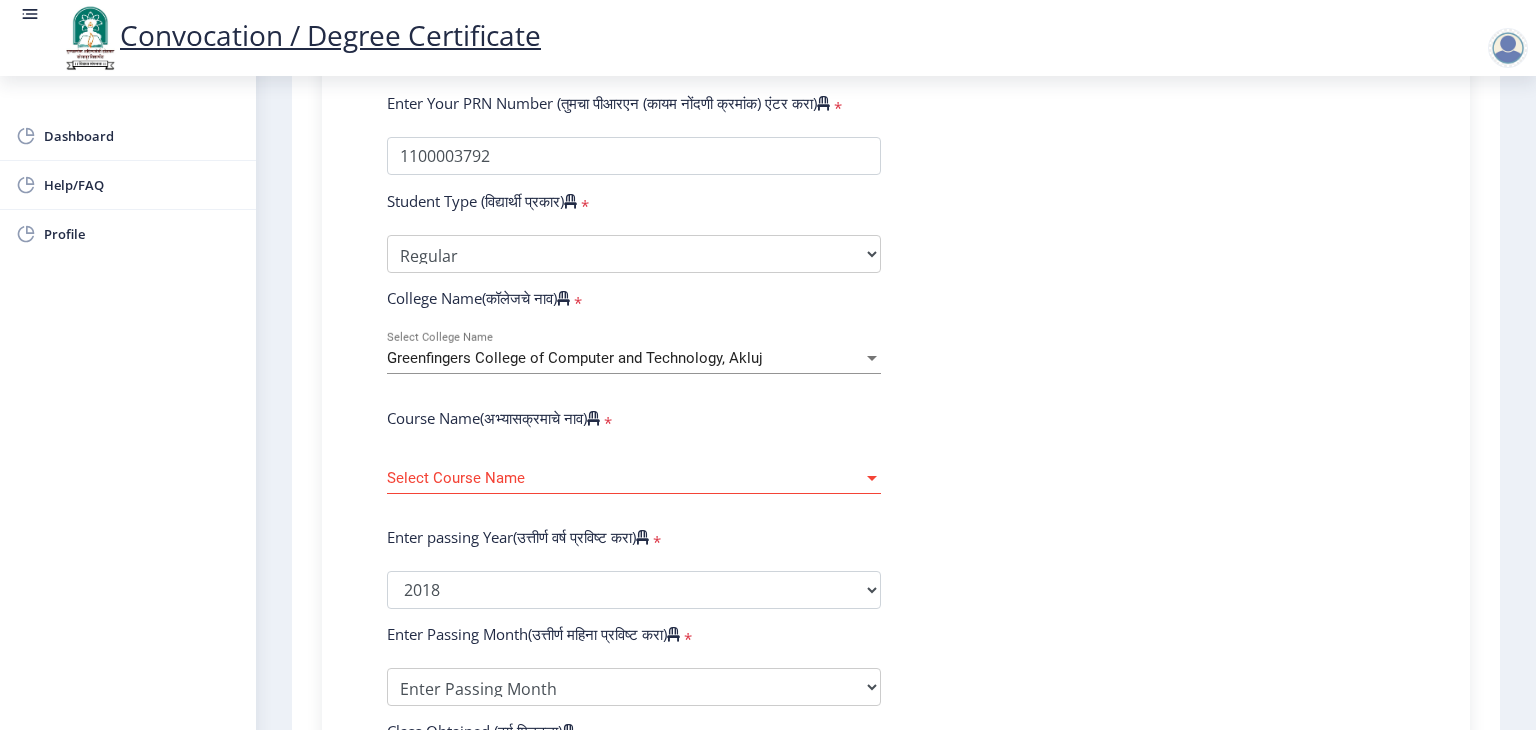 drag, startPoint x: 864, startPoint y: 460, endPoint x: 727, endPoint y: 408, distance: 146.53668 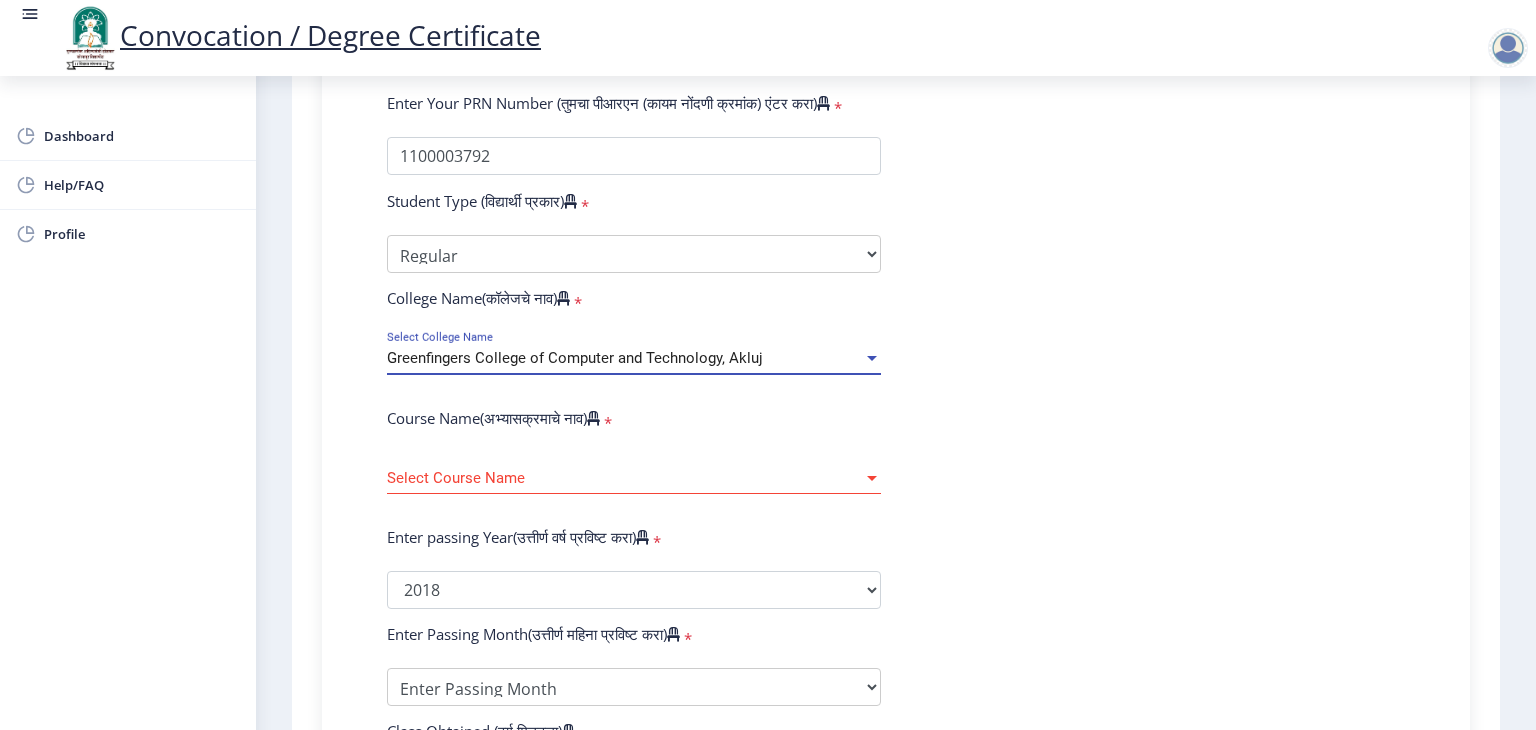 click on "Greenfingers College of Computer and Technology, Akluj" at bounding box center [625, 358] 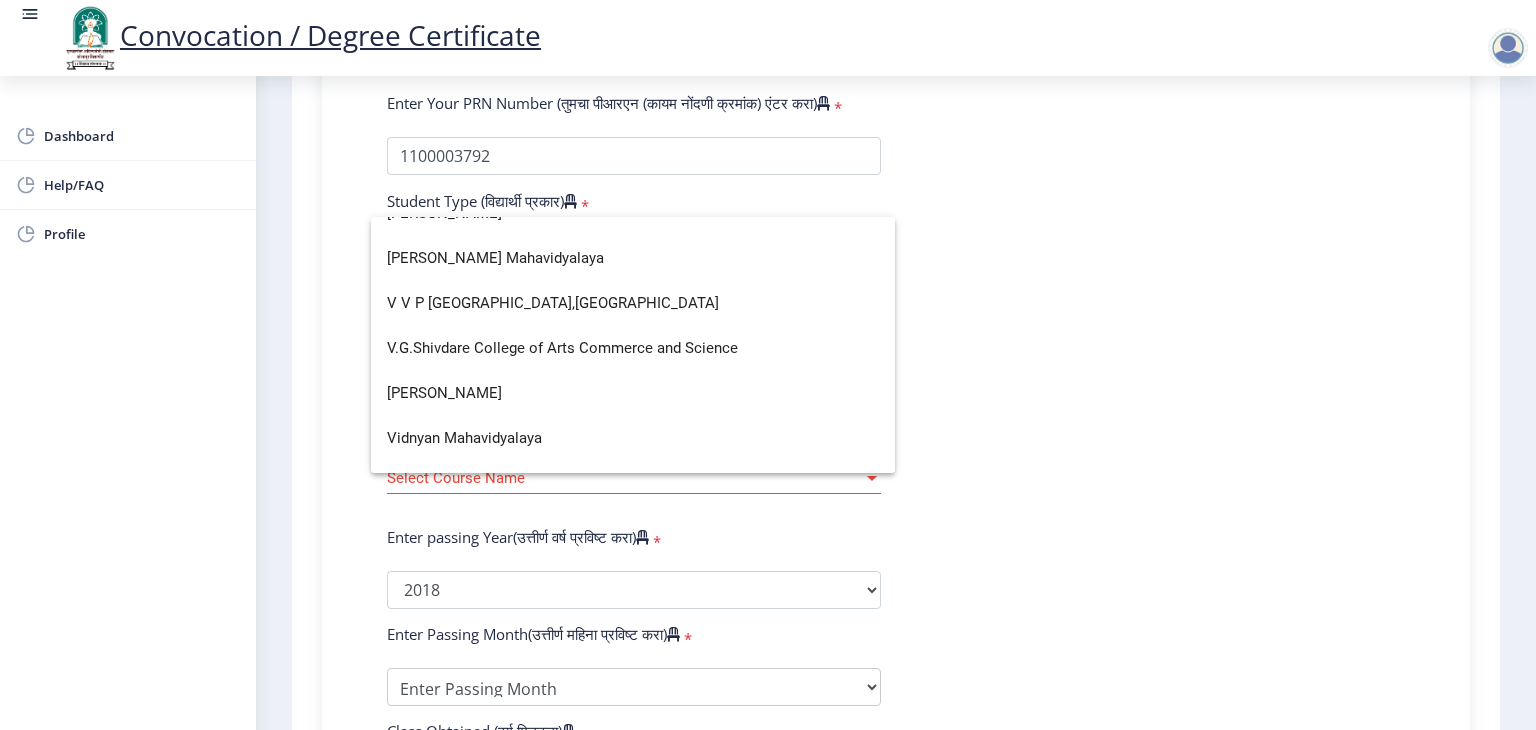scroll, scrollTop: 2905, scrollLeft: 0, axis: vertical 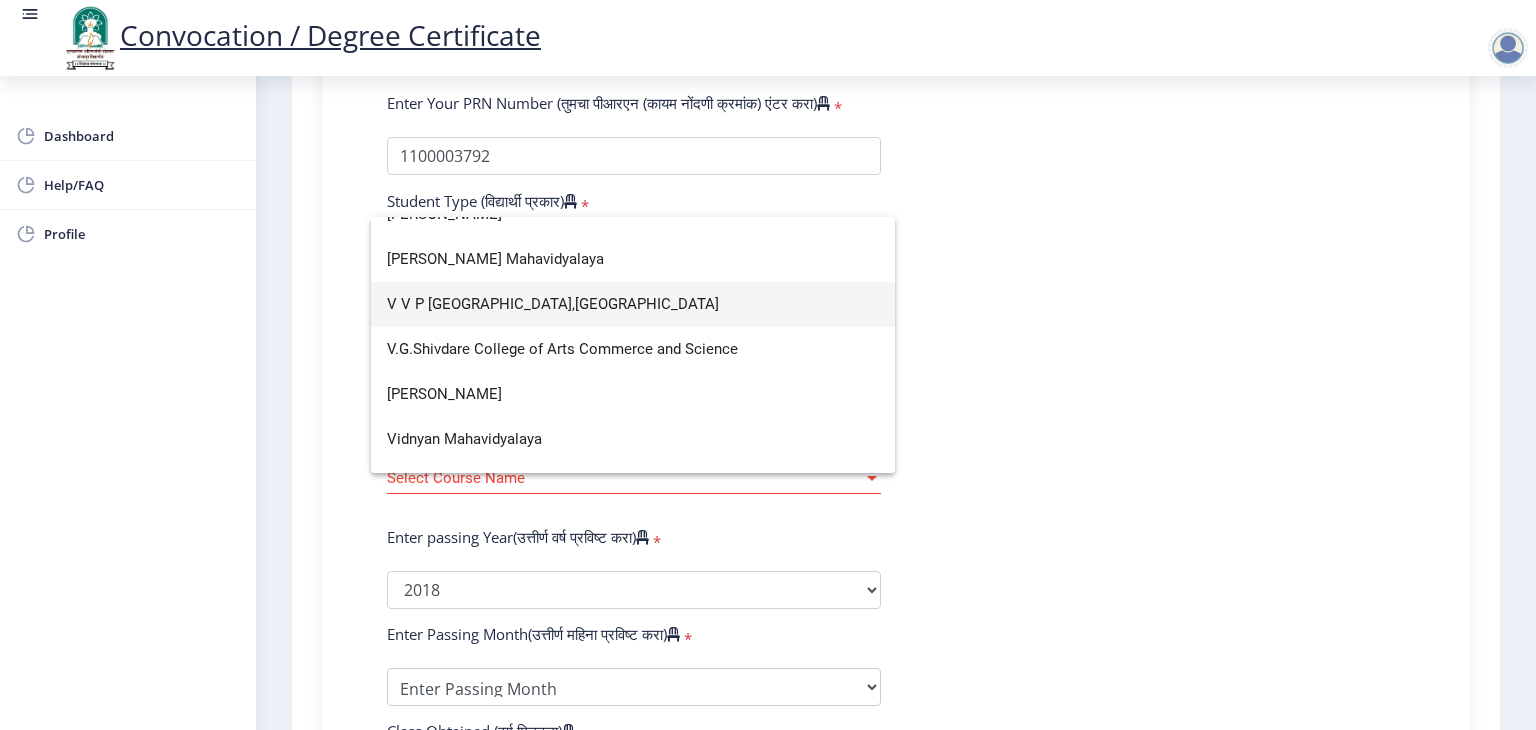 type on "v" 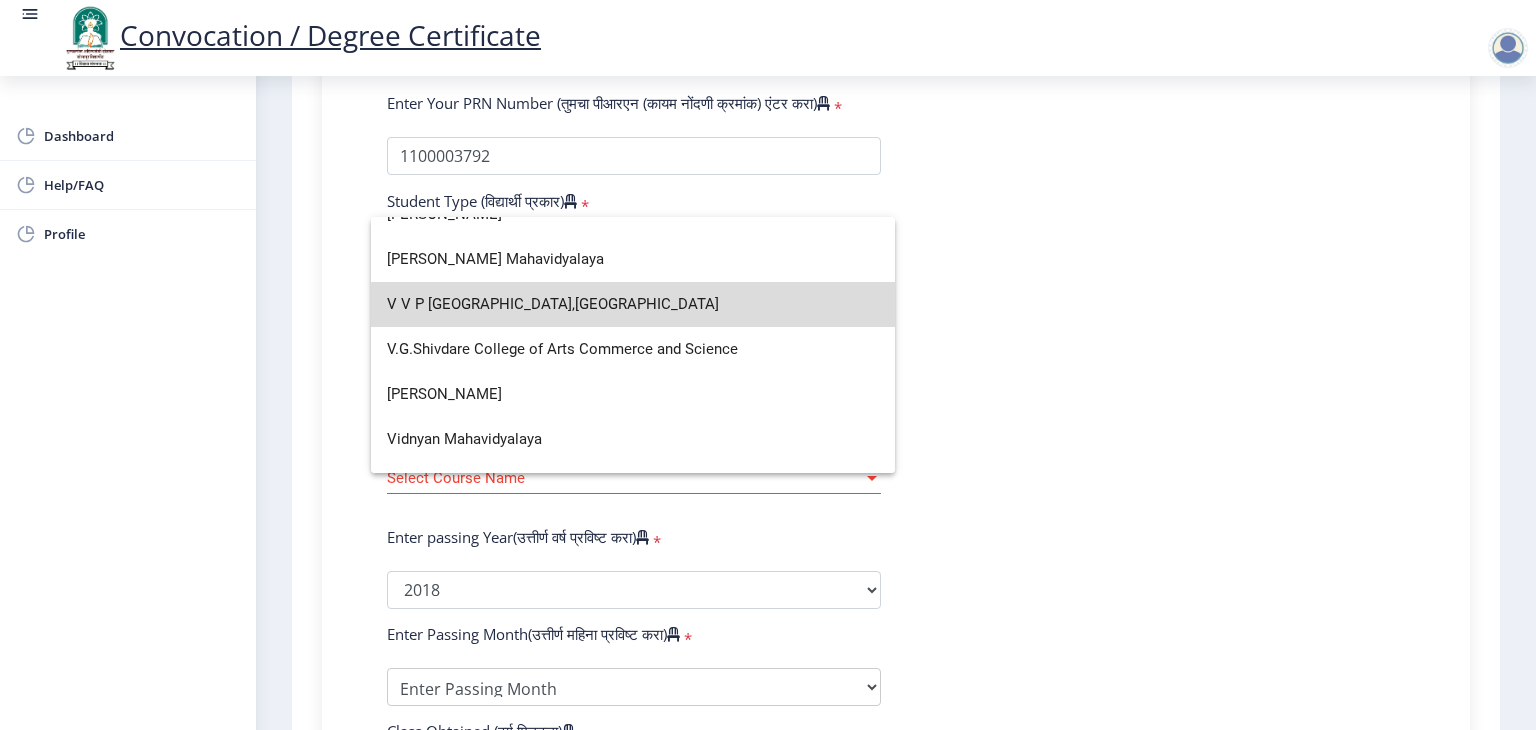 click on "V V P Institute of Engineering and Technology,Solapur" at bounding box center [633, 304] 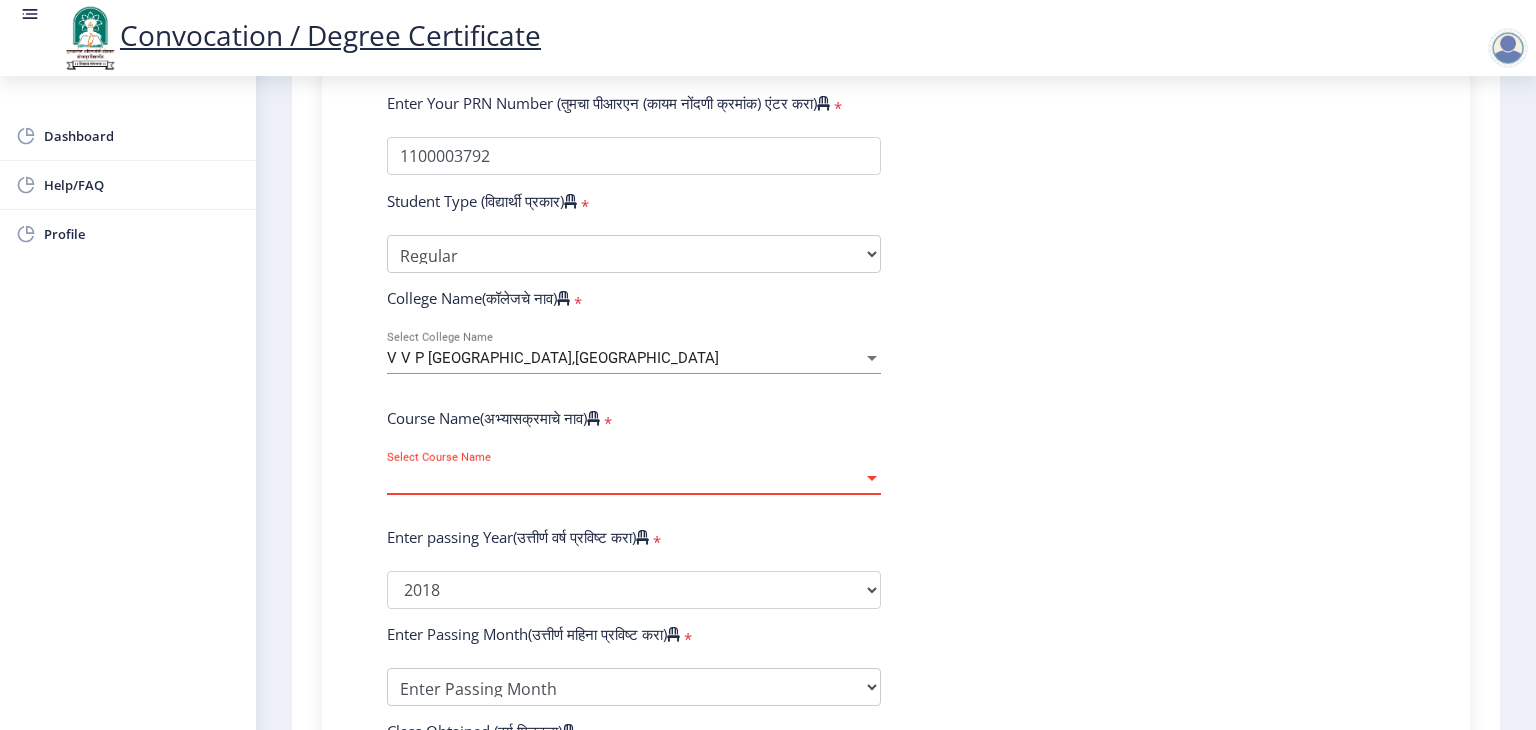 click on "Select Course Name" at bounding box center (625, 478) 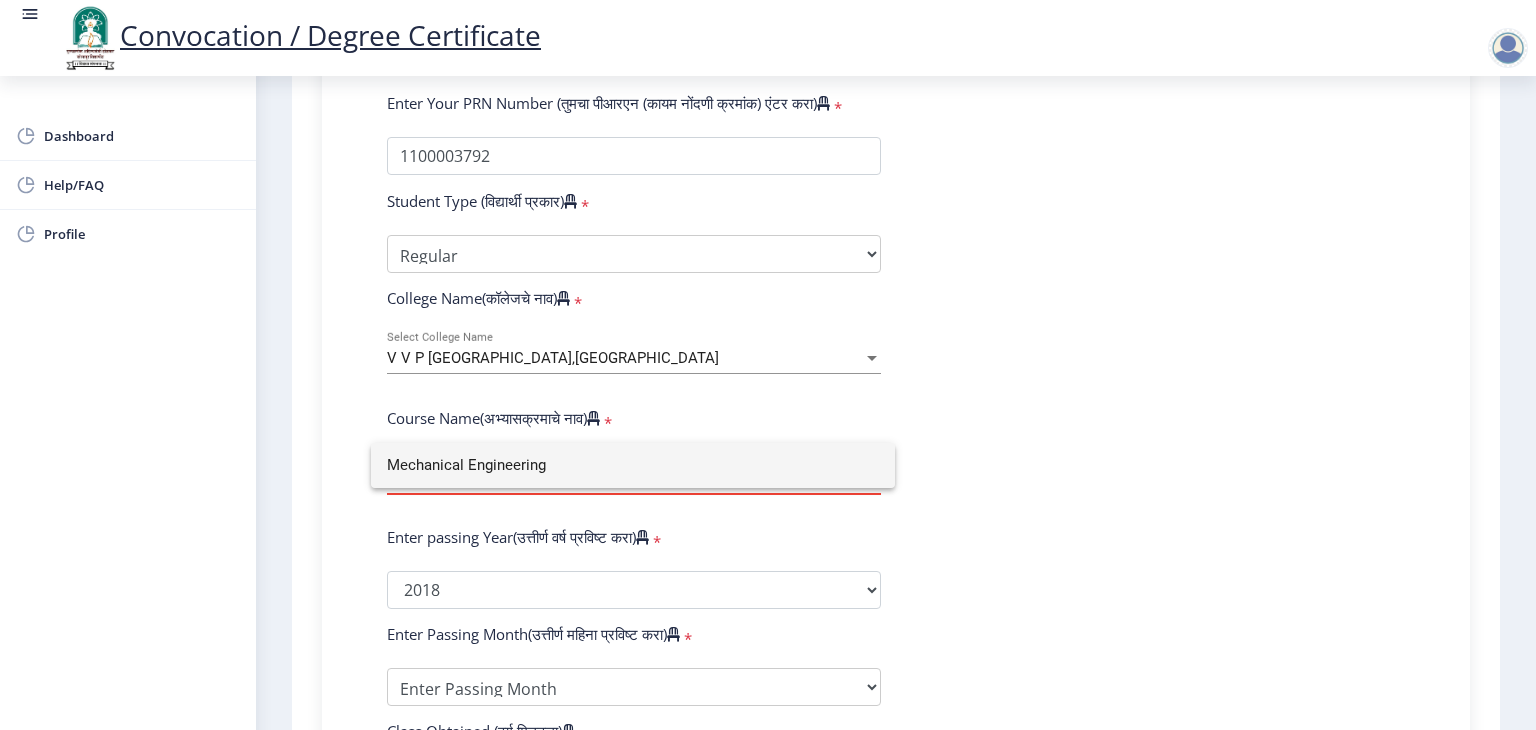 click 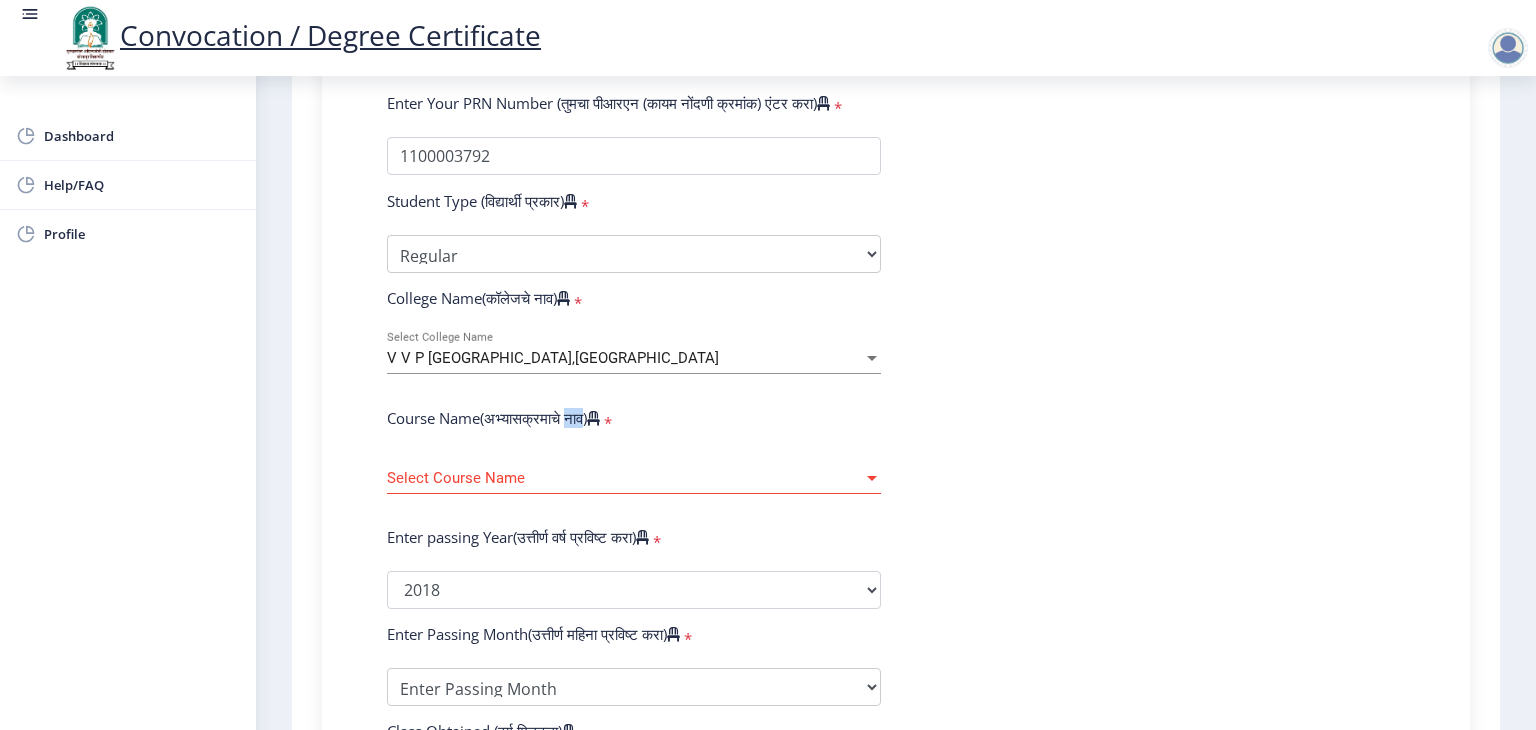 click on "Course Name(अभ्यासक्रमाचे नाव)" 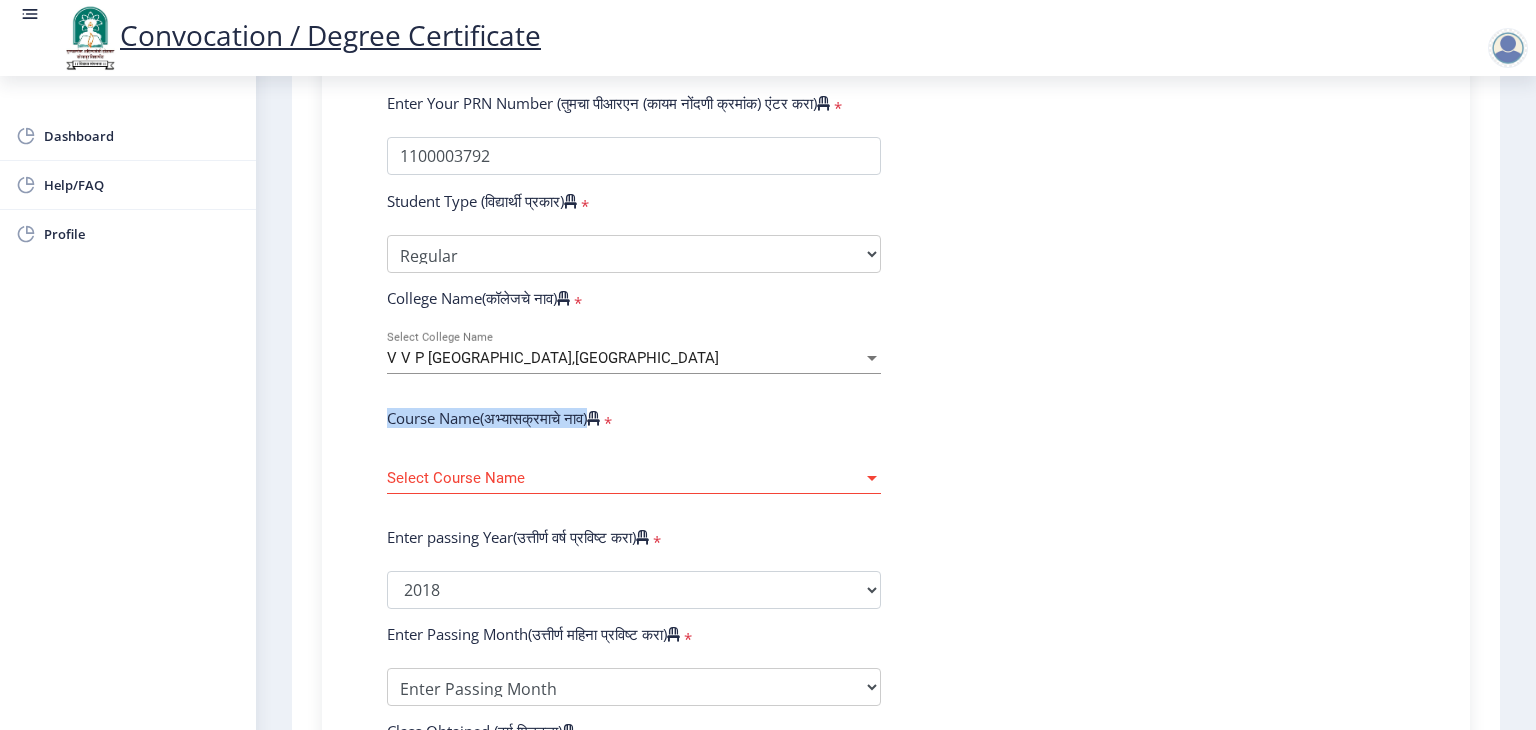 click on "Course Name(अभ्यासक्रमाचे नाव)" 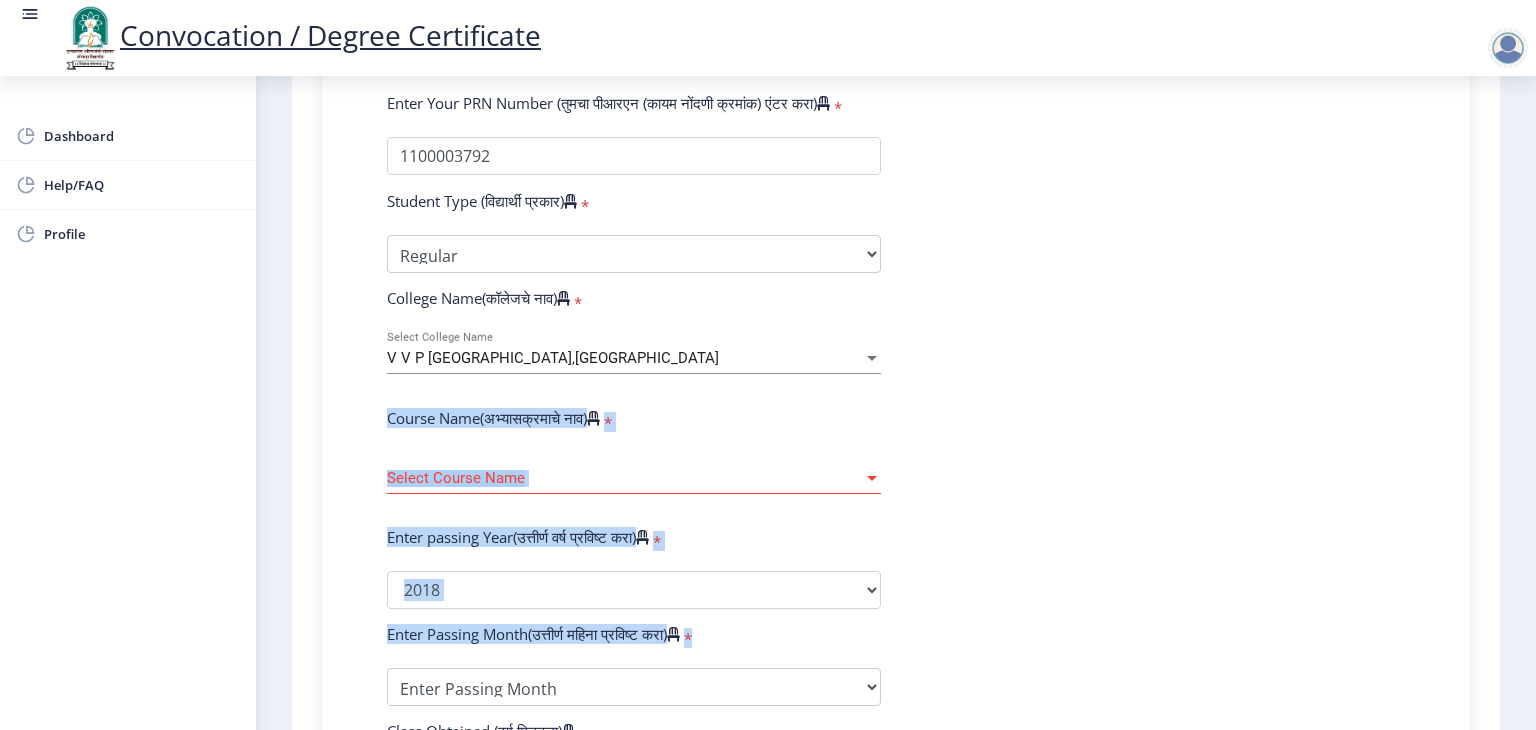drag, startPoint x: 580, startPoint y: 399, endPoint x: 635, endPoint y: 655, distance: 261.84155 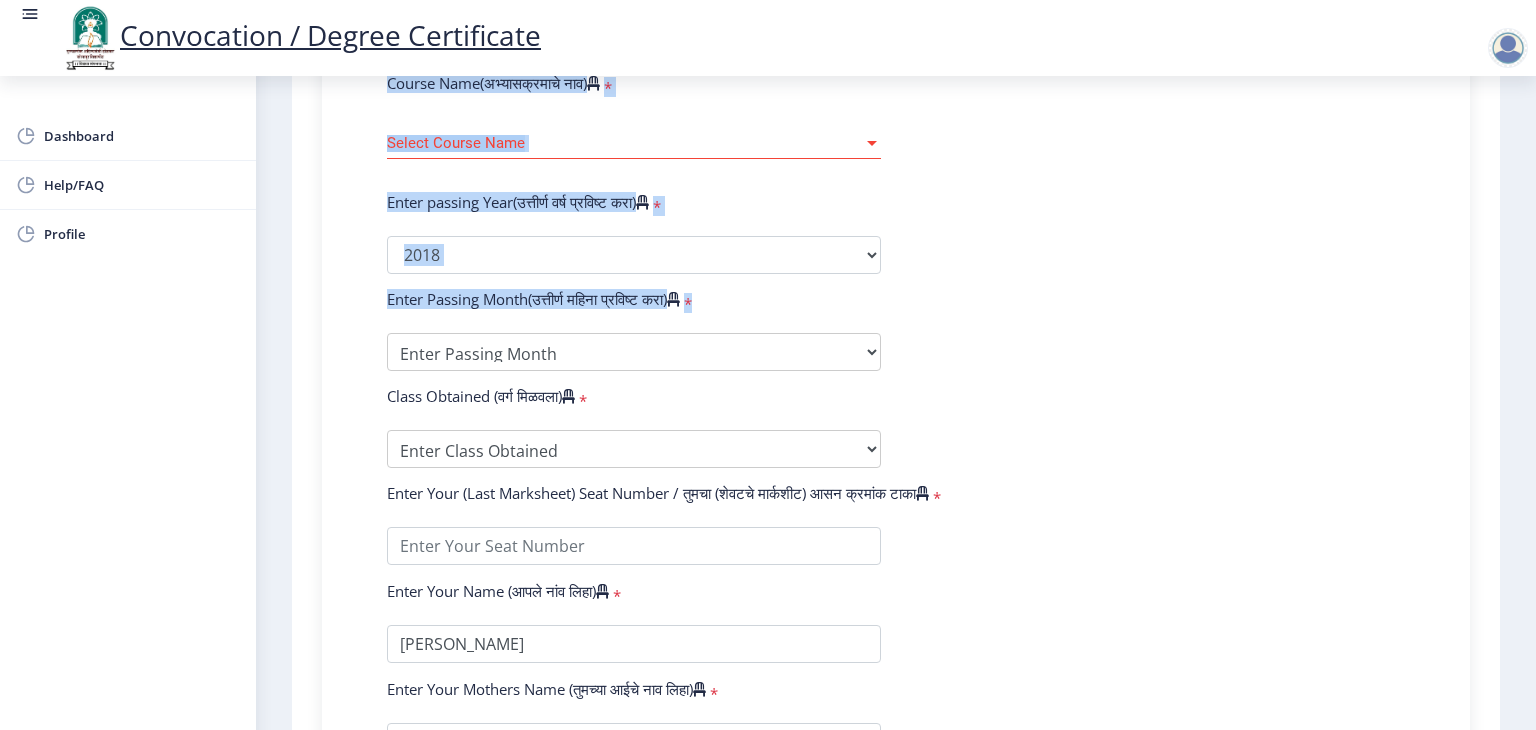scroll, scrollTop: 908, scrollLeft: 0, axis: vertical 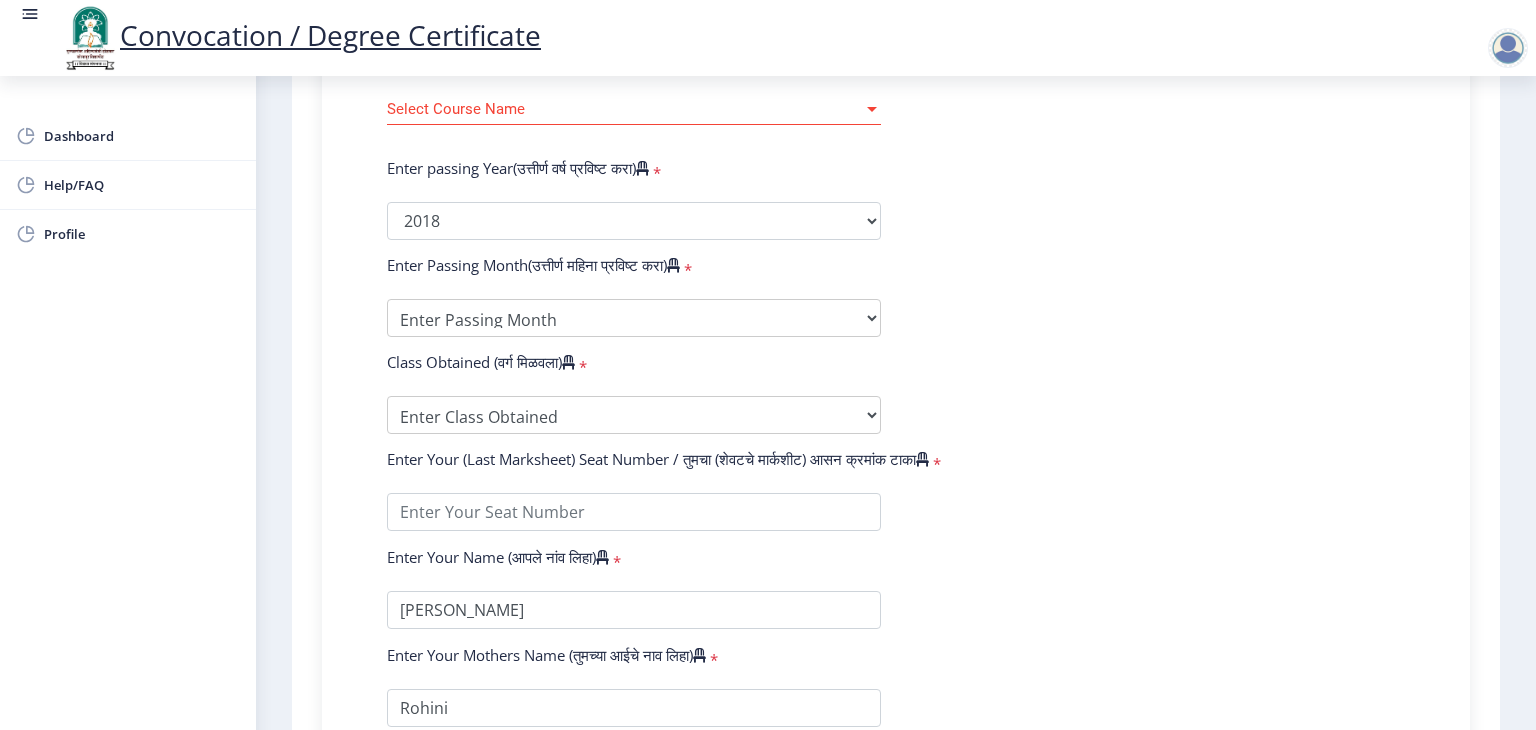 drag, startPoint x: 1146, startPoint y: 277, endPoint x: 794, endPoint y: 317, distance: 354.26544 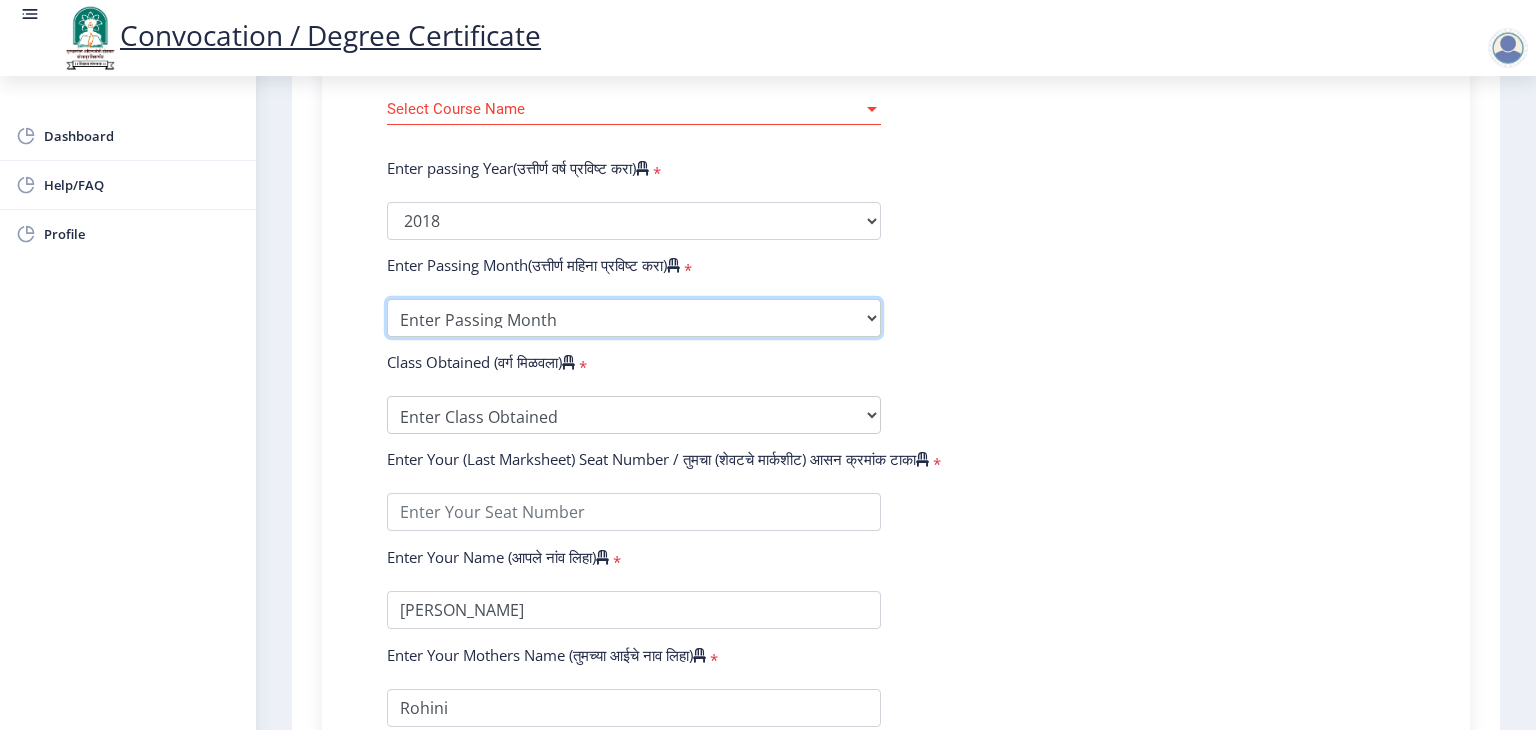 click on "Enter Passing Month March April May October November December" at bounding box center [634, 318] 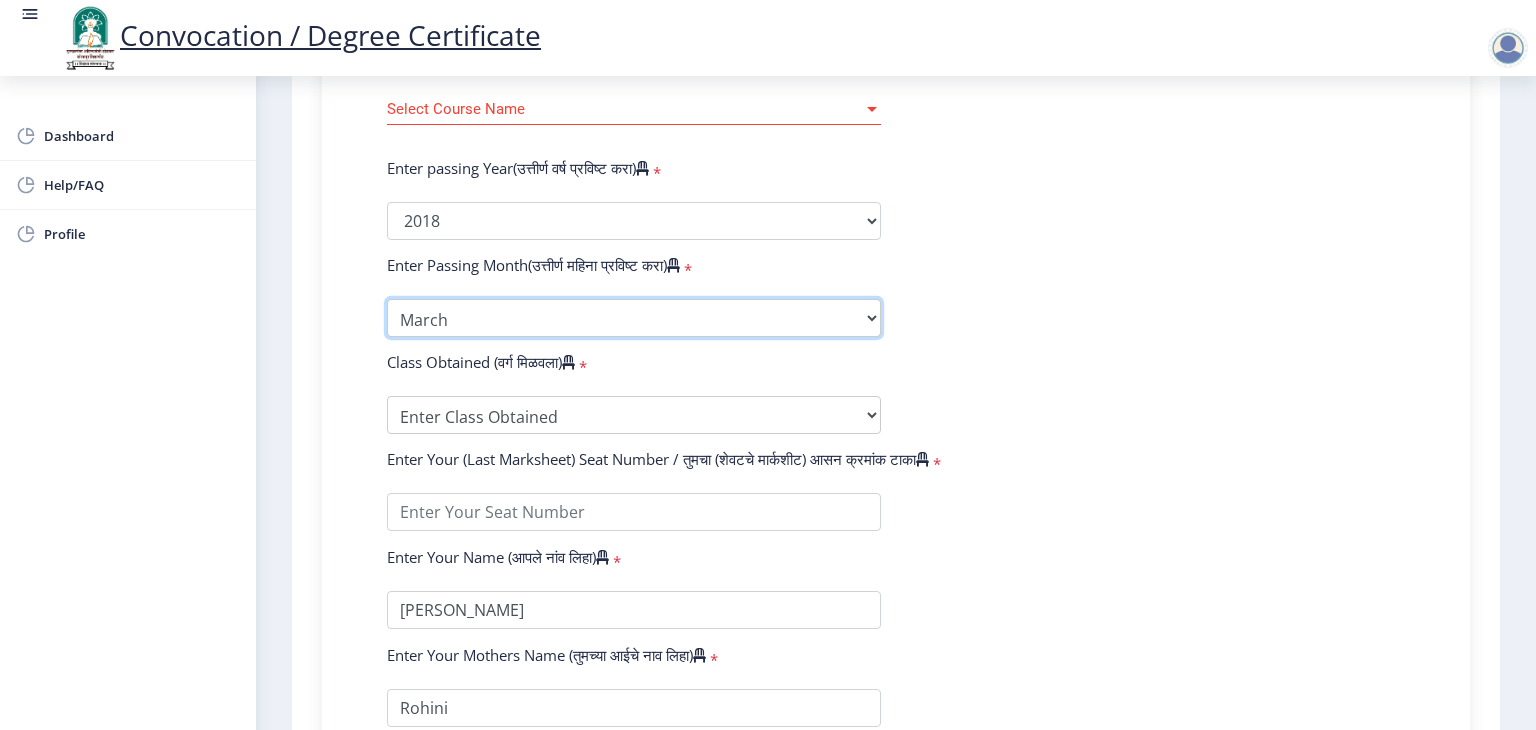 click on "Enter Passing Month March April May October November December" at bounding box center (634, 318) 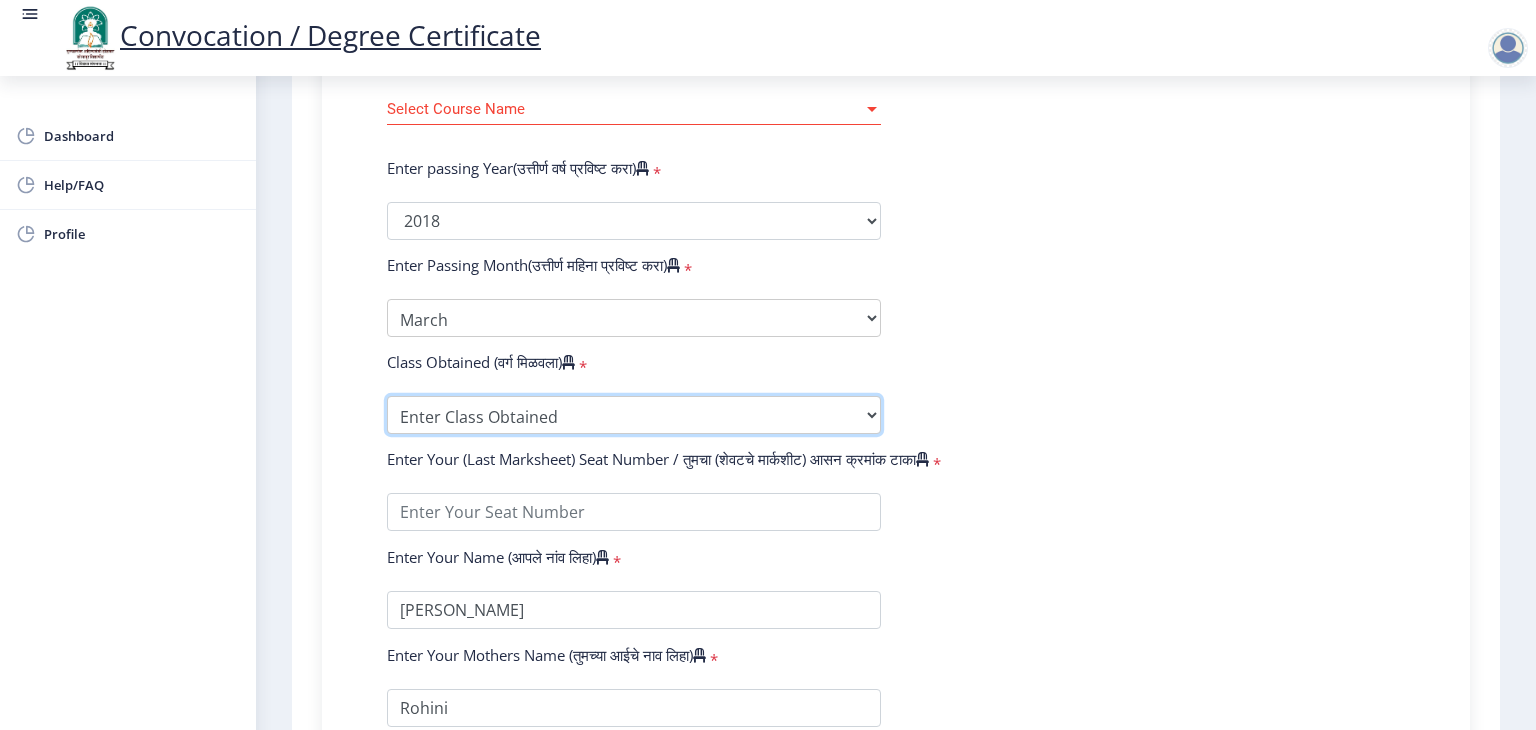 click on "Enter Class Obtained FIRST CLASS WITH DISTINCTION FIRST CLASS HIGHER SECOND CLASS SECOND CLASS PASS CLASS Grade O Grade A+ Grade A Grade B+ Grade B Grade C+ Grade C Grade D Grade E" at bounding box center (634, 415) 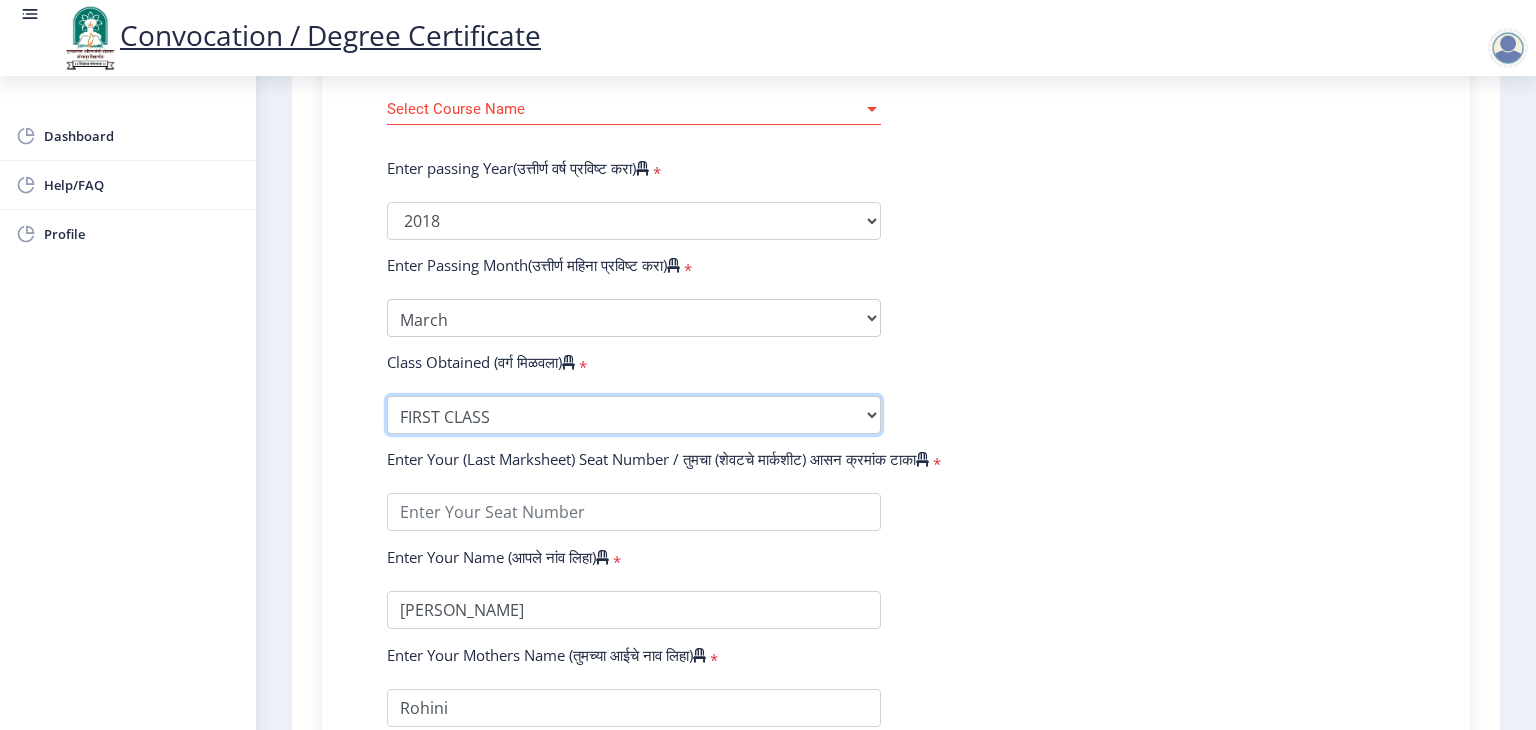 click on "Enter Class Obtained FIRST CLASS WITH DISTINCTION FIRST CLASS HIGHER SECOND CLASS SECOND CLASS PASS CLASS Grade O Grade A+ Grade A Grade B+ Grade B Grade C+ Grade C Grade D Grade E" at bounding box center [634, 415] 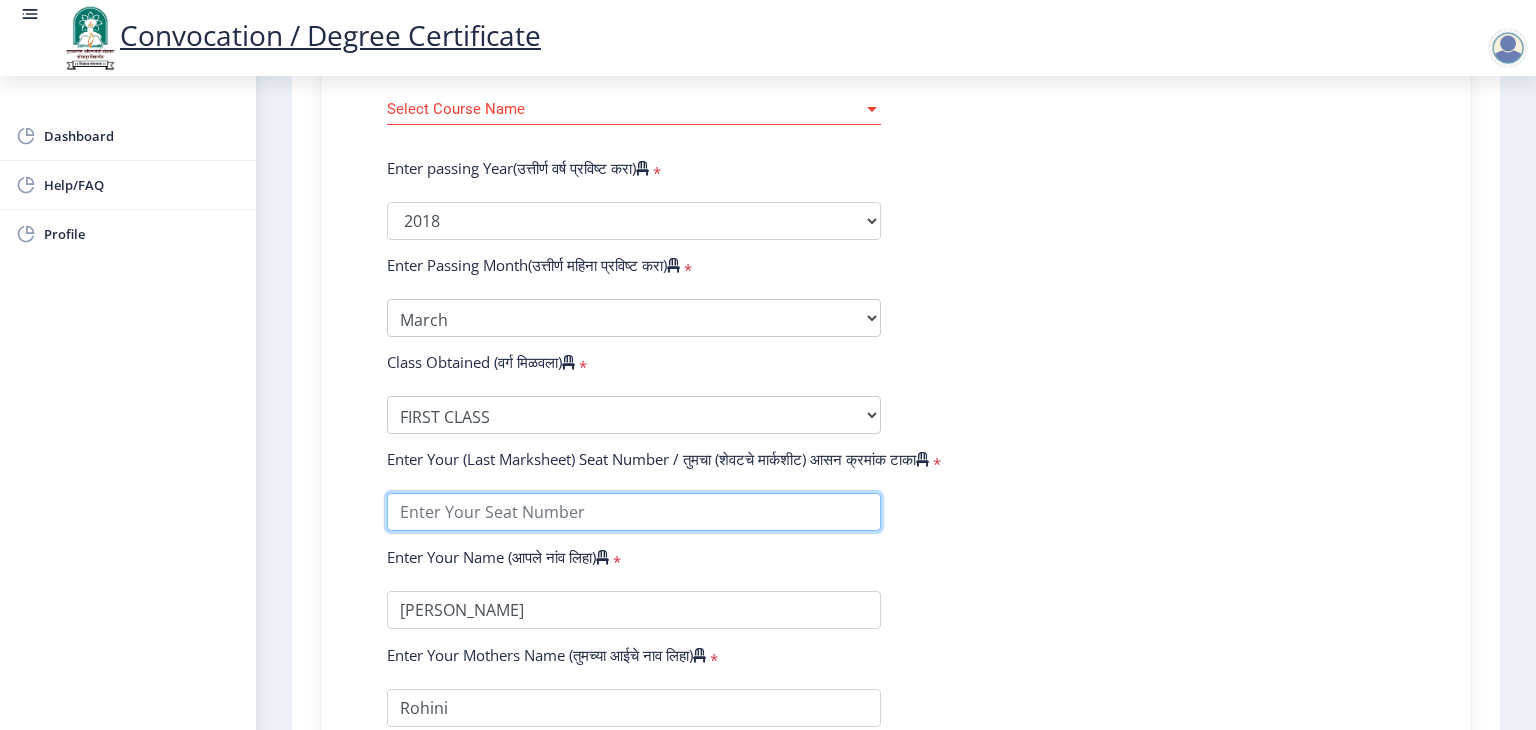 click at bounding box center (634, 512) 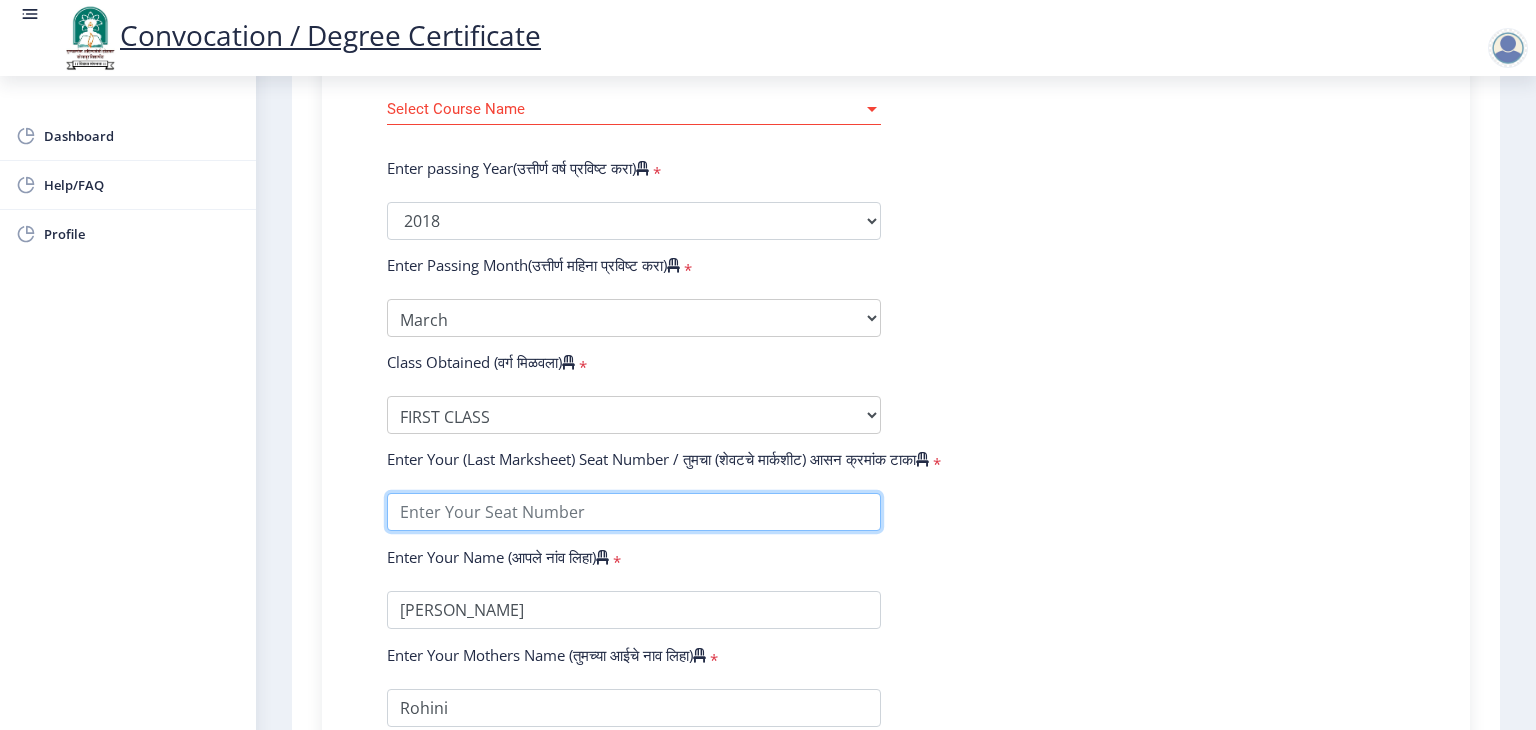 type on "570065" 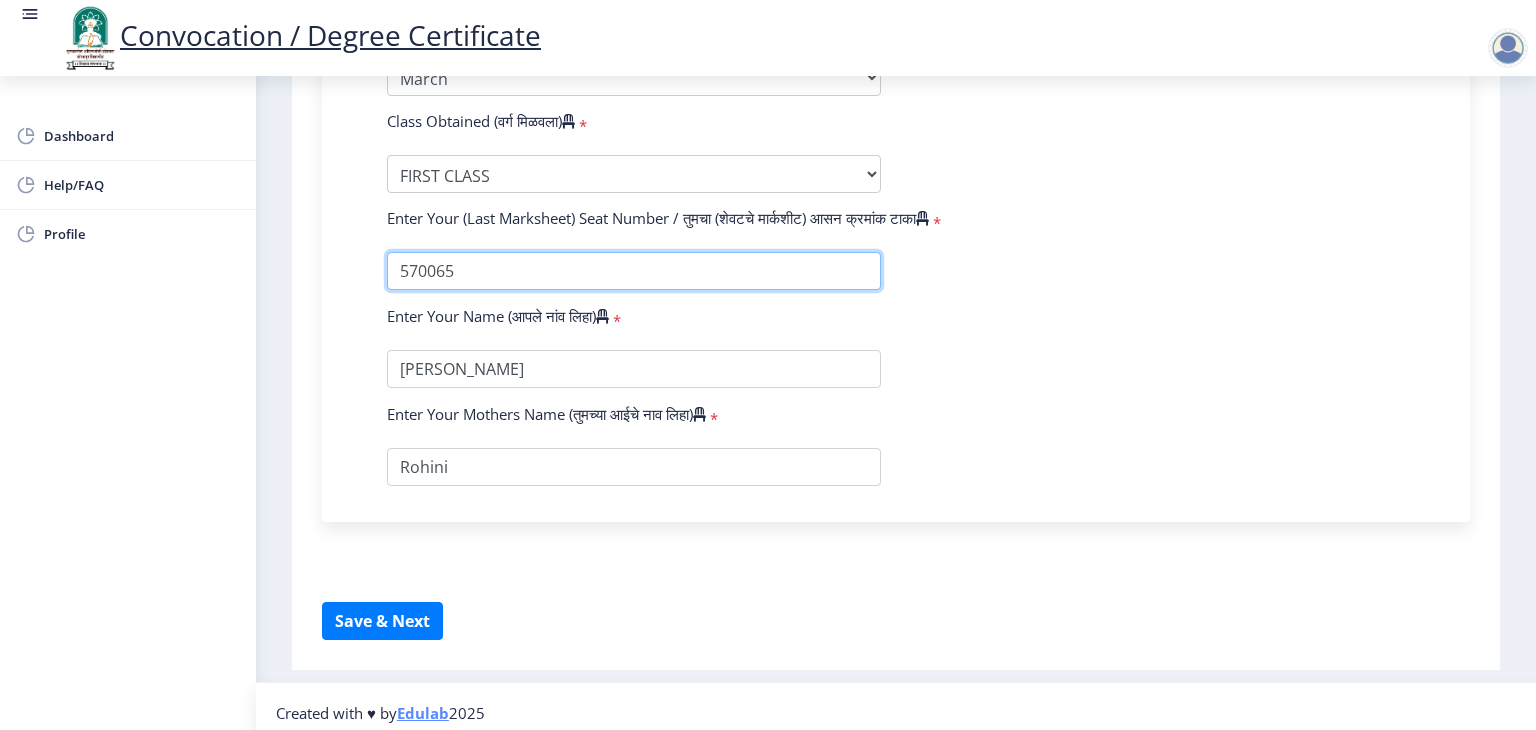 scroll, scrollTop: 1148, scrollLeft: 0, axis: vertical 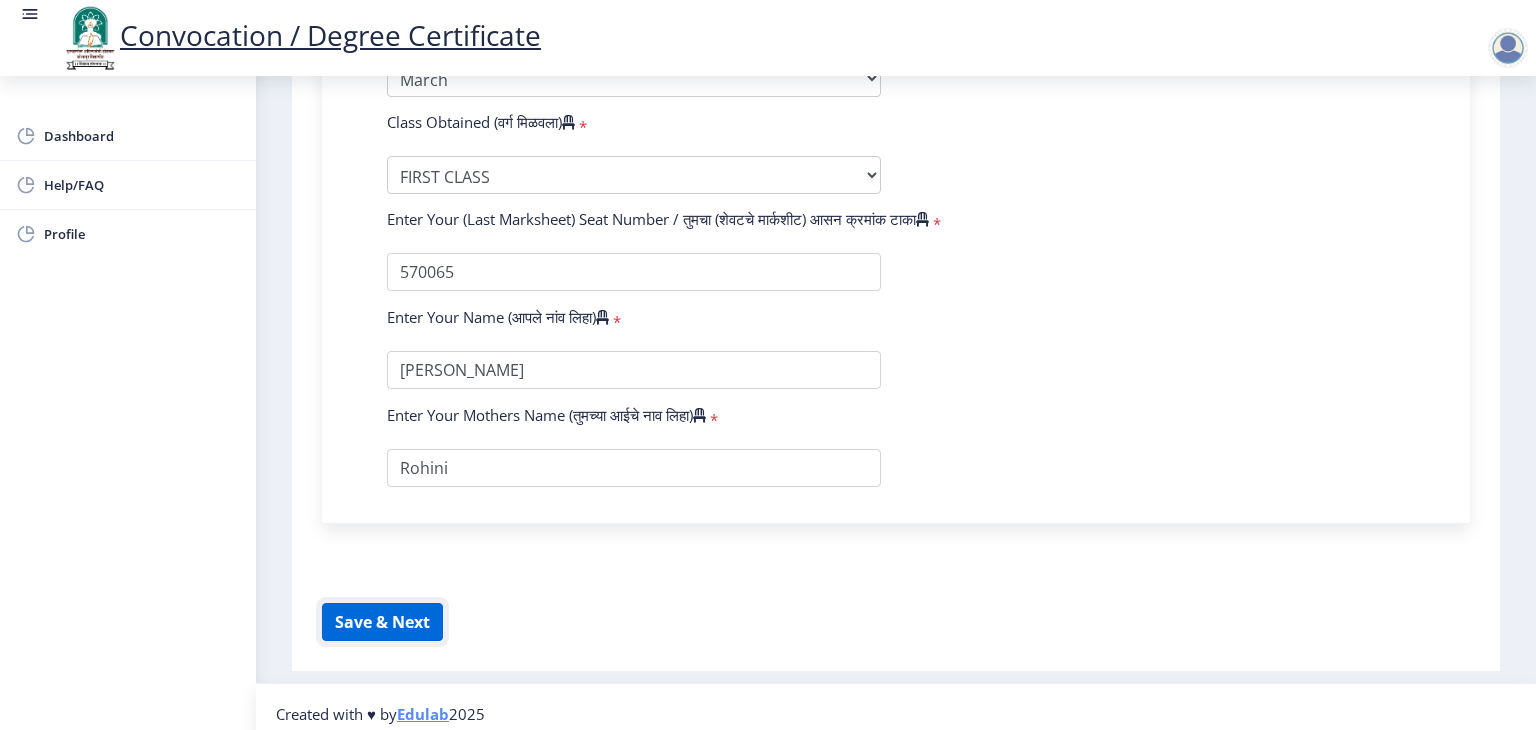 click on "Save & Next" 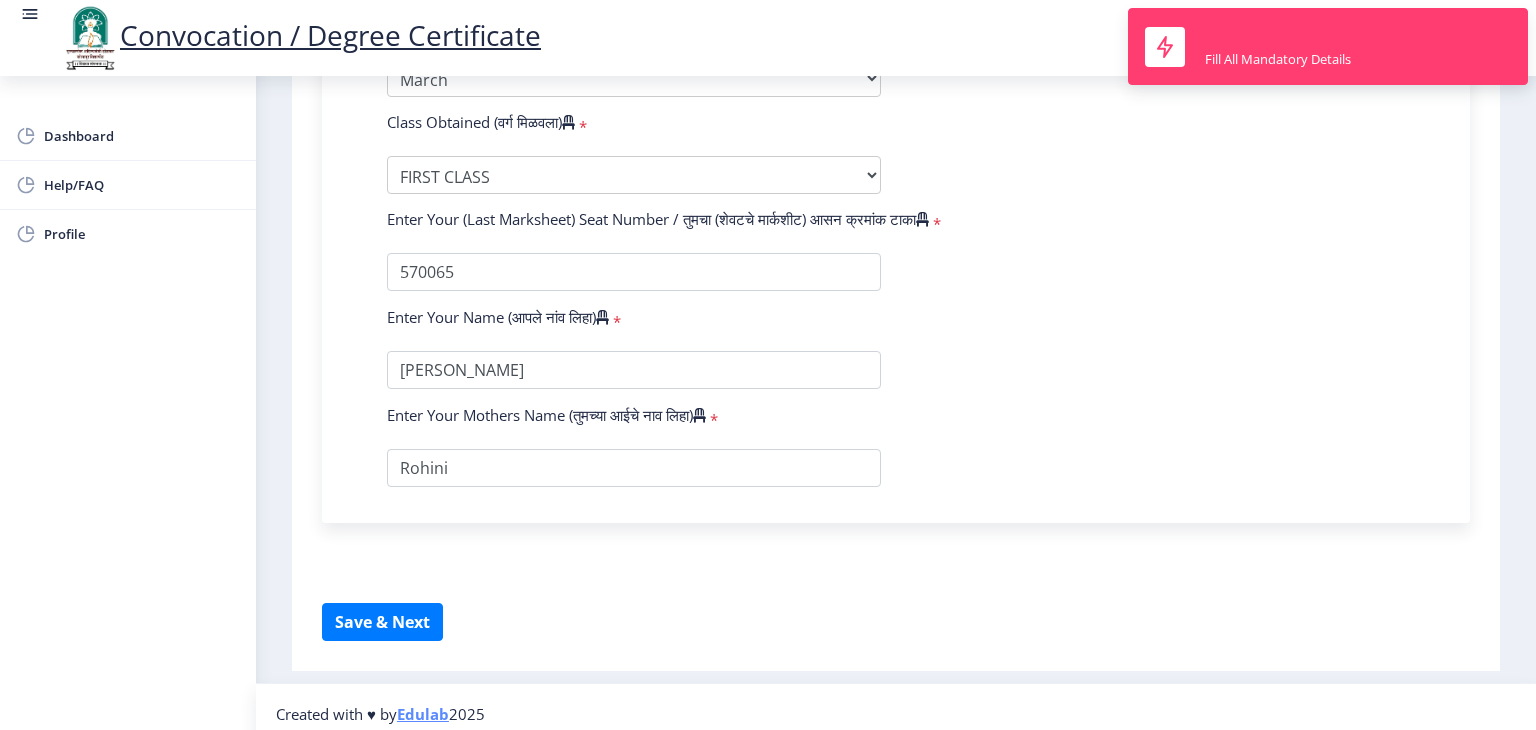 click on "*" 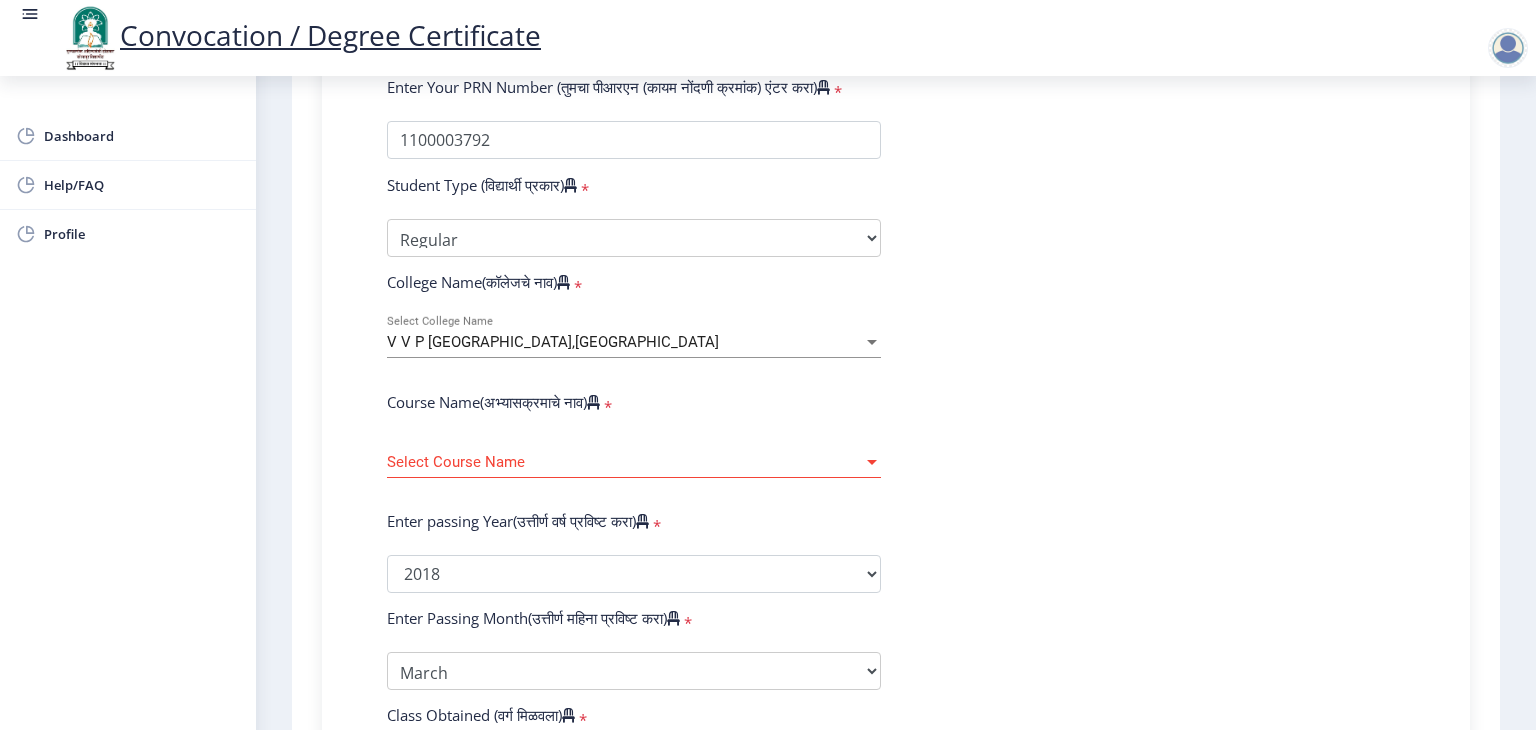 scroll, scrollTop: 556, scrollLeft: 0, axis: vertical 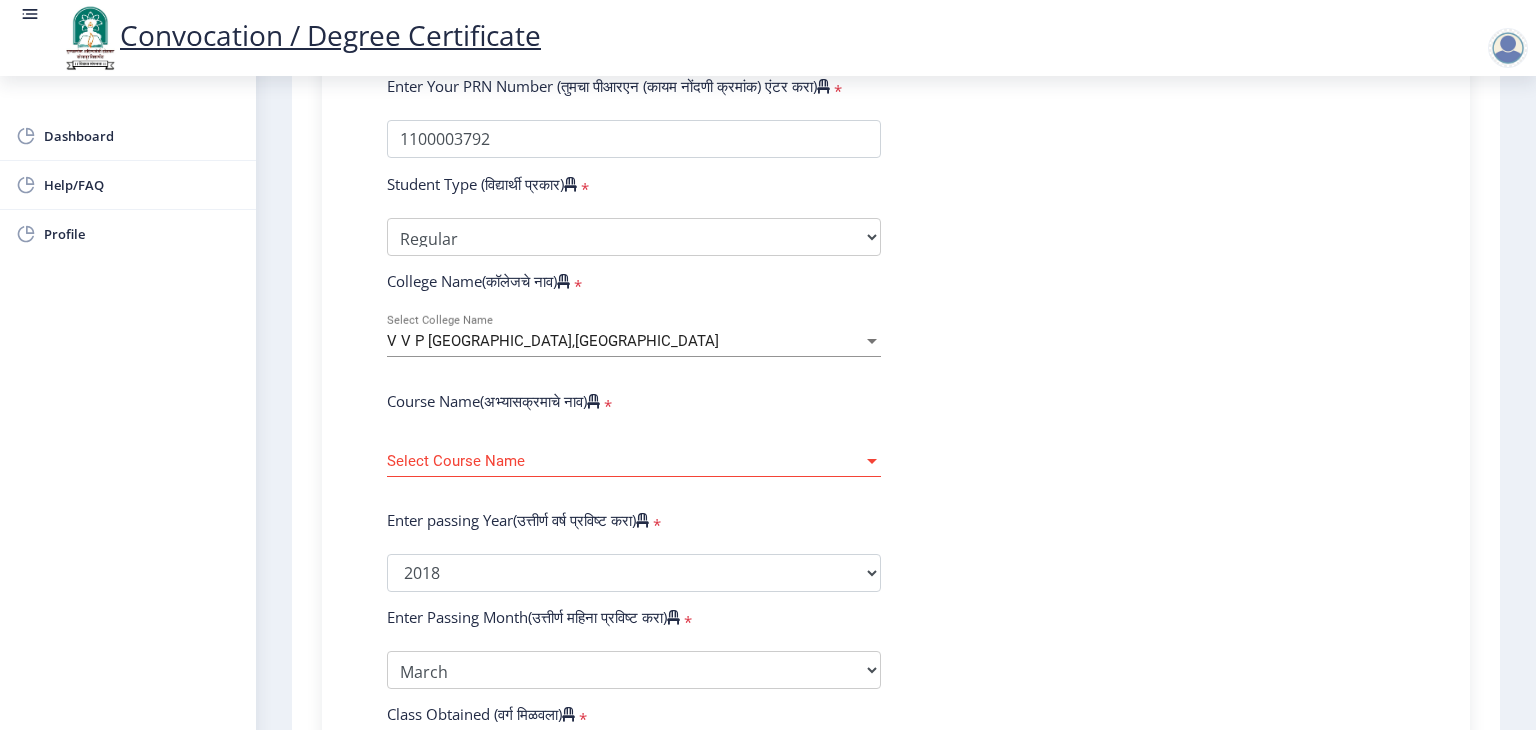 click on "Select Course Name" at bounding box center (625, 461) 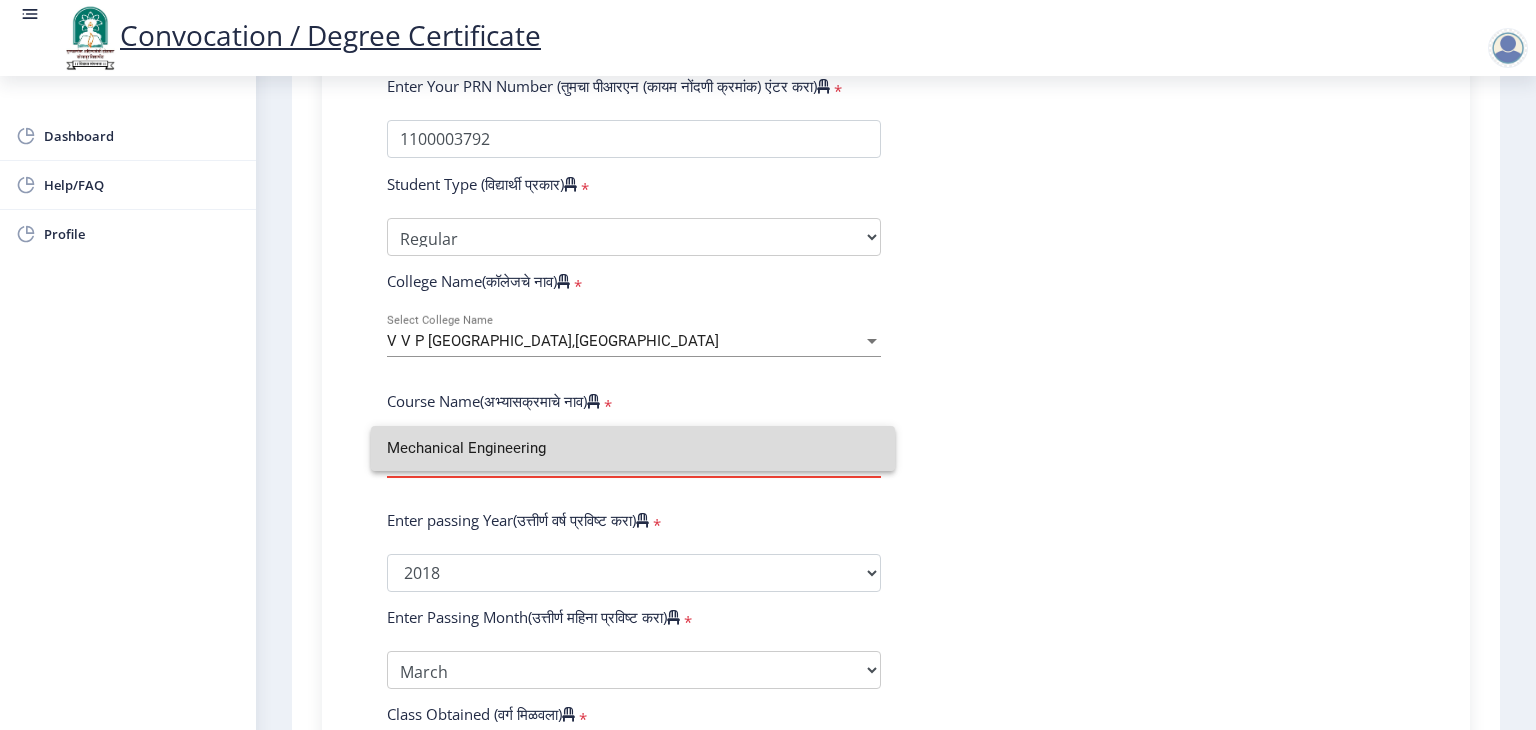 click on "Mechanical Engineering" at bounding box center (633, 448) 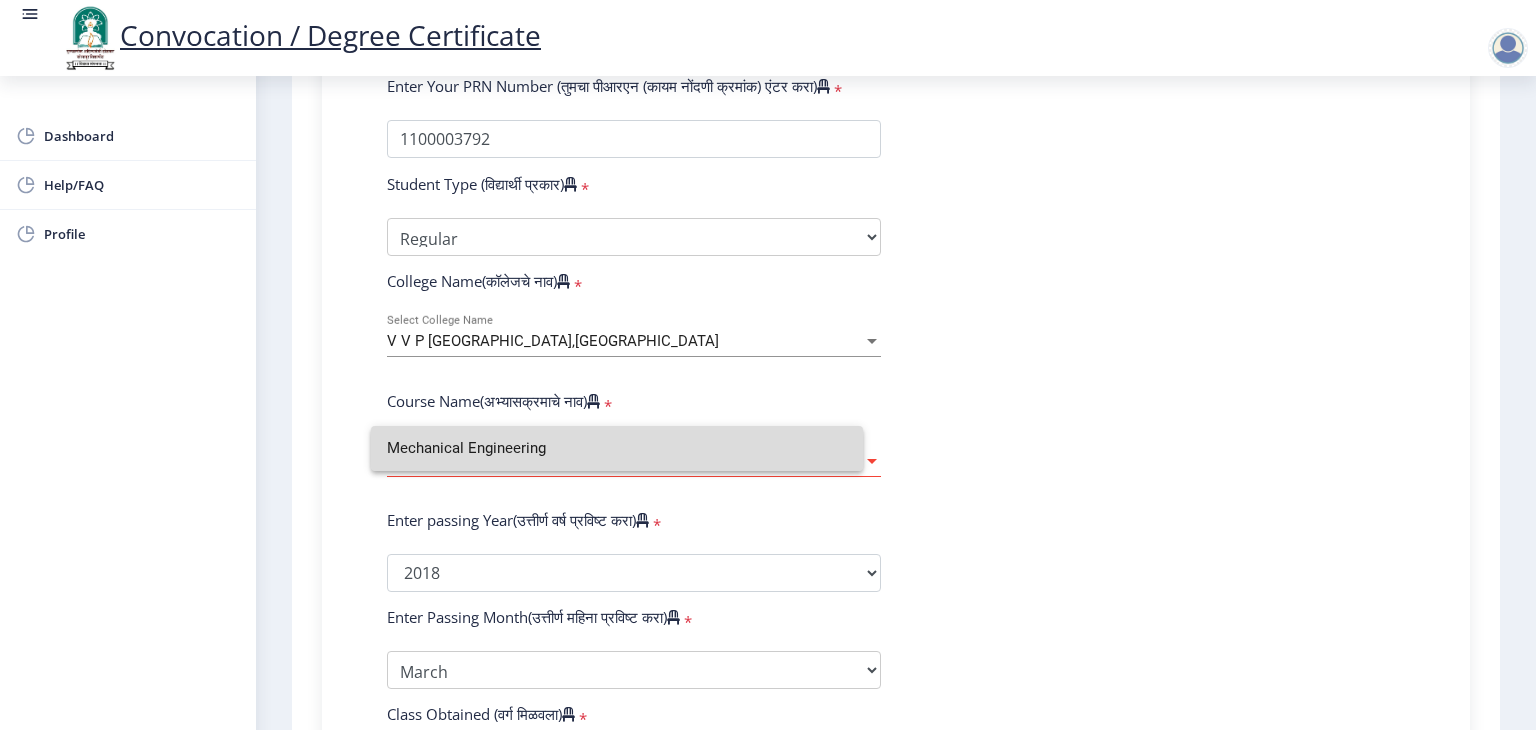 click on "Select Course Name" at bounding box center [625, 461] 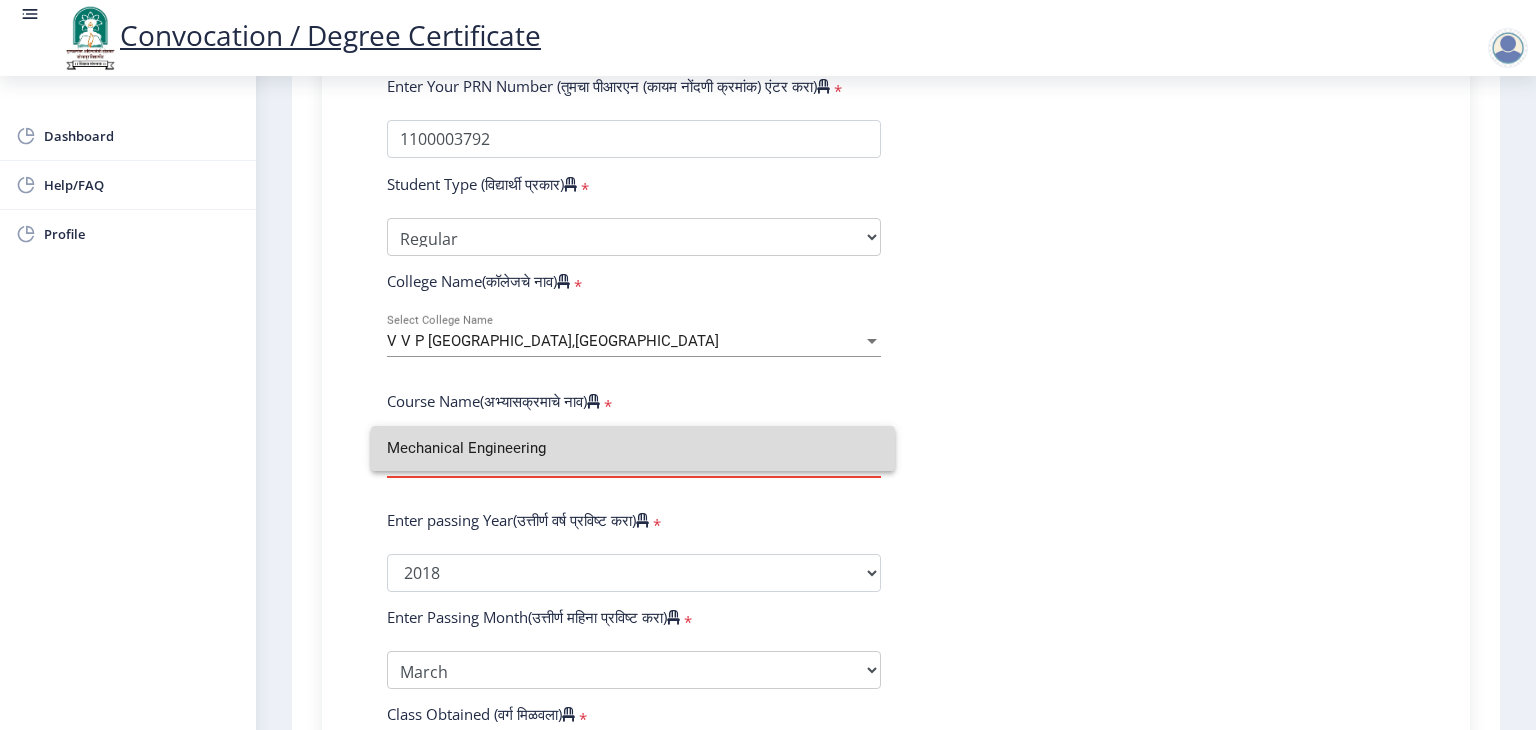 click on "Mechanical Engineering" at bounding box center [633, 448] 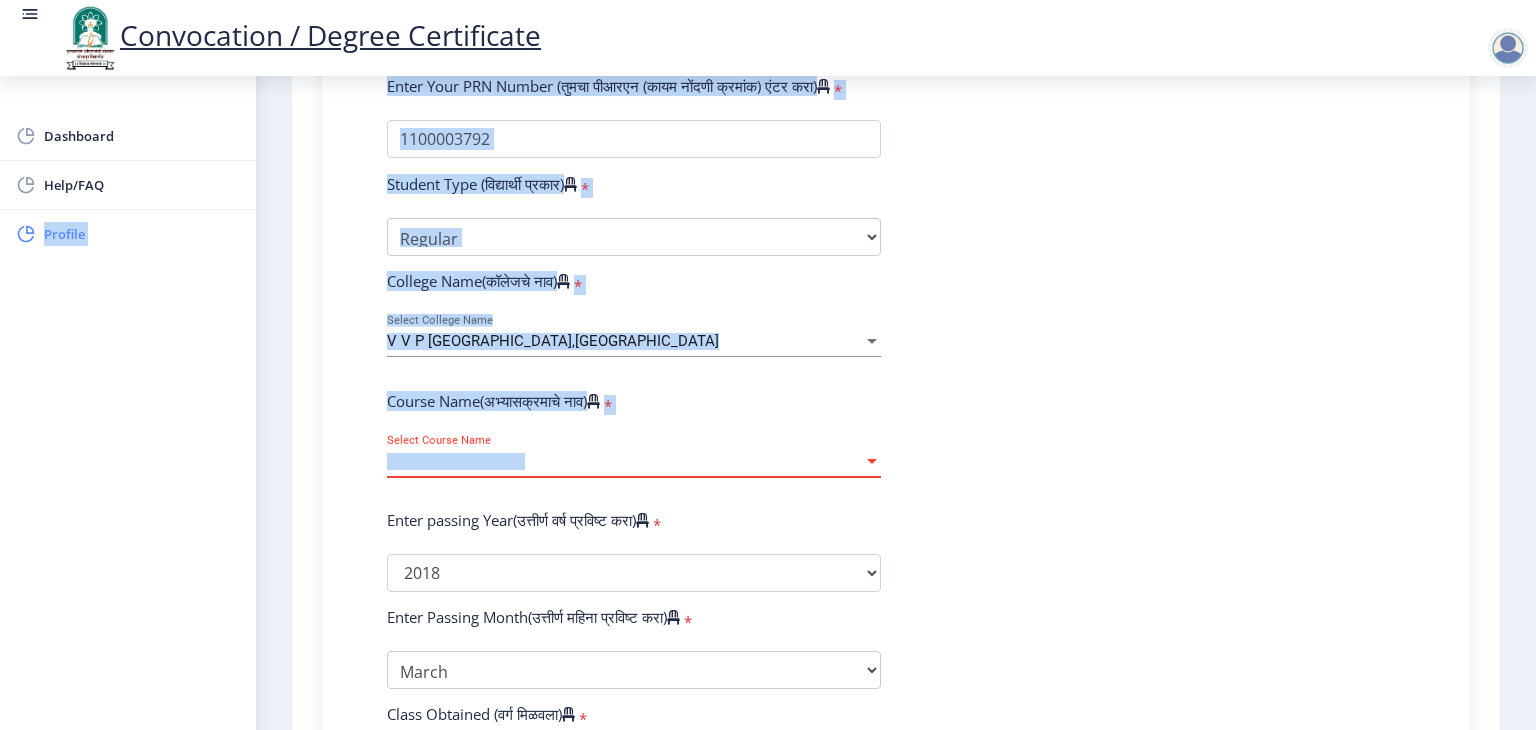 drag, startPoint x: 732, startPoint y: 449, endPoint x: 165, endPoint y: 220, distance: 611.49817 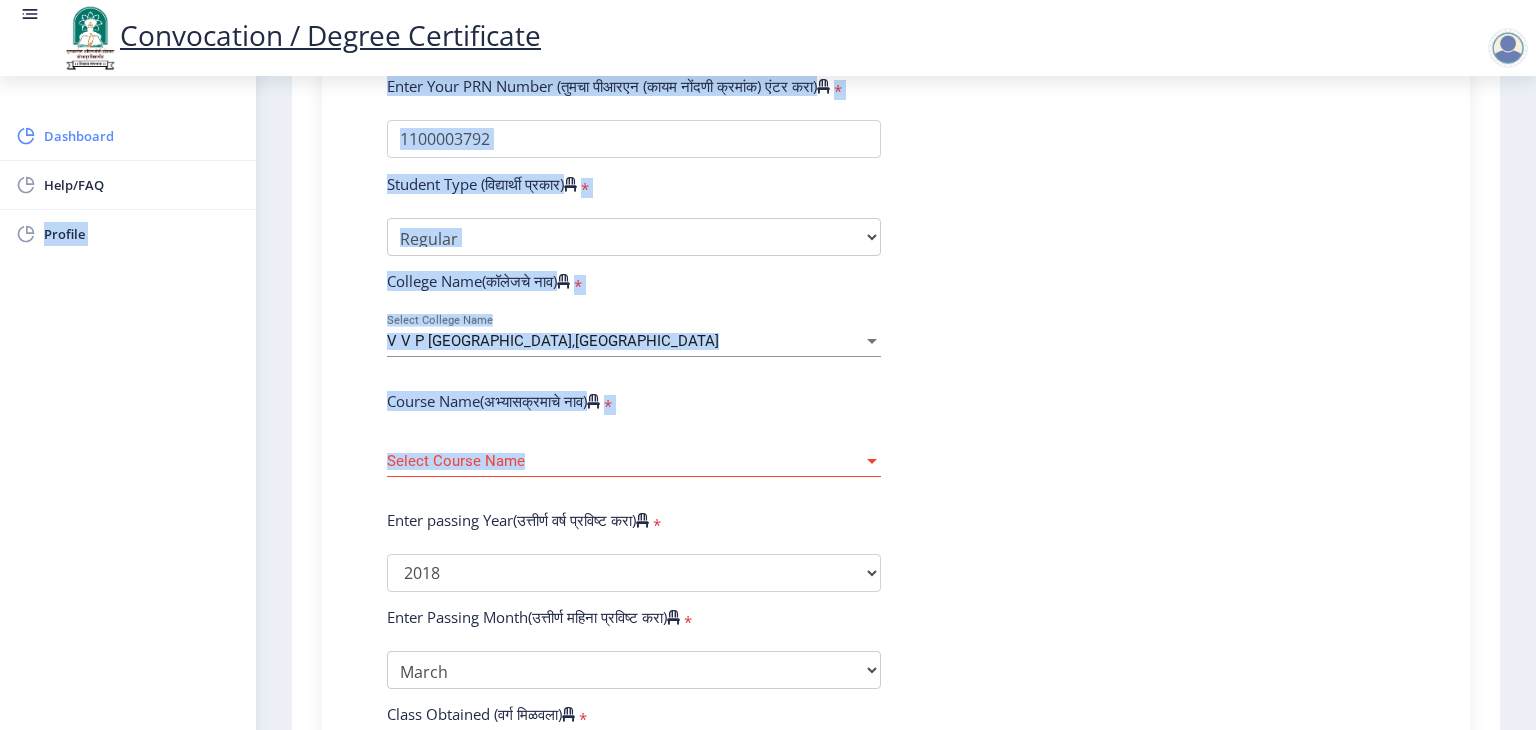 click on "Dashboard" 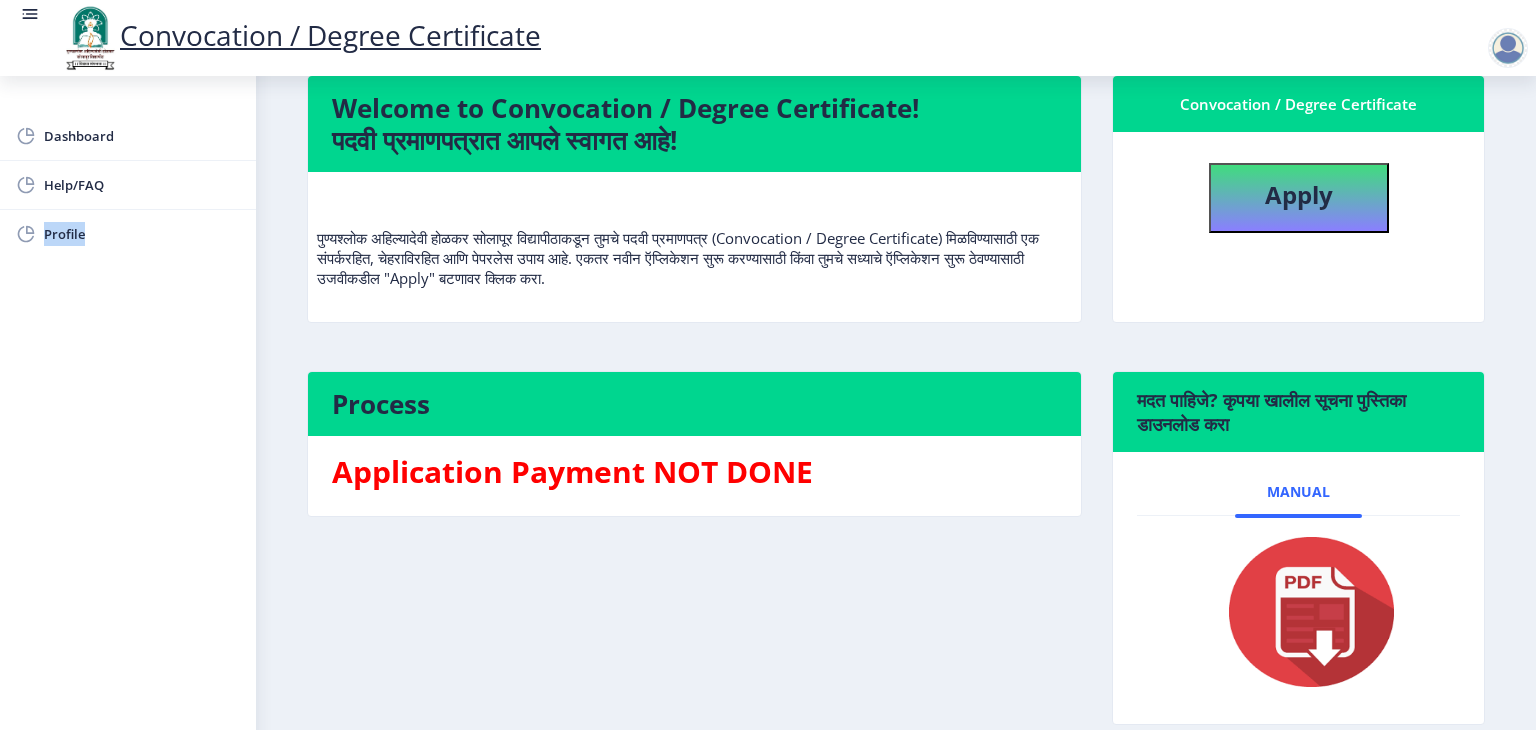 scroll, scrollTop: 0, scrollLeft: 0, axis: both 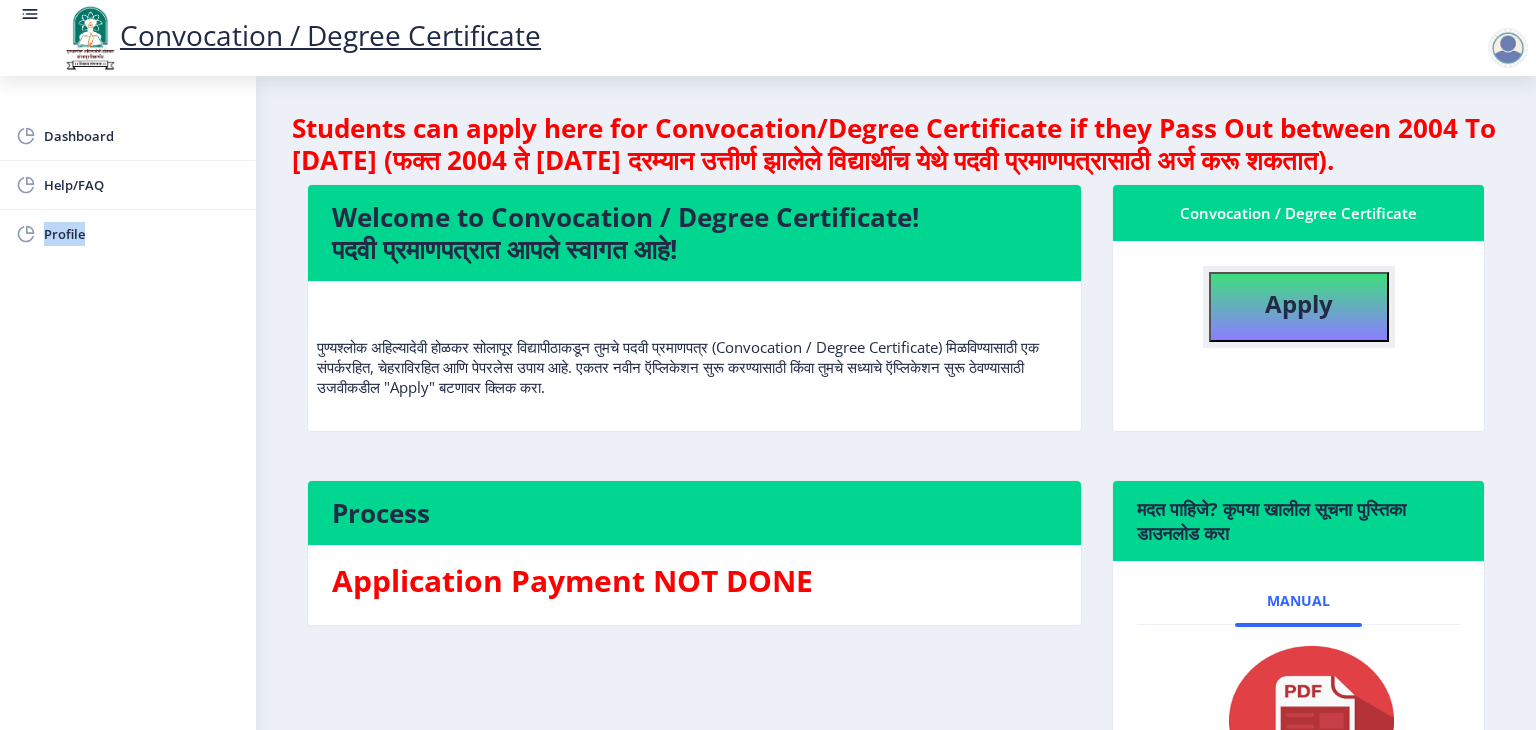 click on "Apply" 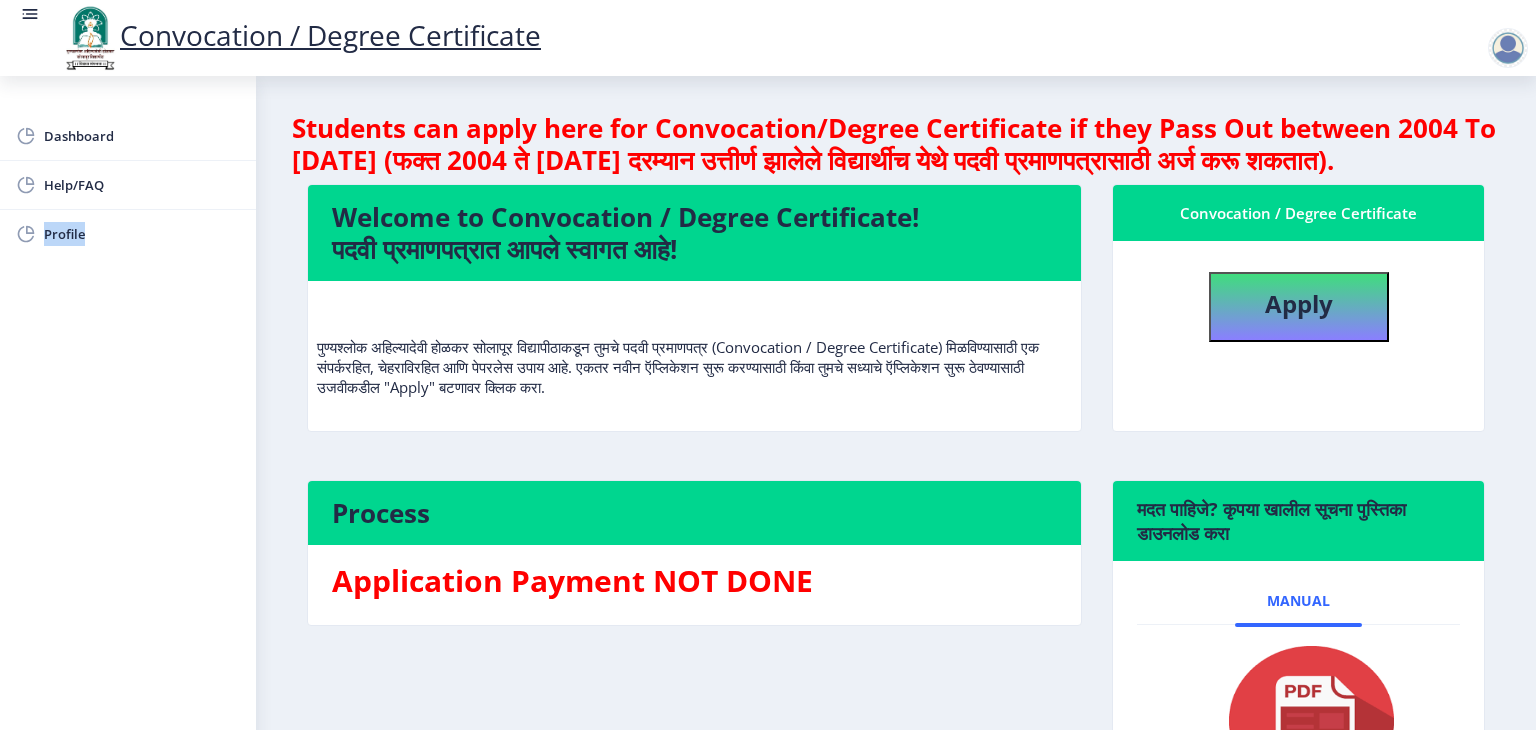 select 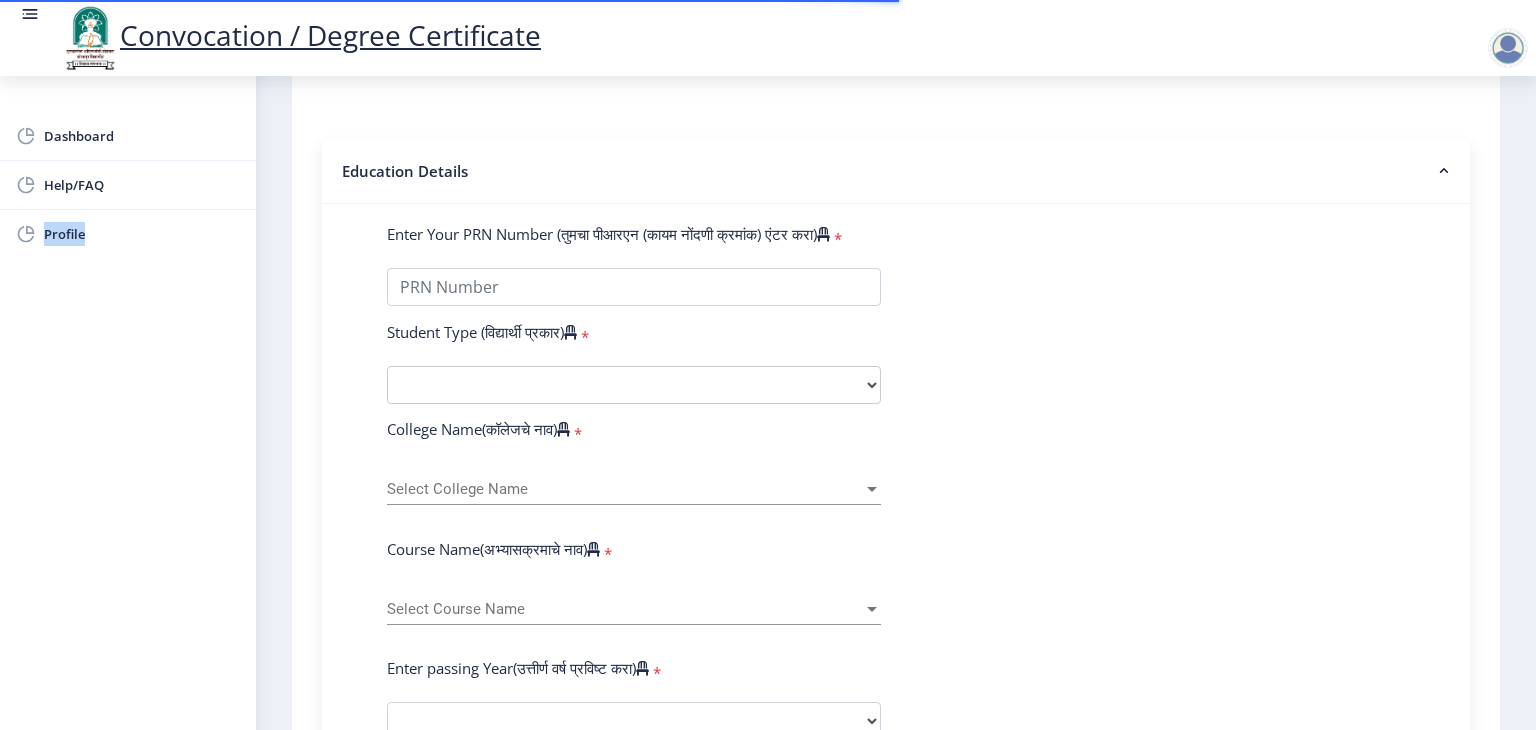 scroll, scrollTop: 408, scrollLeft: 0, axis: vertical 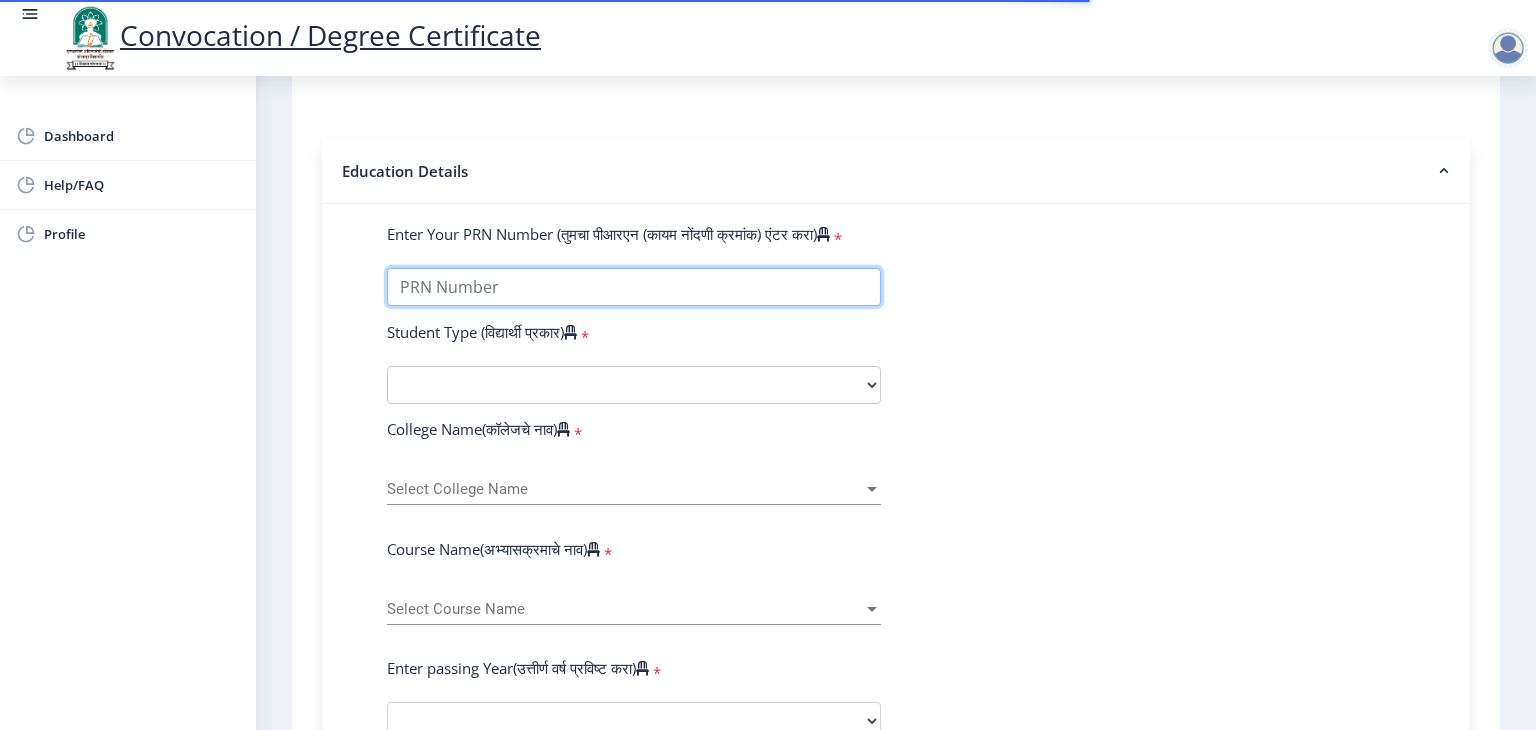 click on "Enter Your PRN Number (तुमचा पीआरएन (कायम नोंदणी क्रमांक) एंटर करा)" at bounding box center [634, 287] 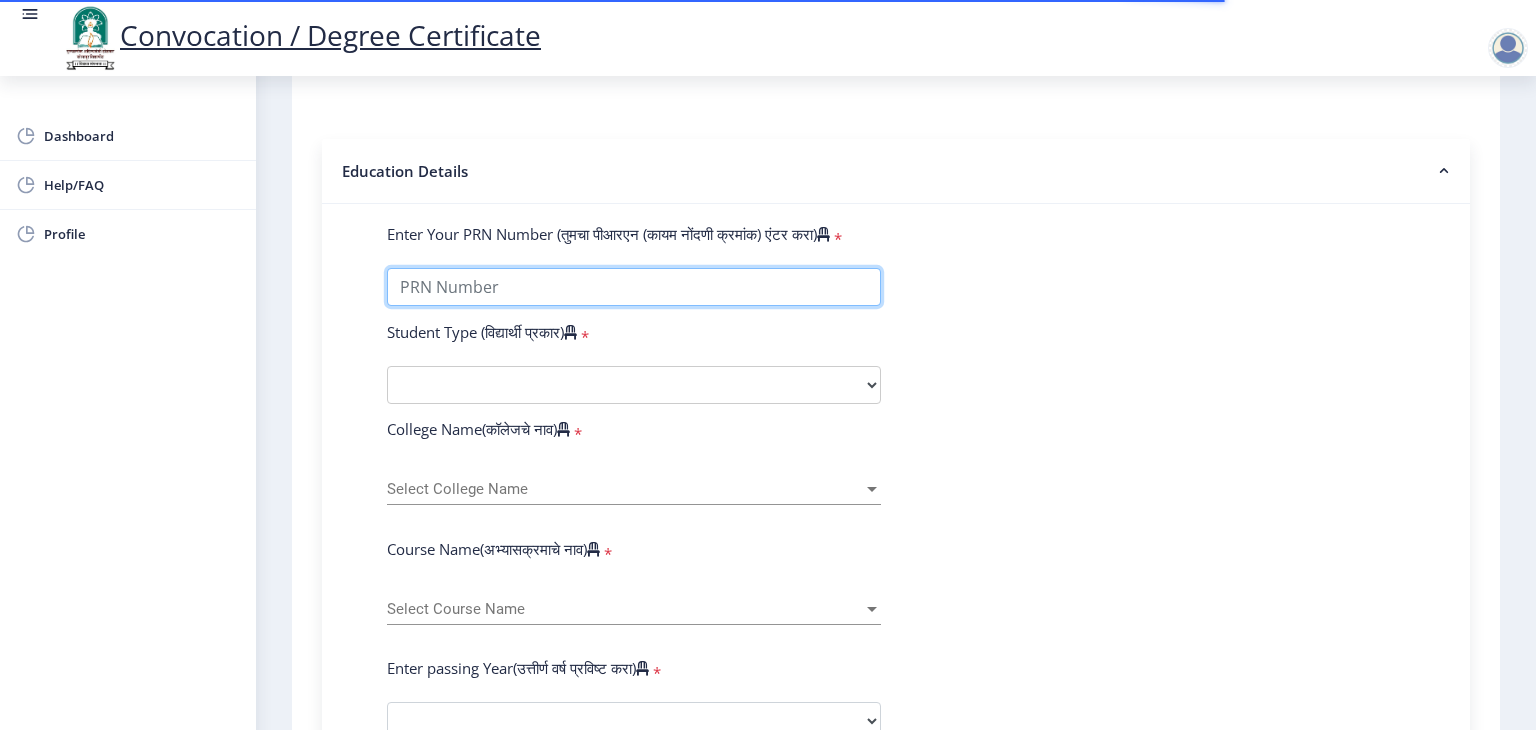 type on "1100003792" 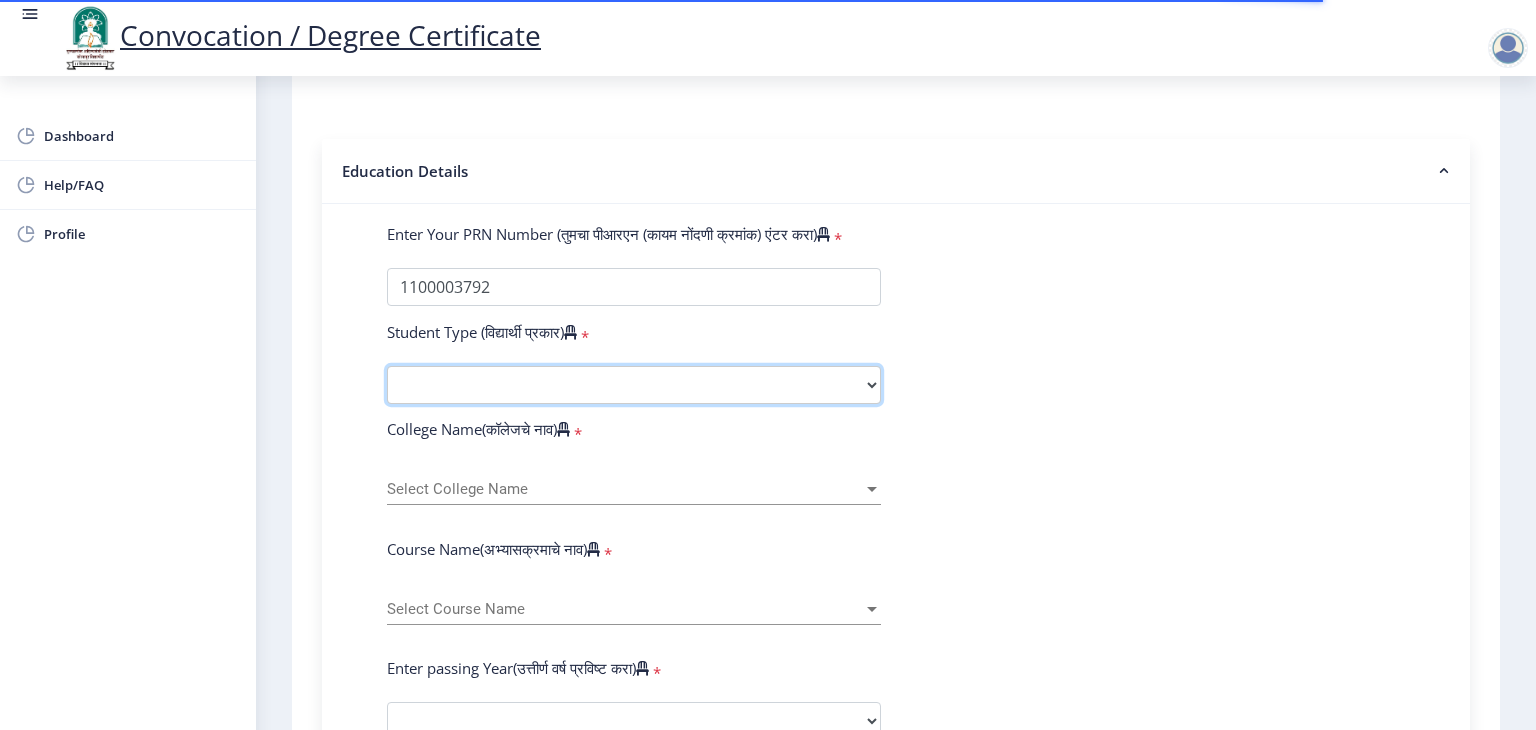 click on "Select Student Type Regular External" at bounding box center (634, 385) 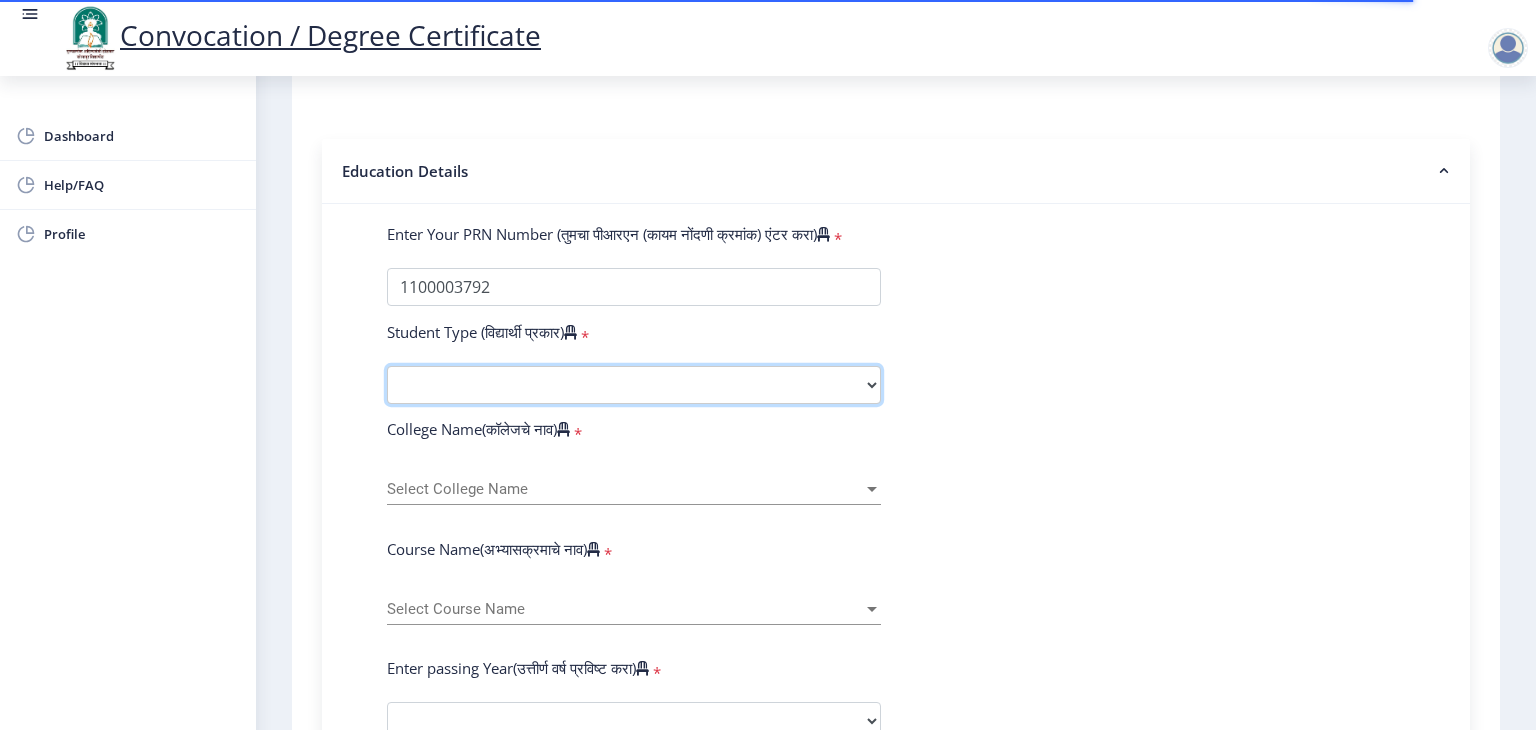 select on "Regular" 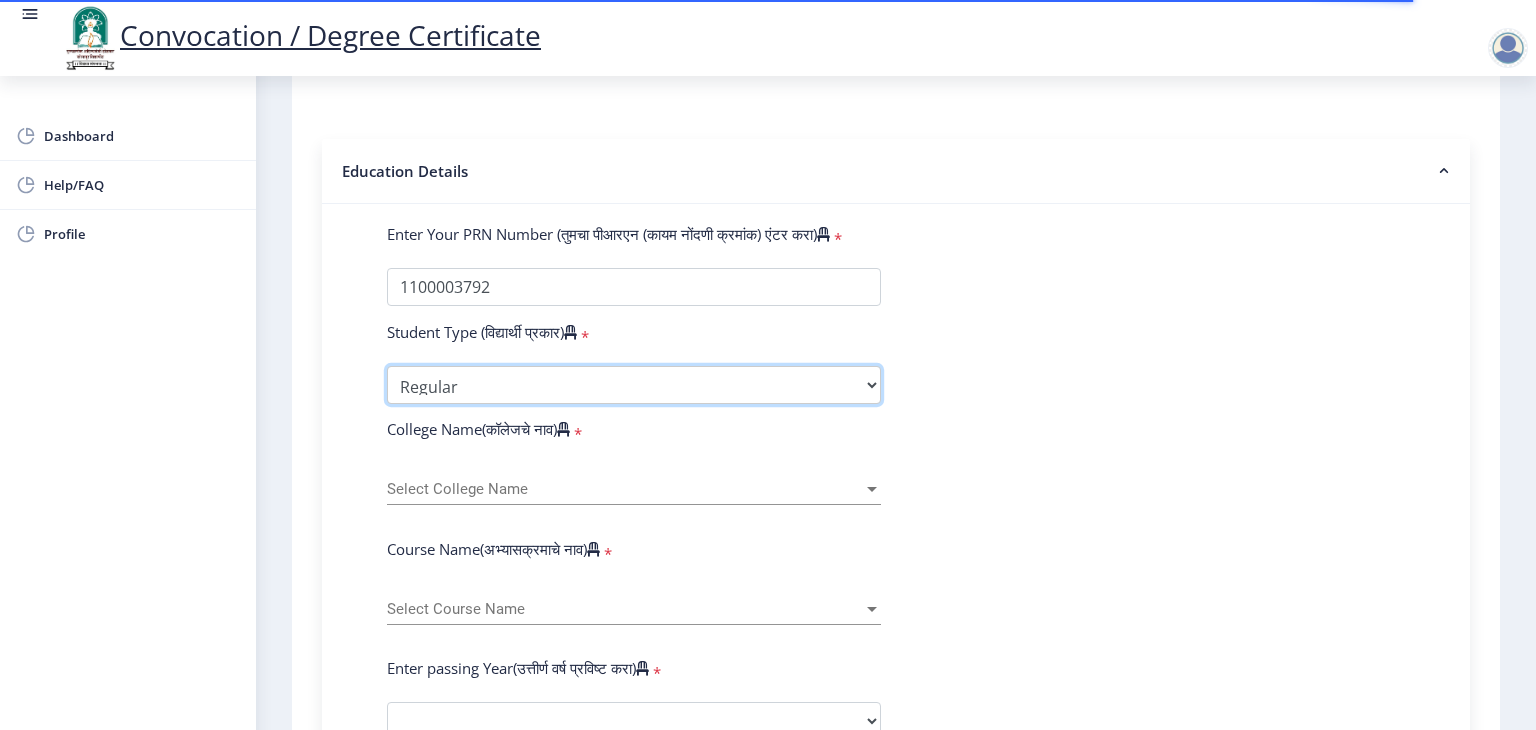 click on "Select Student Type Regular External" at bounding box center [634, 385] 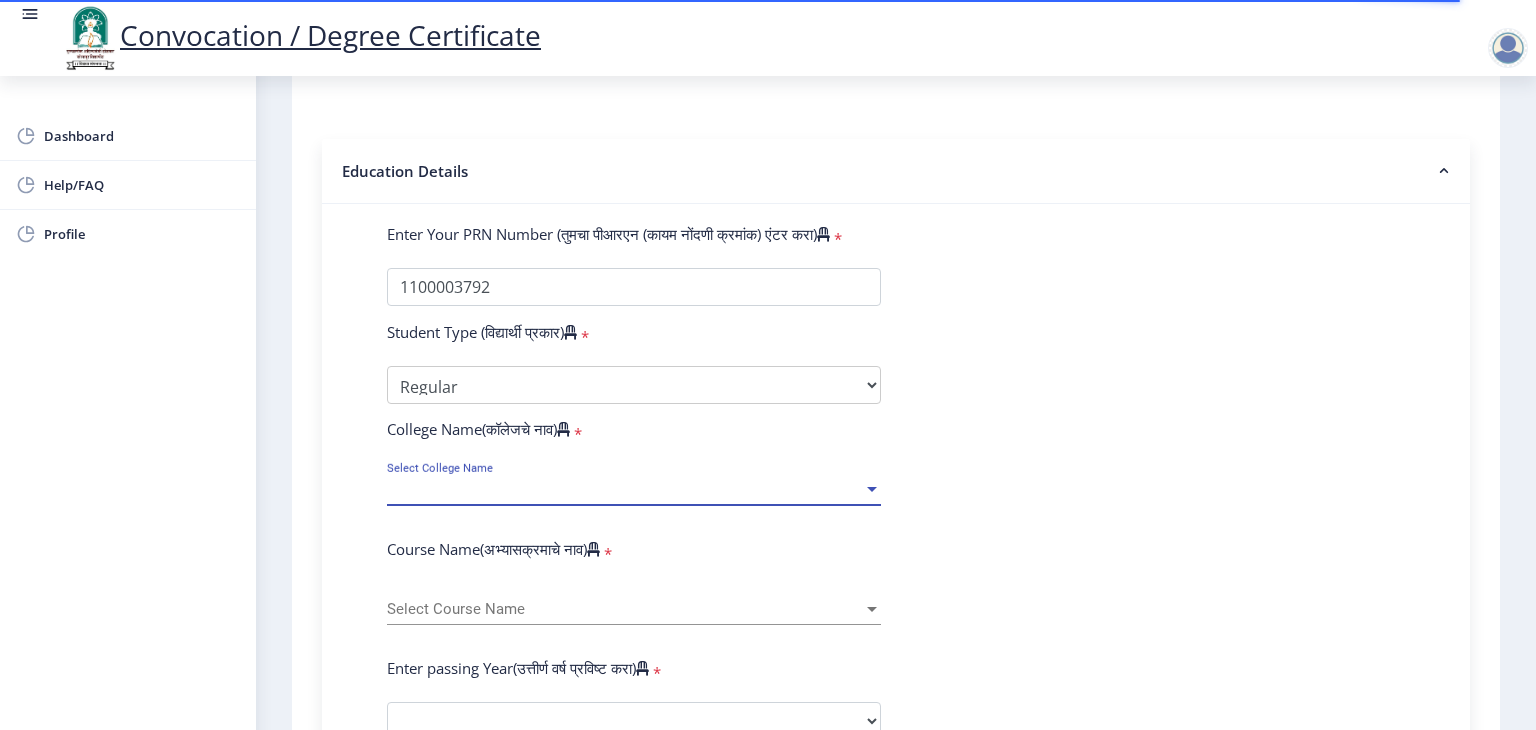 click on "Select College Name" at bounding box center (625, 489) 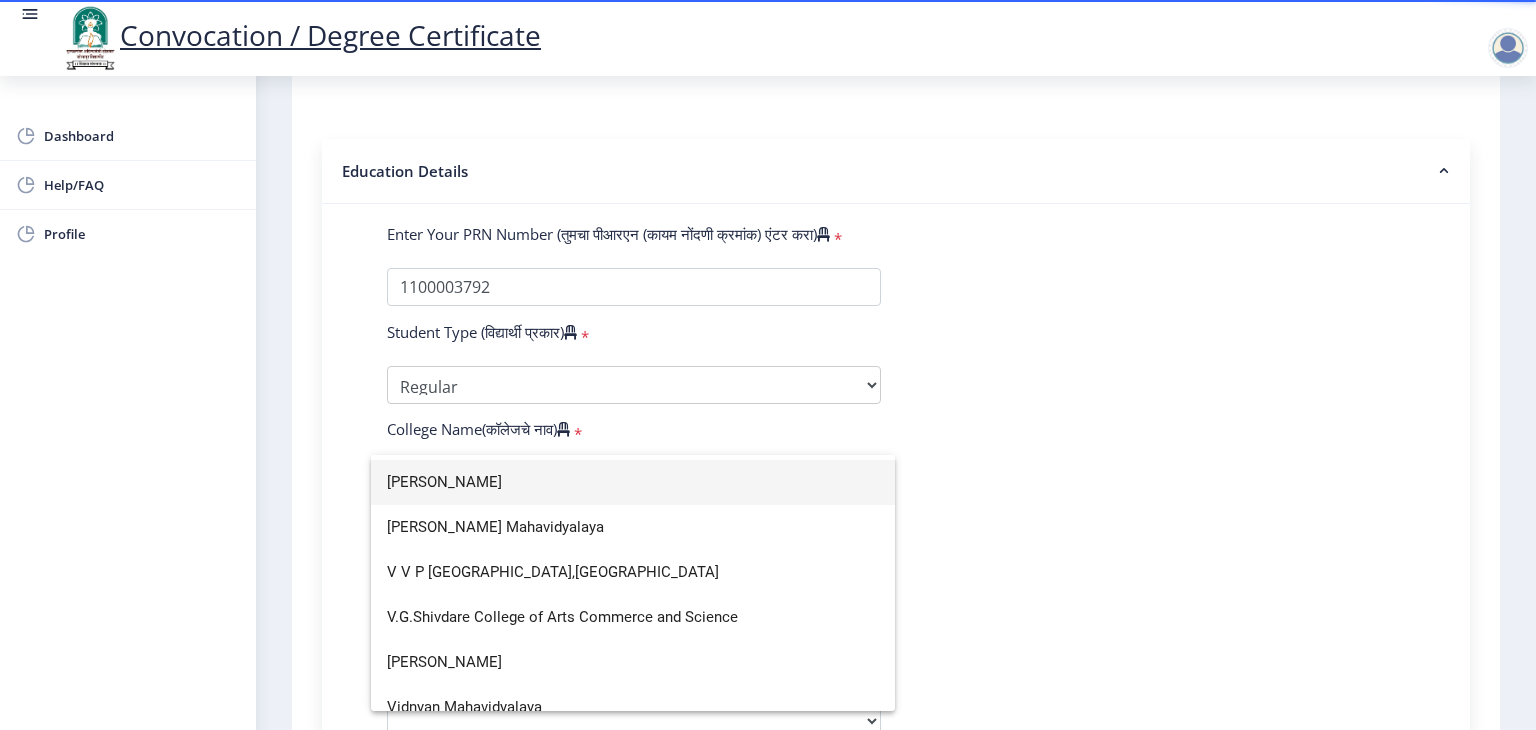 scroll, scrollTop: 2878, scrollLeft: 0, axis: vertical 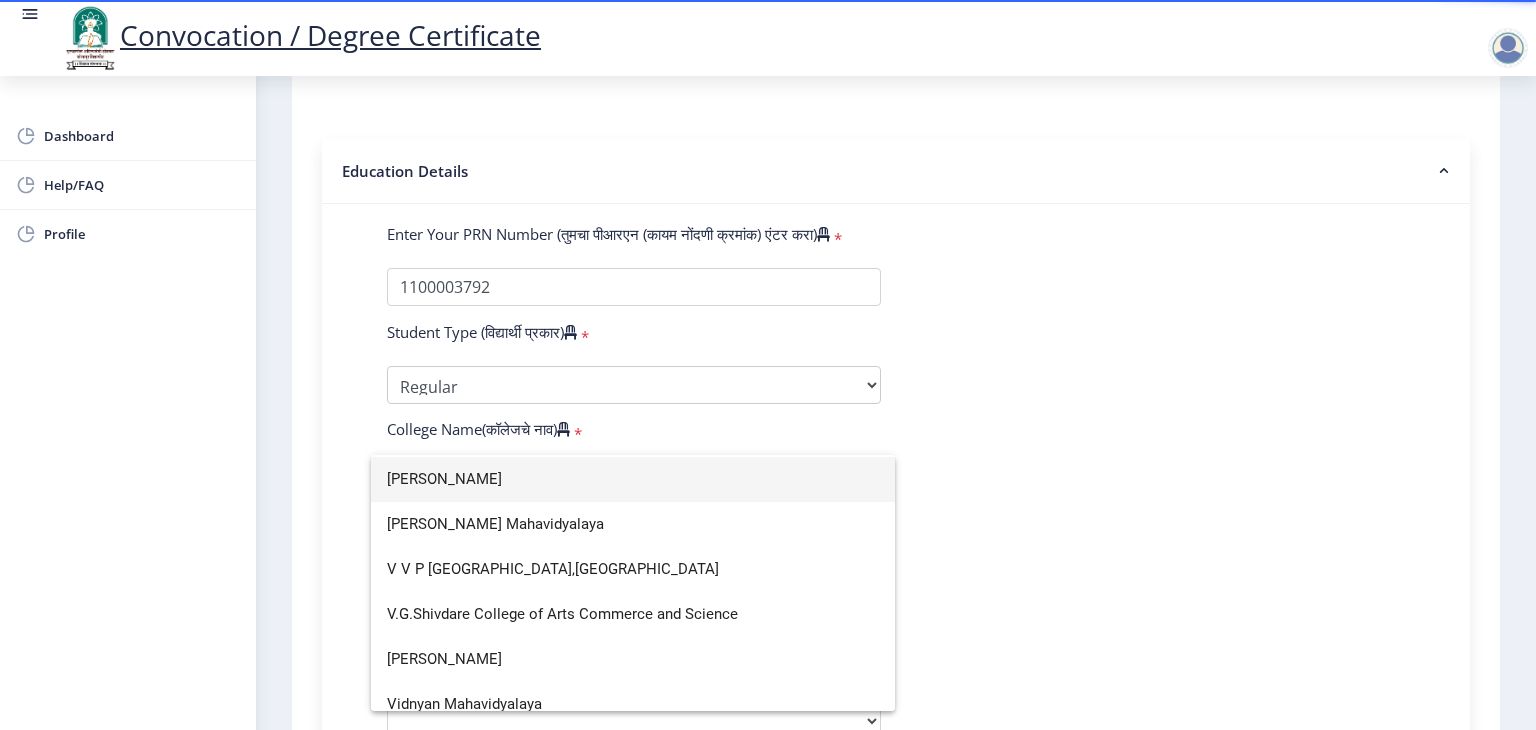 type on "v" 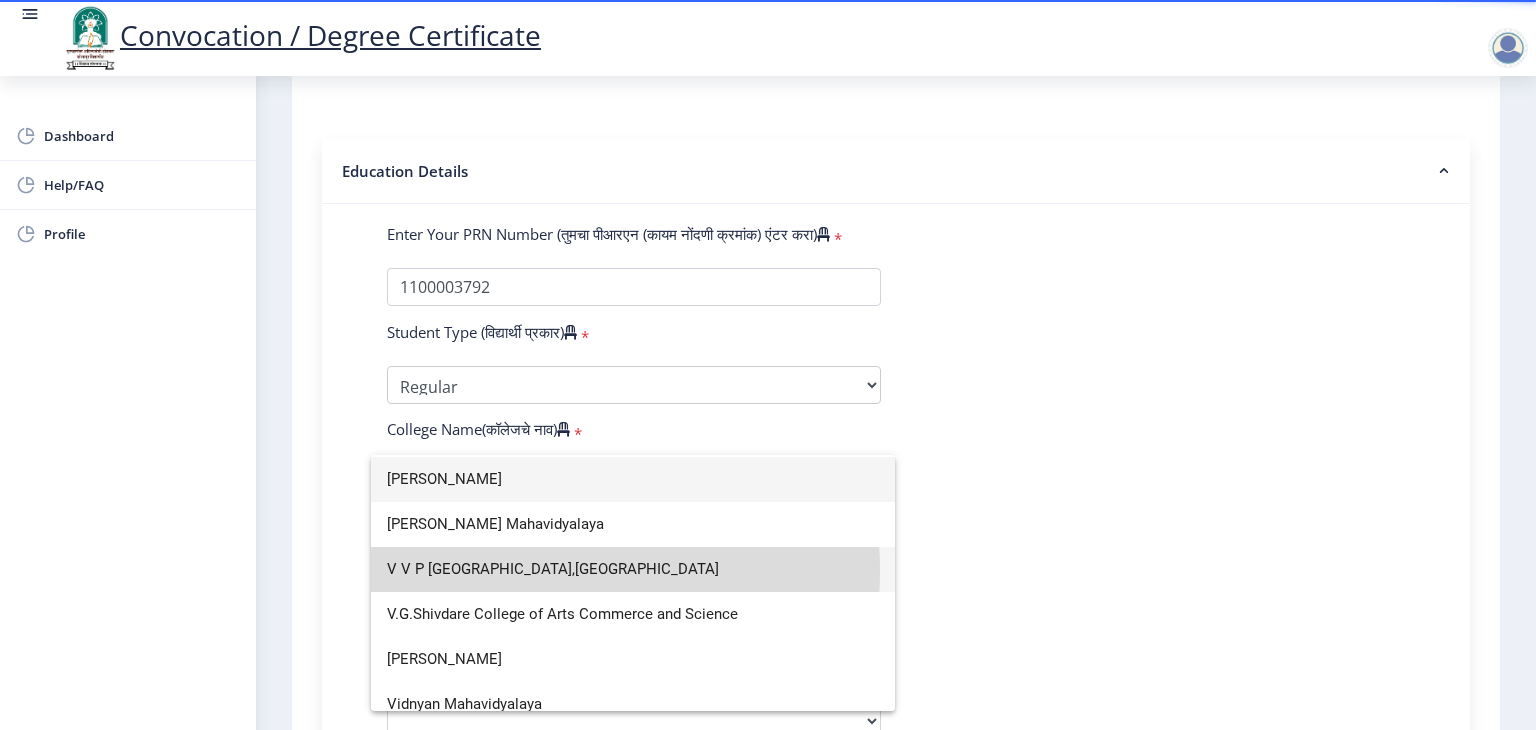click on "V V P Institute of Engineering and Technology,Solapur" at bounding box center (633, 569) 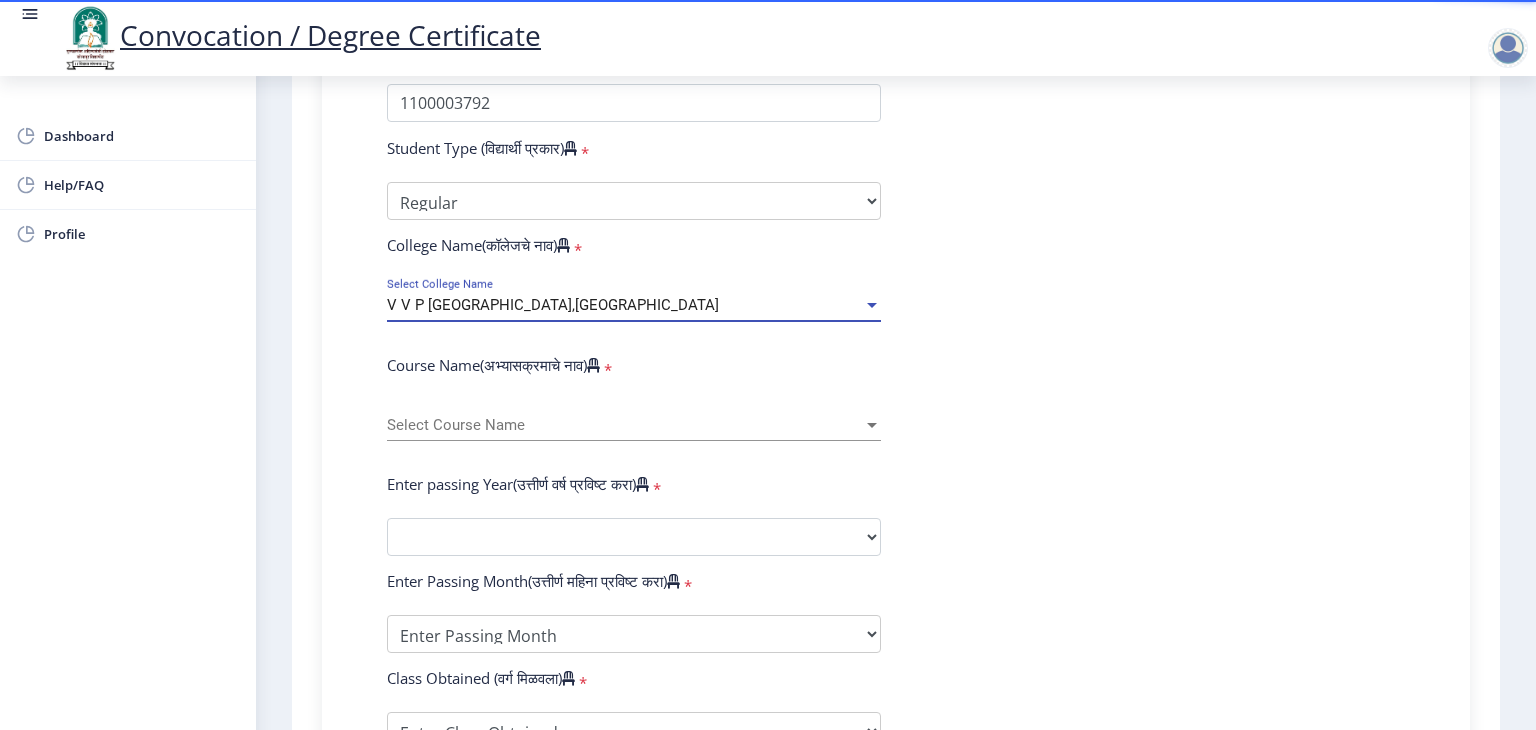 scroll, scrollTop: 596, scrollLeft: 0, axis: vertical 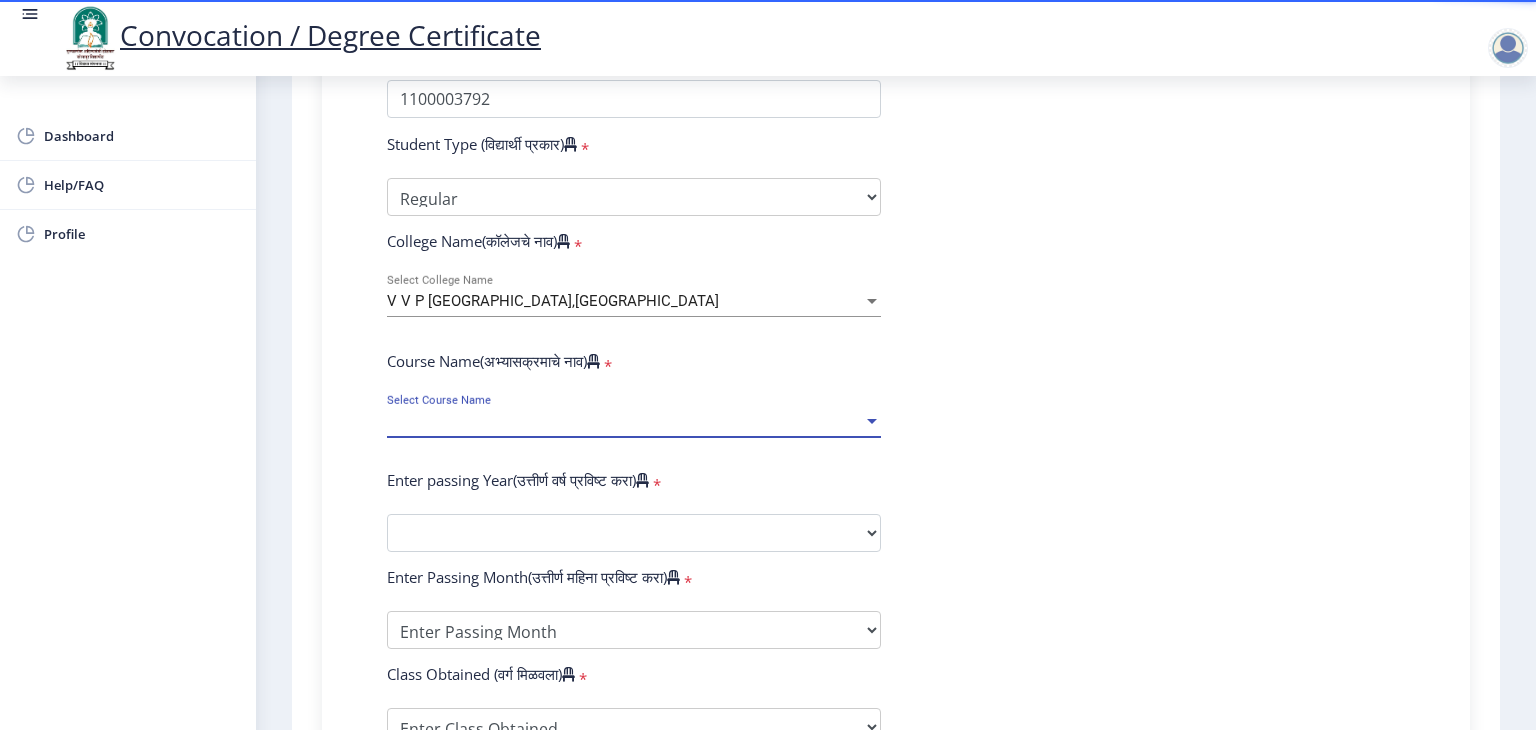click at bounding box center [872, 421] 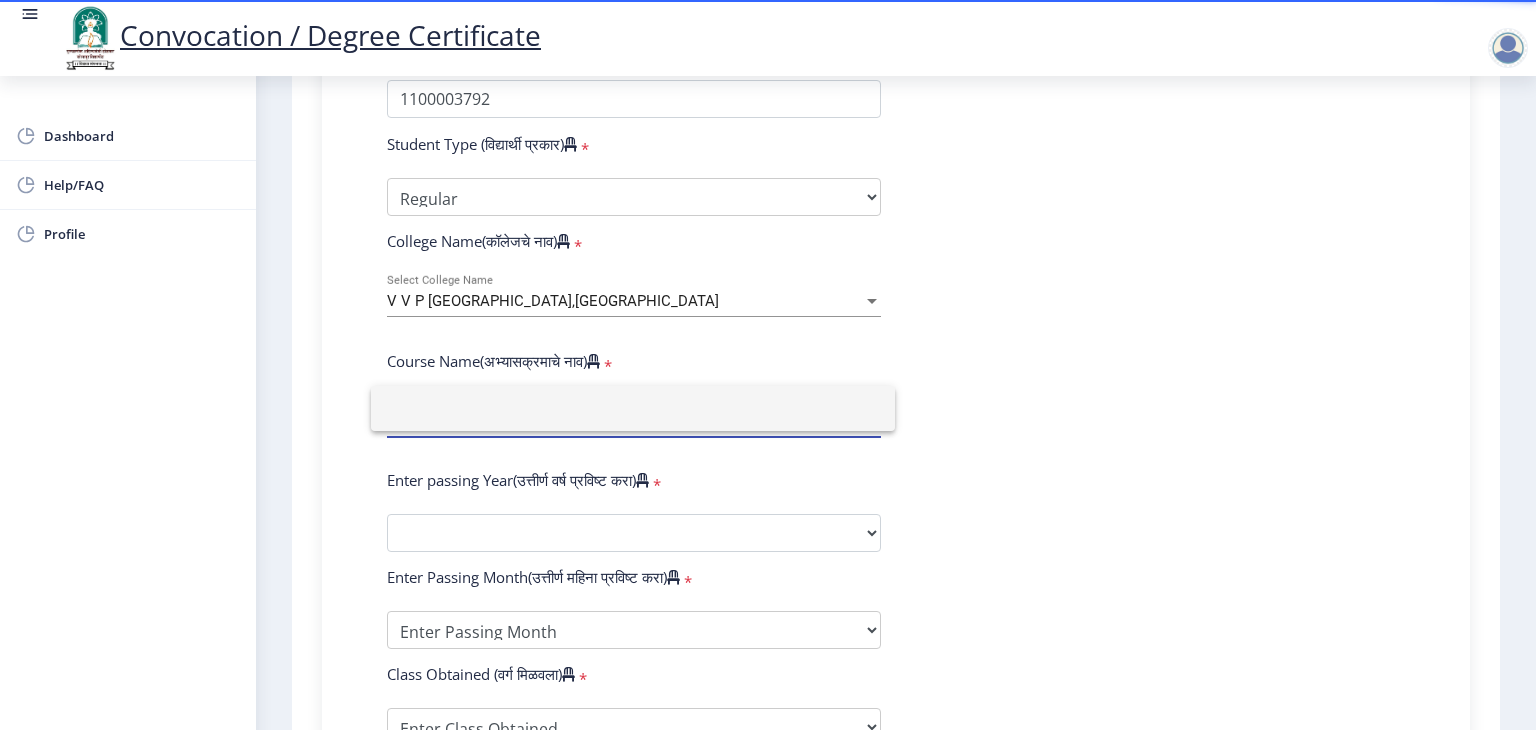 click 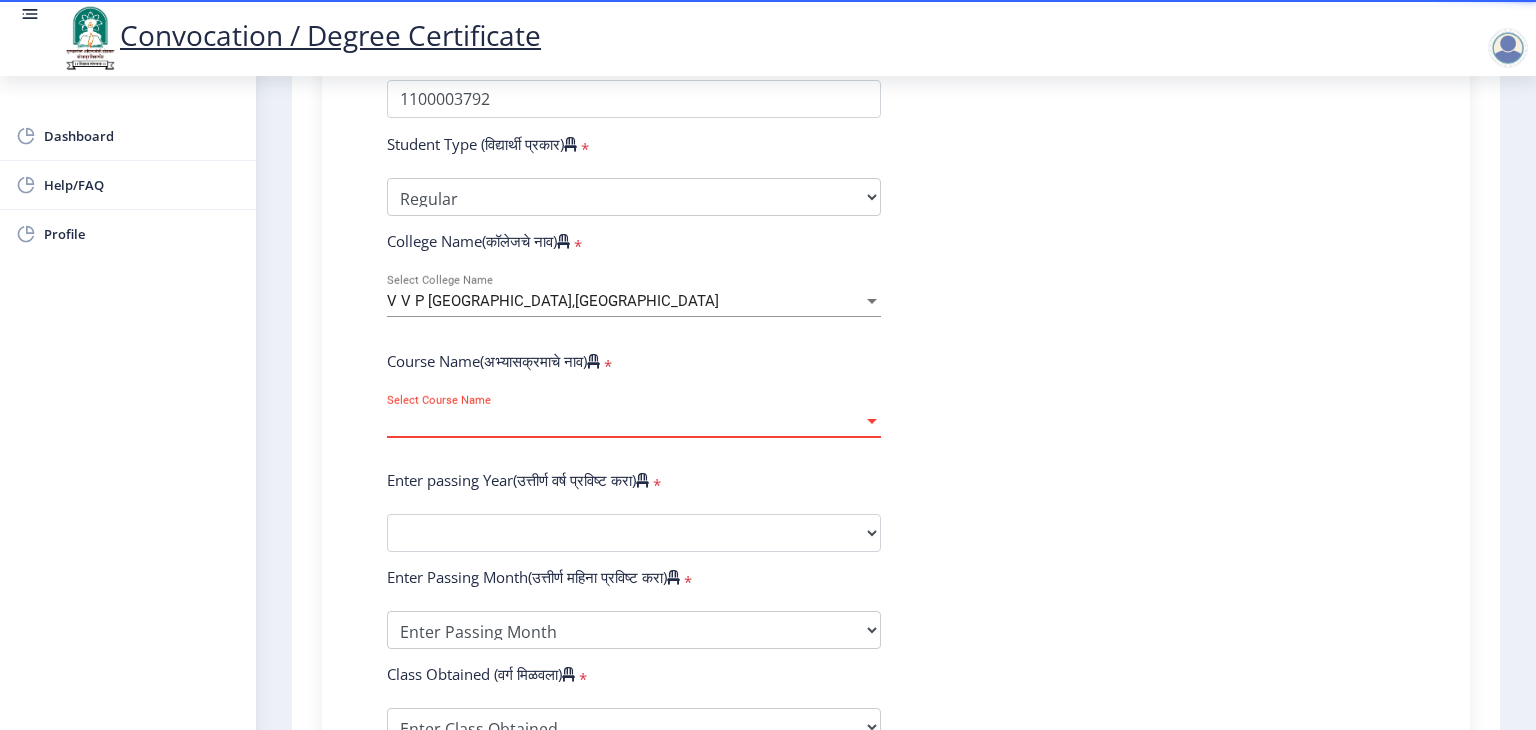 click at bounding box center (872, 421) 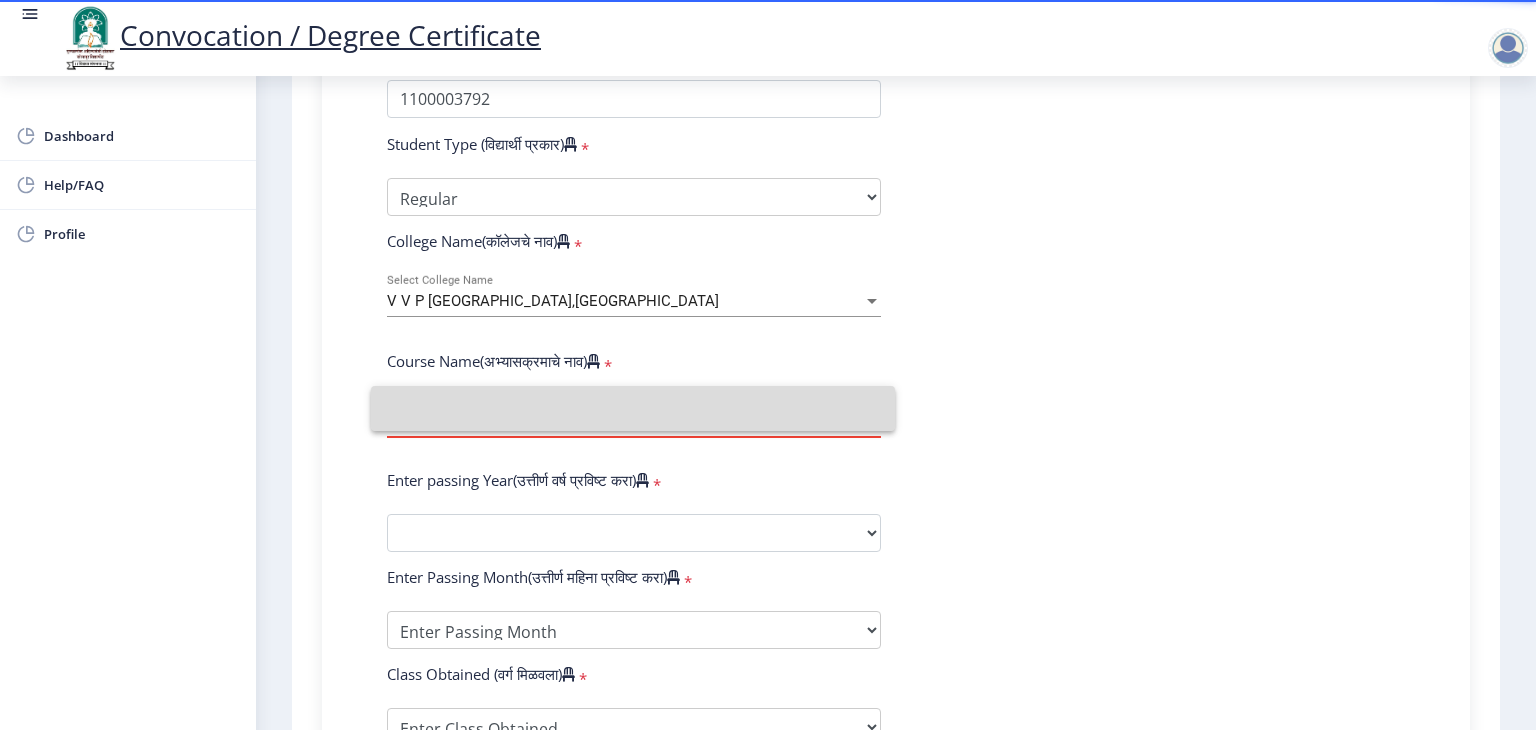 click at bounding box center (633, 408) 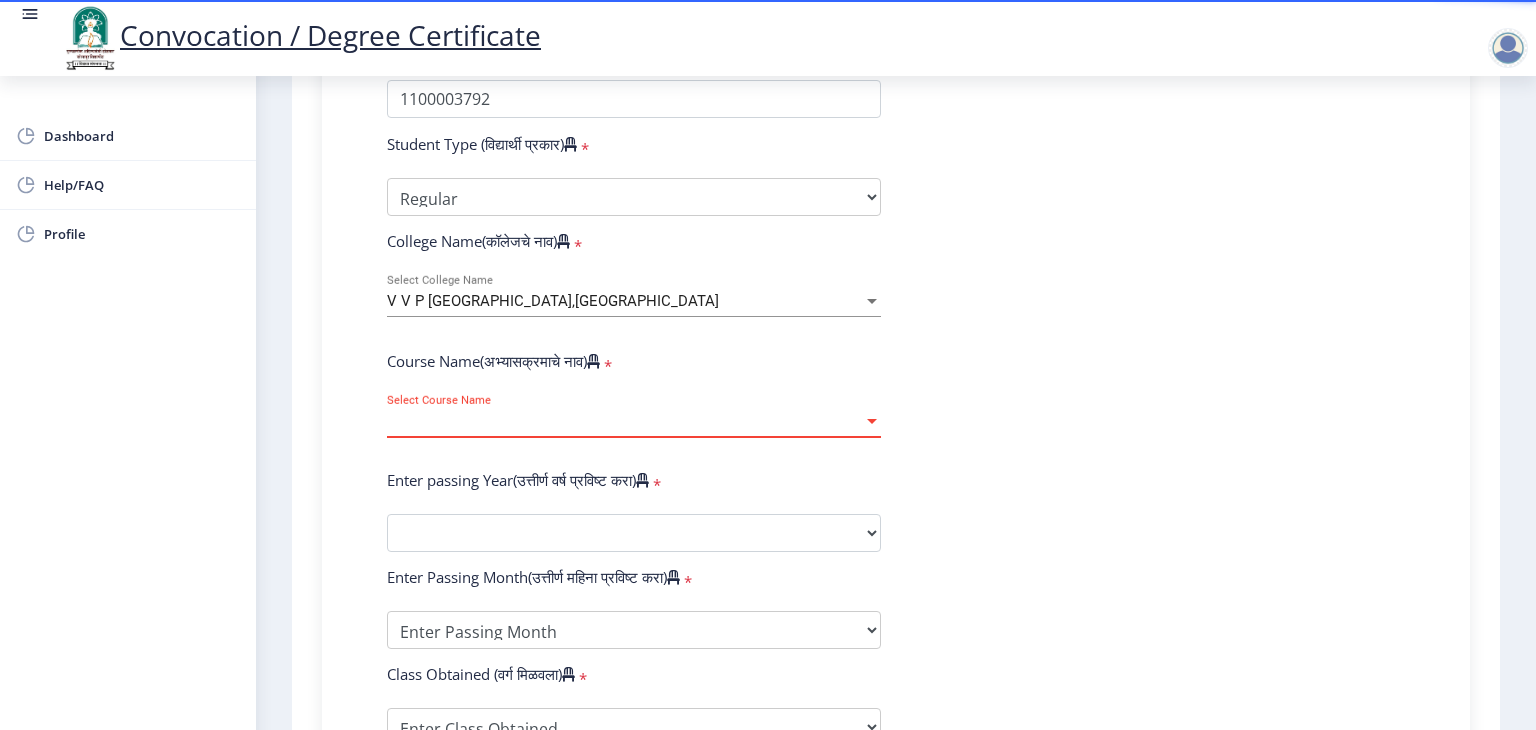 click at bounding box center (872, 421) 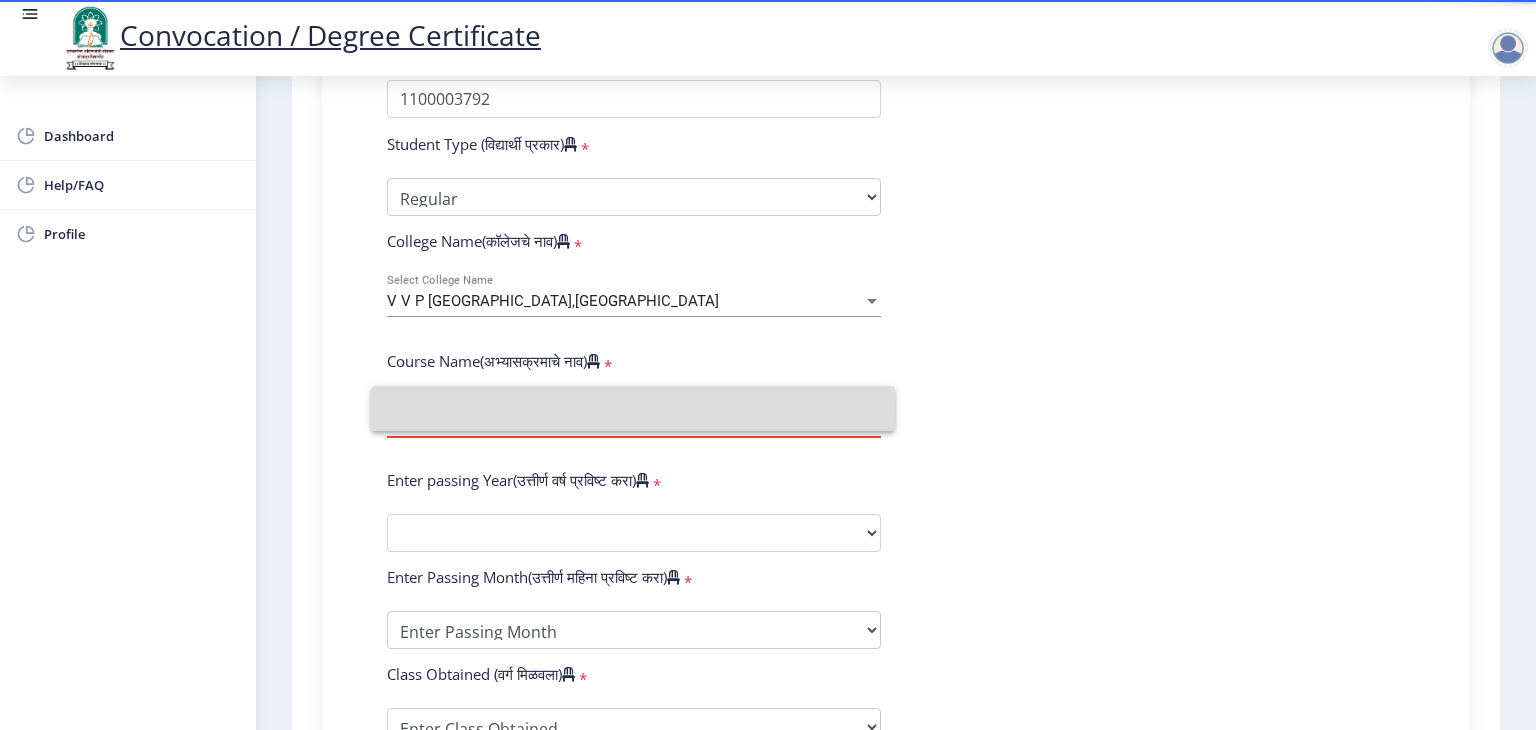 click at bounding box center (633, 408) 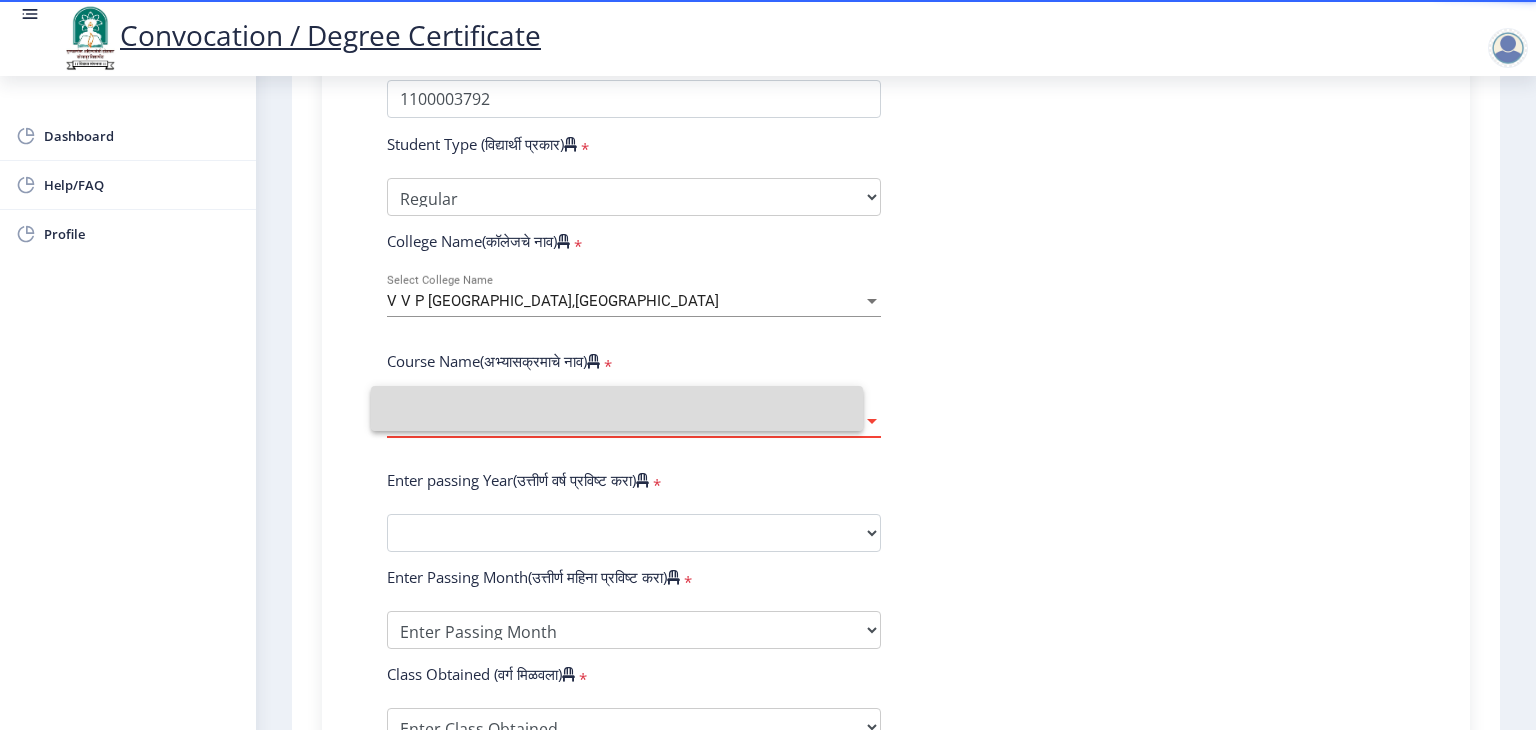 click at bounding box center [872, 421] 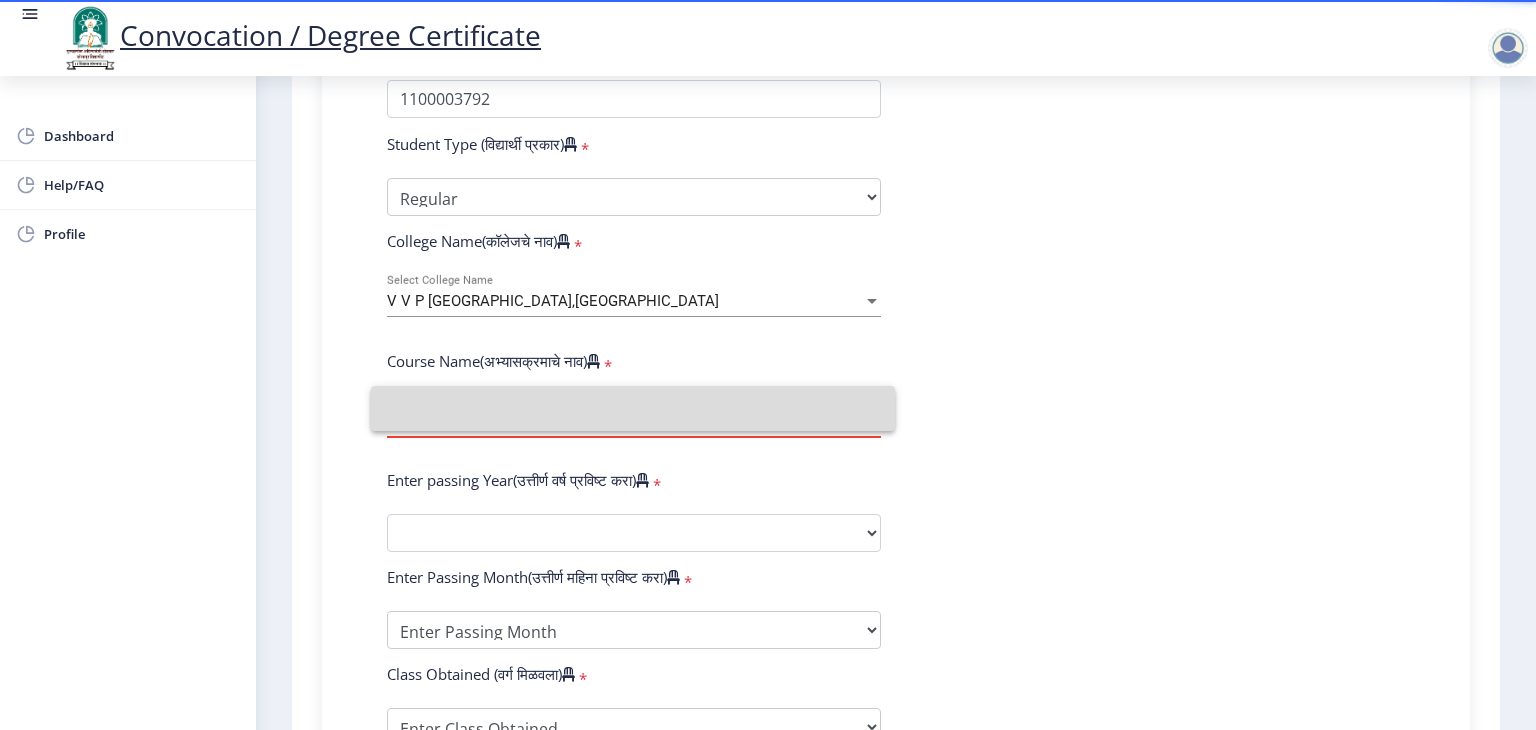 click at bounding box center (633, 408) 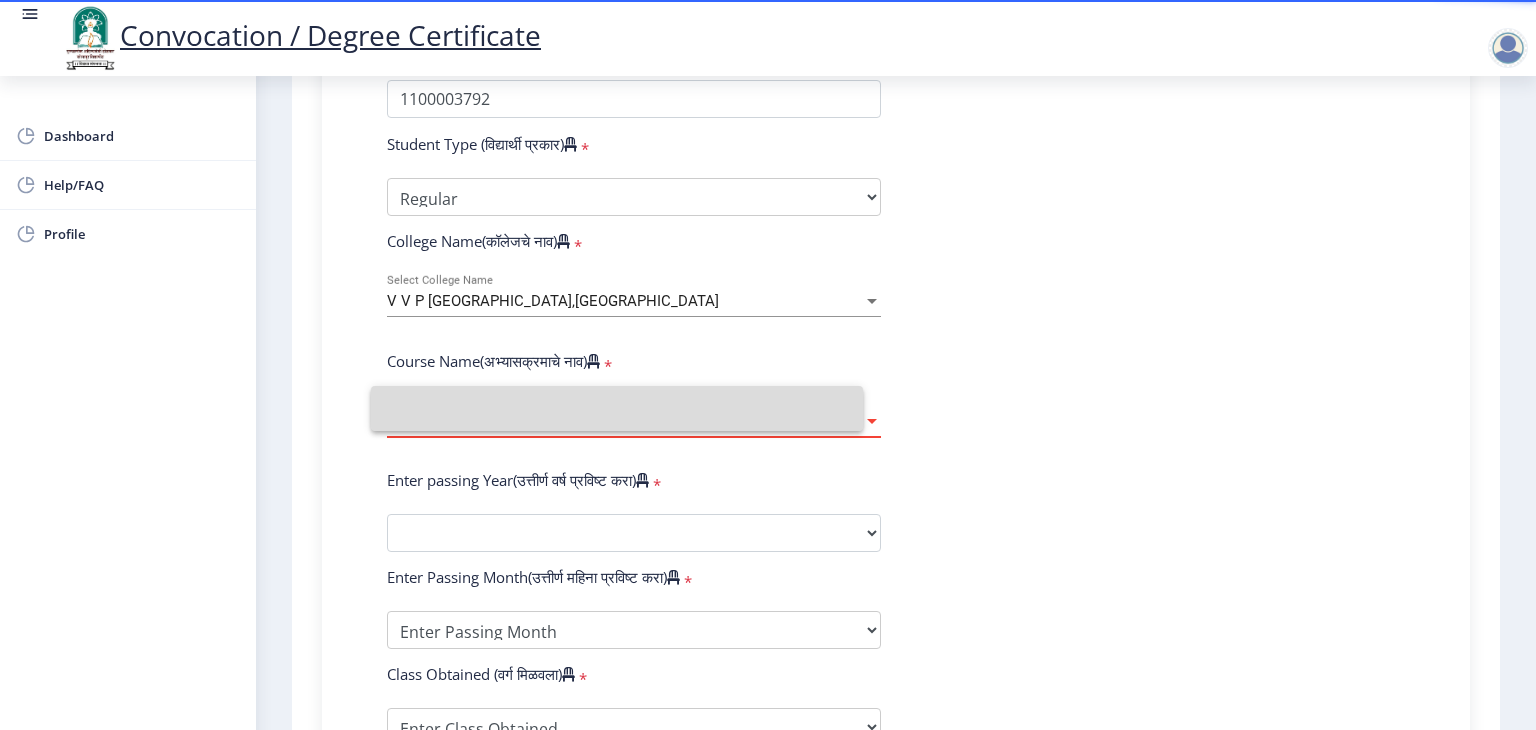 click at bounding box center [617, 408] 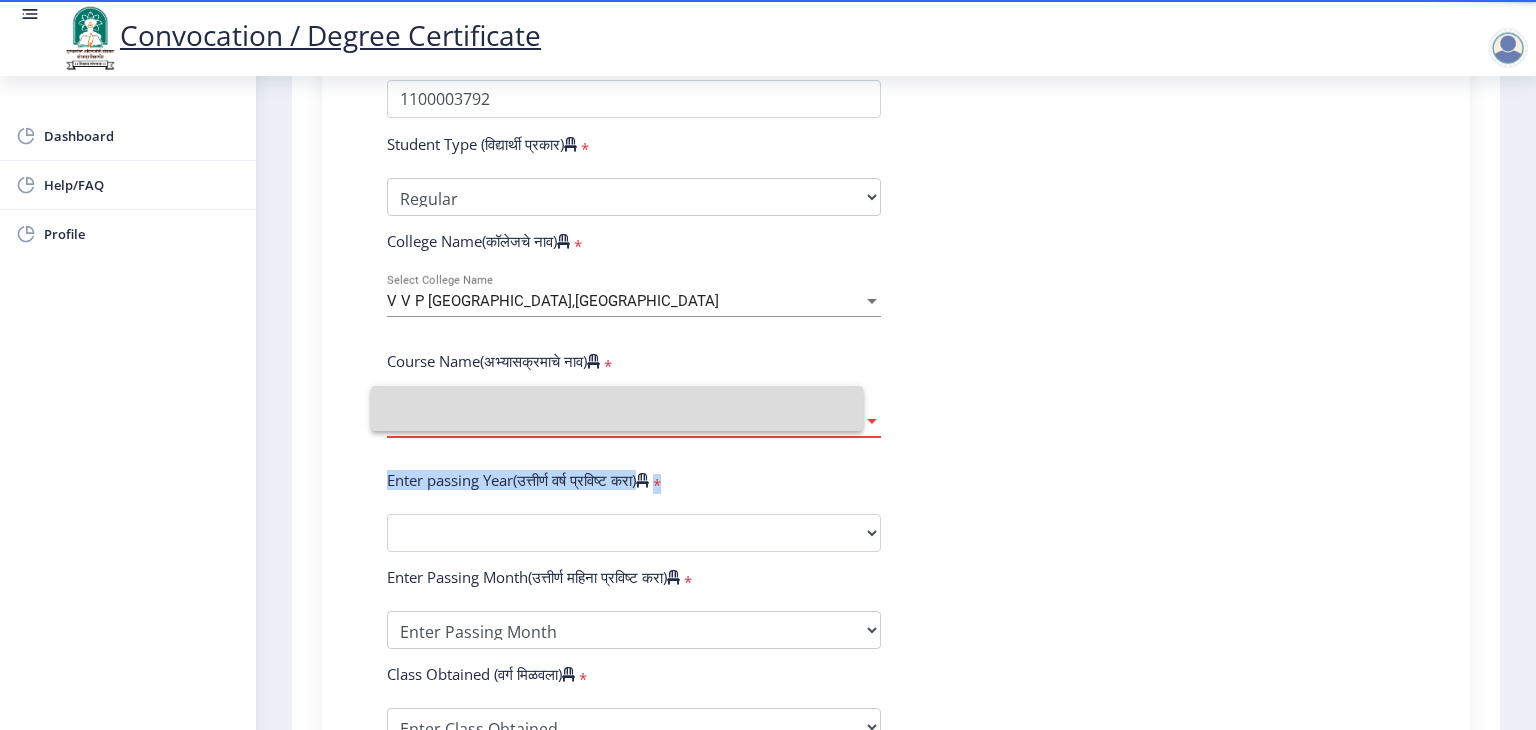 drag, startPoint x: 872, startPoint y: 410, endPoint x: 896, endPoint y: 491, distance: 84.48077 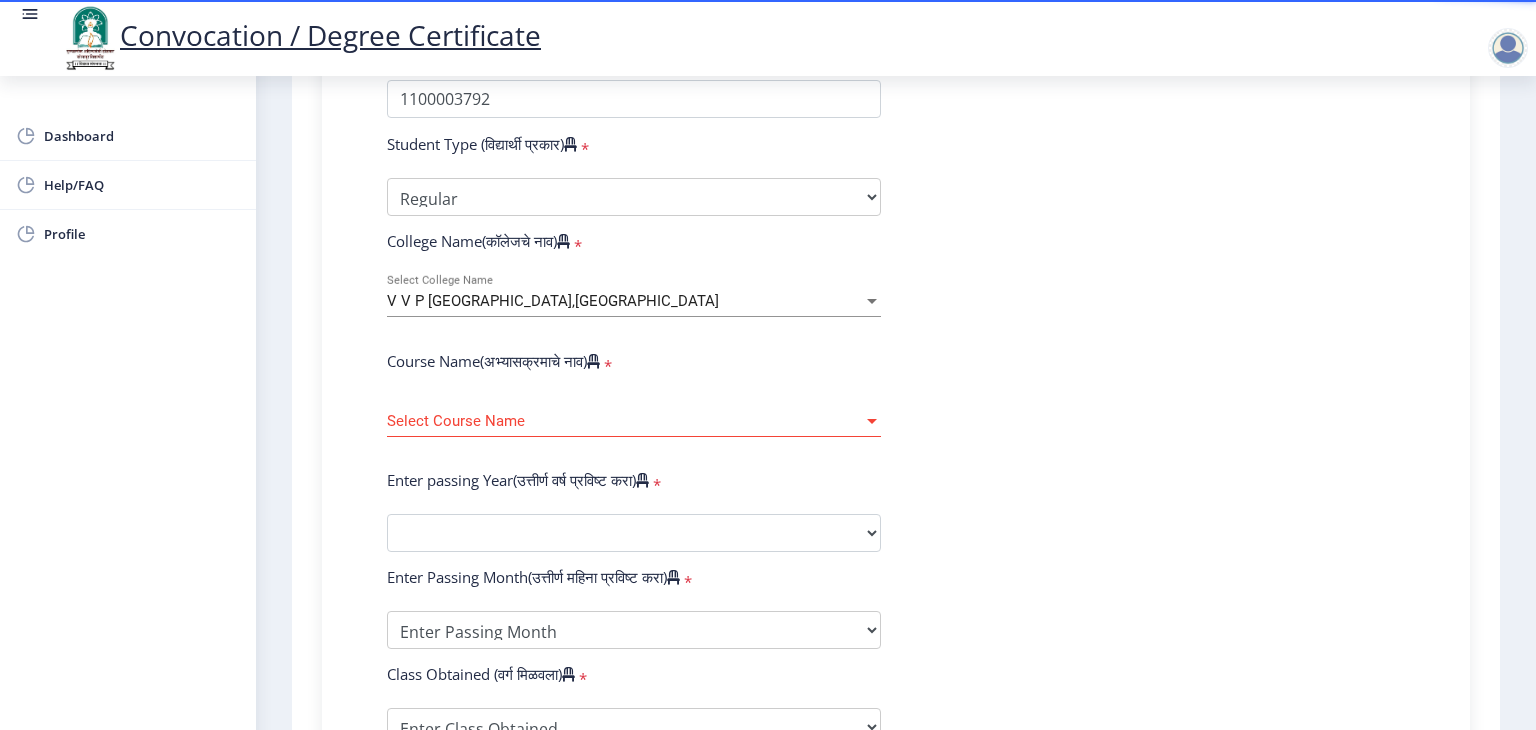 click on "Enter Your PRN Number (तुमचा पीआरएन (कायम नोंदणी क्रमांक) एंटर करा)   * Student Type (विद्यार्थी प्रकार)    * Select Student Type Regular External College Name(कॉलेजचे नाव)   * V V P Institute of Engineering and Technology,Solapur Select College Name Course Name(अभ्यासक्रमाचे नाव)   * Select Course Name Select Course Name Enter passing Year(उत्तीर्ण वर्ष प्रविष्ट करा)   *  2025   2024   2023   2022   2021   2020   2019   2018   2017   2016   2015   2014   2013   2012   2011   2010   2009   2008   2007   2006   2005   2004   2003   2002   2001   2000   1999   1998   1997   1996   1995   1994   1993   1992   1991   1990   1989   1988   1987   1986   1985   1984   1983   1982   1981   1980   1979   1978   1977   1976  * Enter Passing Month March April May October November December * Enter Class Obtained *" 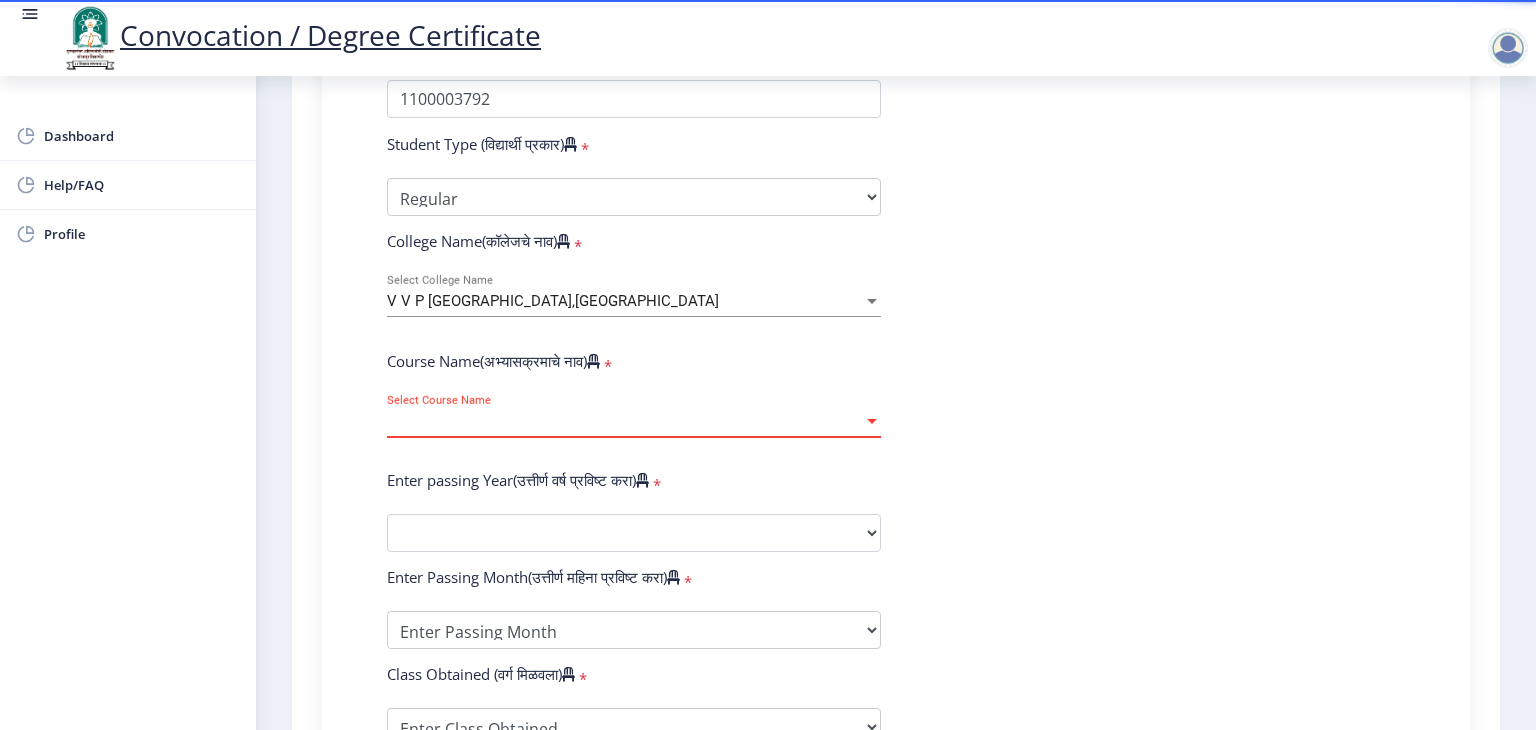 click at bounding box center (872, 421) 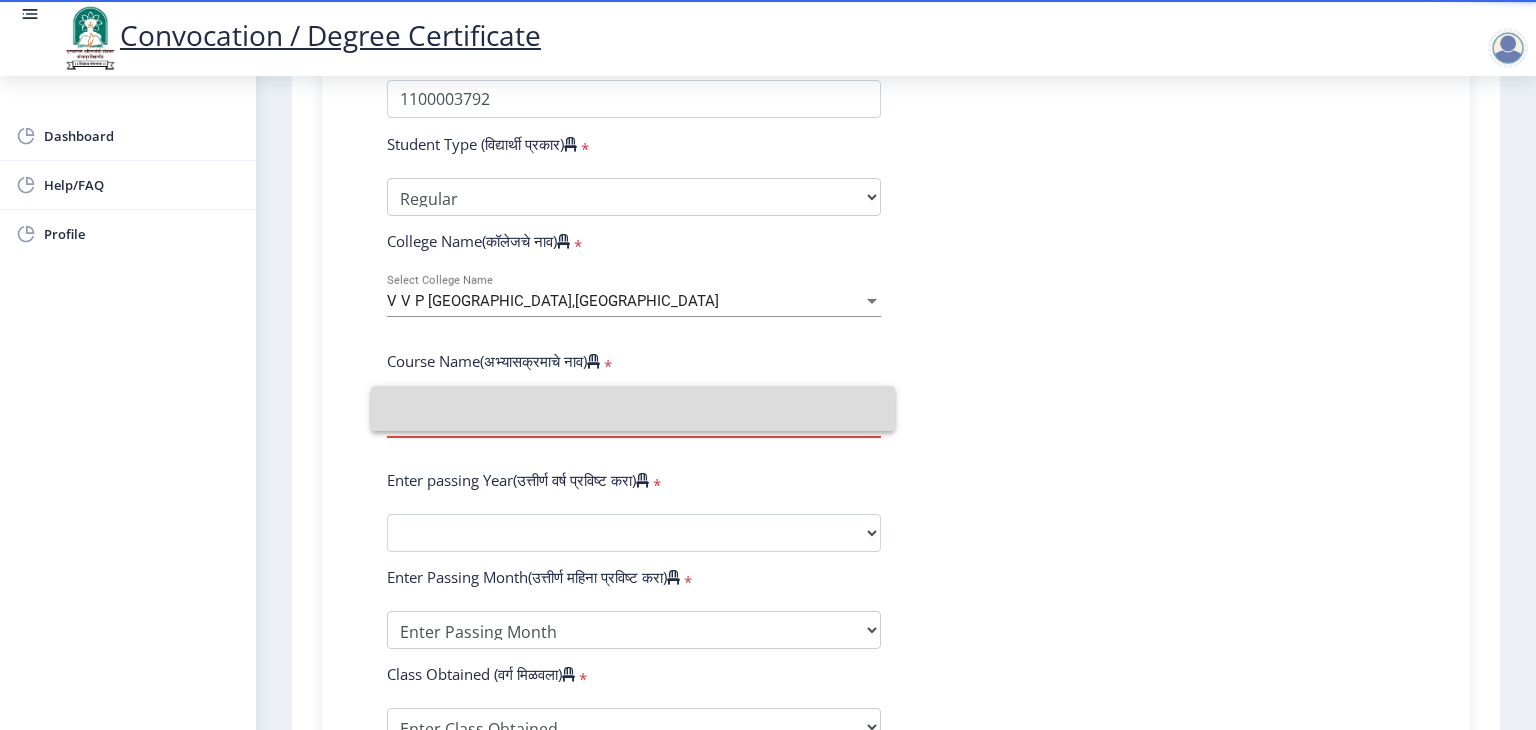 click at bounding box center [633, 408] 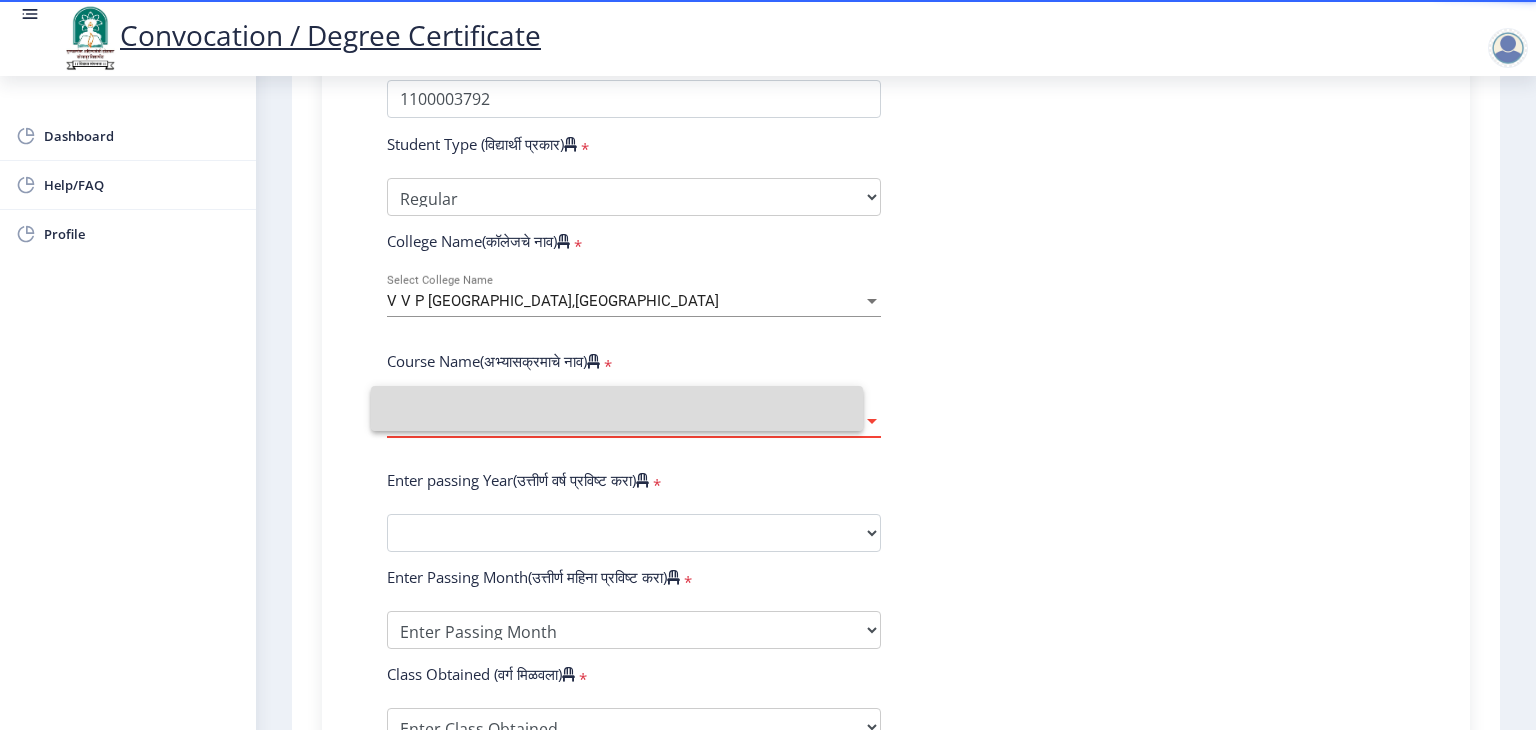 click at bounding box center (872, 421) 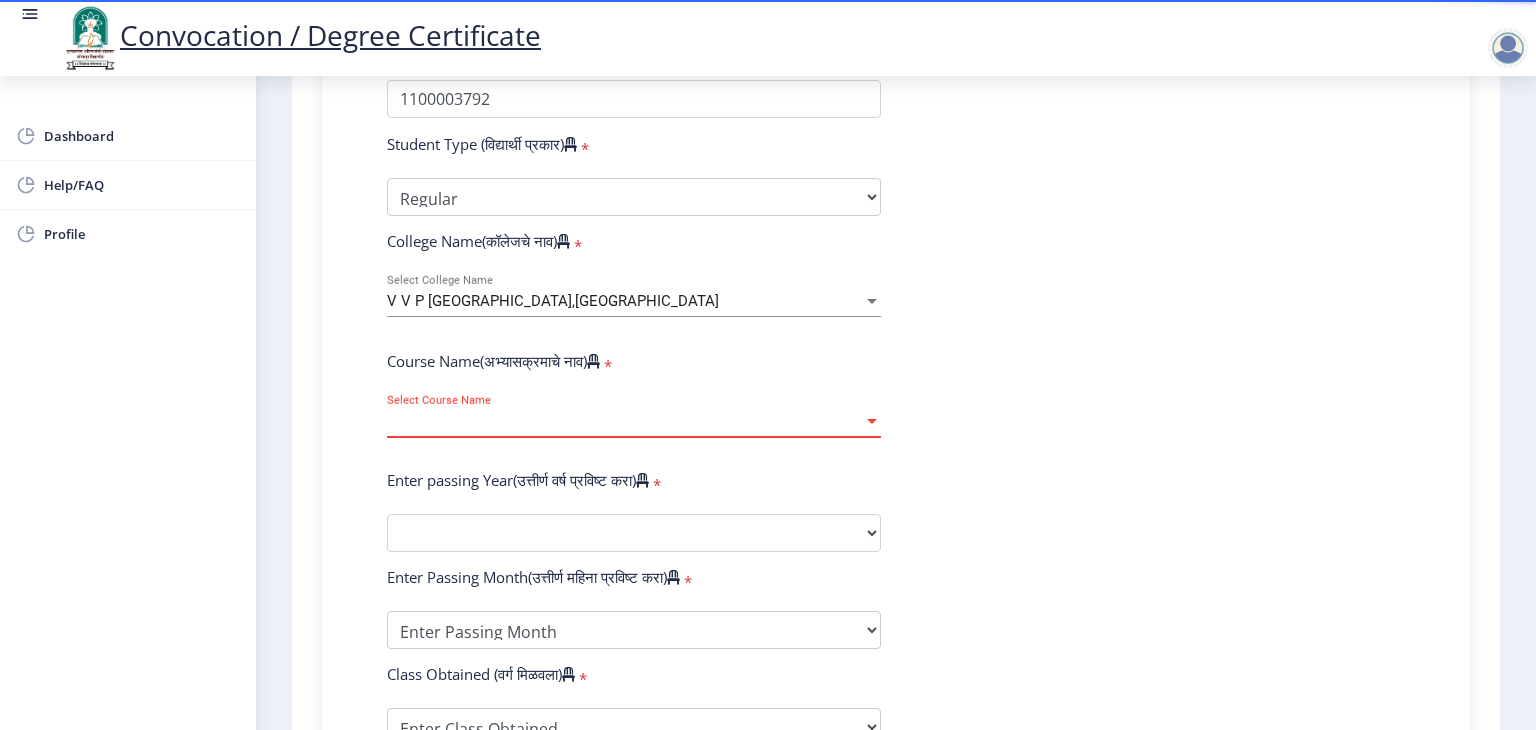 click at bounding box center (872, 421) 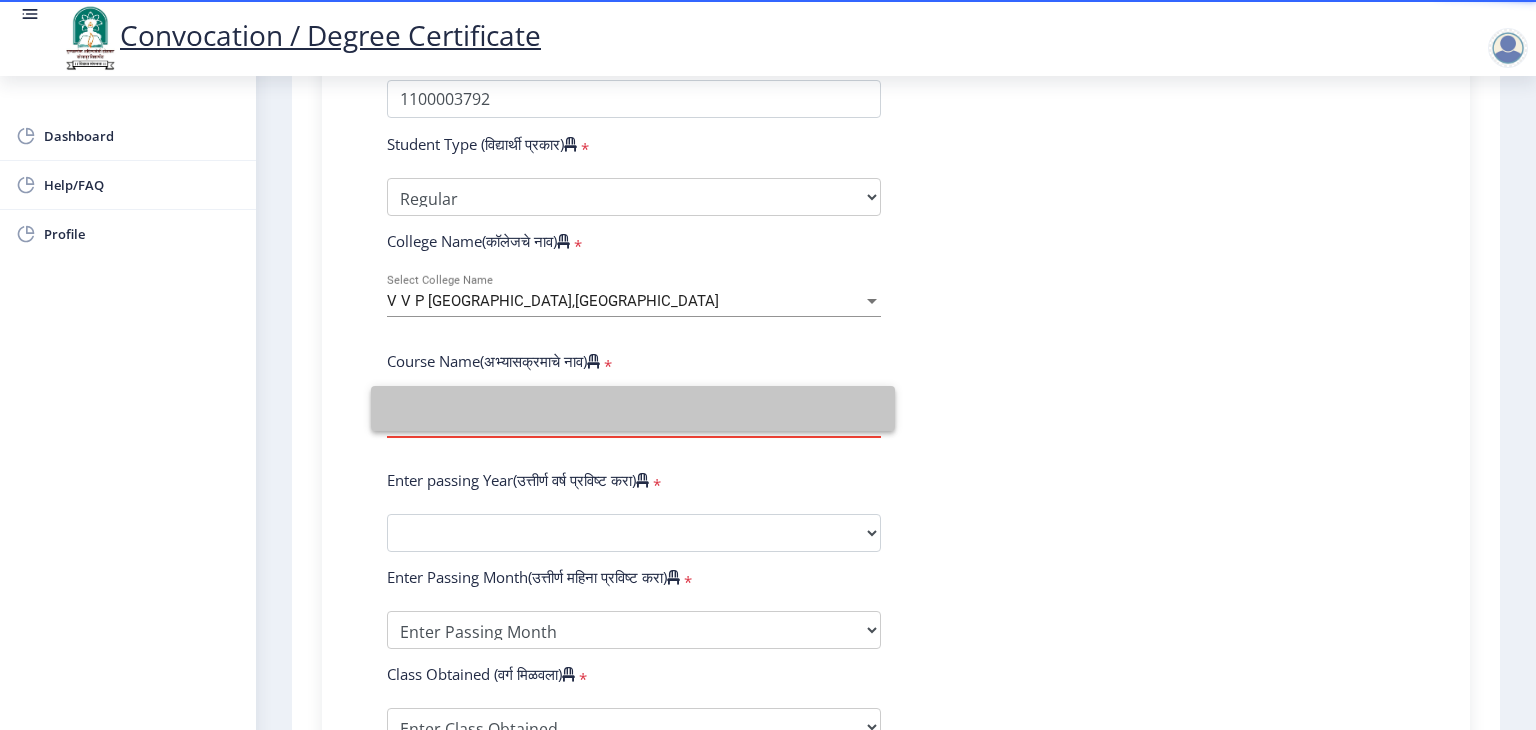 click at bounding box center (633, 408) 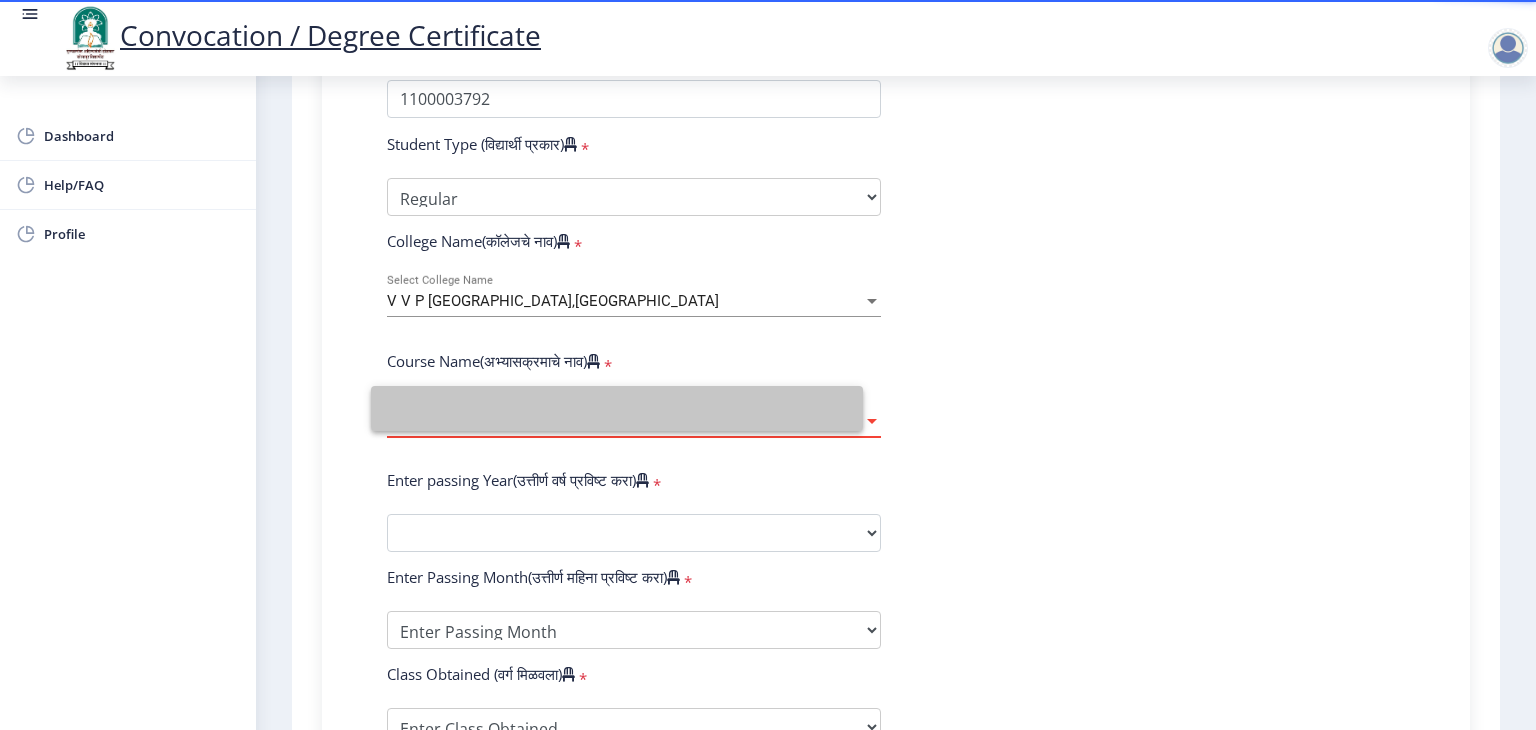 click at bounding box center (872, 421) 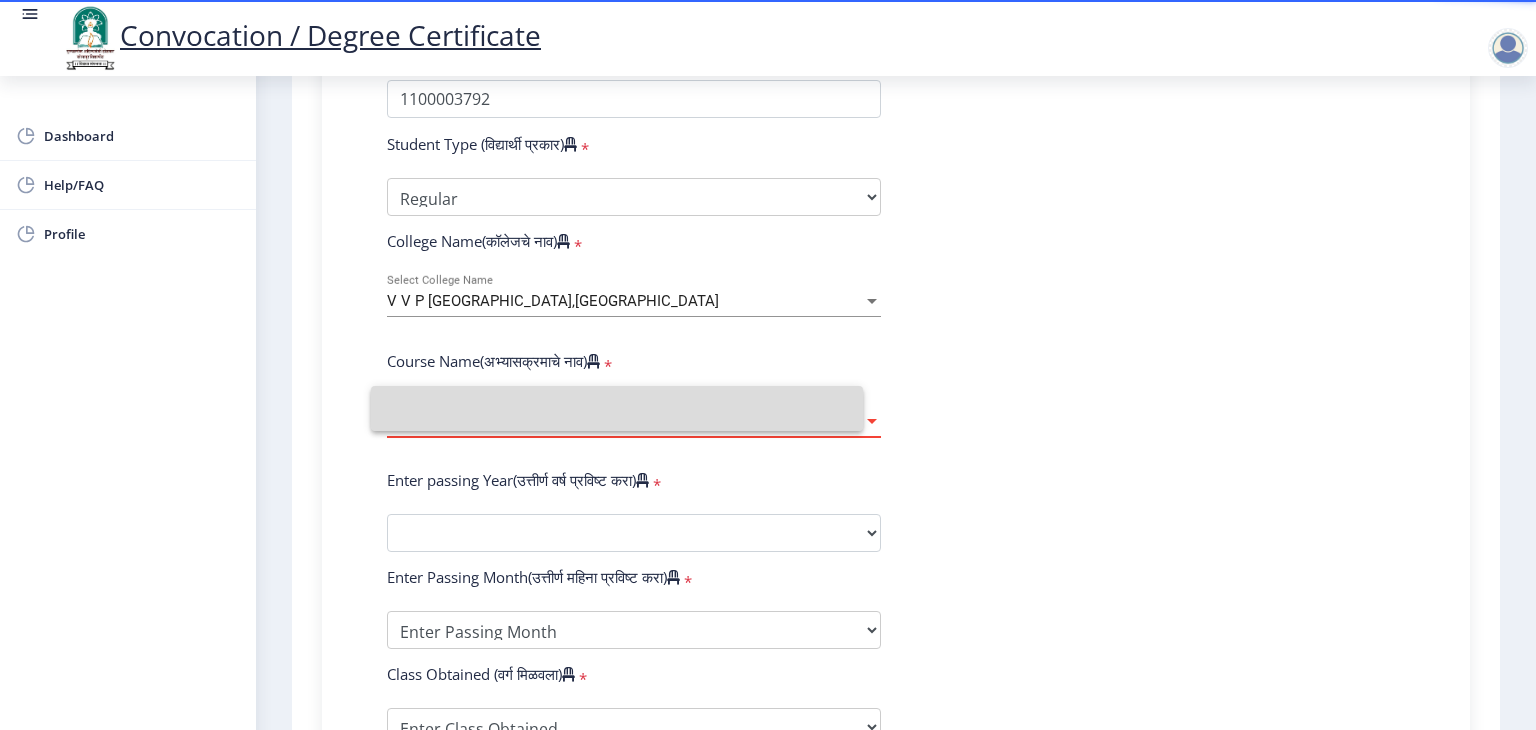 click at bounding box center (617, 408) 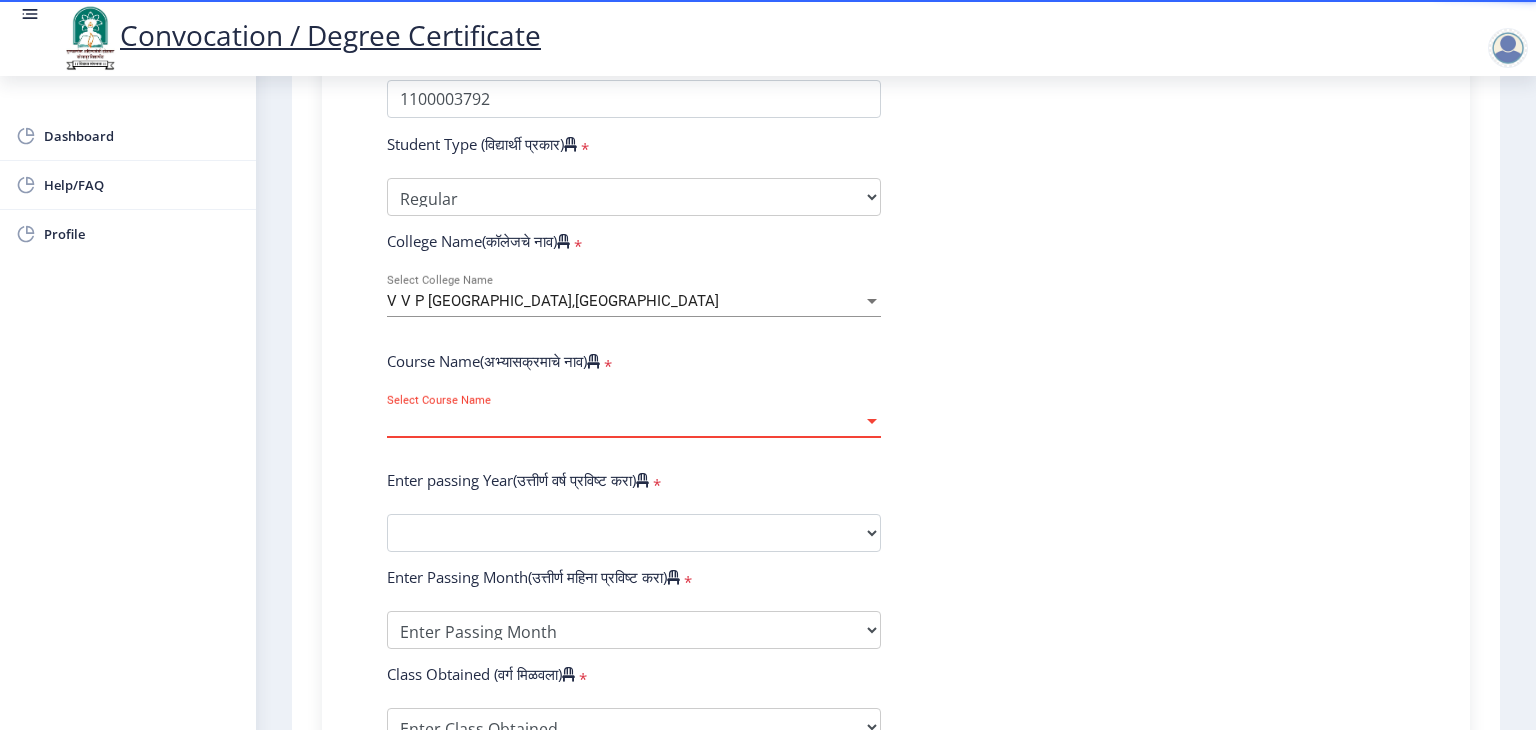 click at bounding box center [872, 421] 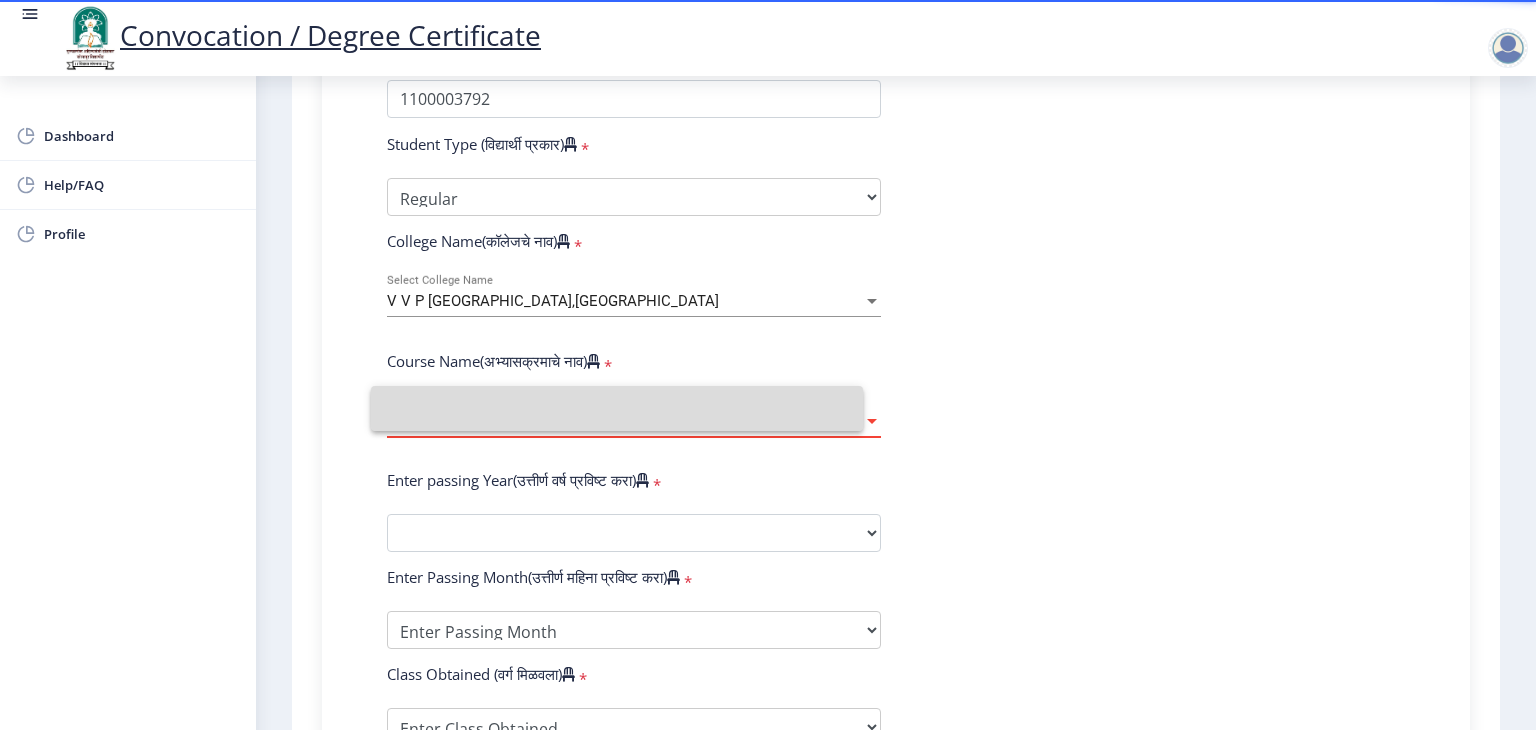 click at bounding box center [872, 421] 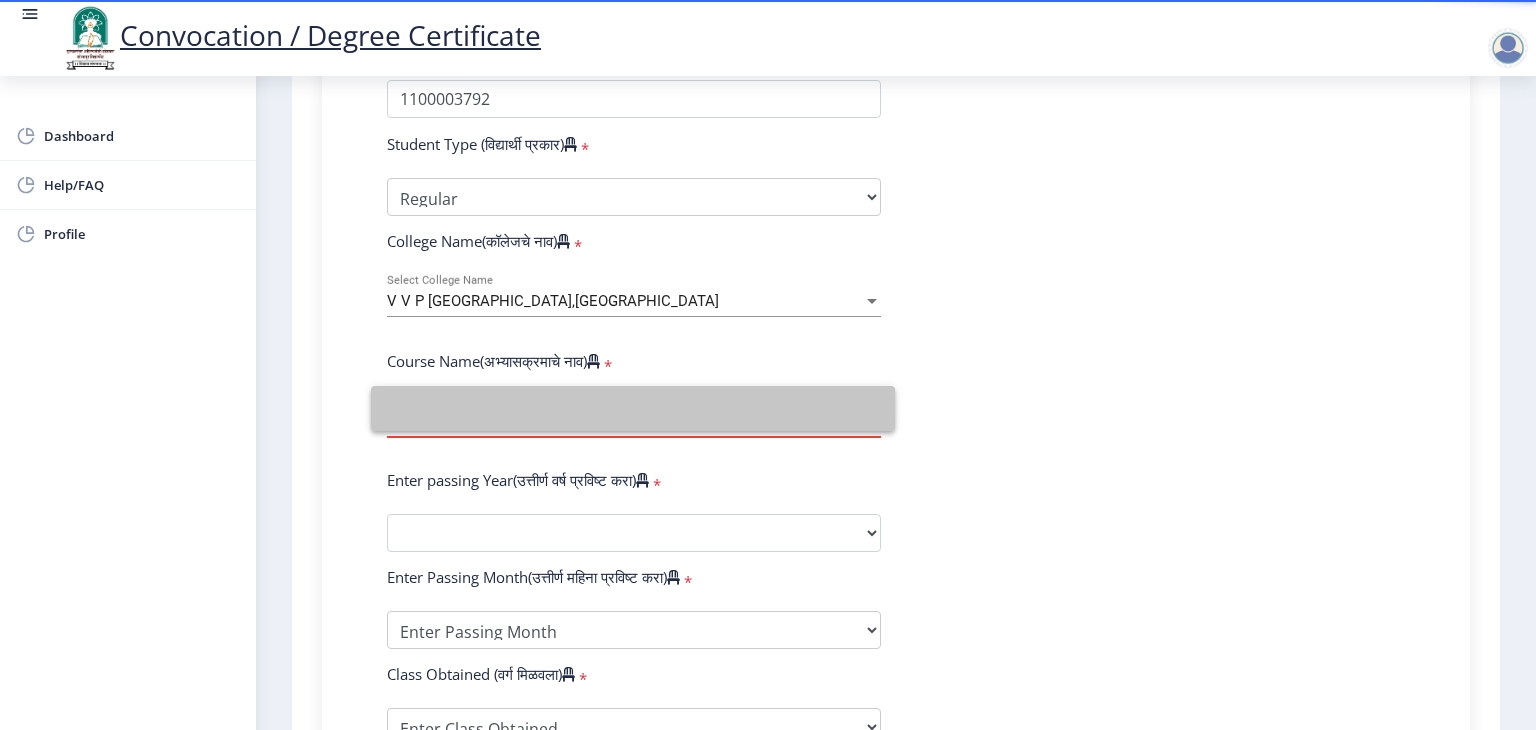 click at bounding box center (633, 408) 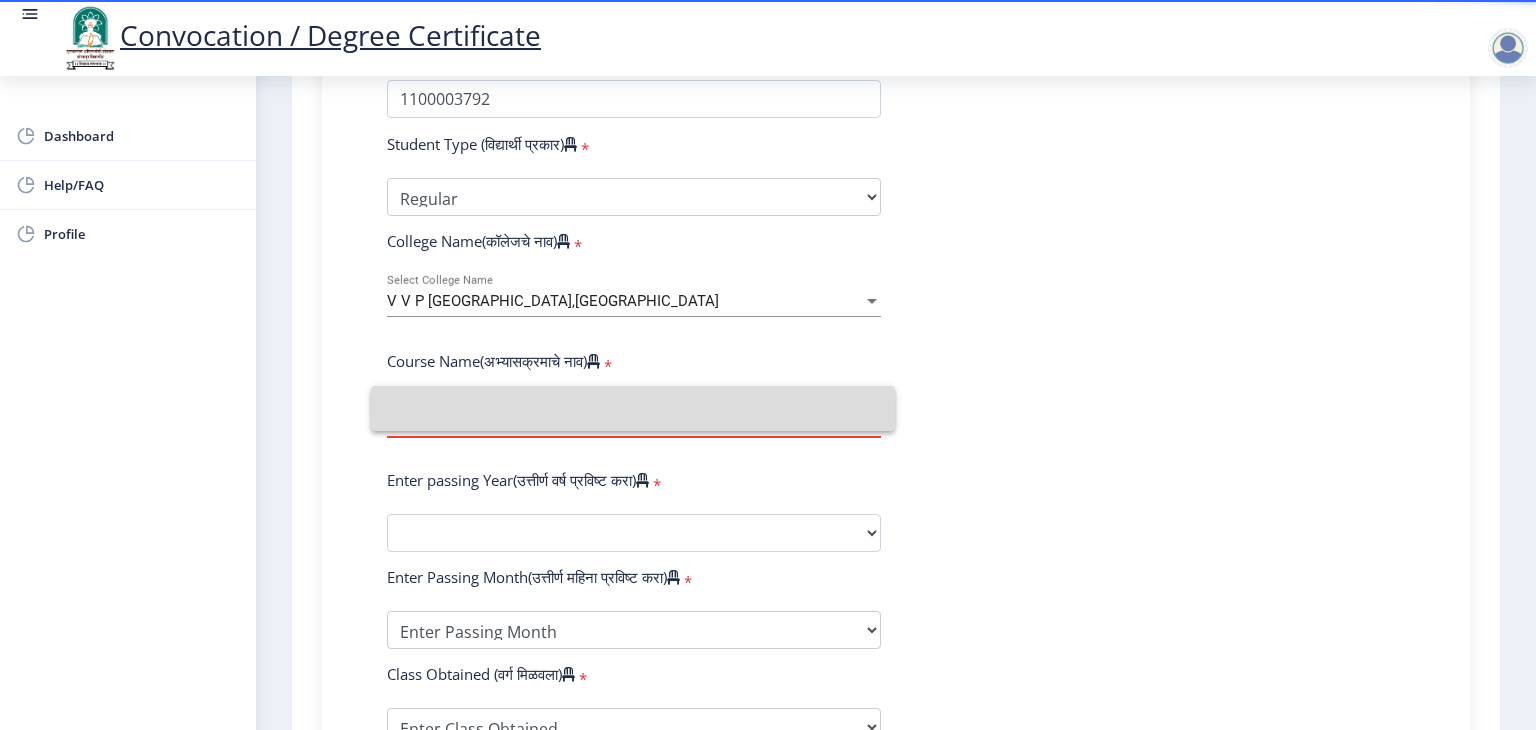 click at bounding box center [633, 408] 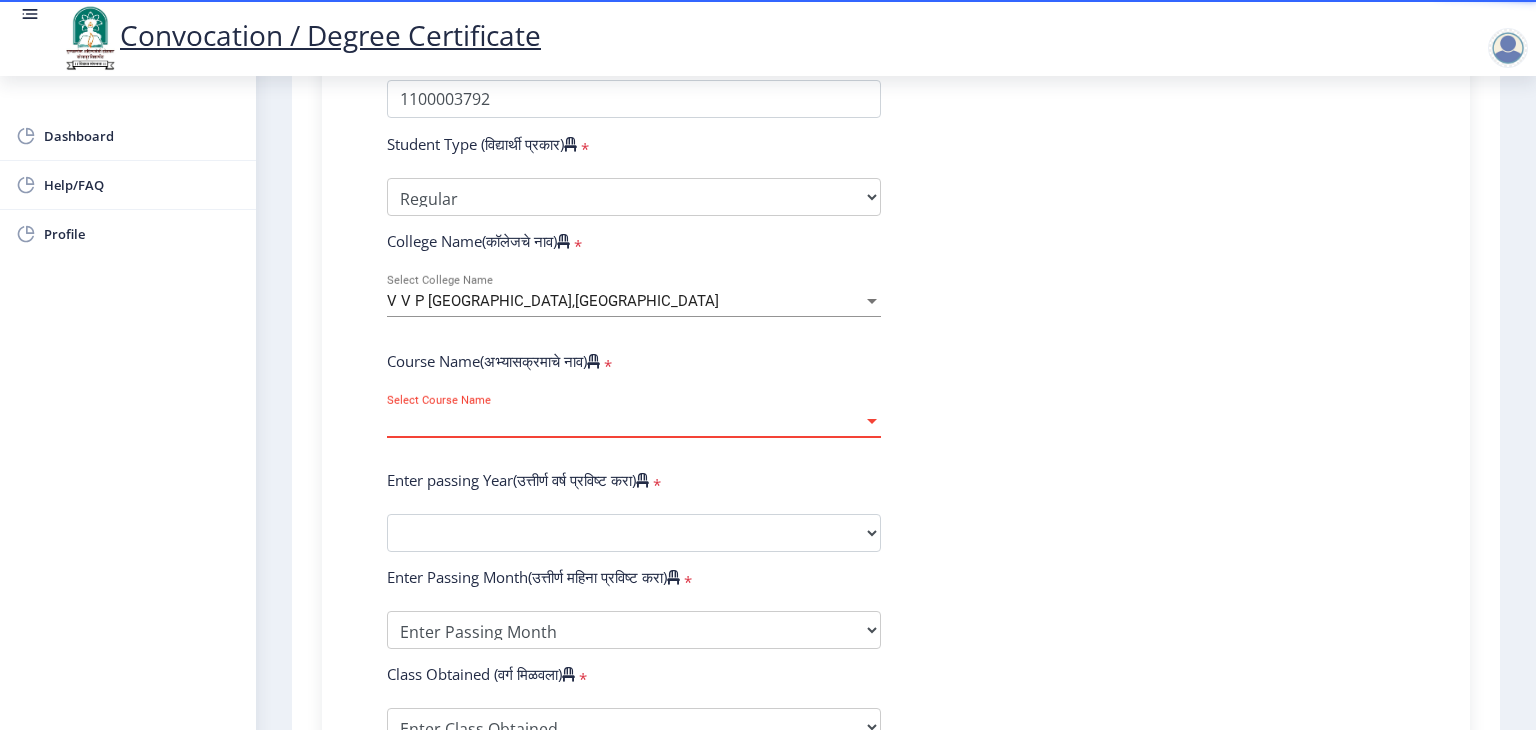 click at bounding box center [872, 421] 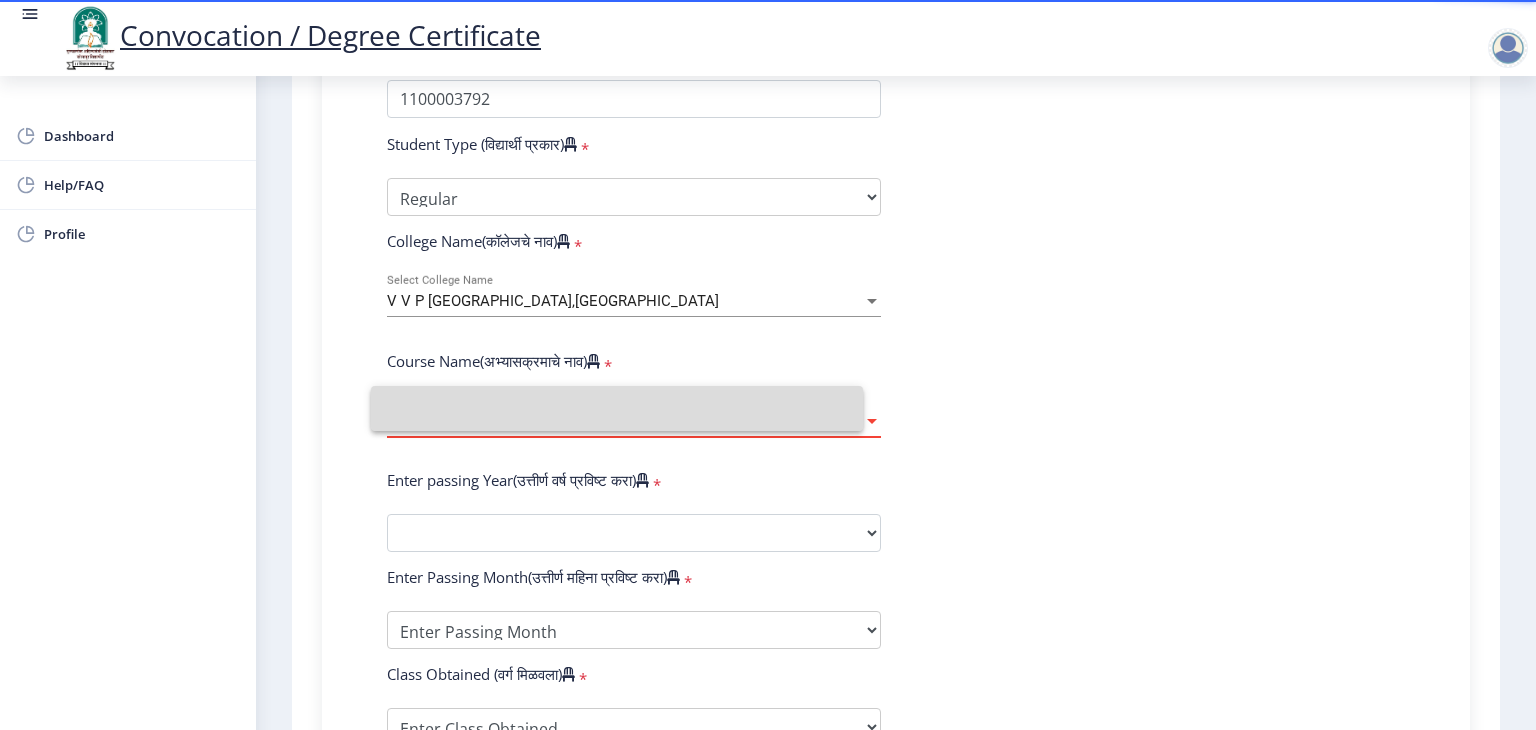 click at bounding box center [617, 408] 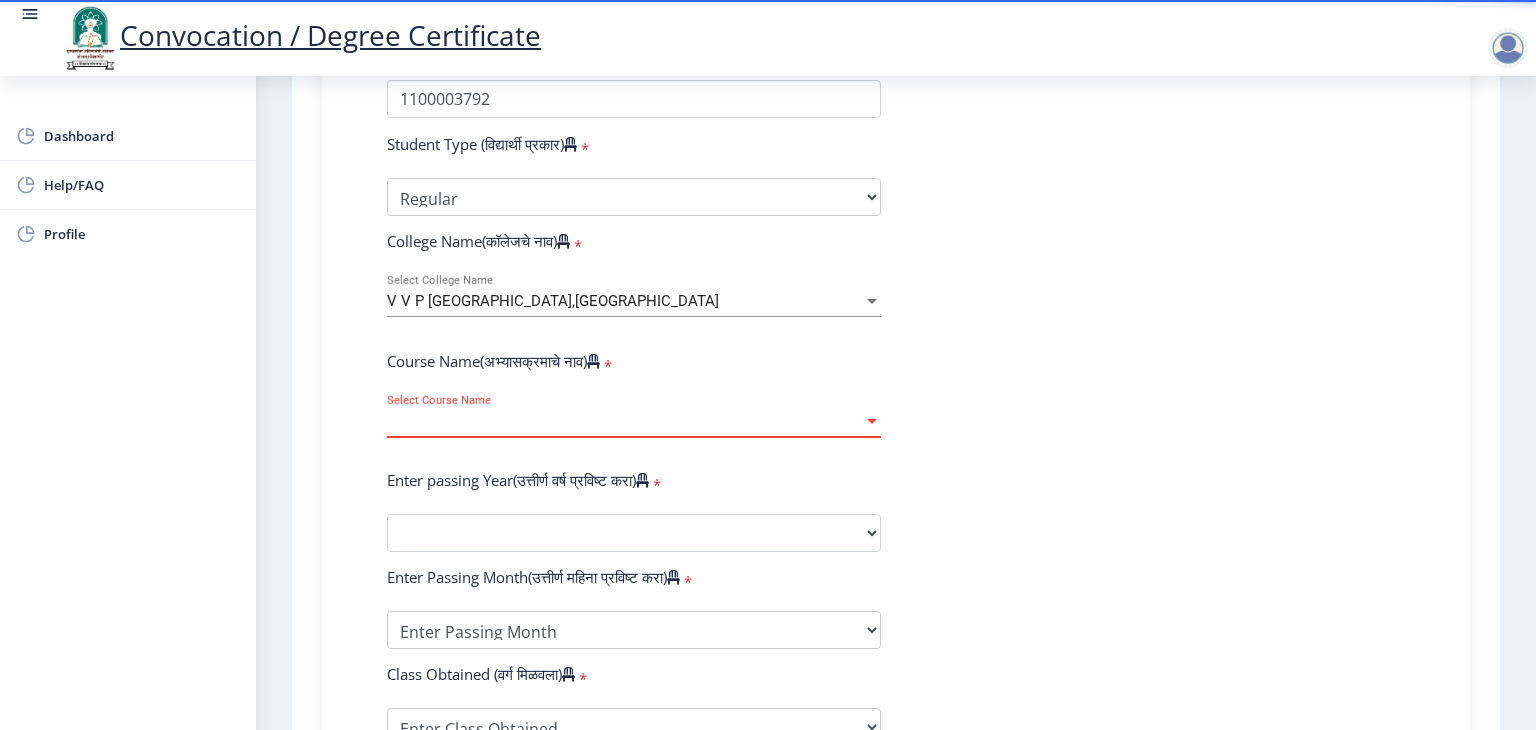 click at bounding box center (872, 421) 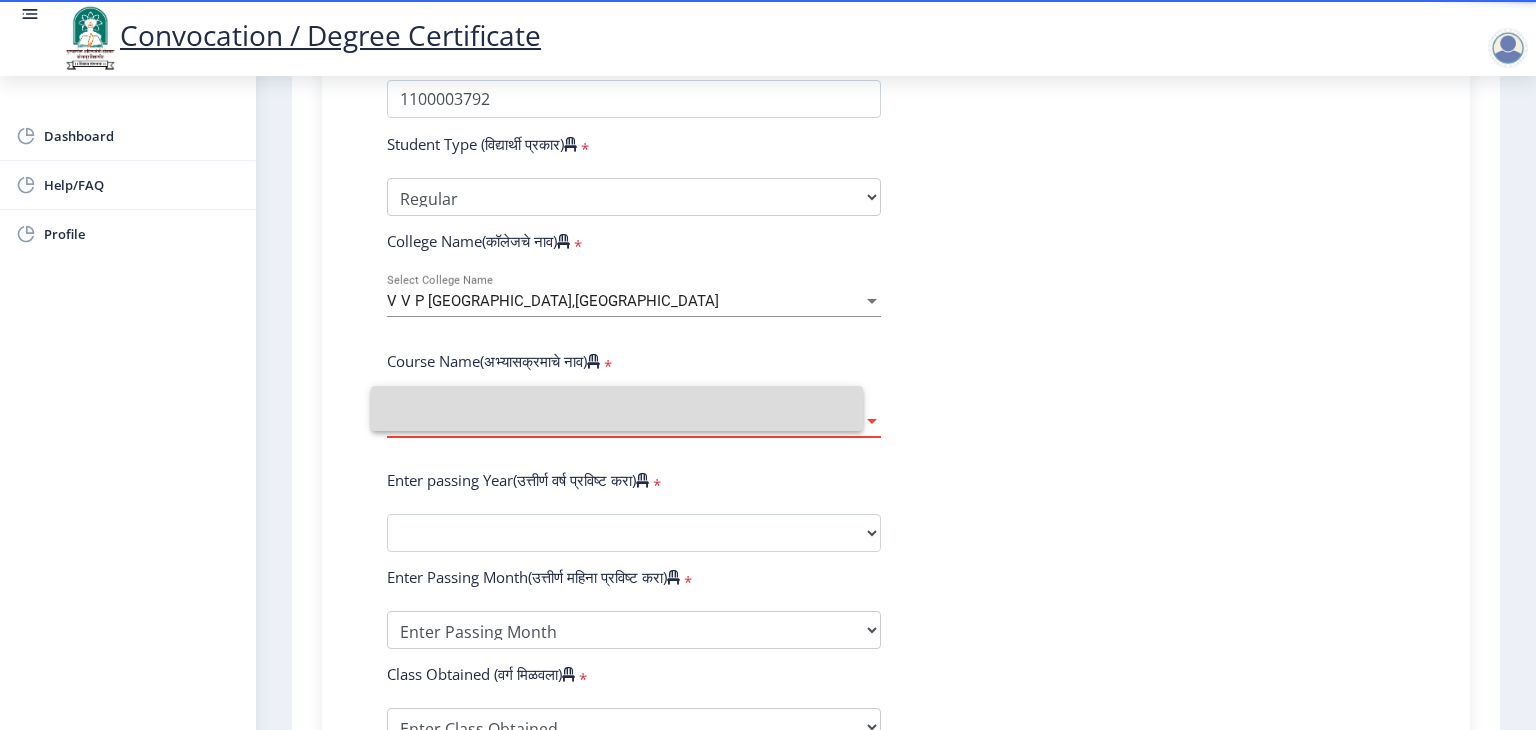 click at bounding box center (617, 408) 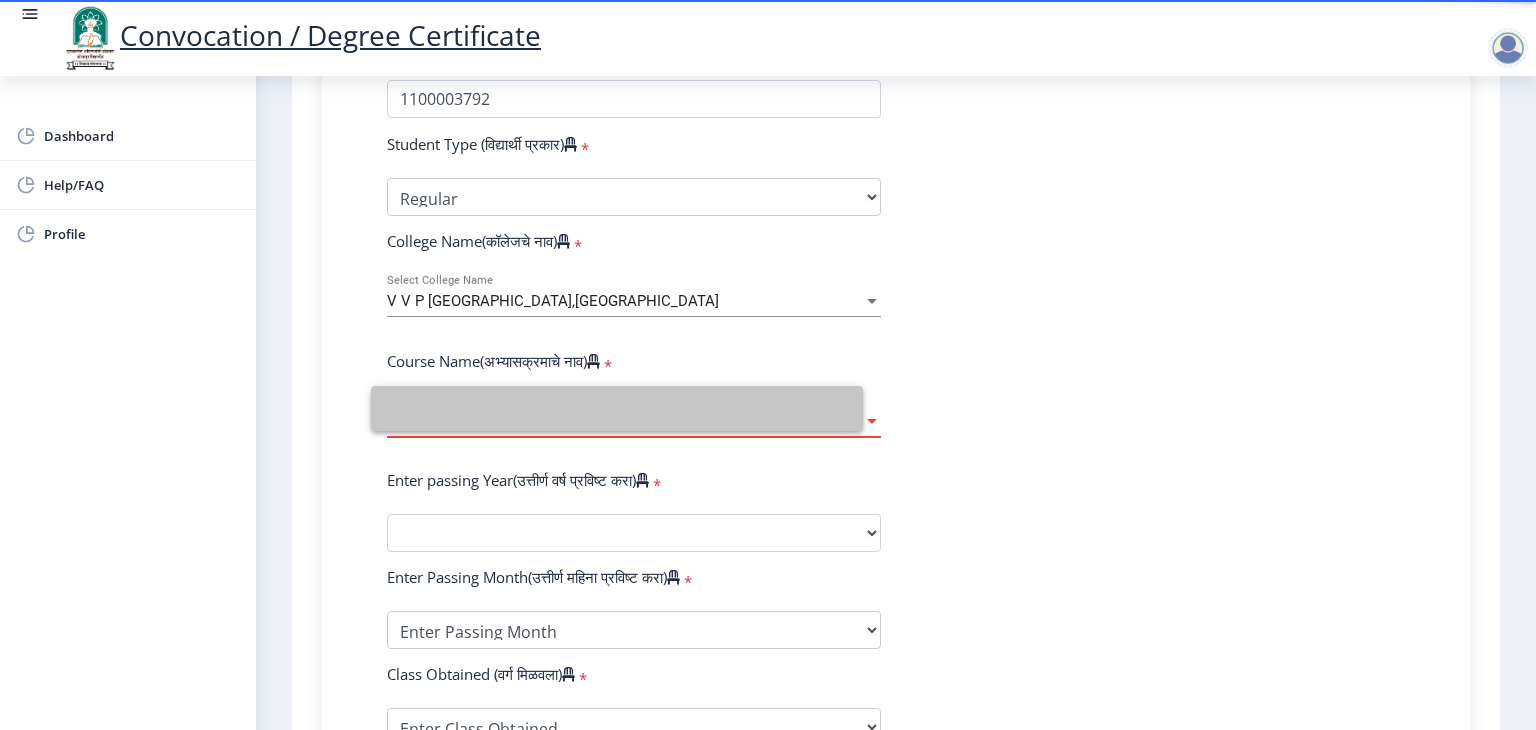click at bounding box center [872, 421] 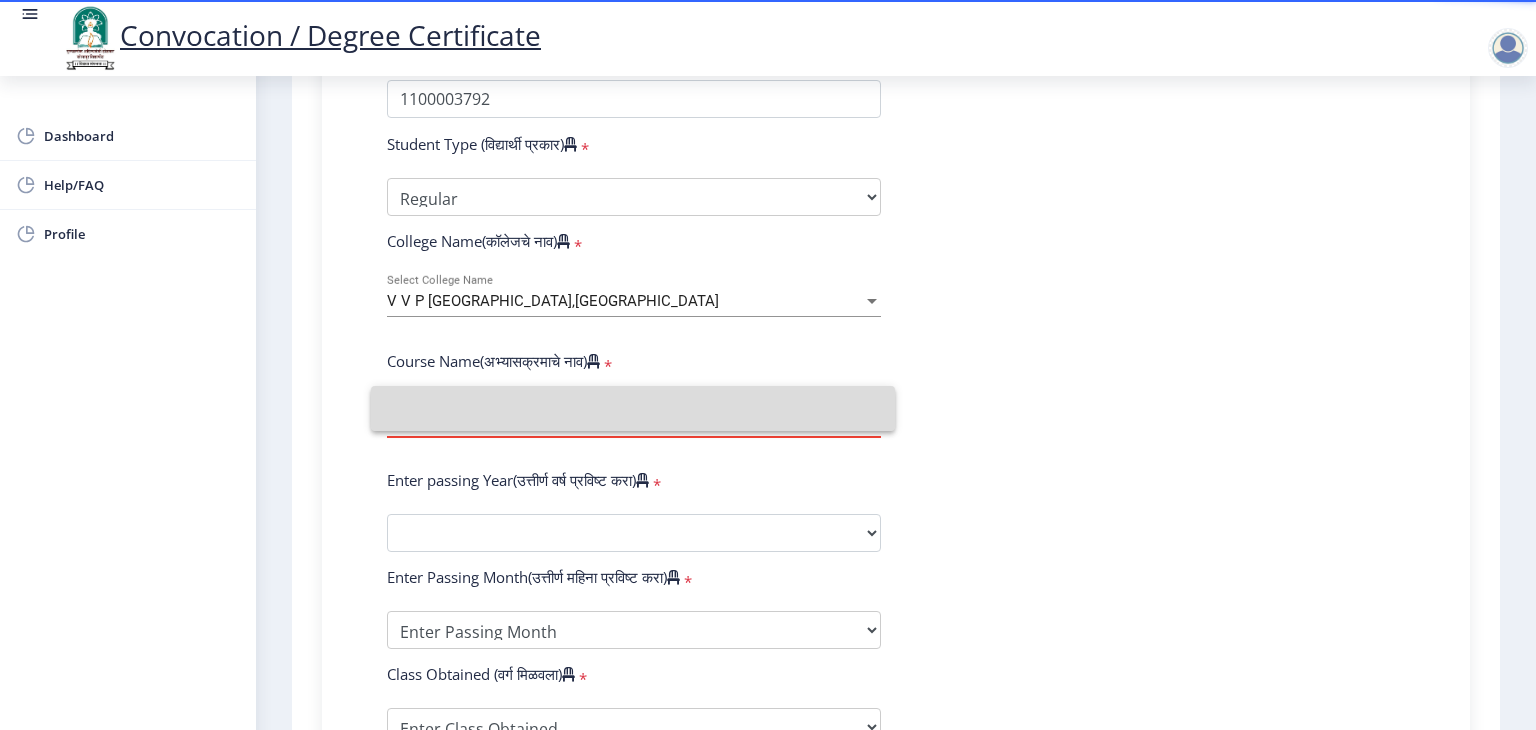 click at bounding box center [633, 408] 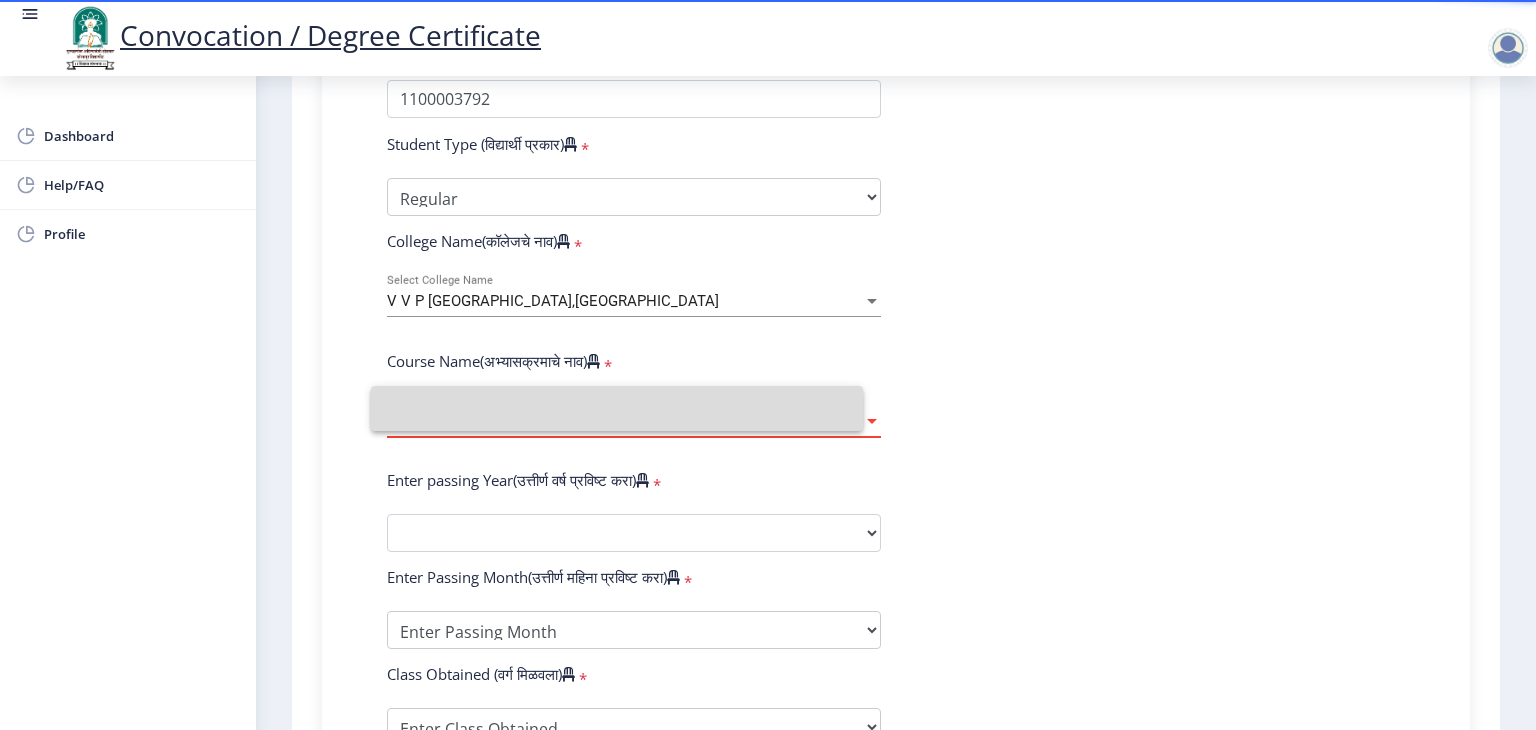 click at bounding box center [617, 408] 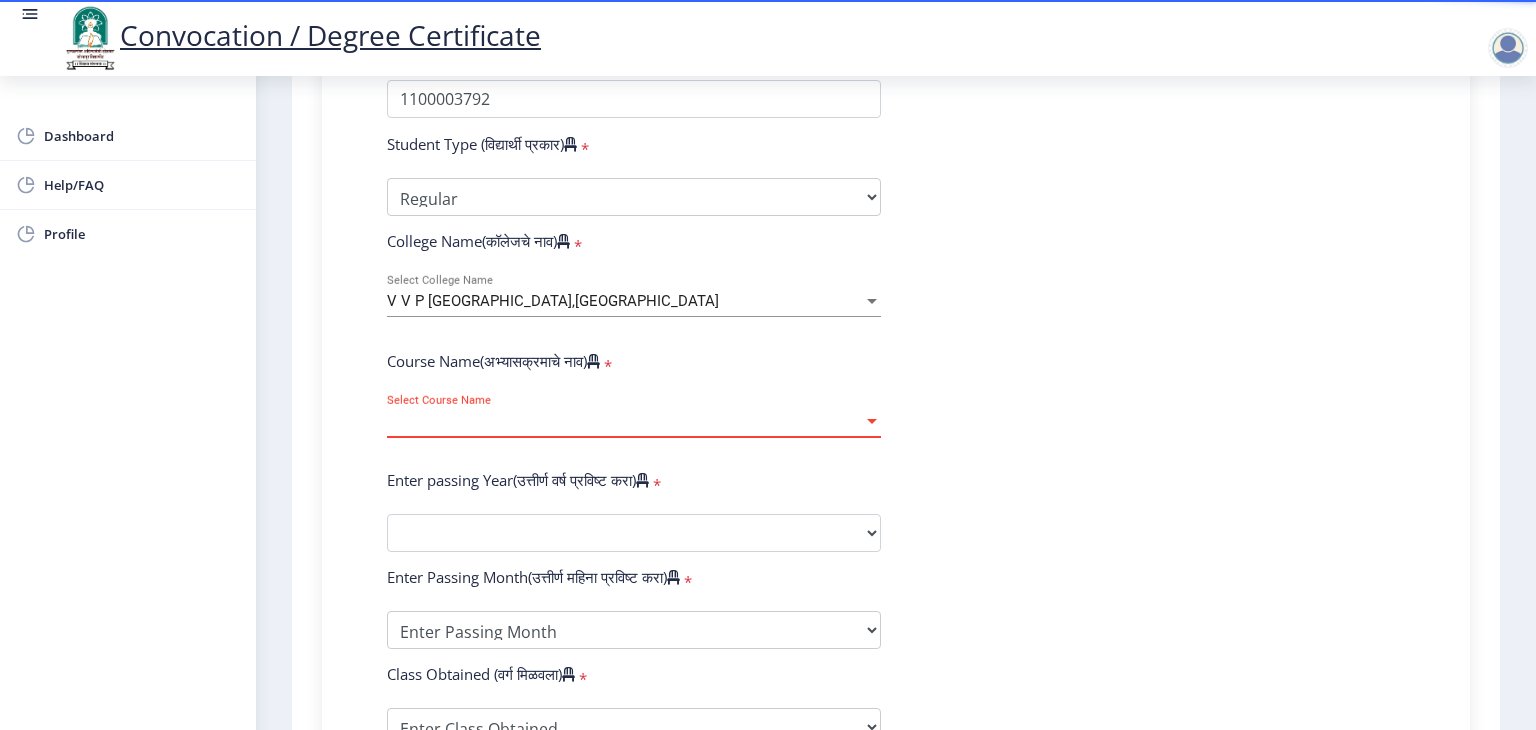 click at bounding box center (872, 421) 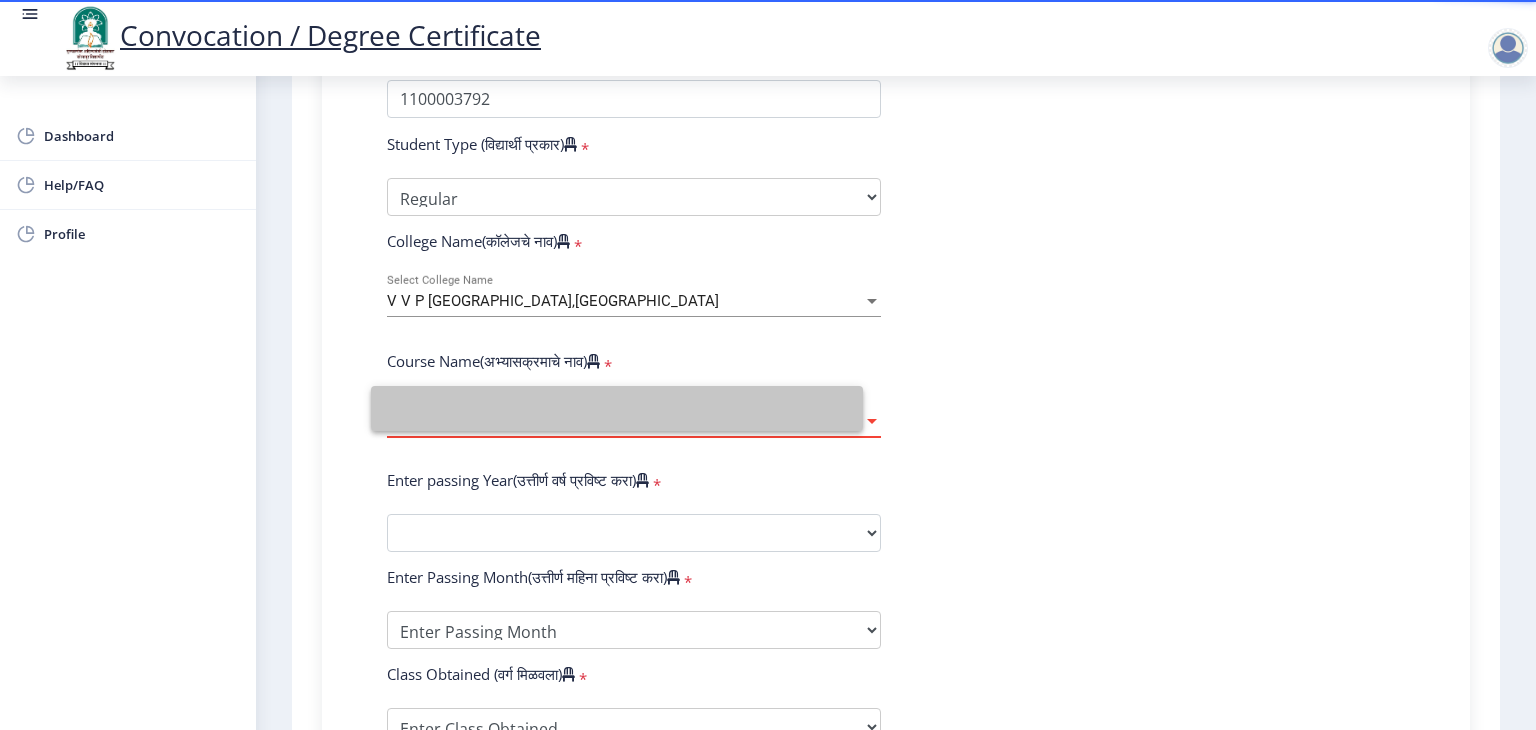 click at bounding box center (617, 408) 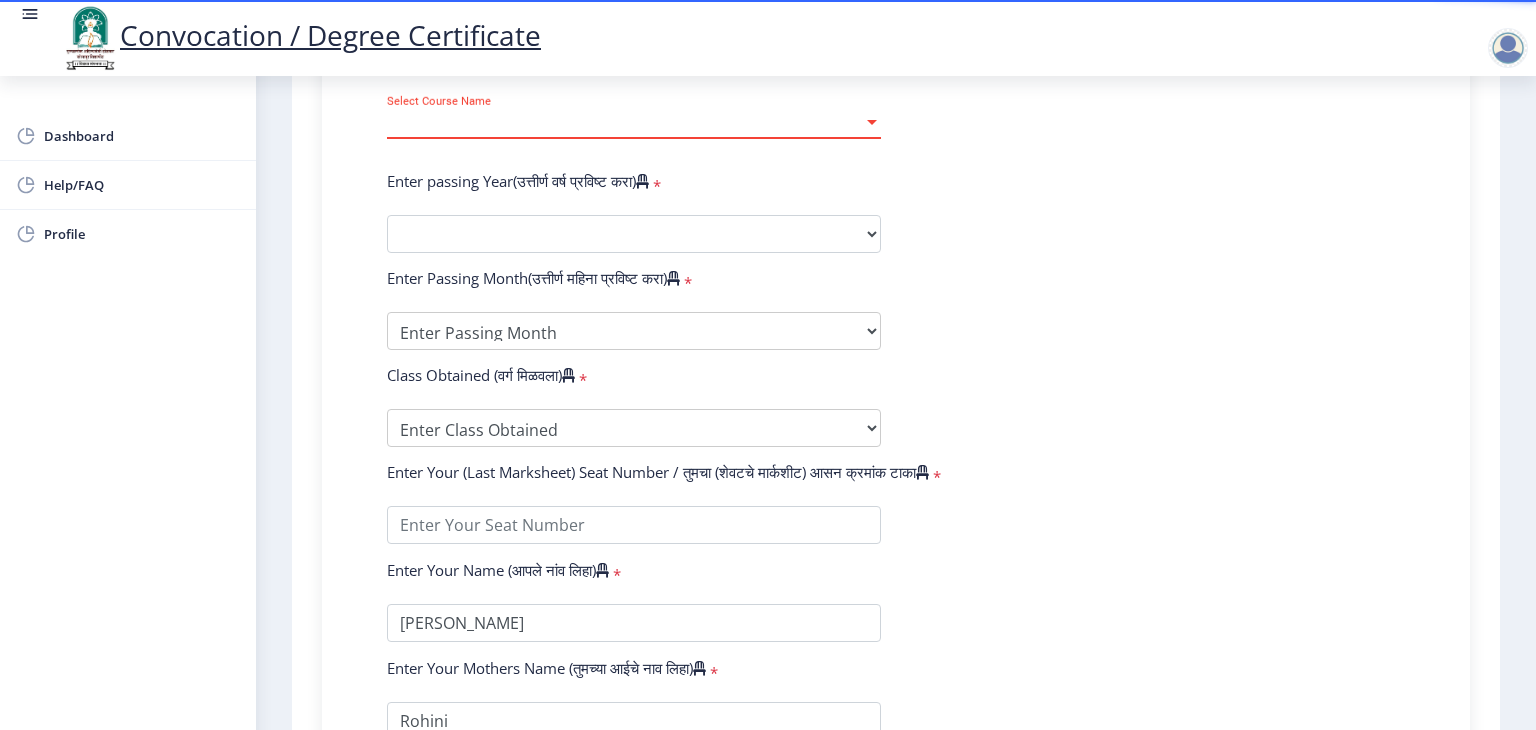 scroll, scrollTop: 932, scrollLeft: 0, axis: vertical 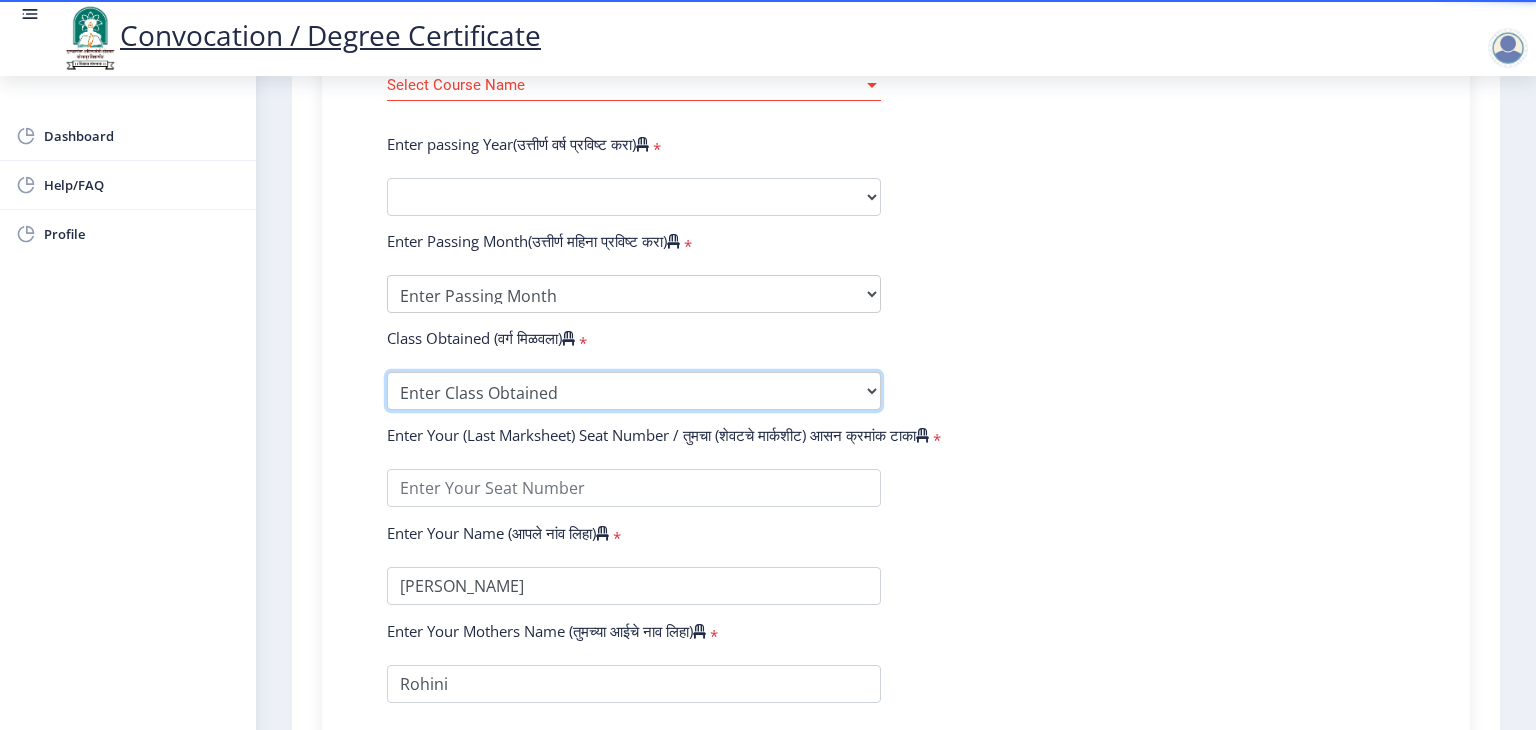 click on "Enter Class Obtained FIRST CLASS WITH DISTINCTION FIRST CLASS HIGHER SECOND CLASS SECOND CLASS PASS CLASS Grade O Grade A+ Grade A Grade B+ Grade B Grade C+ Grade C Grade D Grade E" at bounding box center (634, 391) 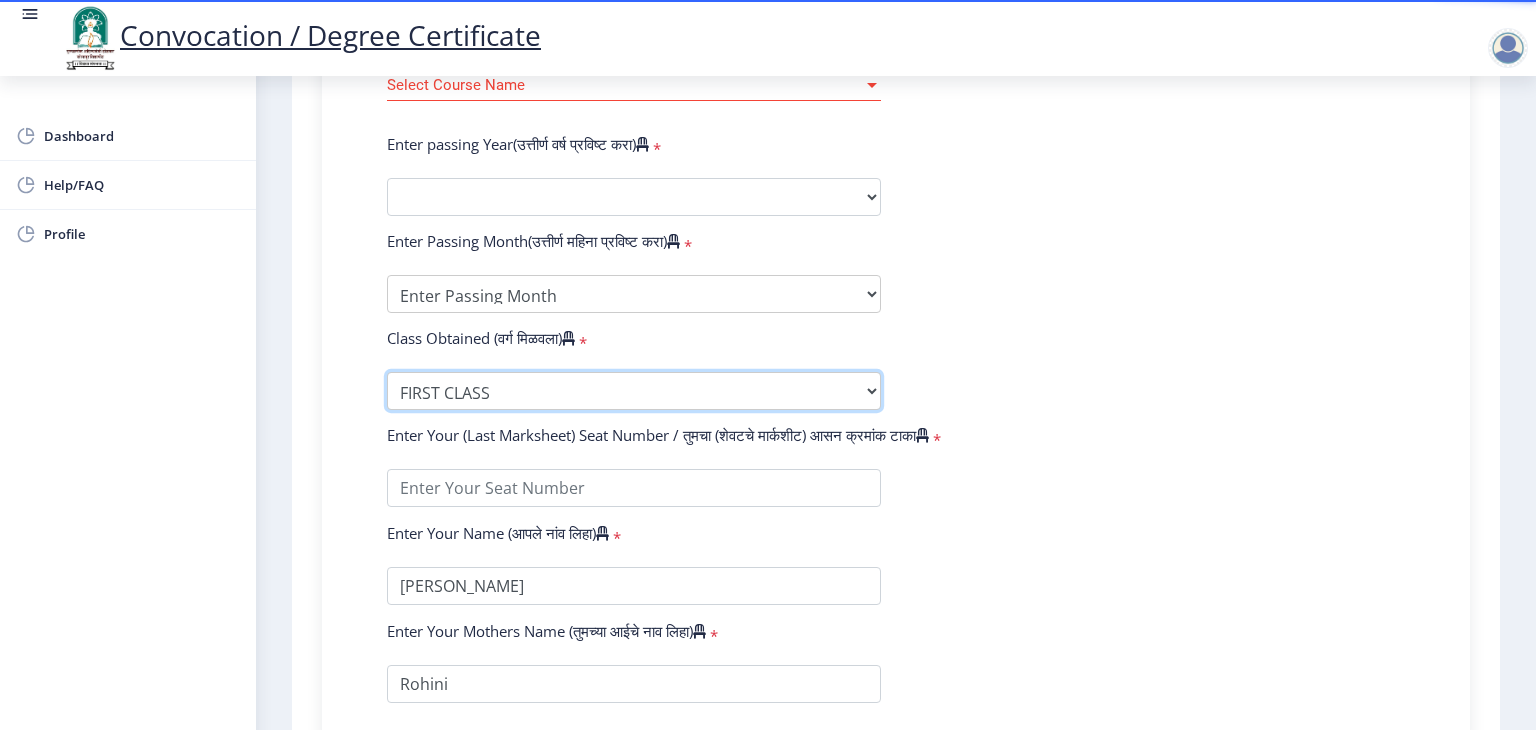 click on "Enter Class Obtained FIRST CLASS WITH DISTINCTION FIRST CLASS HIGHER SECOND CLASS SECOND CLASS PASS CLASS Grade O Grade A+ Grade A Grade B+ Grade B Grade C+ Grade C Grade D Grade E" at bounding box center [634, 391] 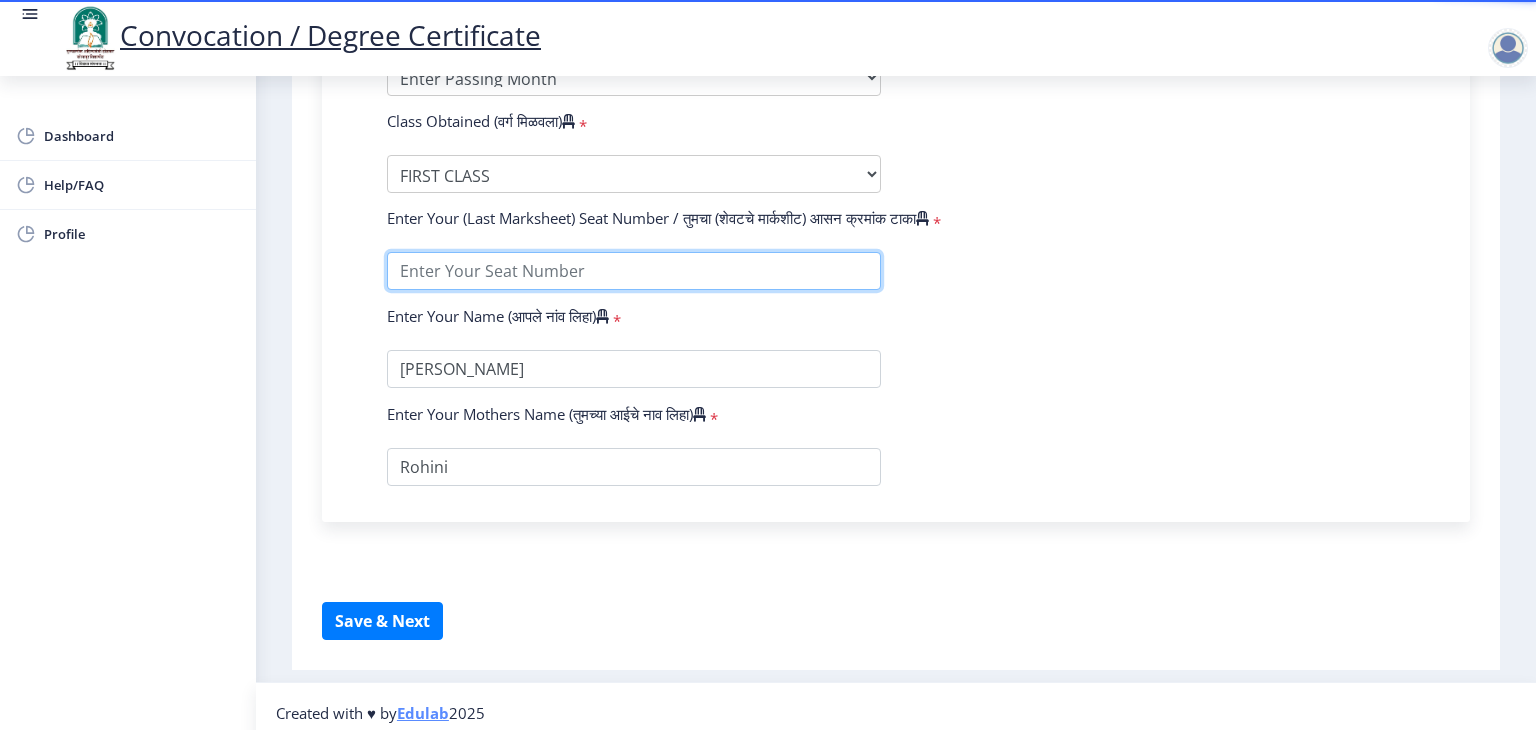 click at bounding box center [634, 271] 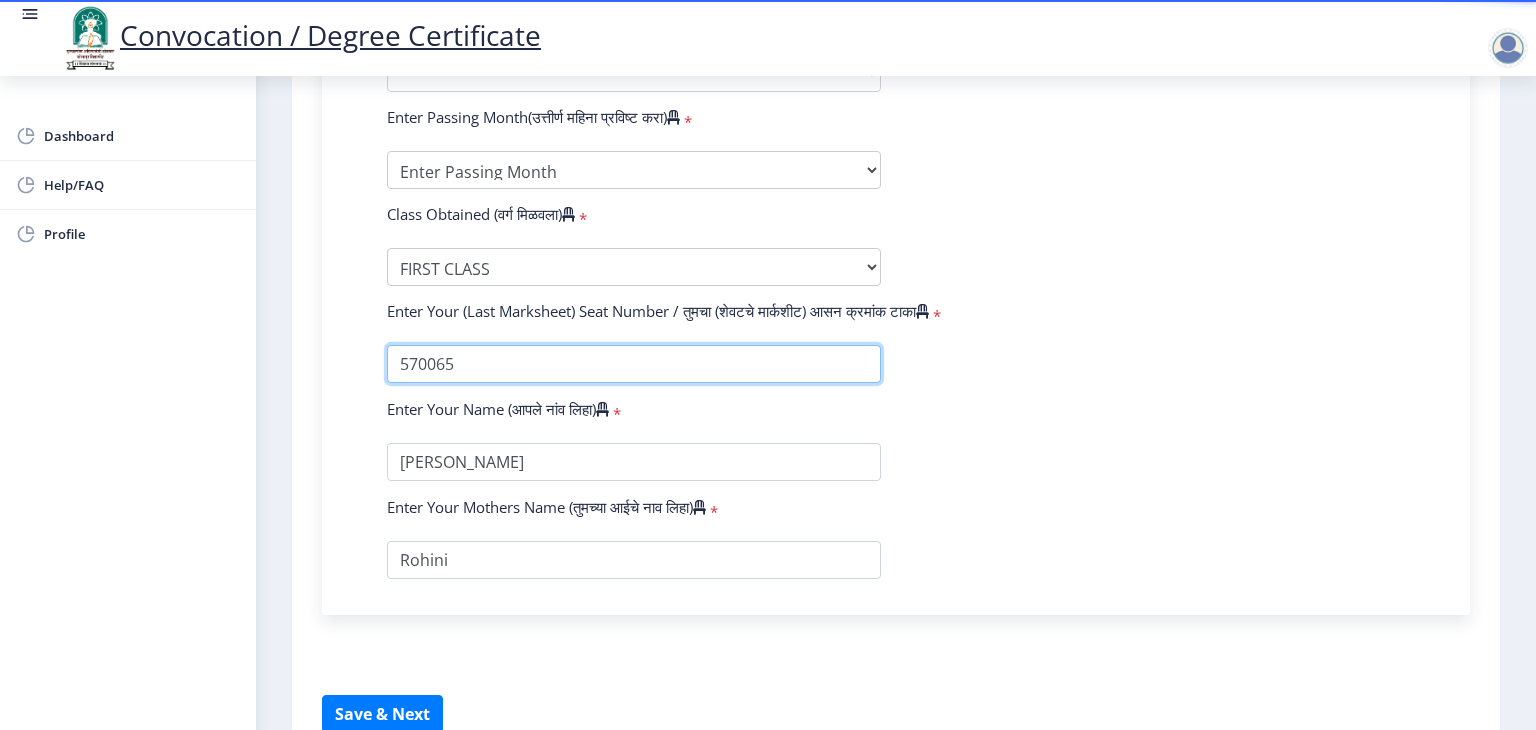 scroll, scrollTop: 1054, scrollLeft: 0, axis: vertical 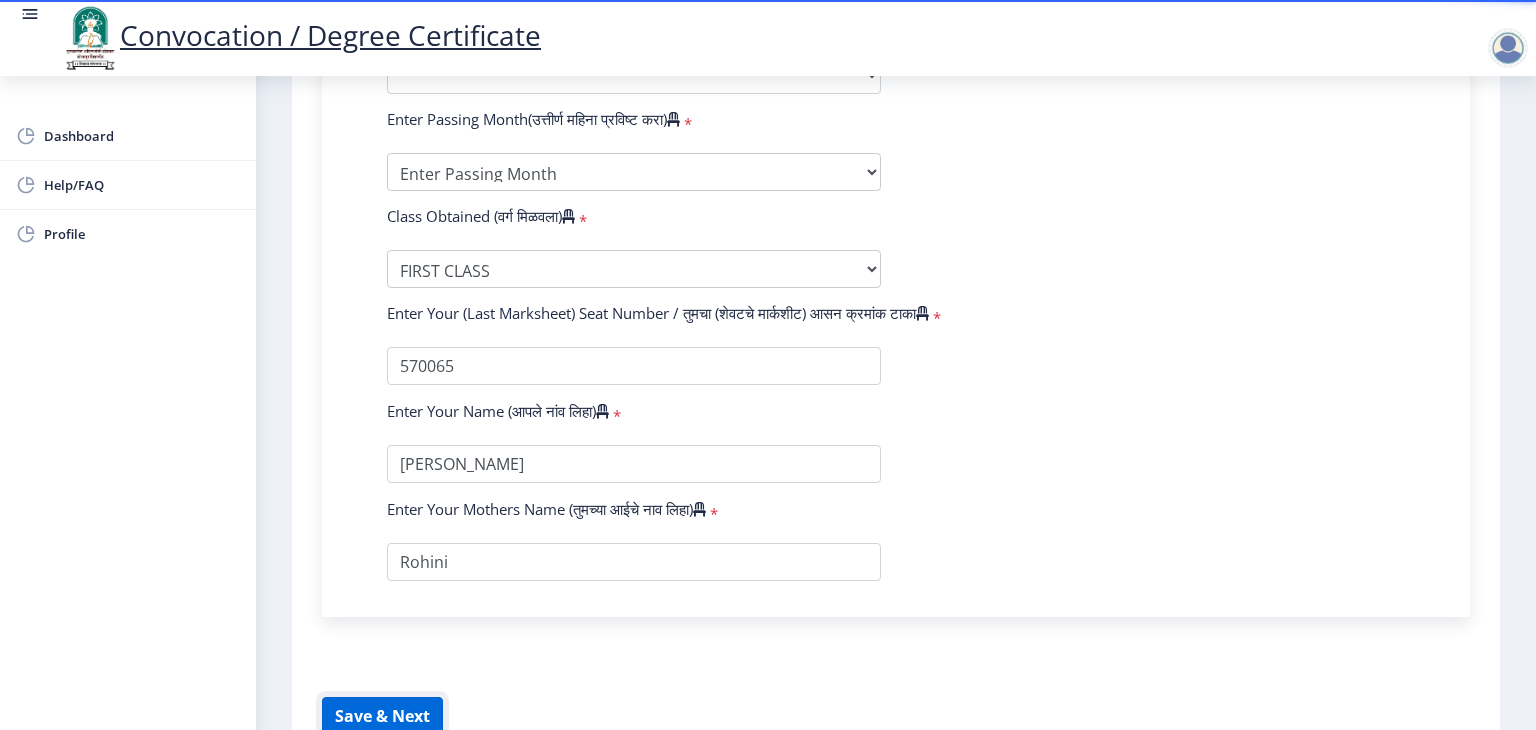 click on "Save & Next" 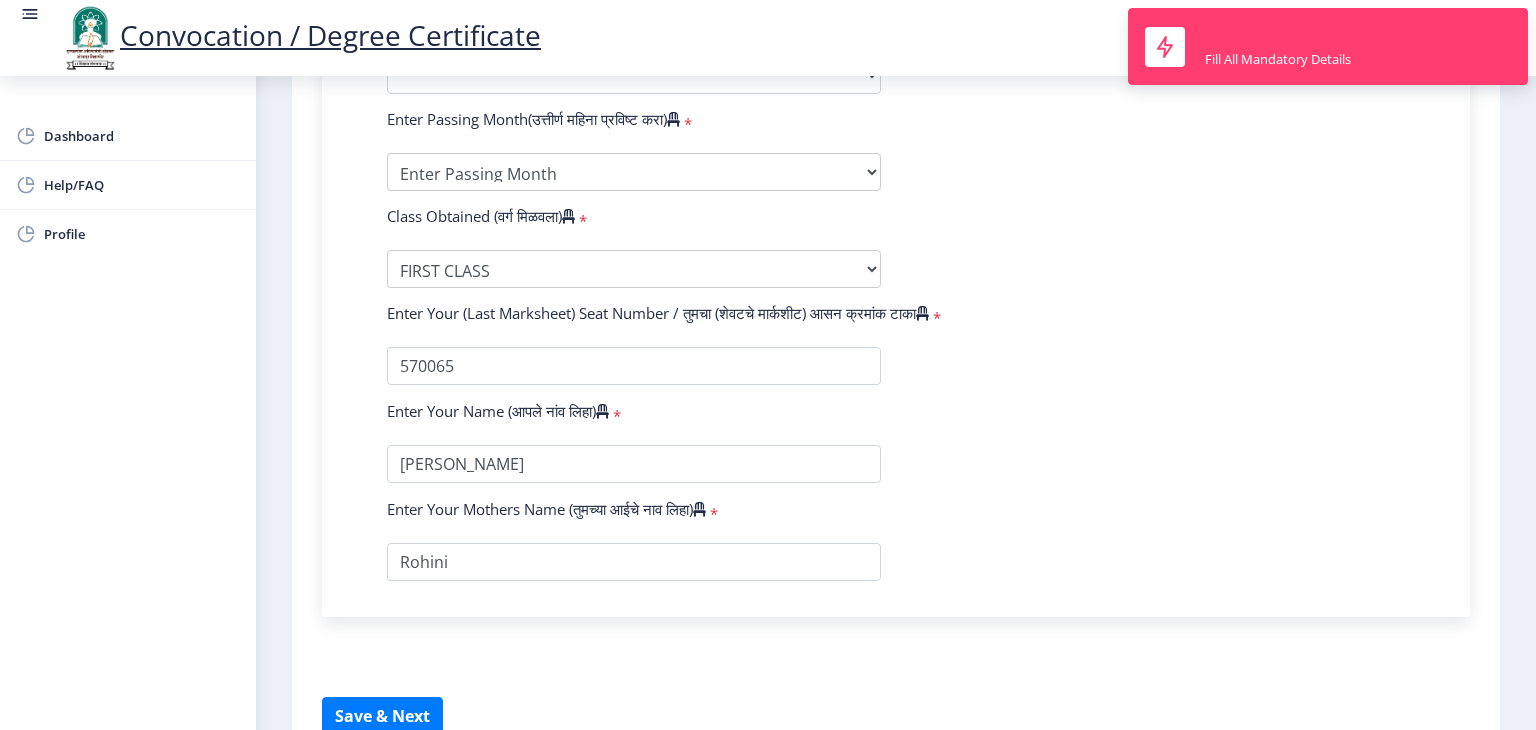 click on "Enter Your PRN Number (तुमचा पीआरएन (कायम नोंदणी क्रमांक) एंटर करा)   * Student Type (विद्यार्थी प्रकार)    * Select Student Type Regular External College Name(कॉलेजचे नाव)   * V V P Institute of Engineering and Technology,Solapur Select College Name Course Name(अभ्यासक्रमाचे नाव)   * Select Course Name Select Course Name Enter passing Year(उत्तीर्ण वर्ष प्रविष्ट करा)   *  2025   2024   2023   2022   2021   2020   2019   2018   2017   2016   2015   2014   2013   2012   2011   2010   2009   2008   2007   2006   2005   2004   2003   2002   2001   2000   1999   1998   1997   1996   1995   1994   1993   1992   1991   1990   1989   1988   1987   1986   1985   1984   1983   1982   1981   1980   1979   1978   1977   1976  * Enter Passing Month March April May October November December * Enter Class Obtained *" 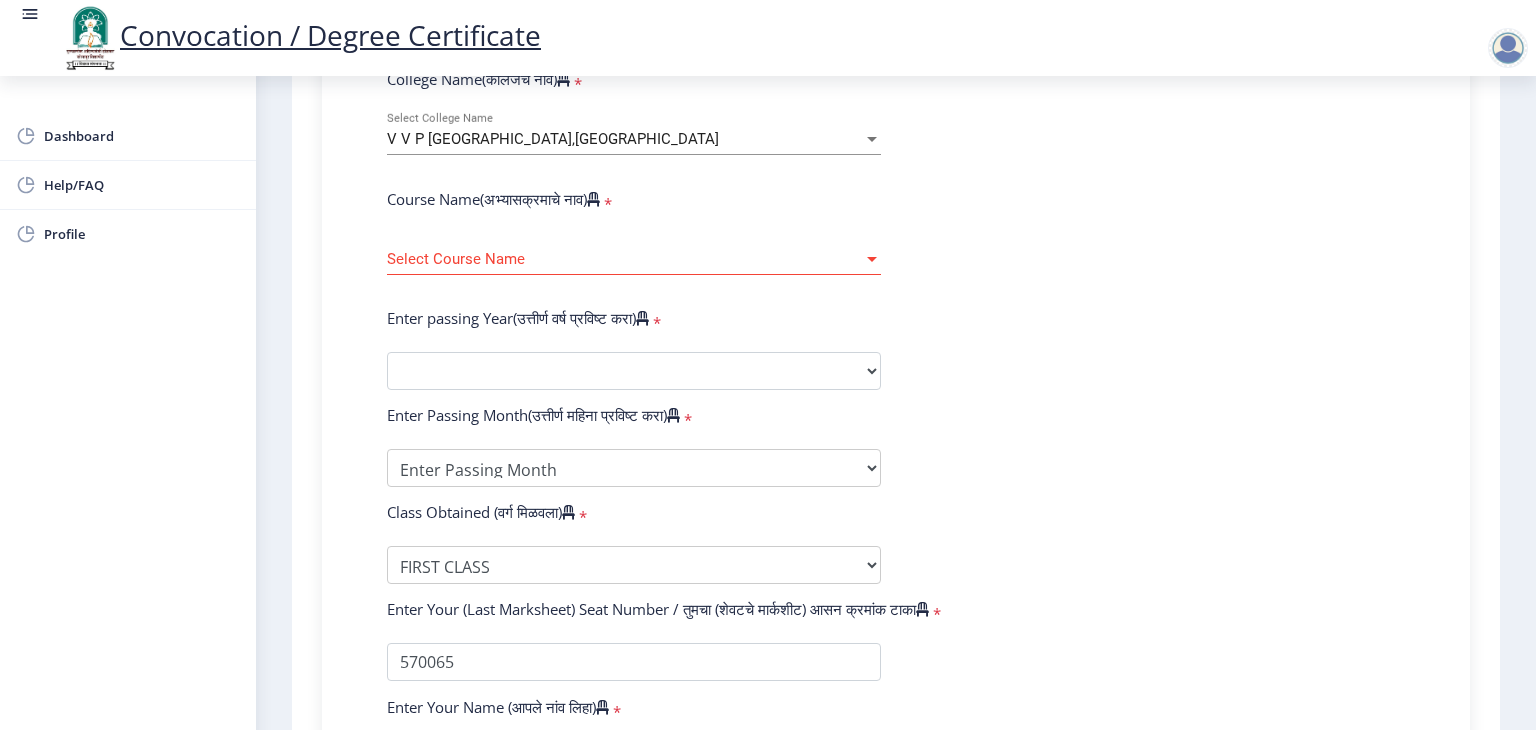 scroll, scrollTop: 756, scrollLeft: 0, axis: vertical 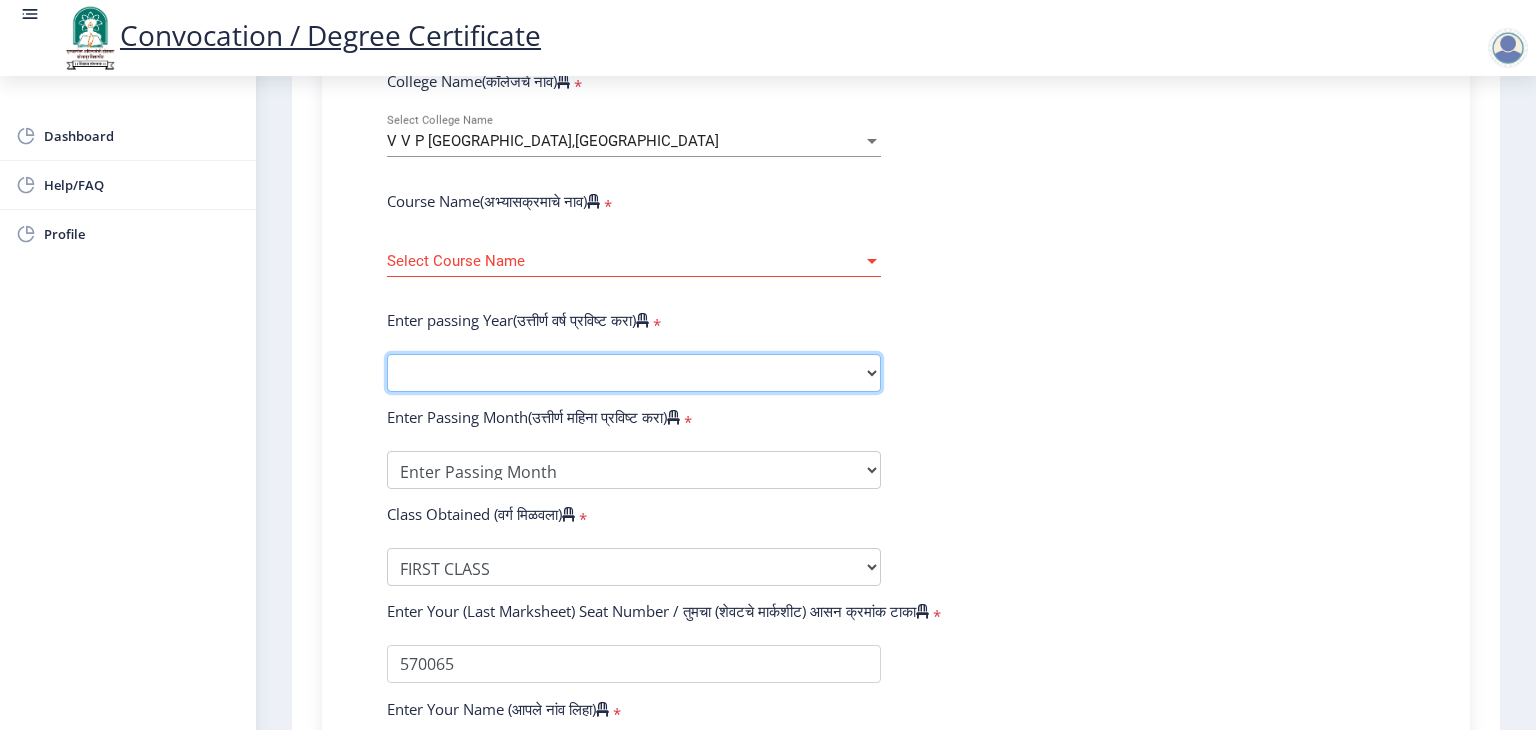 click on "2025   2024   2023   2022   2021   2020   2019   2018   2017   2016   2015   2014   2013   2012   2011   2010   2009   2008   2007   2006   2005   2004   2003   2002   2001   2000   1999   1998   1997   1996   1995   1994   1993   1992   1991   1990   1989   1988   1987   1986   1985   1984   1983   1982   1981   1980   1979   1978   1977   1976" 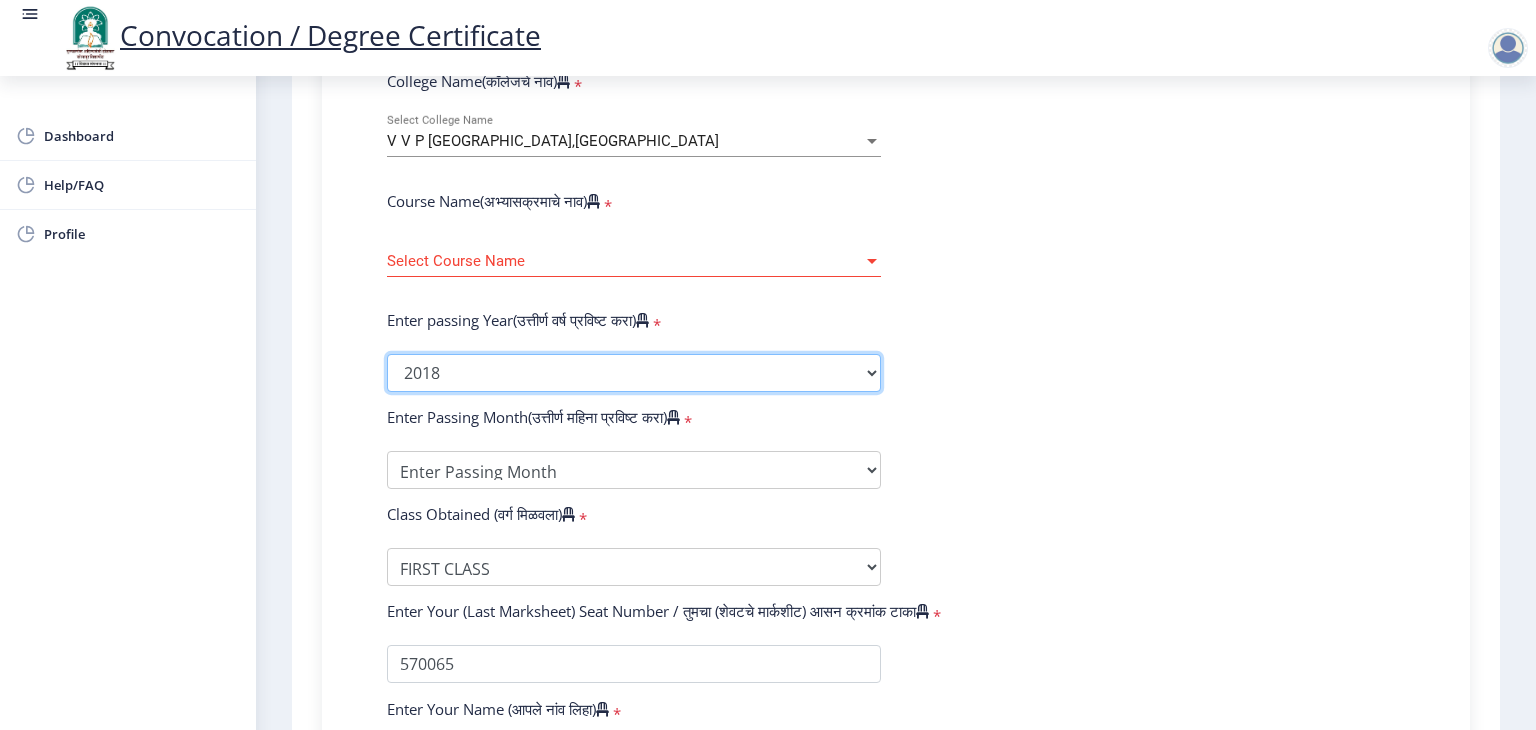 click on "2025   2024   2023   2022   2021   2020   2019   2018   2017   2016   2015   2014   2013   2012   2011   2010   2009   2008   2007   2006   2005   2004   2003   2002   2001   2000   1999   1998   1997   1996   1995   1994   1993   1992   1991   1990   1989   1988   1987   1986   1985   1984   1983   1982   1981   1980   1979   1978   1977   1976" 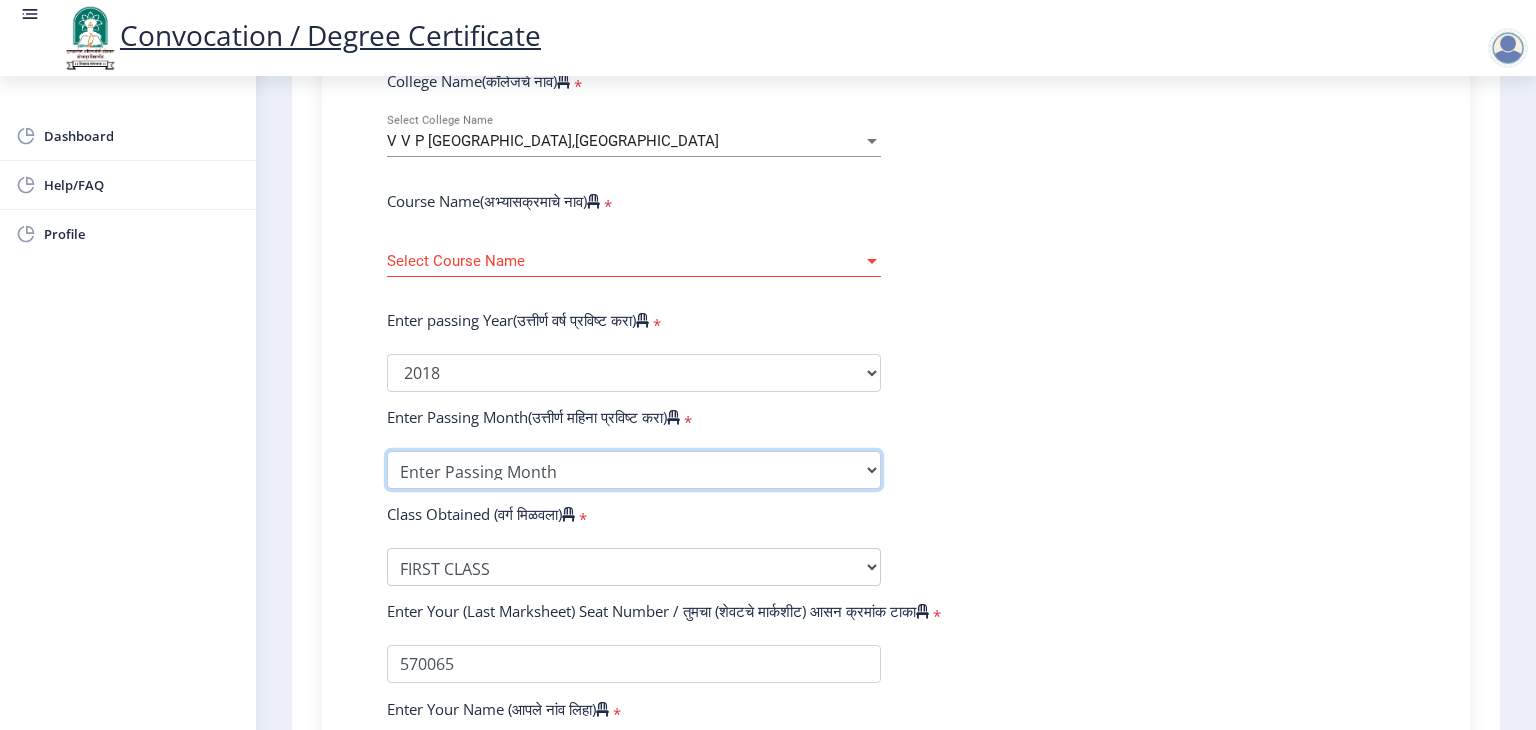 click on "Enter Passing Month March April May October November December" at bounding box center (634, 470) 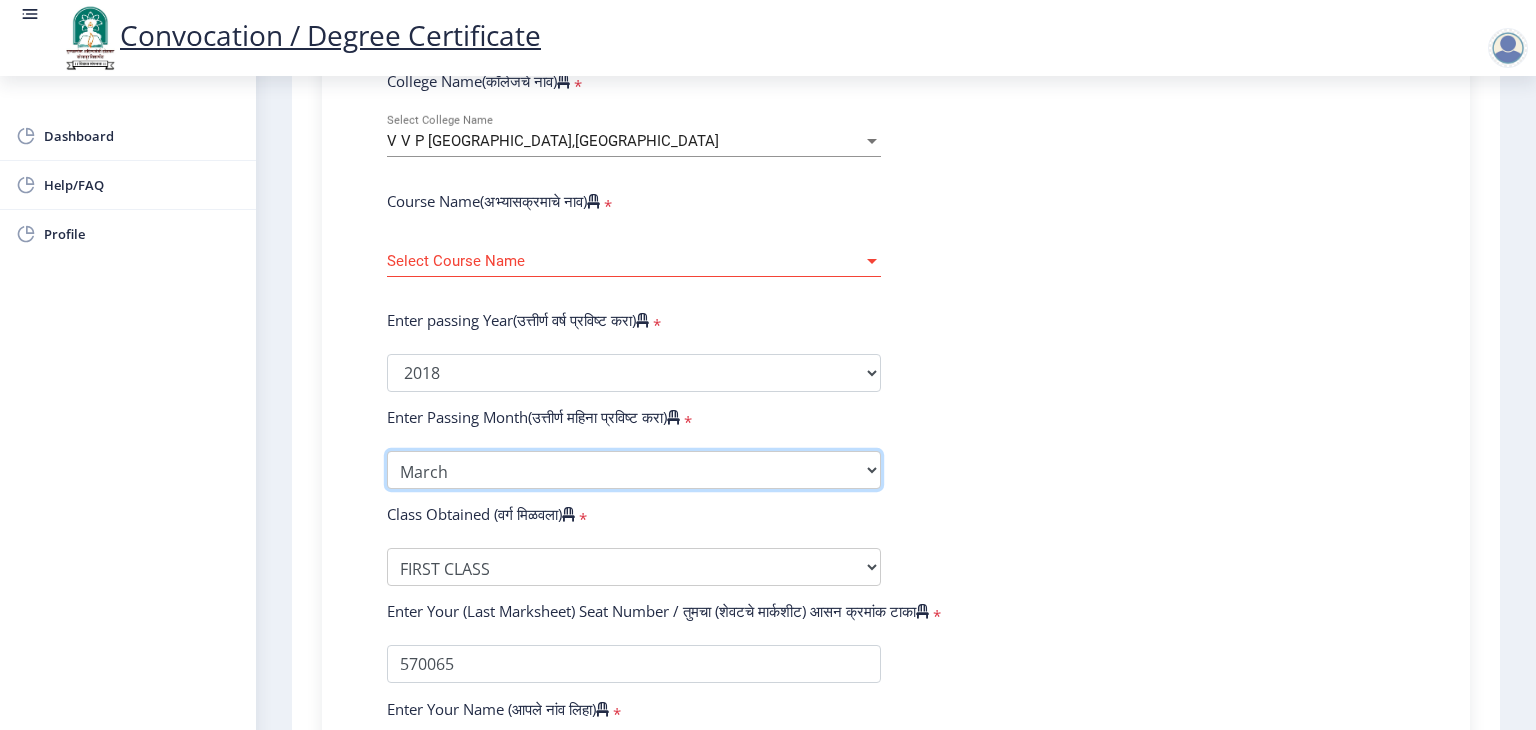 click on "Enter Passing Month March April May October November December" at bounding box center (634, 470) 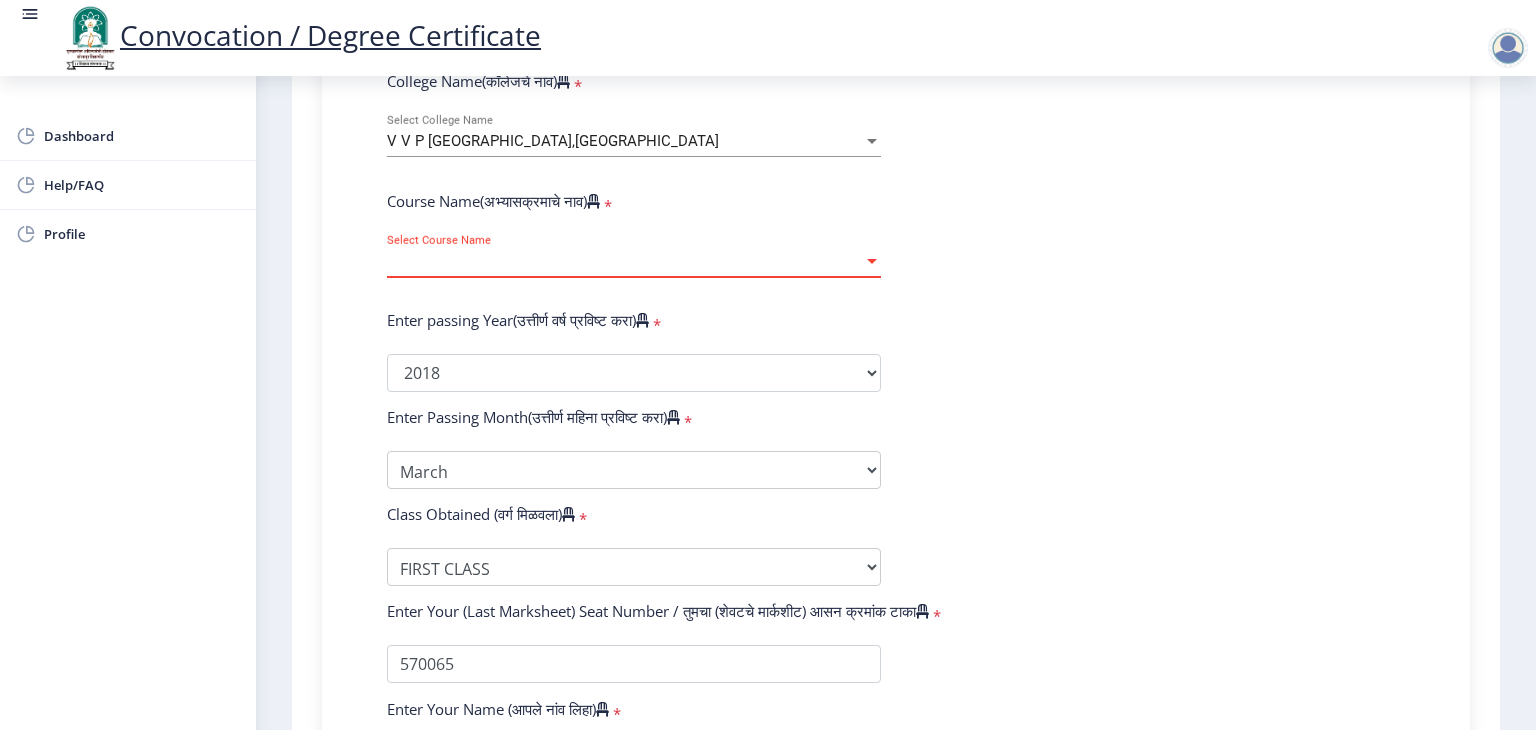 click on "Select Course Name" at bounding box center [625, 261] 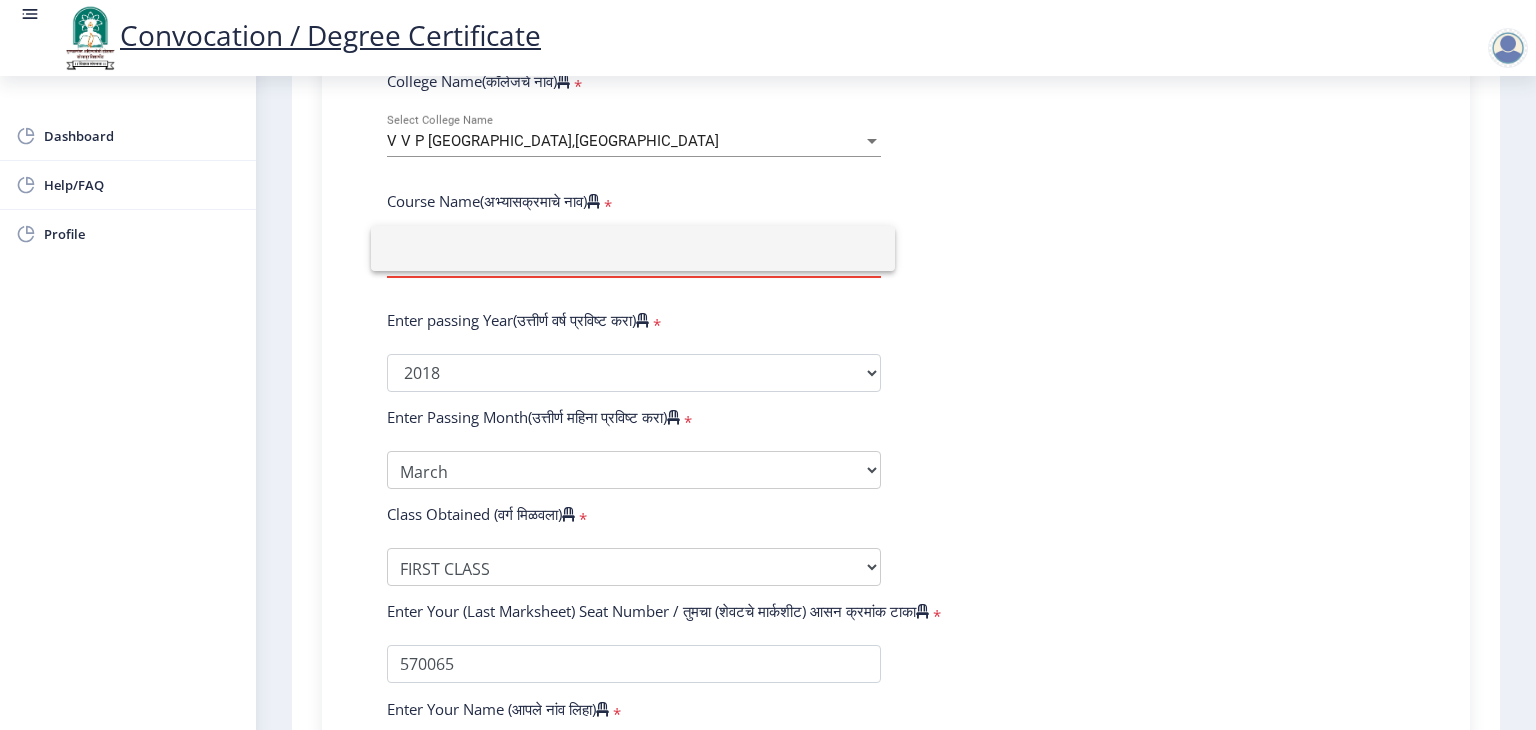 click 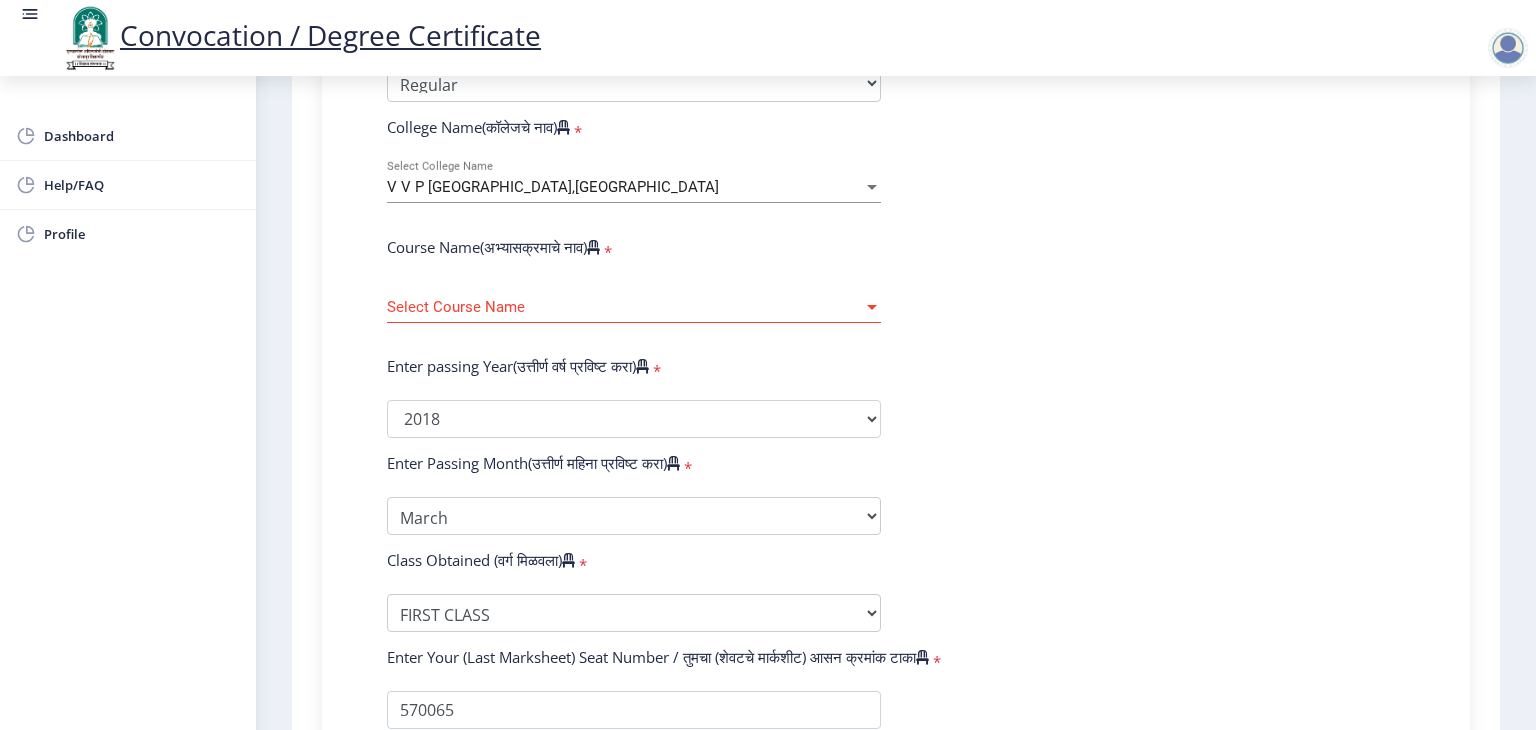 scroll, scrollTop: 712, scrollLeft: 0, axis: vertical 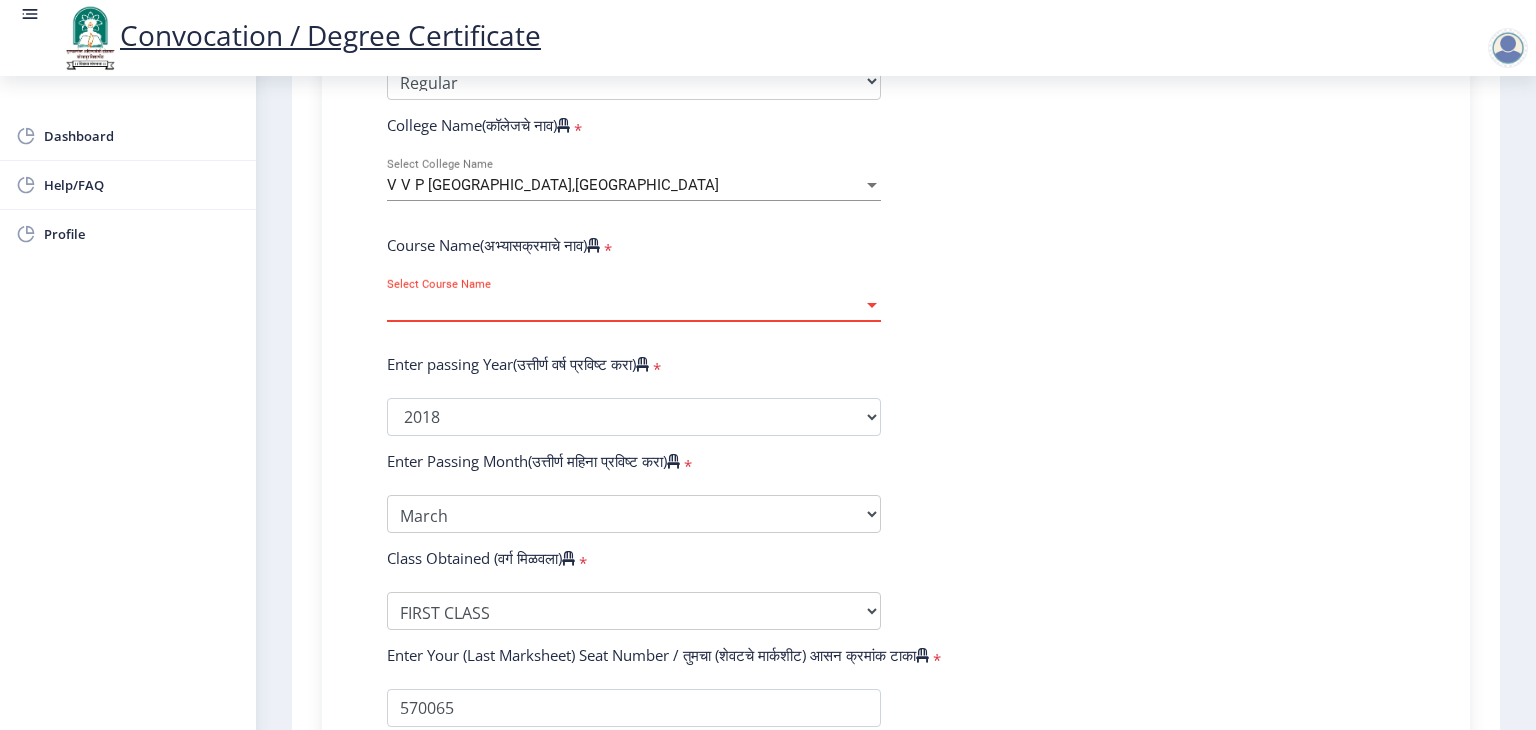 click on "Select Course Name" at bounding box center (625, 305) 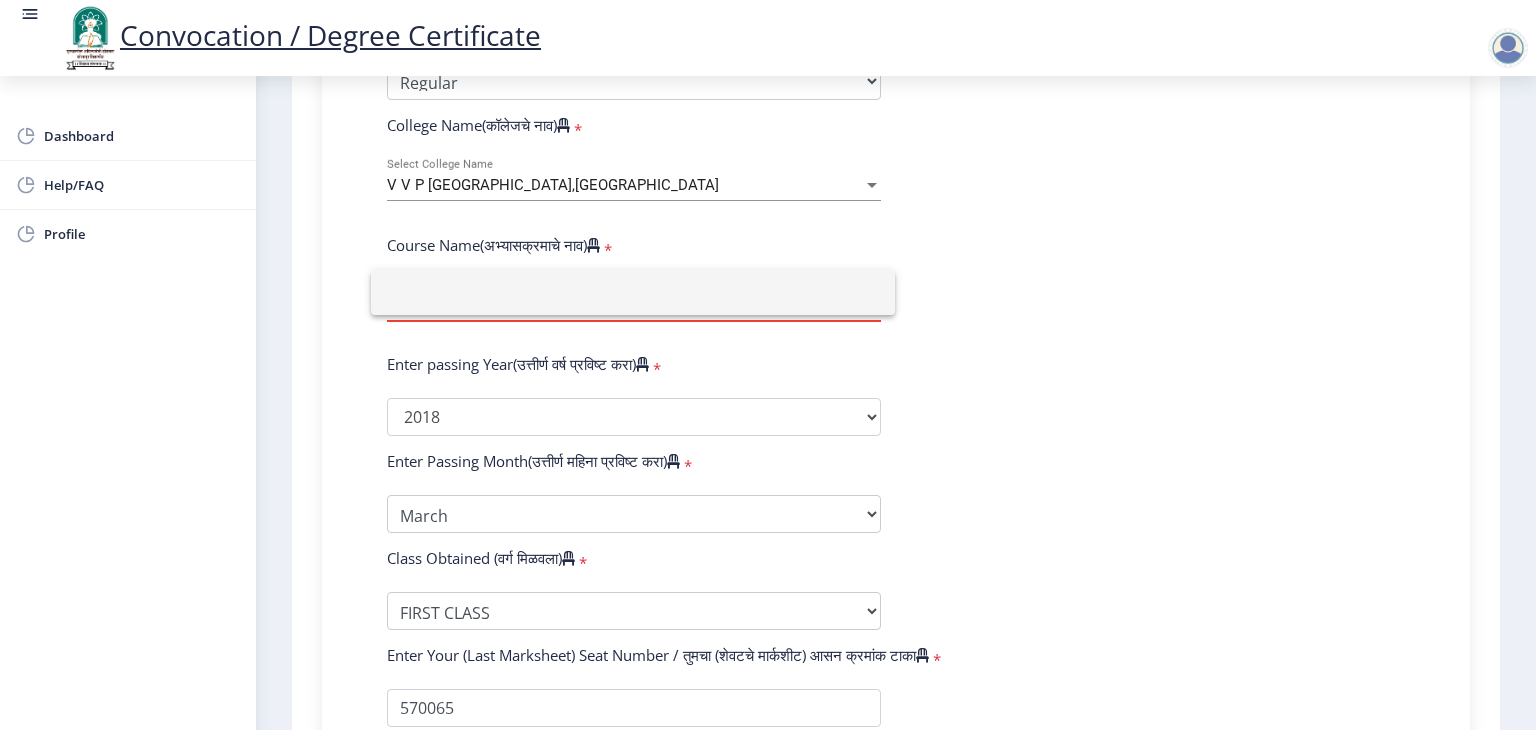 click at bounding box center [633, 292] 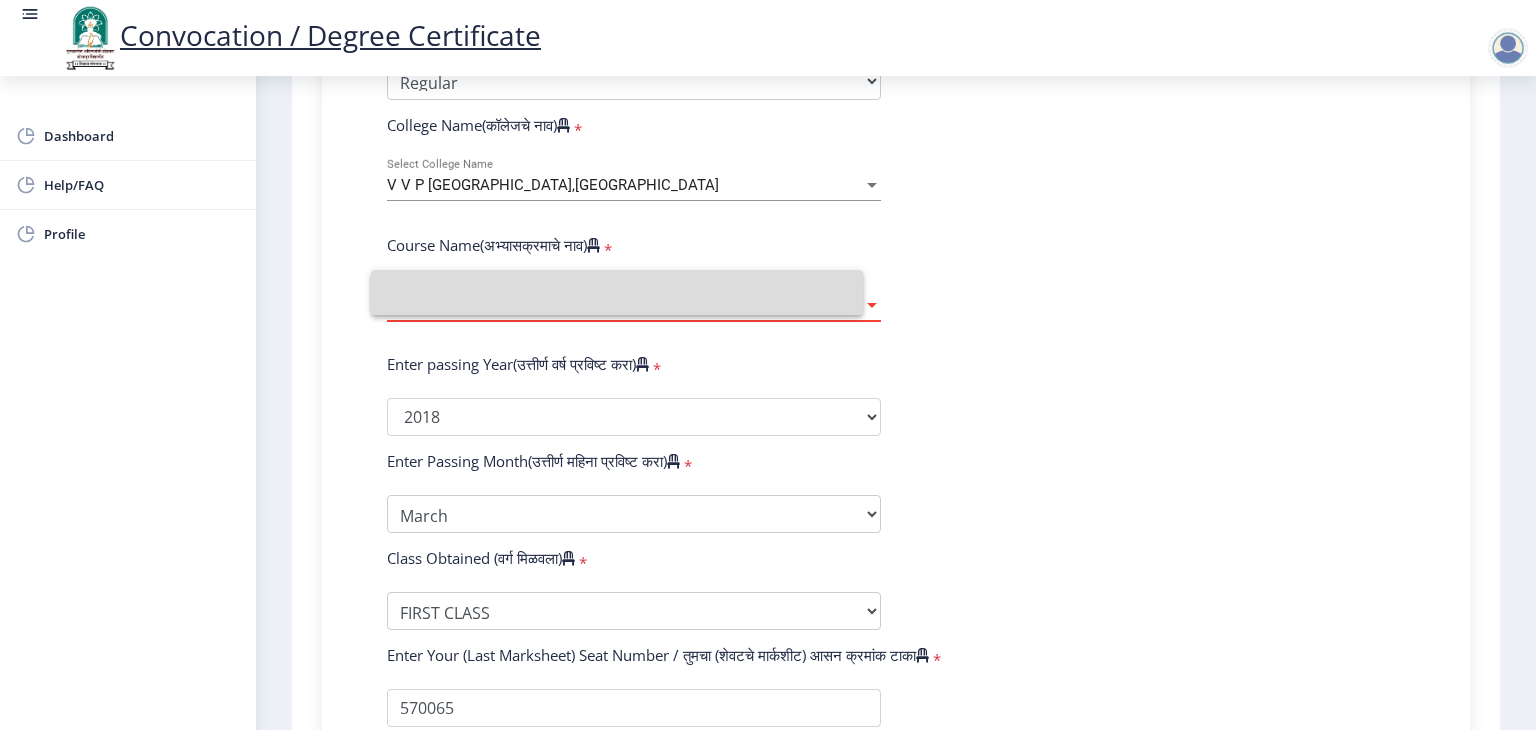 click on "Select Course Name" at bounding box center (625, 305) 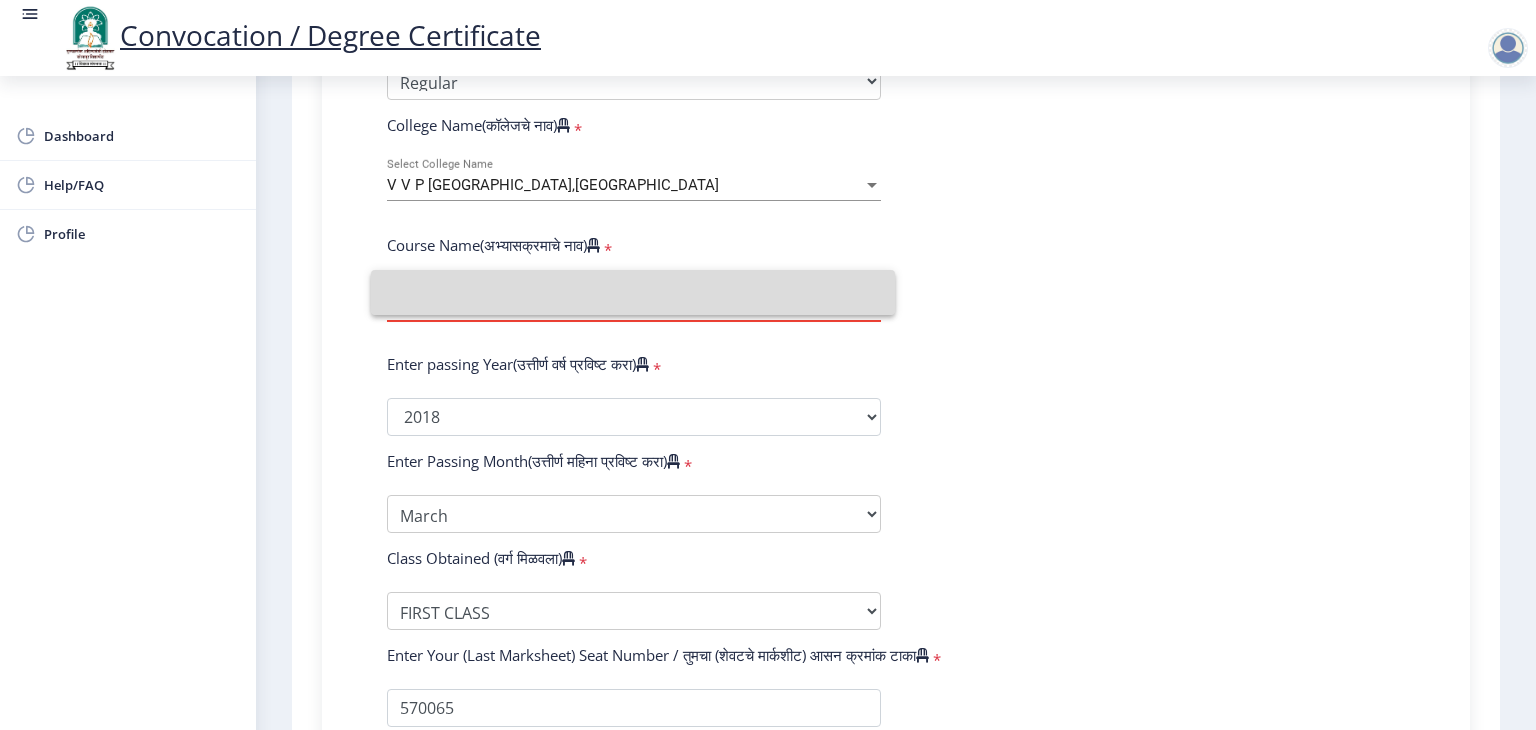 click at bounding box center (633, 292) 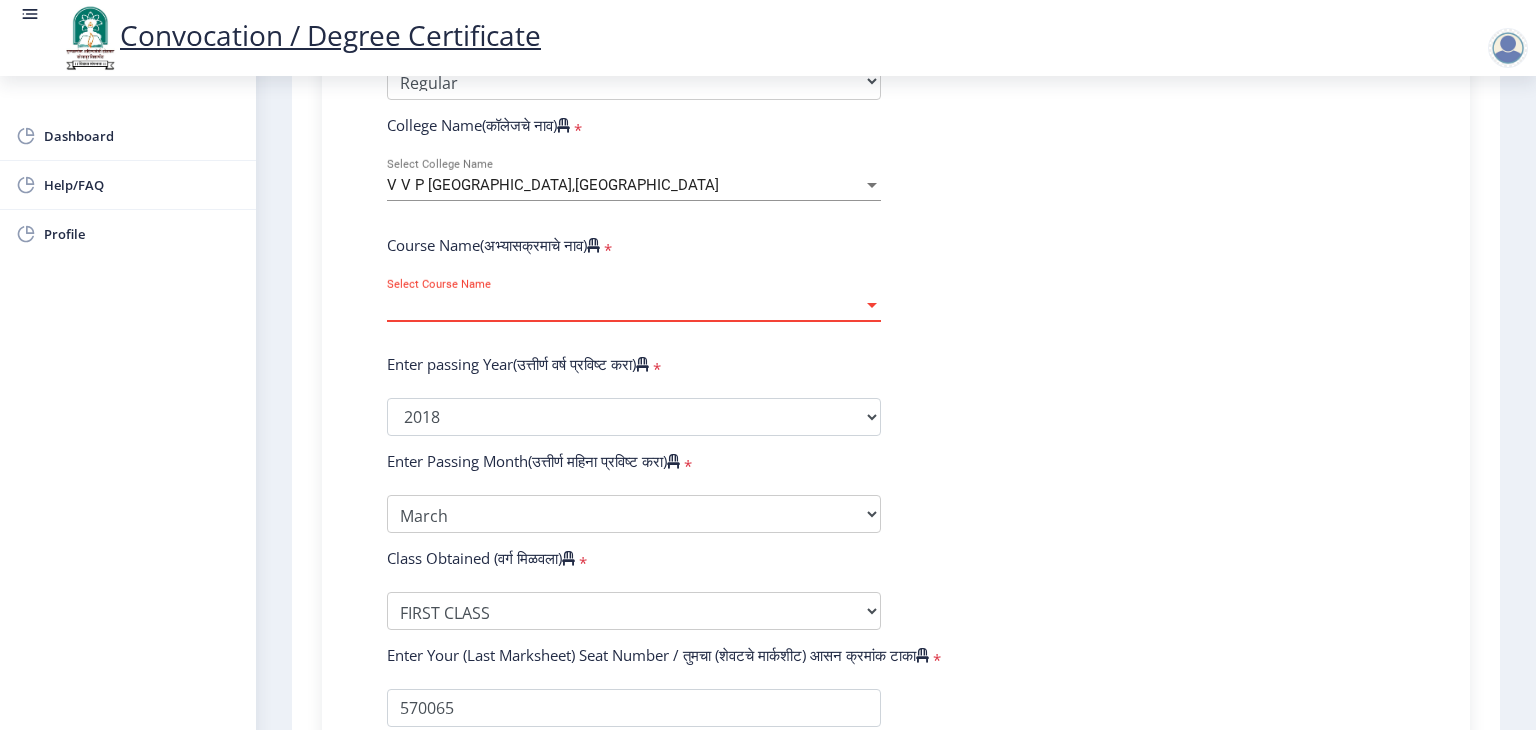 click on "Select Course Name" at bounding box center (625, 305) 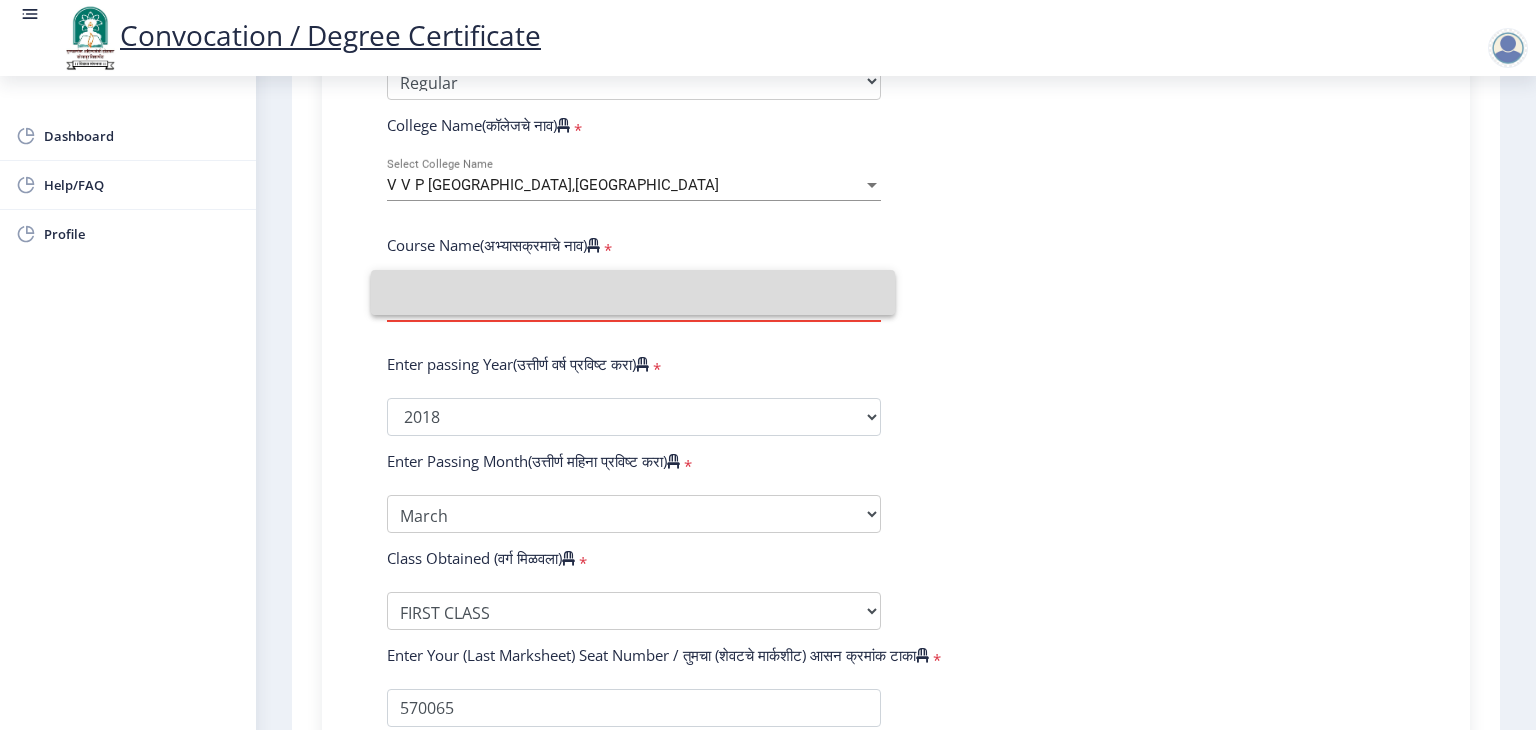 click at bounding box center (633, 292) 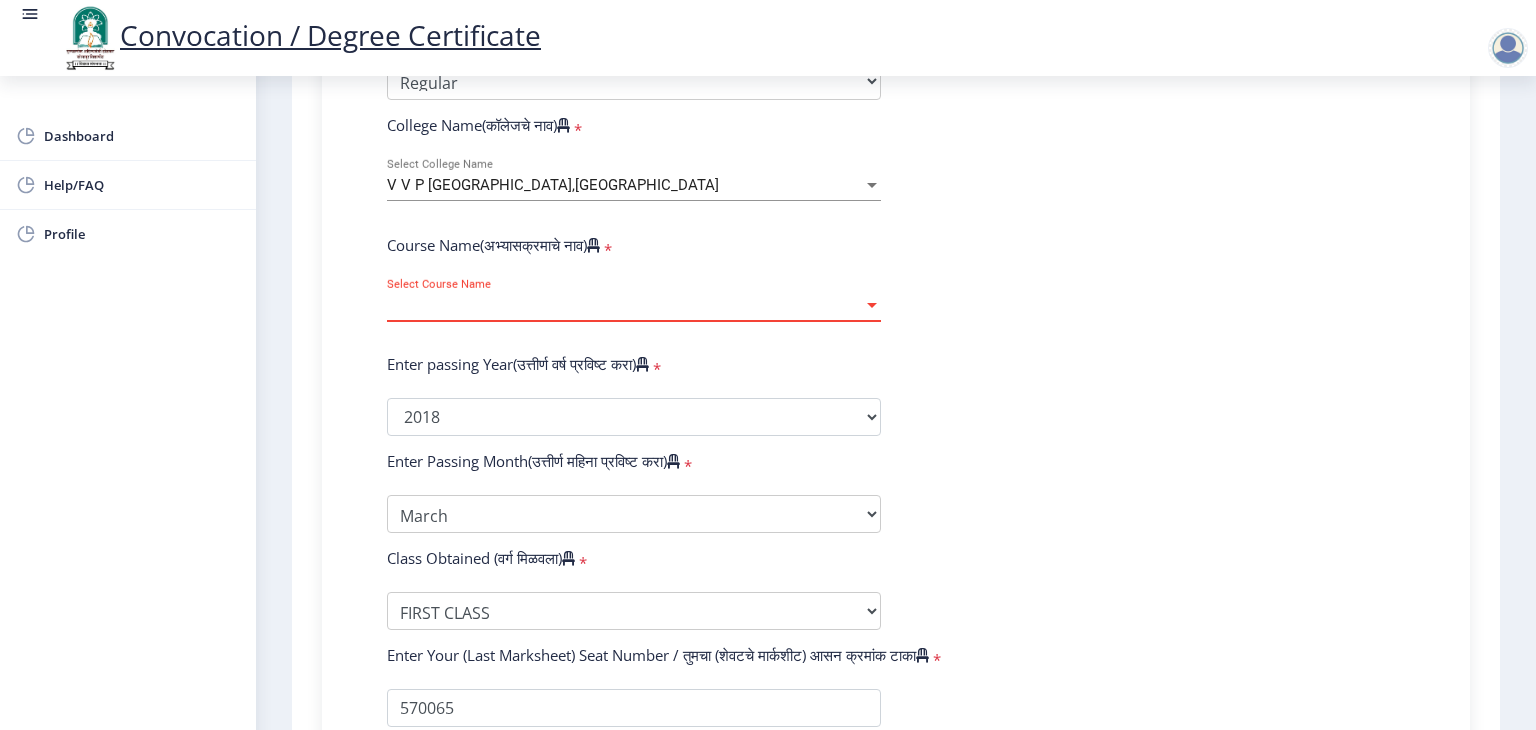 click on "Select Course Name" at bounding box center [625, 305] 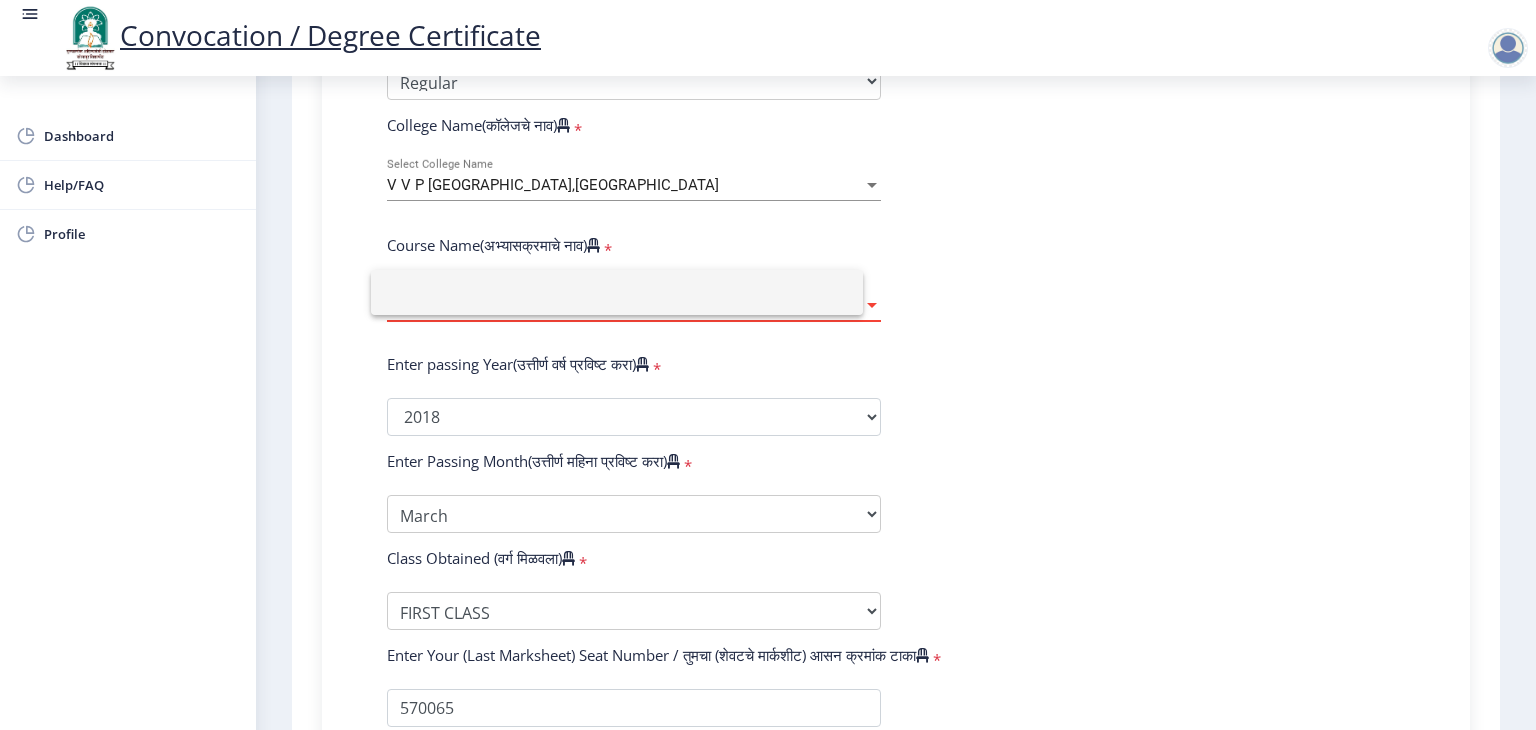 click at bounding box center [617, 292] 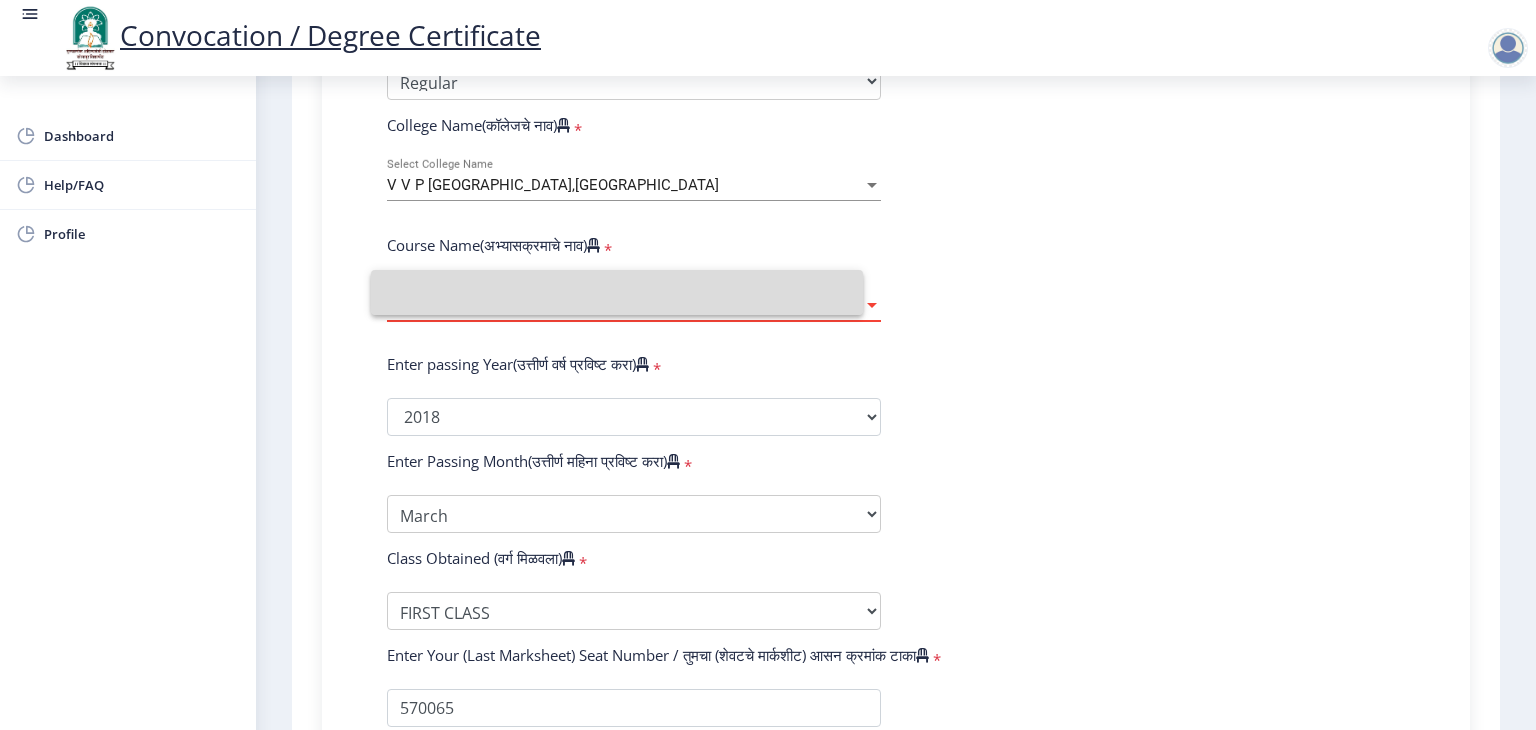 click on "Select Course Name" at bounding box center (625, 305) 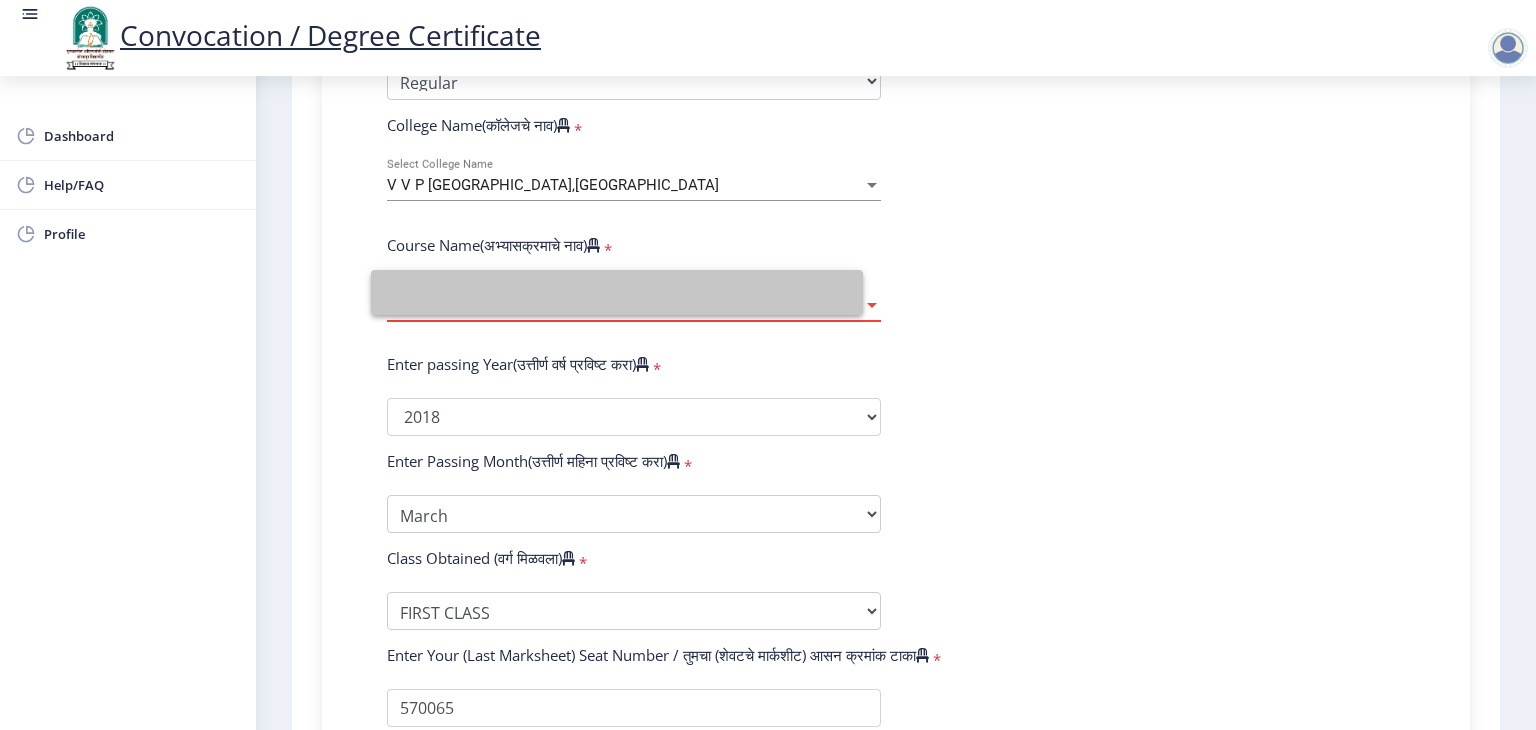 click at bounding box center [617, 292] 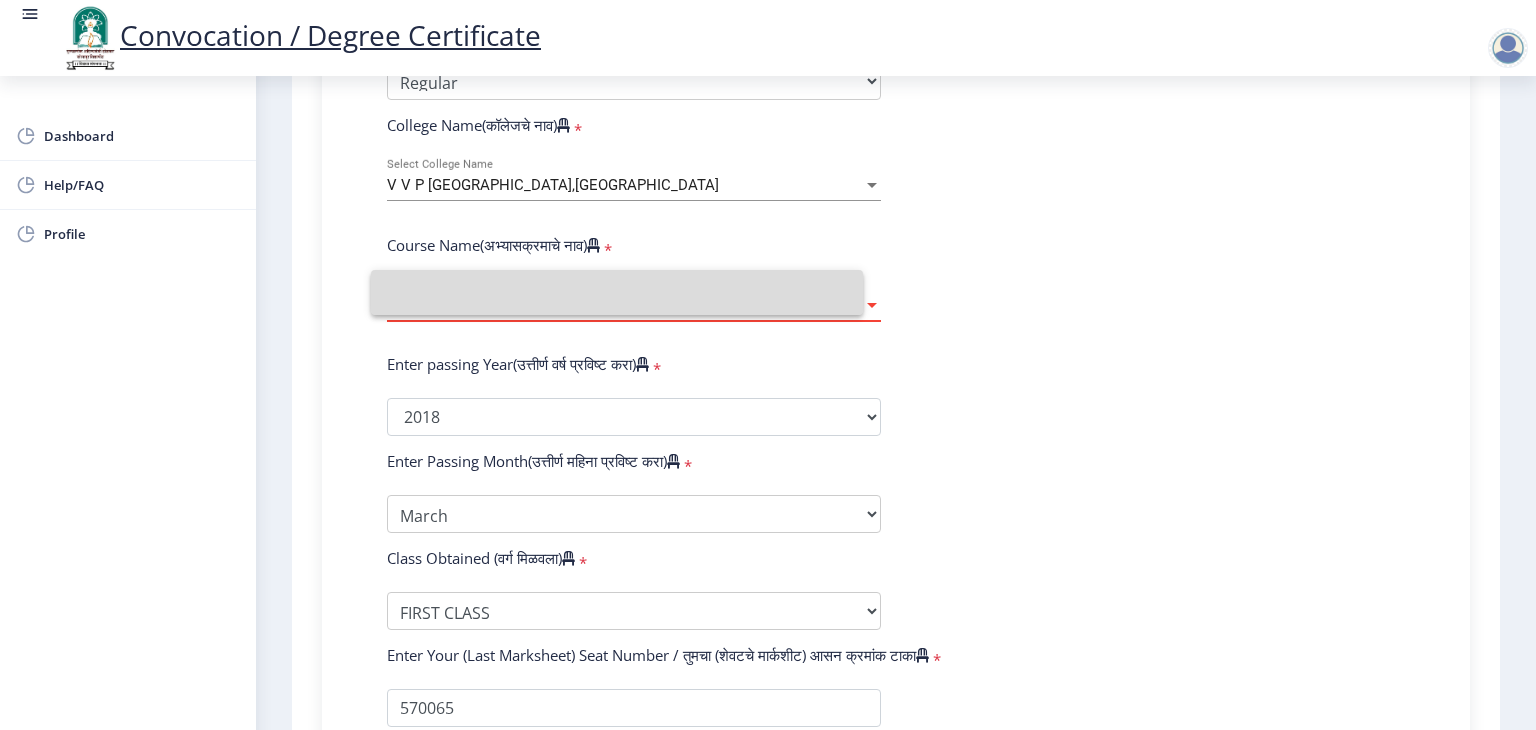click at bounding box center [617, 292] 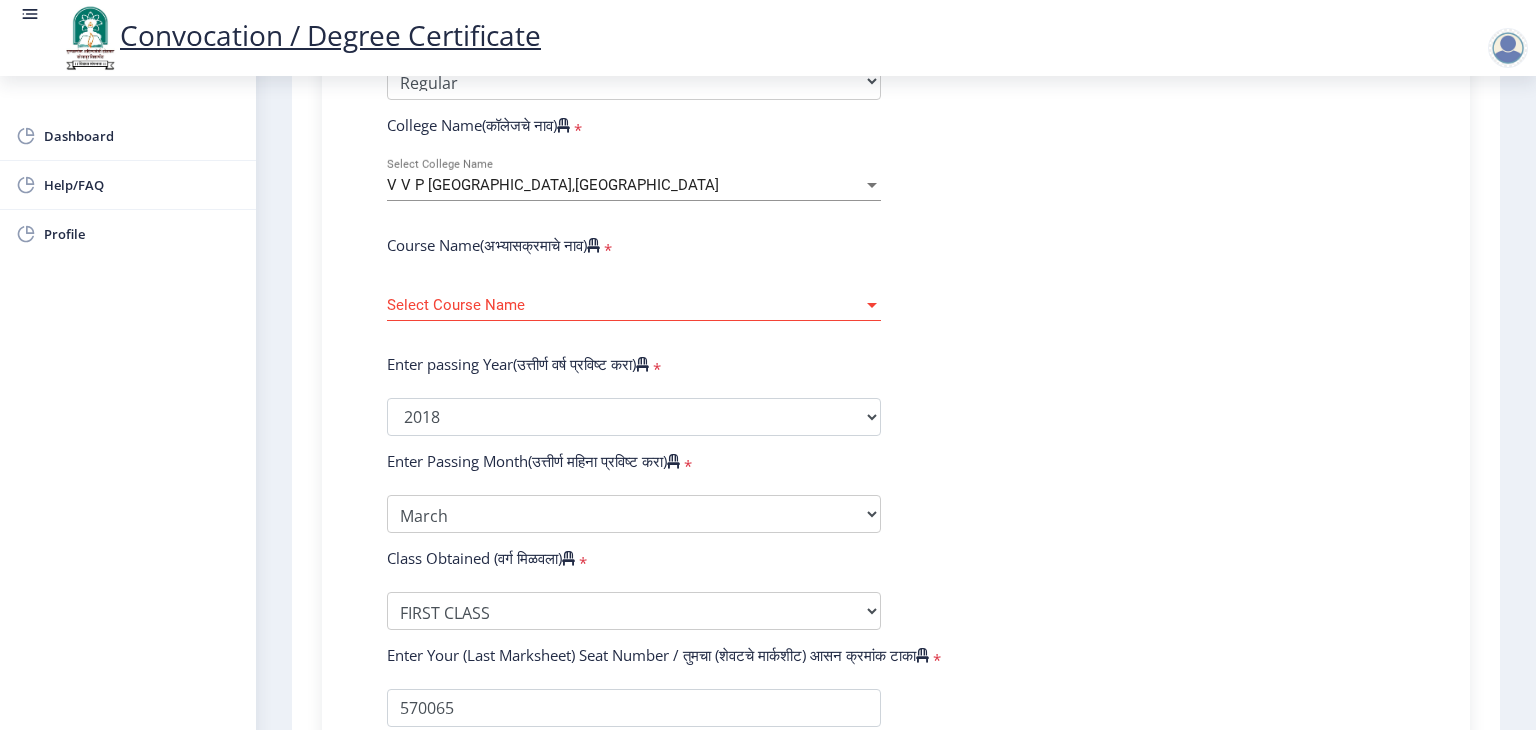 click on "Select Course Name Select Course Name" 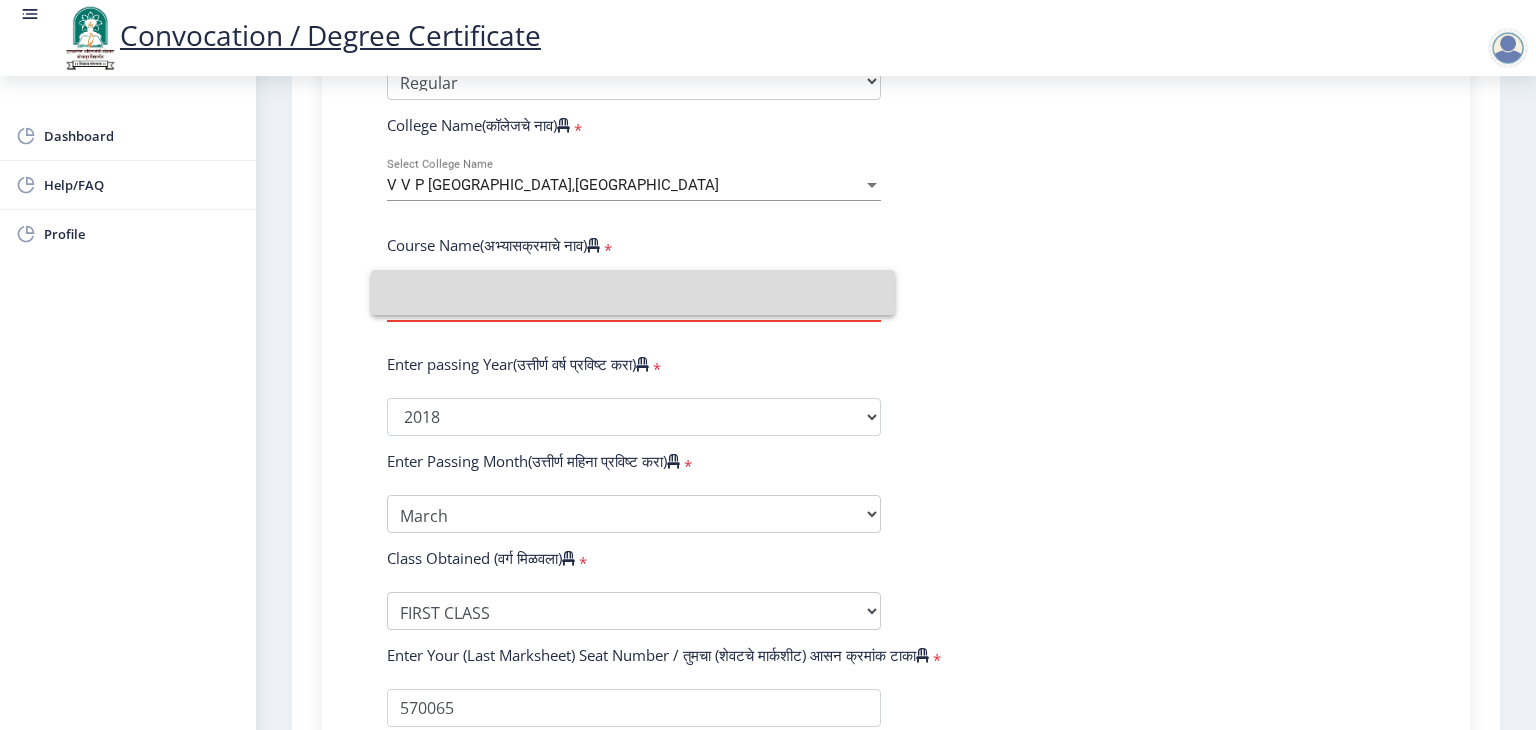 click at bounding box center [633, 292] 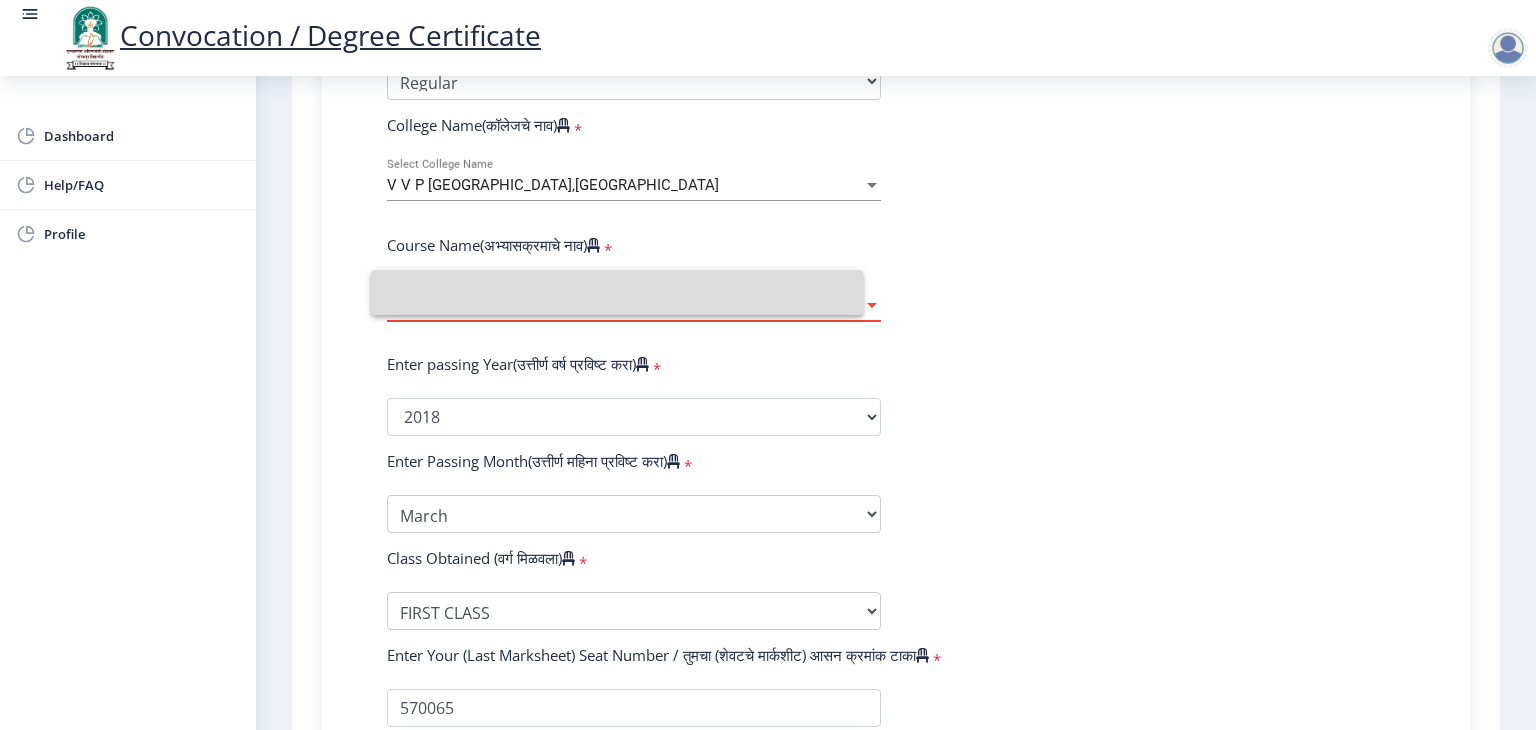 click at bounding box center [617, 292] 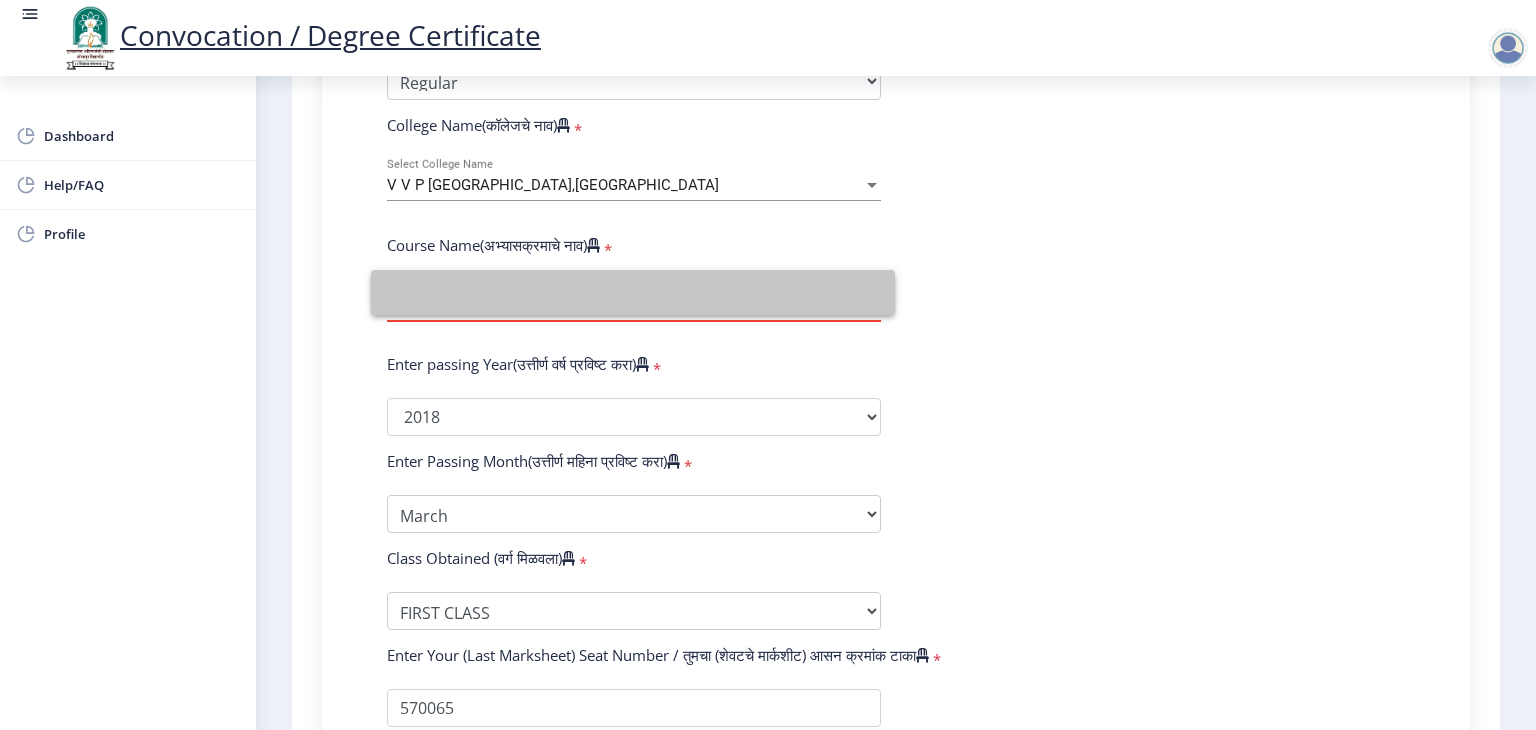 click at bounding box center (633, 292) 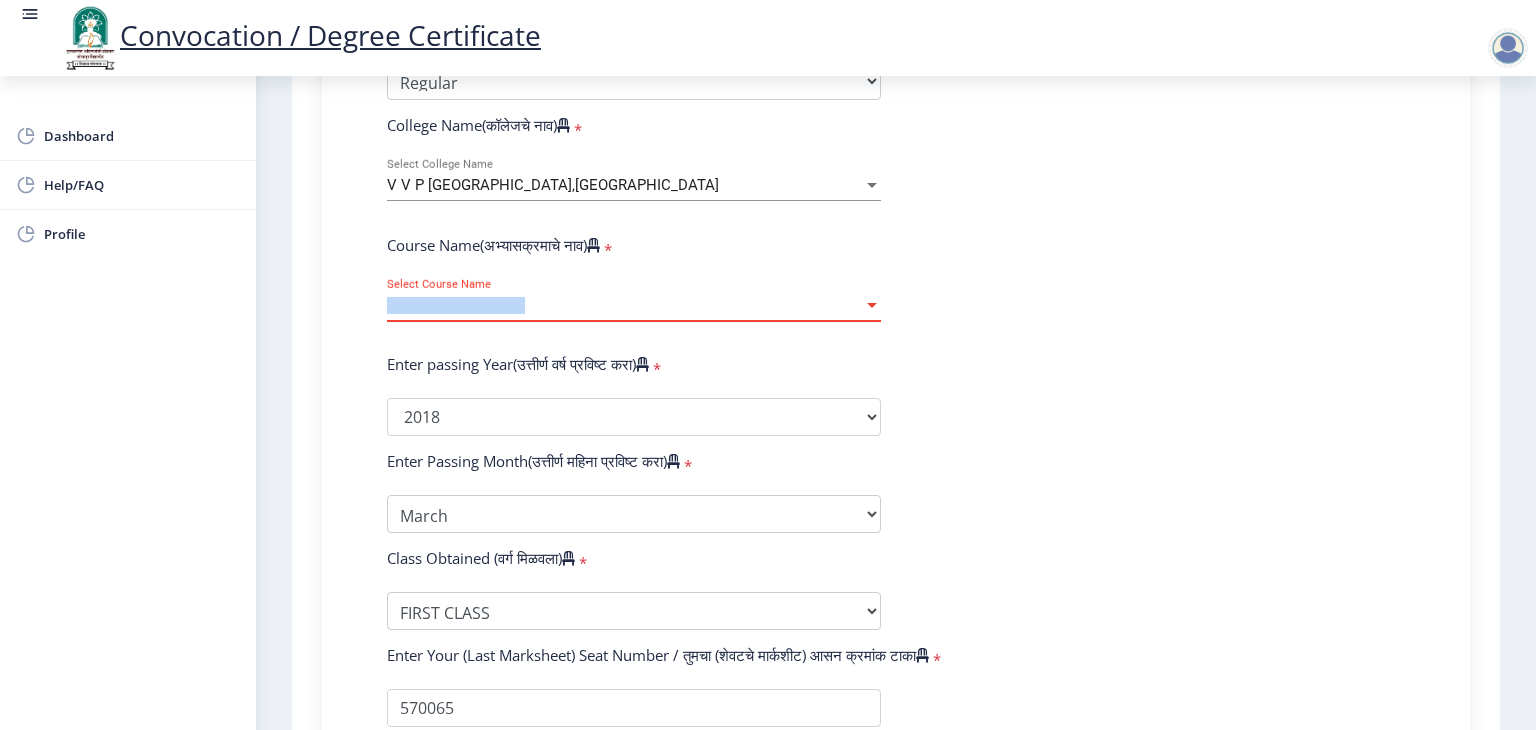 click on "Select Course Name" at bounding box center (625, 305) 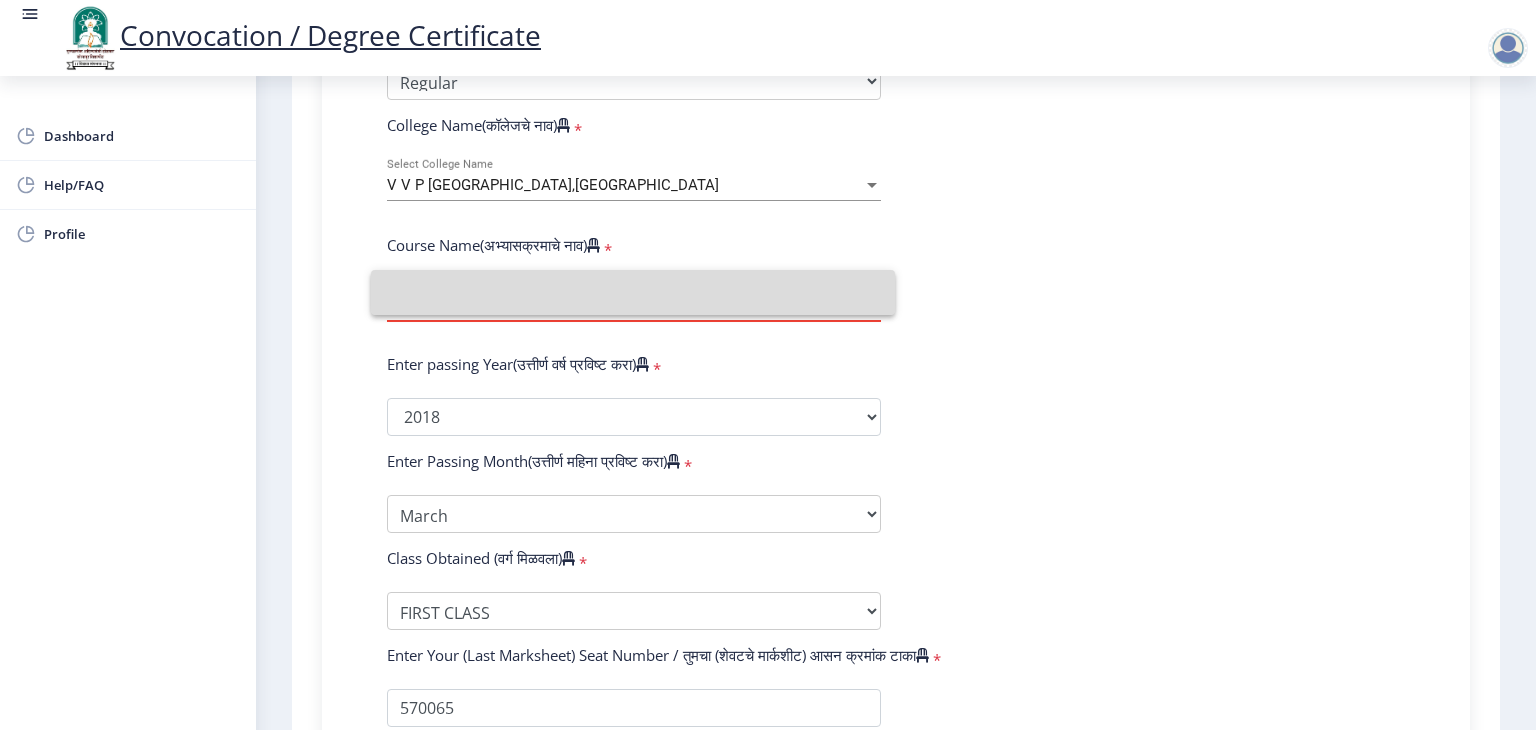 click at bounding box center [633, 292] 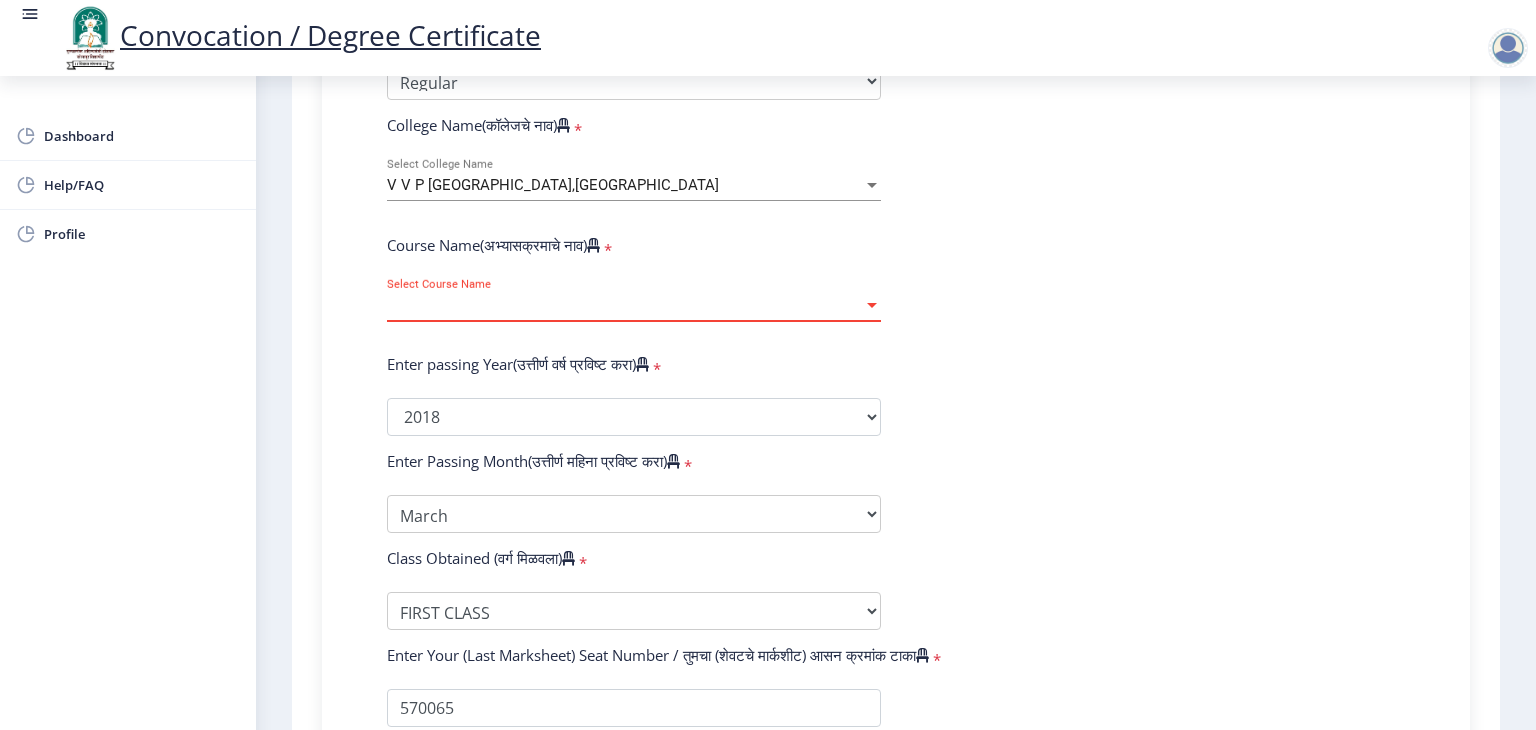click on "Select Course Name" at bounding box center (625, 305) 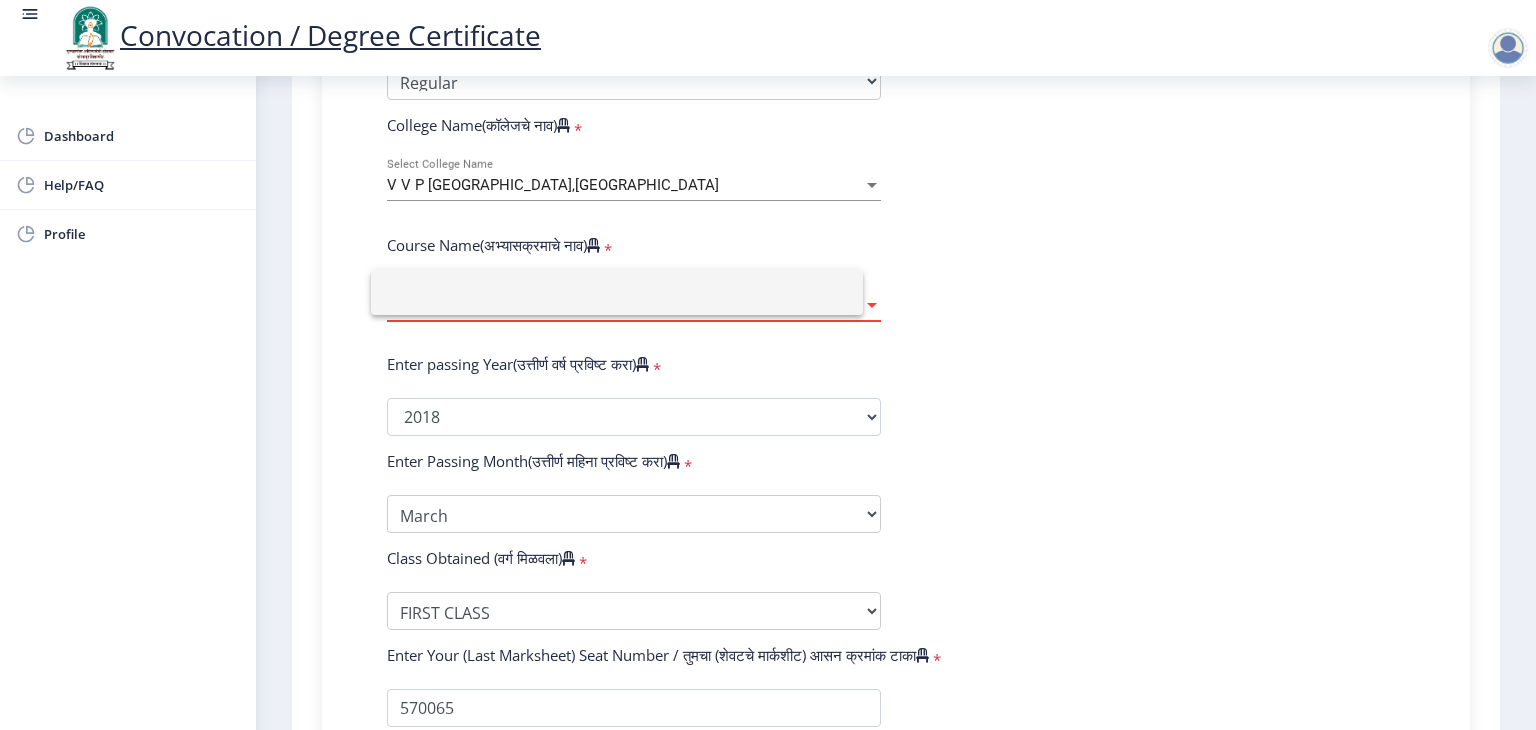 click at bounding box center [617, 292] 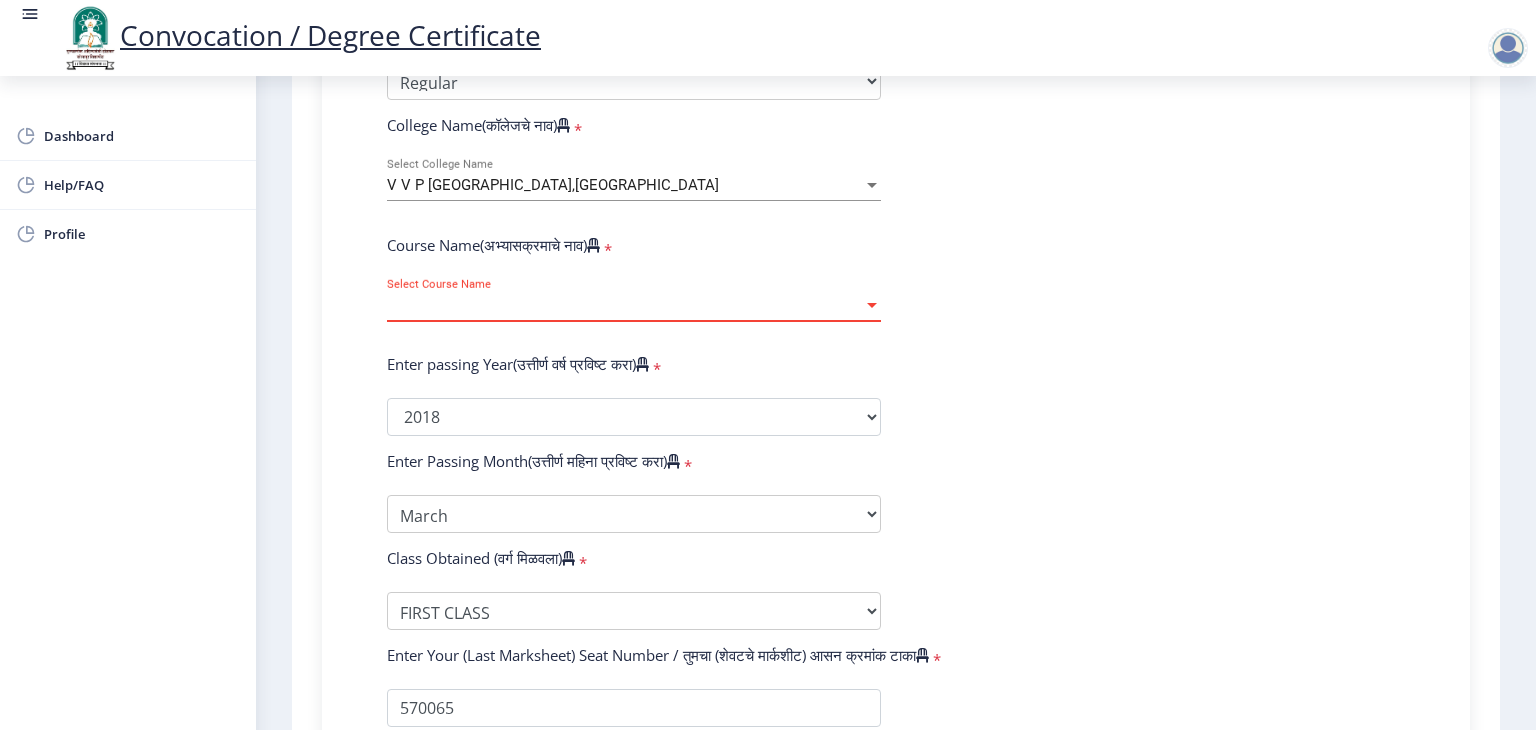 click on "Select Course Name" at bounding box center (625, 305) 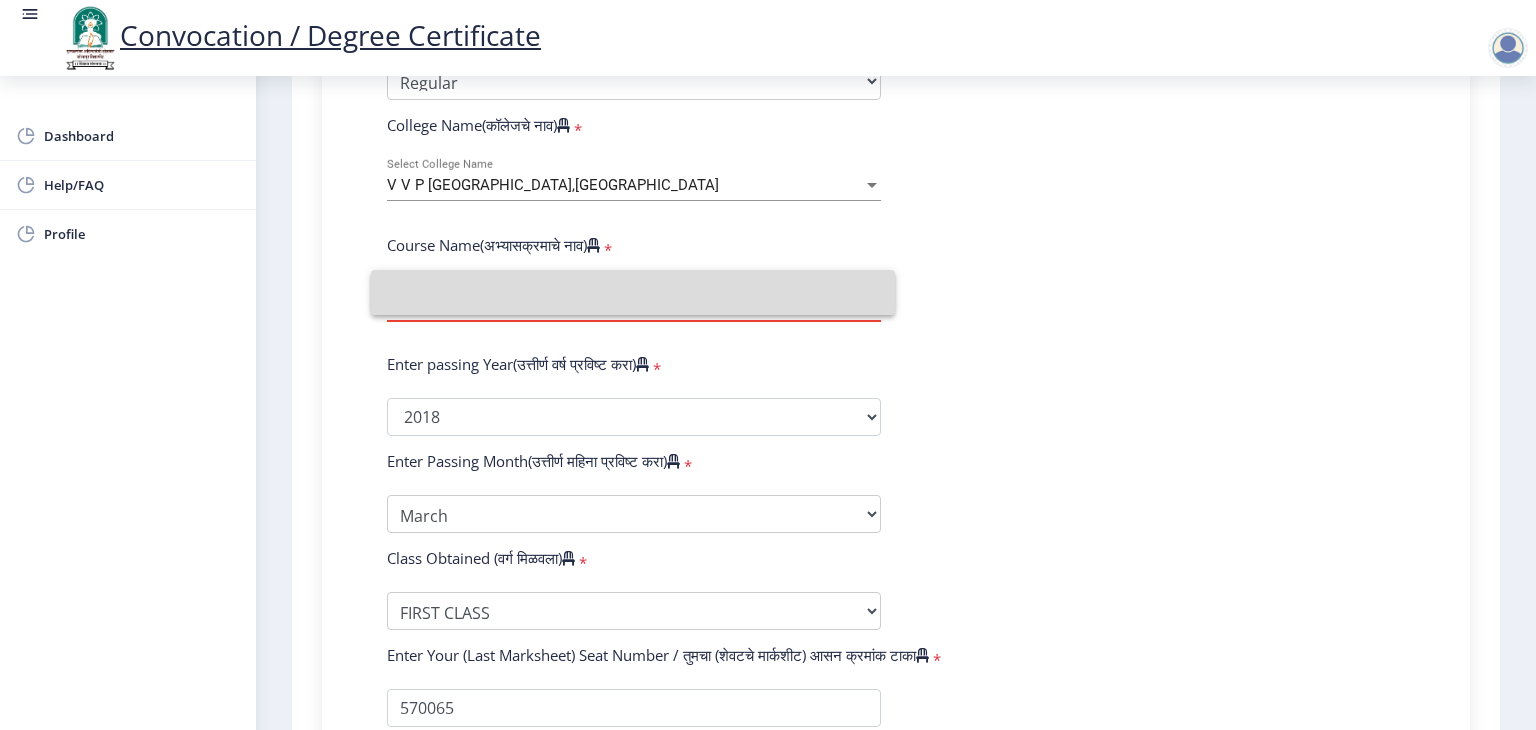 click at bounding box center (633, 292) 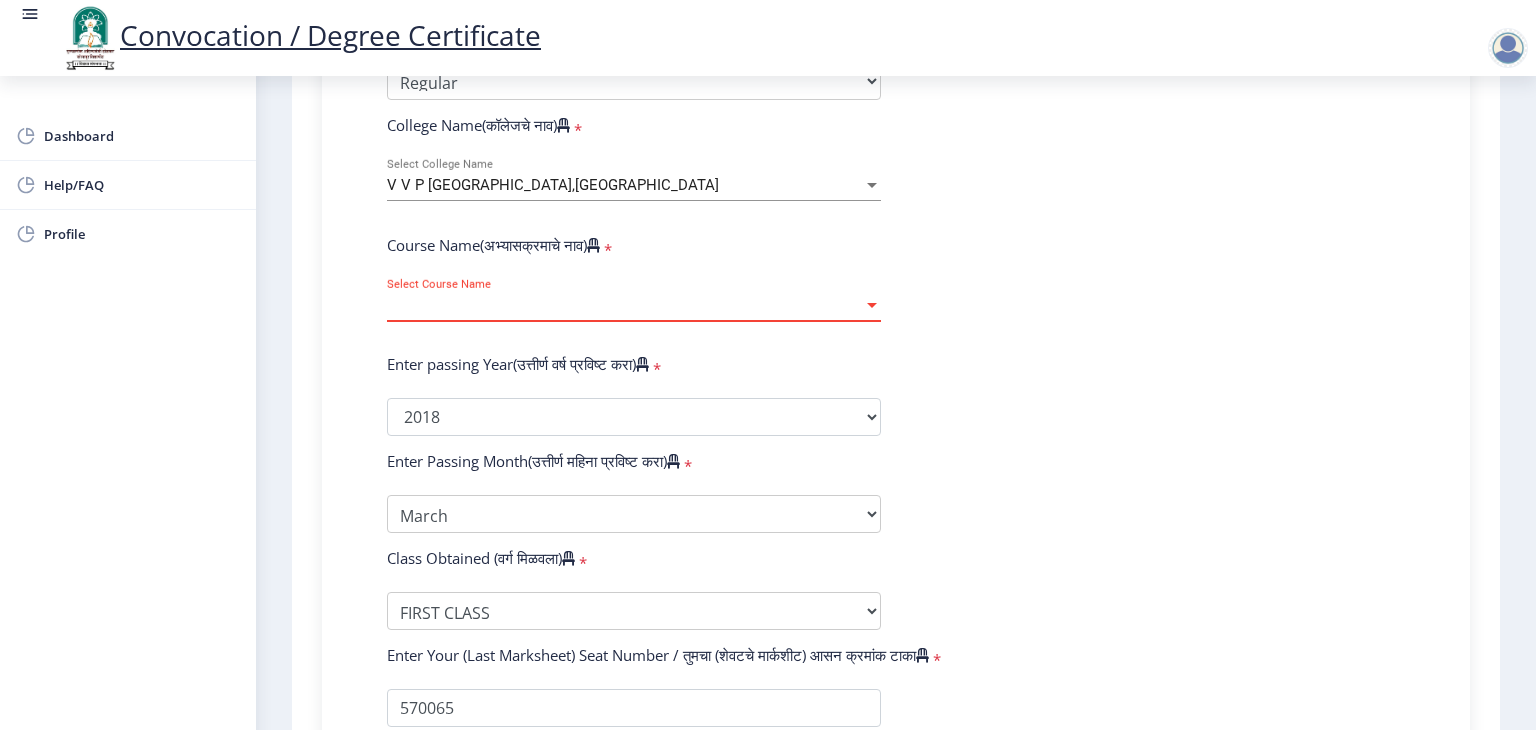 click on "Select Course Name" at bounding box center (625, 305) 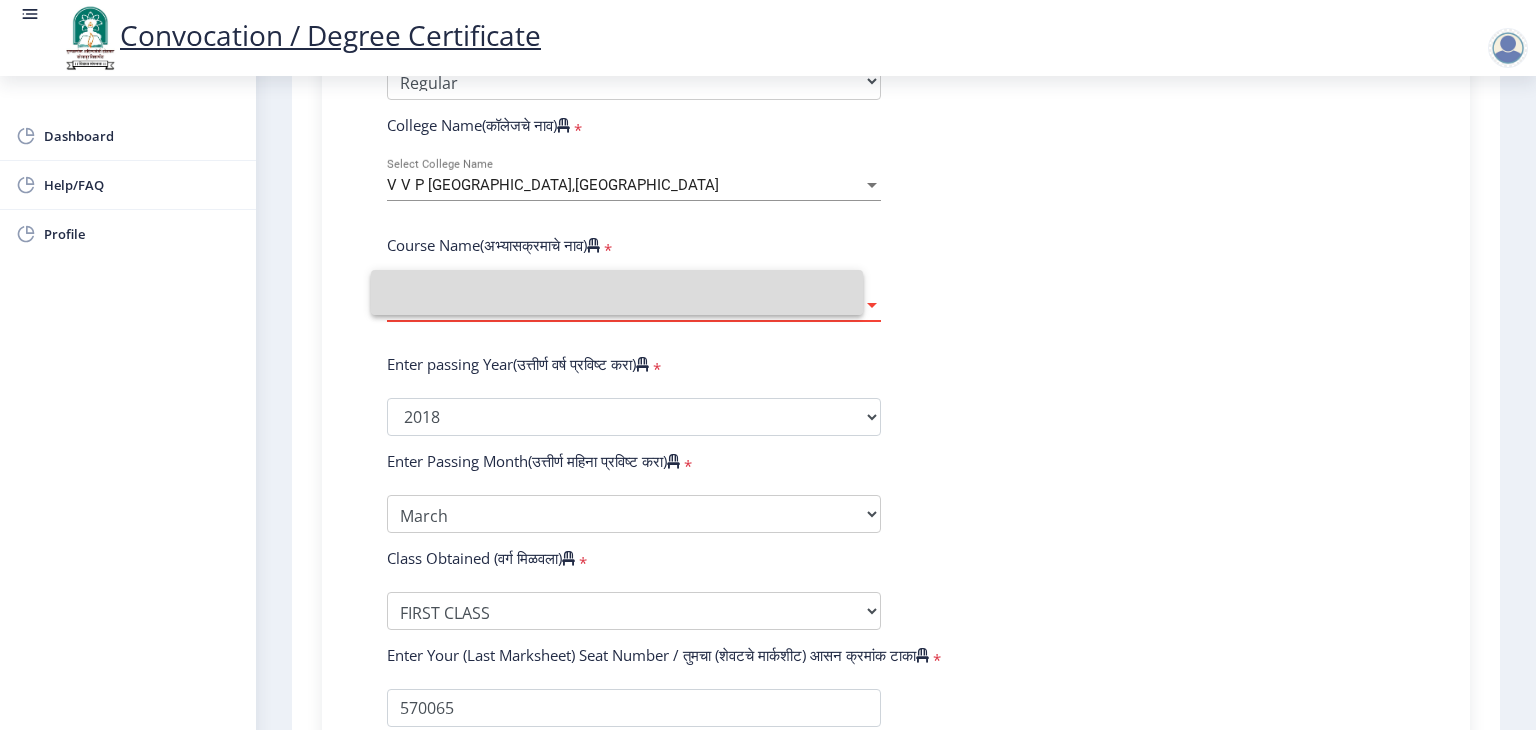 click at bounding box center (617, 292) 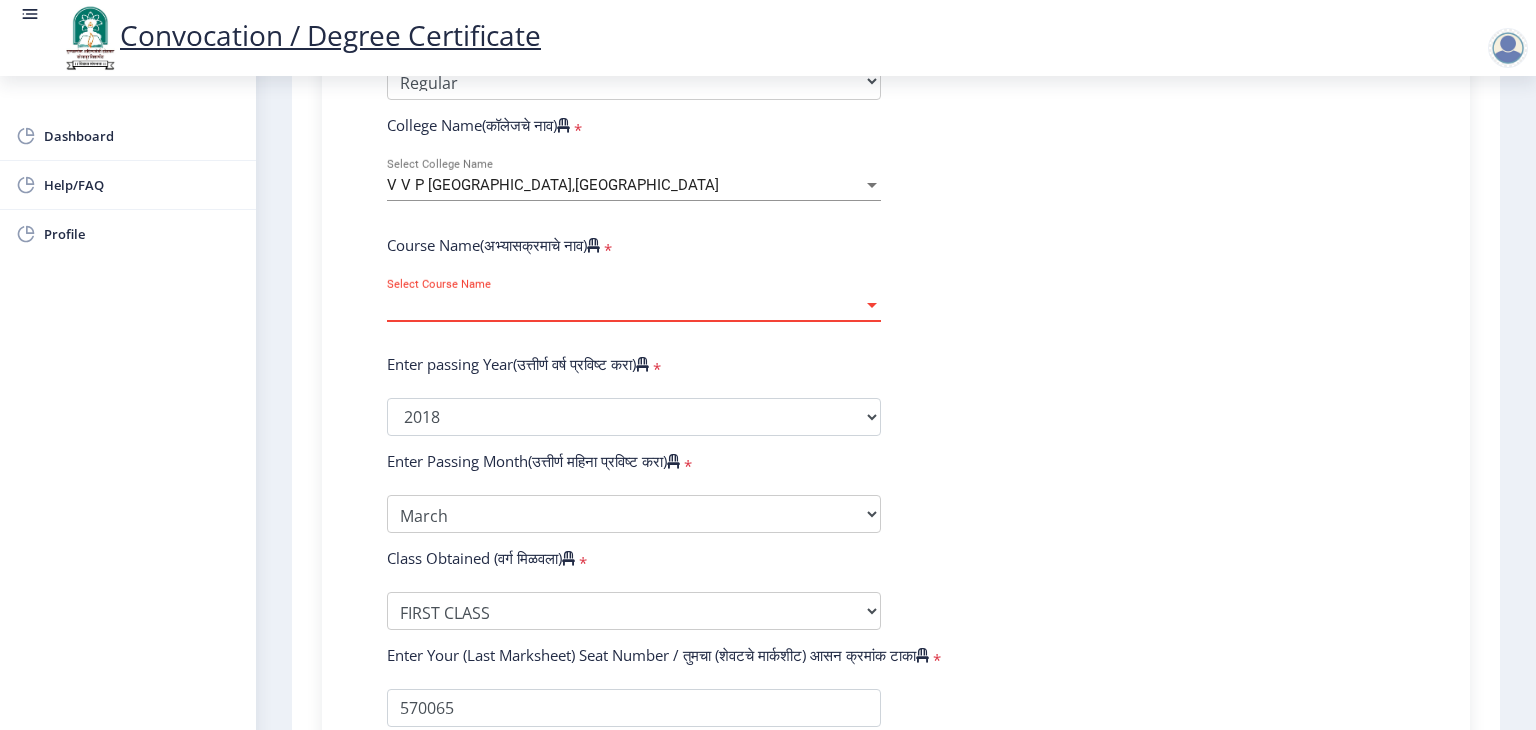 click at bounding box center (872, 305) 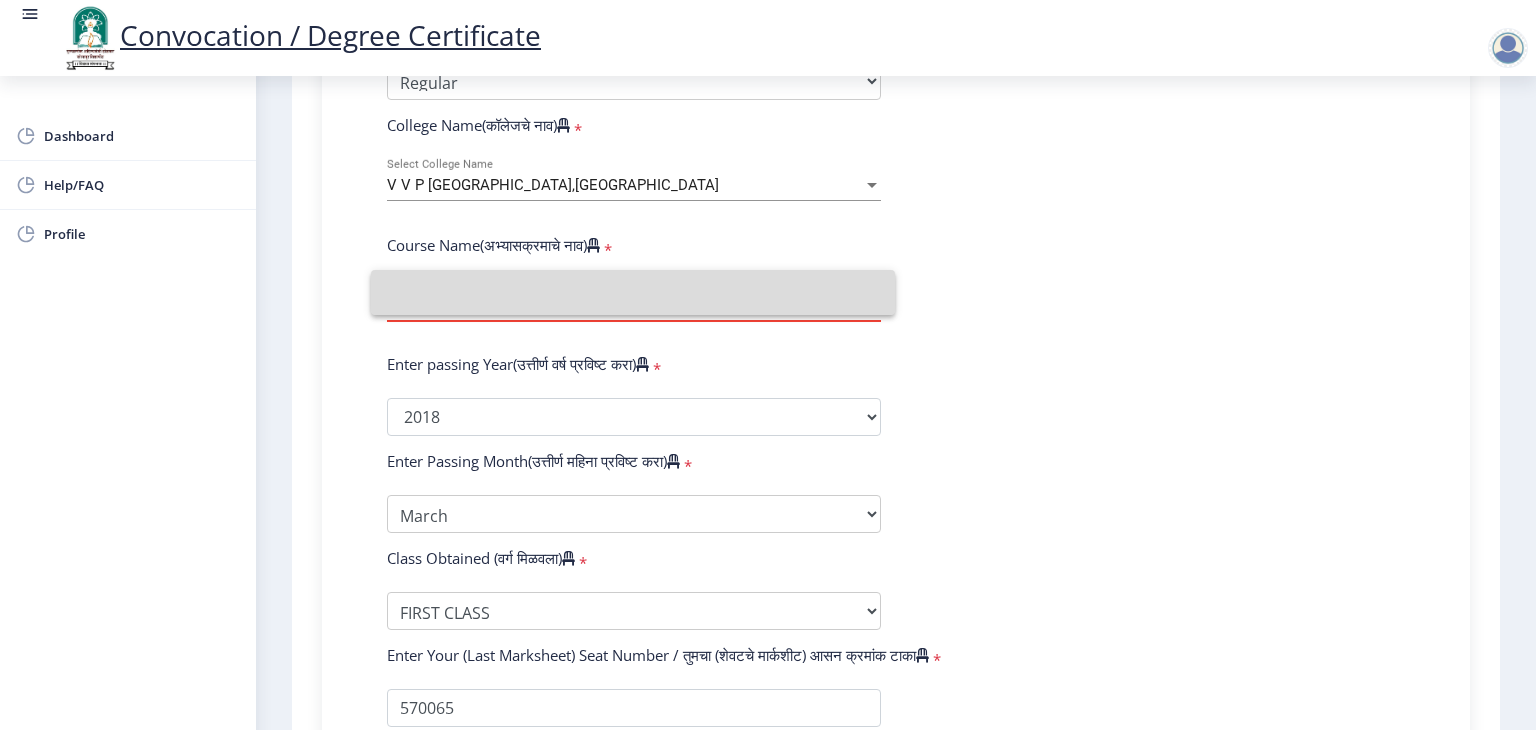 click at bounding box center [633, 292] 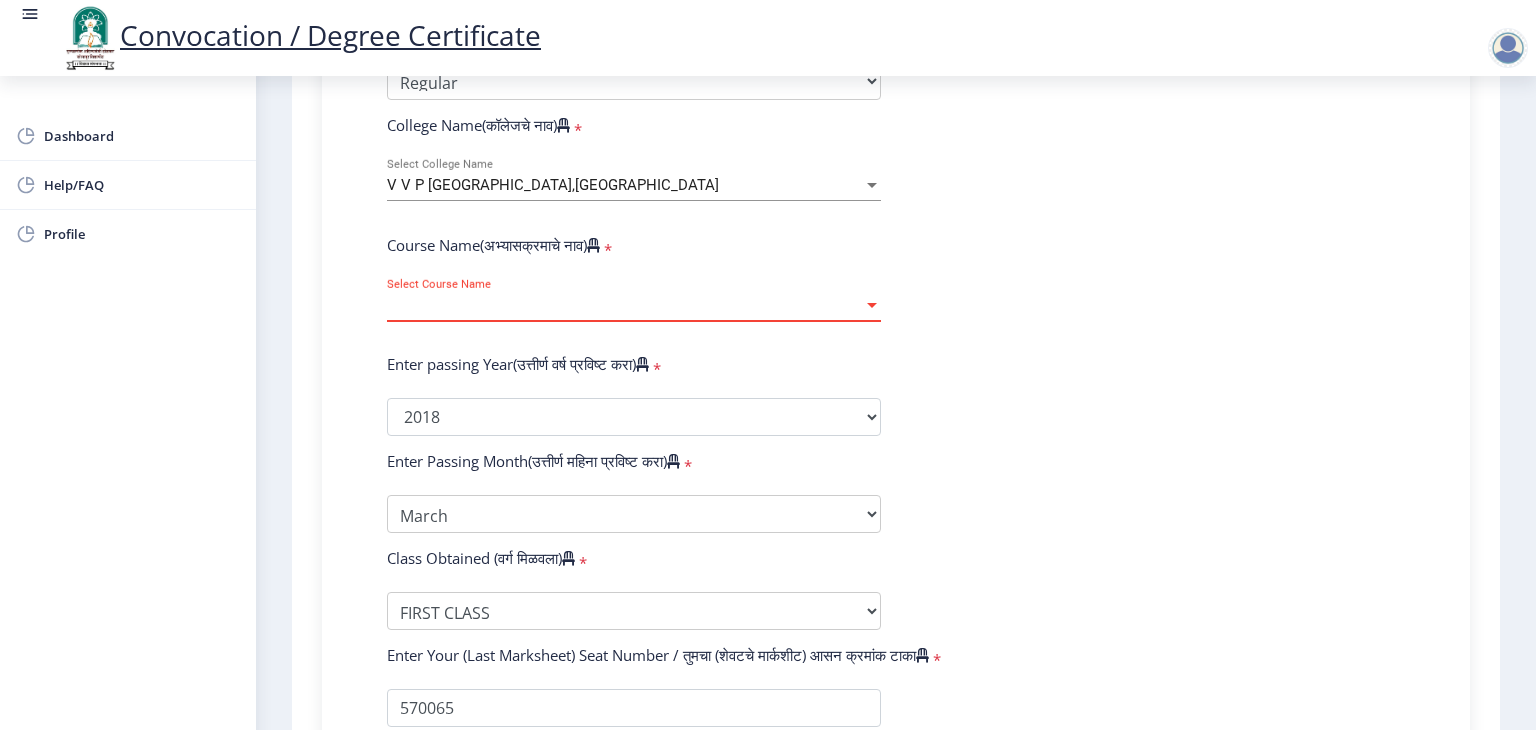 click at bounding box center [872, 305] 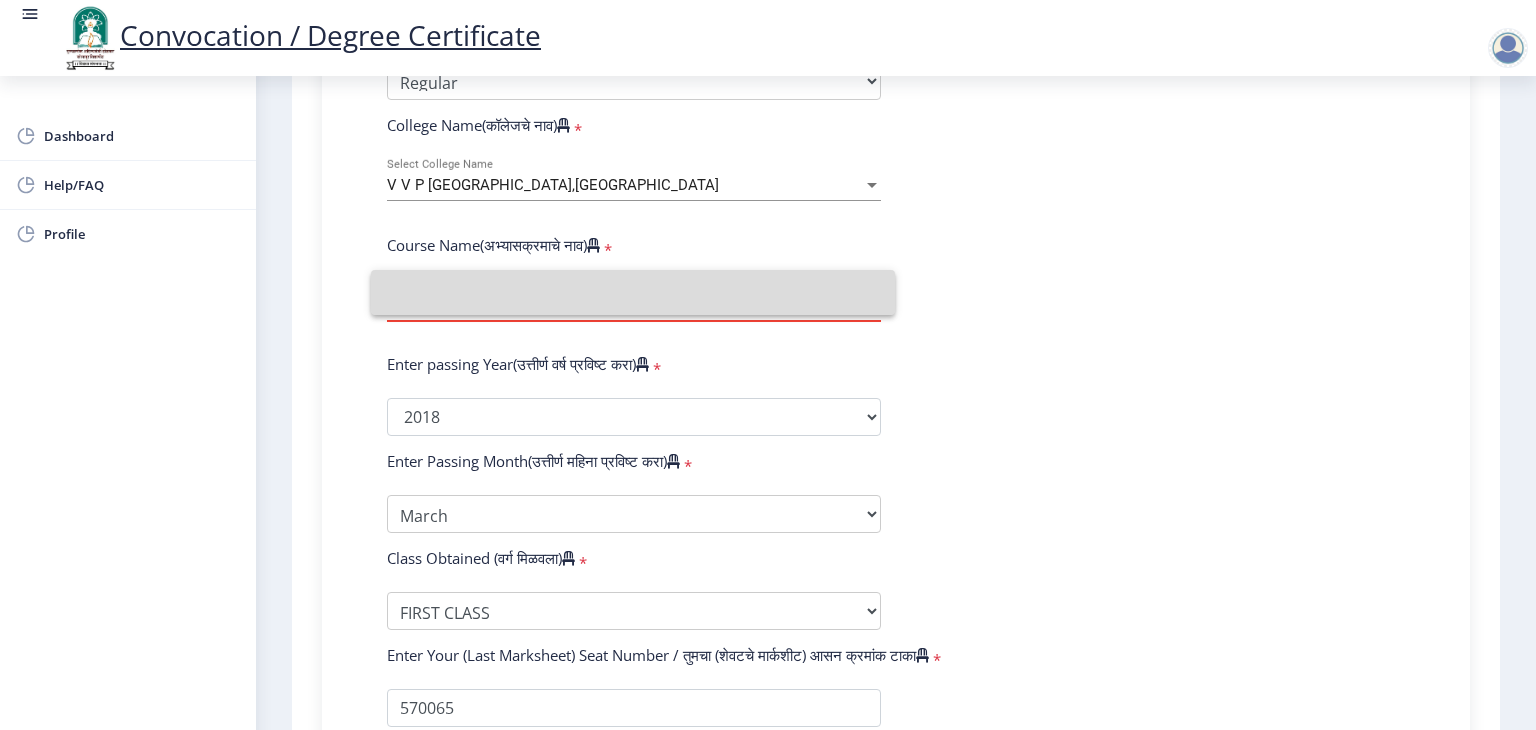 click at bounding box center (633, 292) 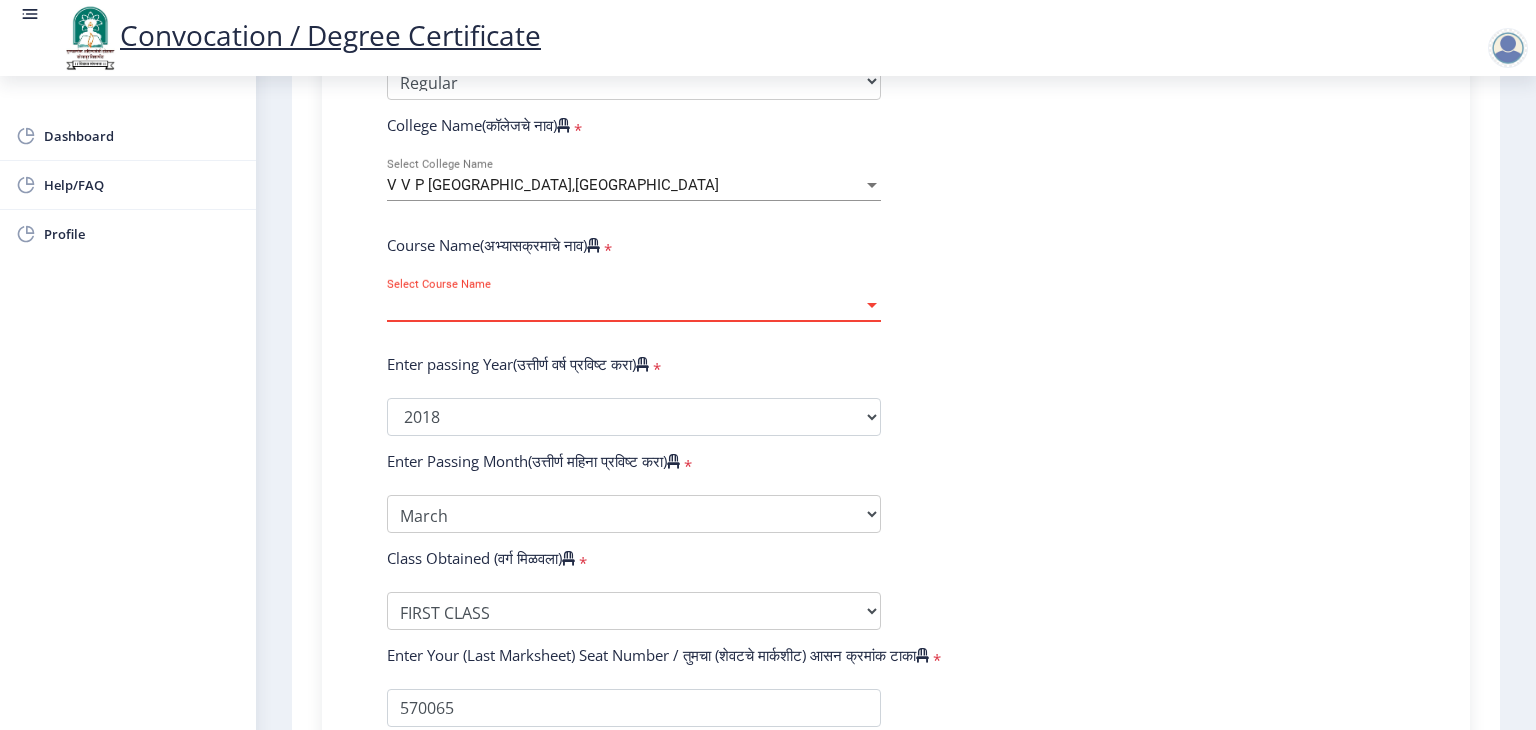 click at bounding box center [872, 305] 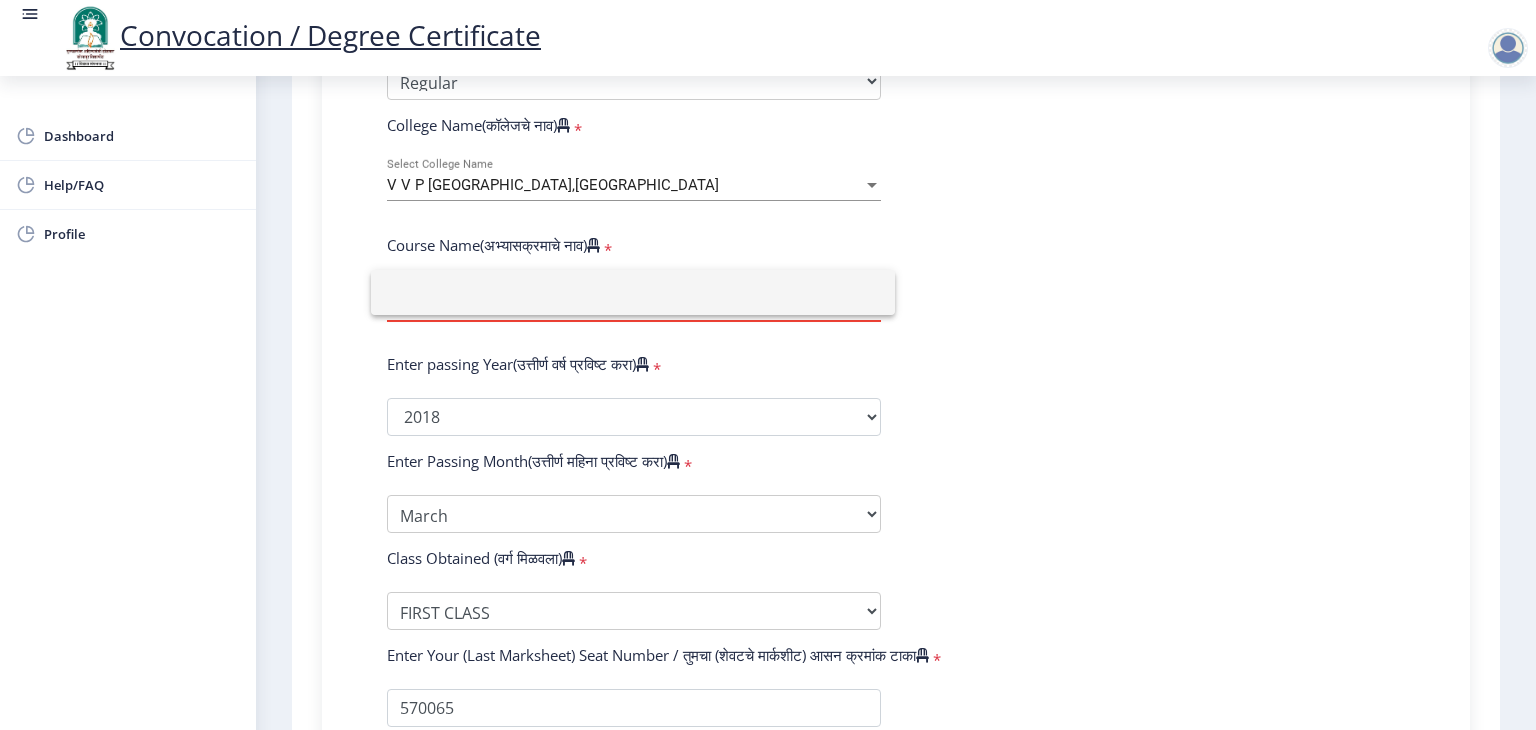 click at bounding box center [633, 292] 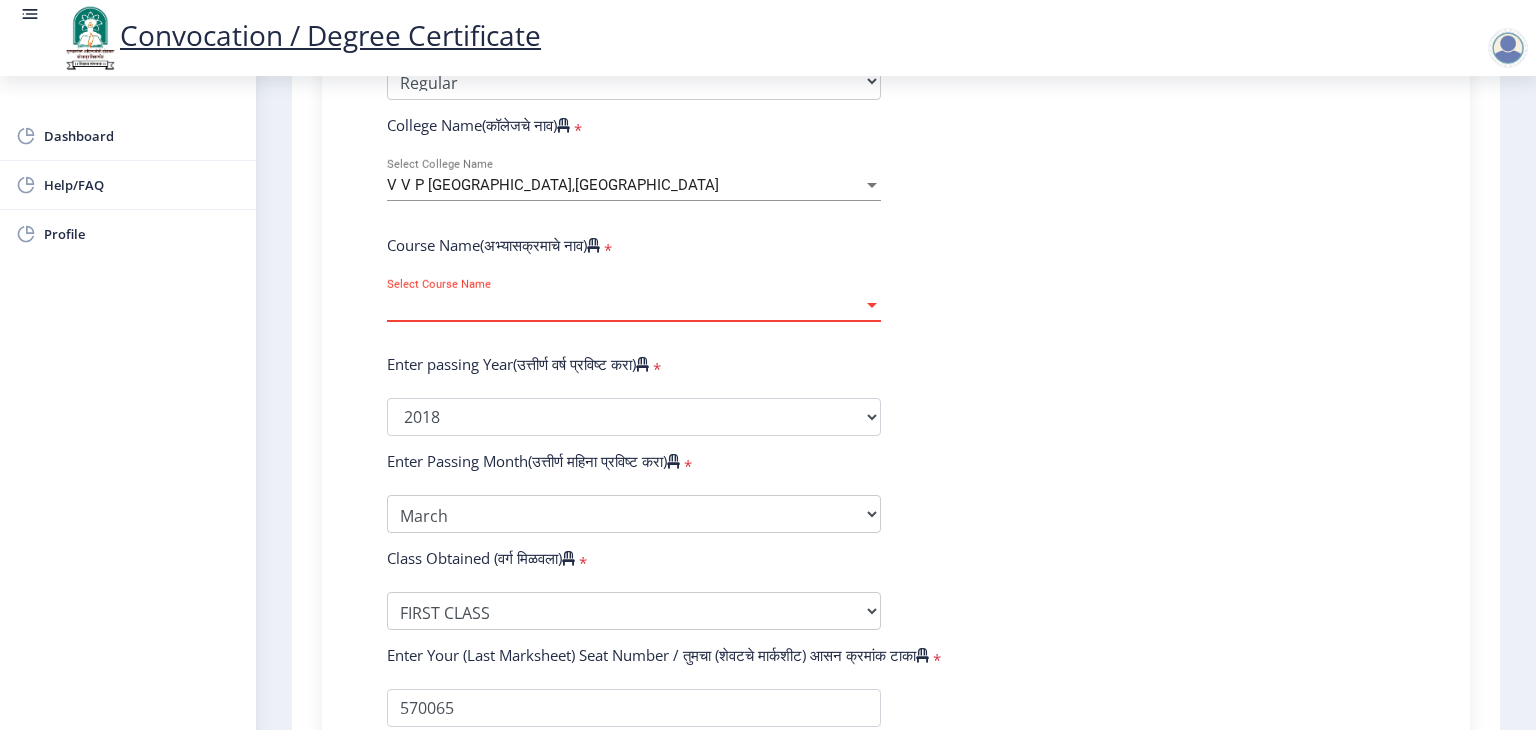 click at bounding box center [872, 305] 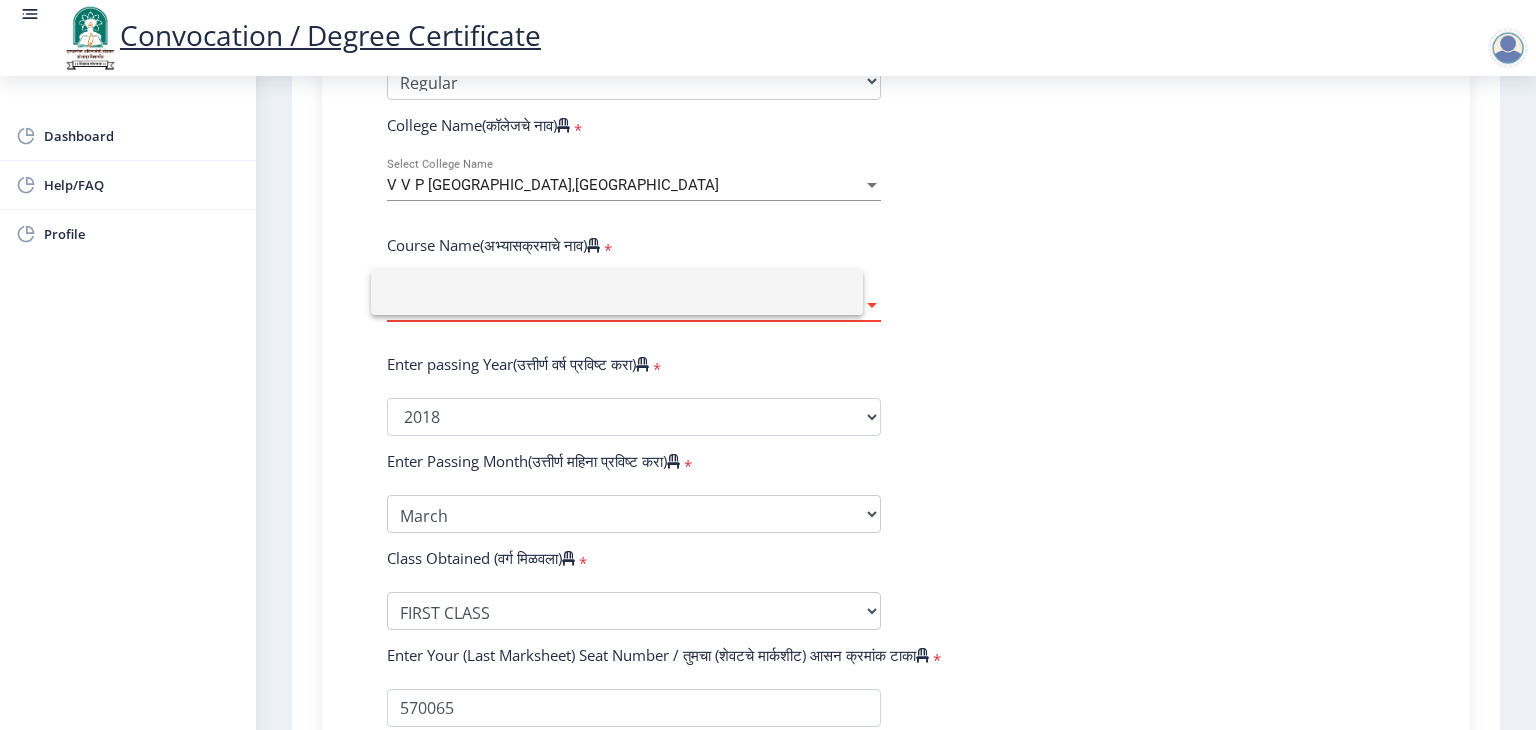 click at bounding box center [617, 292] 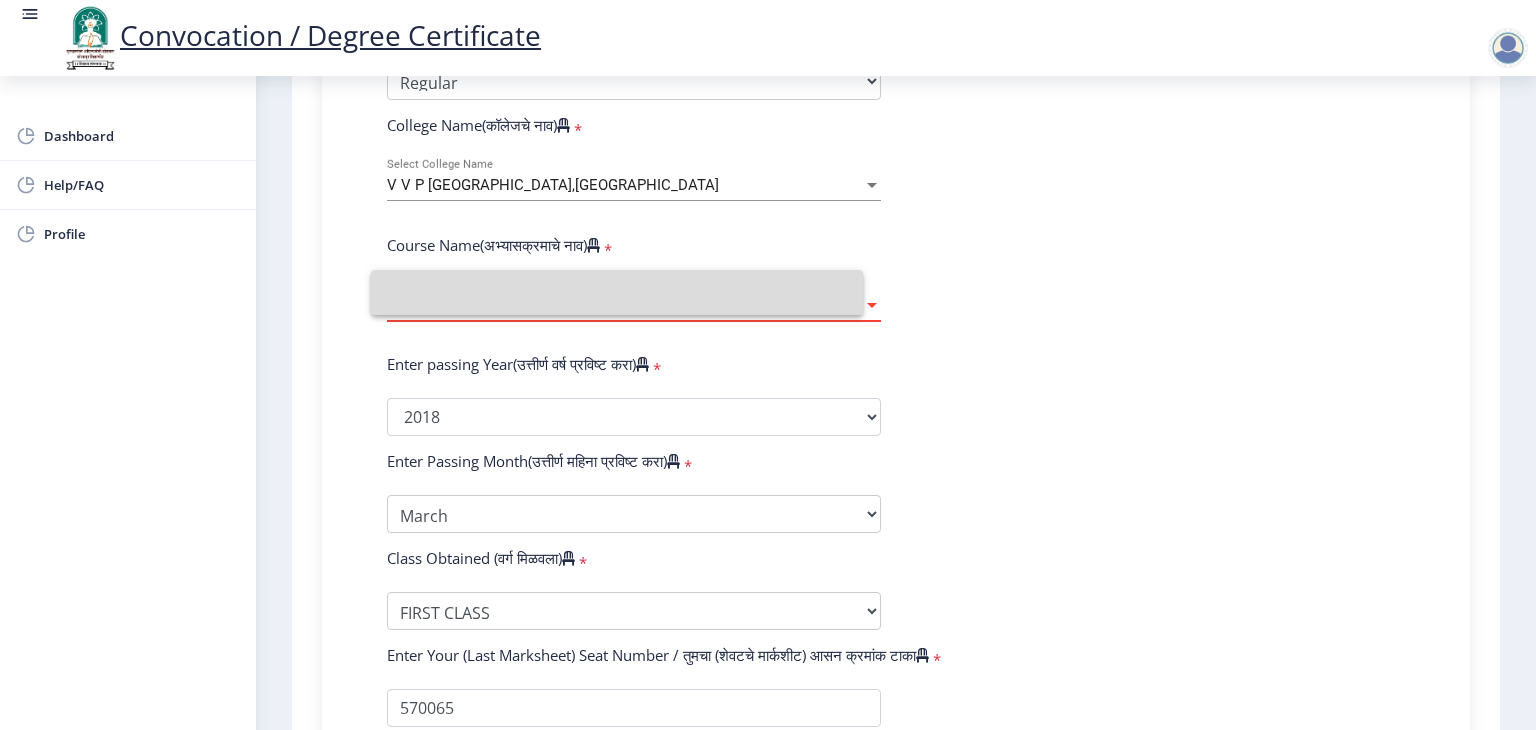 click at bounding box center (872, 305) 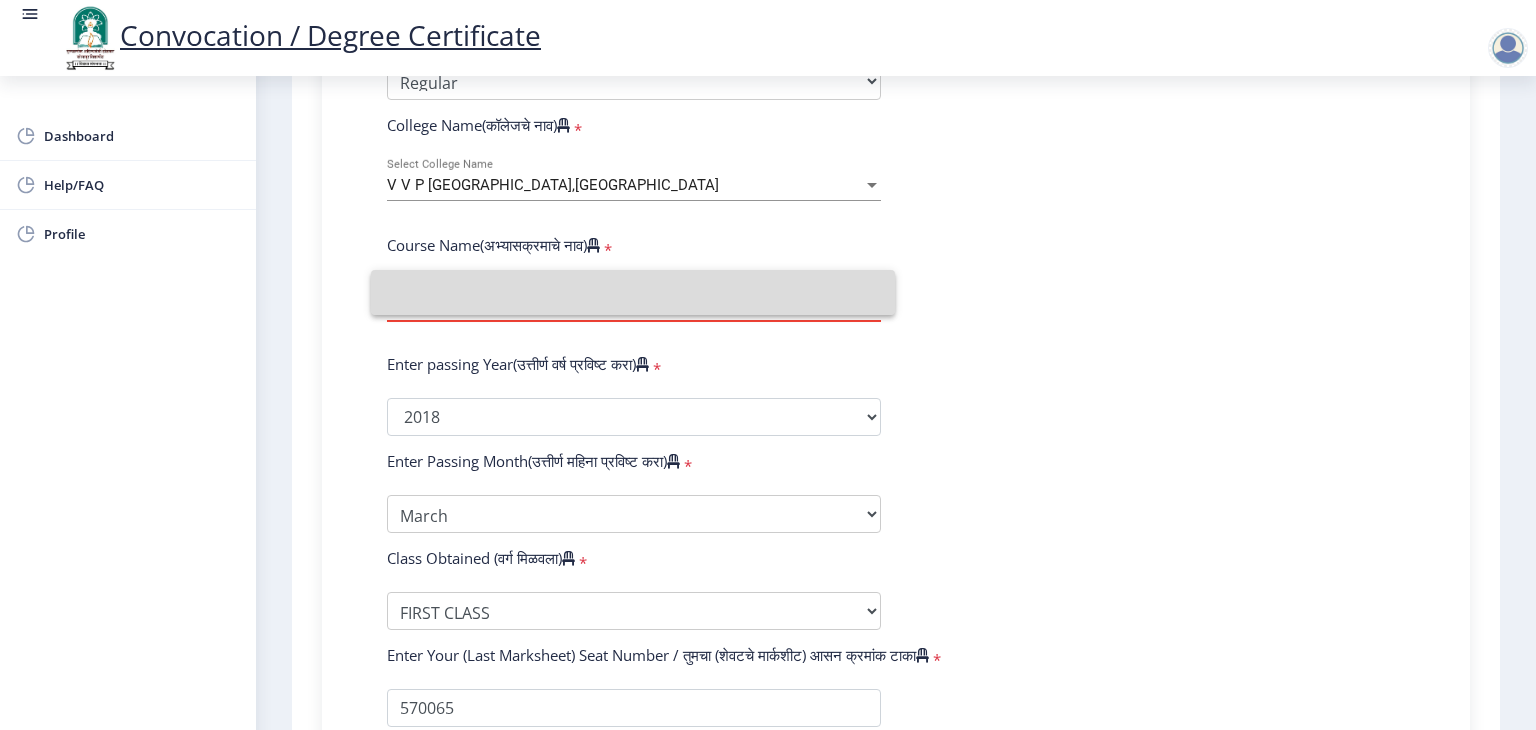 click at bounding box center [633, 292] 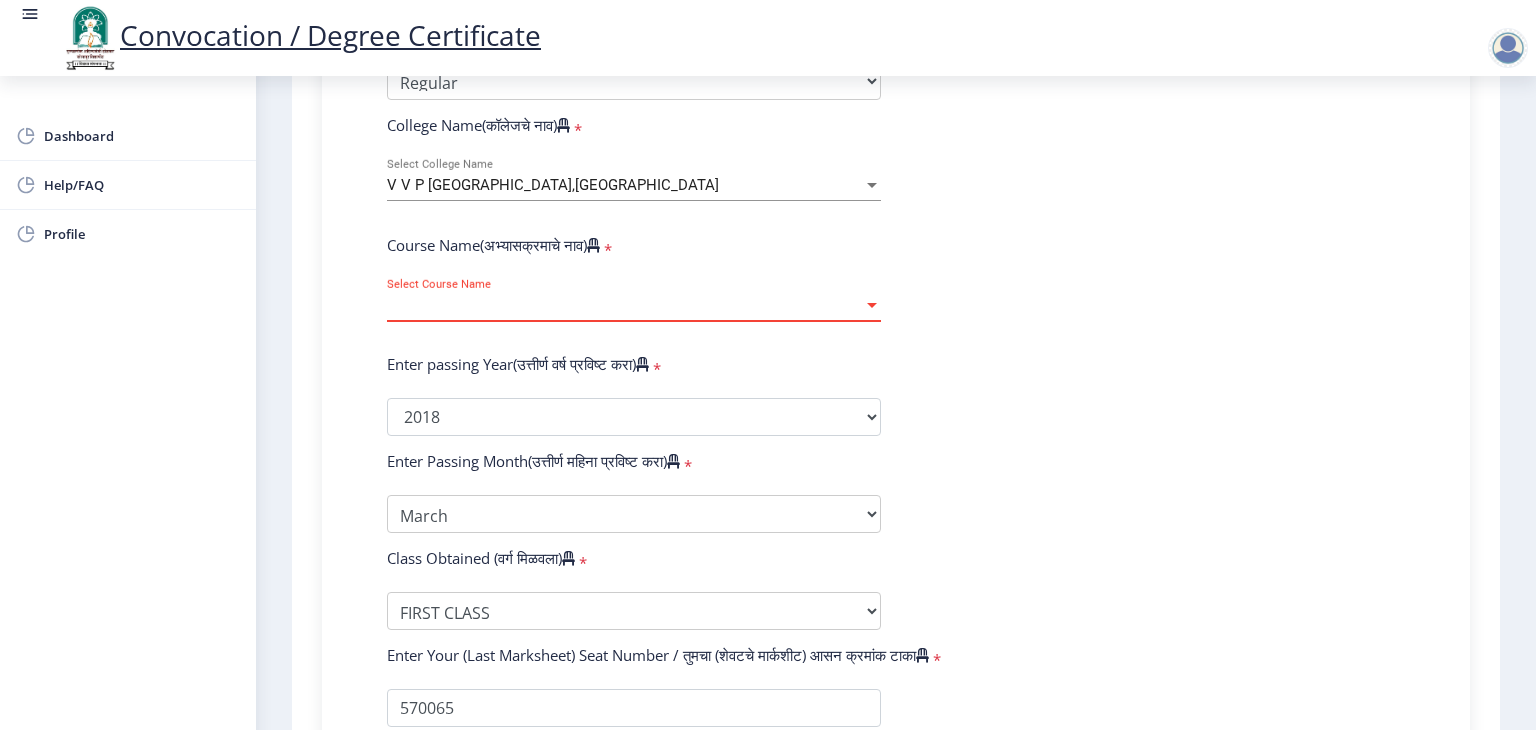click at bounding box center [872, 305] 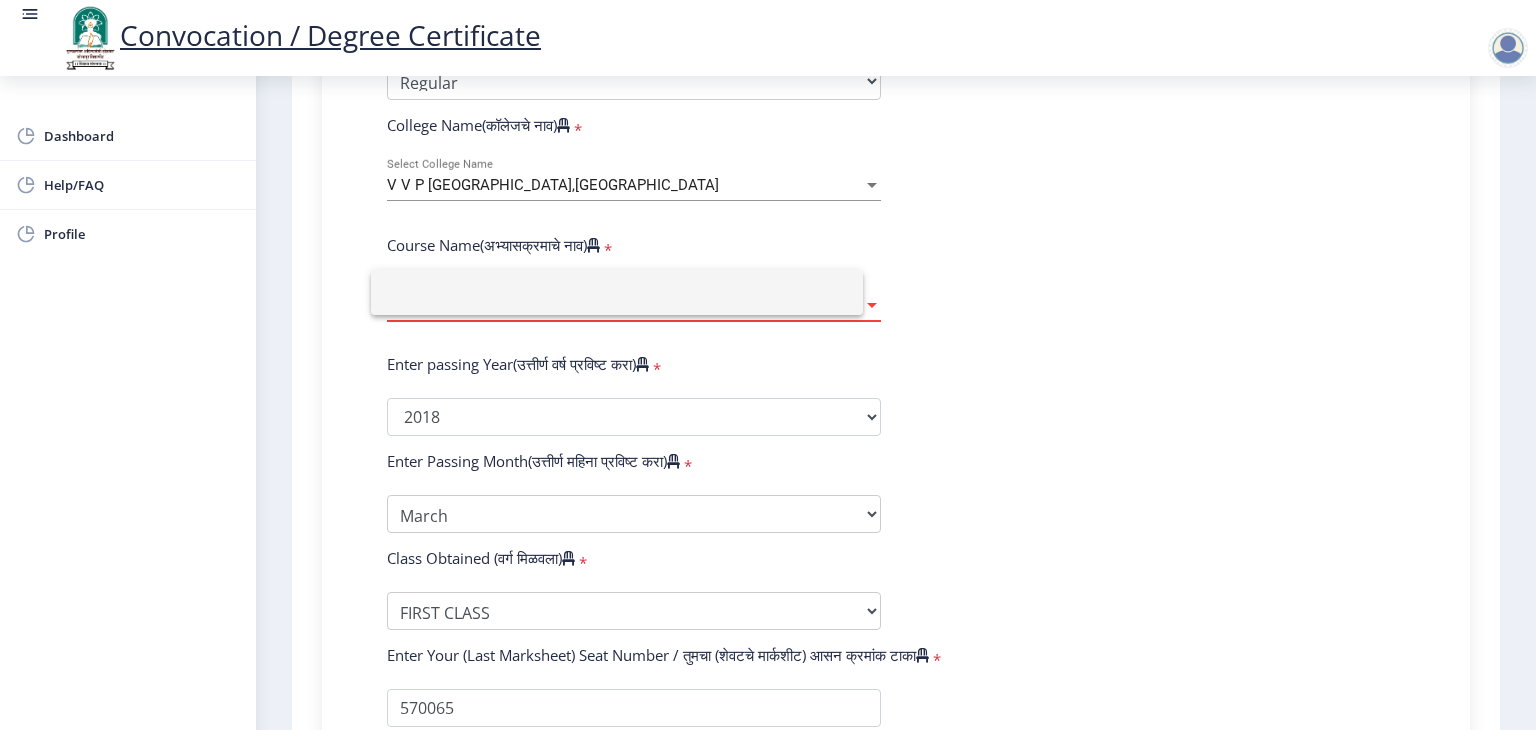 click at bounding box center [617, 292] 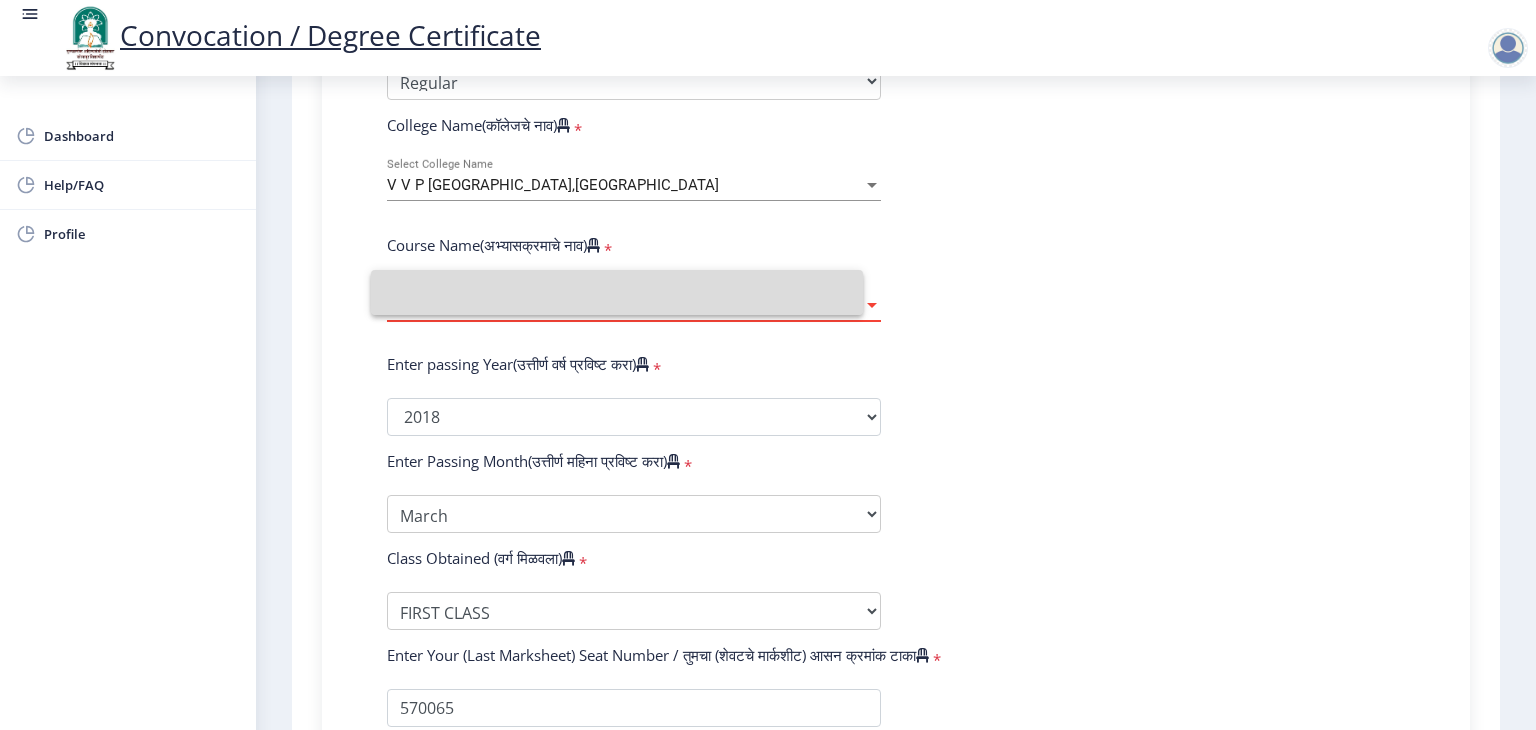 click at bounding box center [872, 305] 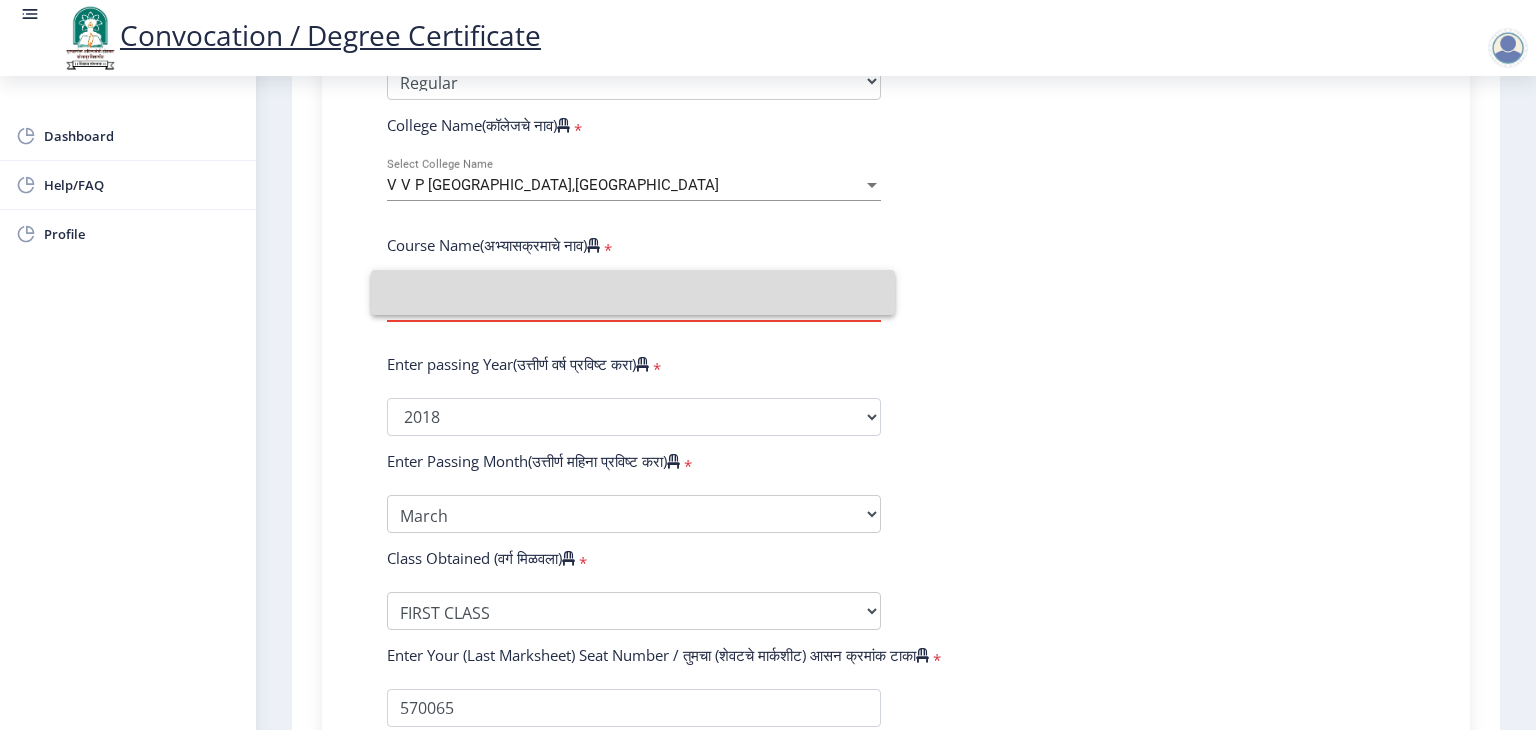click at bounding box center (633, 292) 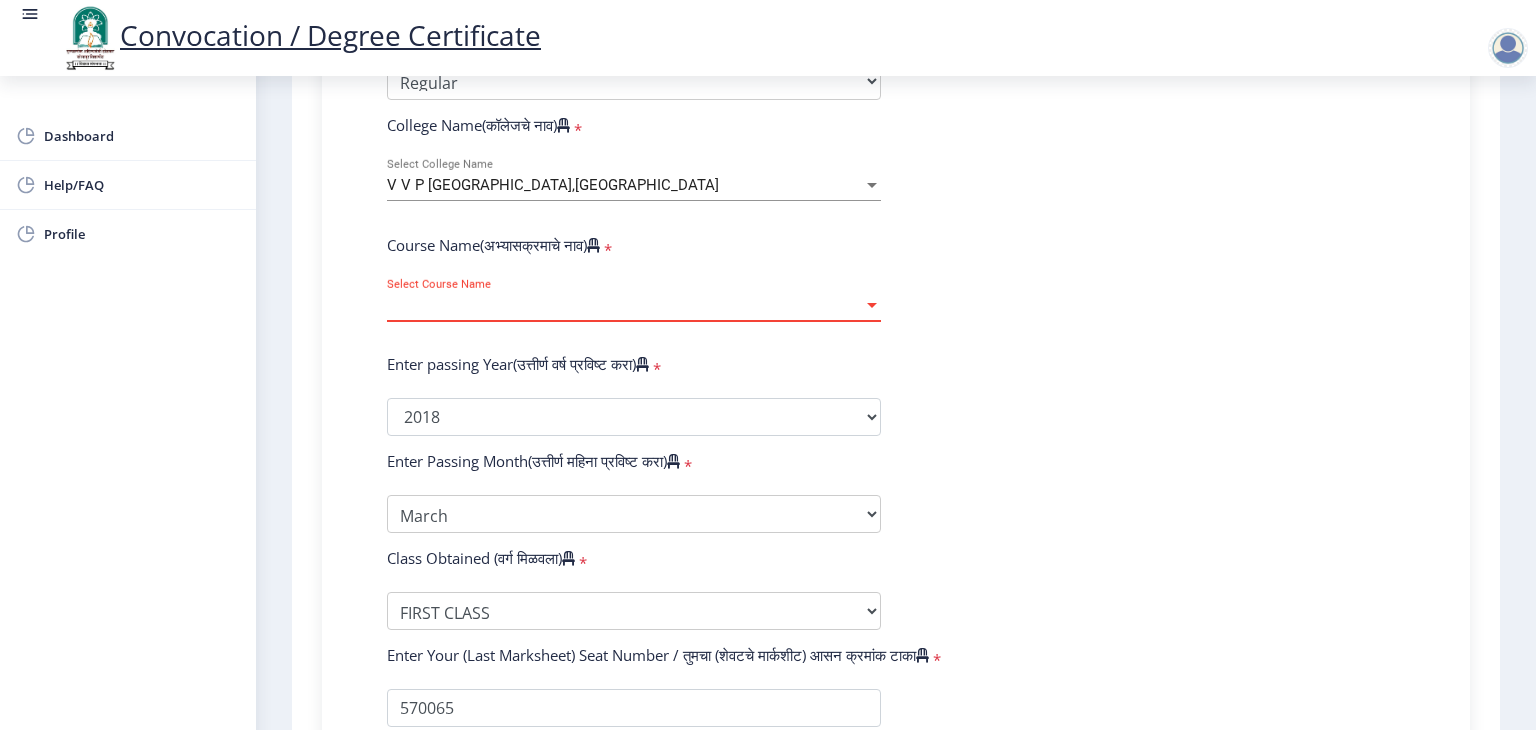 click on "Select Course Name" at bounding box center [625, 305] 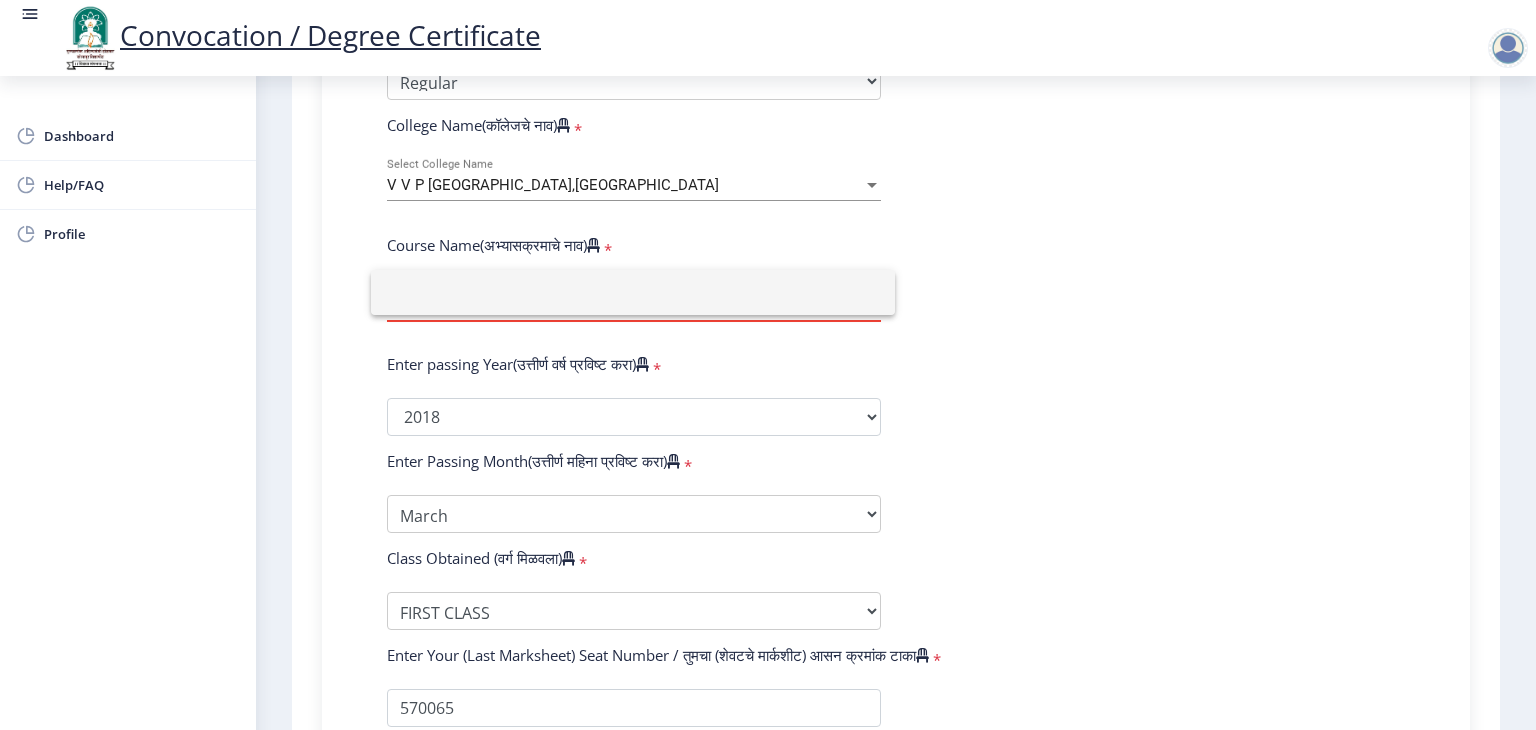 drag, startPoint x: 437, startPoint y: 295, endPoint x: 515, endPoint y: 205, distance: 119.096596 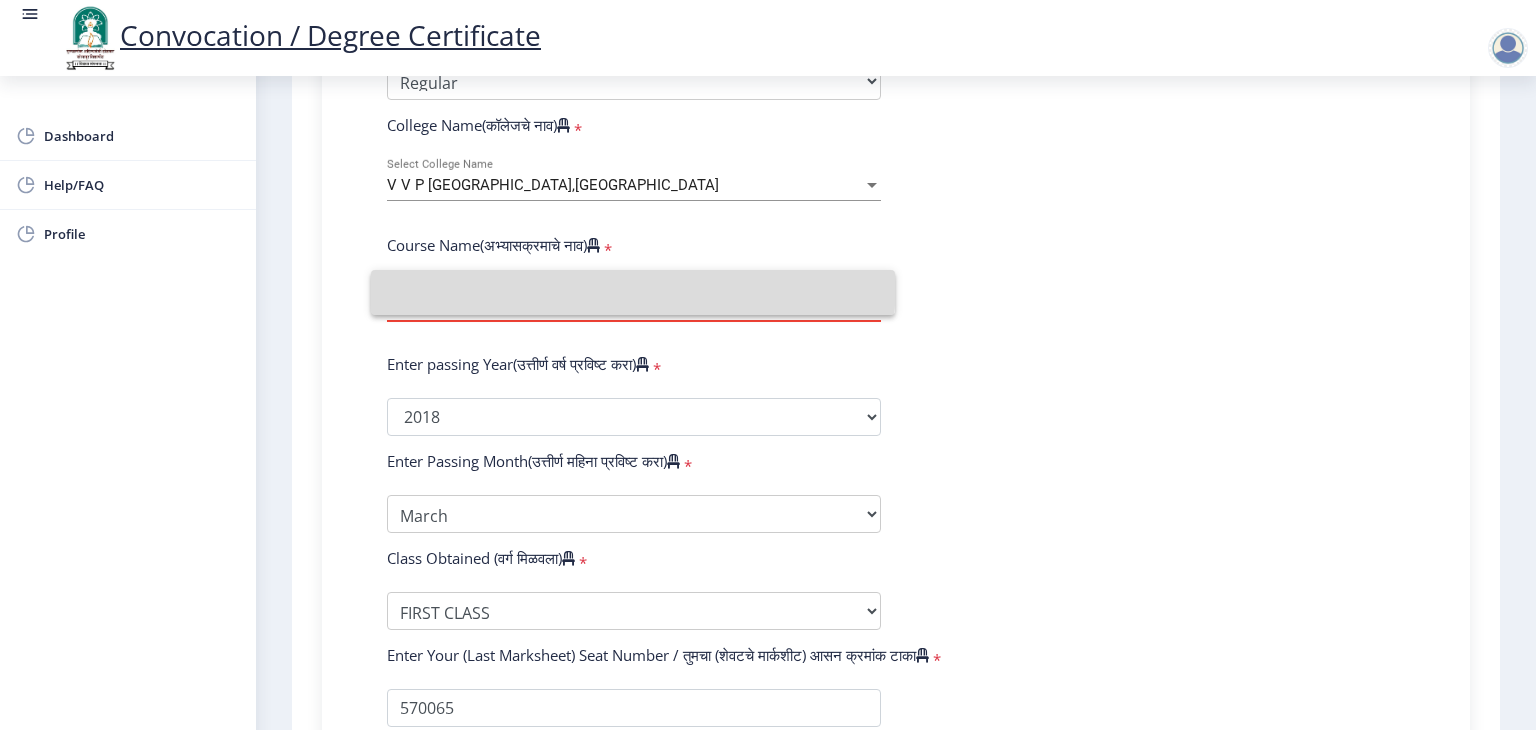 drag, startPoint x: 418, startPoint y: 293, endPoint x: 383, endPoint y: 275, distance: 39.357338 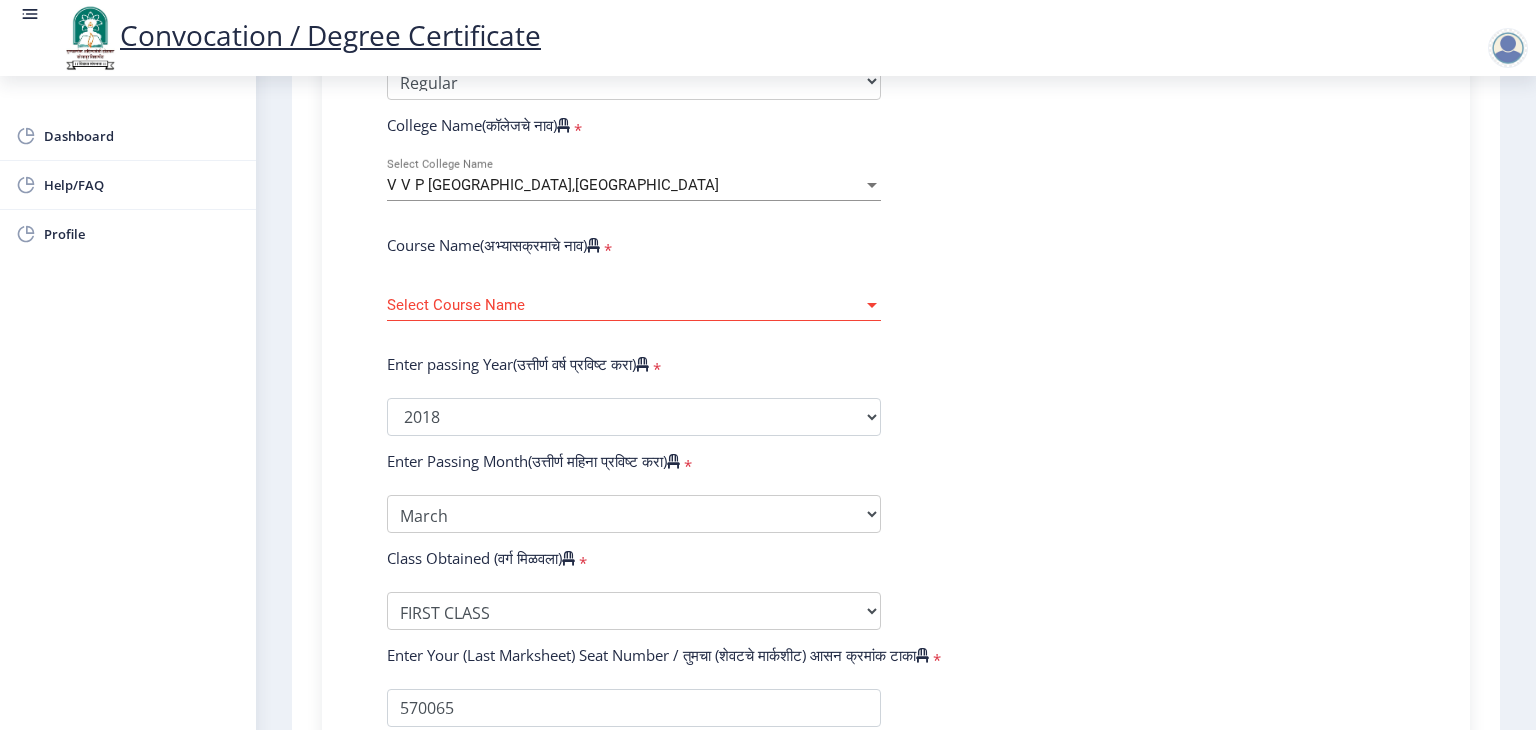 click on "Enter Your PRN Number (तुमचा पीआरएन (कायम नोंदणी क्रमांक) एंटर करा)   * Student Type (विद्यार्थी प्रकार)    * Select Student Type Regular External College Name(कॉलेजचे नाव)   * V V P Institute of Engineering and Technology,Solapur Select College Name Course Name(अभ्यासक्रमाचे नाव)   * Select Course Name Select Course Name Enter passing Year(उत्तीर्ण वर्ष प्रविष्ट करा)   *  2025   2024   2023   2022   2021   2020   2019   2018   2017   2016   2015   2014   2013   2012   2011   2010   2009   2008   2007   2006   2005   2004   2003   2002   2001   2000   1999   1998   1997   1996   1995   1994   1993   1992   1991   1990   1989   1988   1987   1986   1985   1984   1983   1982   1981   1980   1979   1978   1977   1976  * Enter Passing Month March April May October November December * Enter Class Obtained *" 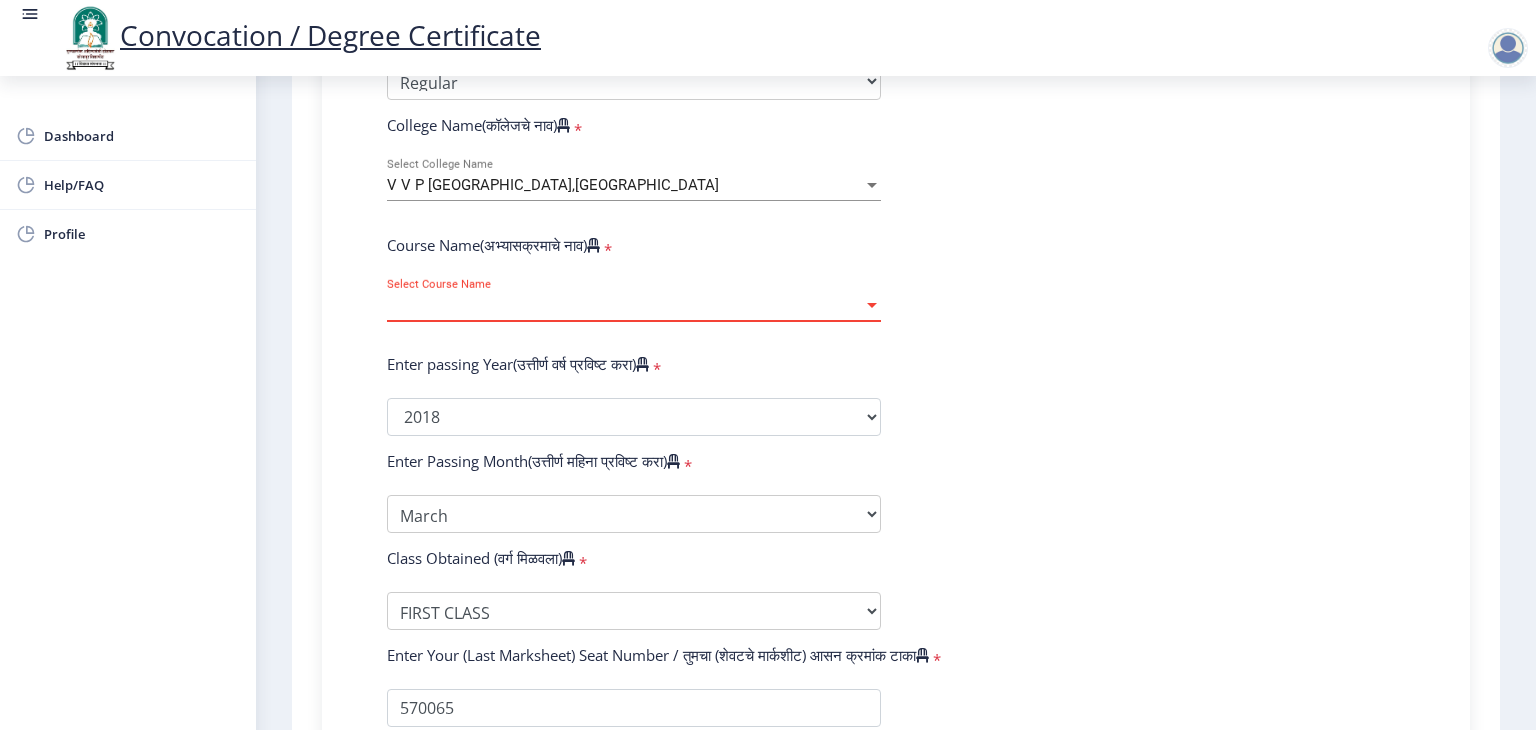 click on "Select Course Name" at bounding box center [625, 305] 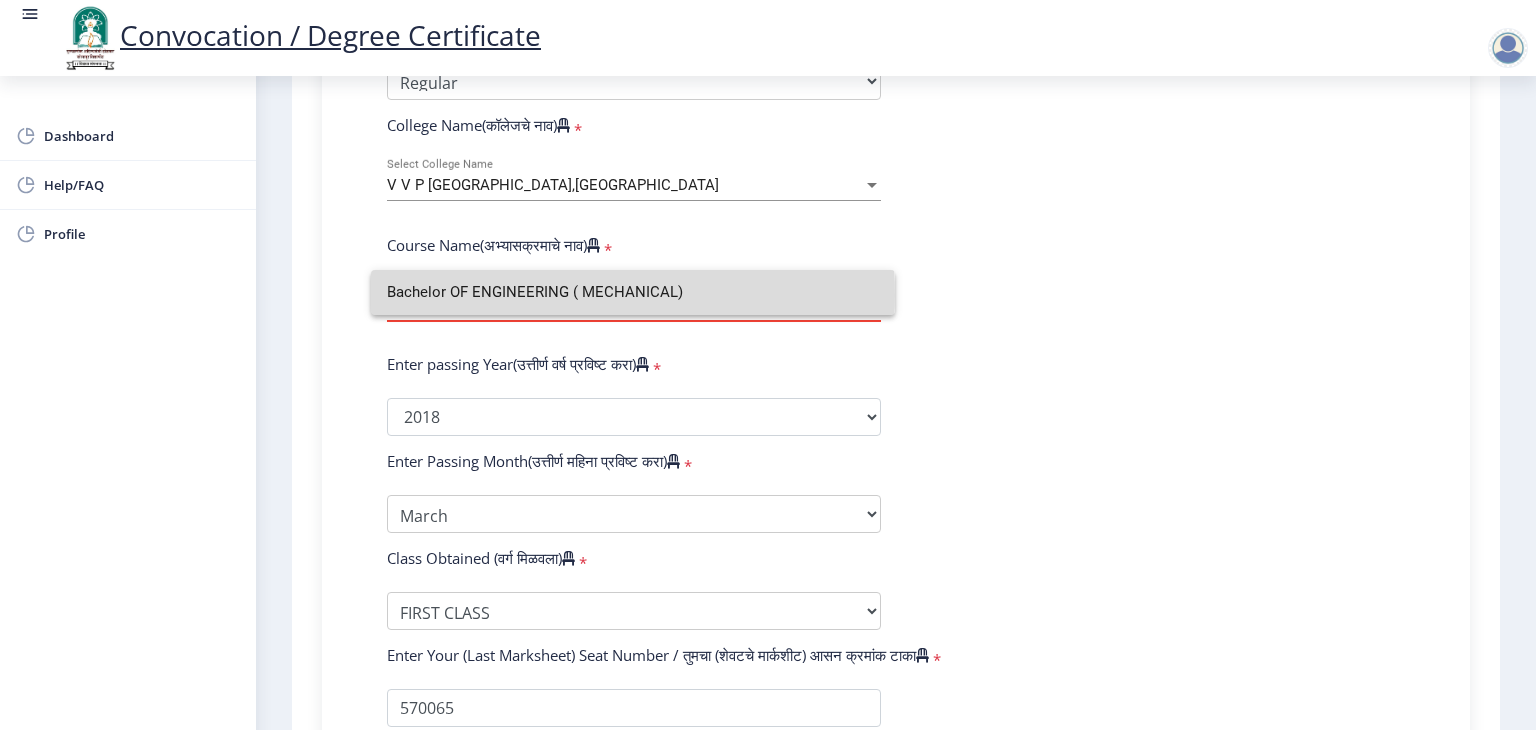 click on "Bachelor OF ENGINEERING ( MECHANICAL)" at bounding box center (633, 292) 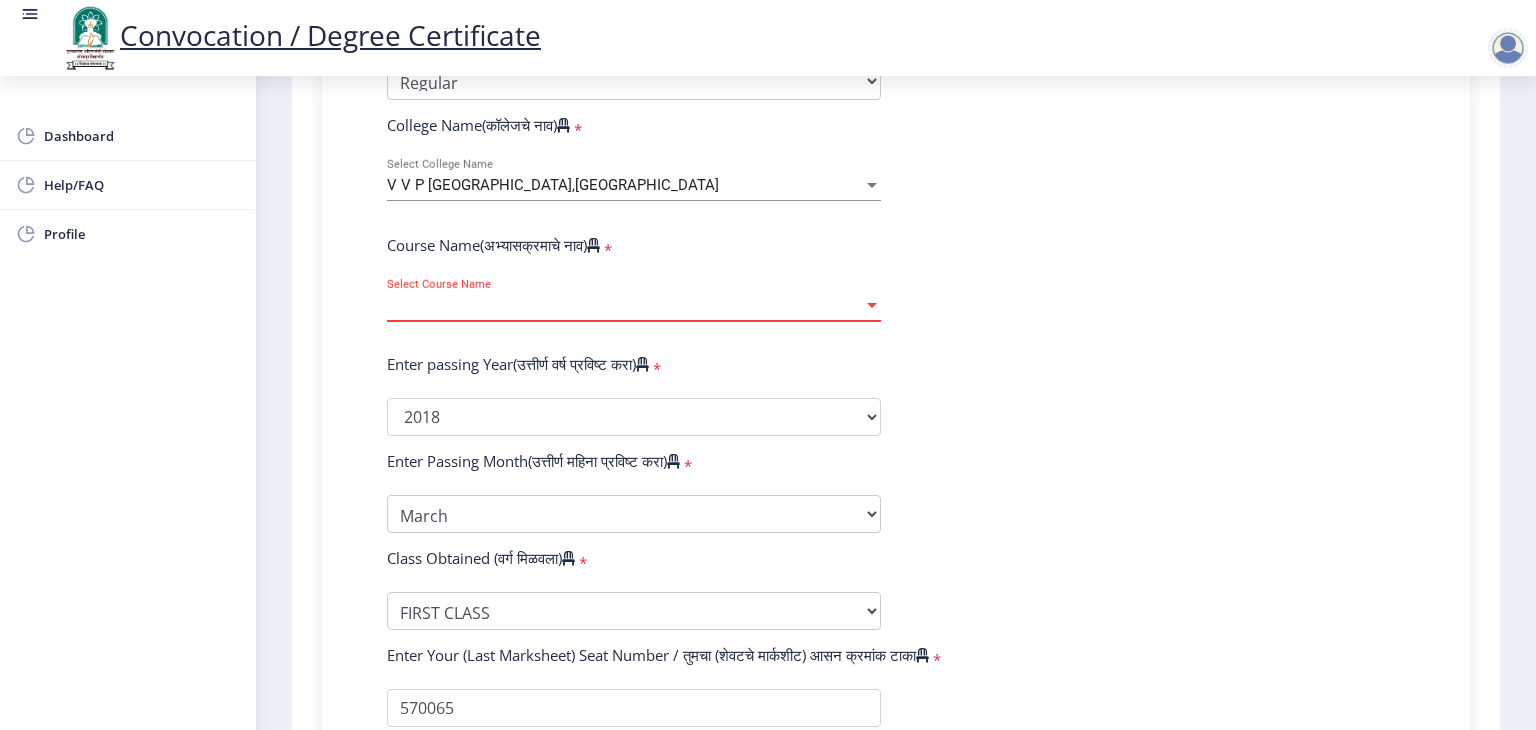 click on "Select Course Name" at bounding box center (625, 305) 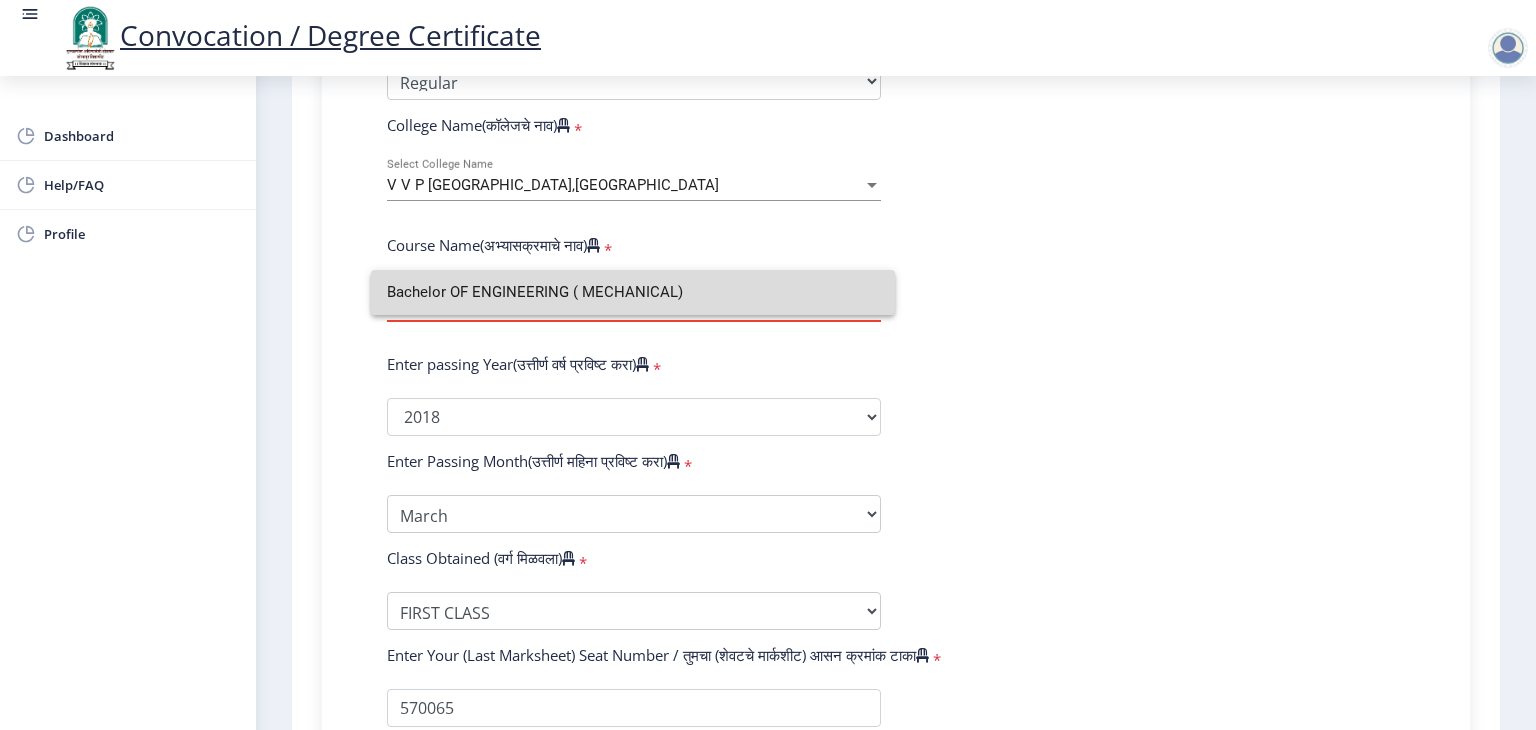 click on "Bachelor OF ENGINEERING ( MECHANICAL)" at bounding box center [633, 292] 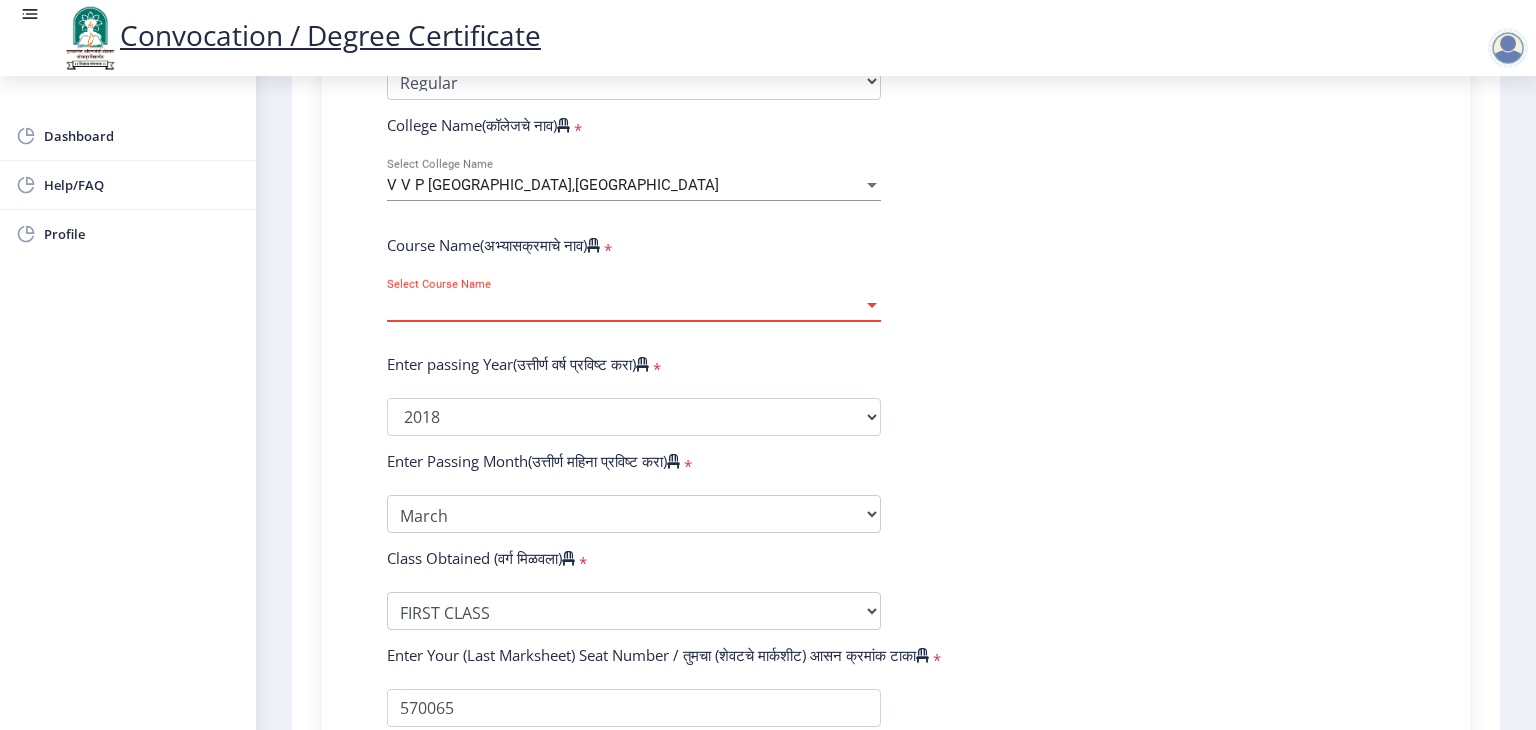 click on "Select Course Name" at bounding box center [625, 305] 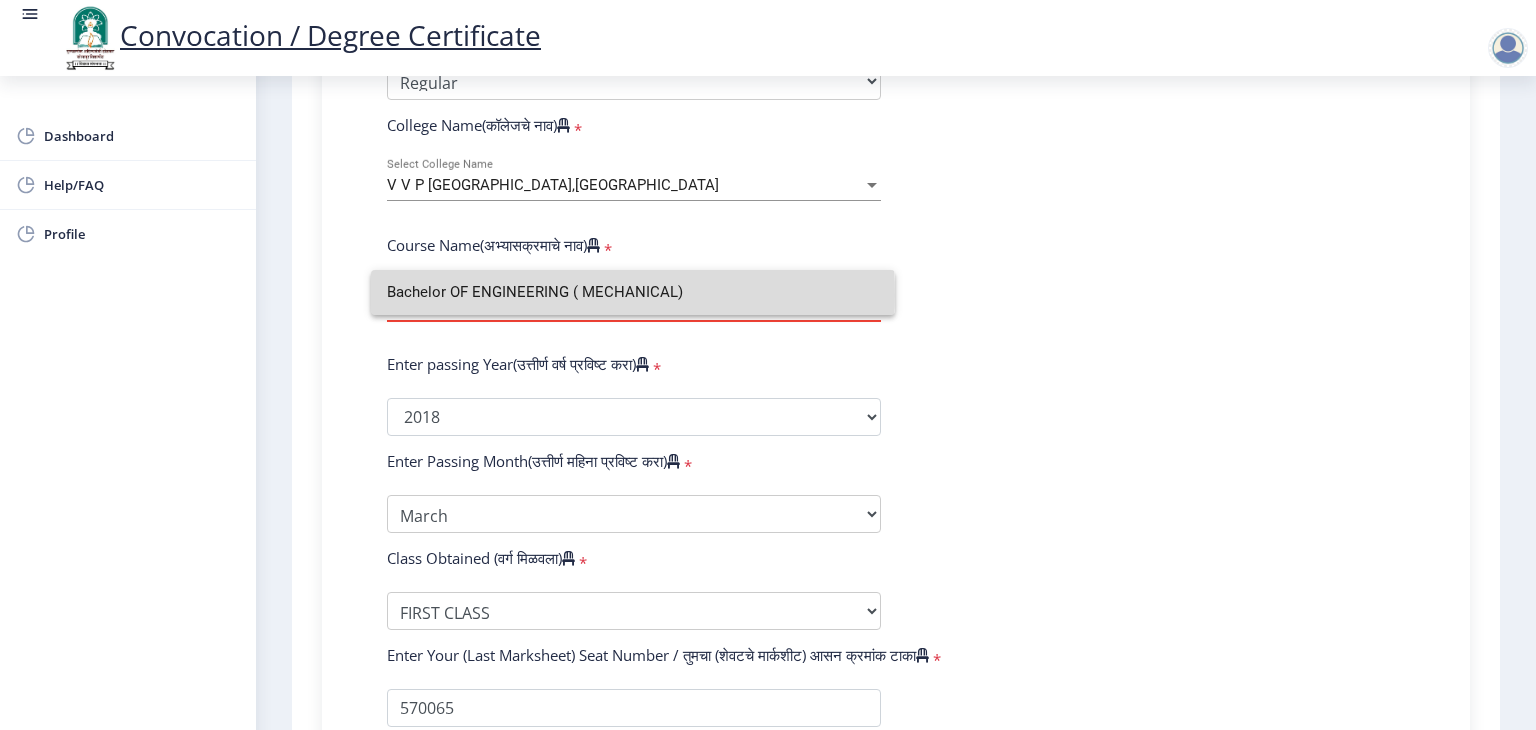 click on "Bachelor OF ENGINEERING ( MECHANICAL)" at bounding box center [633, 292] 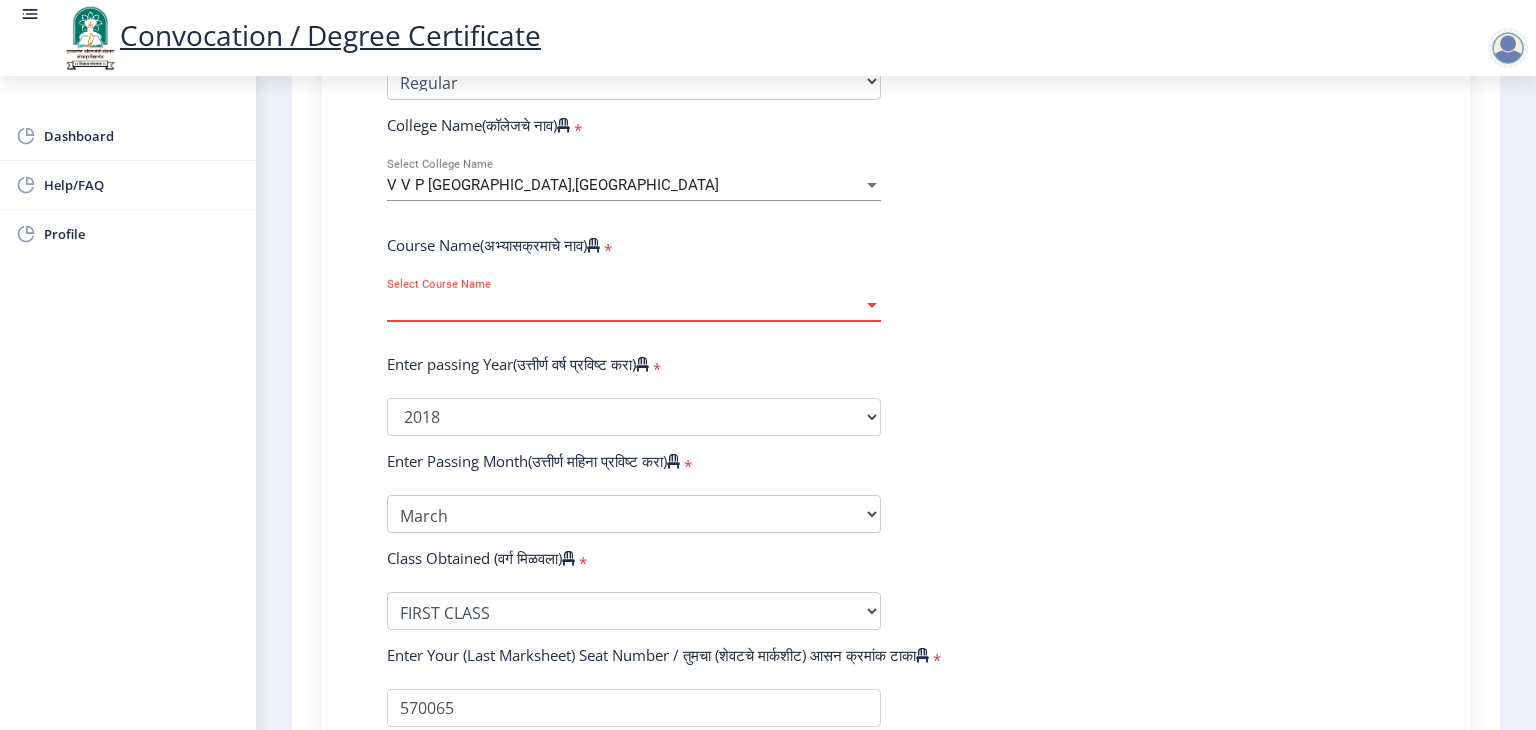 click on "Select Course Name" at bounding box center (625, 305) 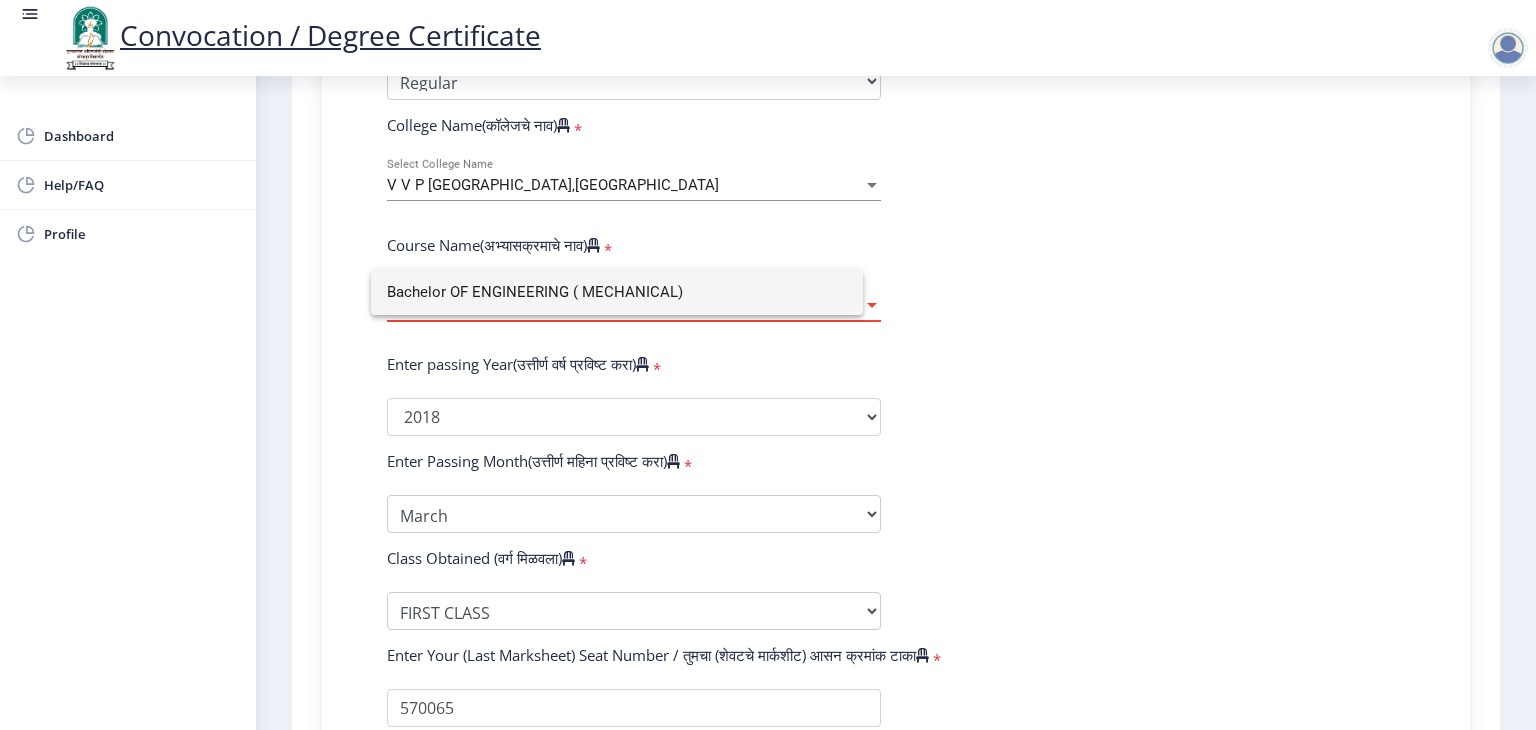 click on "Bachelor OF ENGINEERING ( MECHANICAL)" at bounding box center [617, 292] 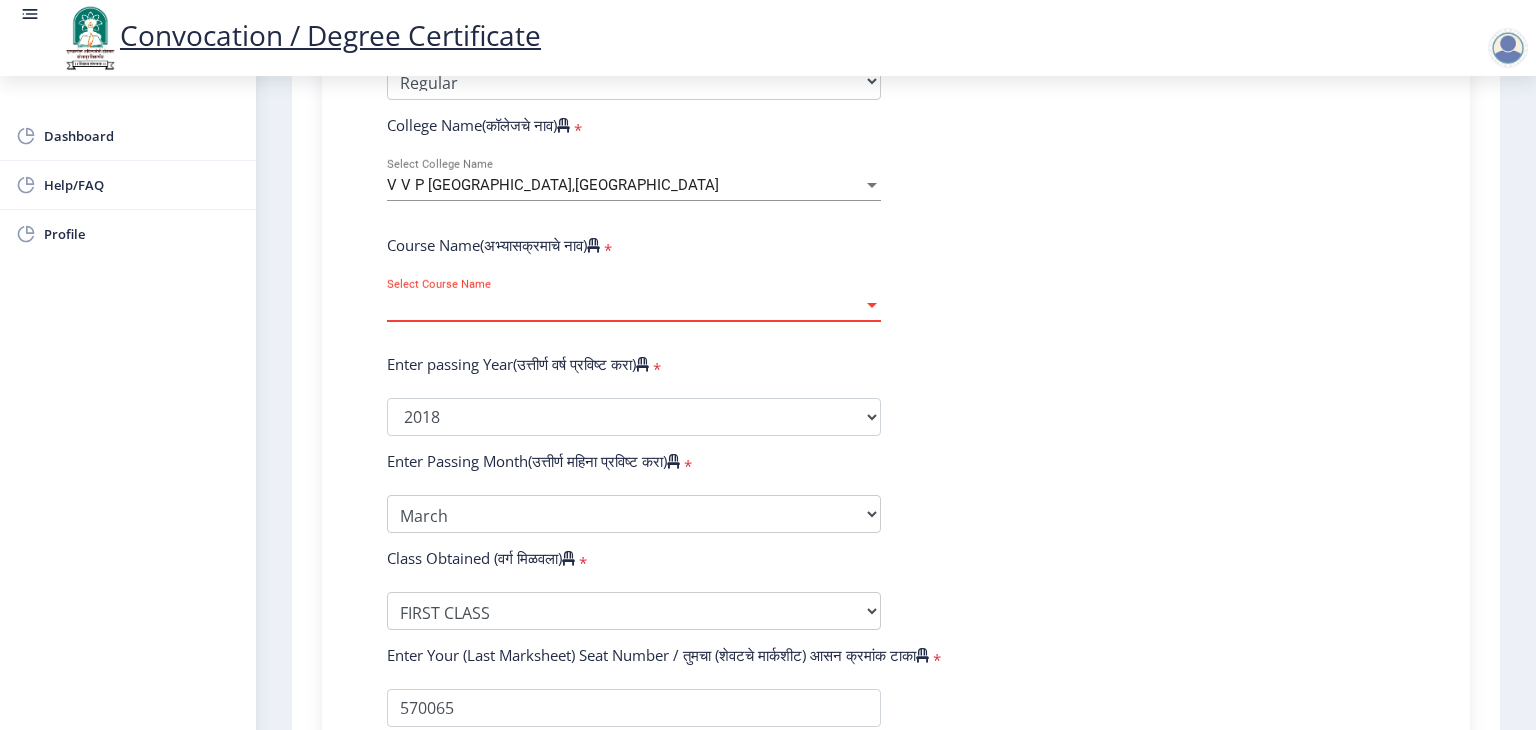 click on "Select Course Name" at bounding box center [625, 305] 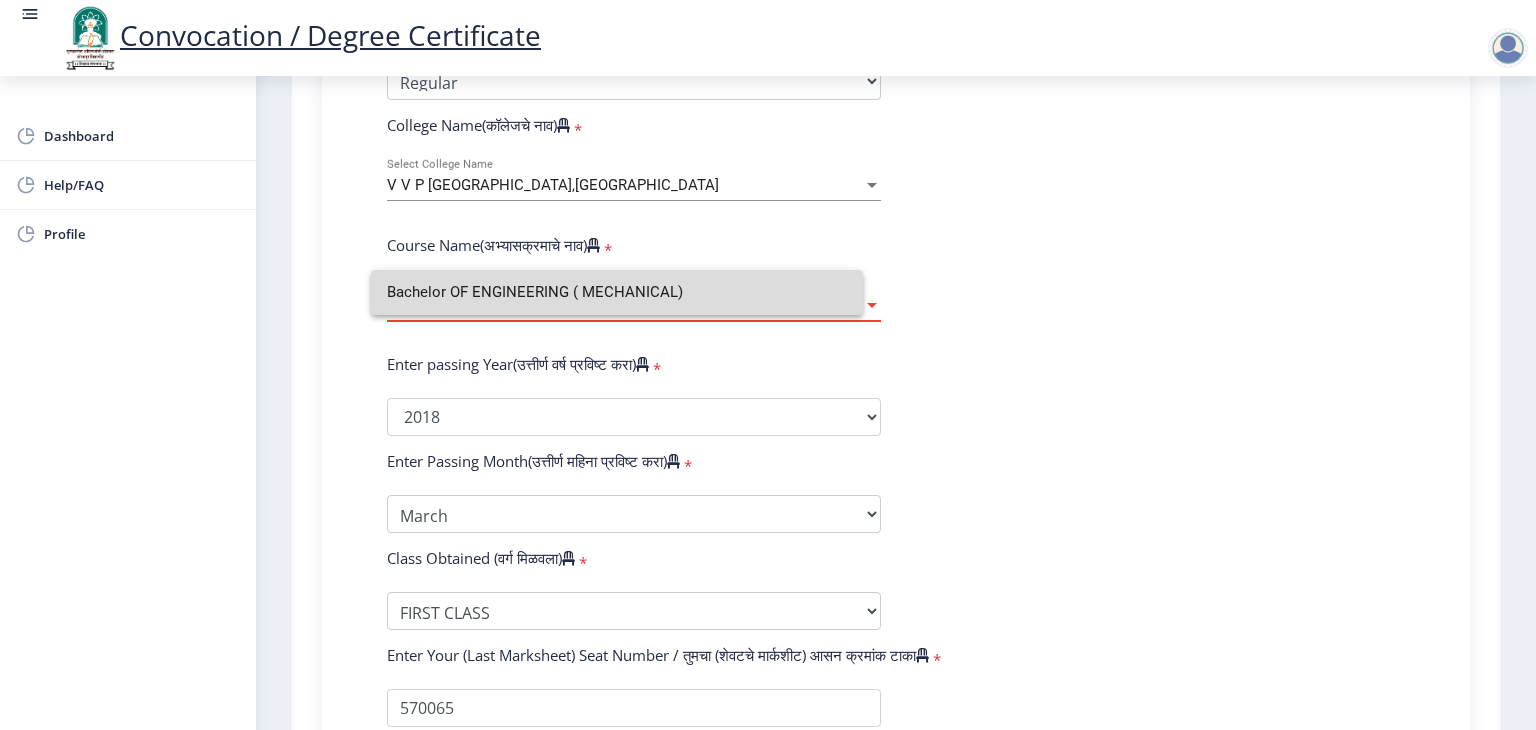 click on "Bachelor OF ENGINEERING ( MECHANICAL)" at bounding box center (617, 292) 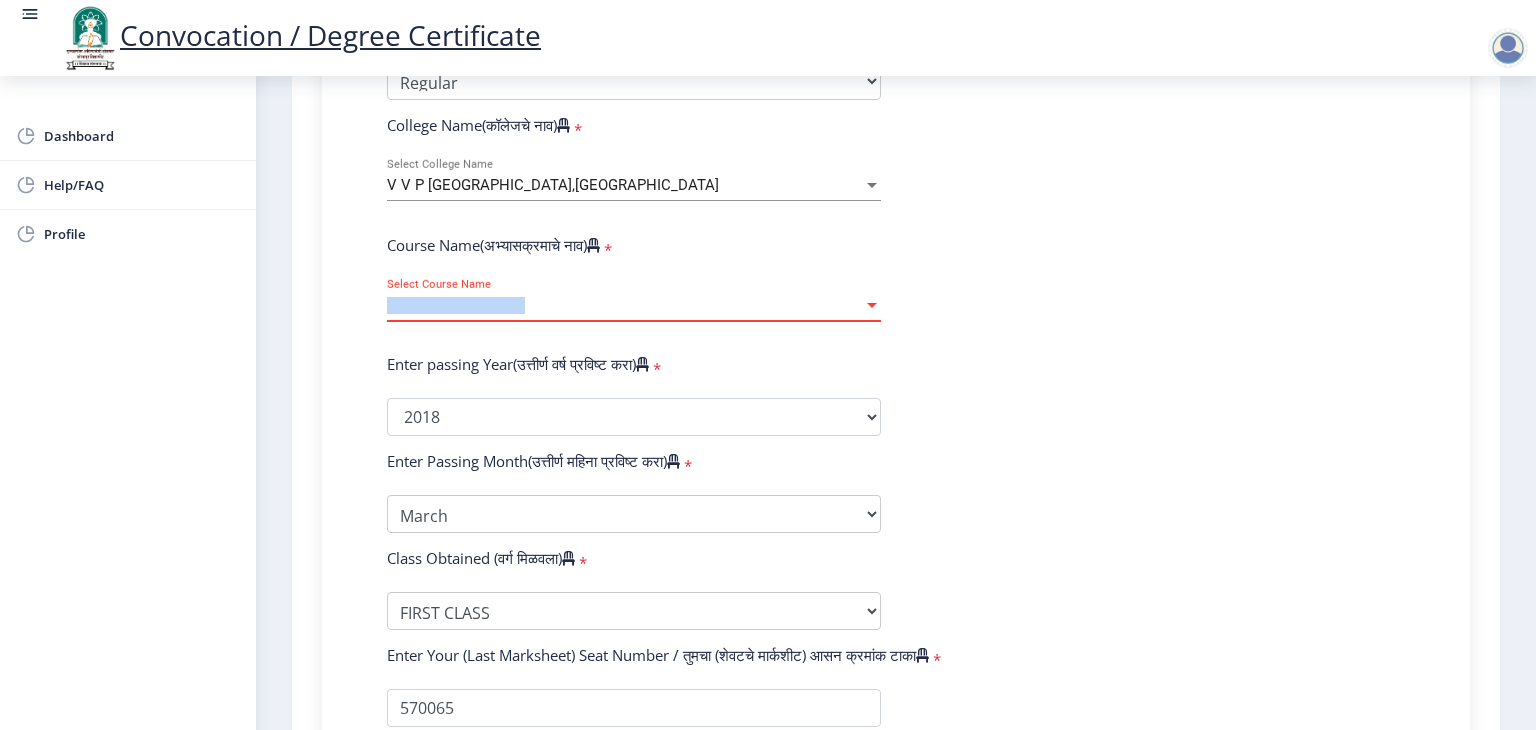 click on "Select Course Name" at bounding box center (625, 305) 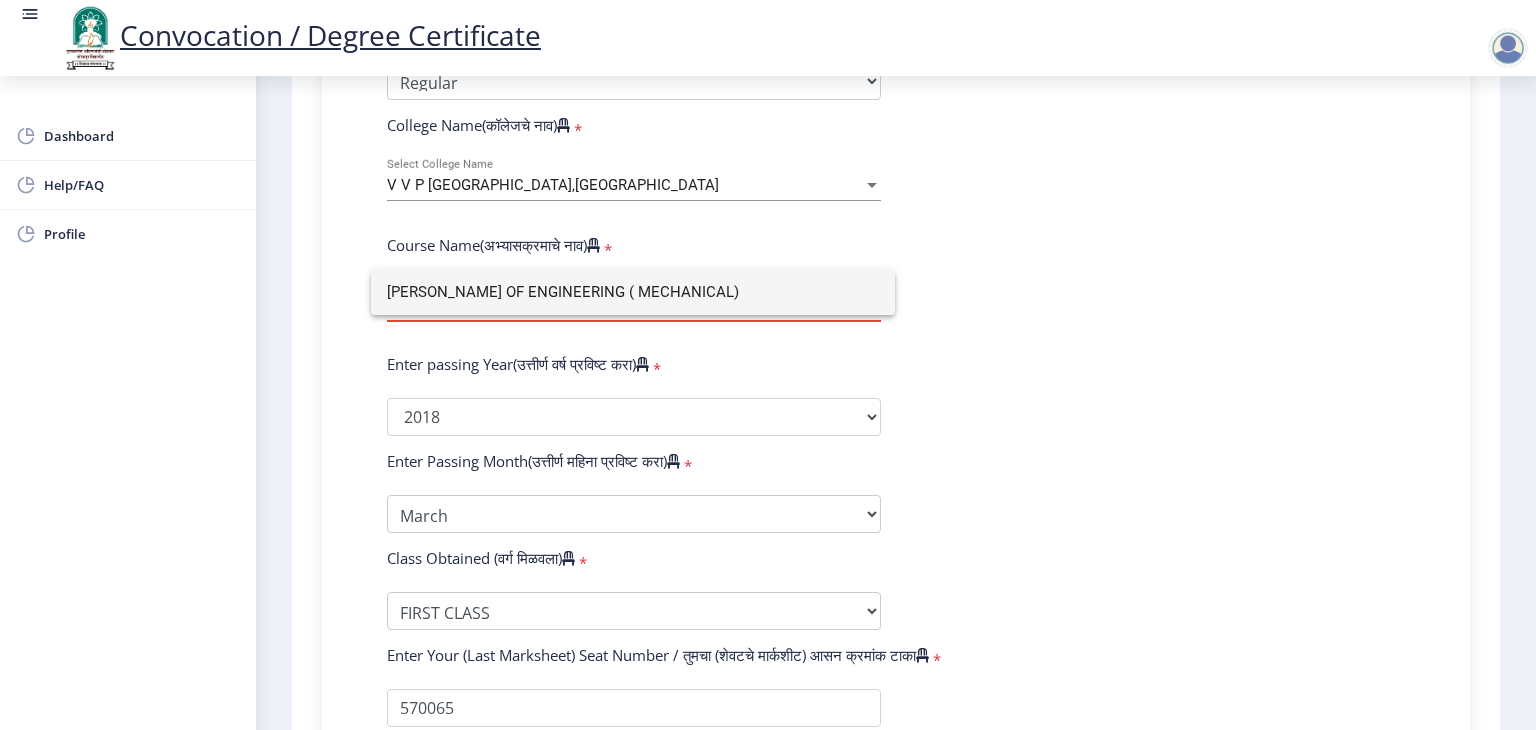 type on "BATCHLOR OF ENGINEERING ( MECHANICAL)" 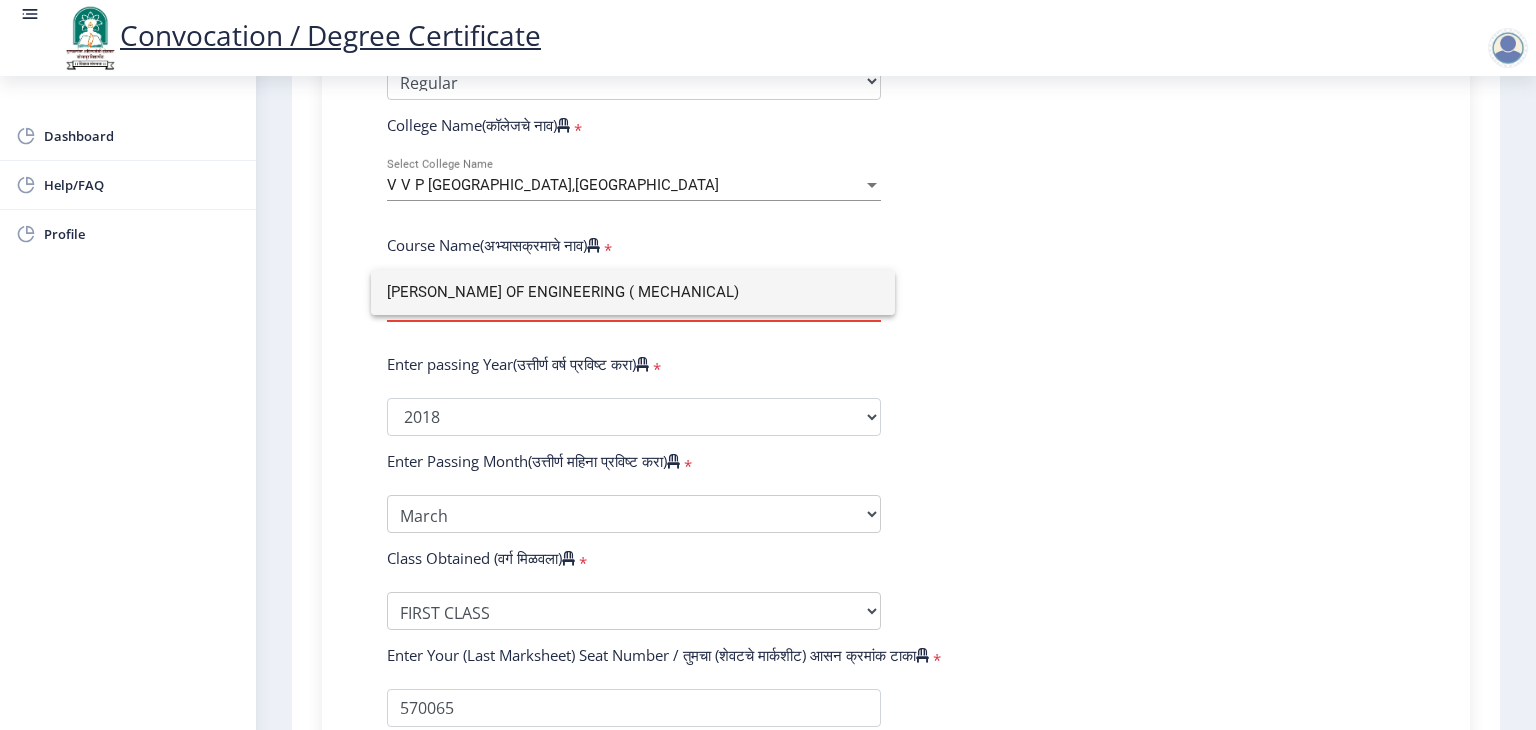 click 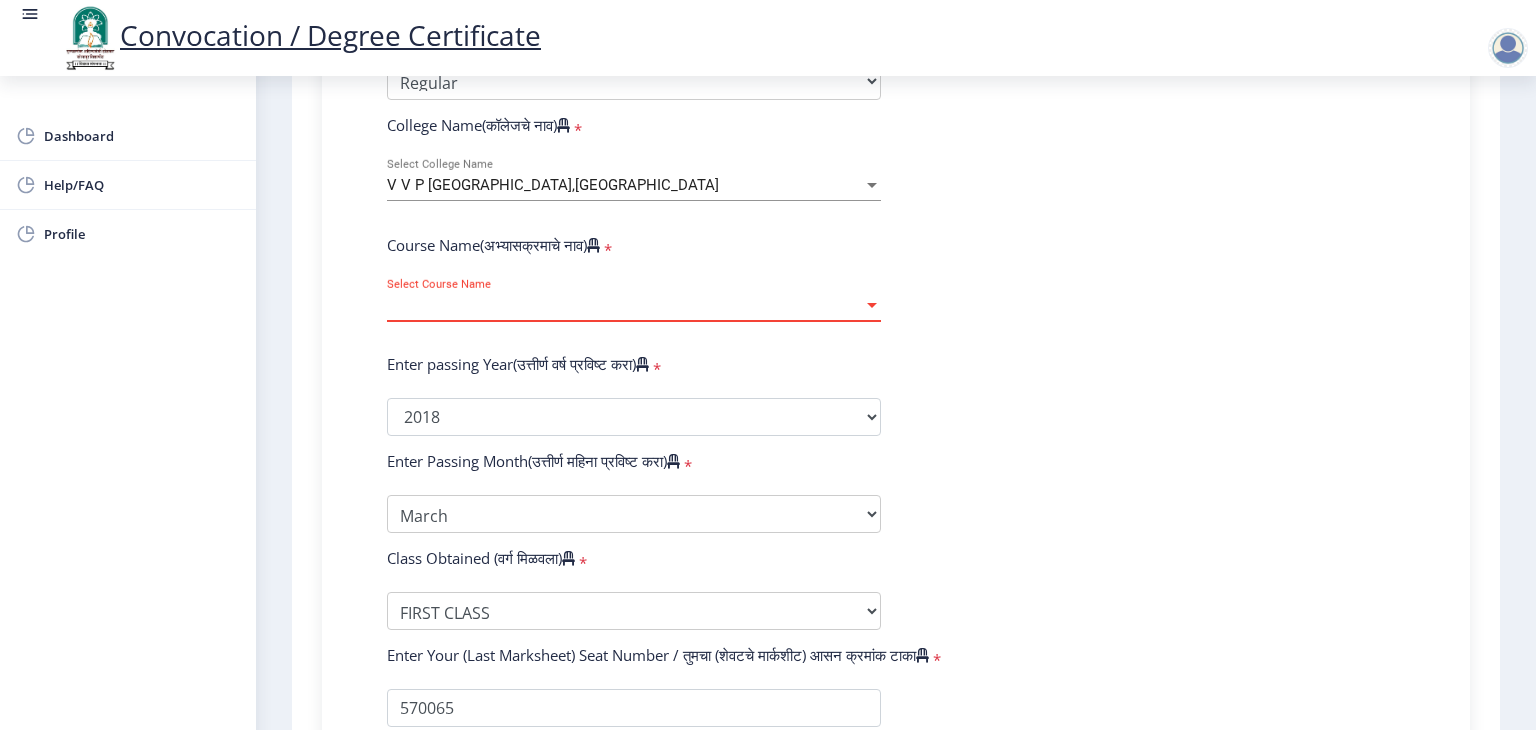 click on "Select Course Name" at bounding box center (625, 305) 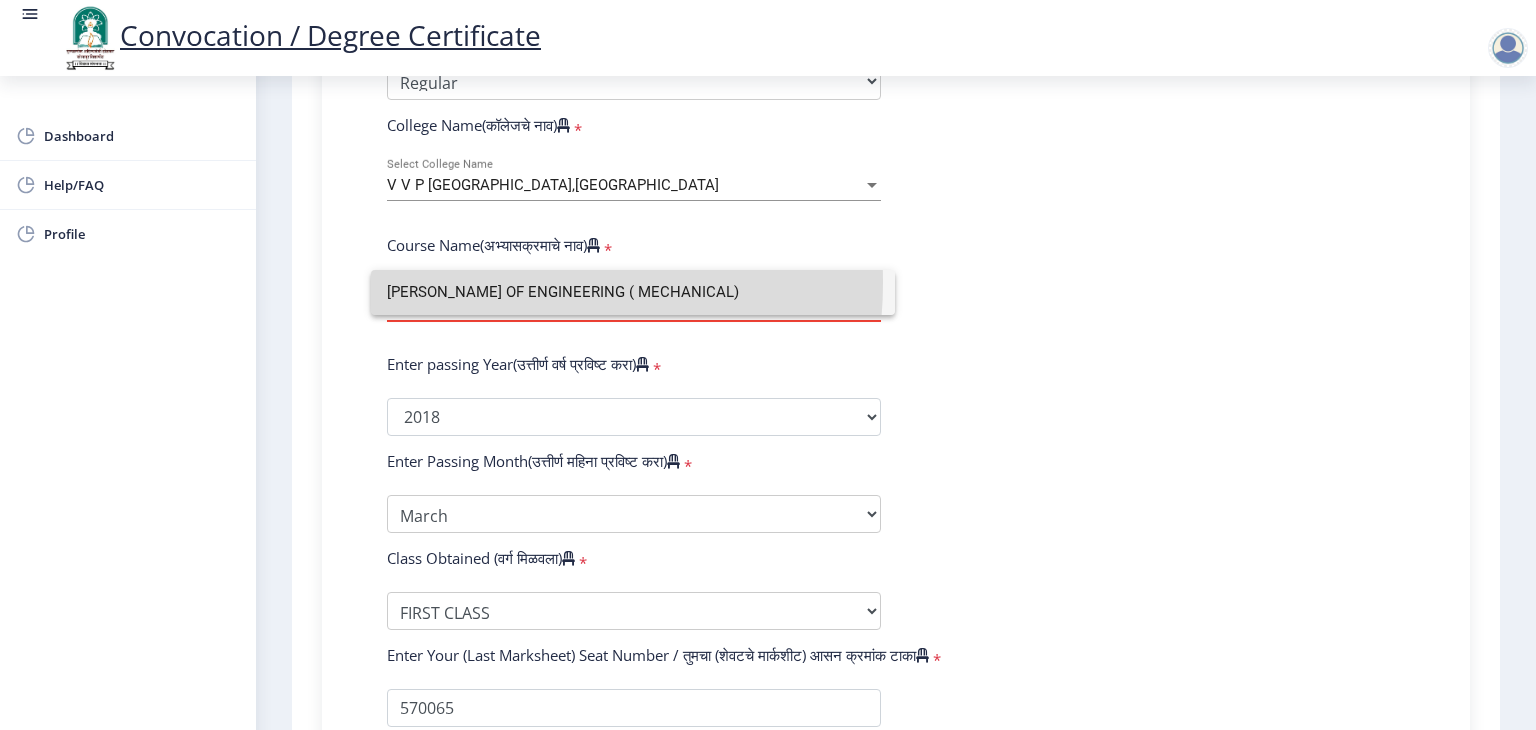 click on "BATCHLOR OF ENGINEERING ( MECHANICAL)" at bounding box center [633, 292] 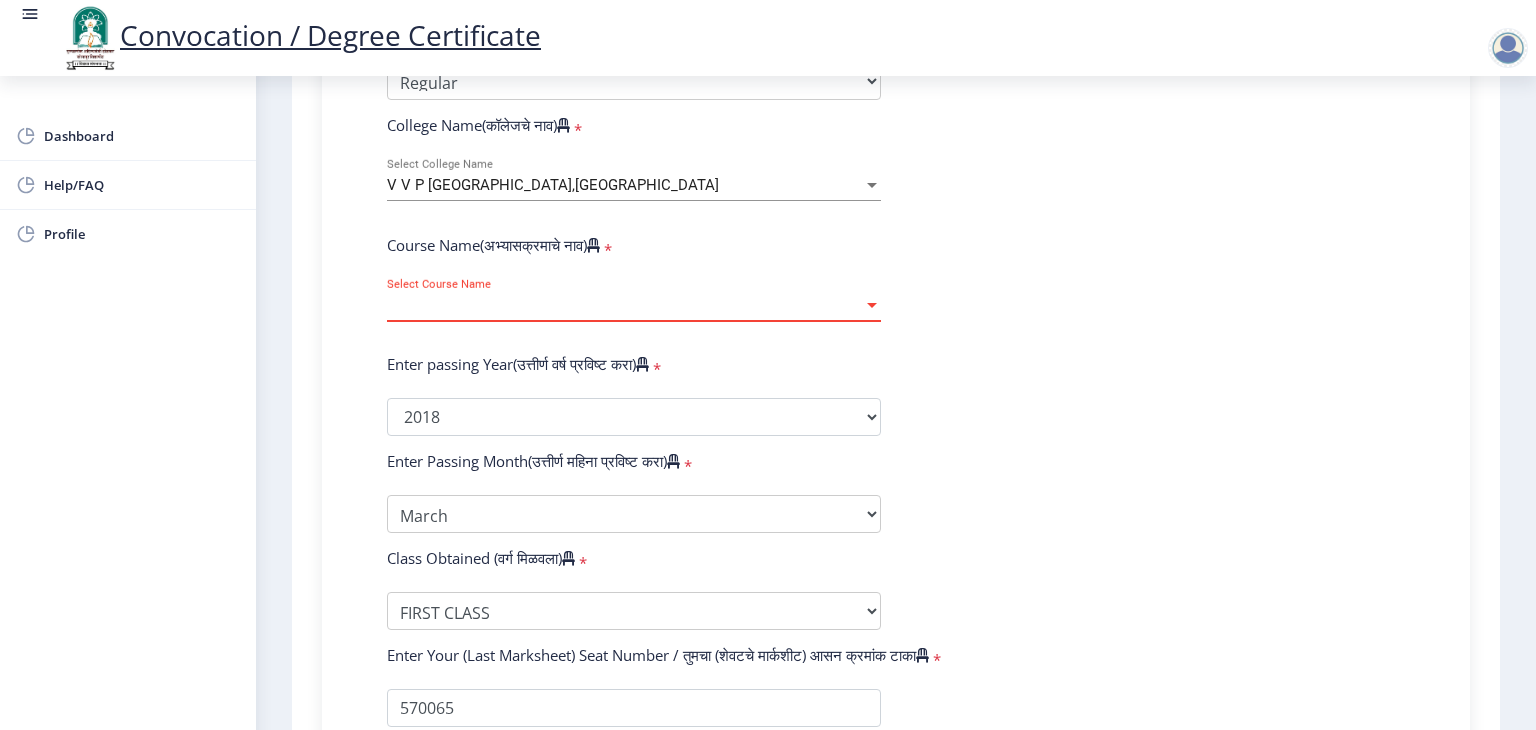 click on "Select Course Name" at bounding box center [625, 305] 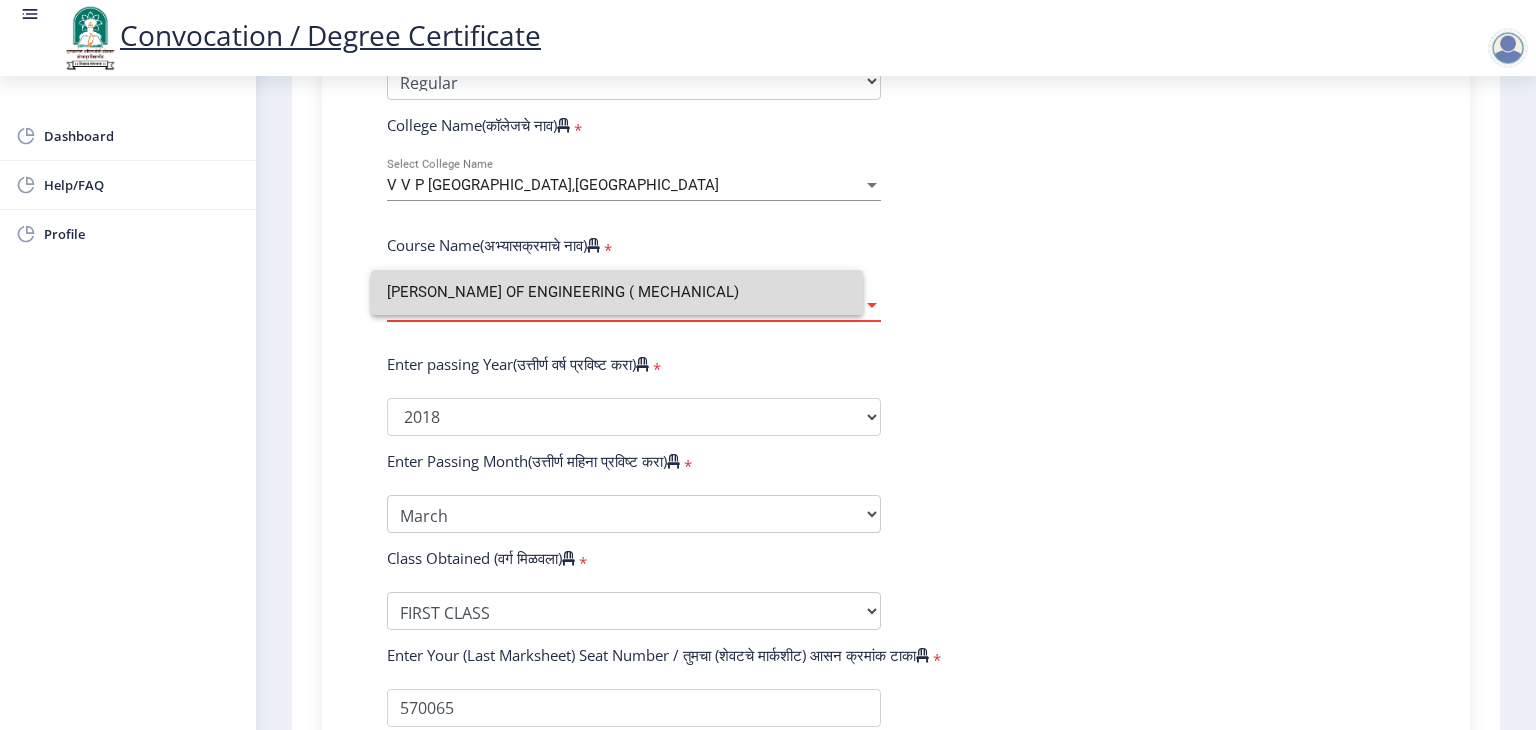 click on "BATCHLOR OF ENGINEERING ( MECHANICAL)" at bounding box center (617, 292) 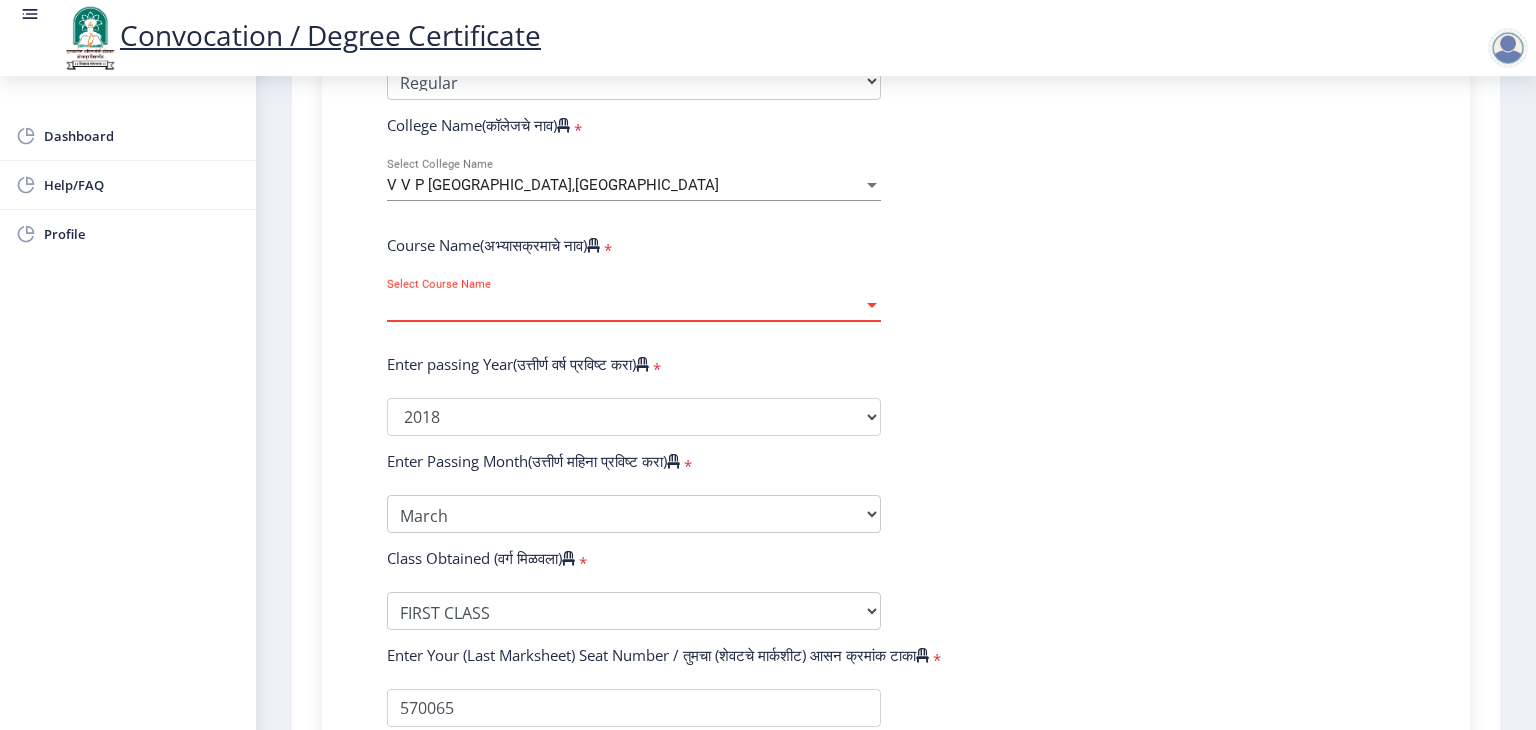 click on "Select Course Name" at bounding box center [625, 305] 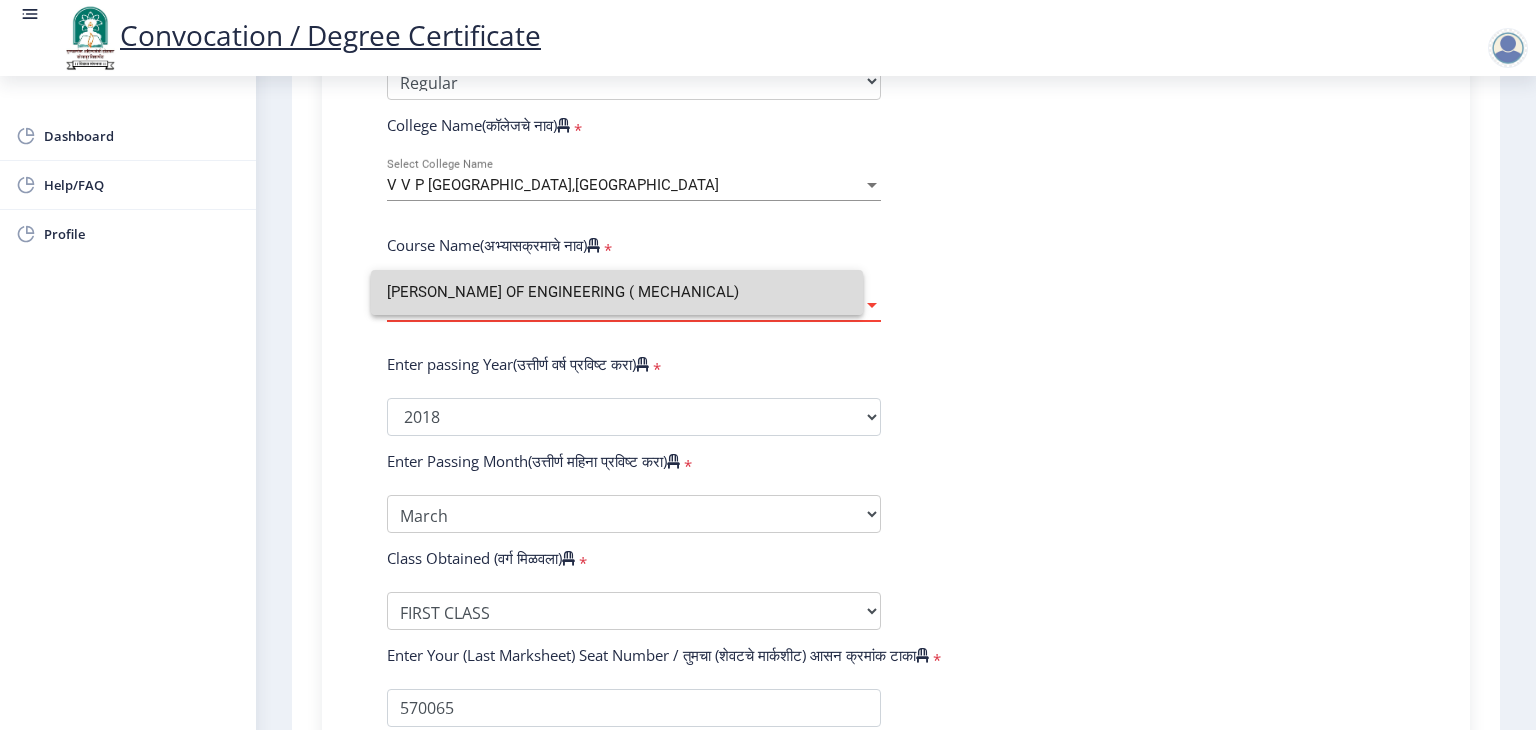 click on "BATCHLOR OF ENGINEERING ( MECHANICAL)" at bounding box center (617, 292) 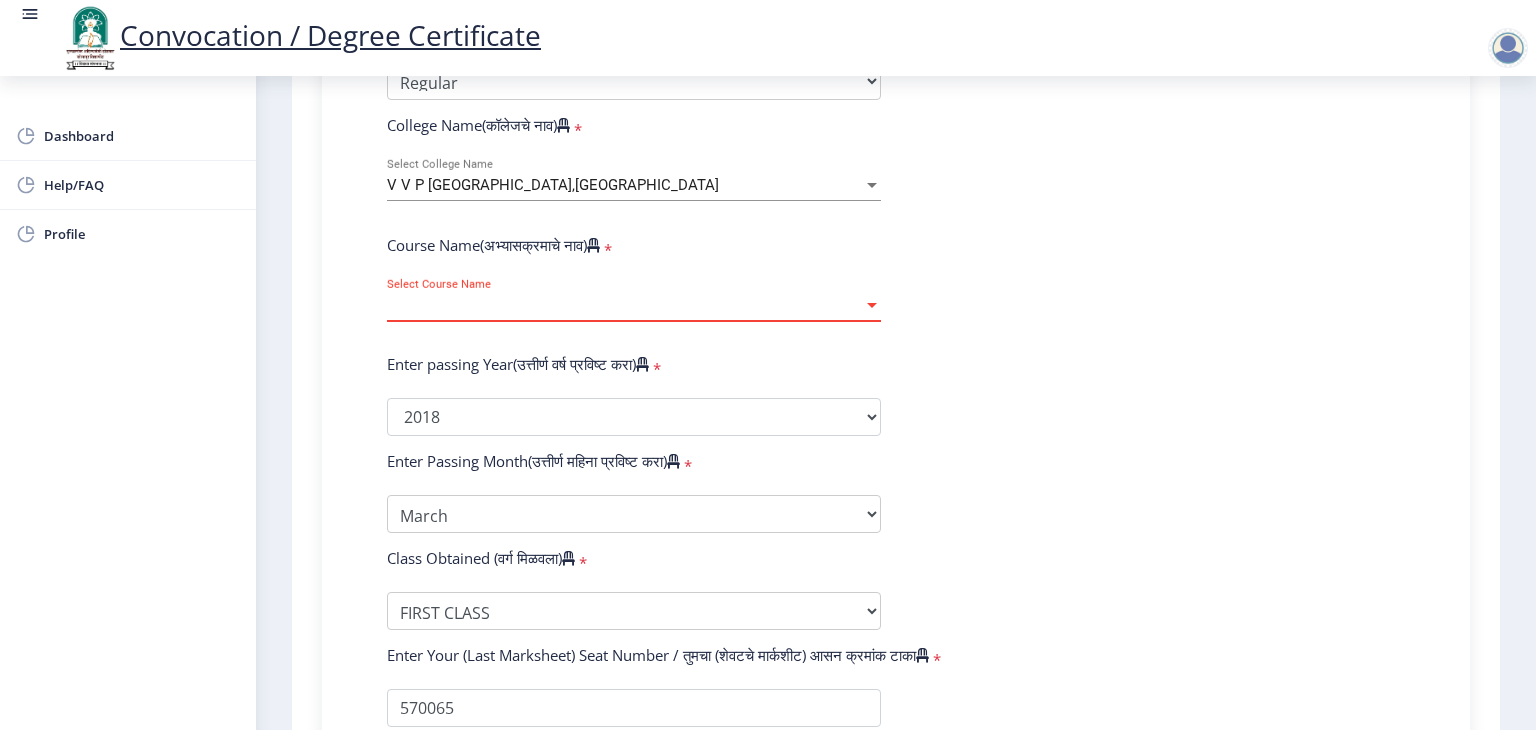 click on "Select Course Name" at bounding box center [625, 305] 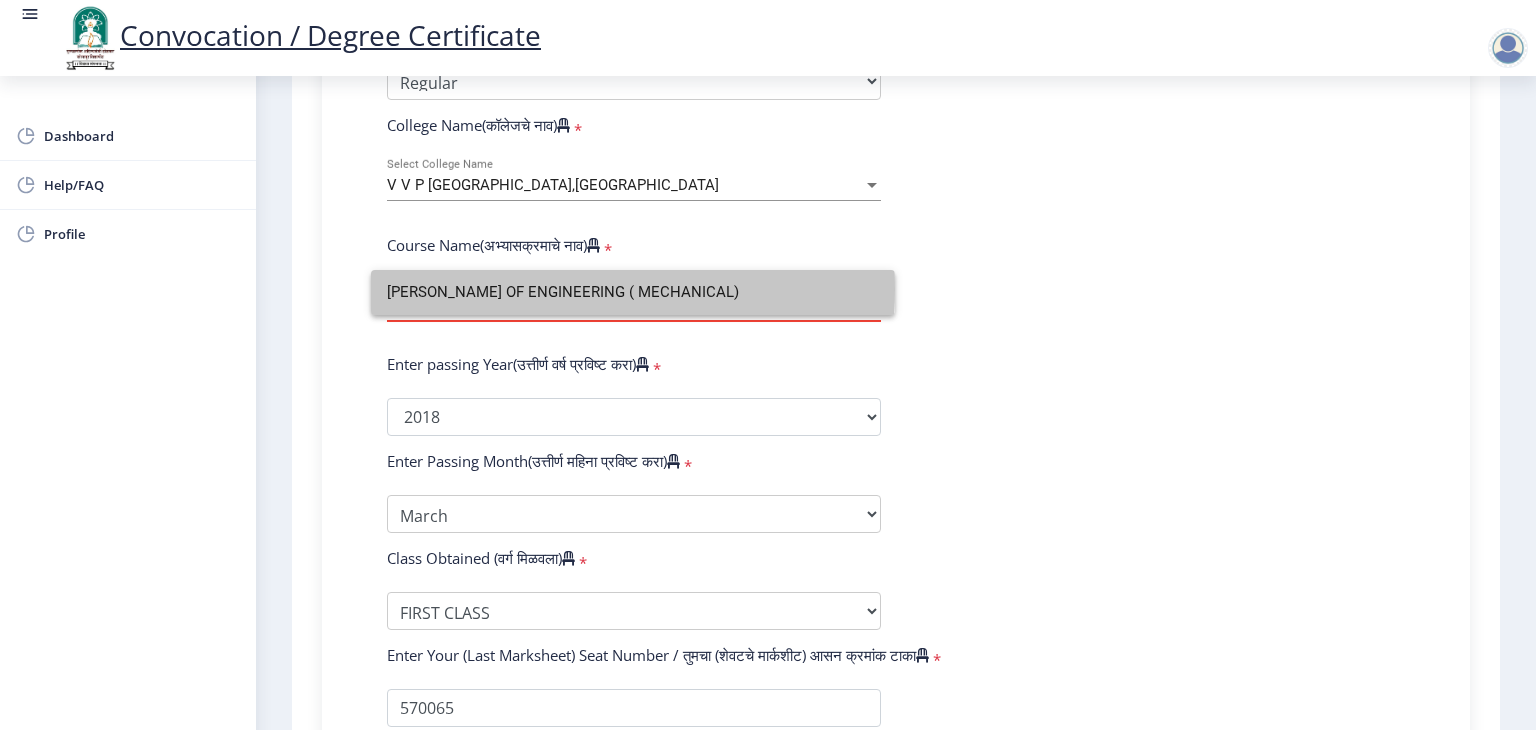 drag, startPoint x: 383, startPoint y: 289, endPoint x: 461, endPoint y: 289, distance: 78 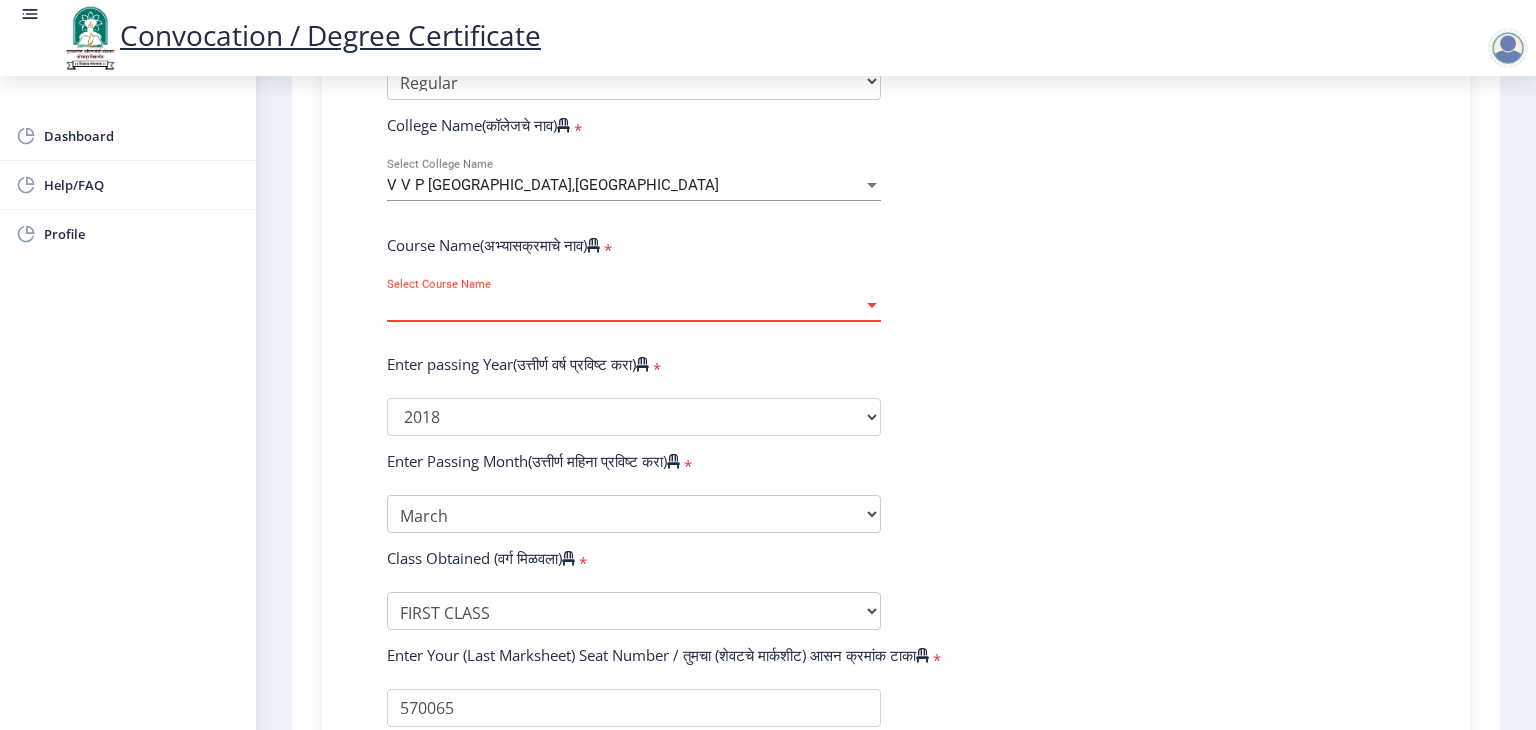 click on "Select Course Name" at bounding box center (625, 305) 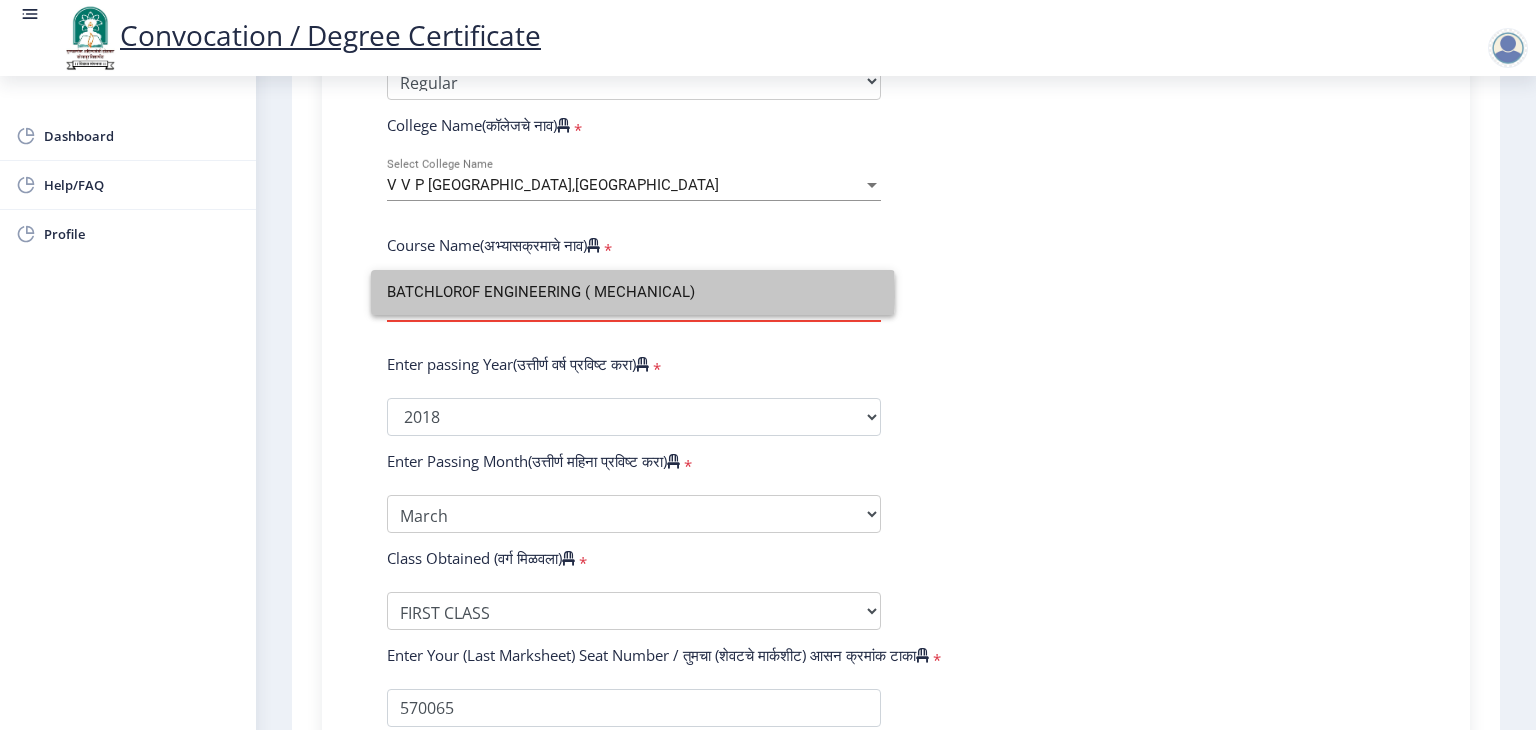drag, startPoint x: 463, startPoint y: 296, endPoint x: 387, endPoint y: 304, distance: 76.41989 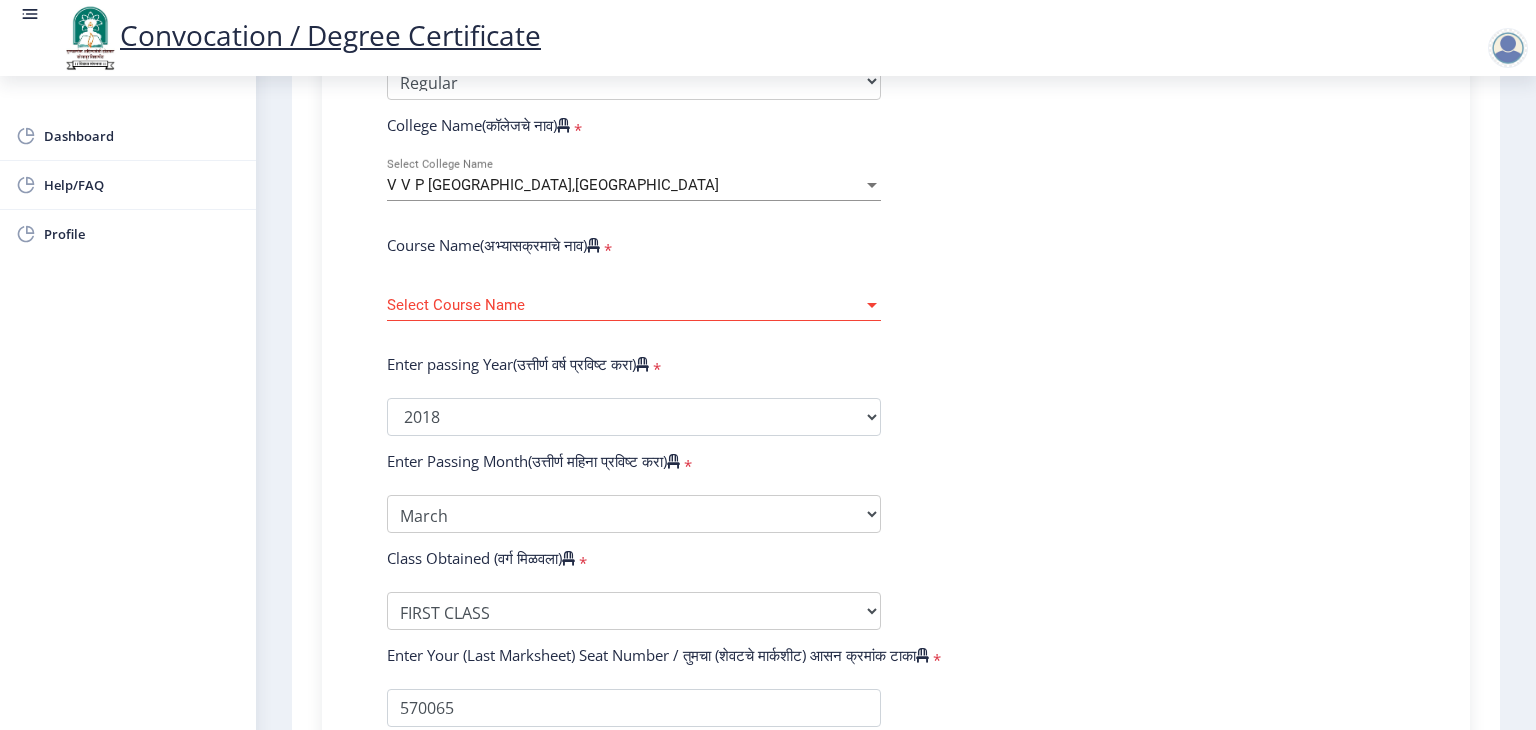 click on "Select Course Name Select Course Name" 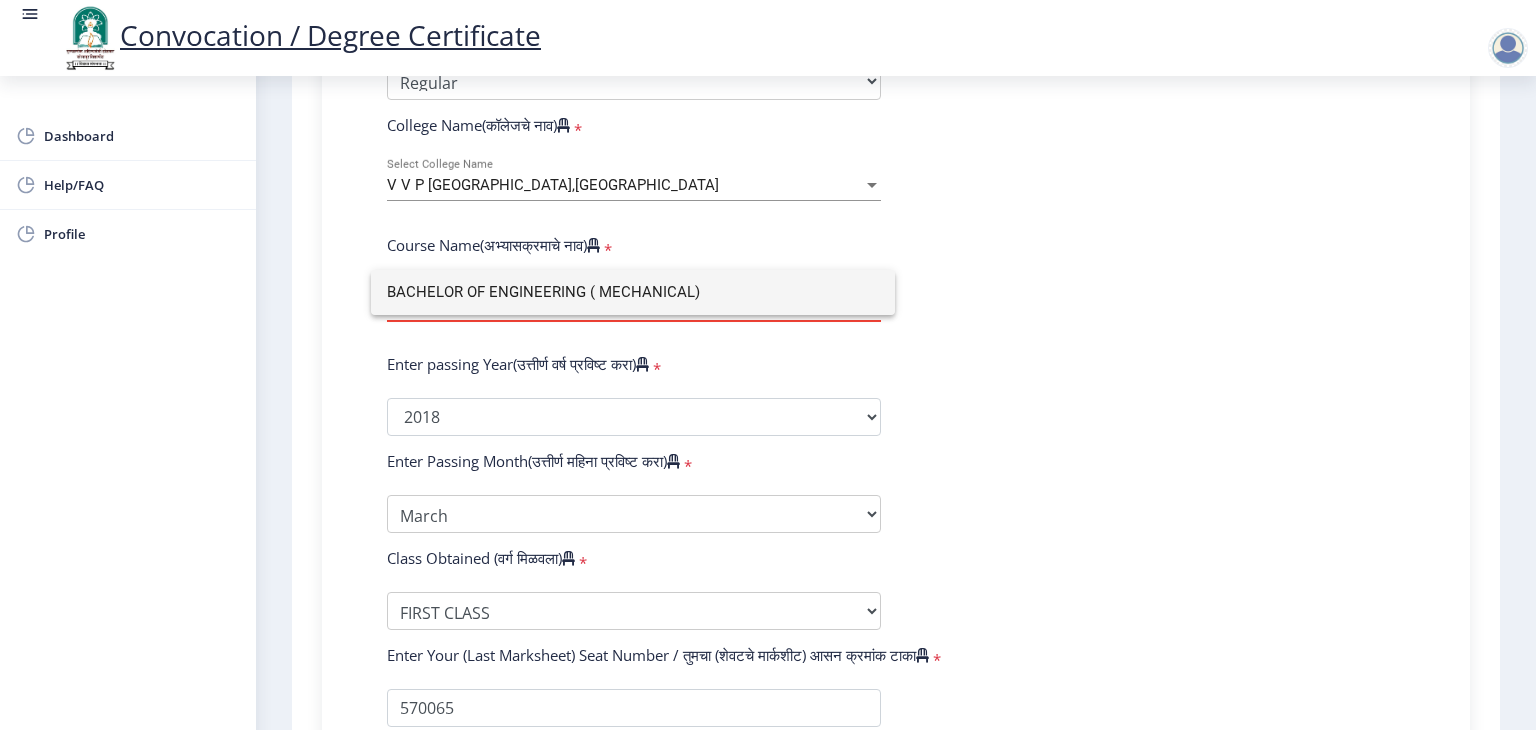 type on "BACHELOR OF ENGINEERING ( MECHANICAL)" 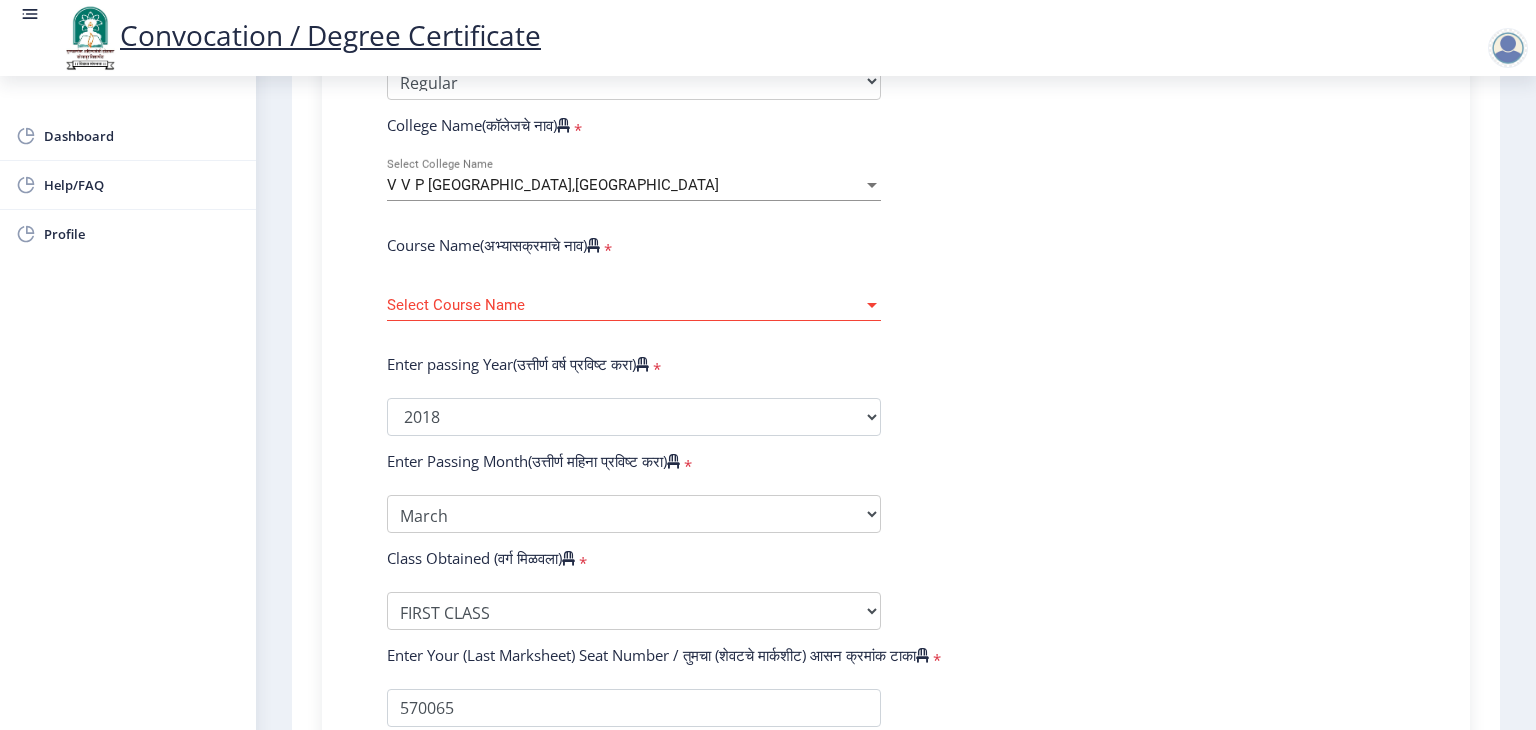 click on "Select Course Name Select Course Name" 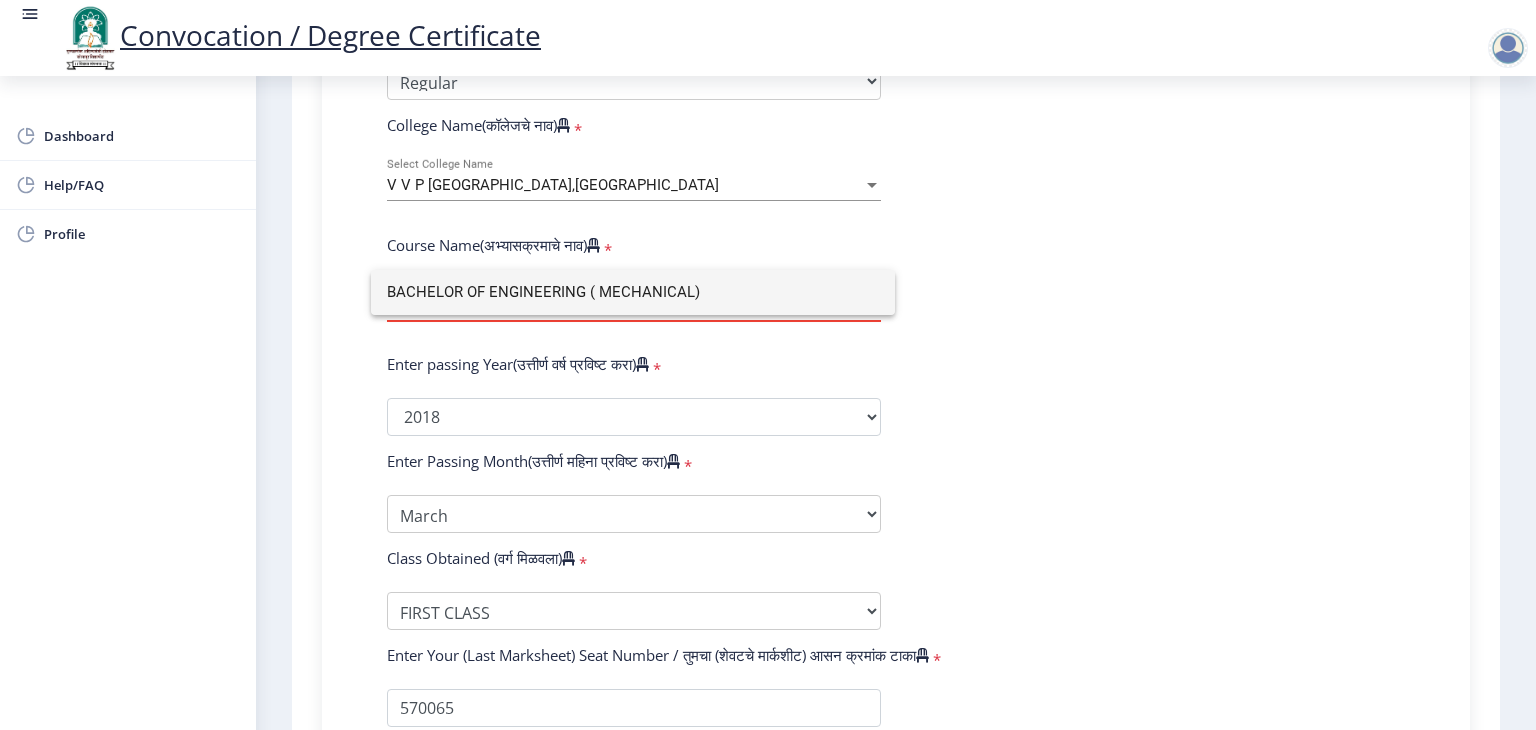 click 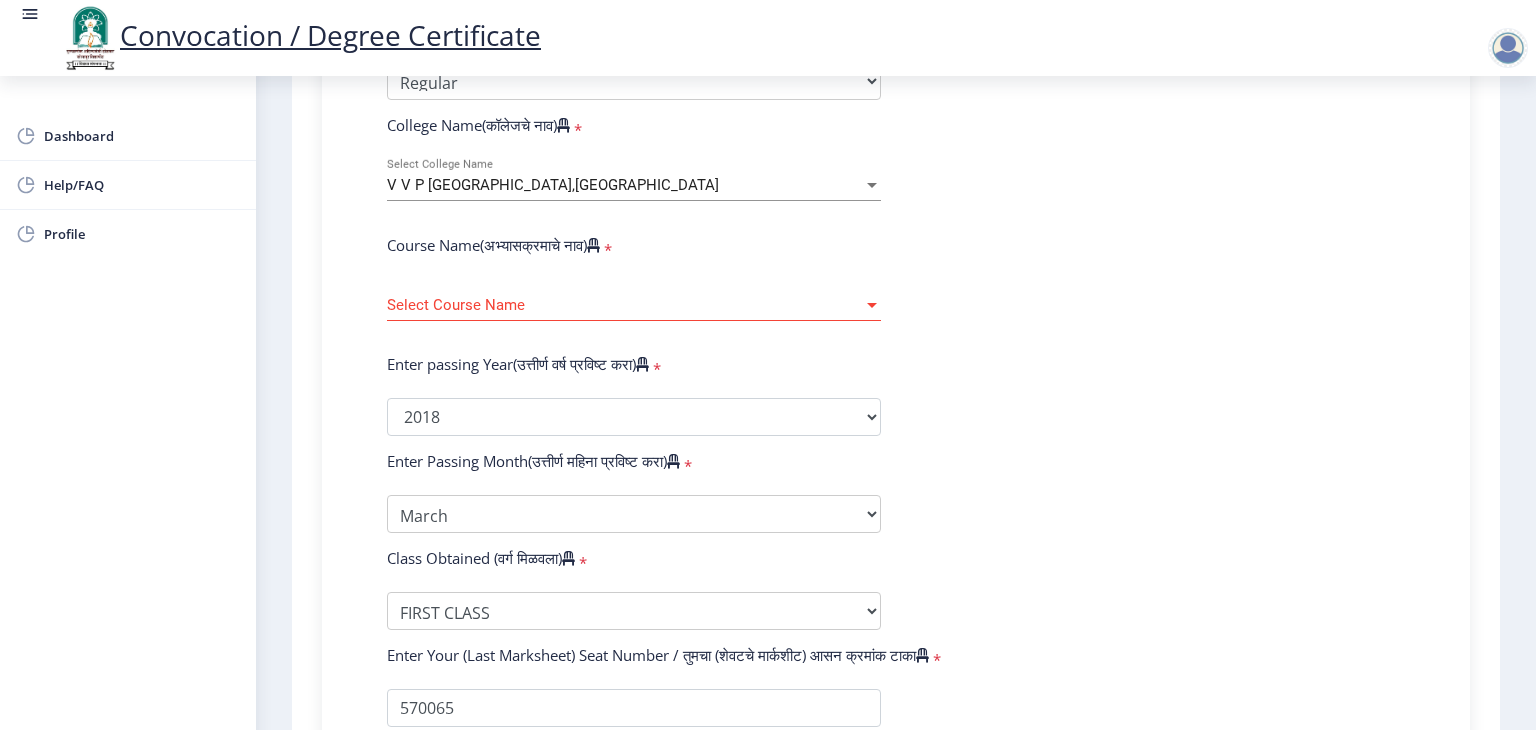 click on "Select Course Name Select Course Name" 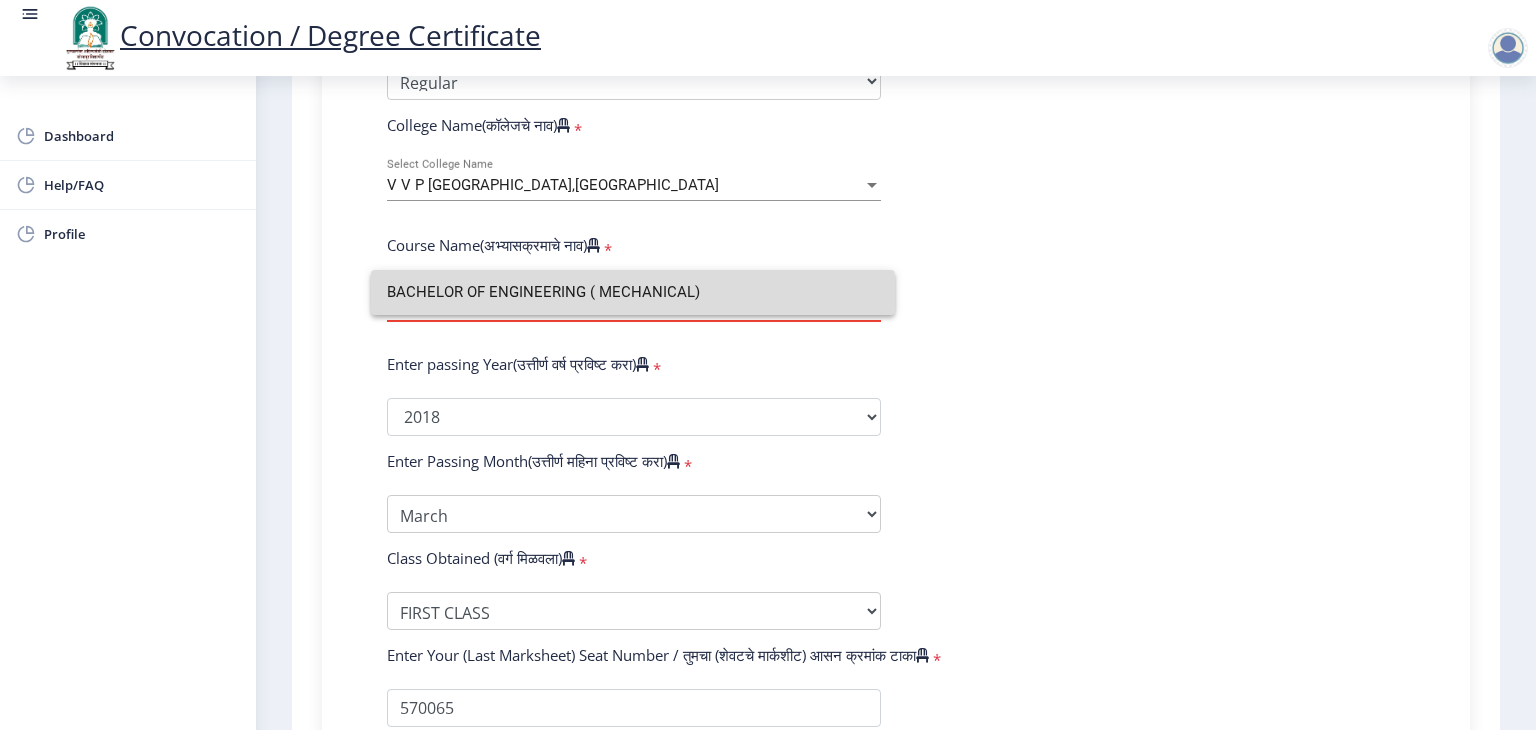 click on "BACHELOR OF ENGINEERING ( MECHANICAL)" at bounding box center (633, 292) 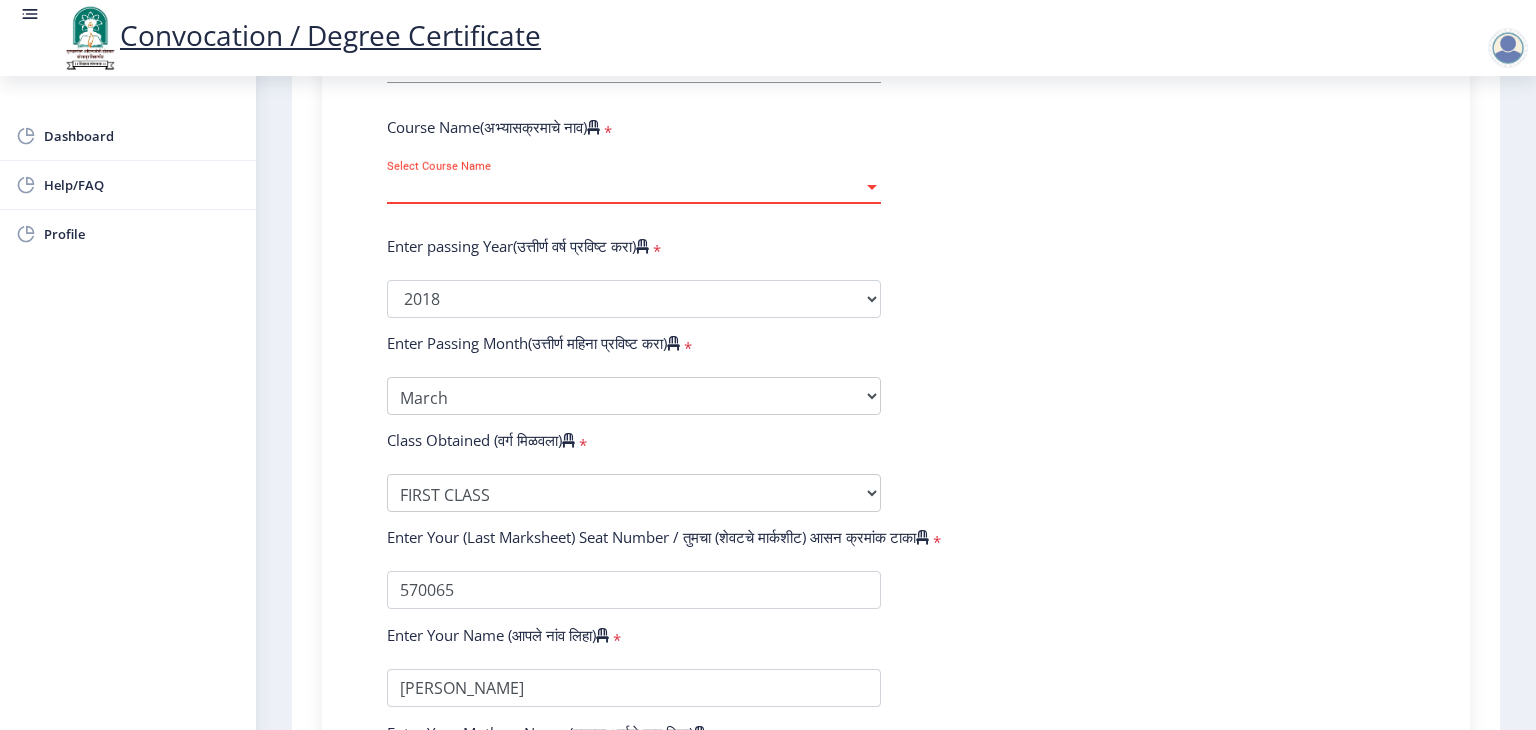 scroll, scrollTop: 1149, scrollLeft: 0, axis: vertical 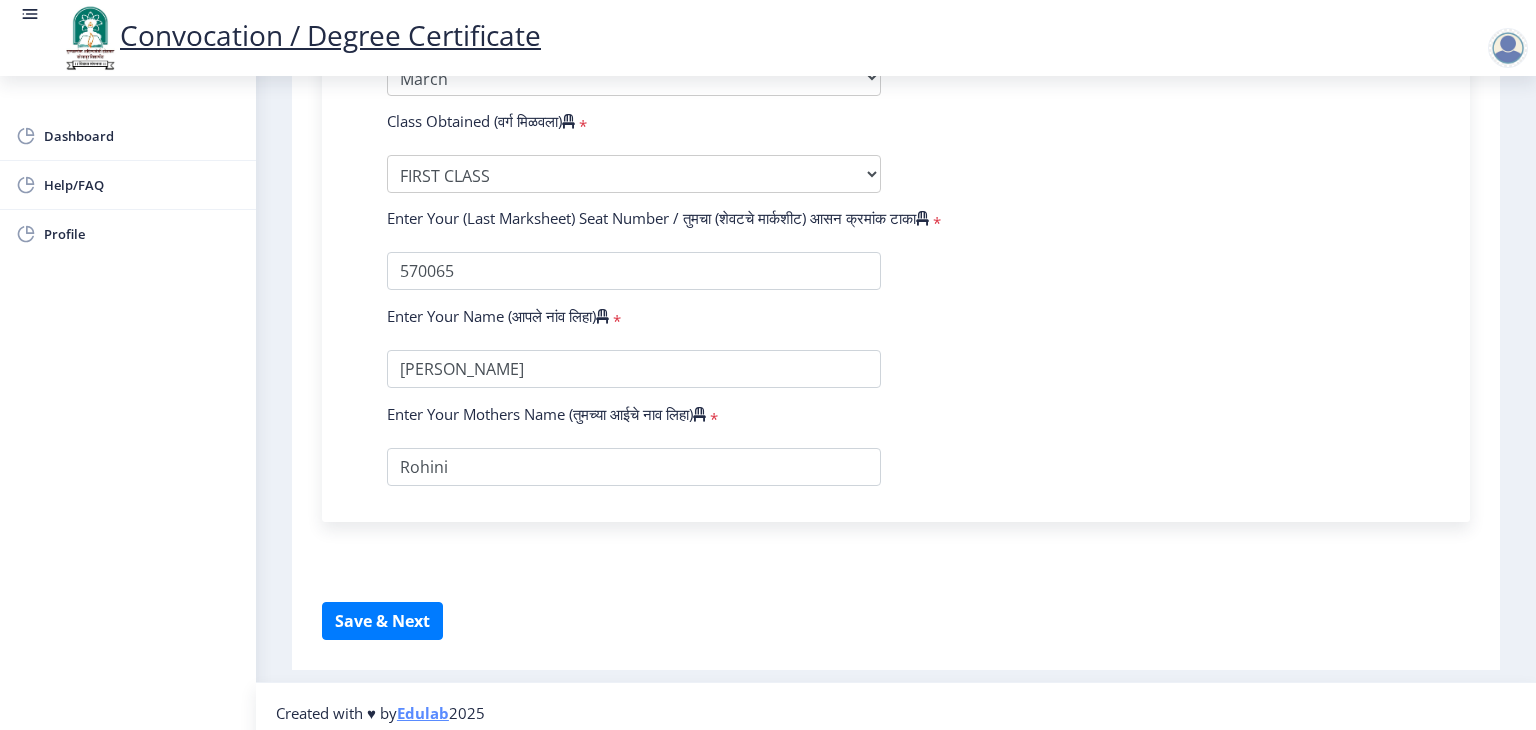 click on "Edulab" 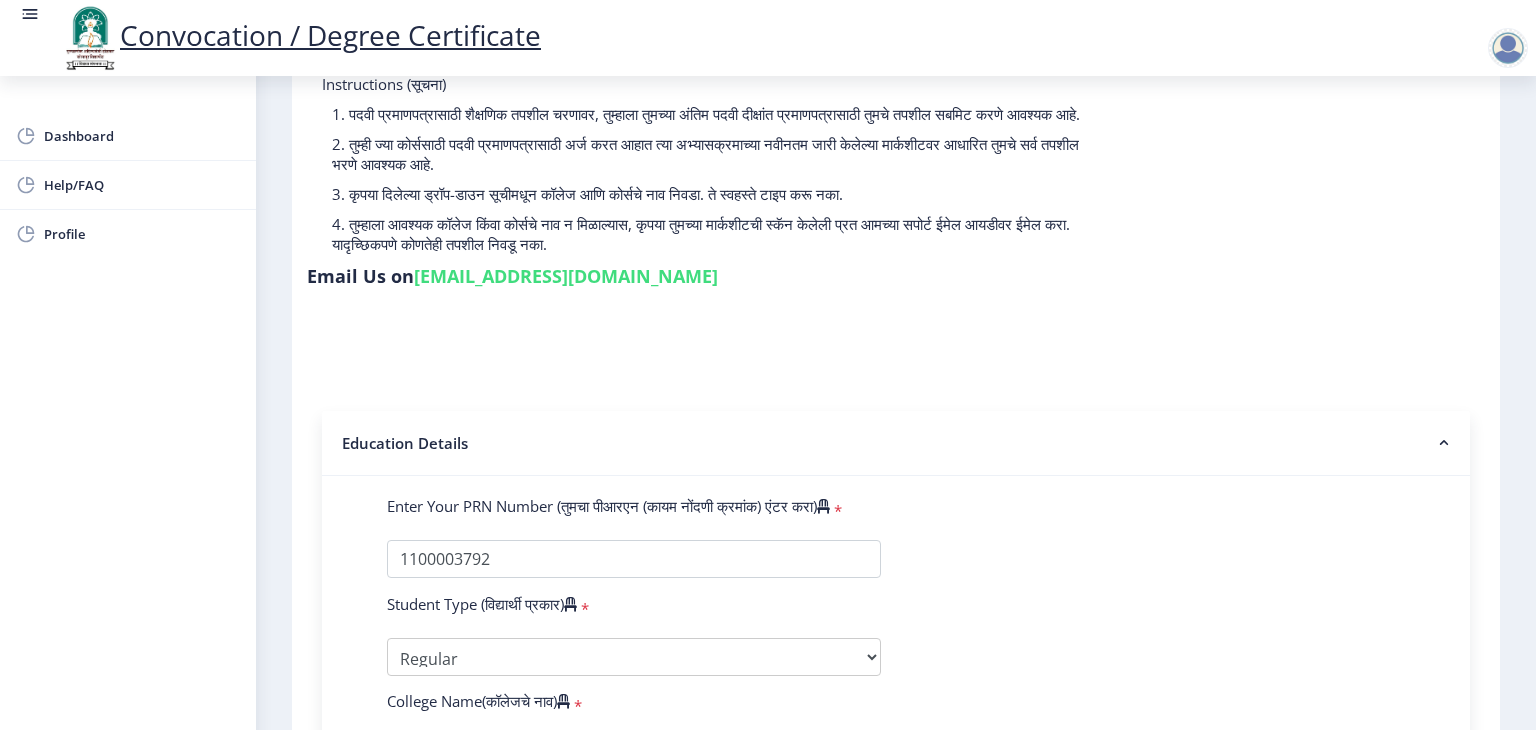scroll, scrollTop: 0, scrollLeft: 0, axis: both 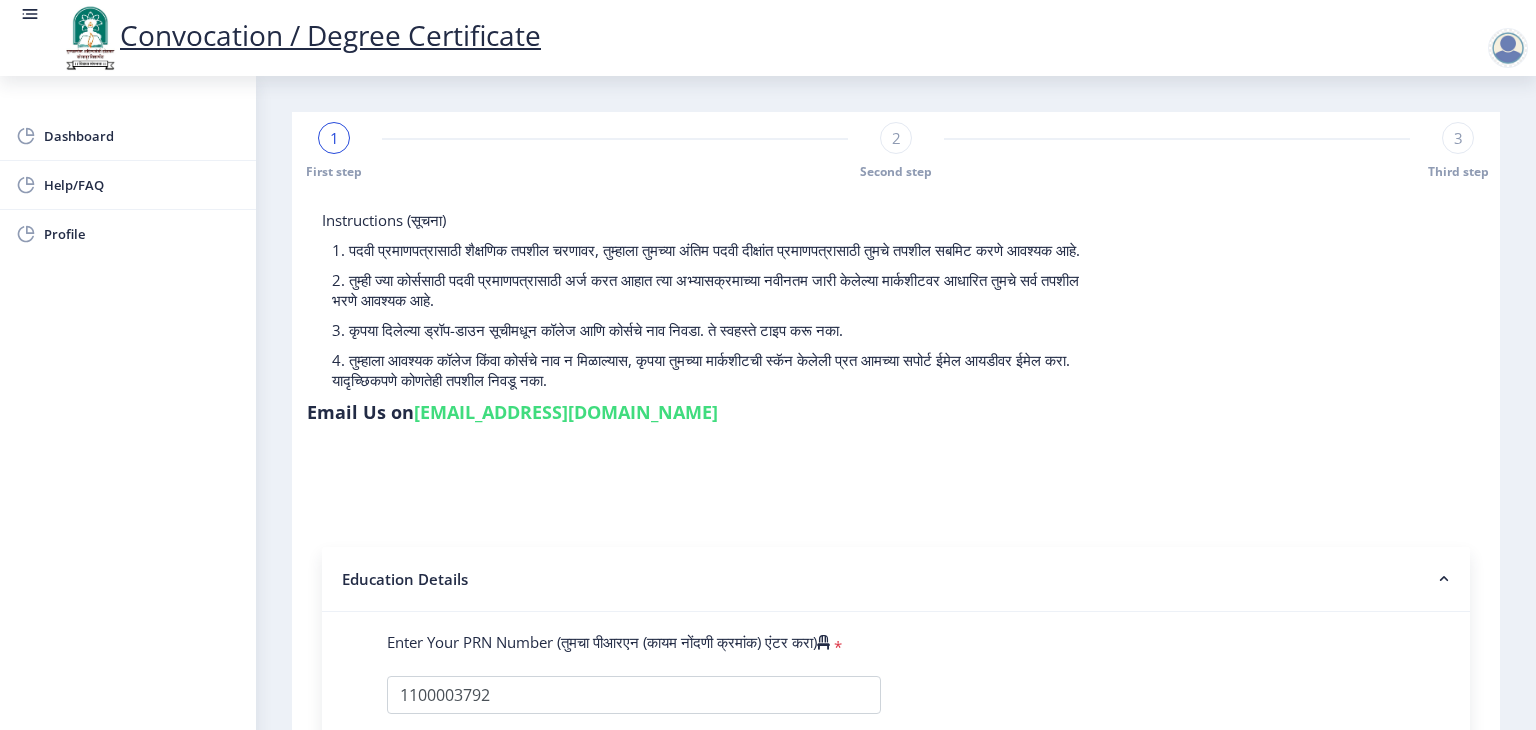 click 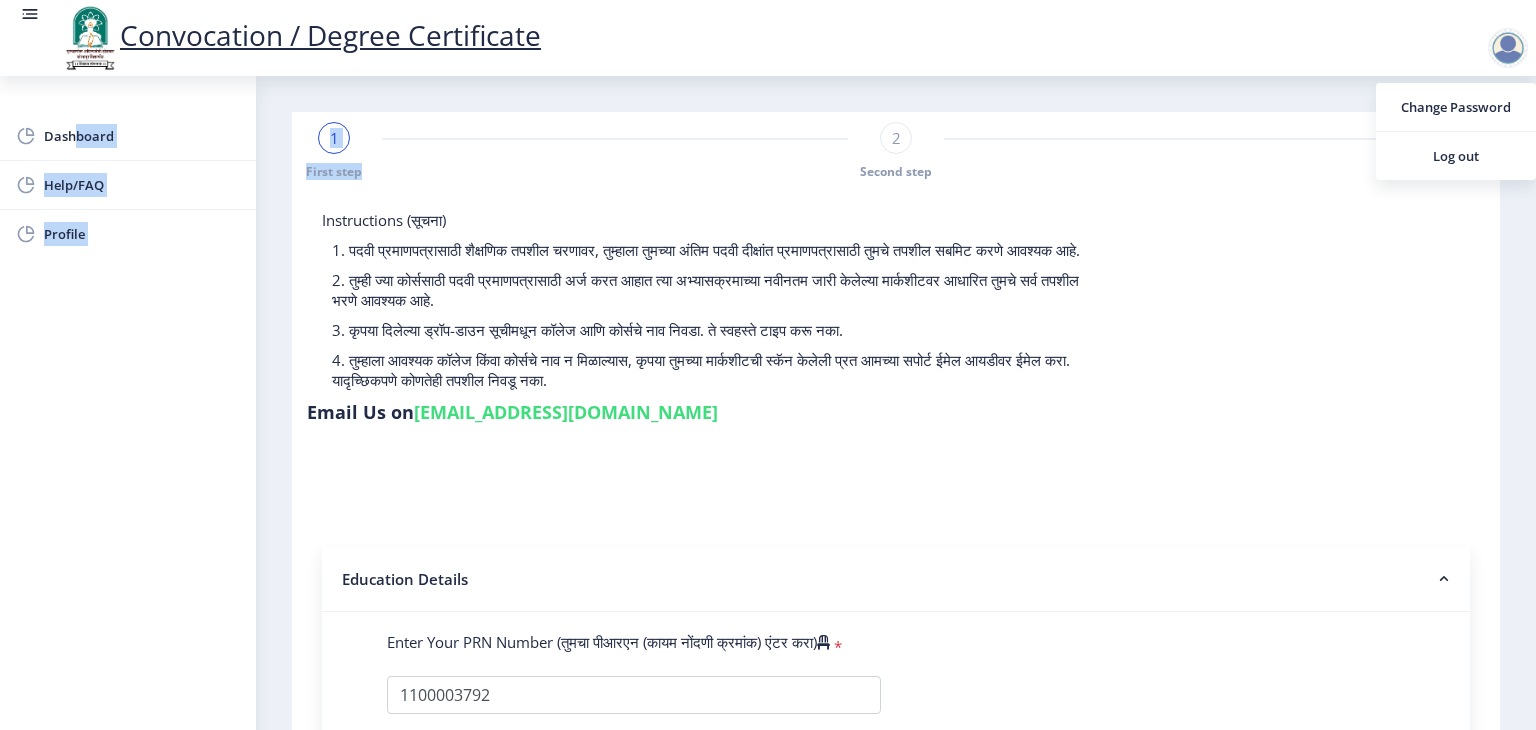 drag, startPoint x: 690, startPoint y: 113, endPoint x: 76, endPoint y: 107, distance: 614.0293 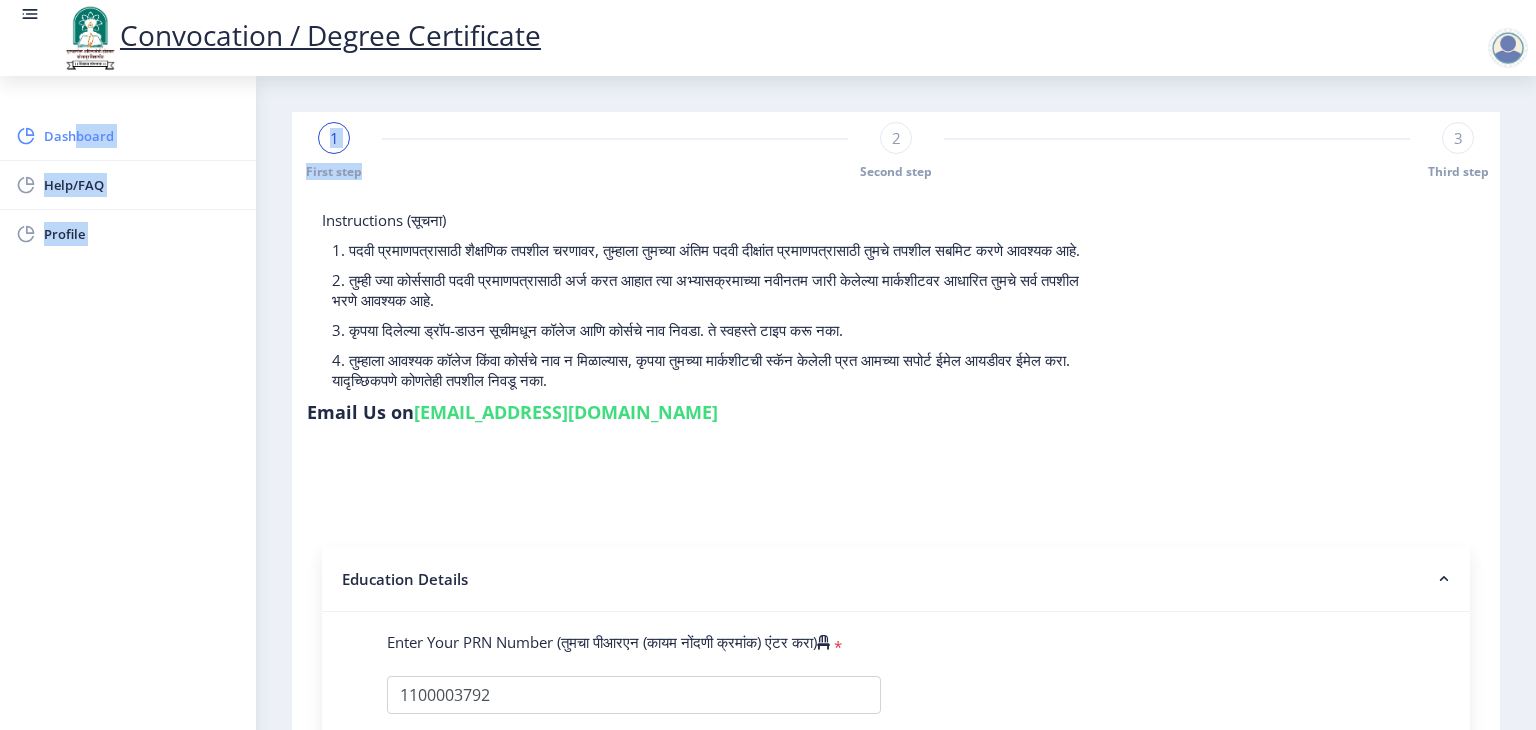 click on "Dashboard" 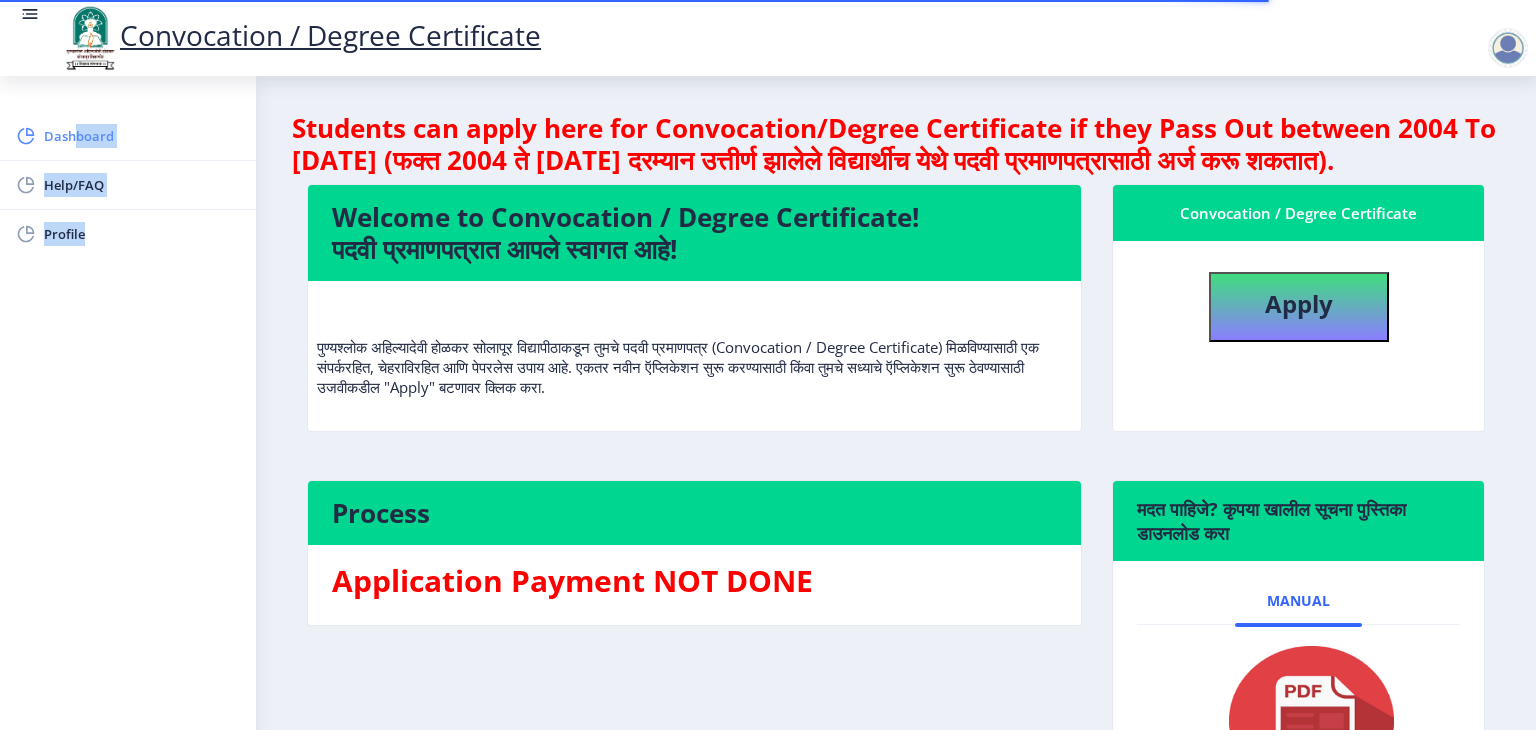 click on "Dashboard" 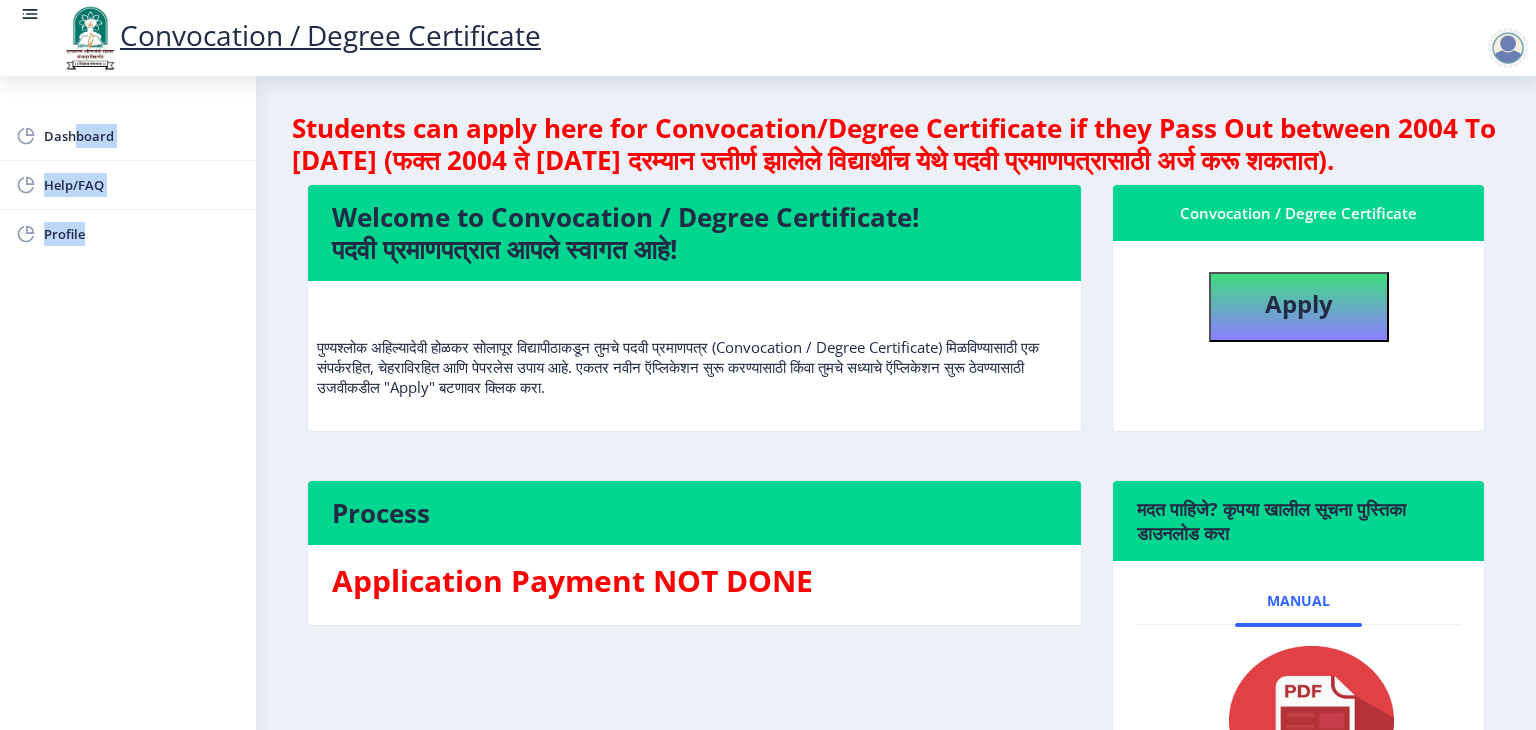 click on "Dashboard Help/FAQ Profile" 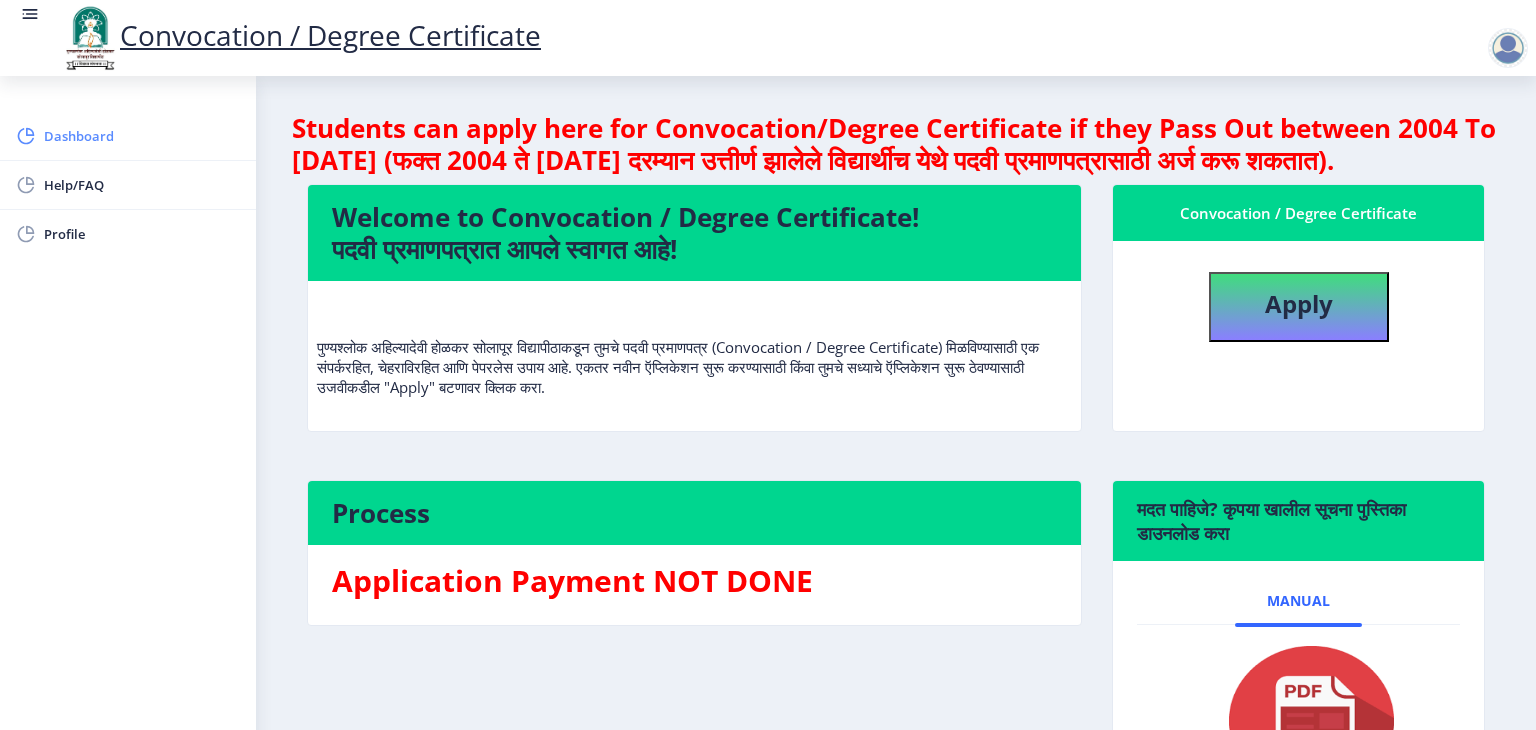 click on "Dashboard" 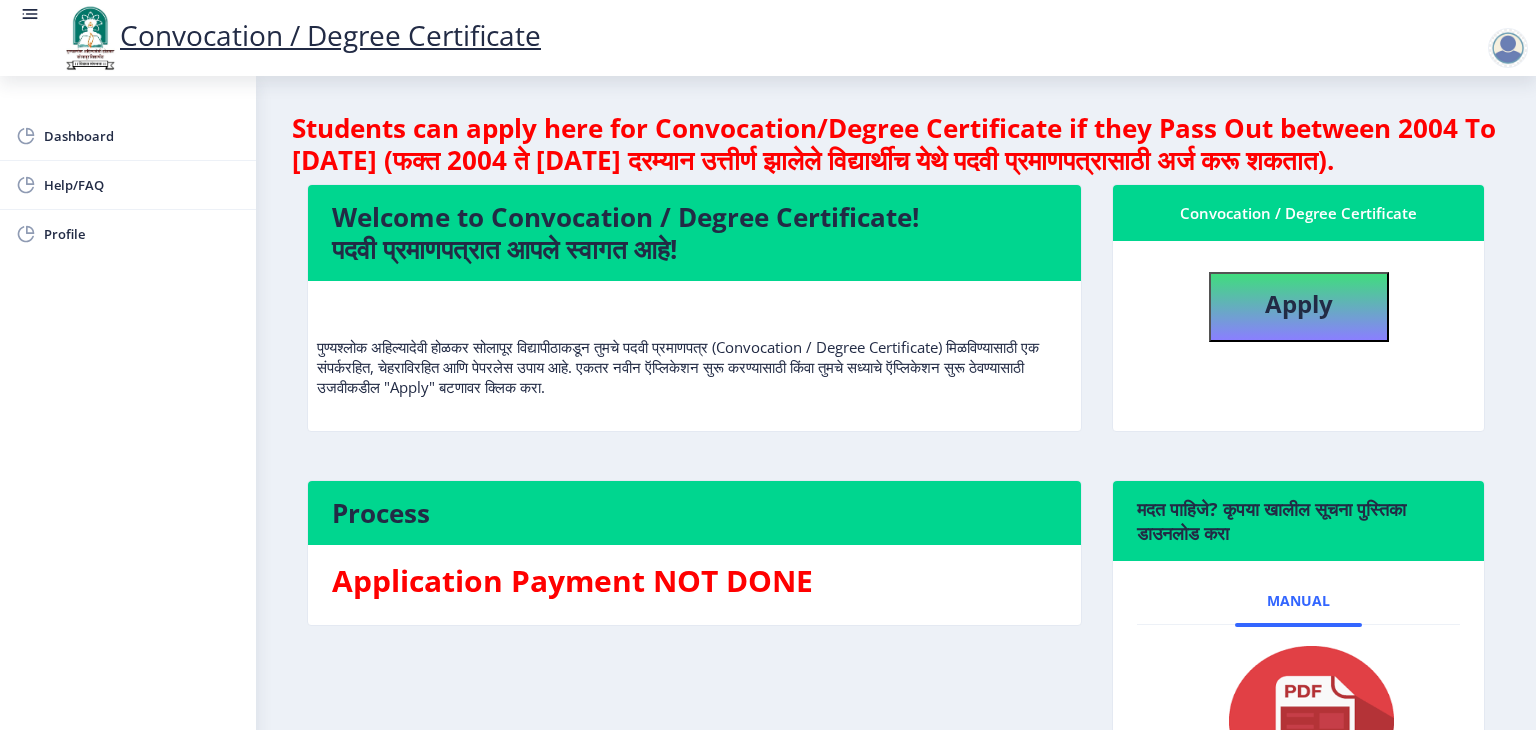 drag, startPoint x: 58, startPoint y: 141, endPoint x: 630, endPoint y: 269, distance: 586.1467 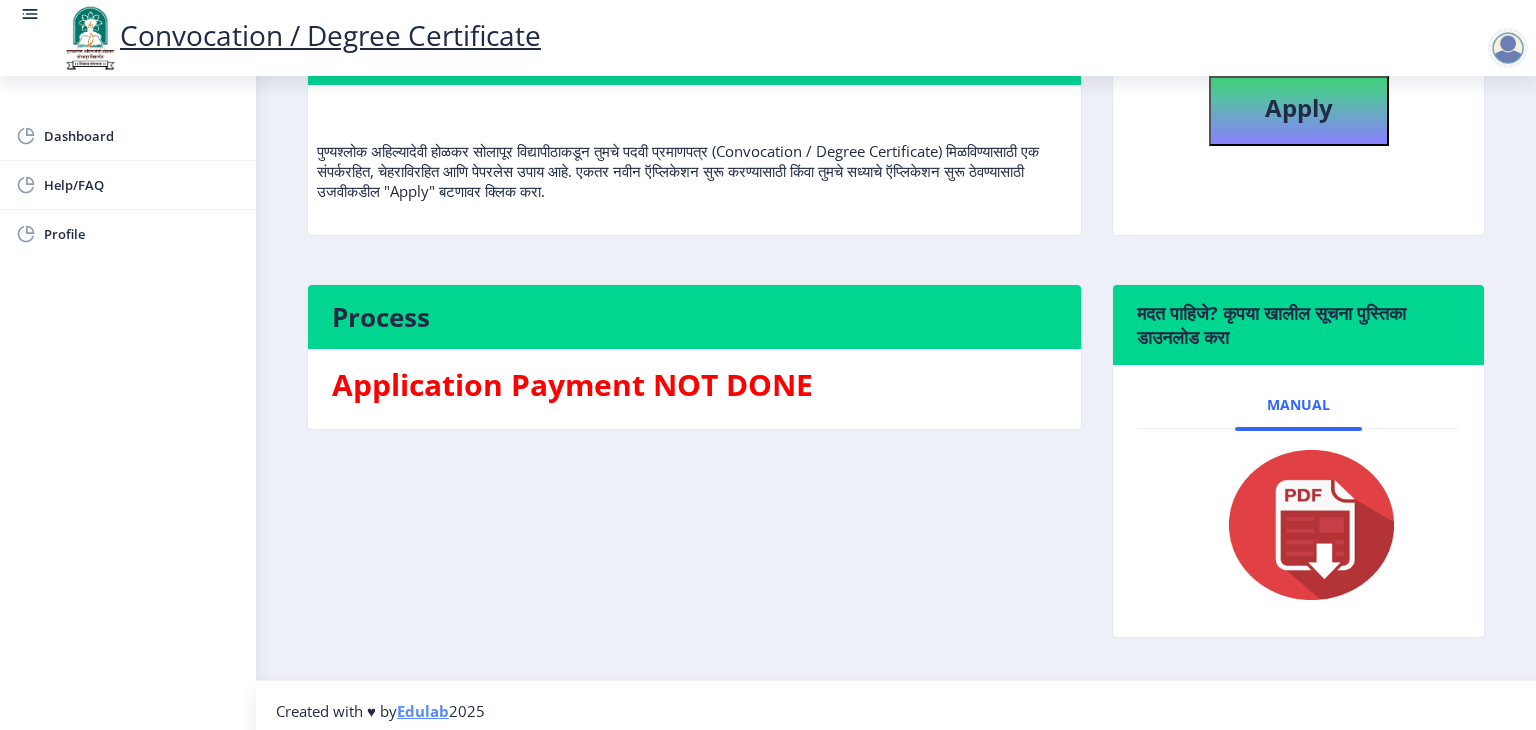 scroll, scrollTop: 0, scrollLeft: 0, axis: both 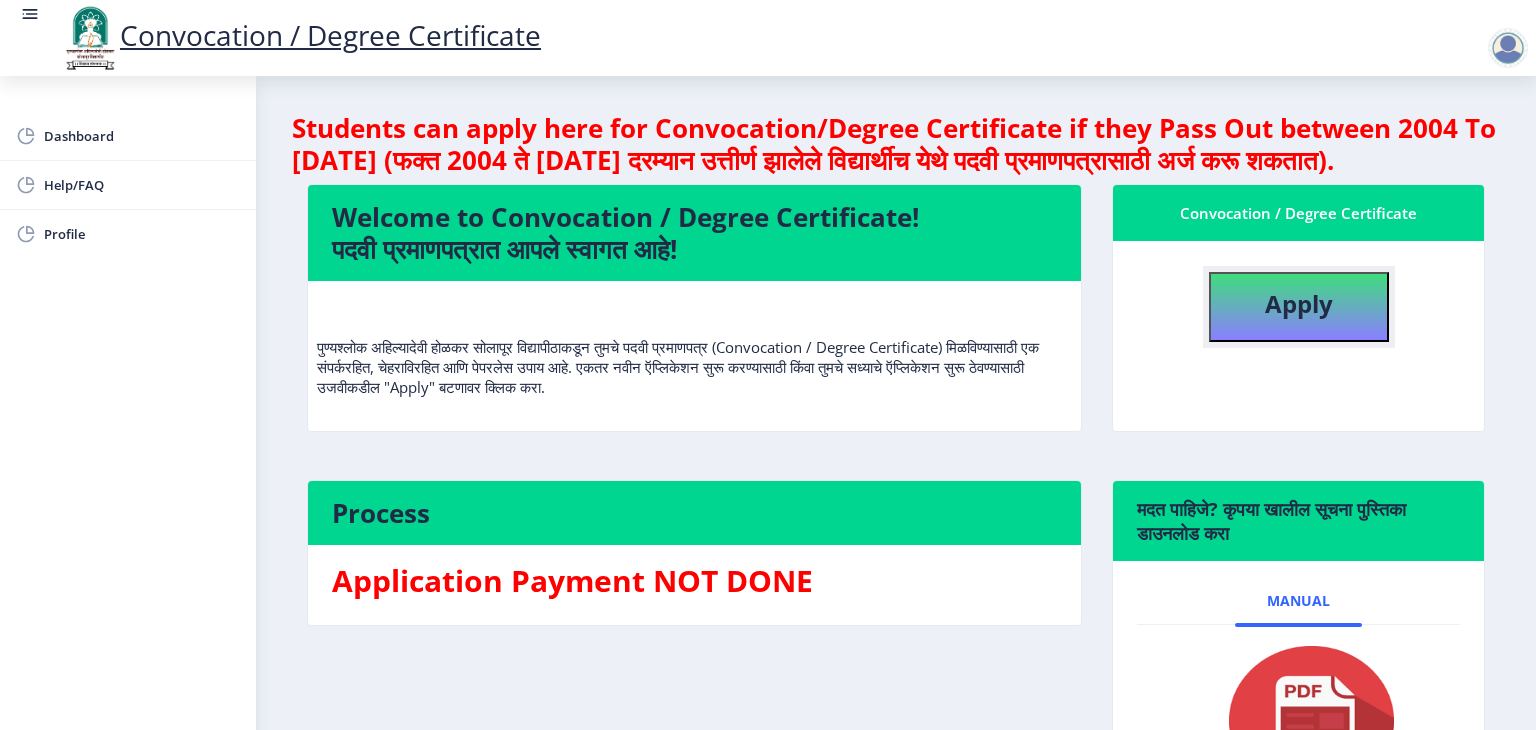click on "Apply" 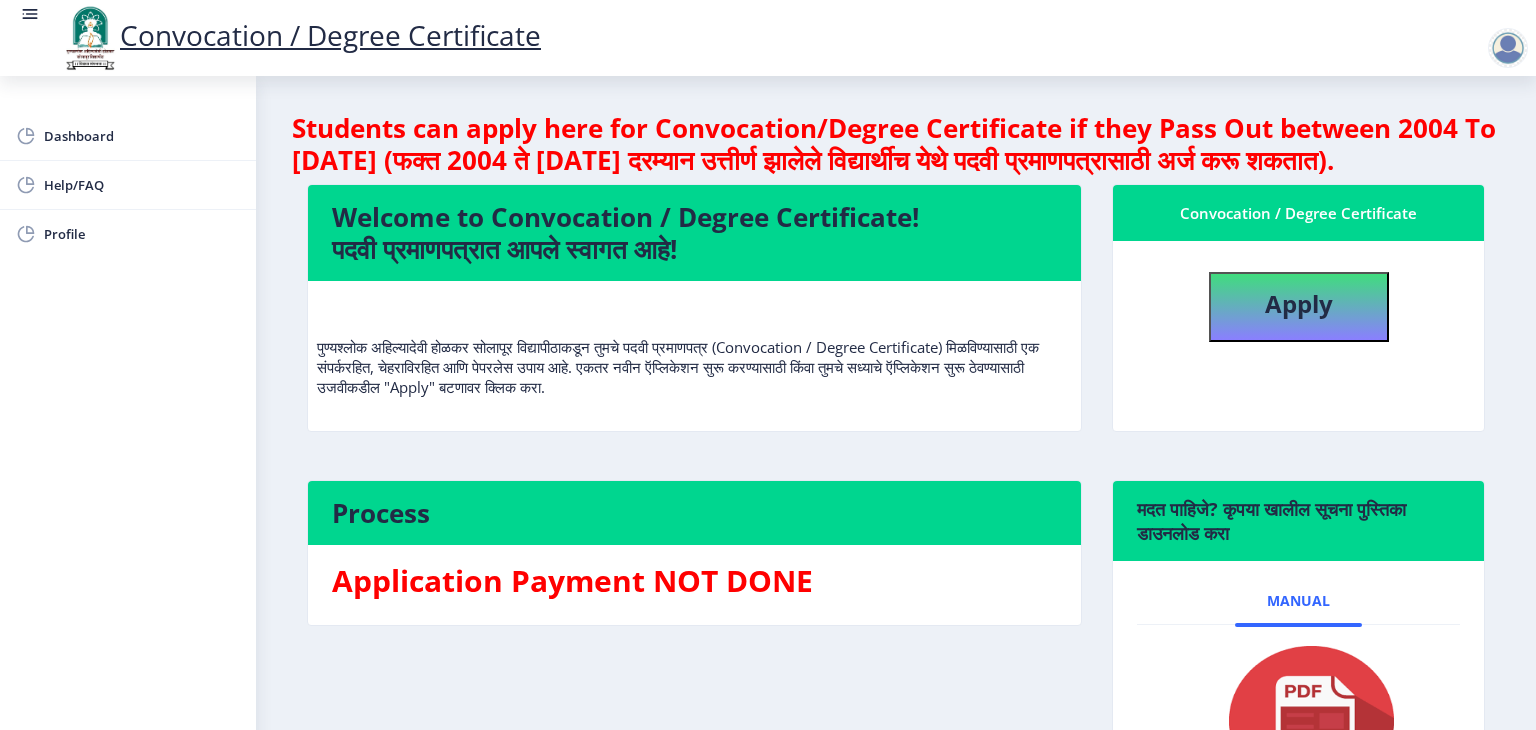 select 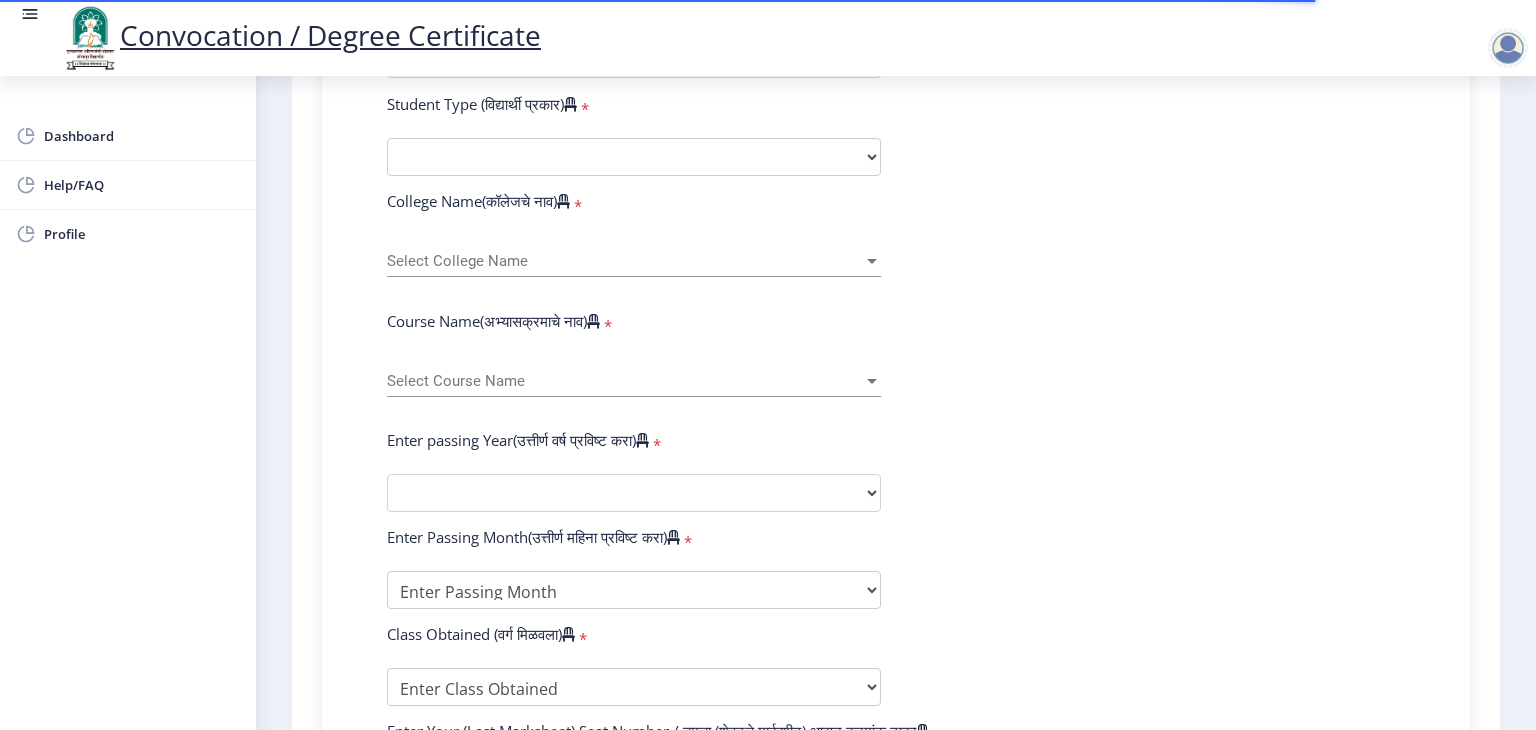 scroll, scrollTop: 638, scrollLeft: 0, axis: vertical 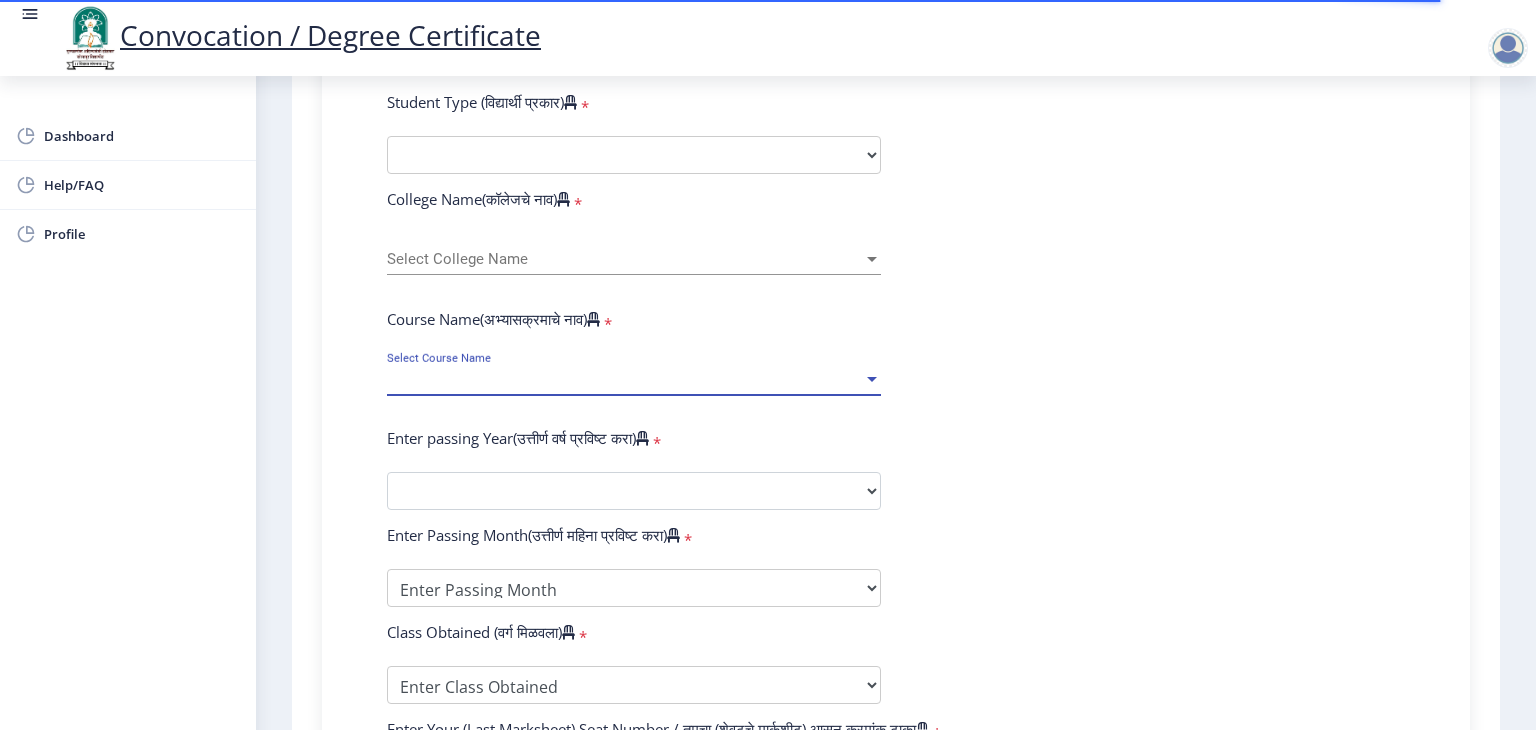 click at bounding box center [872, 379] 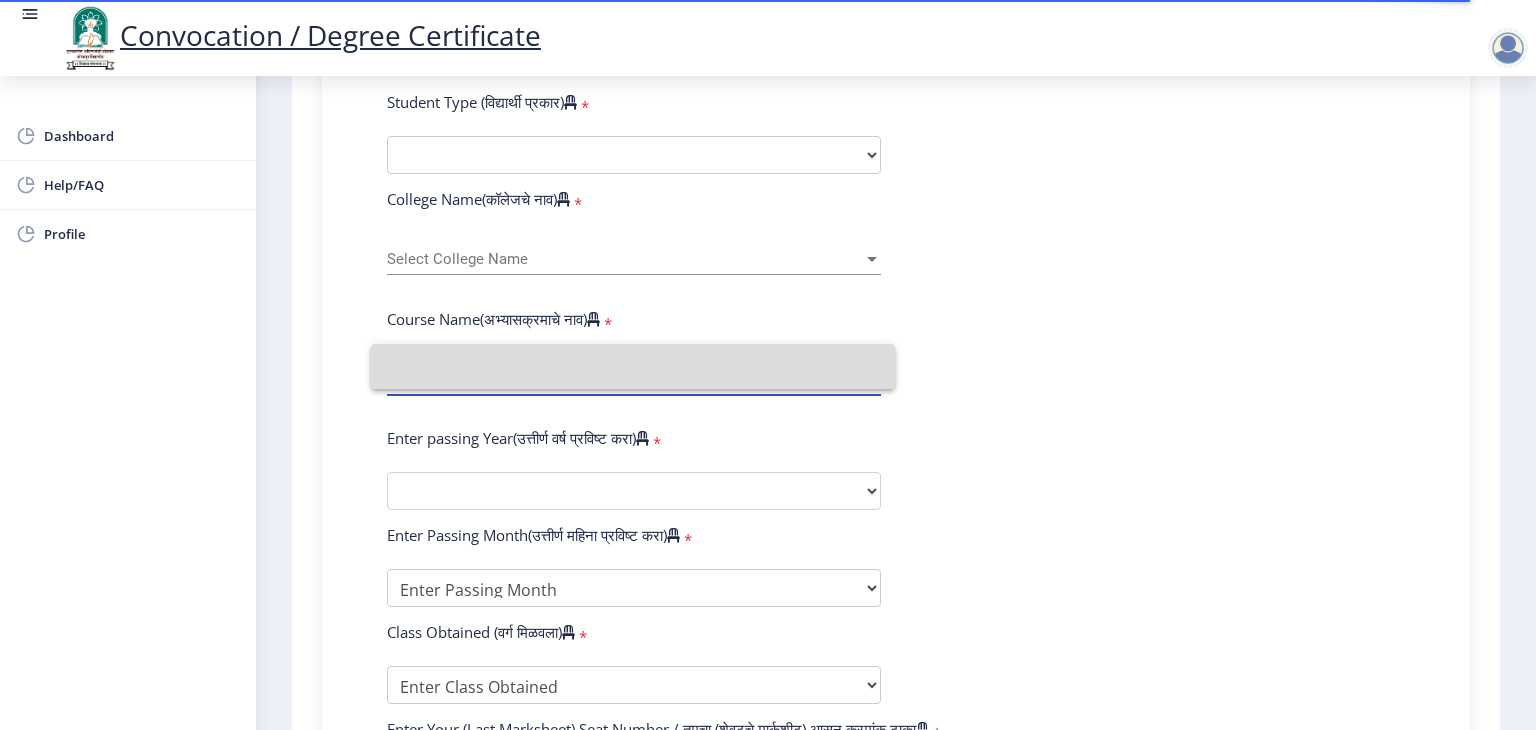 click at bounding box center [633, 366] 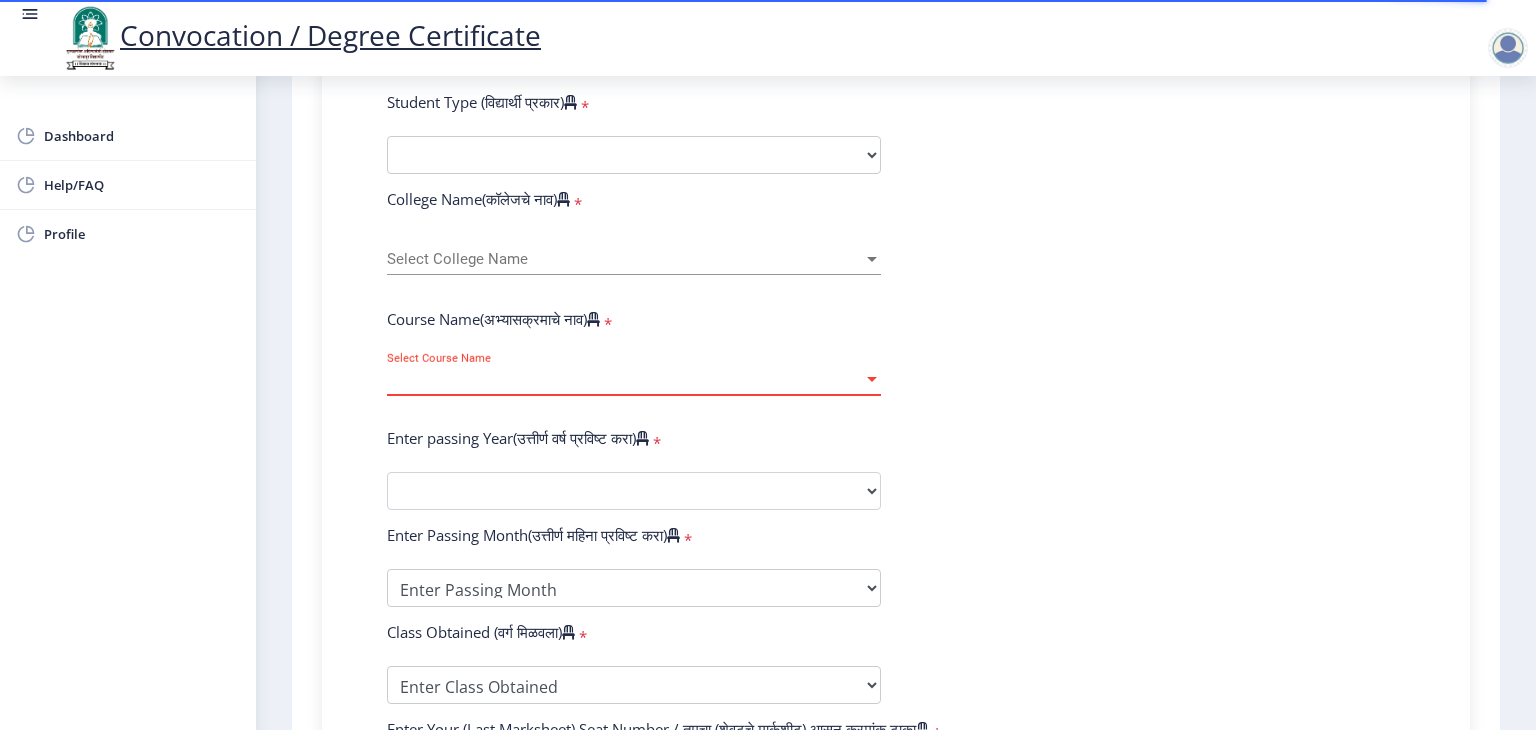 click at bounding box center (872, 379) 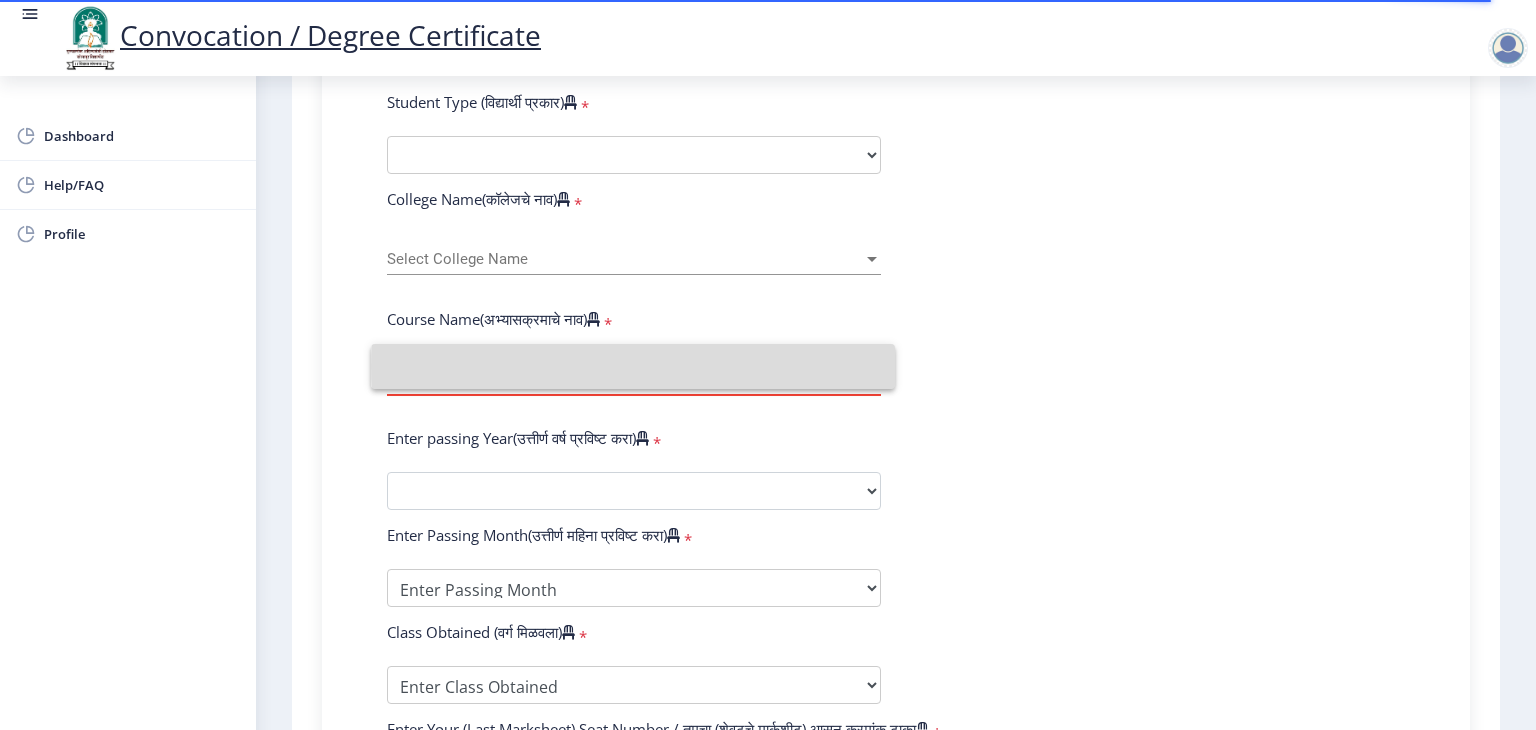 click at bounding box center [633, 366] 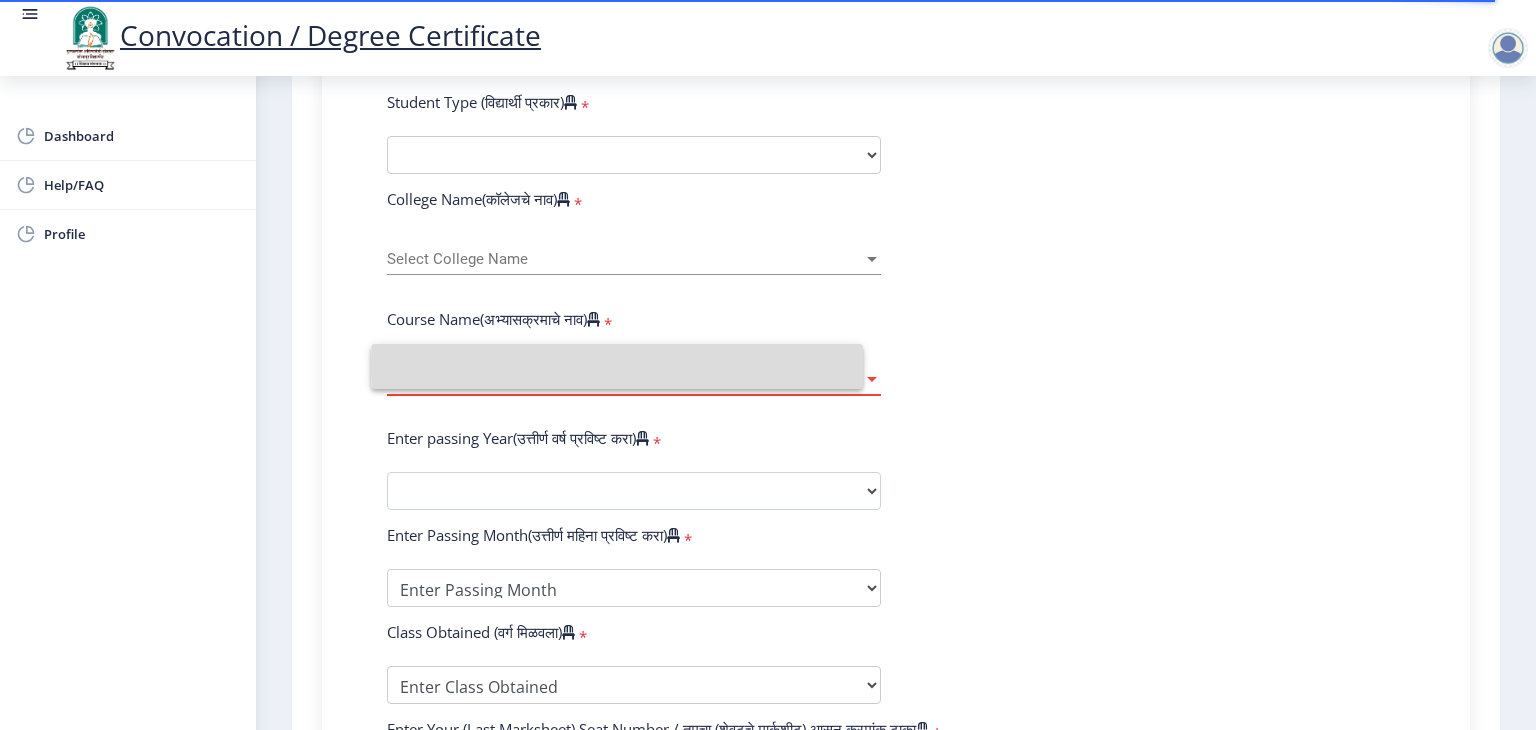 click at bounding box center [617, 366] 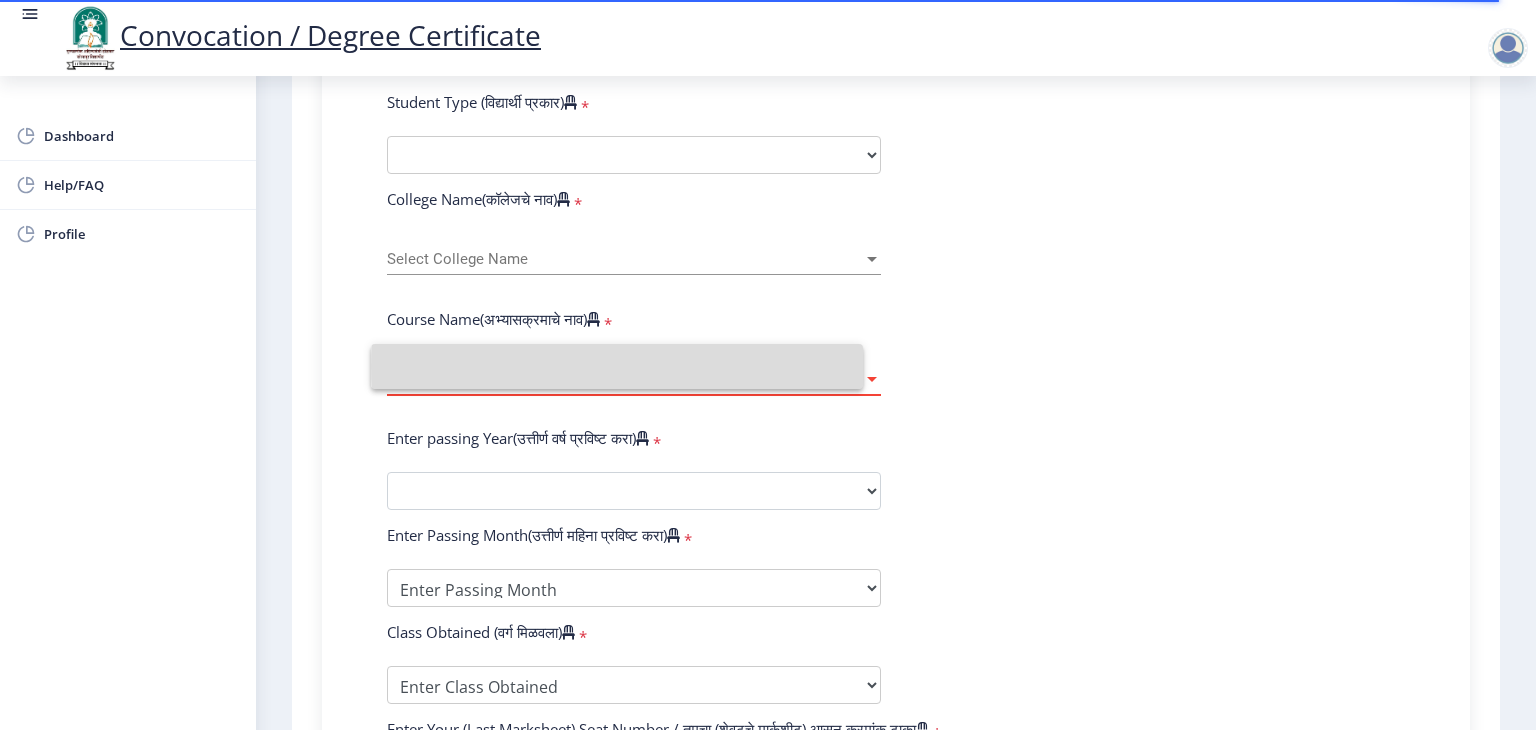 click at bounding box center (872, 379) 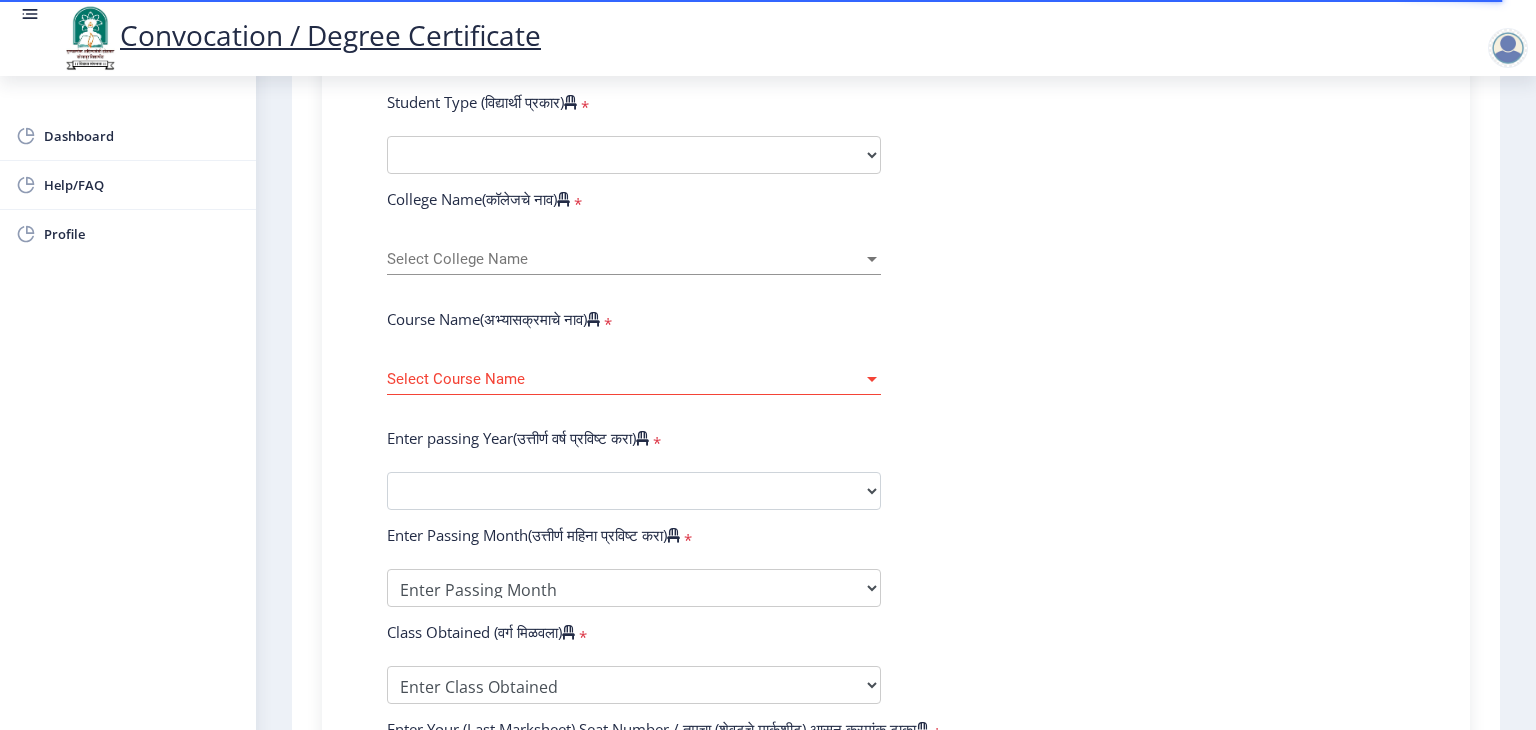 click at bounding box center (872, 379) 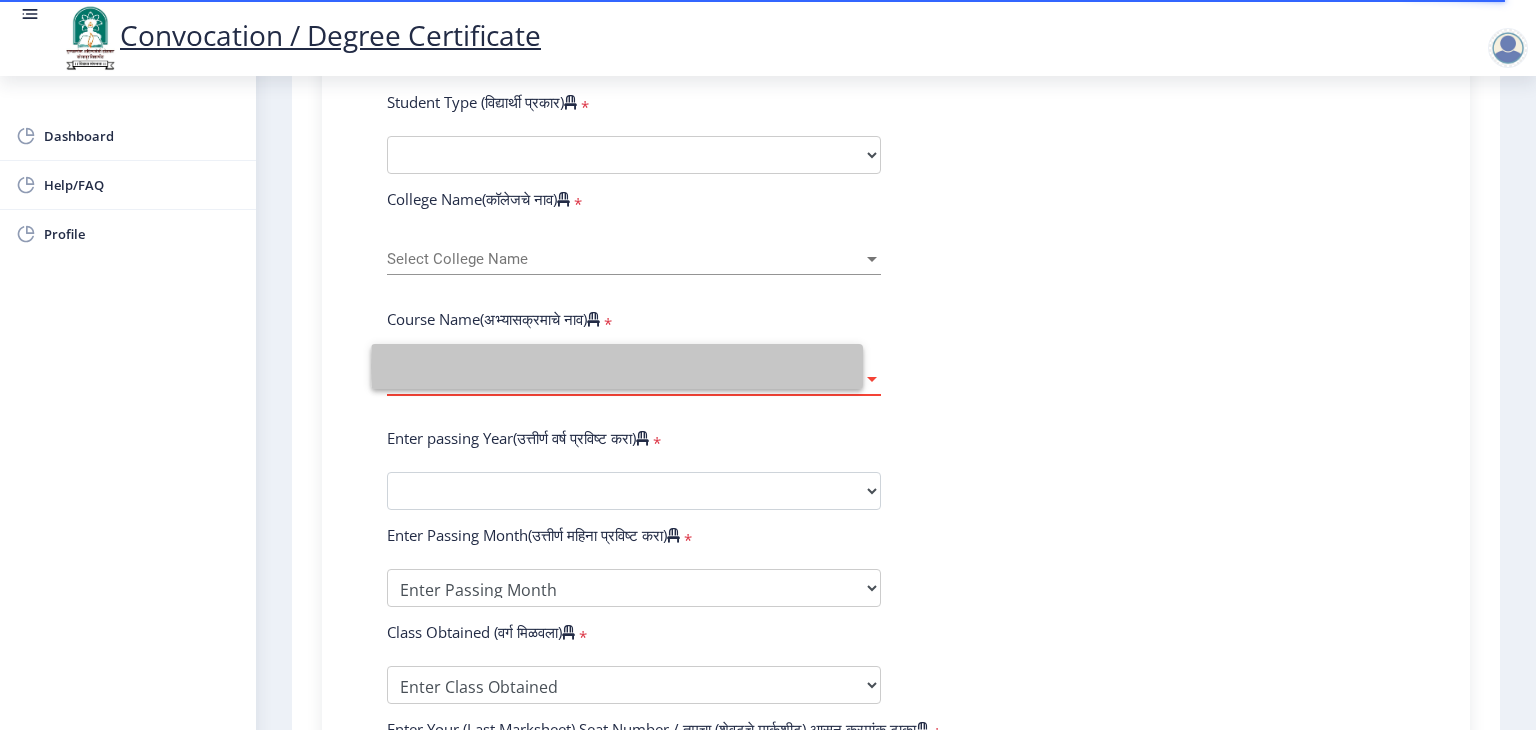 click at bounding box center [617, 366] 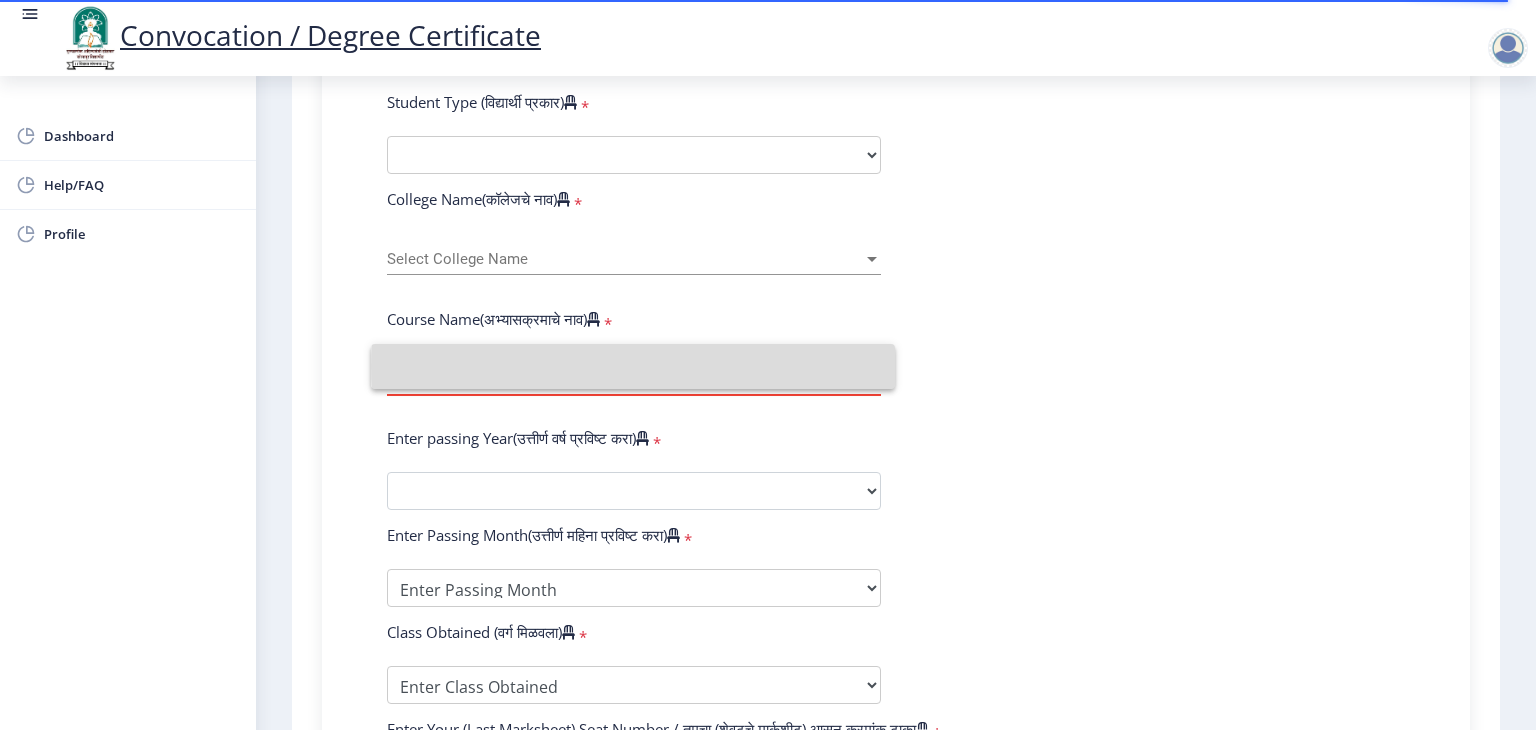 click at bounding box center [633, 366] 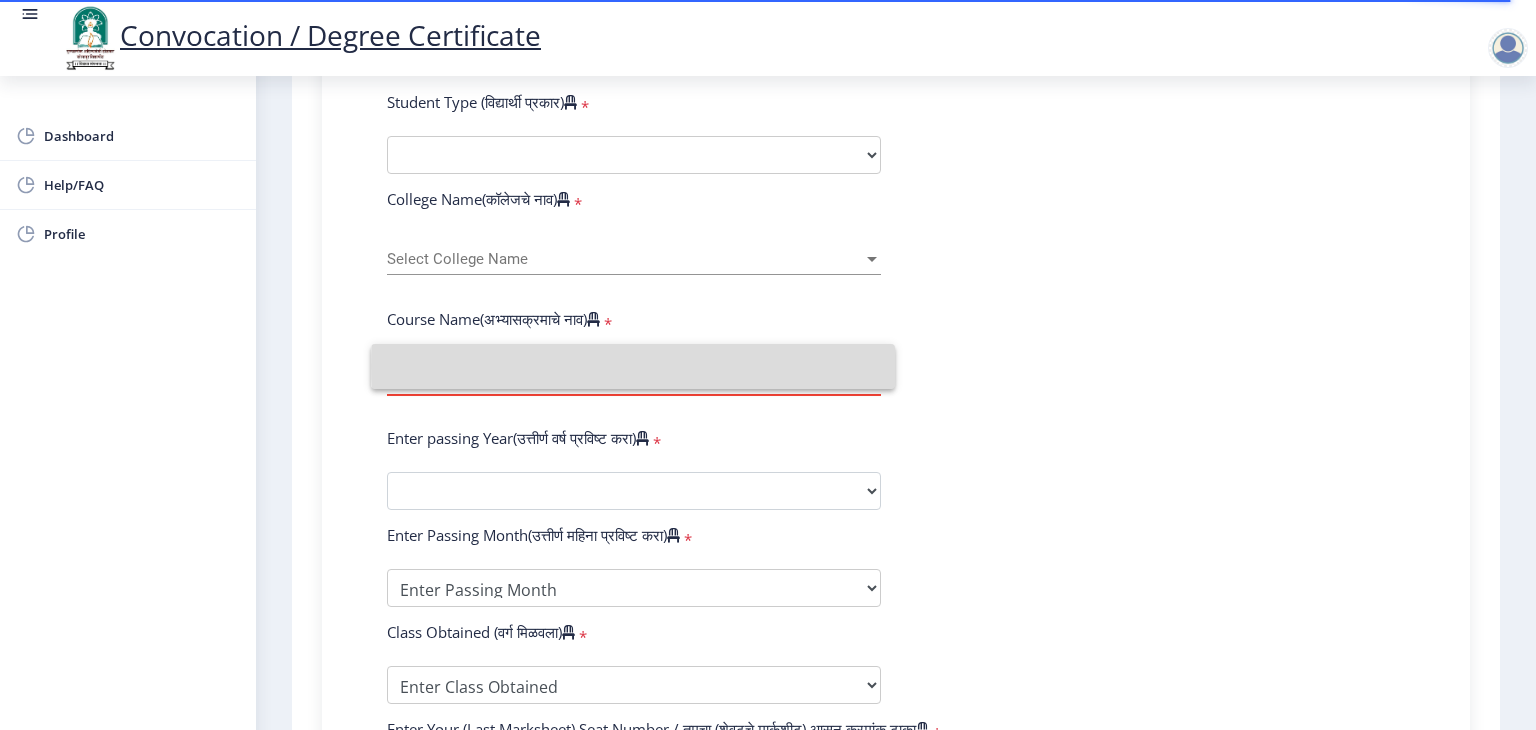 click at bounding box center [872, 379] 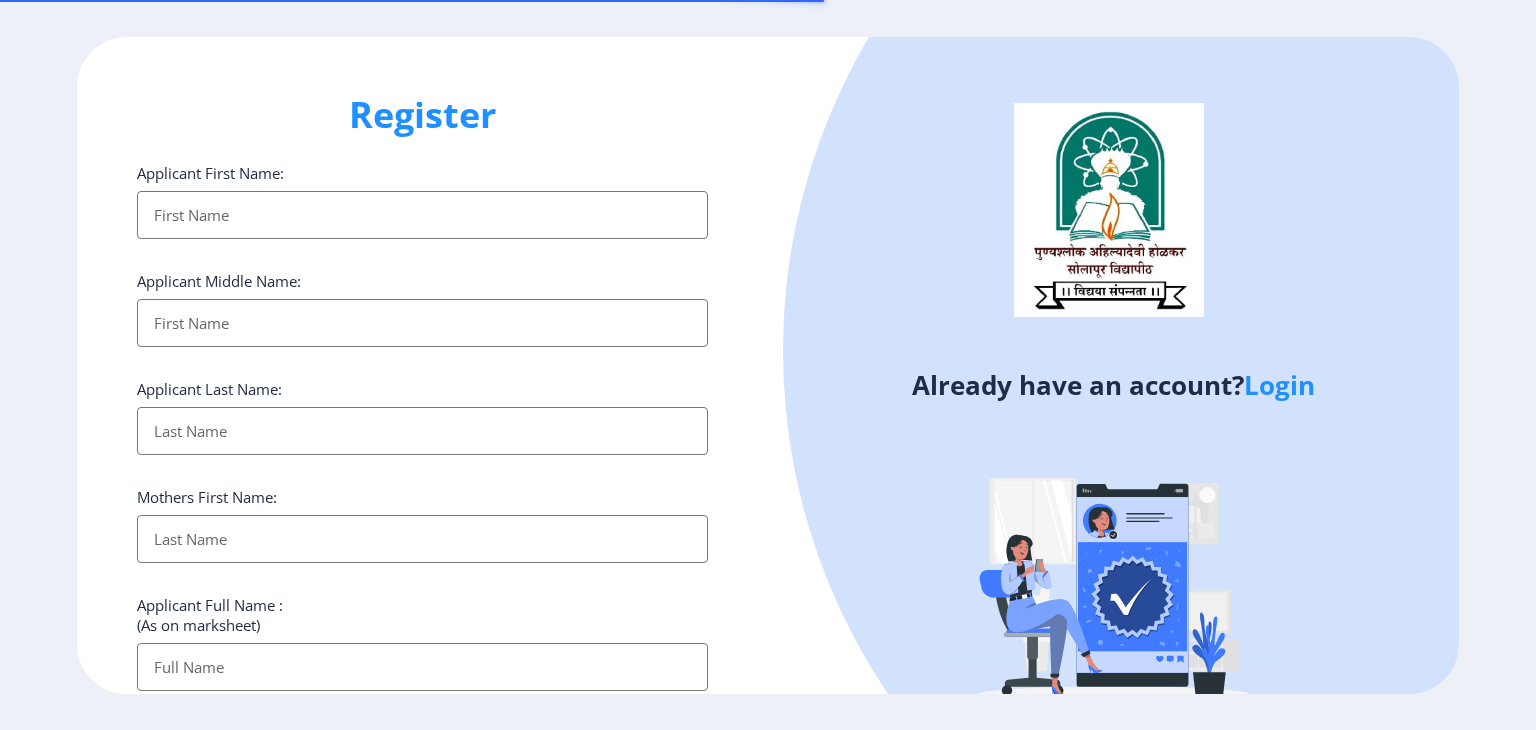 select 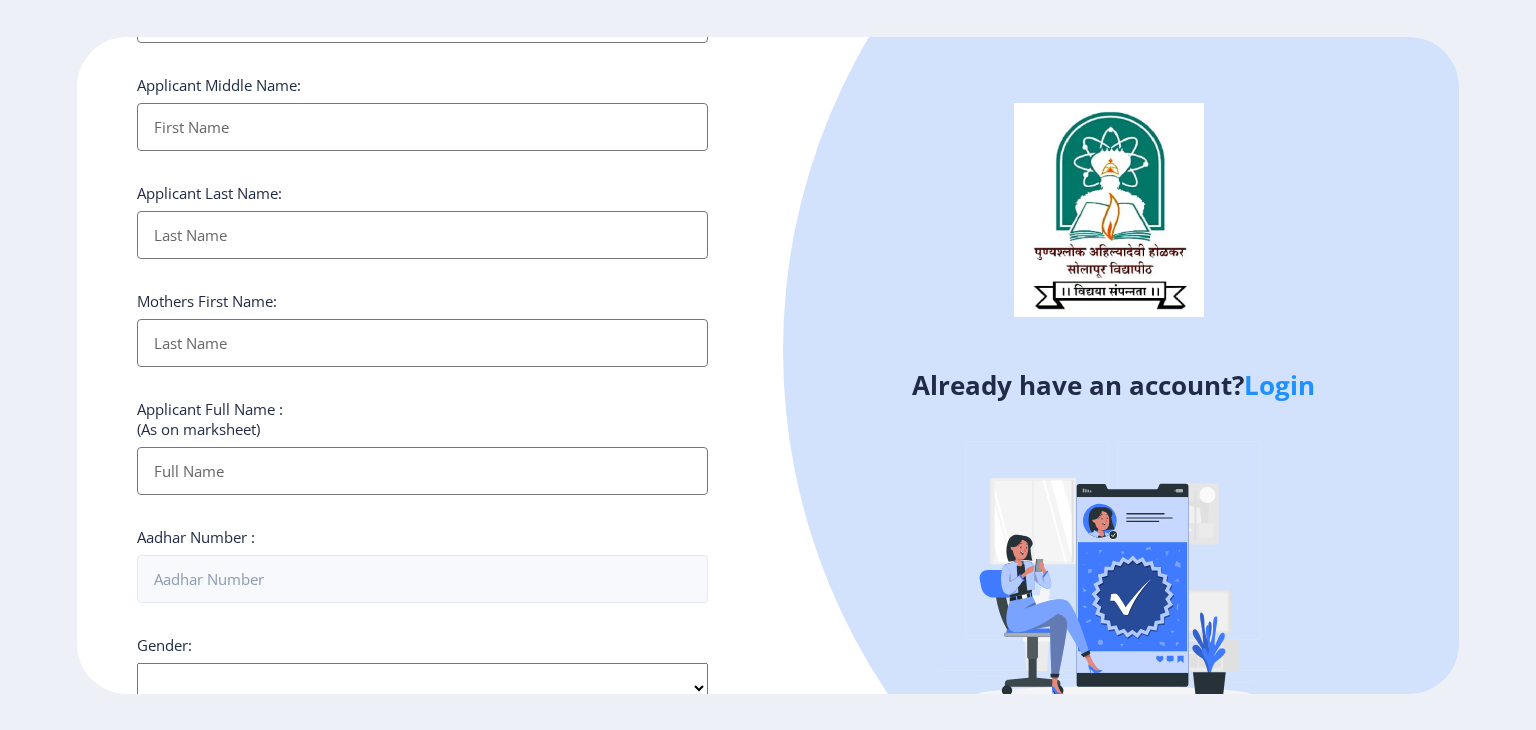 scroll, scrollTop: 0, scrollLeft: 0, axis: both 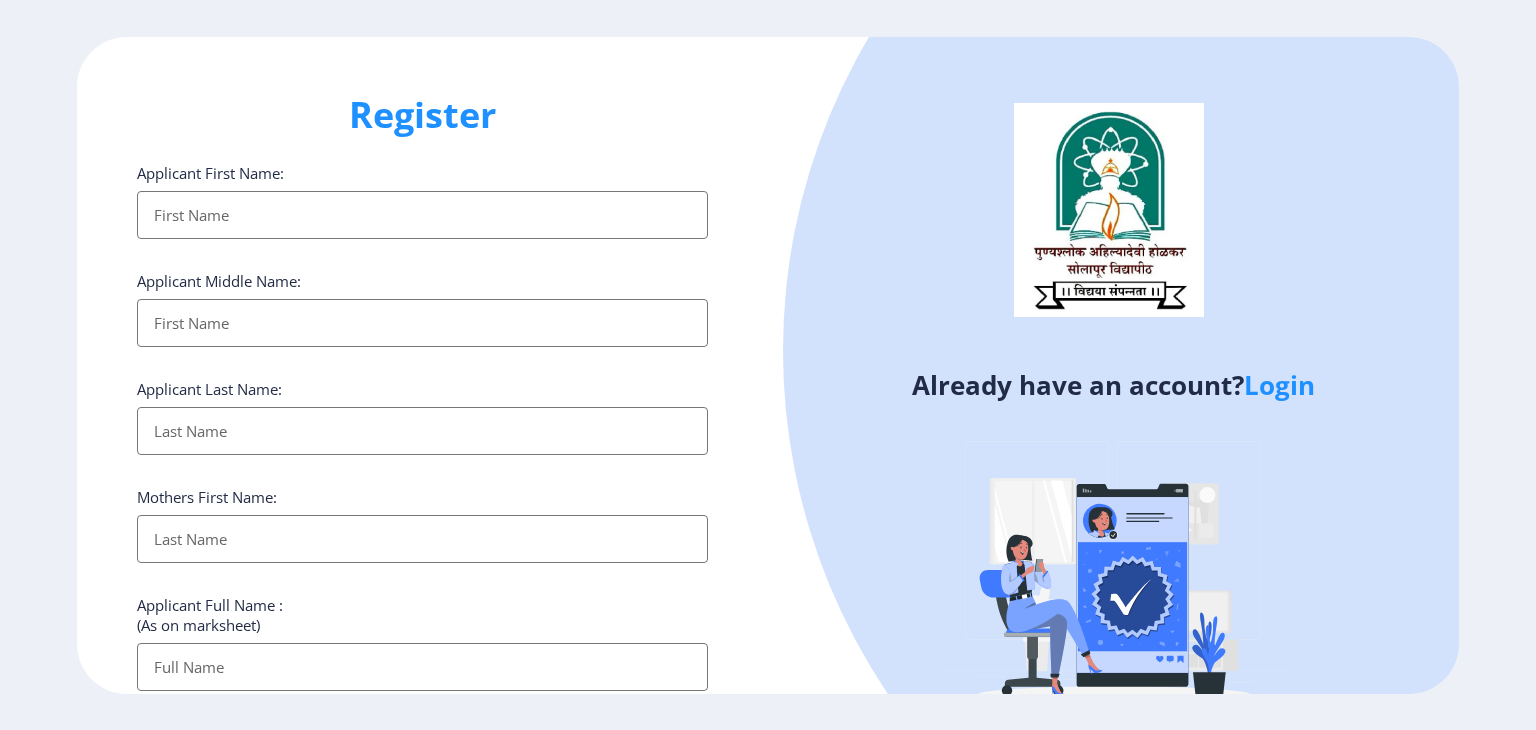 click on "Register" 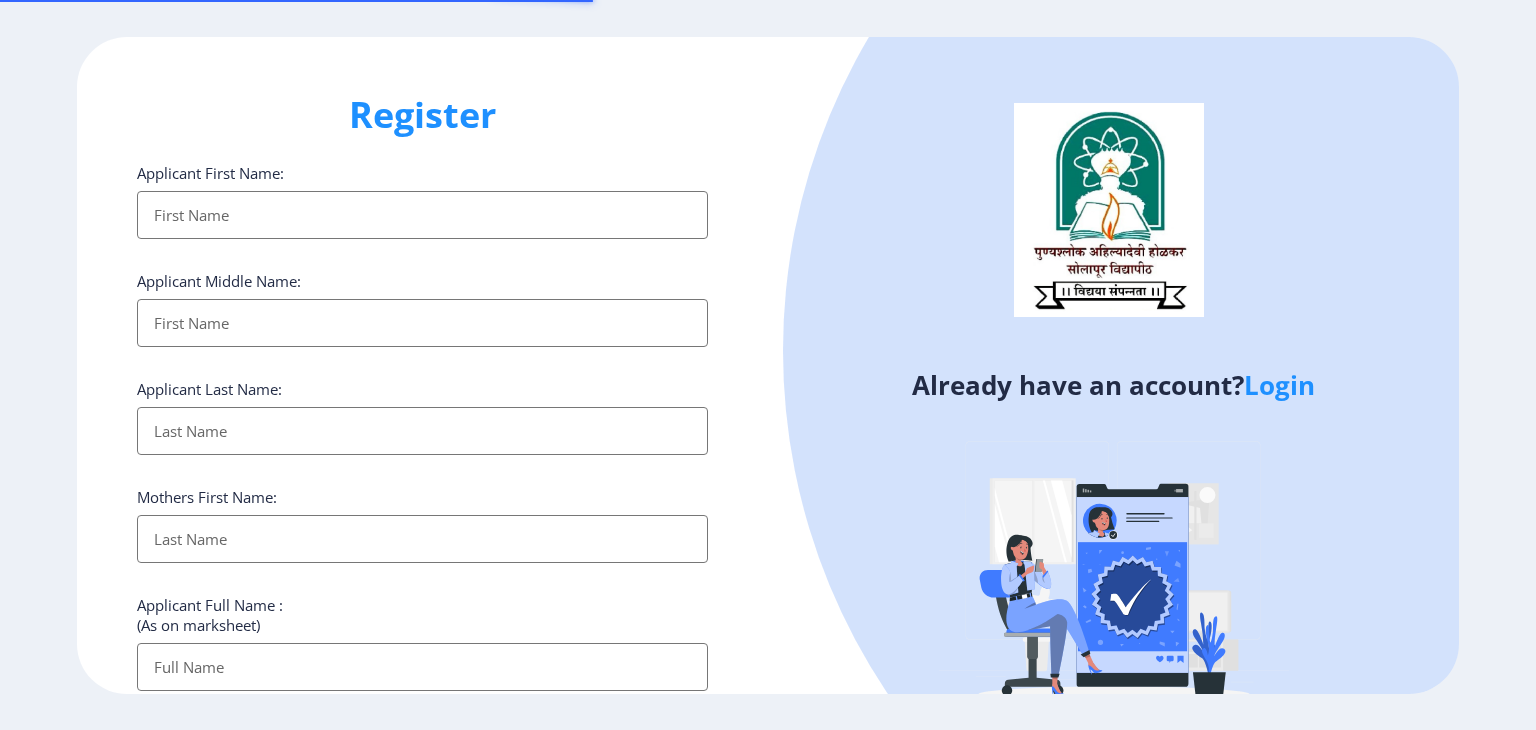 select 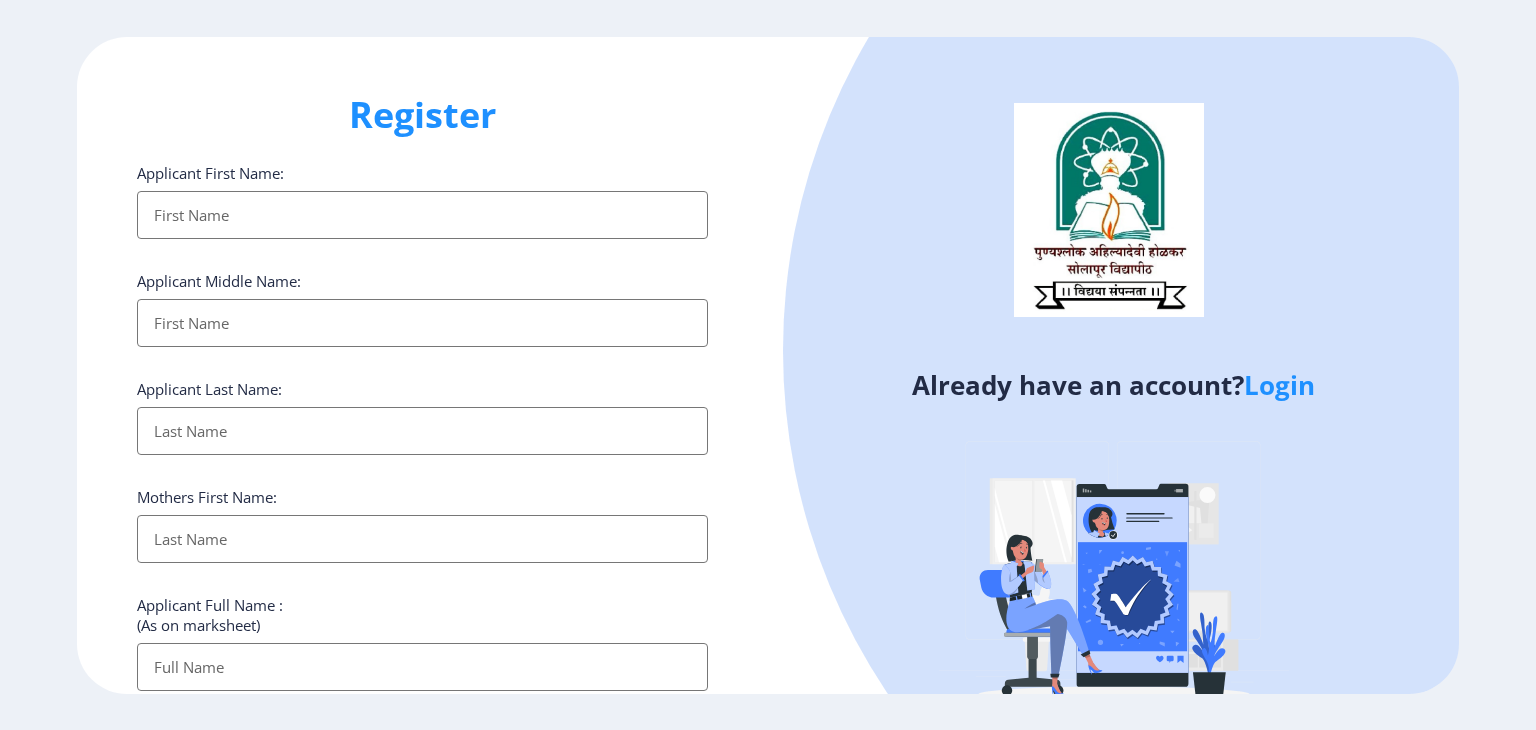 click on "Applicant First Name:" at bounding box center [422, 215] 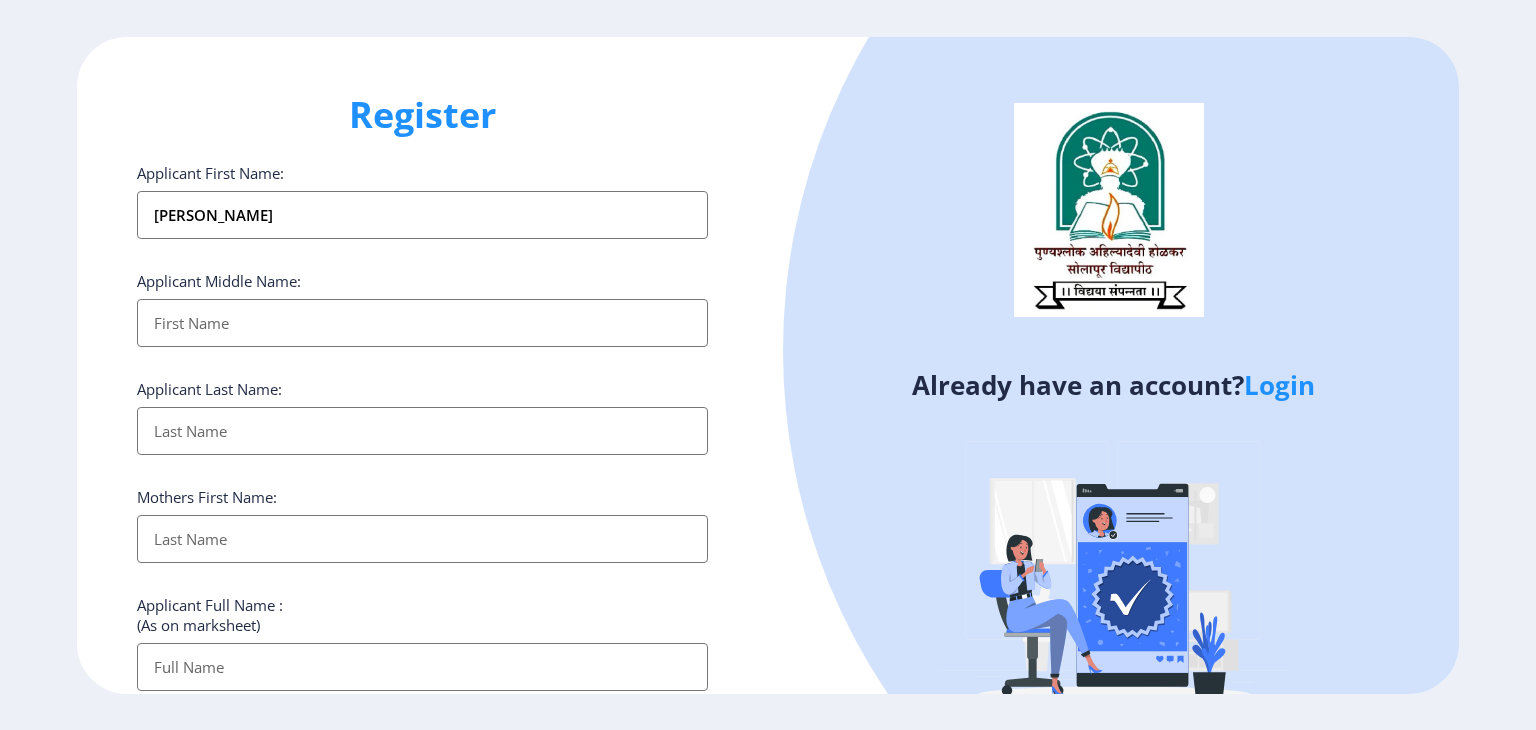 type on "Makarand" 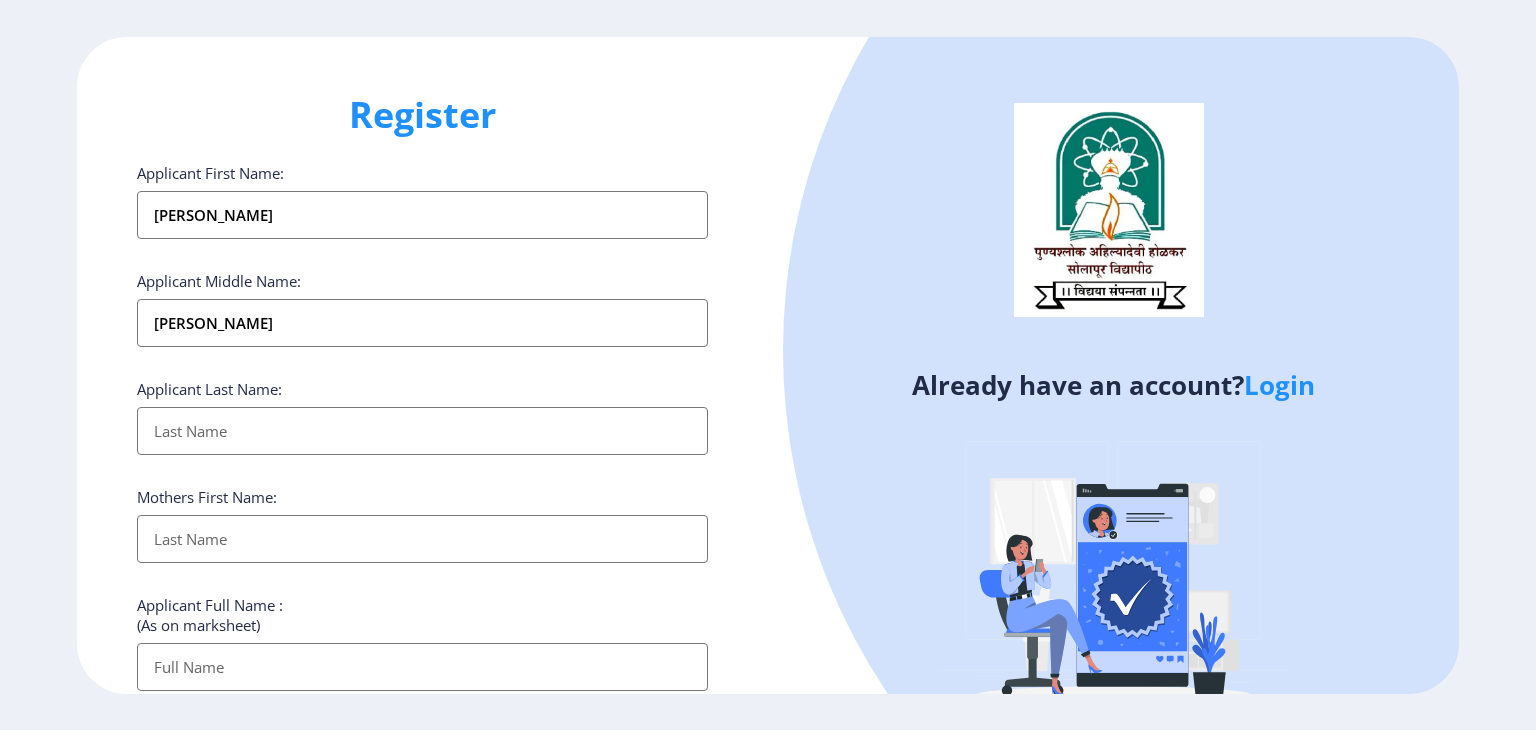 type on "Sangamwar" 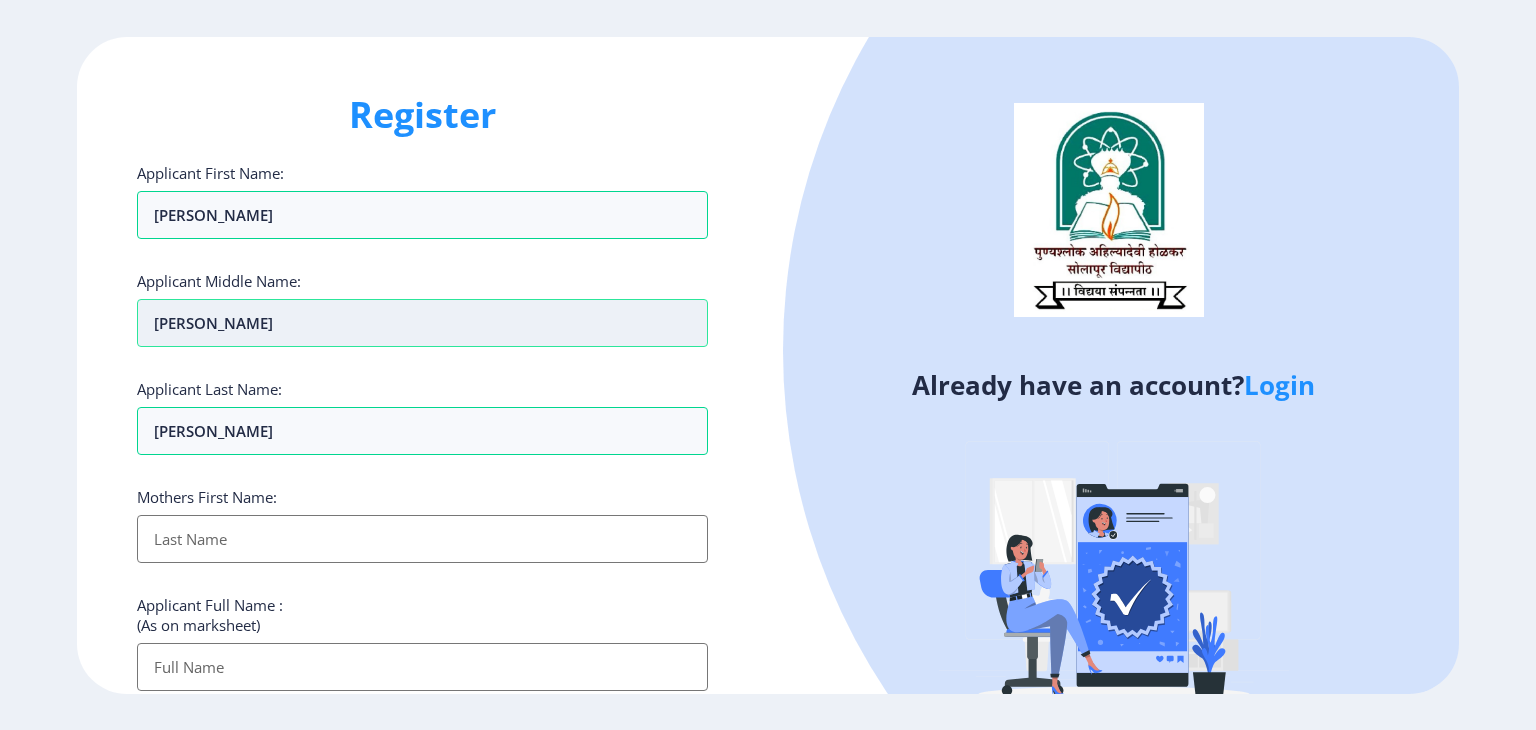 click on "[PERSON_NAME]" at bounding box center (422, 323) 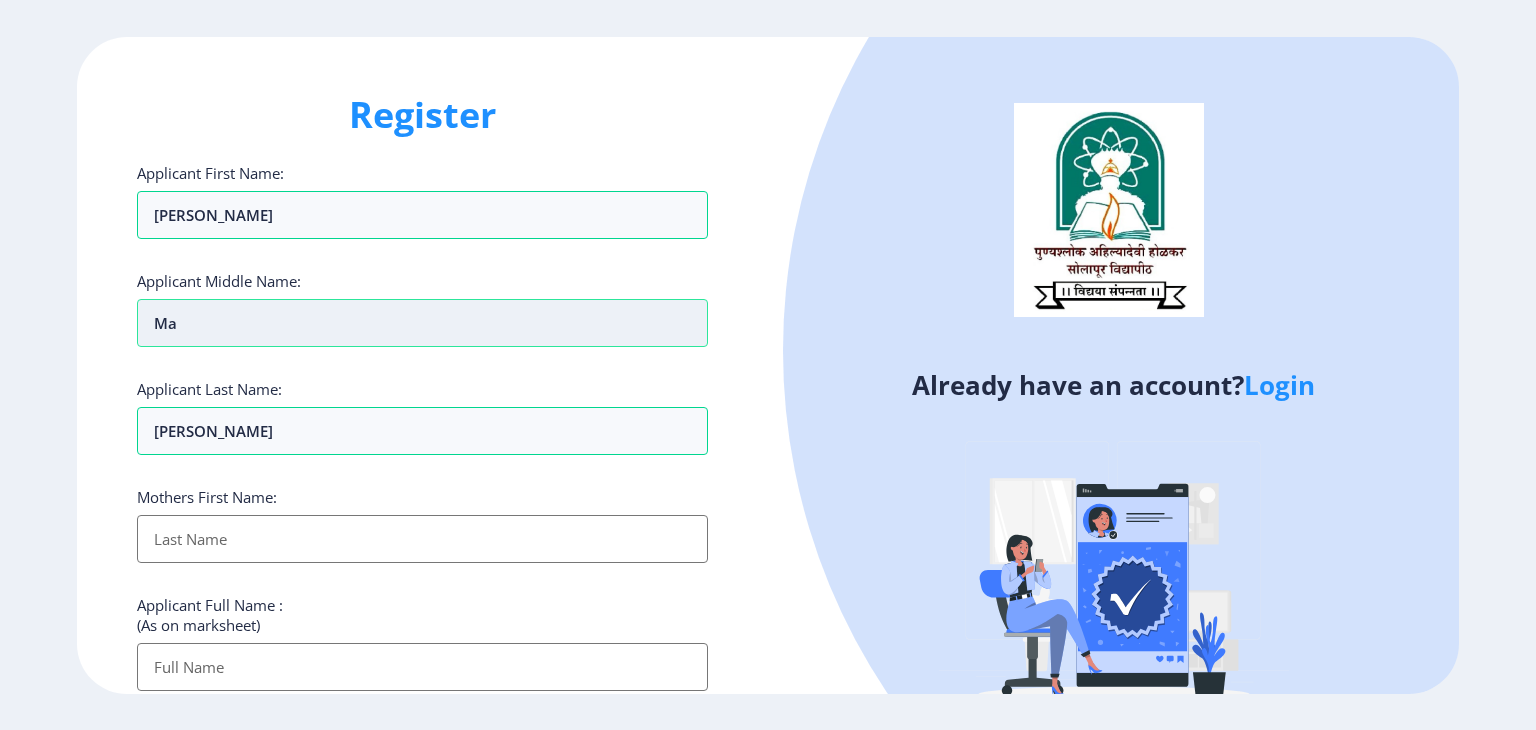 type on "M" 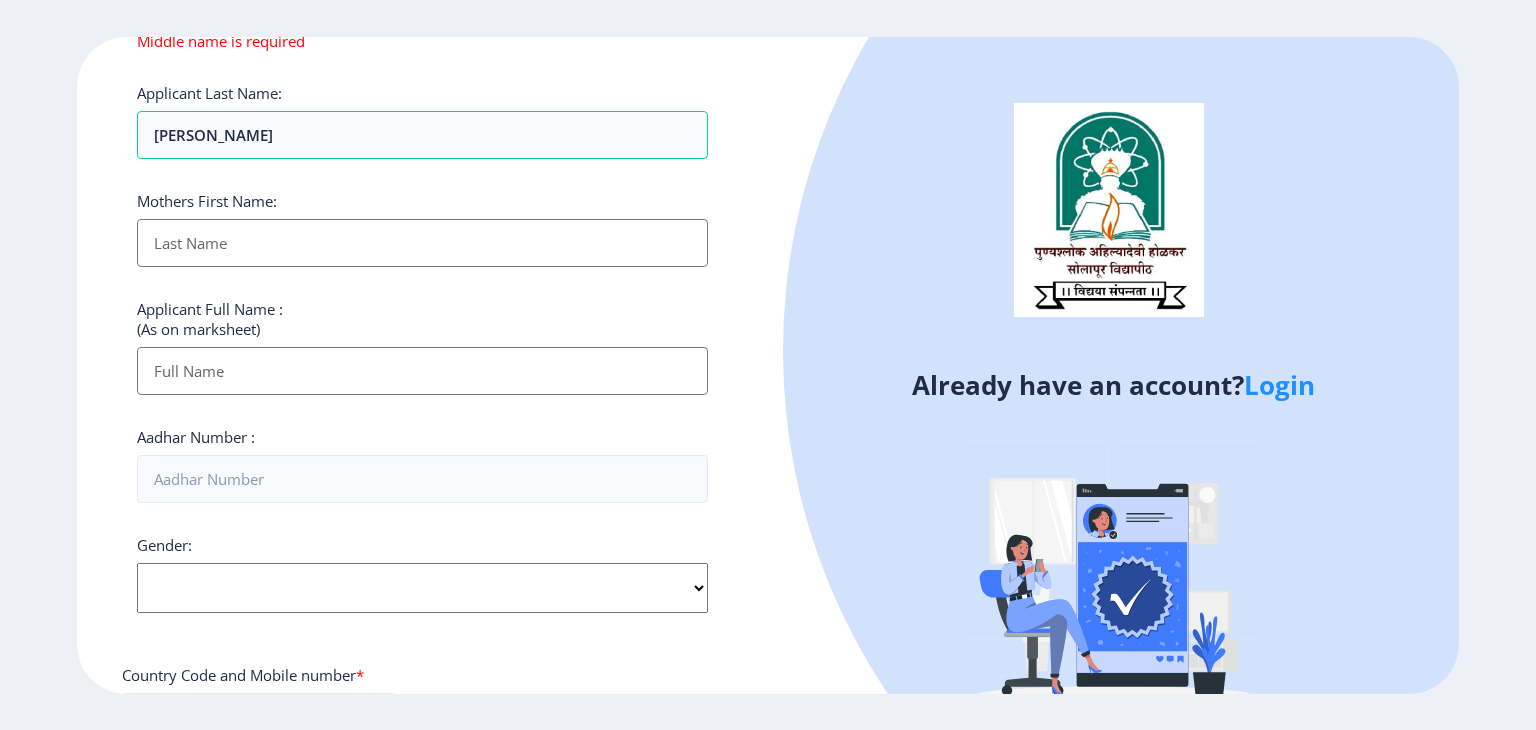 scroll, scrollTop: 316, scrollLeft: 0, axis: vertical 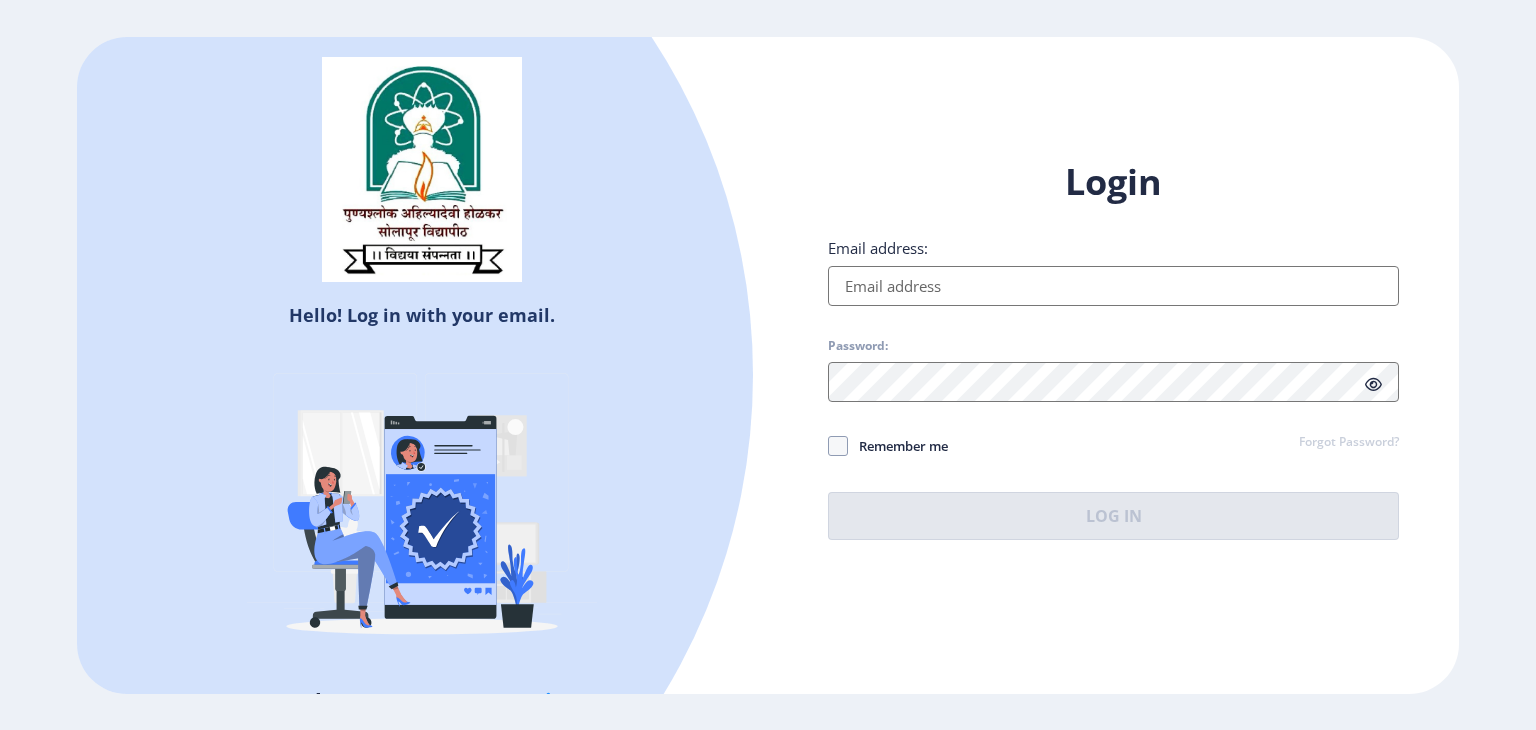 click on "Email address:" at bounding box center (1113, 286) 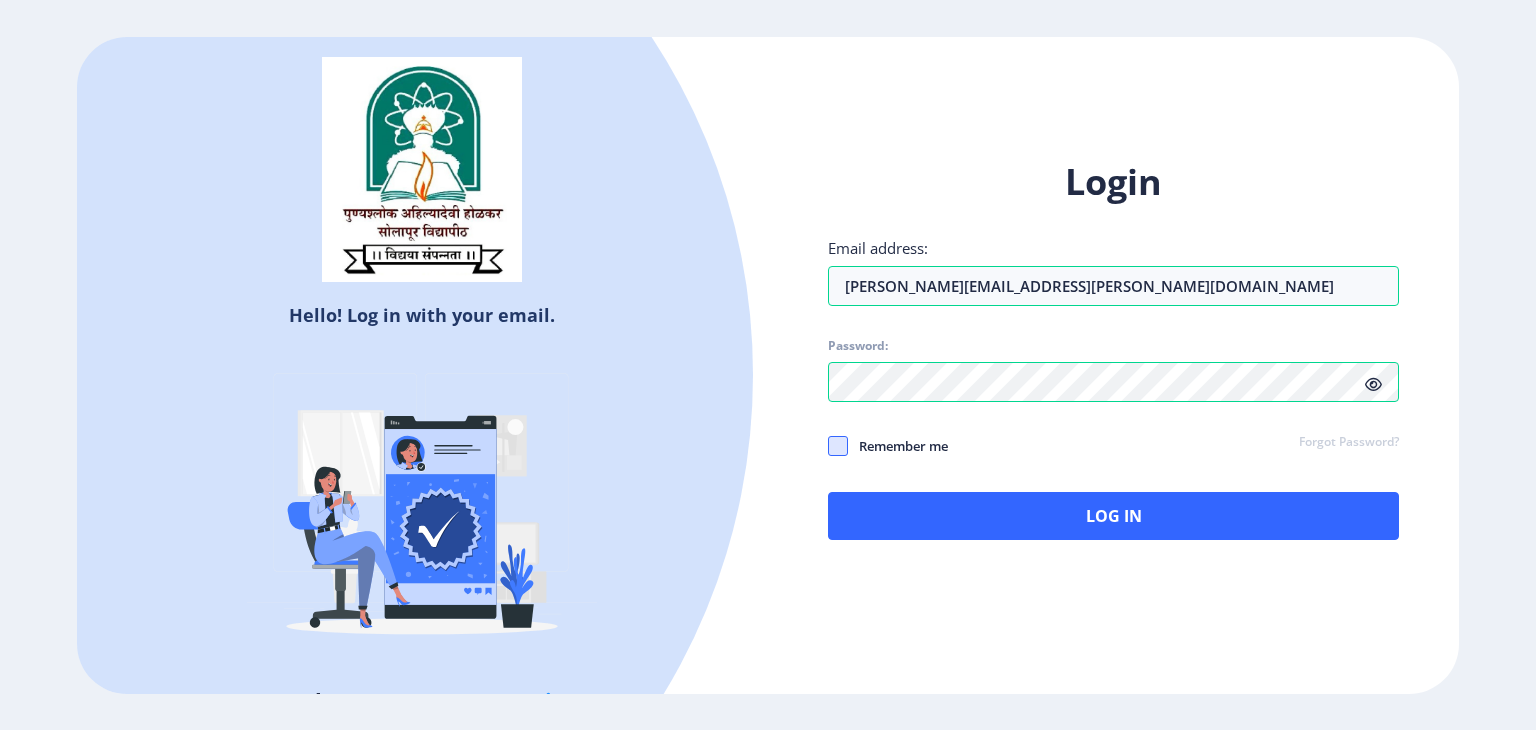click 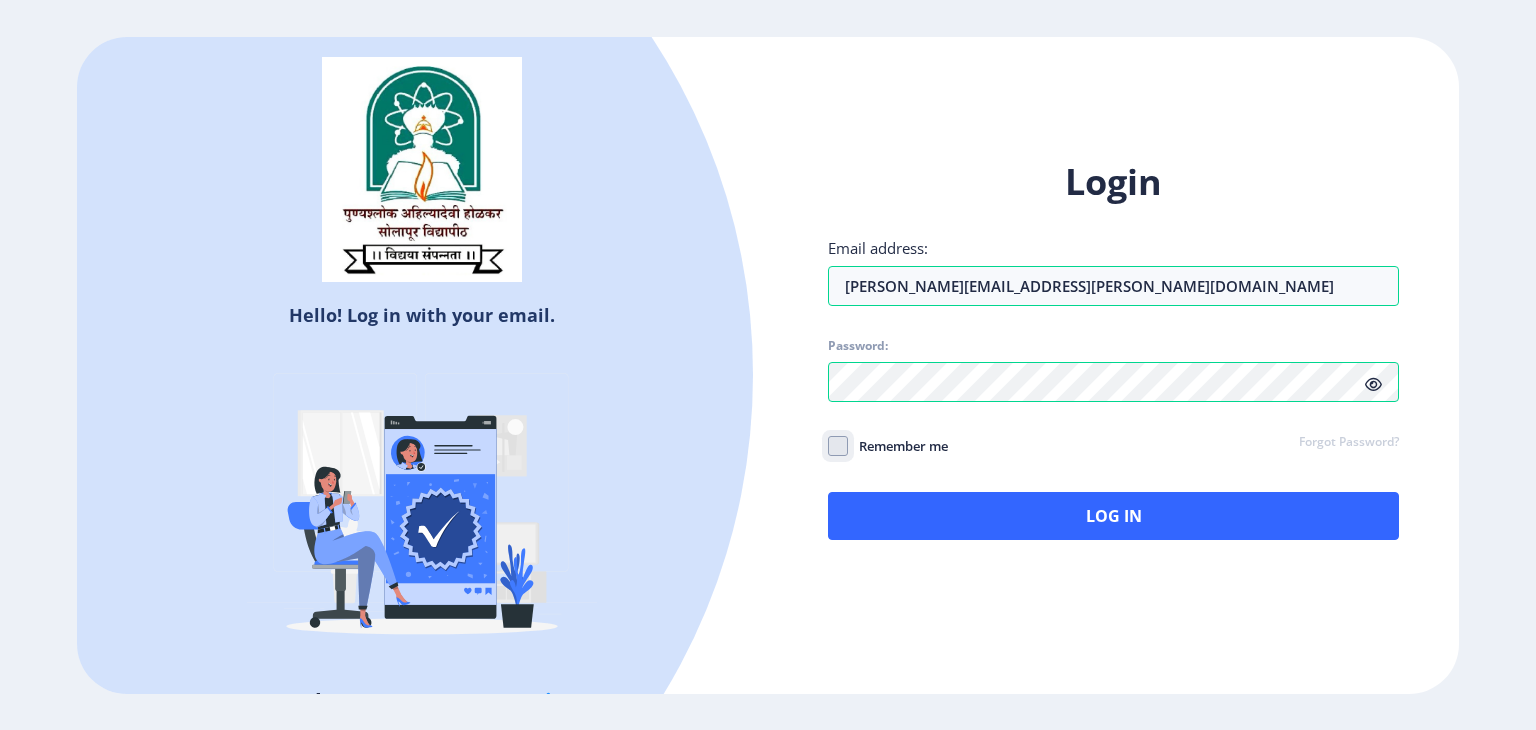 checkbox on "true" 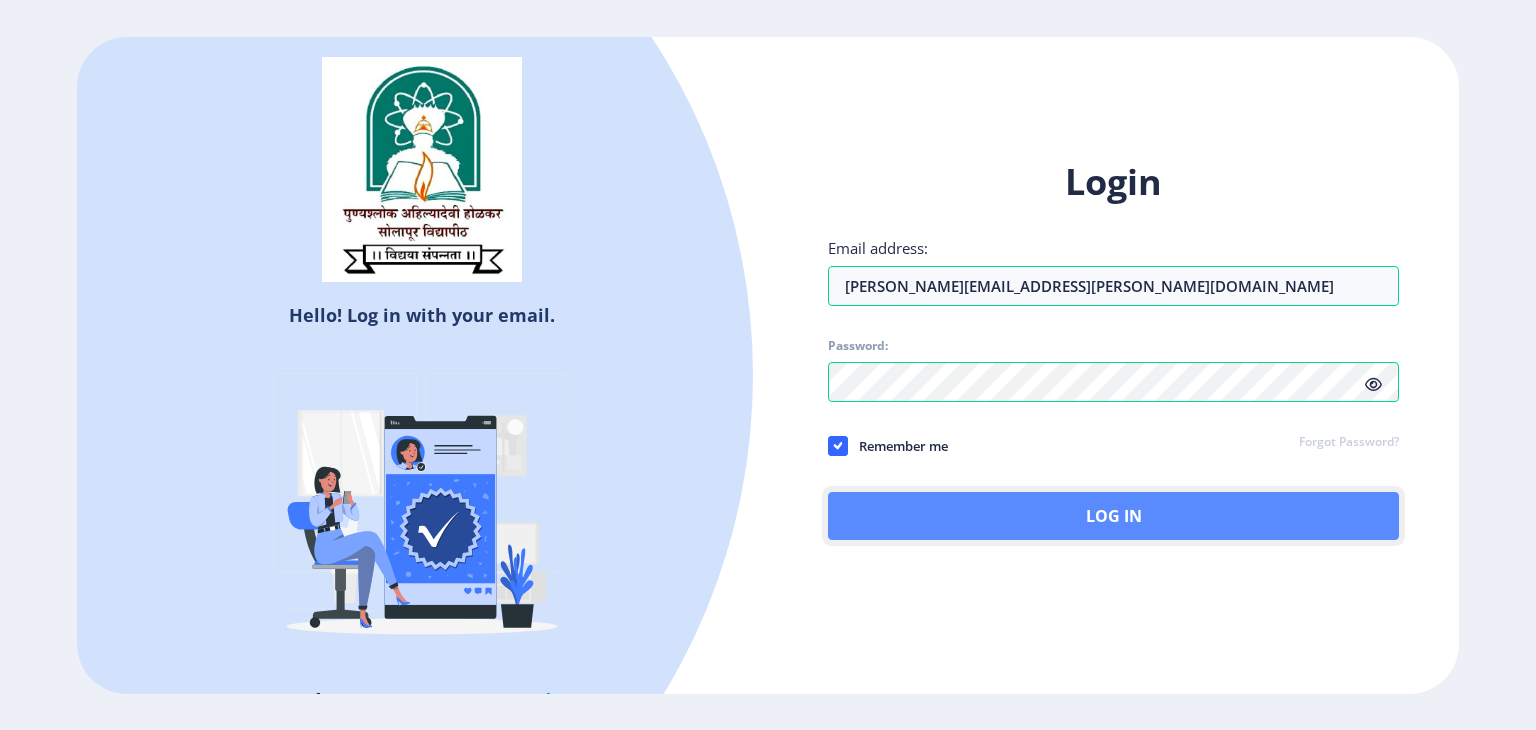 click on "Log In" 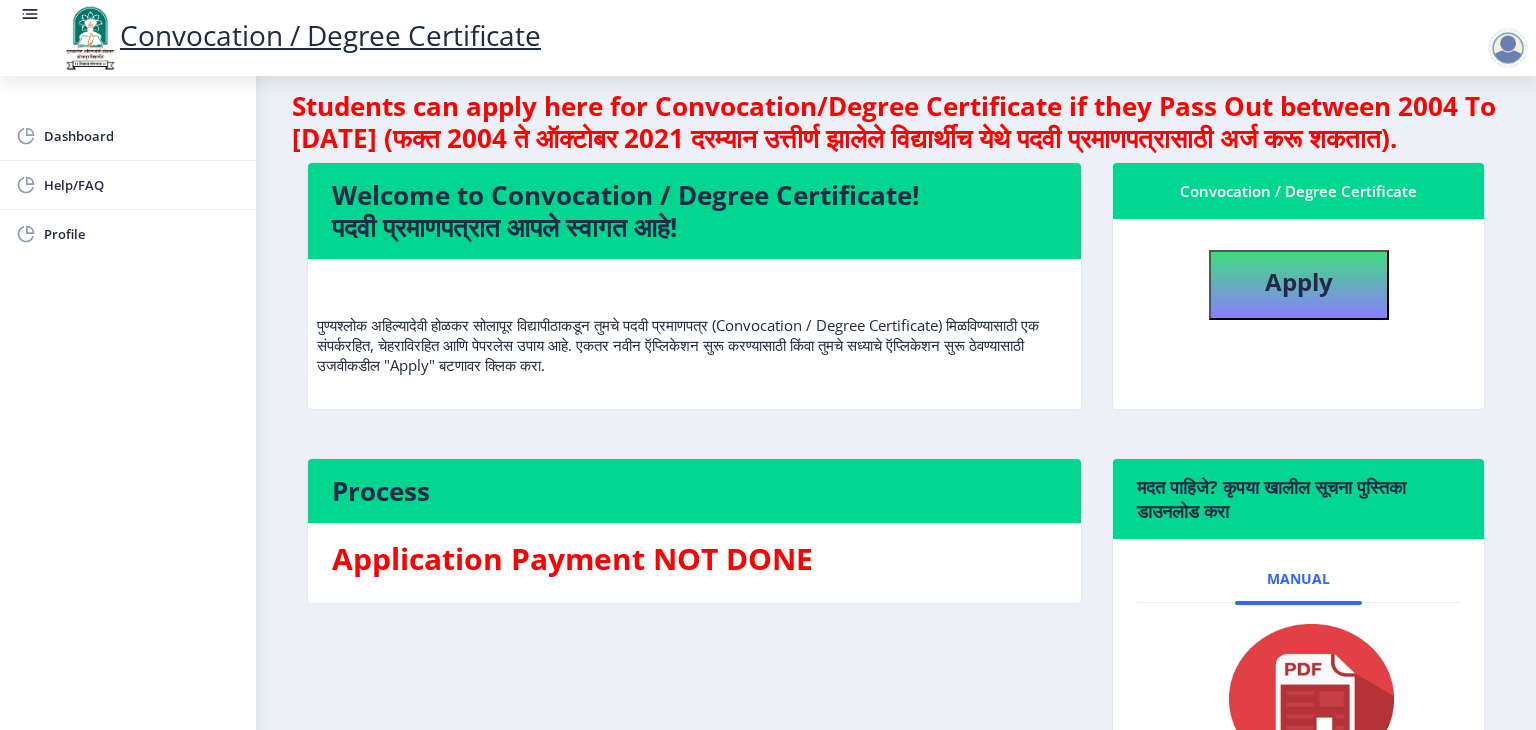 scroll, scrollTop: 0, scrollLeft: 0, axis: both 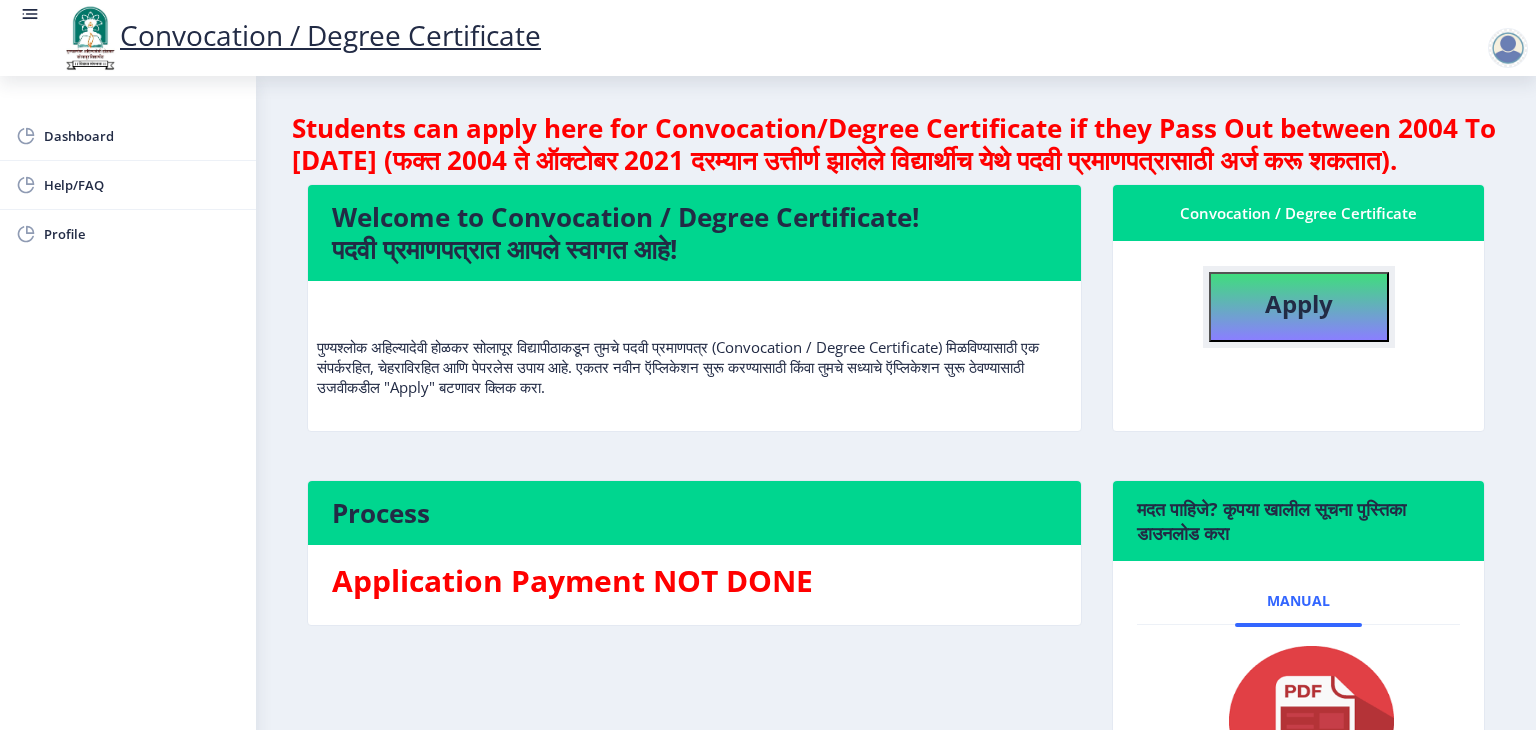 click on "Apply" 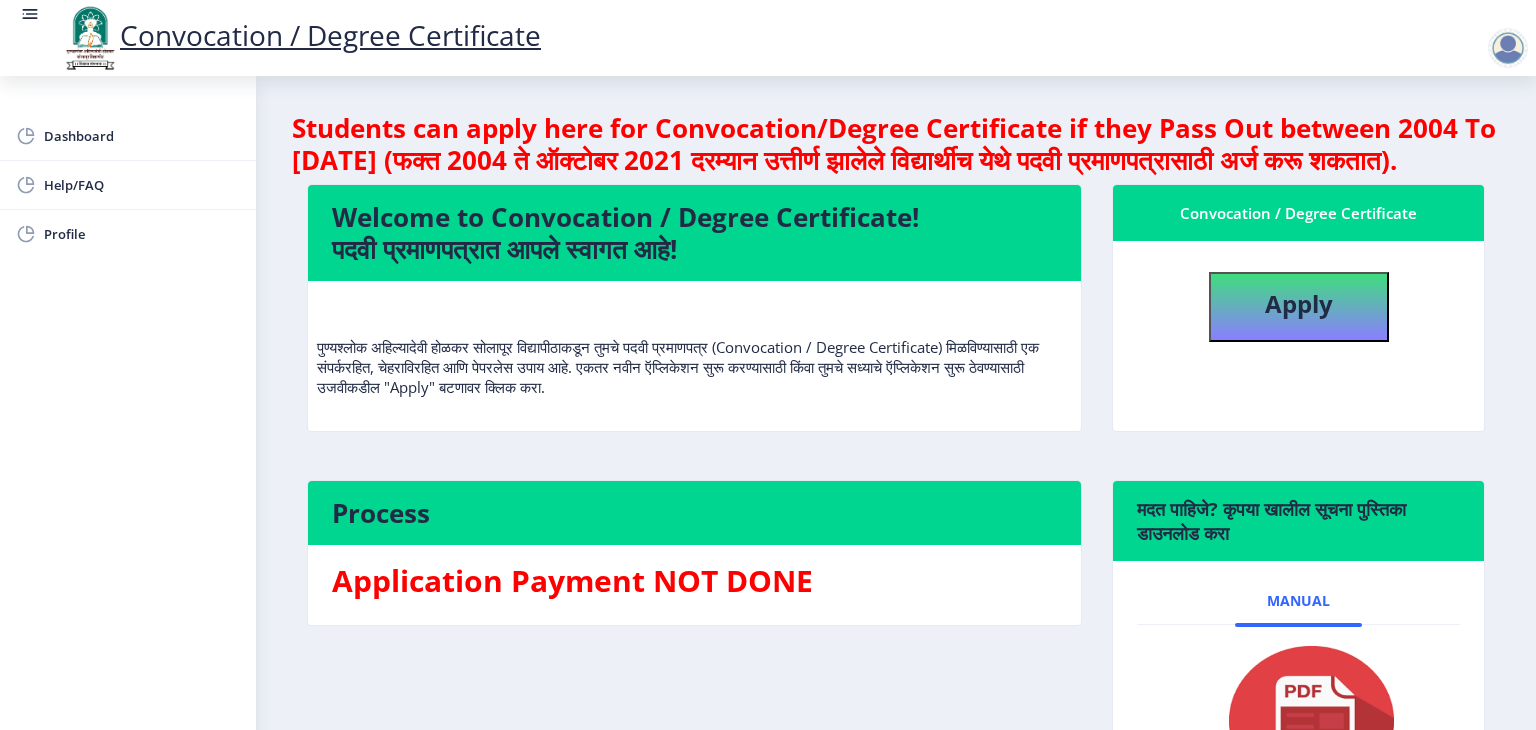 select 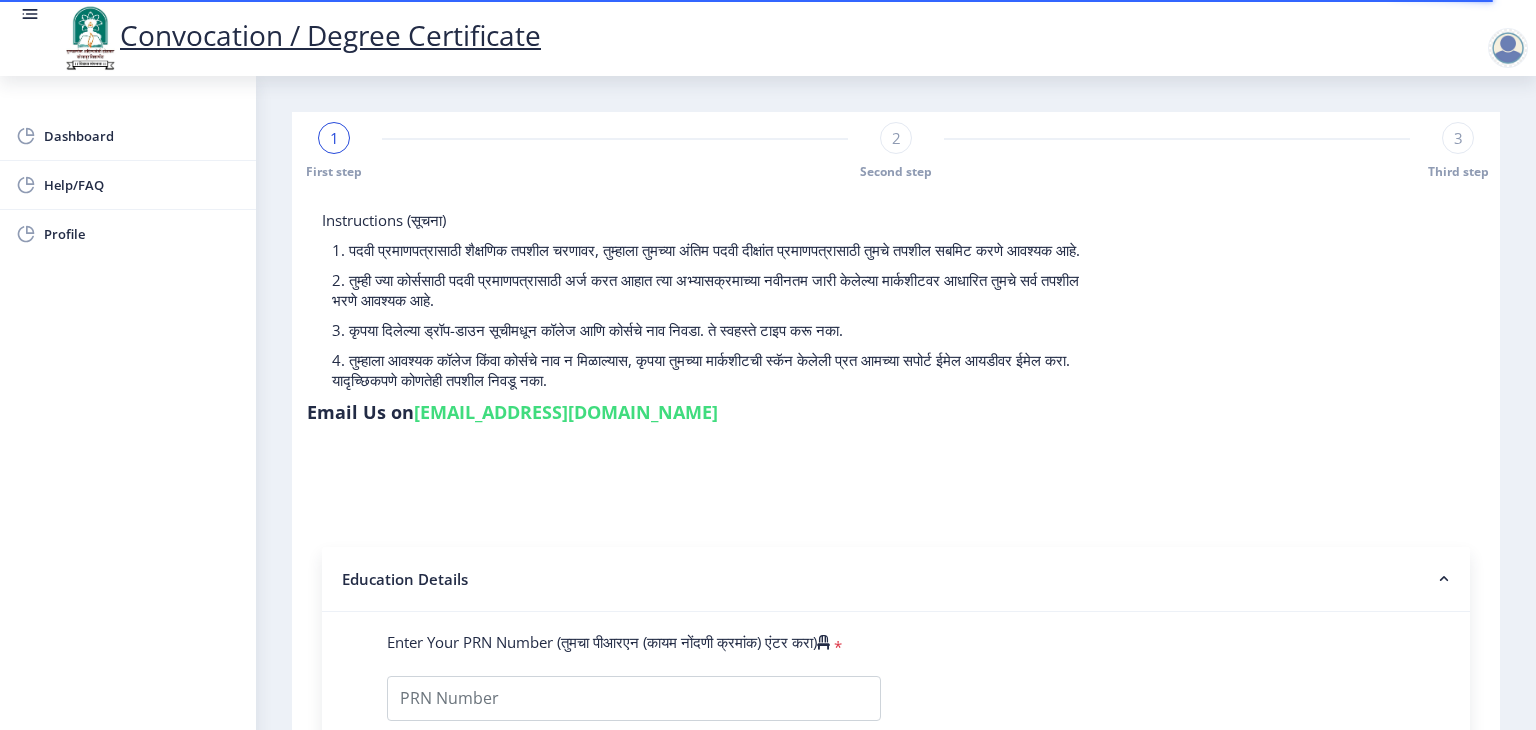 click on "2" 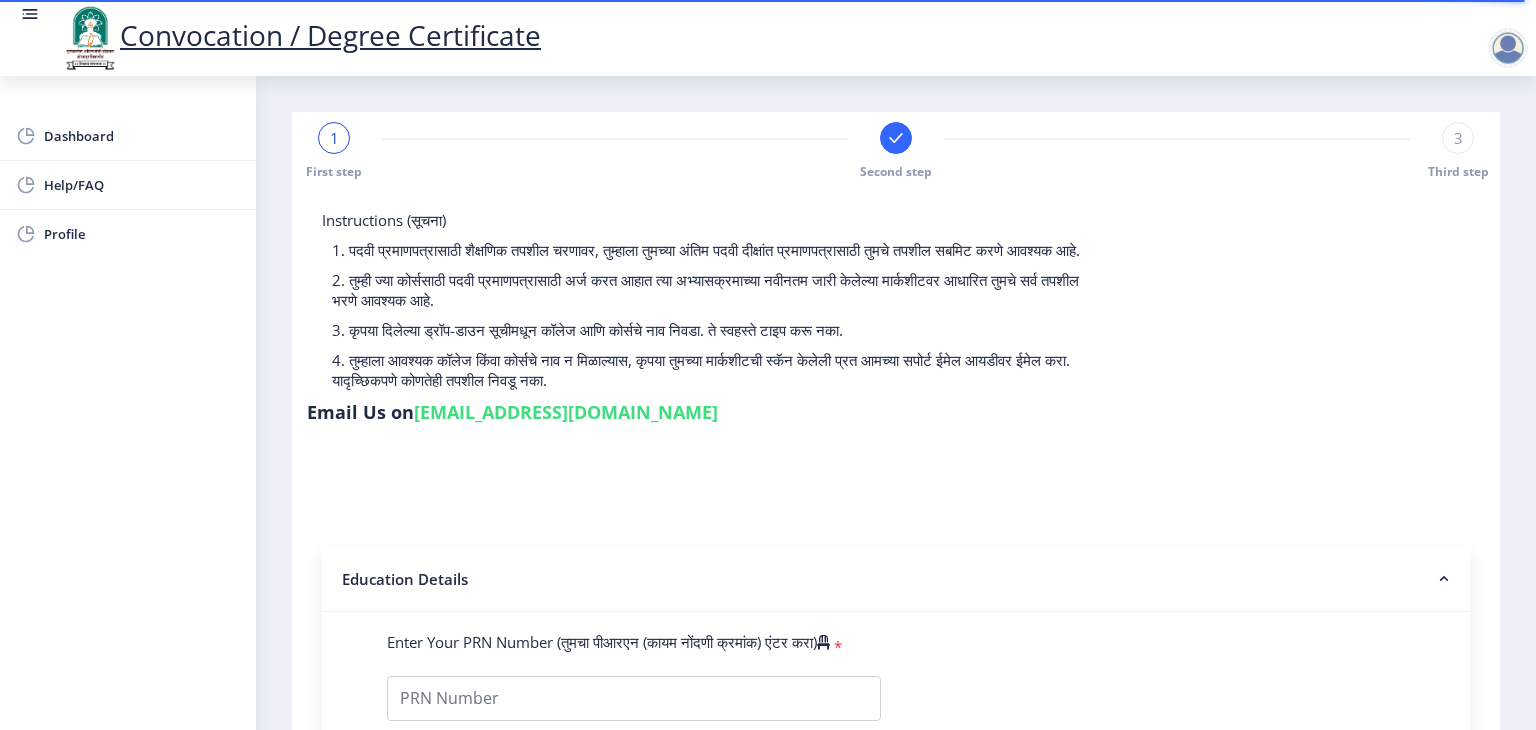 click on "3" 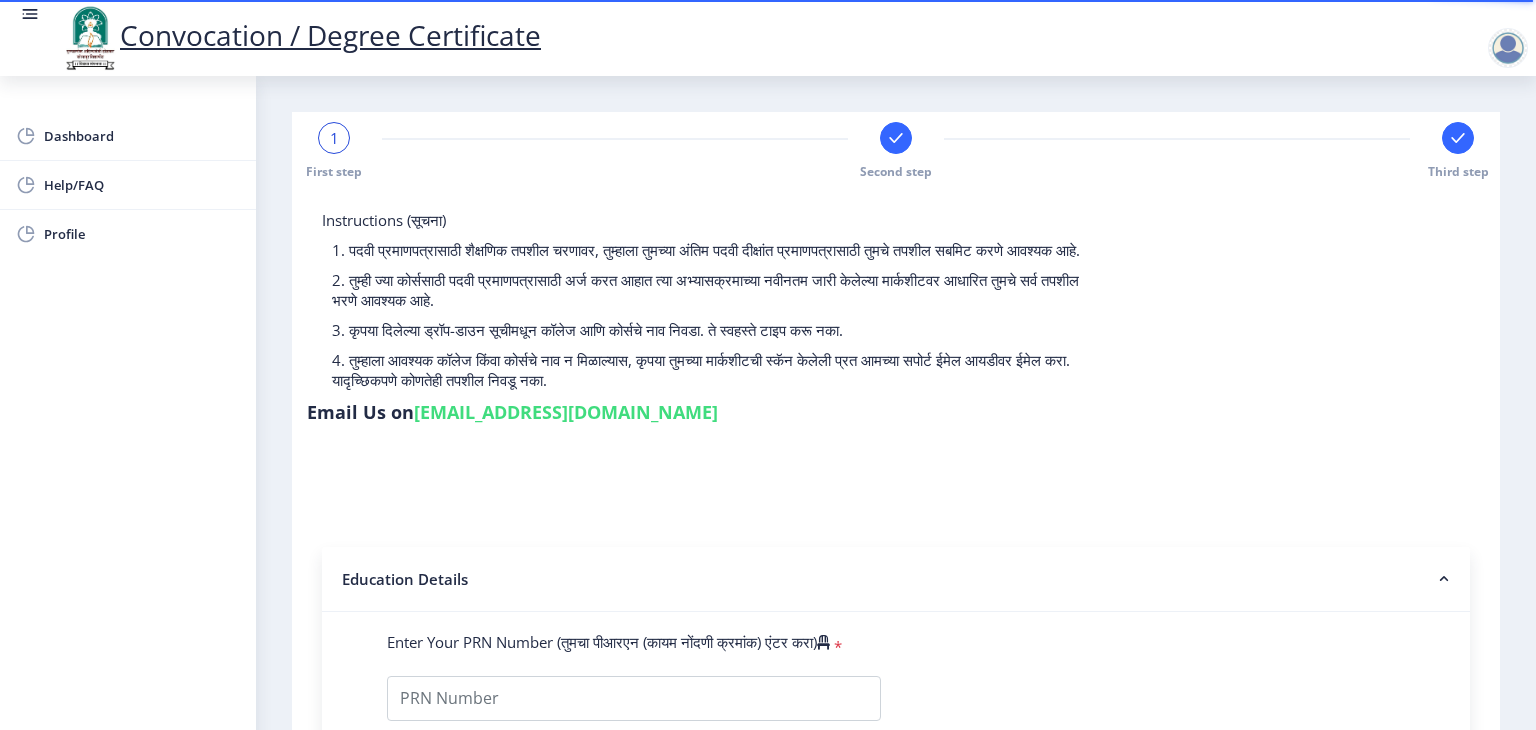 click on "1" 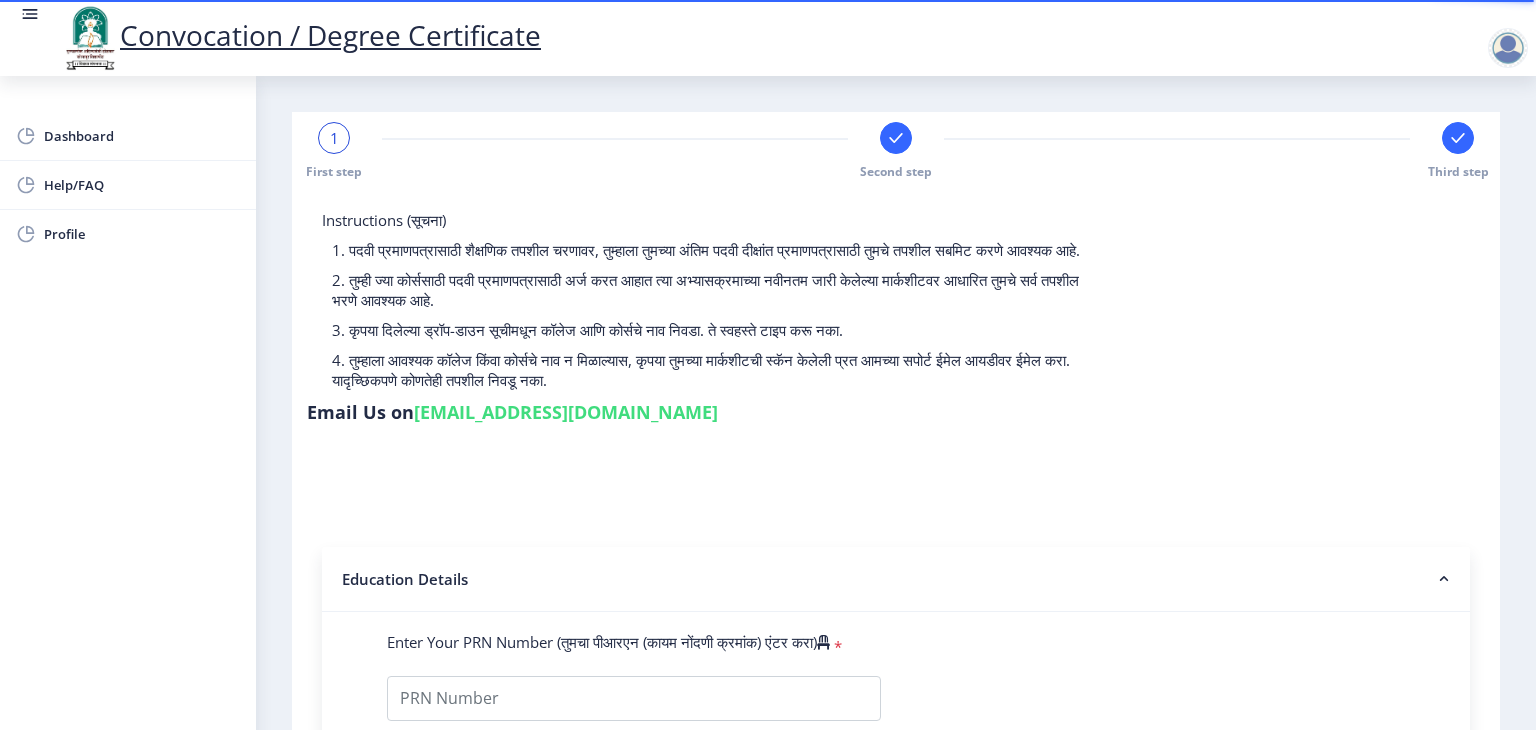 click on "1" 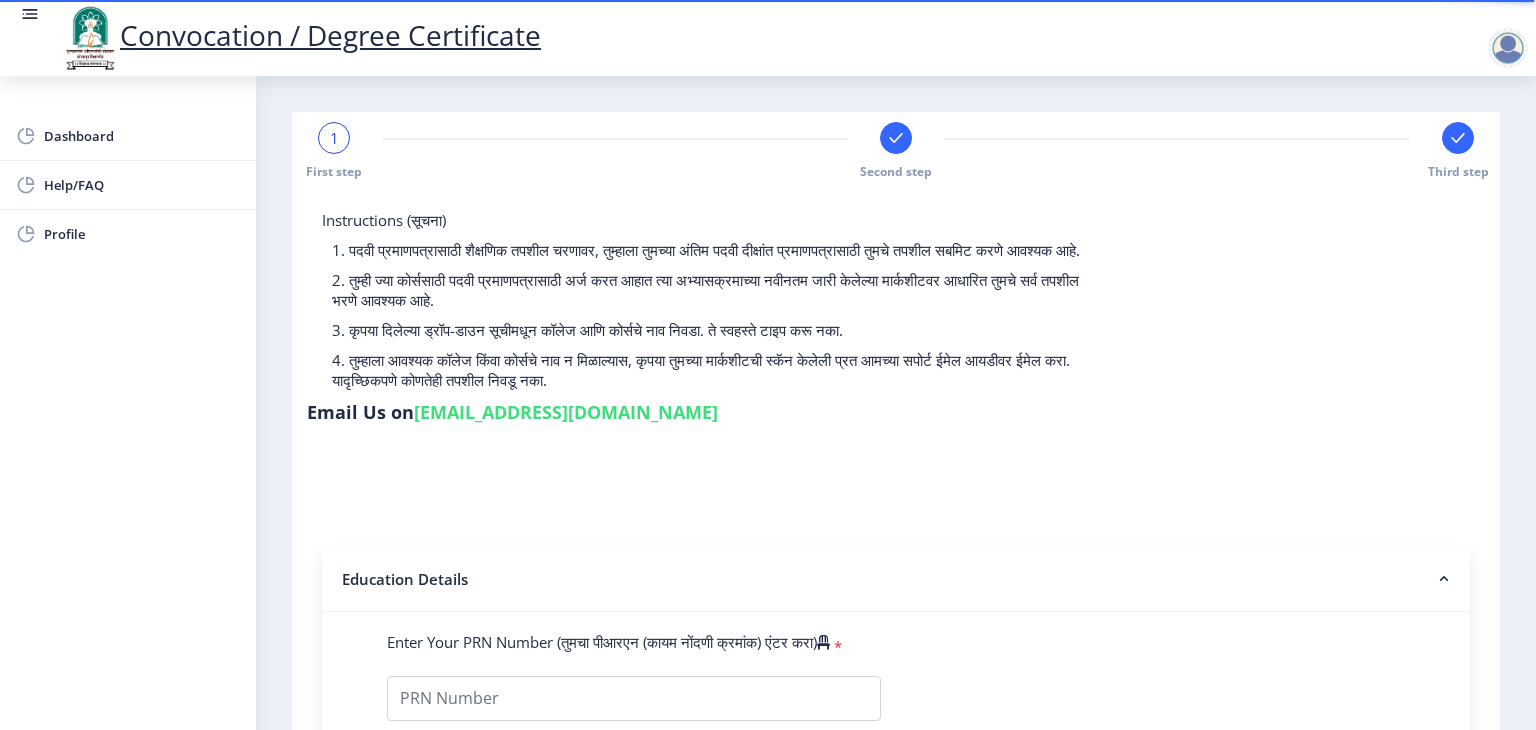 click on "1" 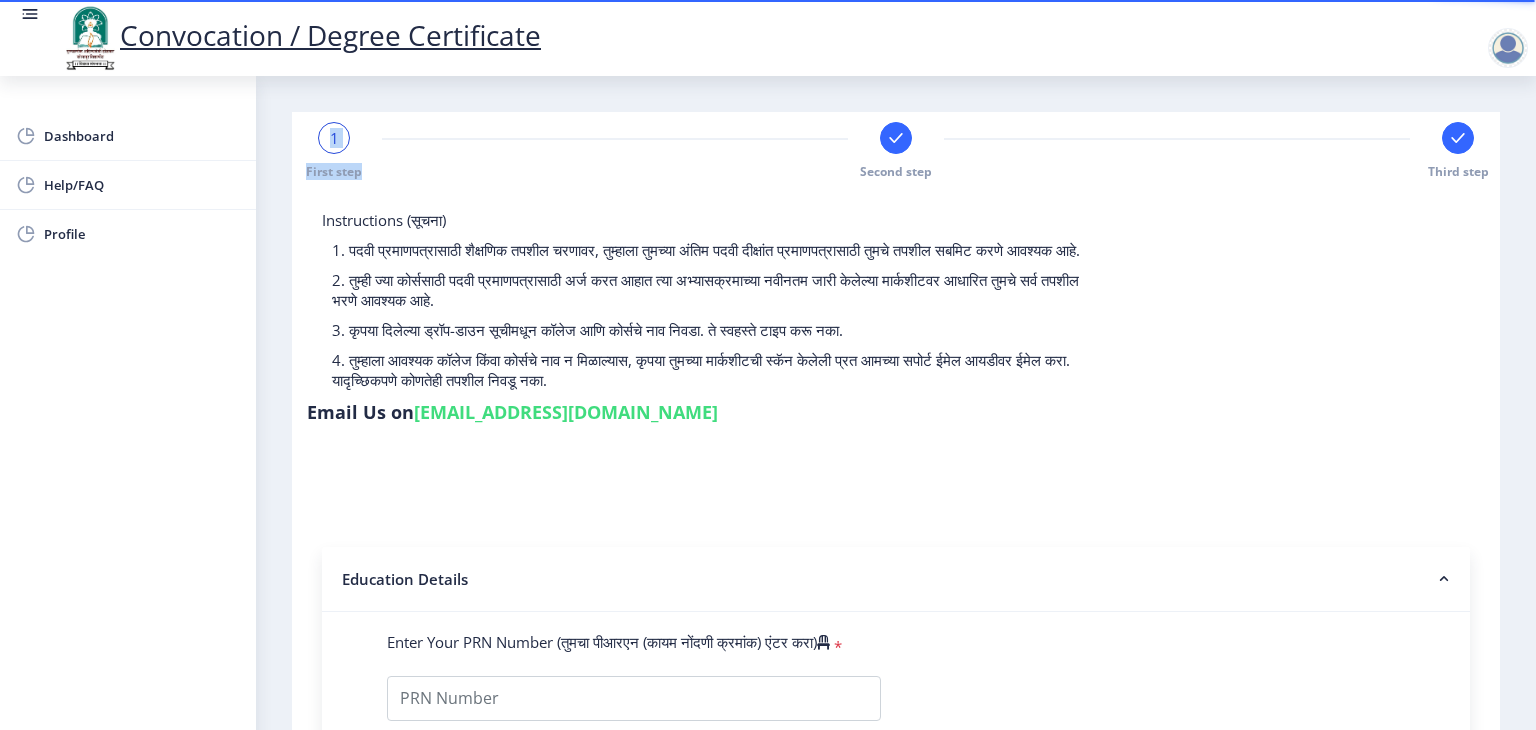 drag, startPoint x: 334, startPoint y: 138, endPoint x: 709, endPoint y: 153, distance: 375.29987 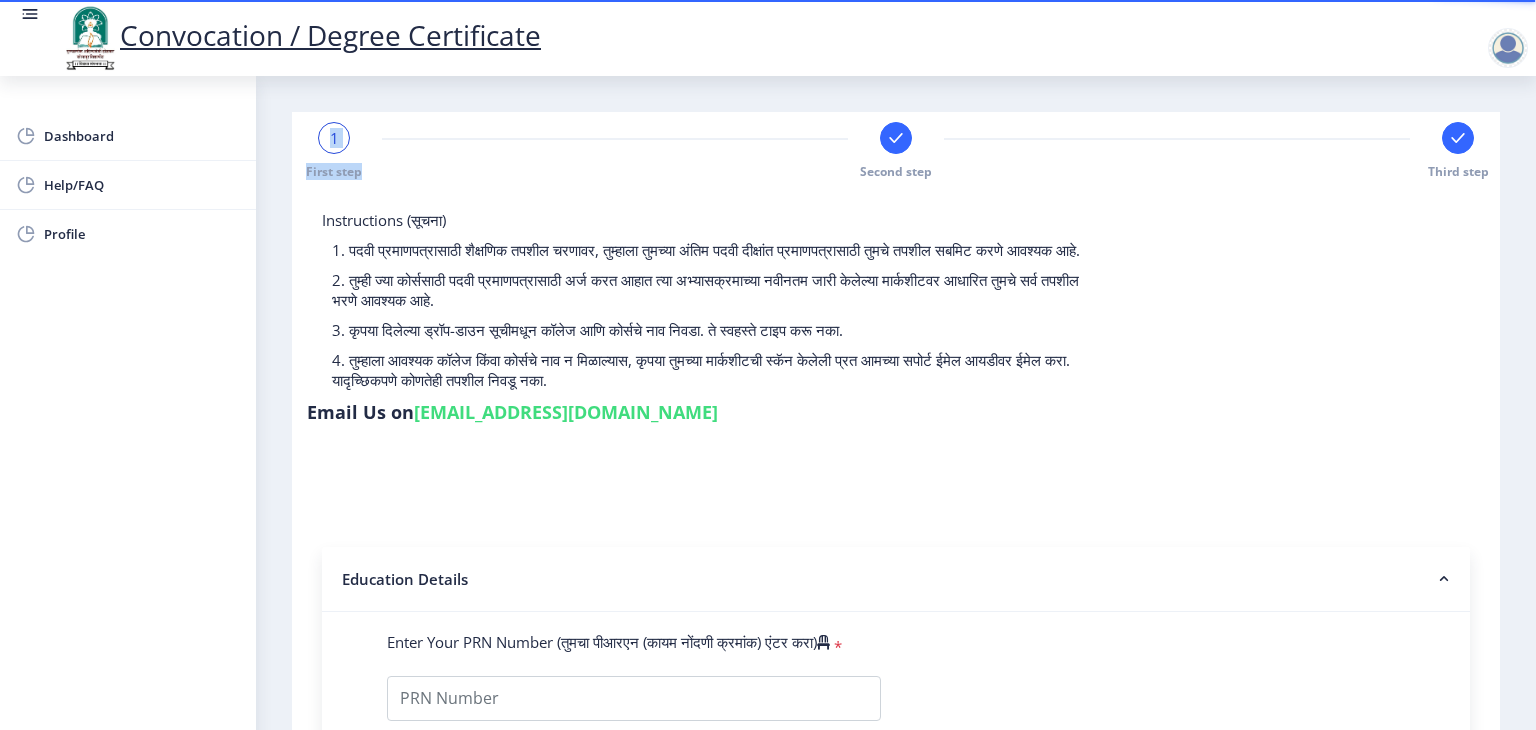 click 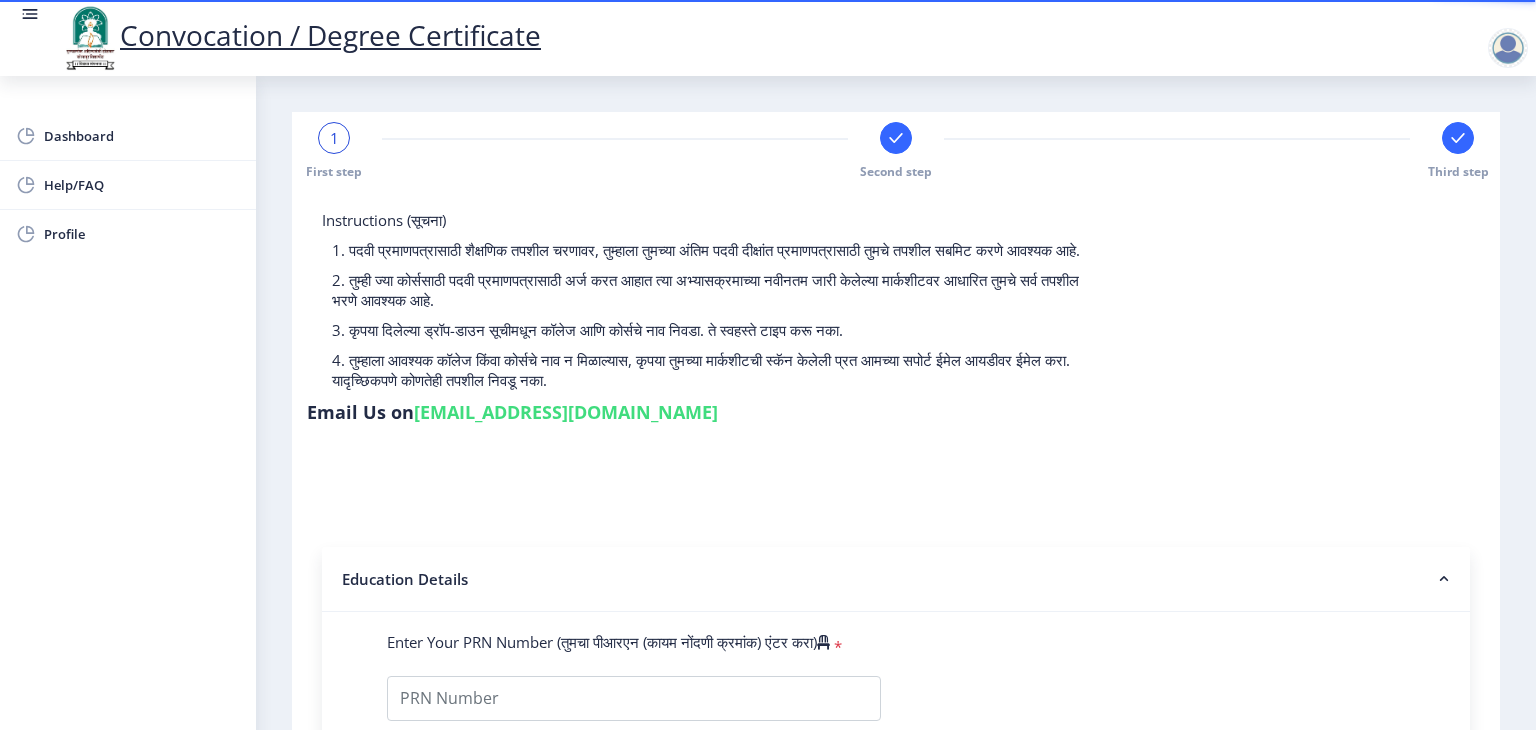 select 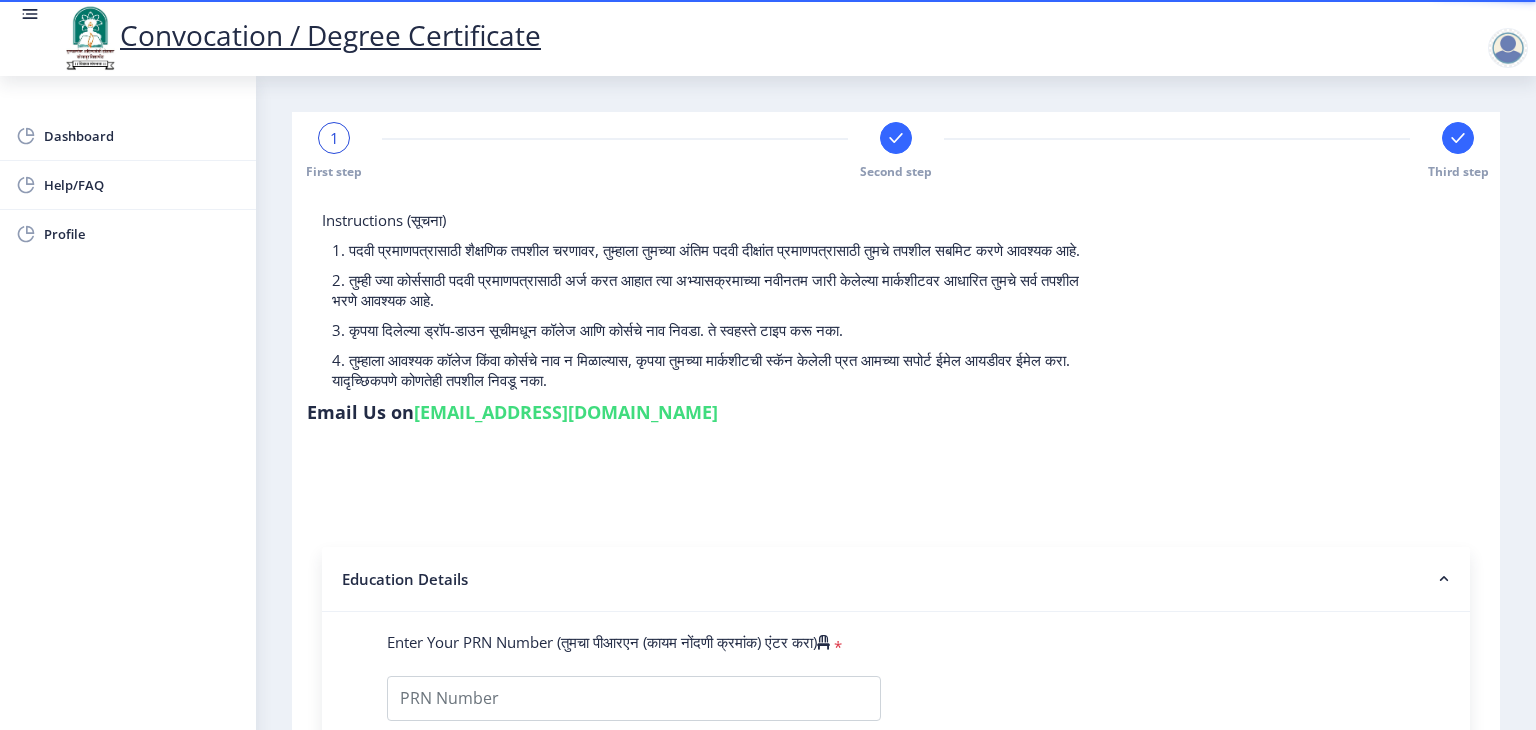 click 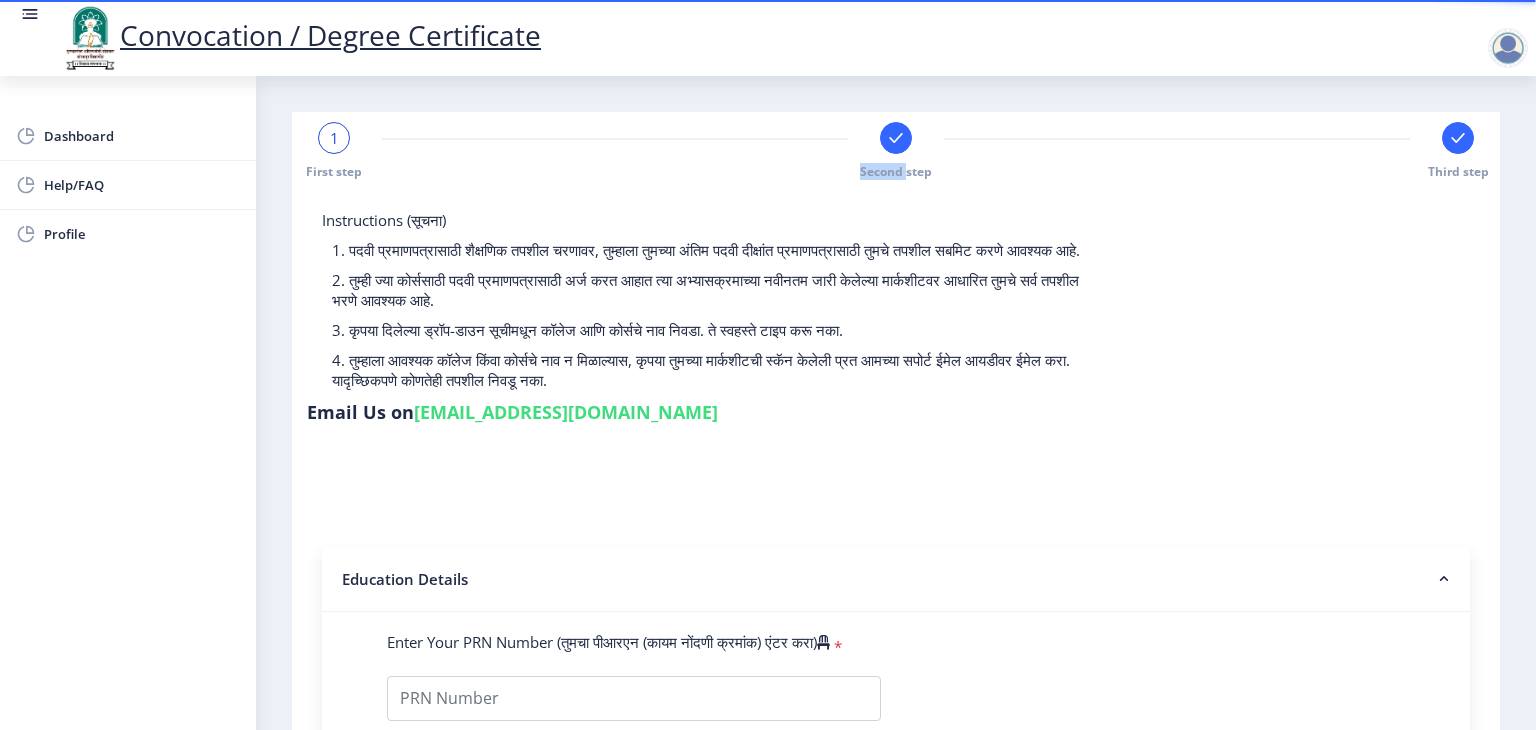 click 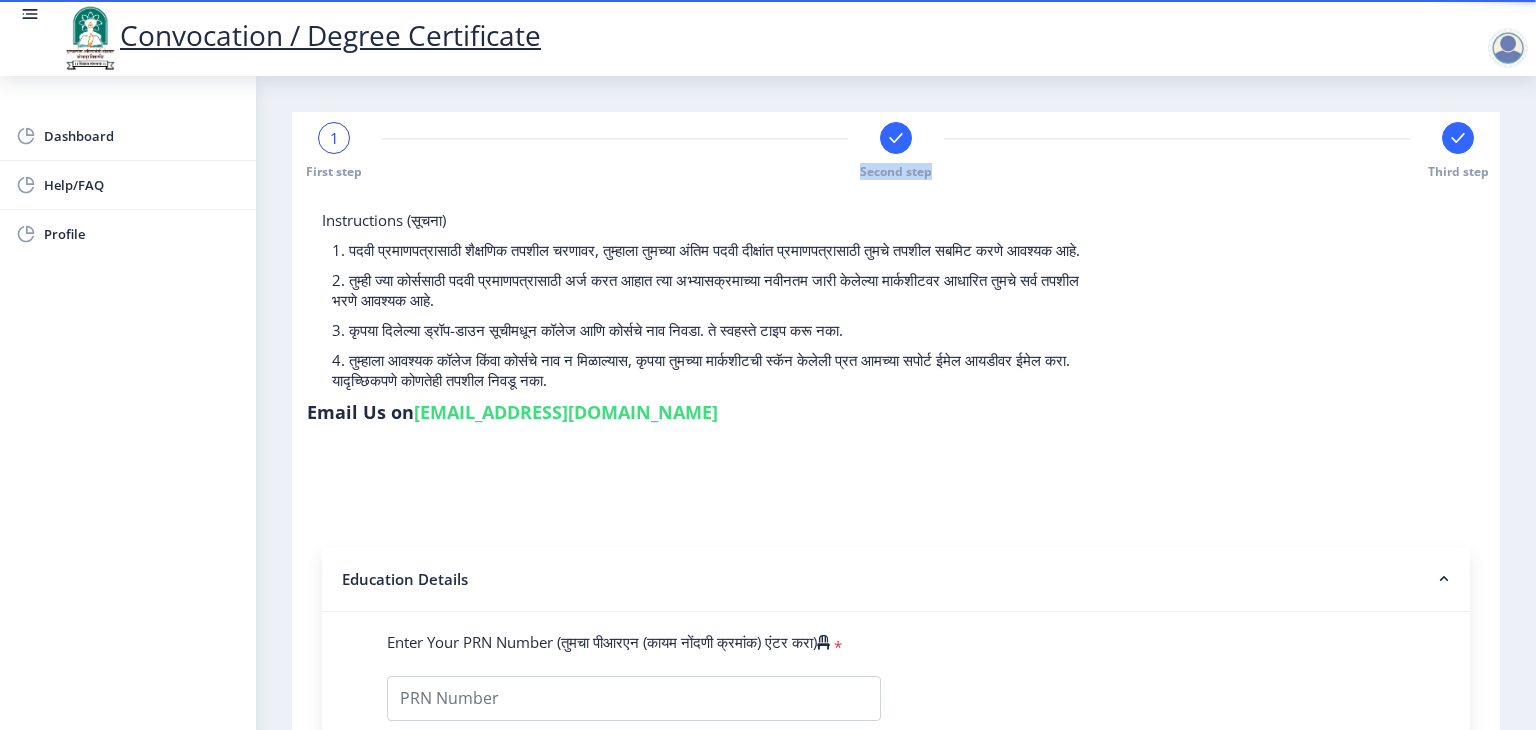 click 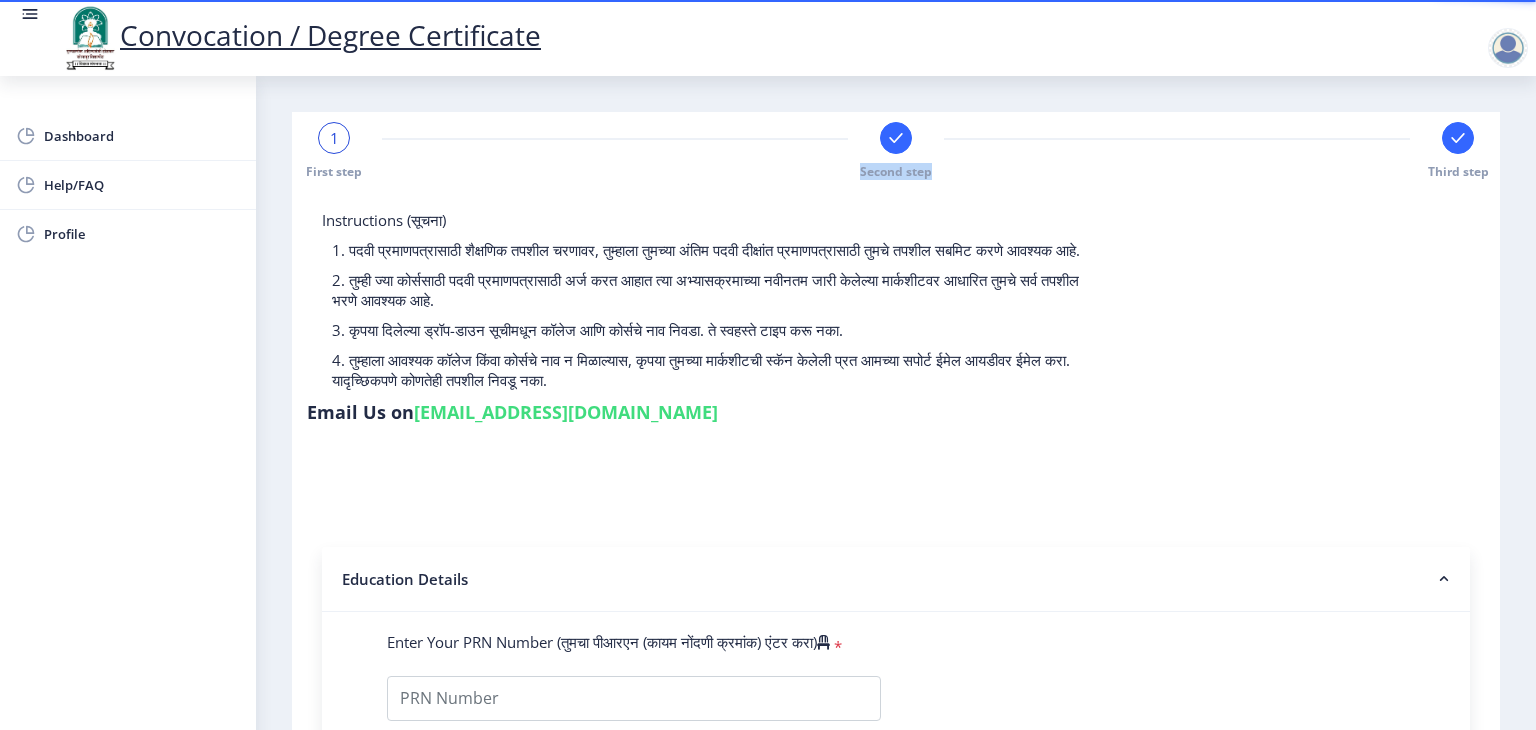 click 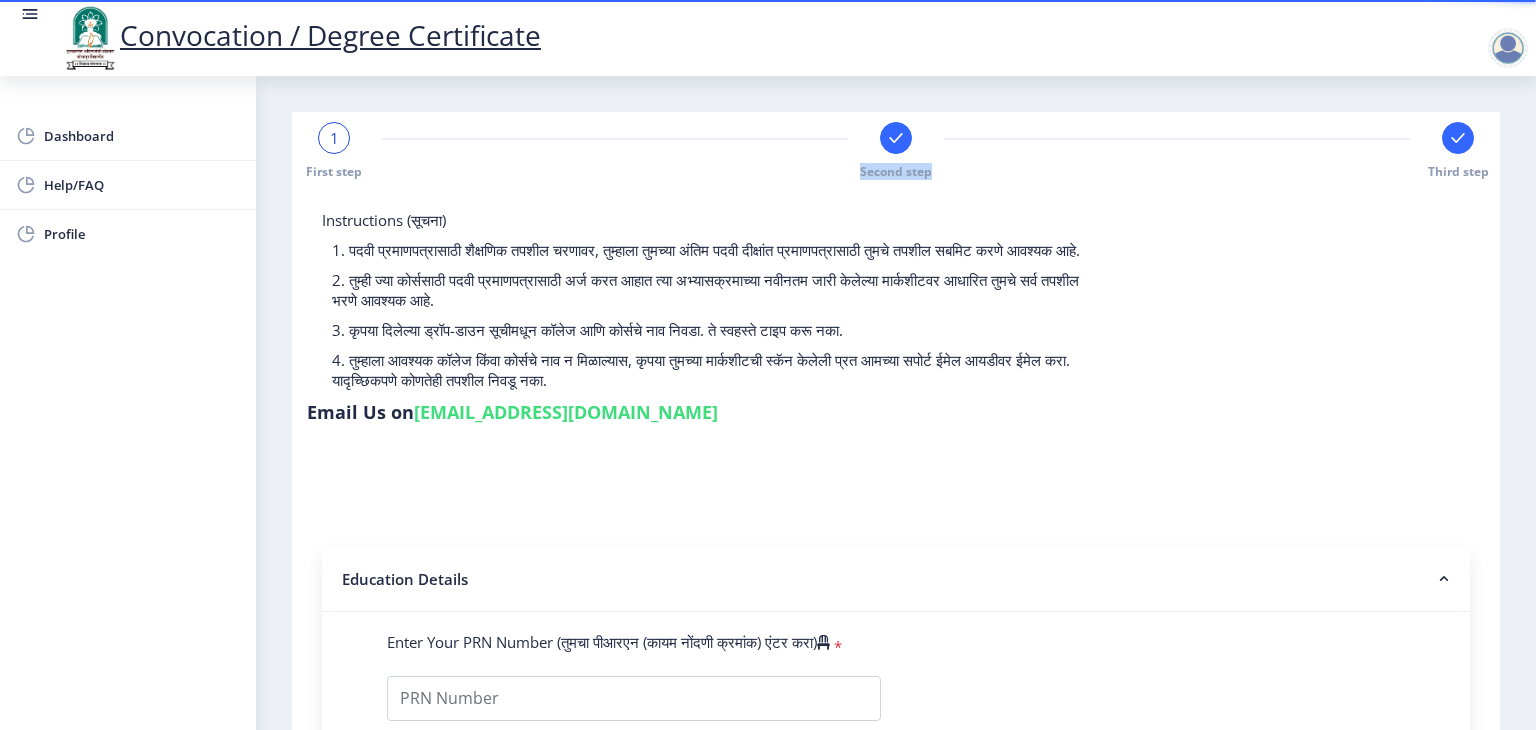 click on "1 First step Second step Third step" 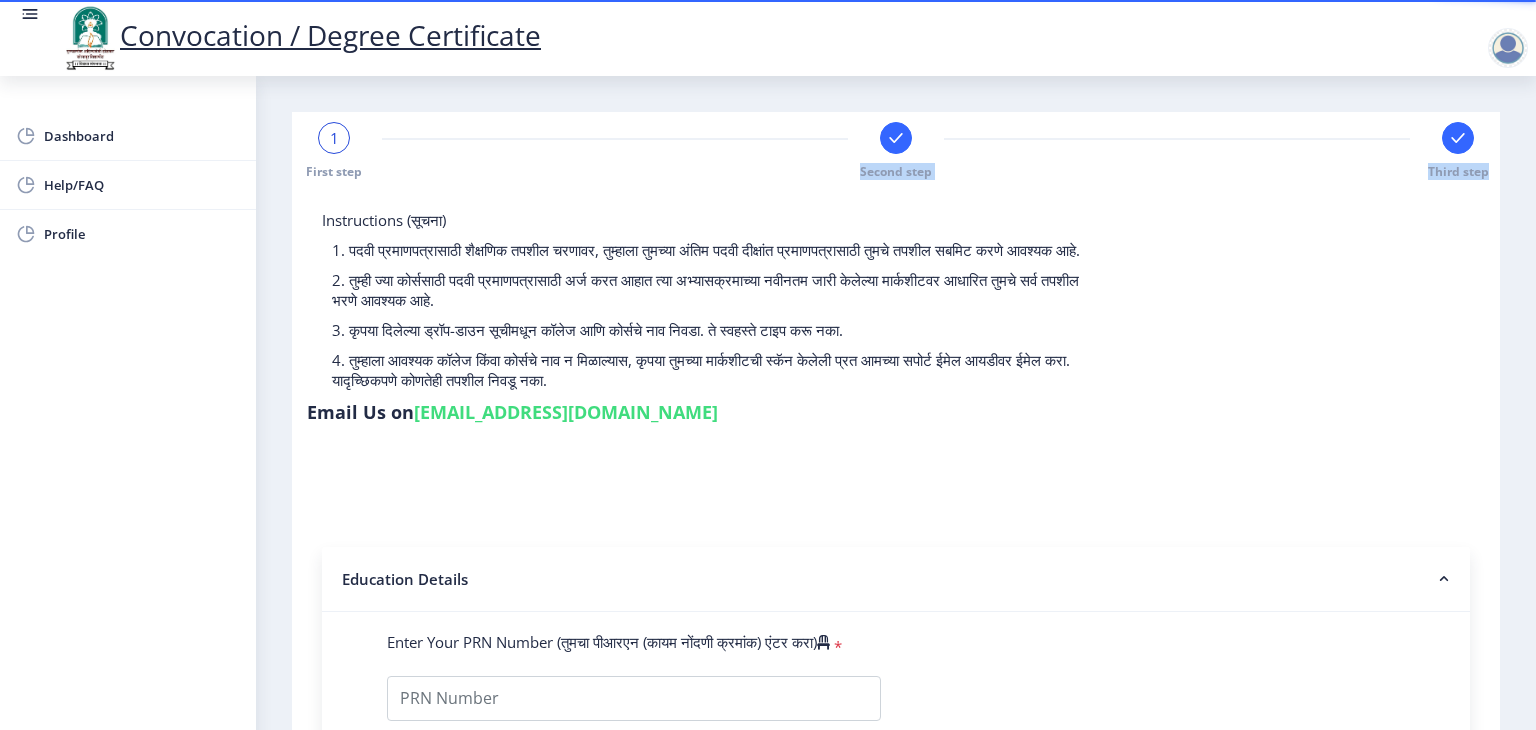 click 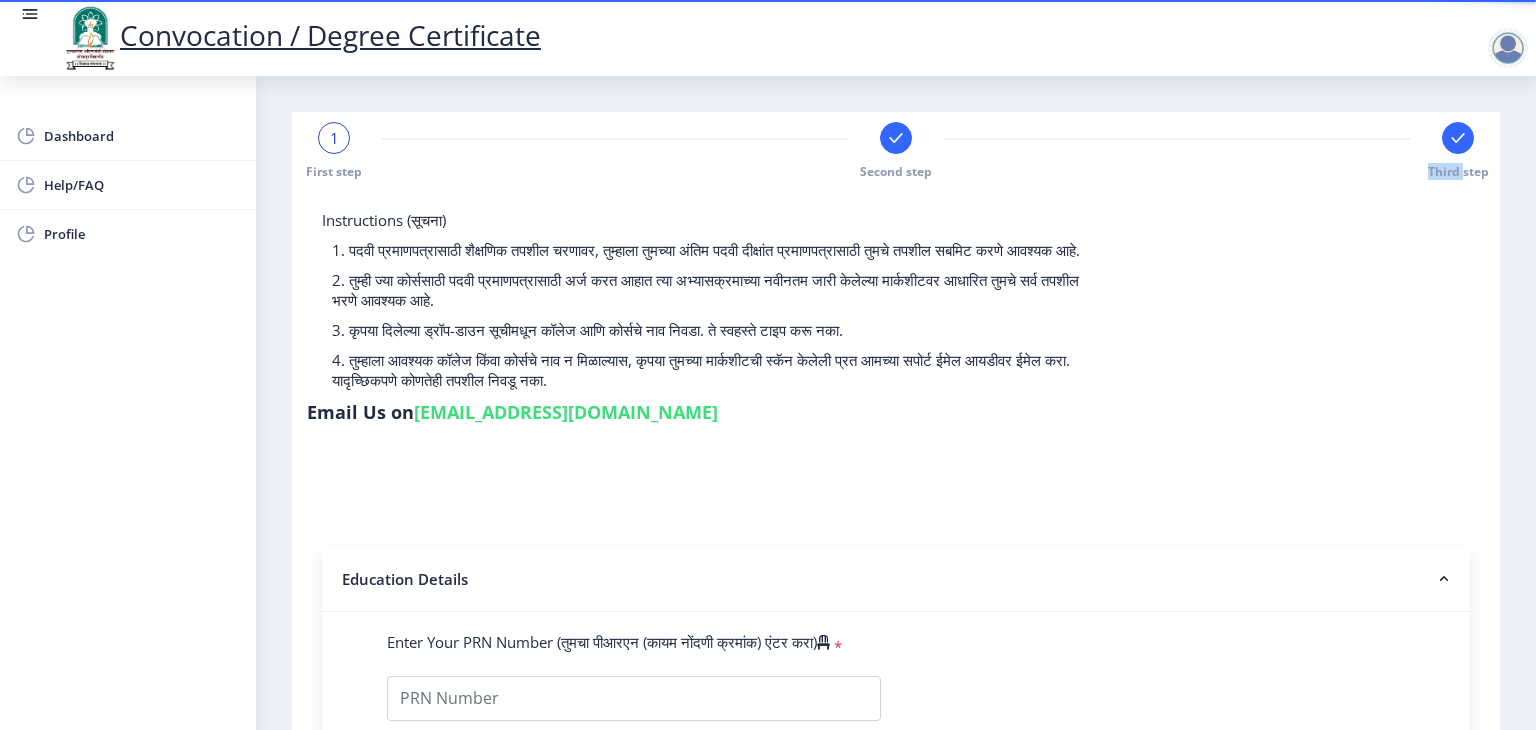 click 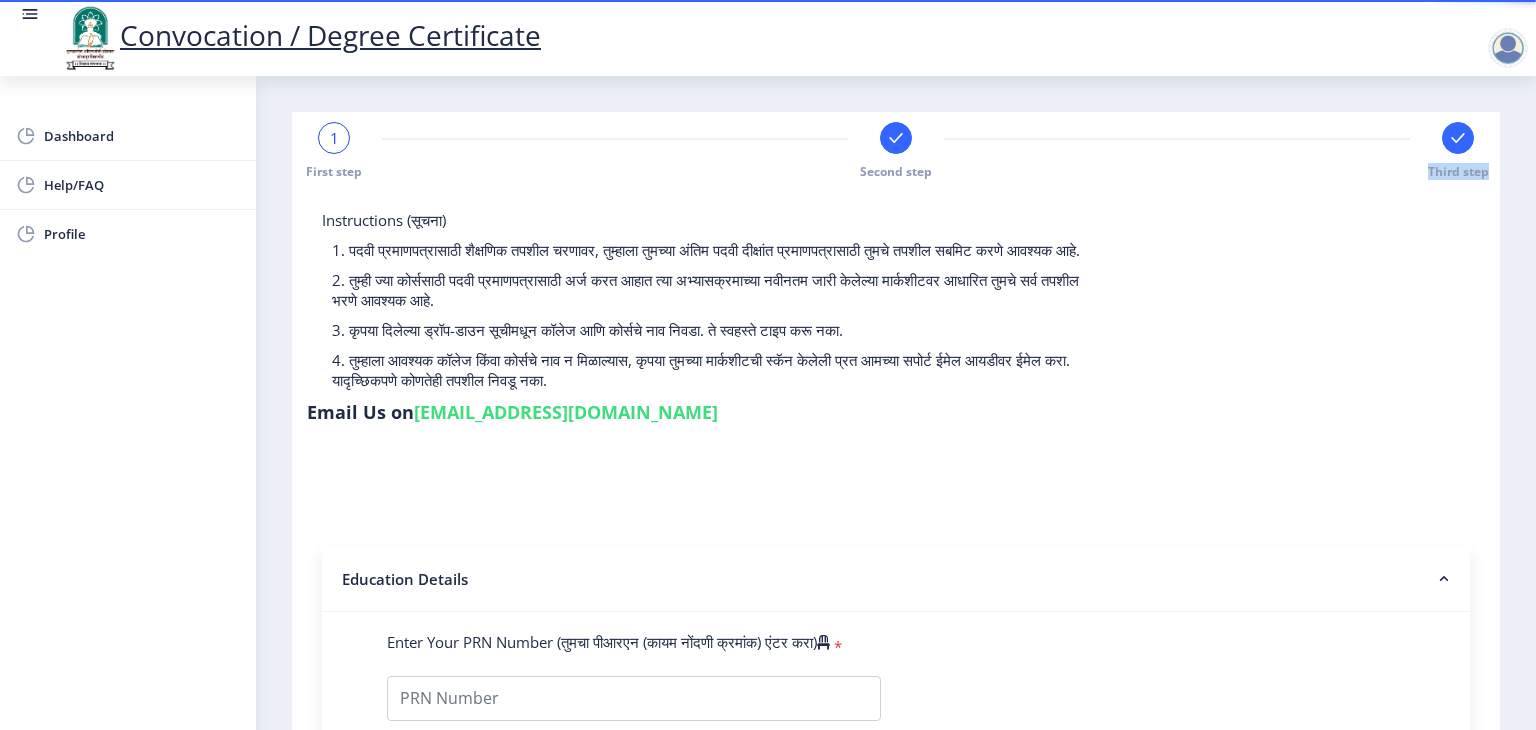 select 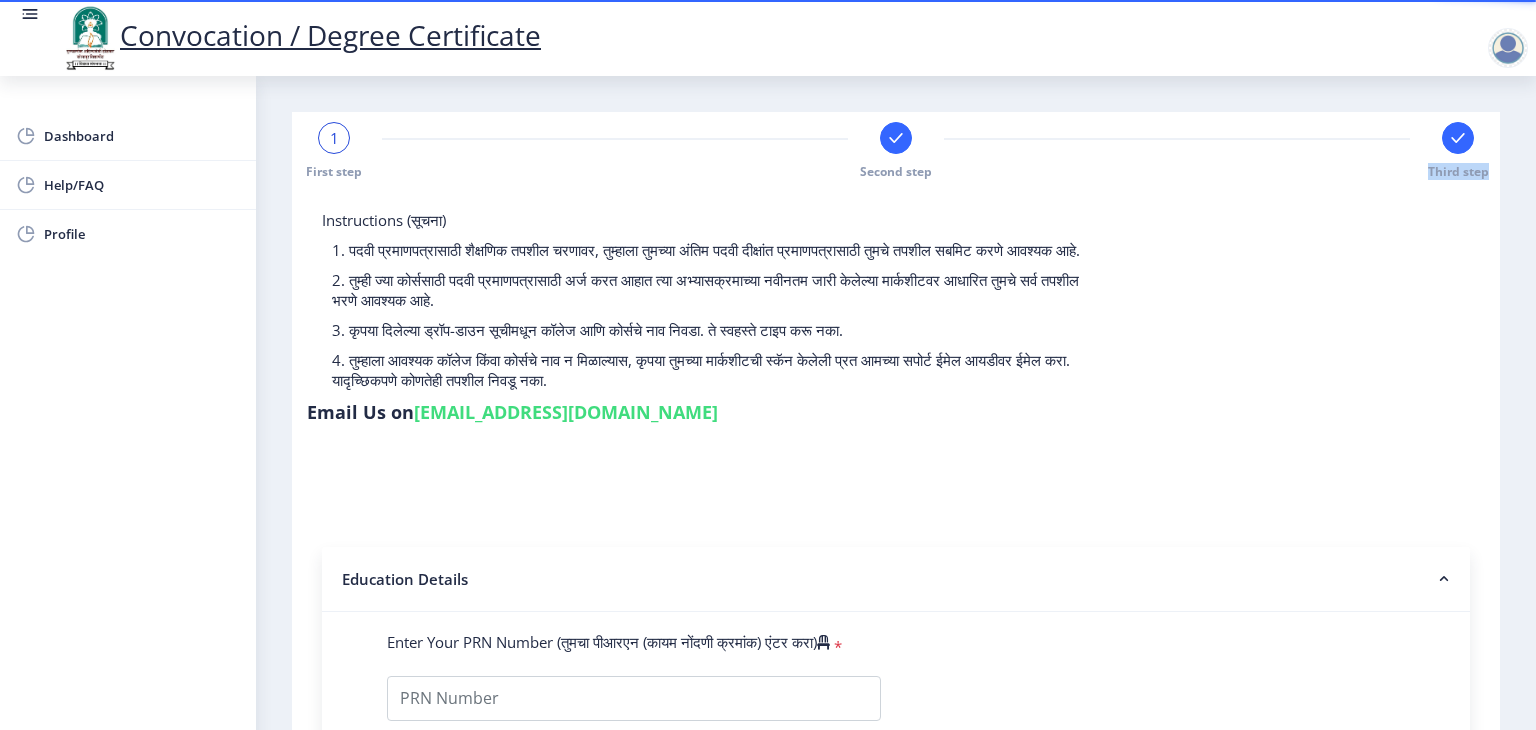click 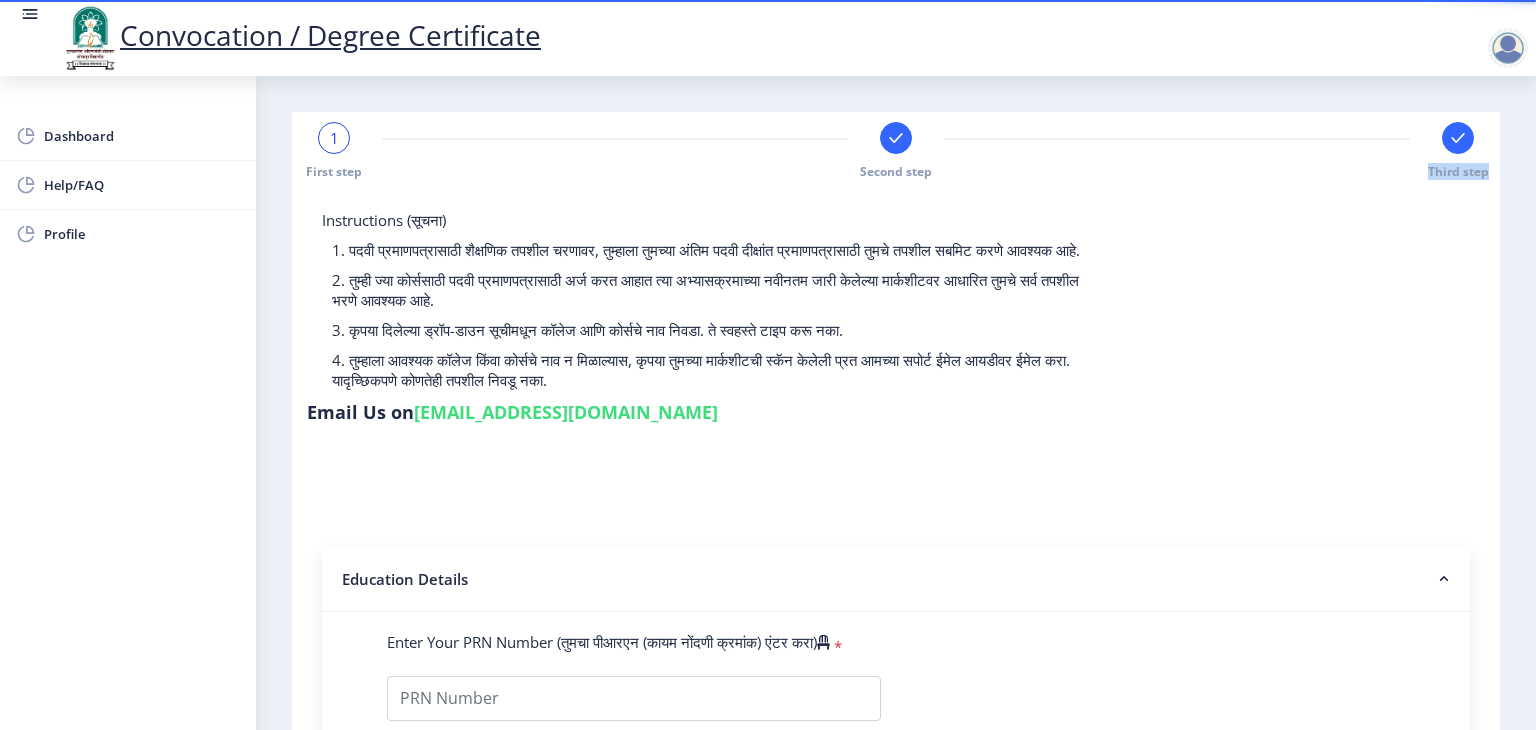 click 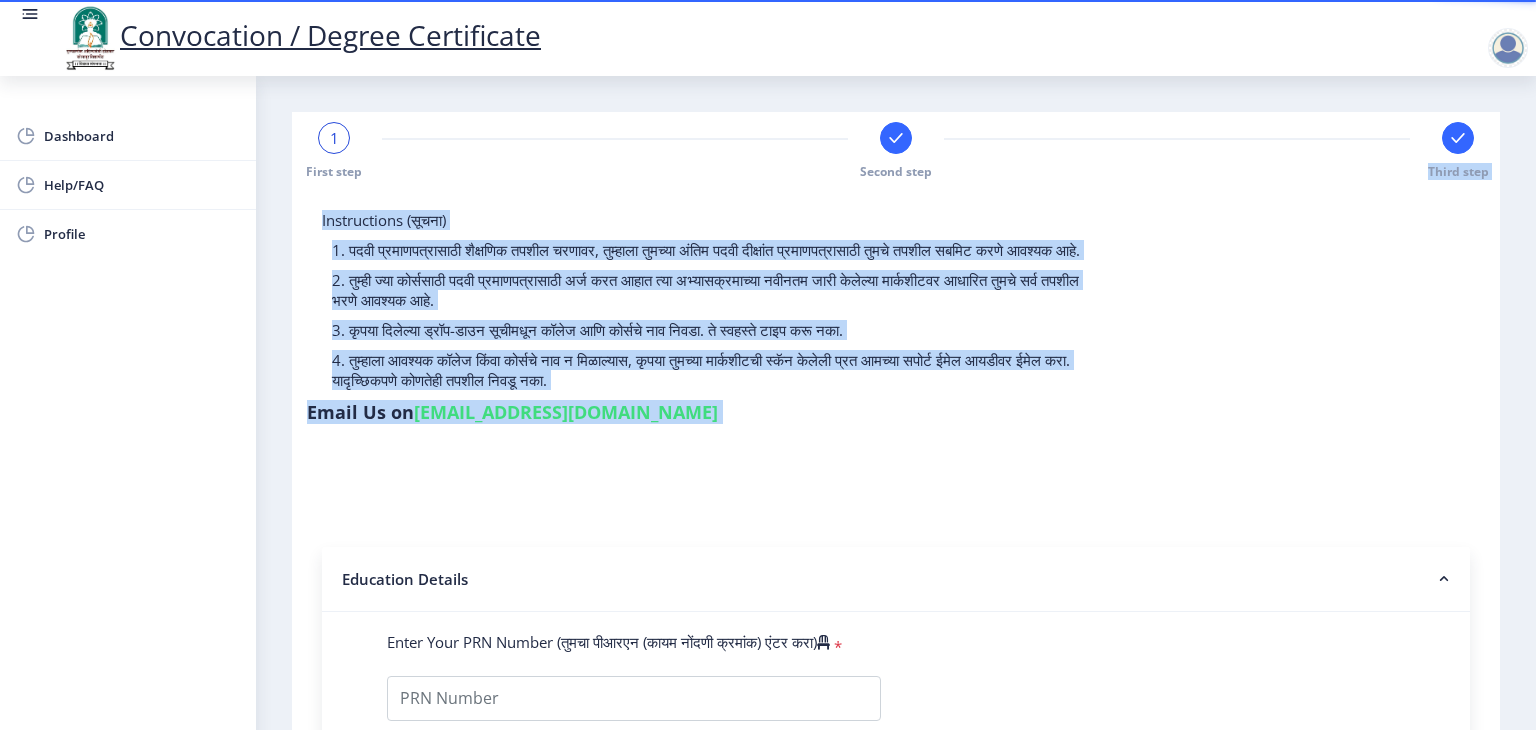click on "1 First step Second step Third step Instructions (सूचना) 1. पदवी प्रमाणपत्रासाठी शैक्षणिक तपशील चरणावर, तुम्हाला तुमच्या अंतिम पदवी दीक्षांत प्रमाणपत्रासाठी तुमचे तपशील सबमिट करणे आवश्यक आहे.   2. तुम्ही ज्या कोर्ससाठी पदवी प्रमाणपत्रासाठी अर्ज करत आहात त्या अभ्यासक्रमाच्या नवीनतम जारी केलेल्या मार्कशीटवर आधारित तुमचे सर्व तपशील भरणे आवश्यक आहे.  Email Us on   su.sfc@studentscenter.in Education Details  * Student Type (विद्यार्थी प्रकार)    * Select Student Type Regular External * * *  2025" 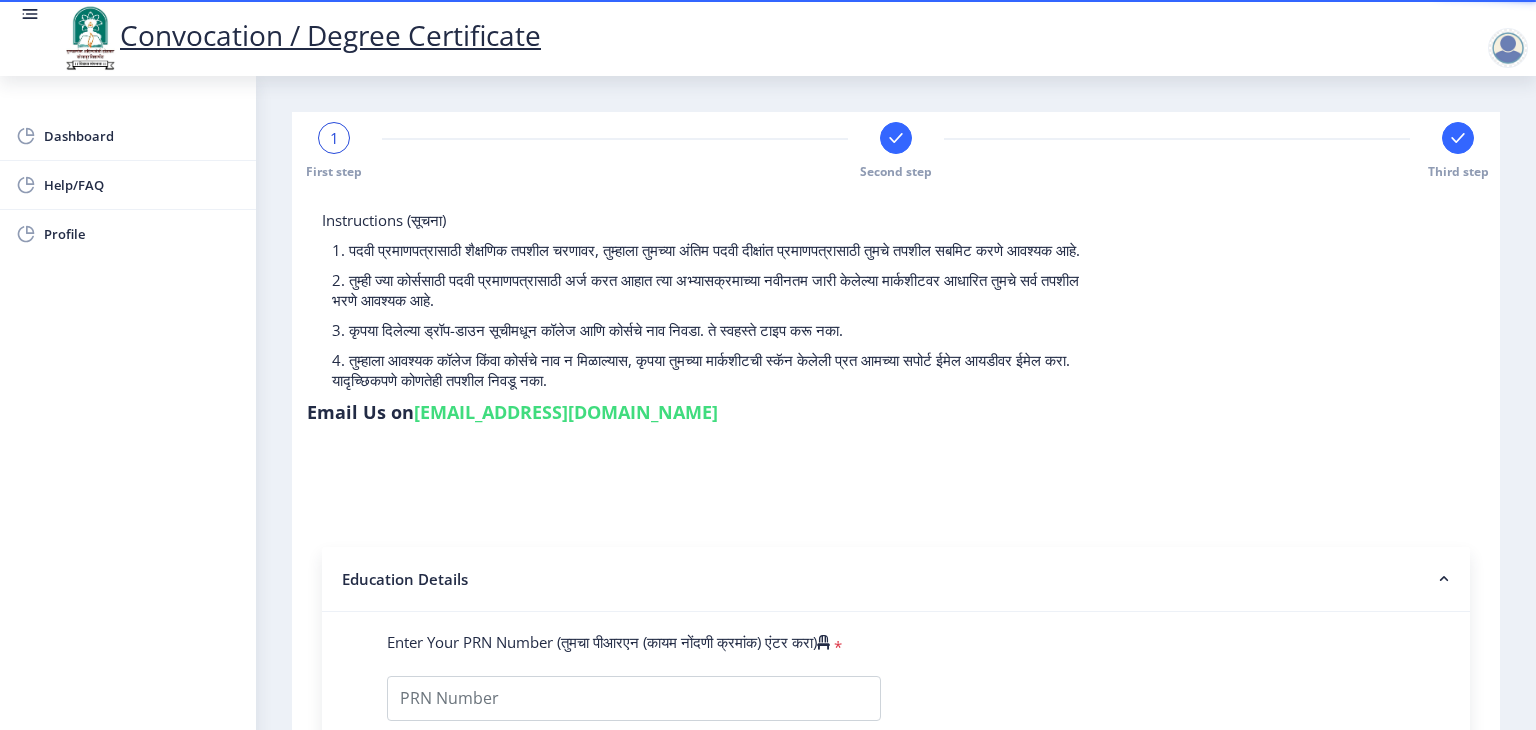 click on "Instructions (सूचना) 1. पदवी प्रमाणपत्रासाठी शैक्षणिक तपशील चरणावर, तुम्हाला तुमच्या अंतिम पदवी दीक्षांत प्रमाणपत्रासाठी तुमचे तपशील सबमिट करणे आवश्यक आहे.   2. तुम्ही ज्या कोर्ससाठी पदवी प्रमाणपत्रासाठी अर्ज करत आहात त्या अभ्यासक्रमाच्या नवीनतम जारी केलेल्या मार्कशीटवर आधारित तुमचे सर्व तपशील भरणे आवश्यक आहे.  Email Us on   su.sfc@studentscenter.in Education Details   Enter Your PRN Number (तुमचा पीआरएन (कायम नोंदणी क्रमांक) एंटर करा)   * * Regular * *" 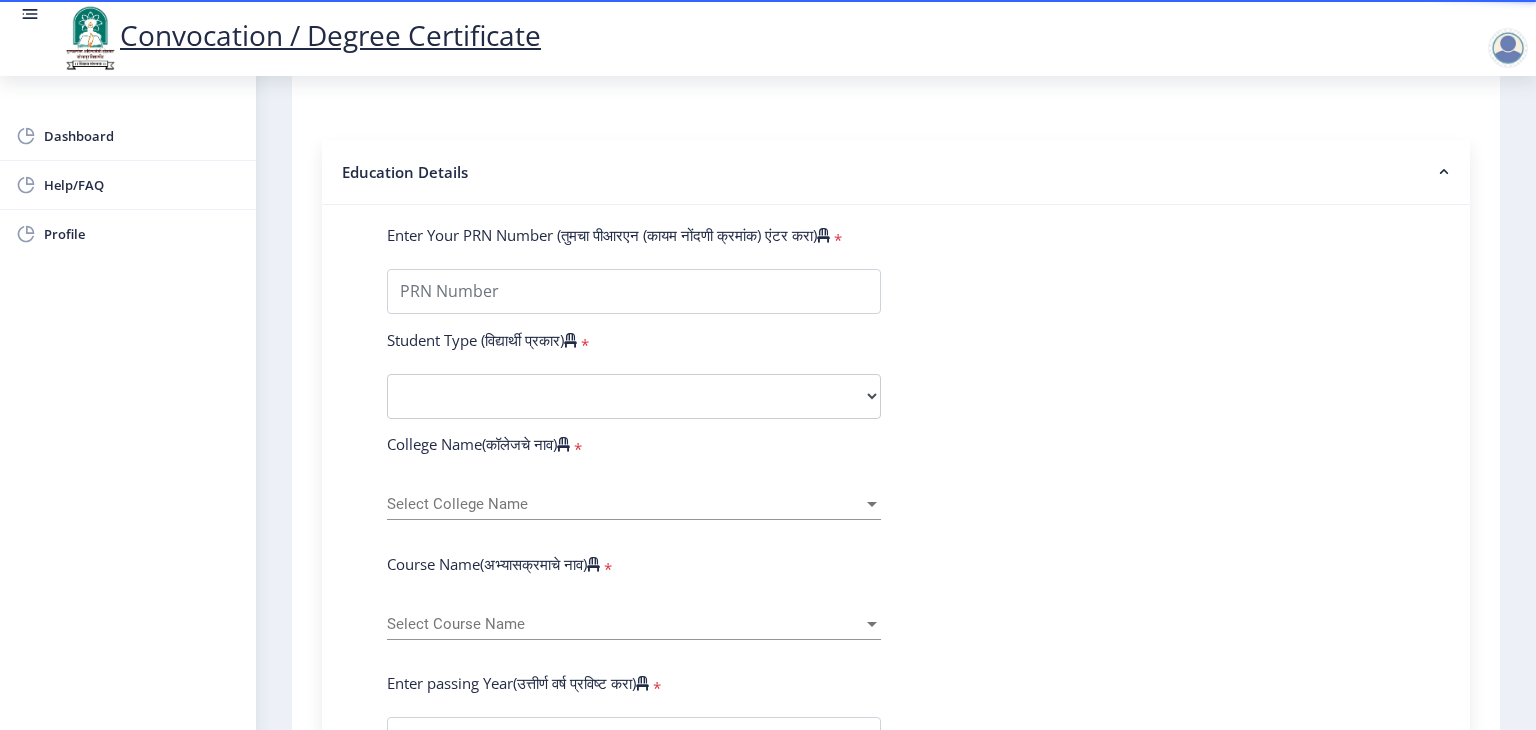 scroll, scrollTop: 411, scrollLeft: 0, axis: vertical 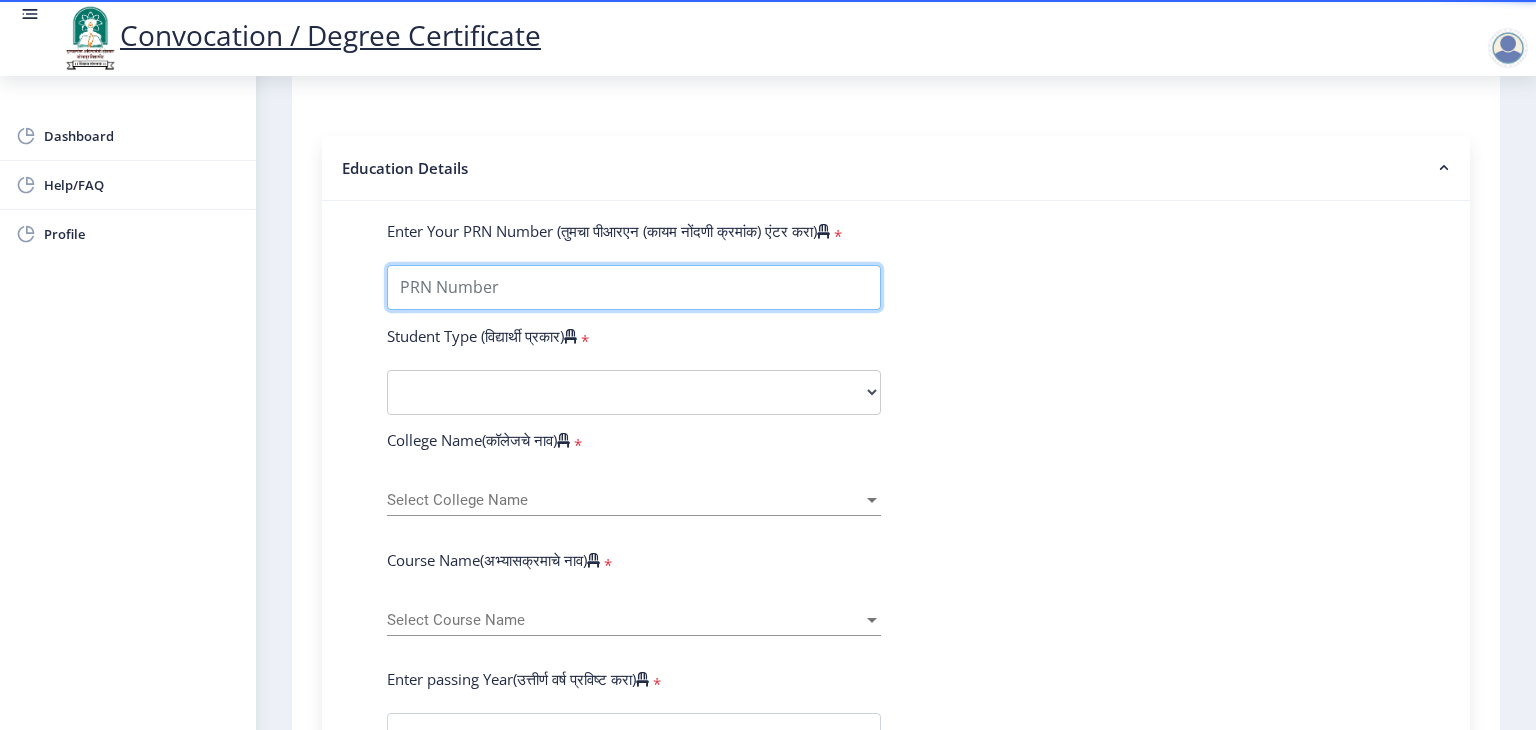click on "Enter Your PRN Number (तुमचा पीआरएन (कायम नोंदणी क्रमांक) एंटर करा)" at bounding box center (634, 287) 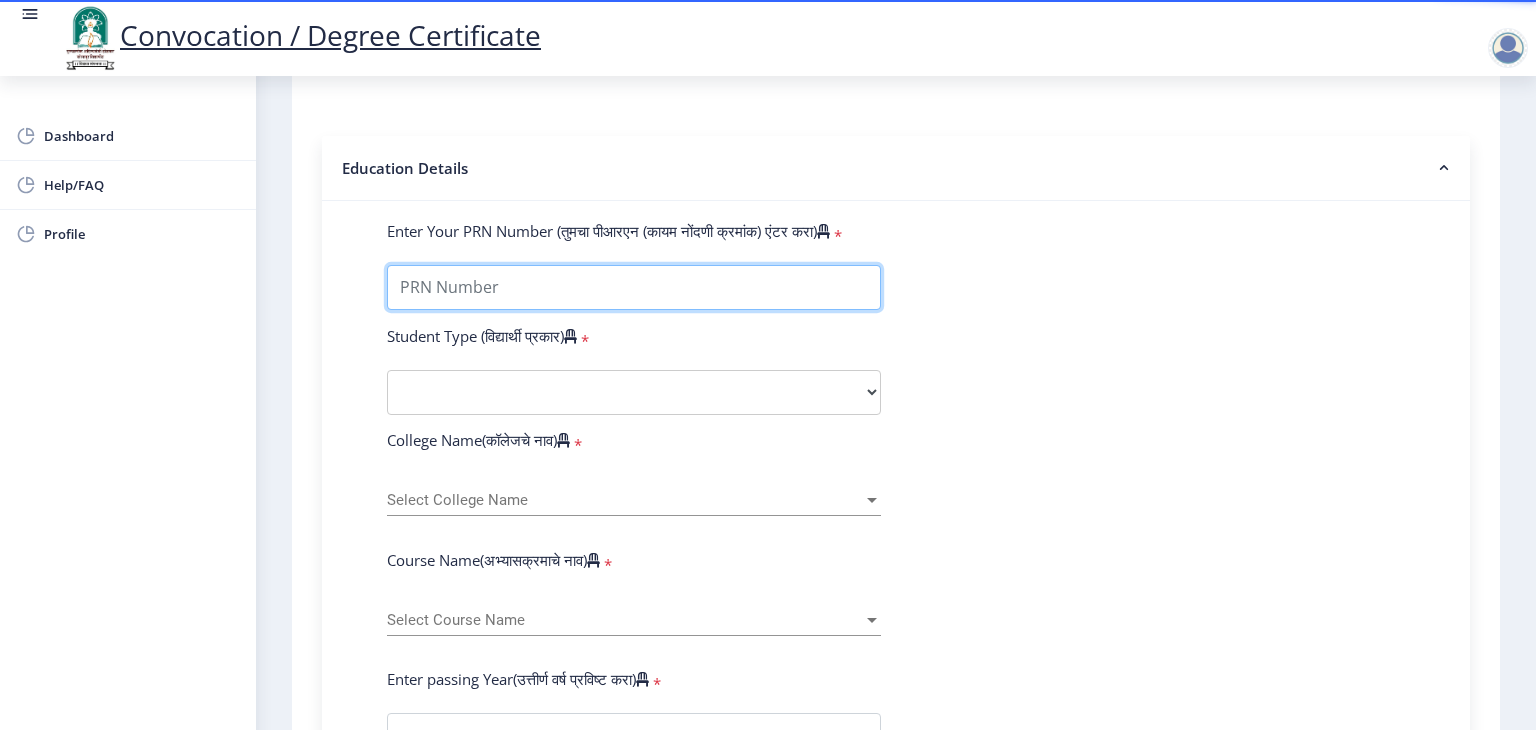 type on "1100003792" 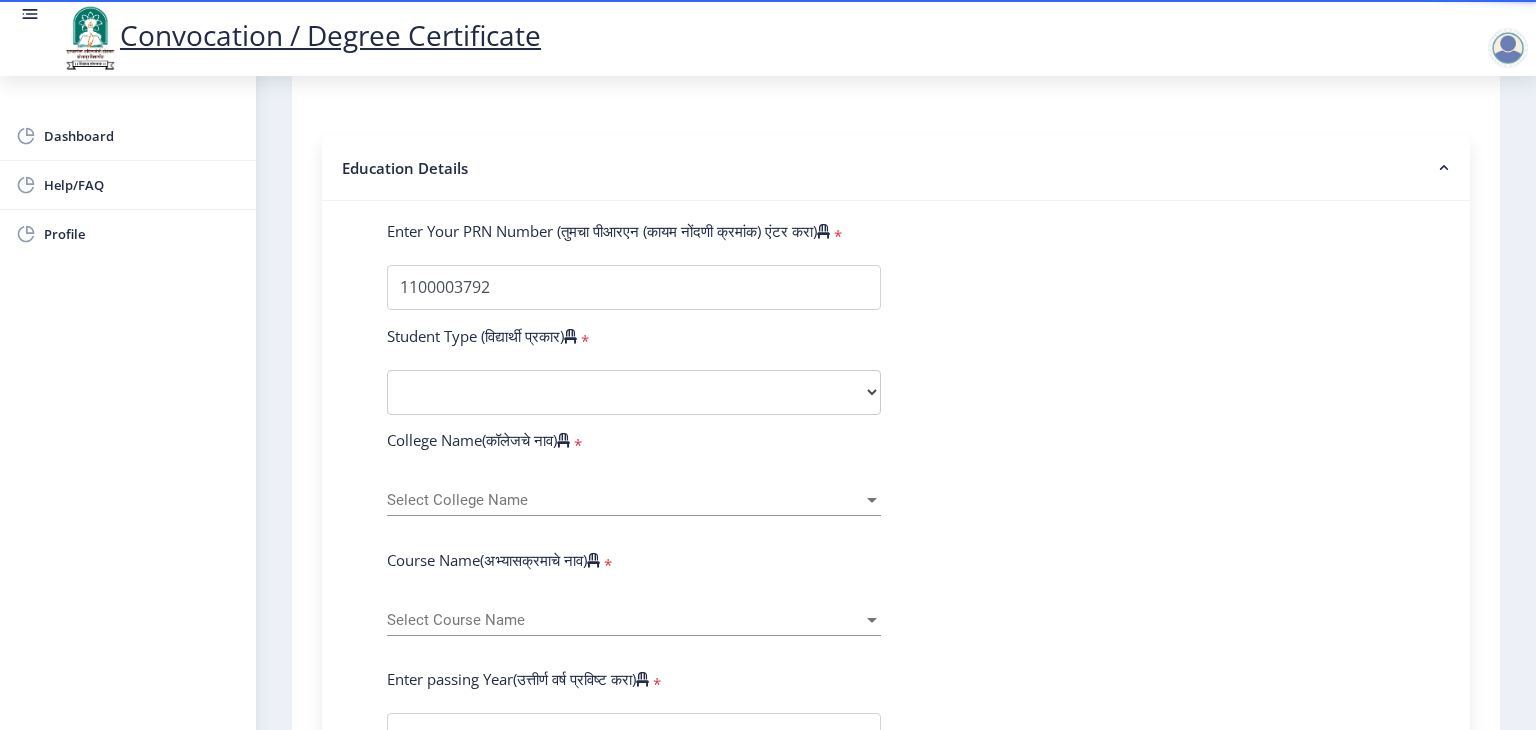 click on "Enter Your PRN Number (तुमचा पीआरएन (कायम नोंदणी क्रमांक) एंटर करा)   * Student Type (विद्यार्थी प्रकार)    * Select Student Type Regular External College Name(कॉलेजचे नाव)   * Select College Name Select College Name Course Name(अभ्यासक्रमाचे नाव)   * Select Course Name Select Course Name Enter passing Year(उत्तीर्ण वर्ष प्रविष्ट करा)   *  2025   2024   2023   2022   2021   2020   2019   2018   2017   2016   2015   2014   2013   2012   2011   2010   2009   2008   2007   2006   2005   2004   2003   2002   2001   2000   1999   1998   1997   1996   1995   1994   1993   1992   1991   1990   1989   1988   1987   1986   1985   1984   1983   1982   1981   1980   1979   1978   1977   1976  Enter Passing Month(उत्तीर्ण महिना प्रविष्ट करा)   * Enter Passing Month" 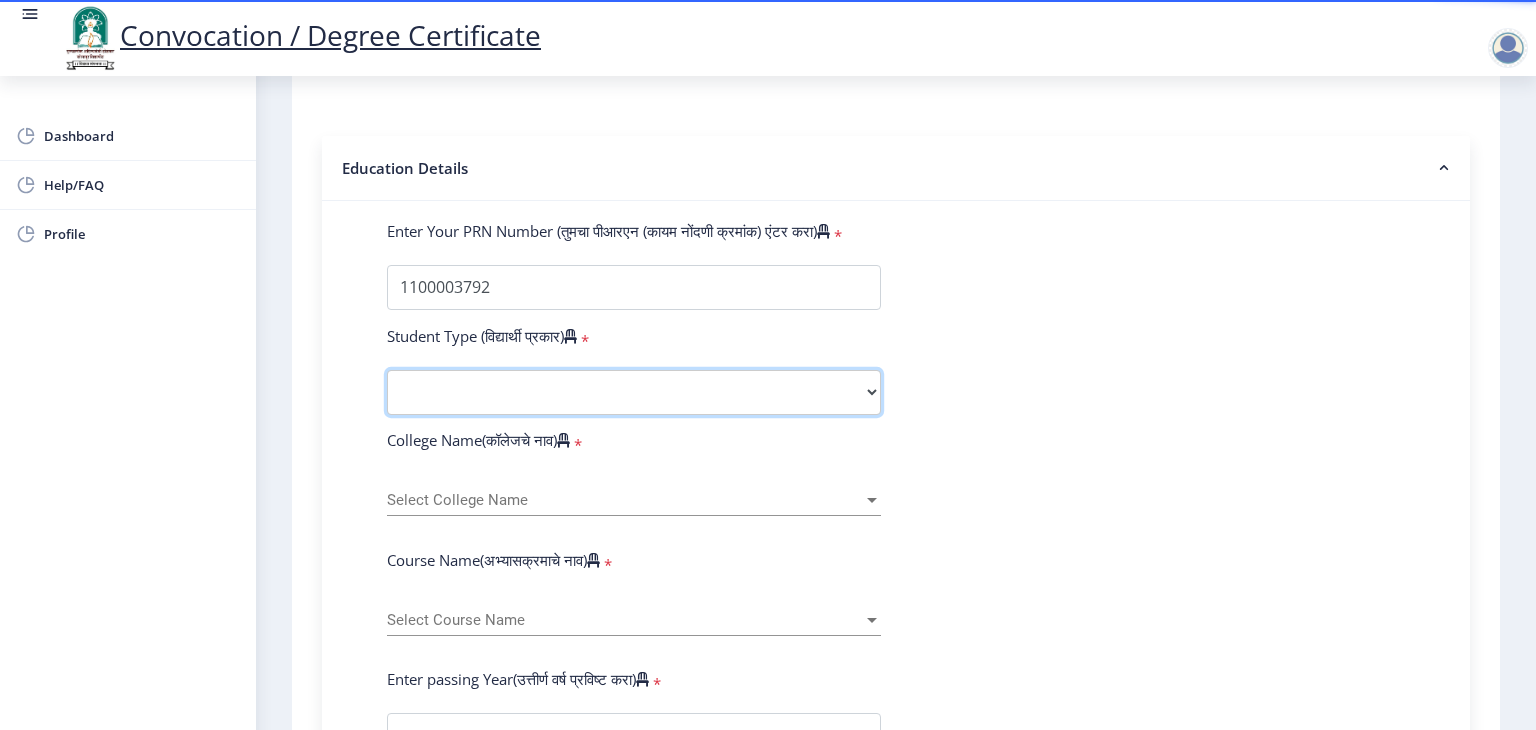 click on "Select Student Type Regular External" at bounding box center [634, 392] 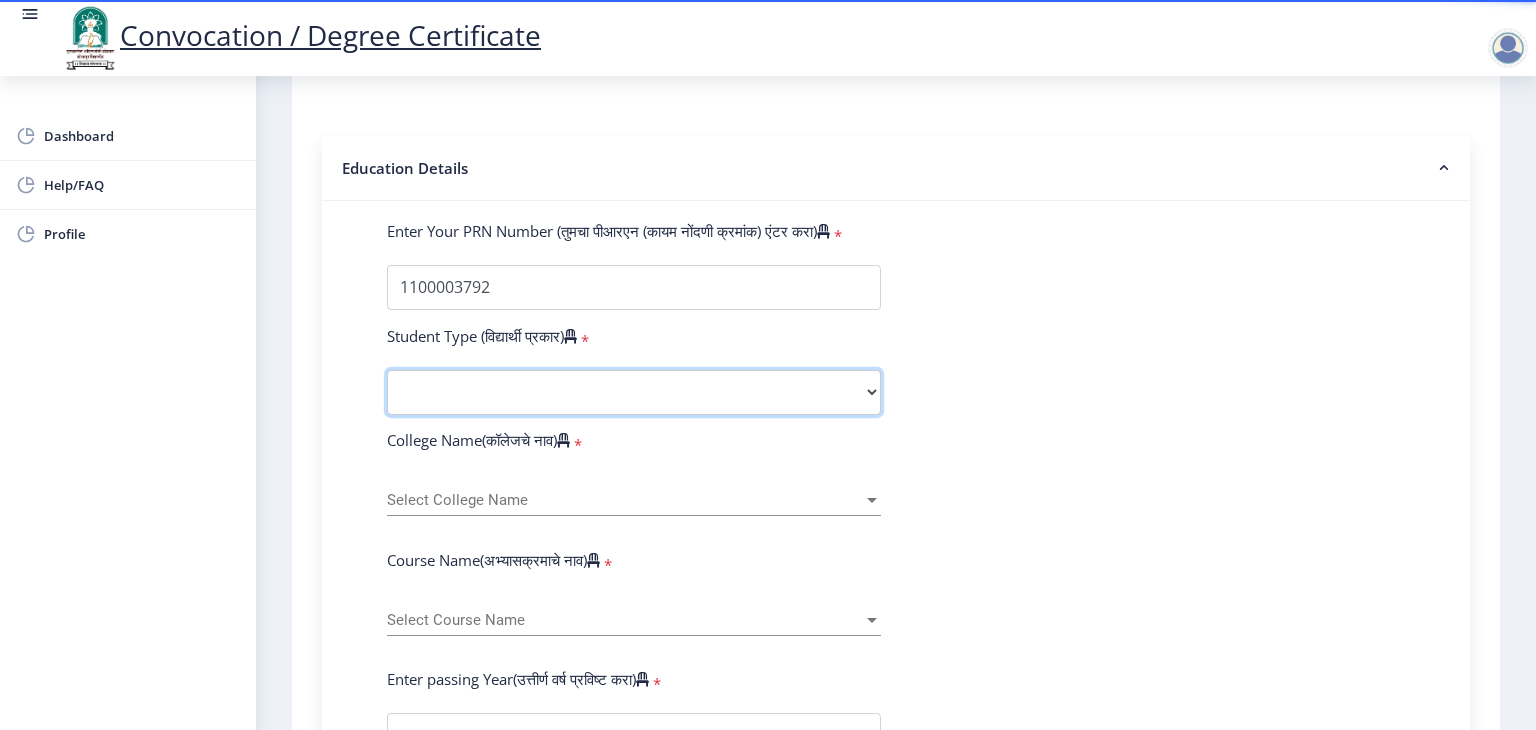 select on "Regular" 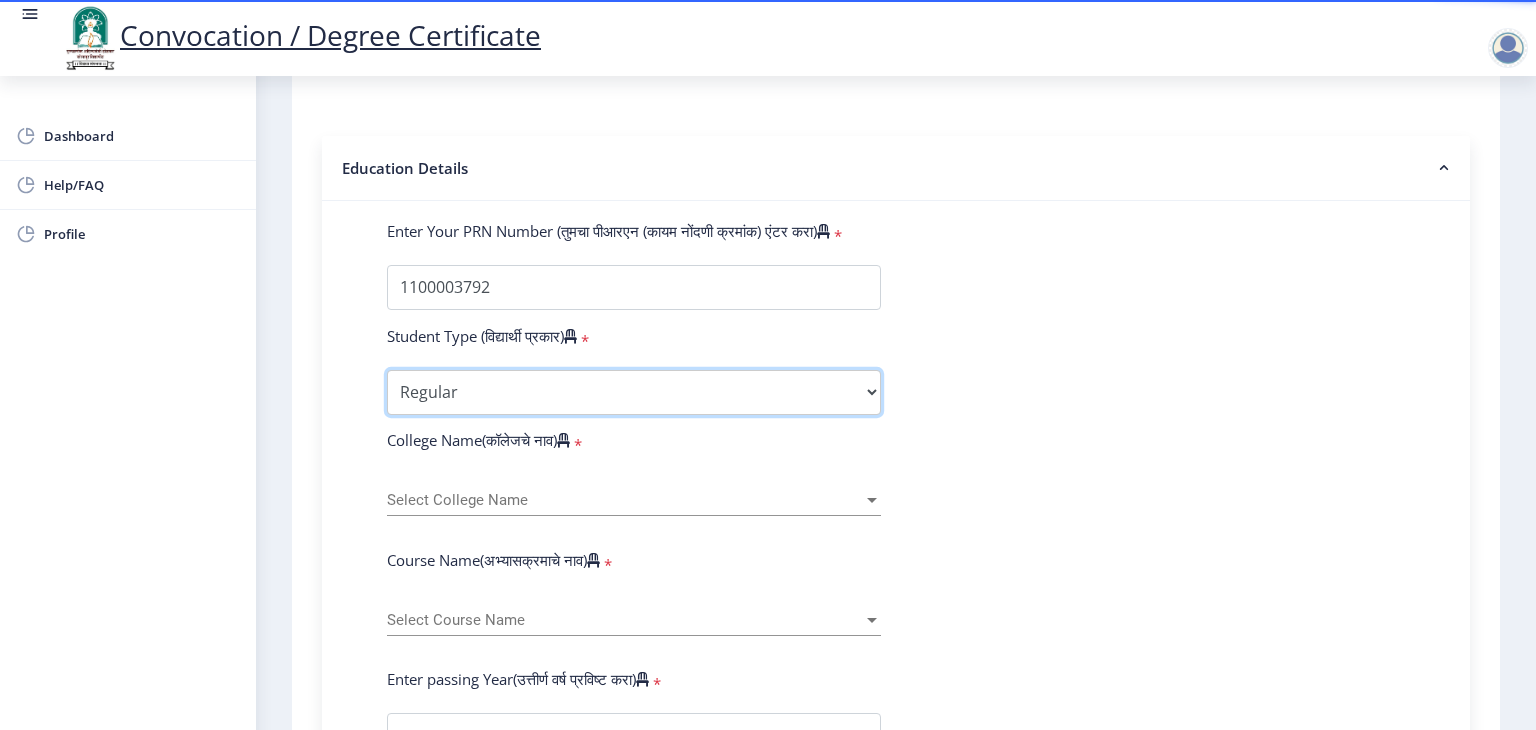 click on "Select Student Type Regular External" at bounding box center (634, 392) 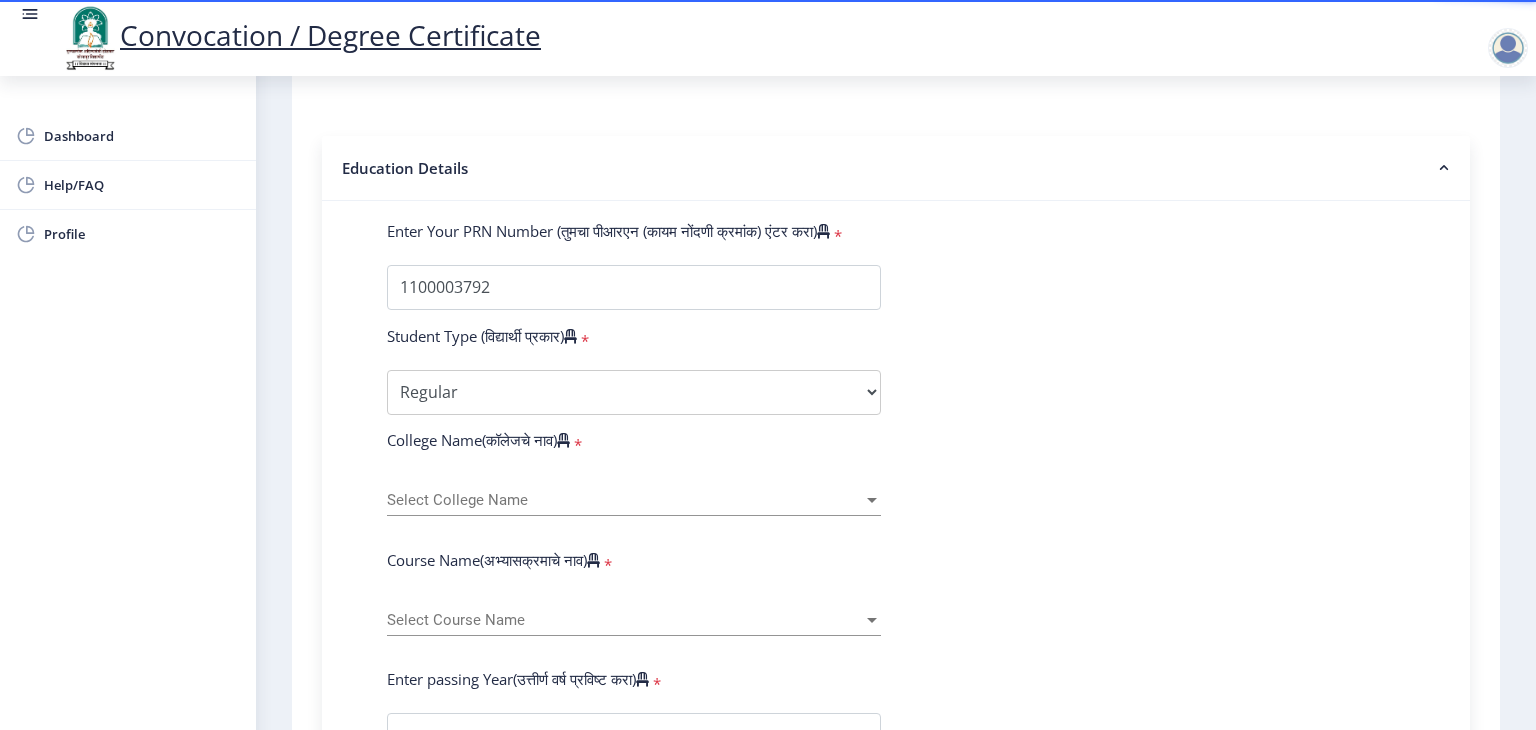click on "Select College Name Select College Name" 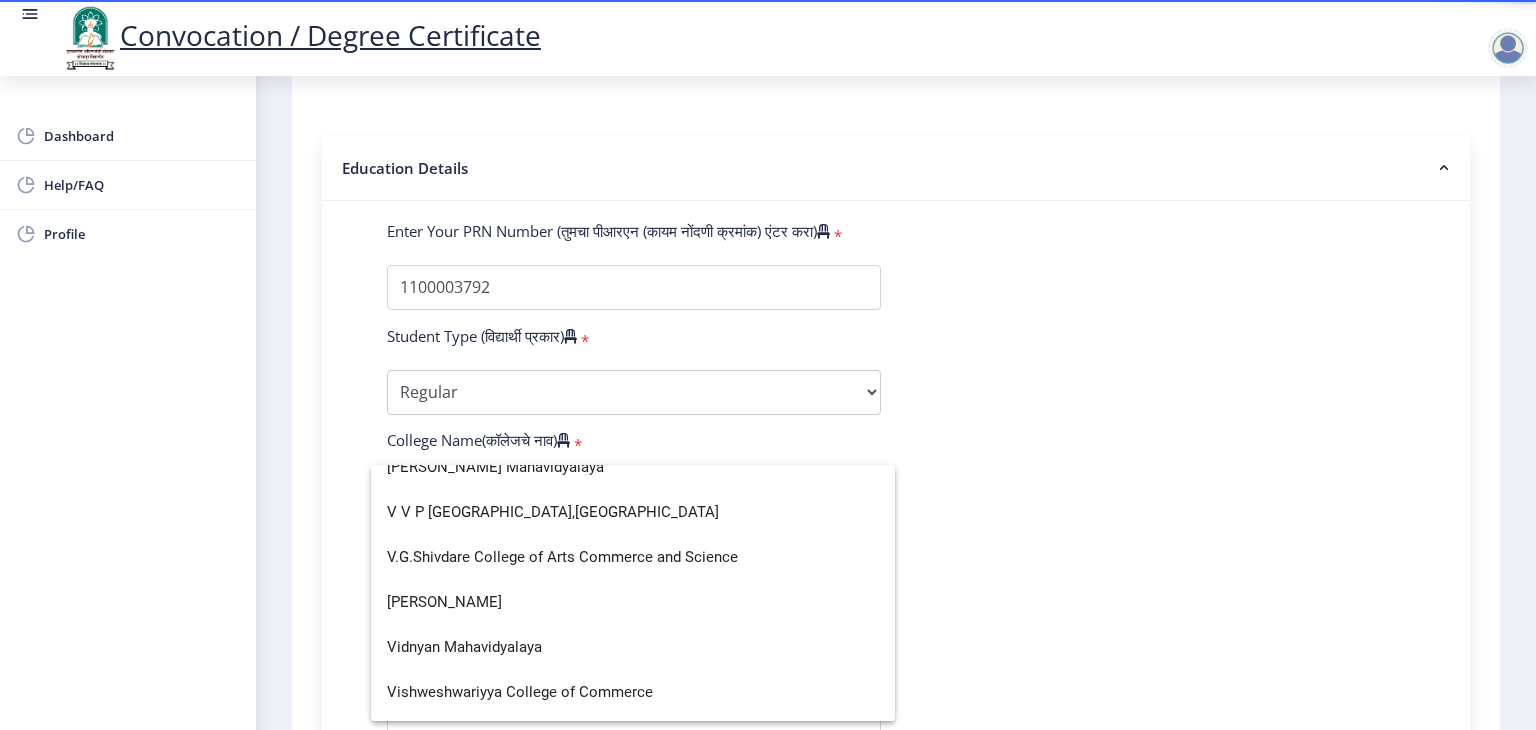 scroll, scrollTop: 6579, scrollLeft: 0, axis: vertical 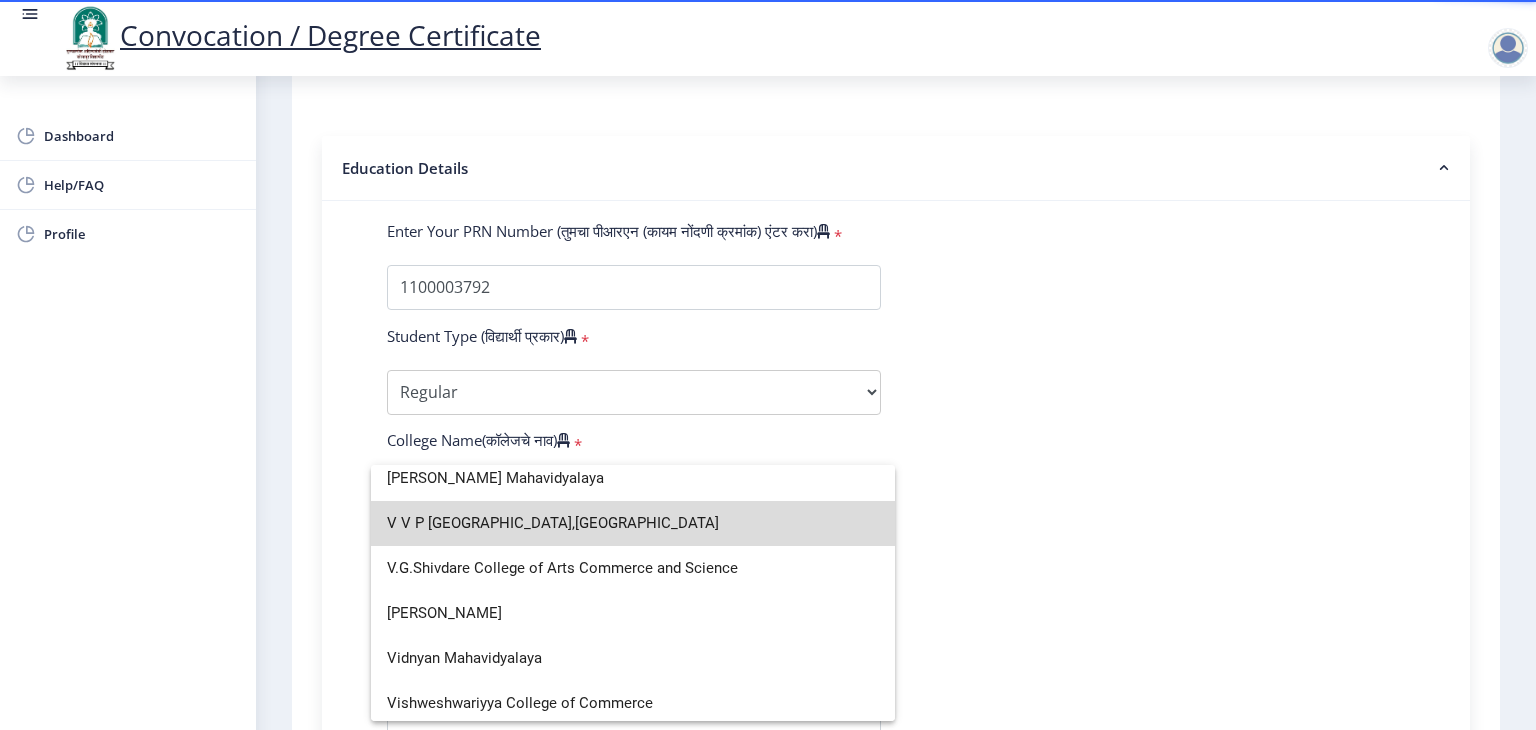 click on "V V P Institute of Engineering and Technology,Solapur" at bounding box center [633, 523] 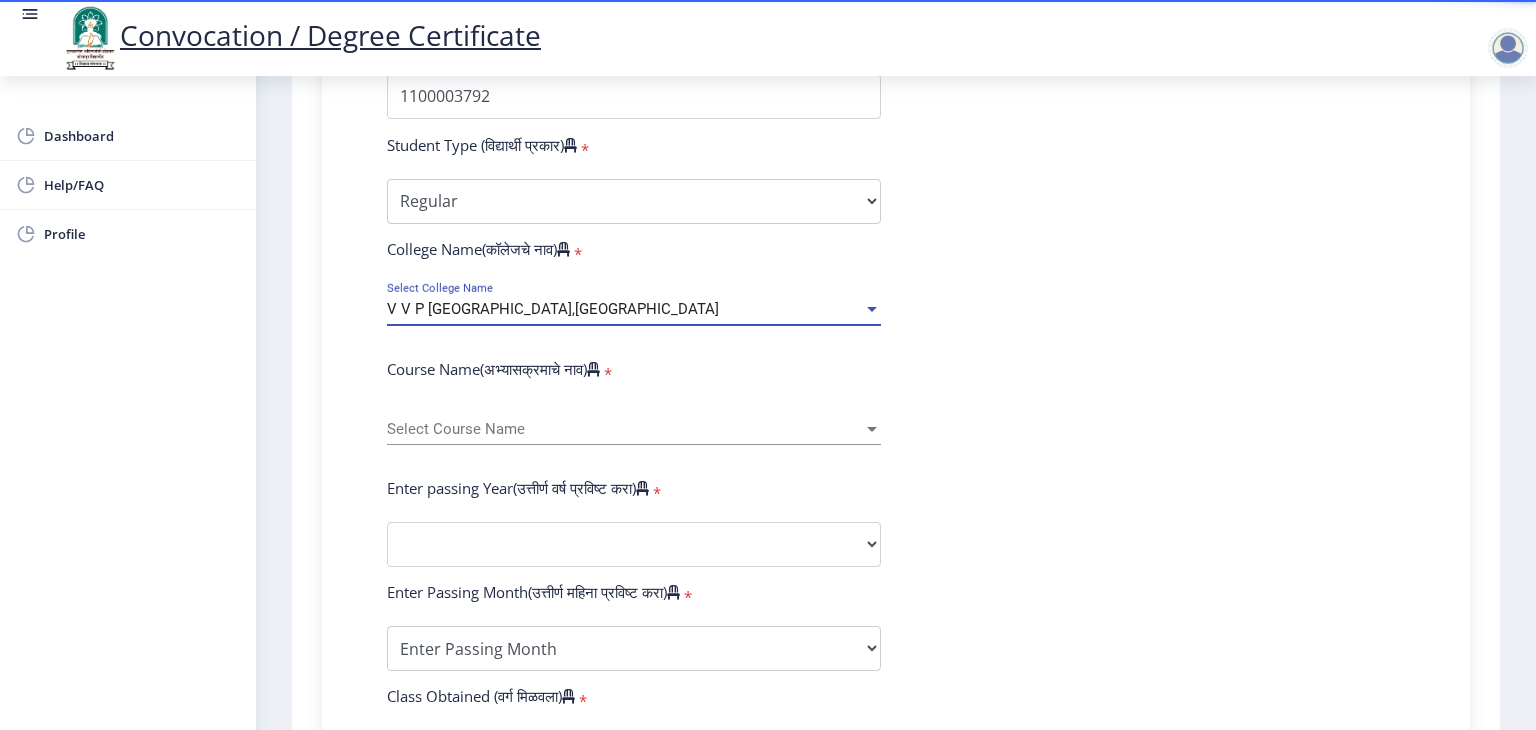 scroll, scrollTop: 612, scrollLeft: 0, axis: vertical 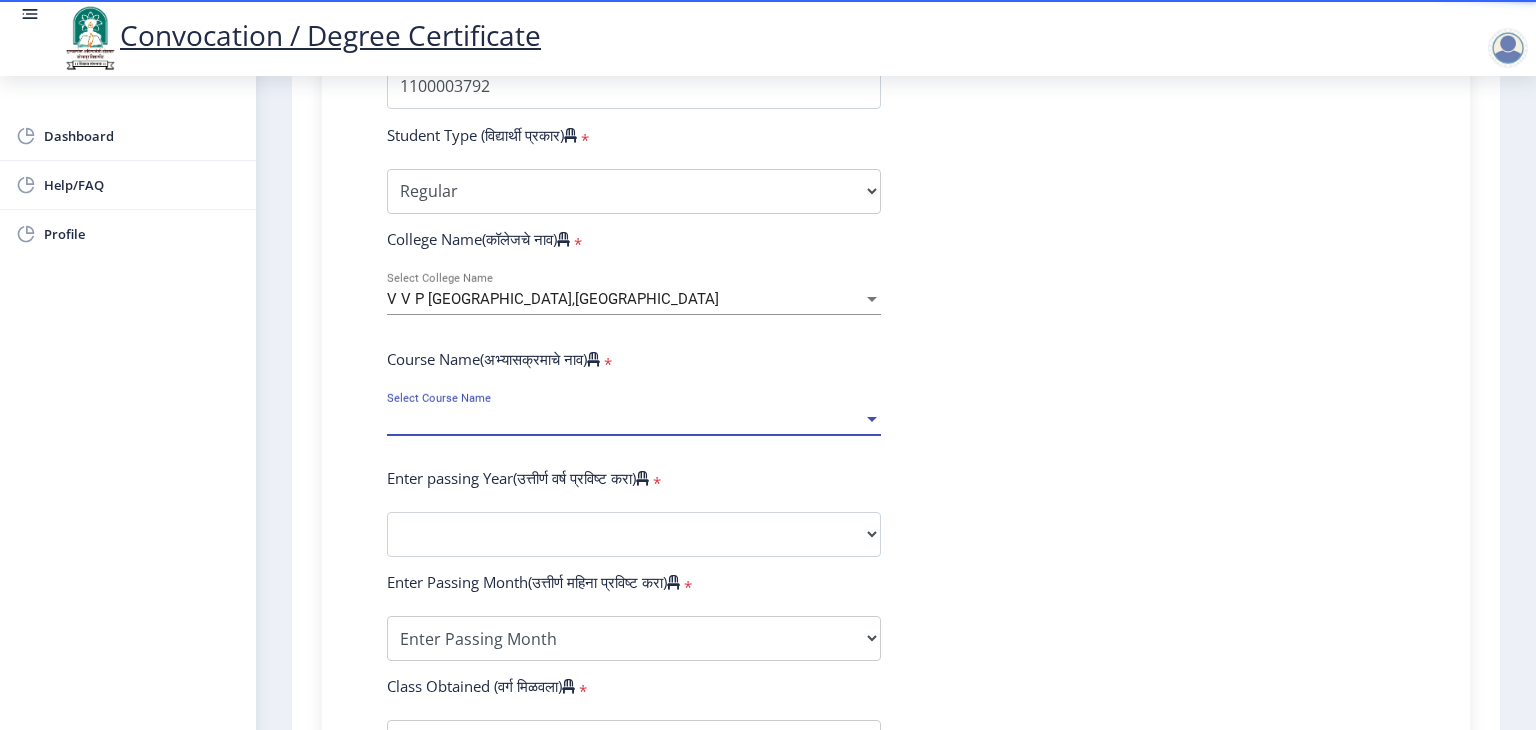 click at bounding box center (872, 419) 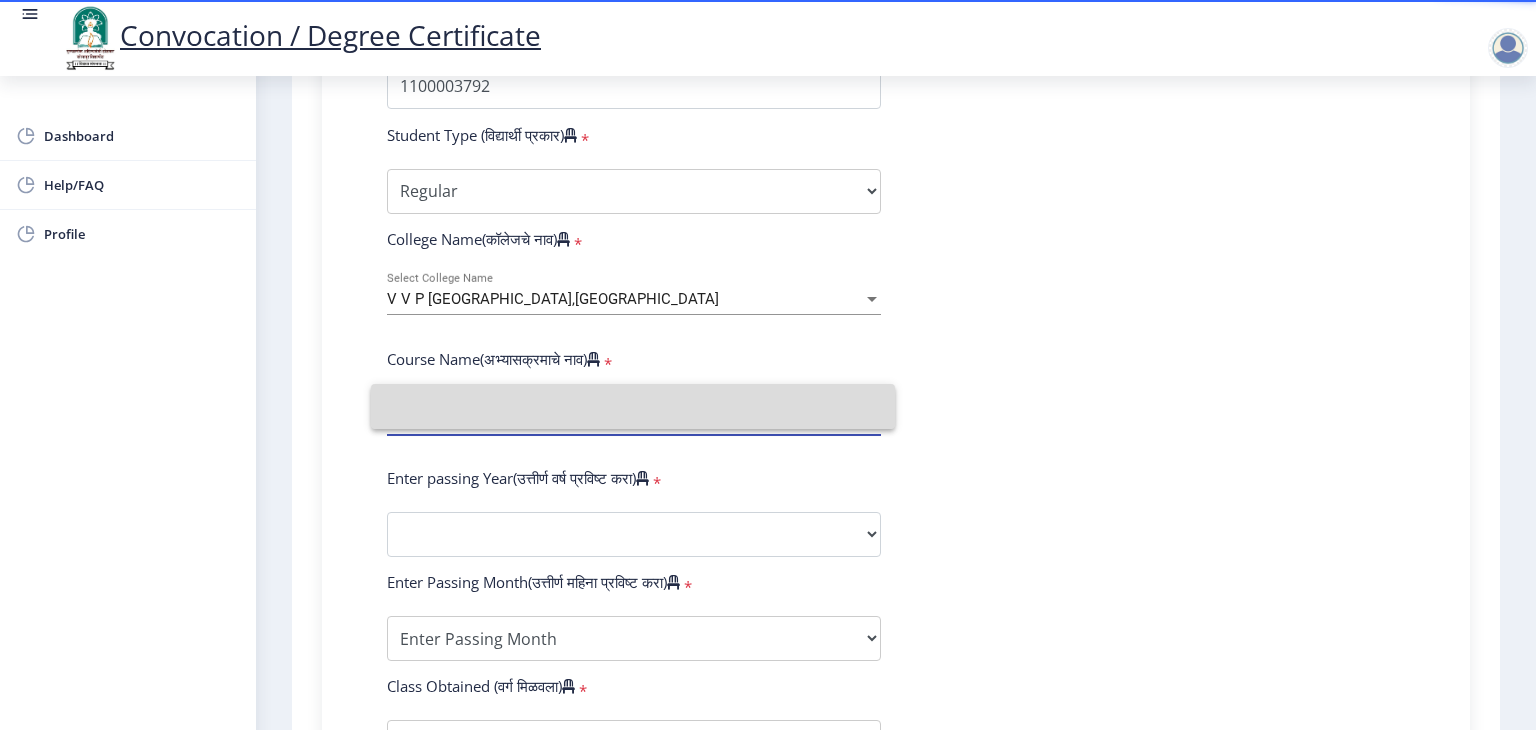 click at bounding box center (633, 406) 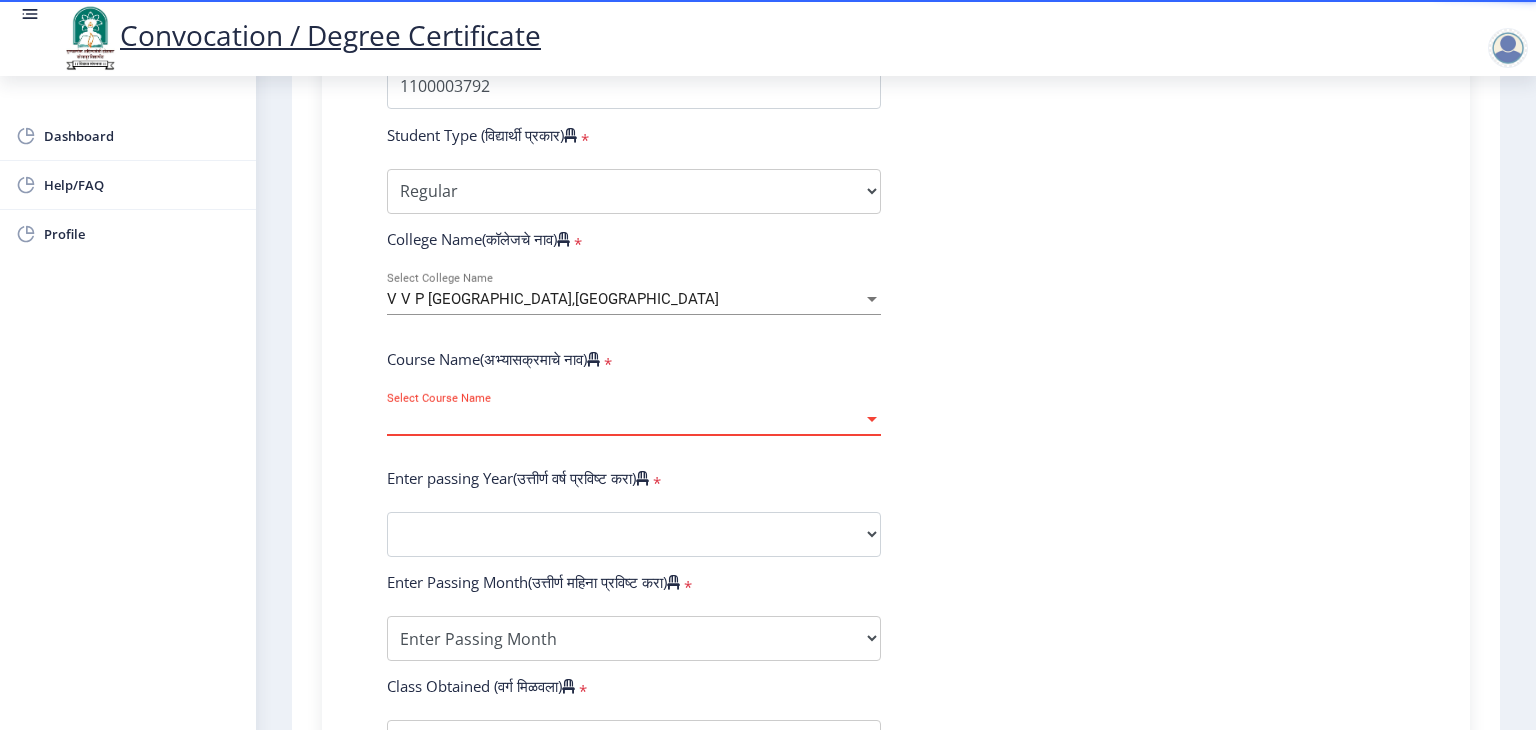 click at bounding box center [872, 419] 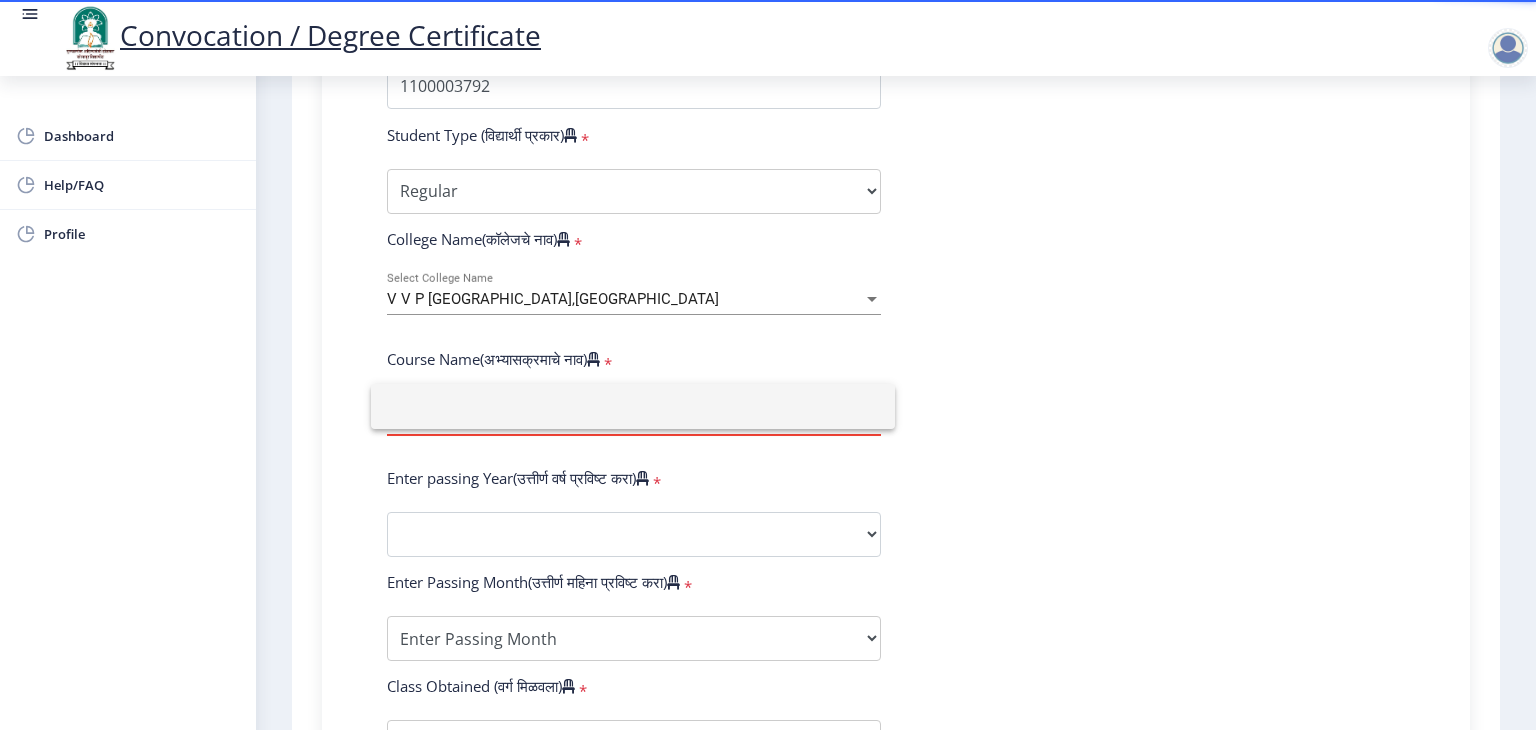 click at bounding box center [633, 406] 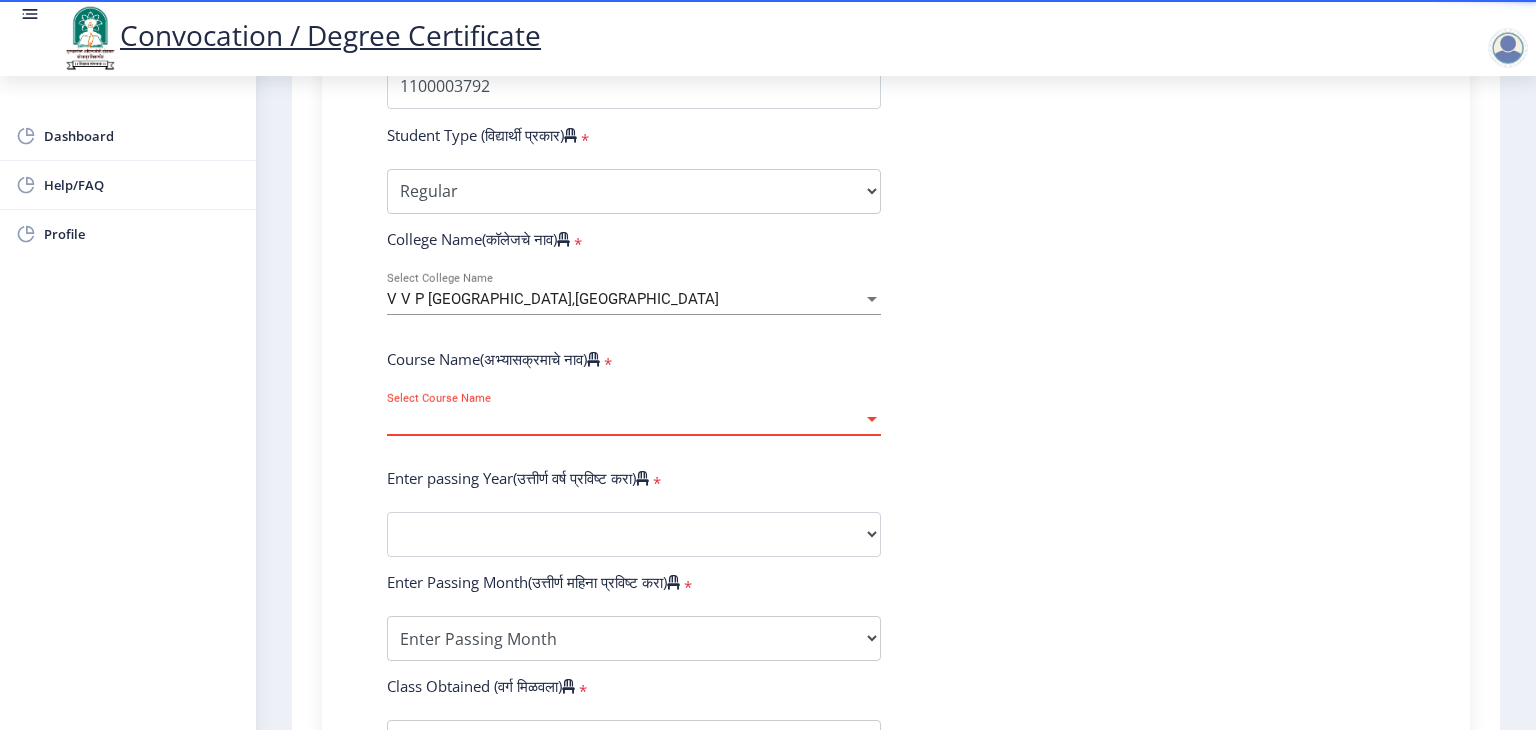click at bounding box center (872, 419) 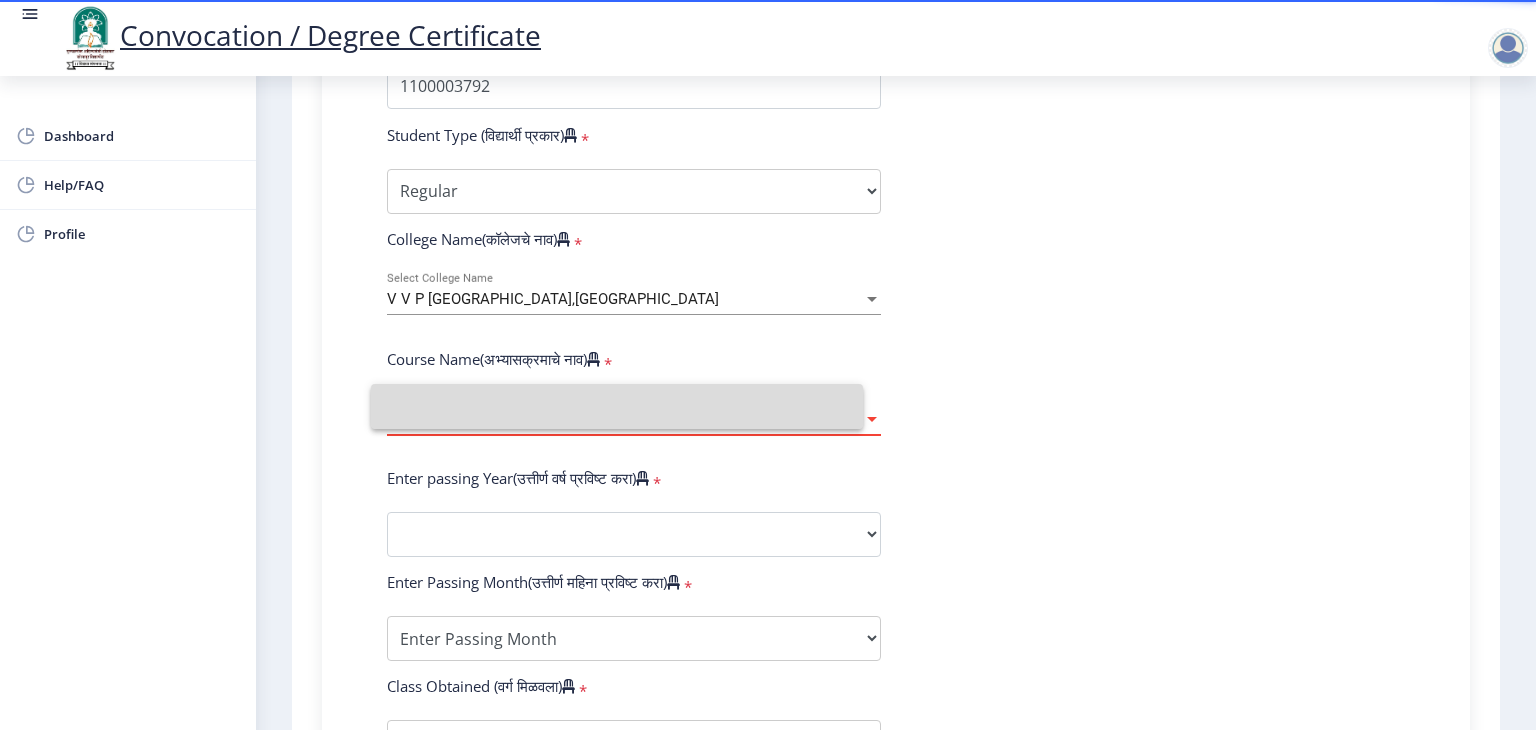 click at bounding box center [617, 406] 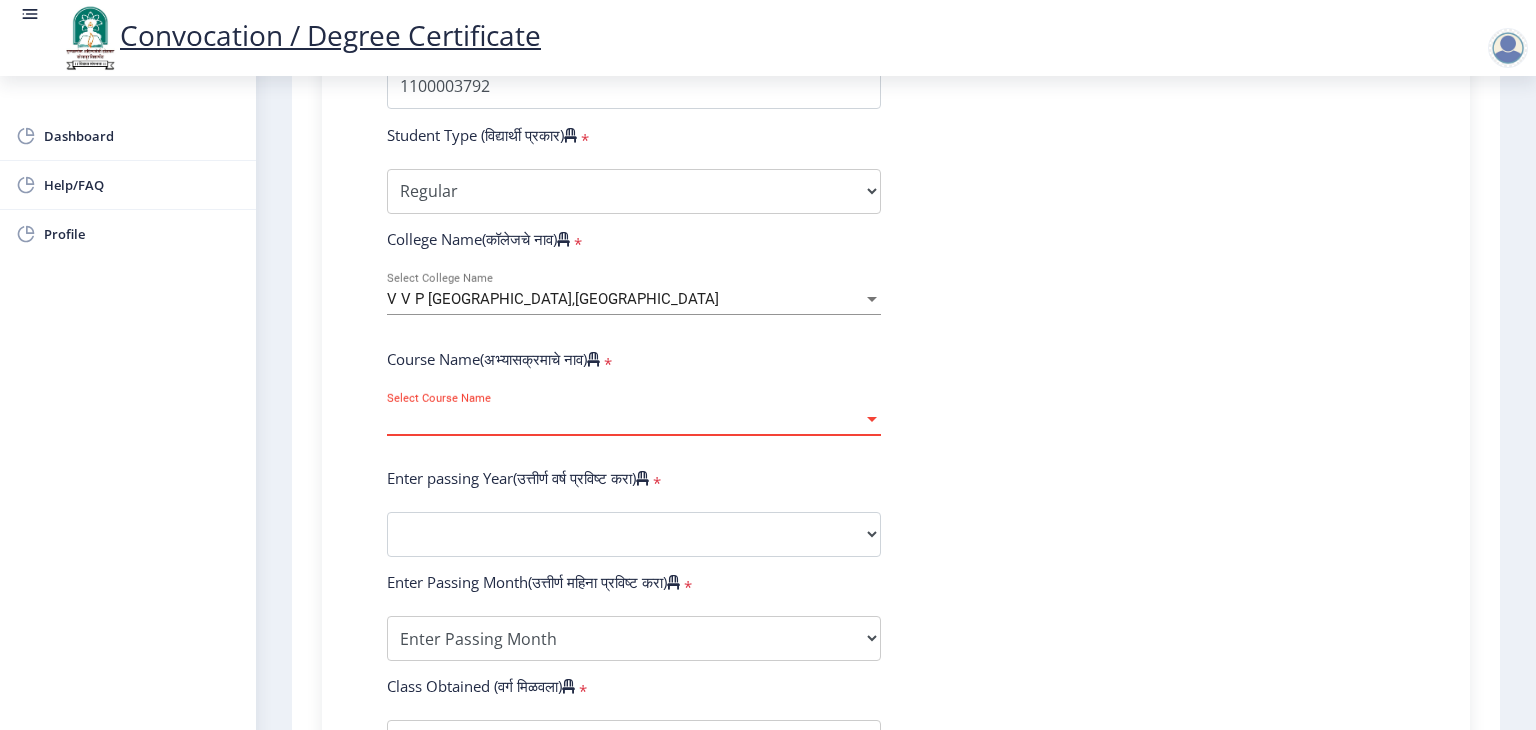 click at bounding box center [872, 419] 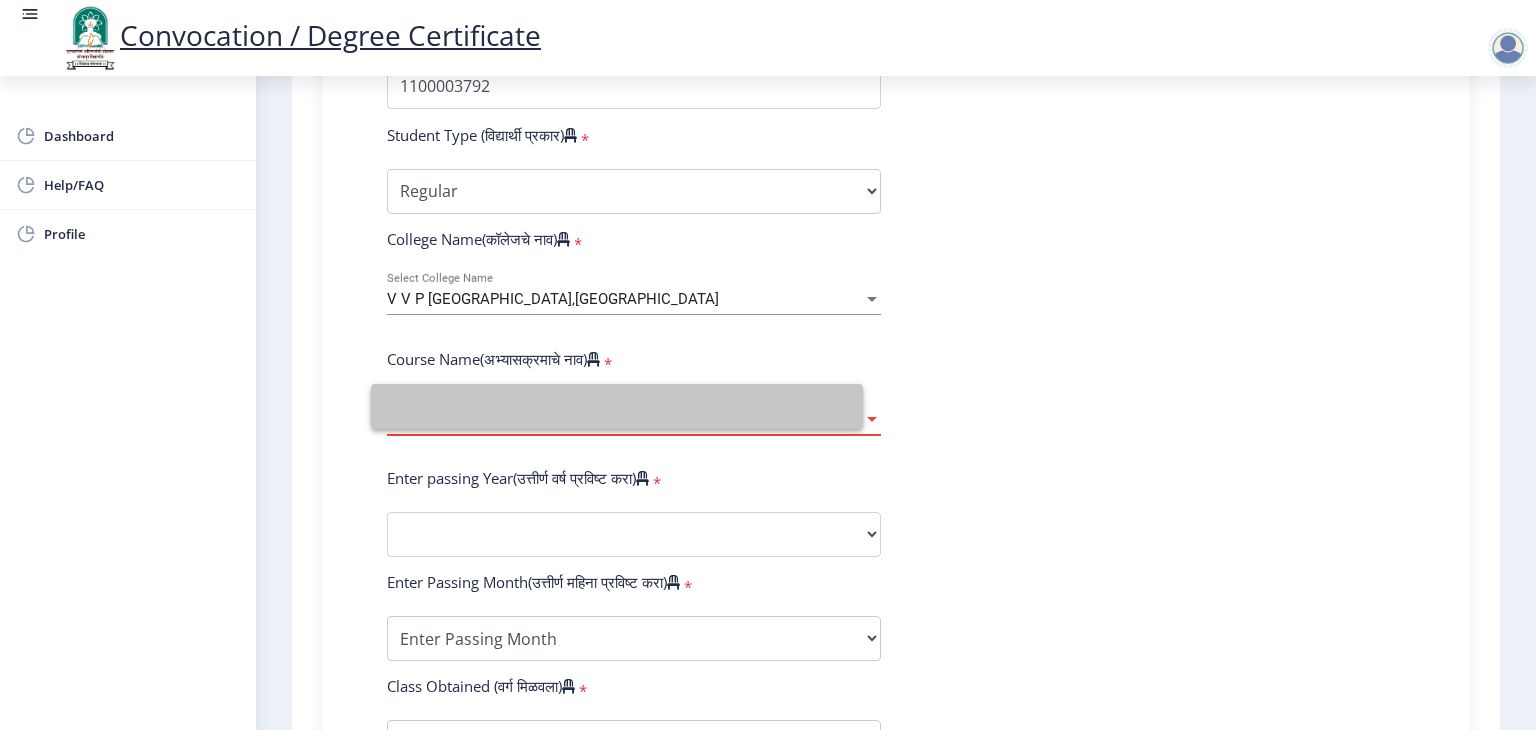 click at bounding box center [617, 406] 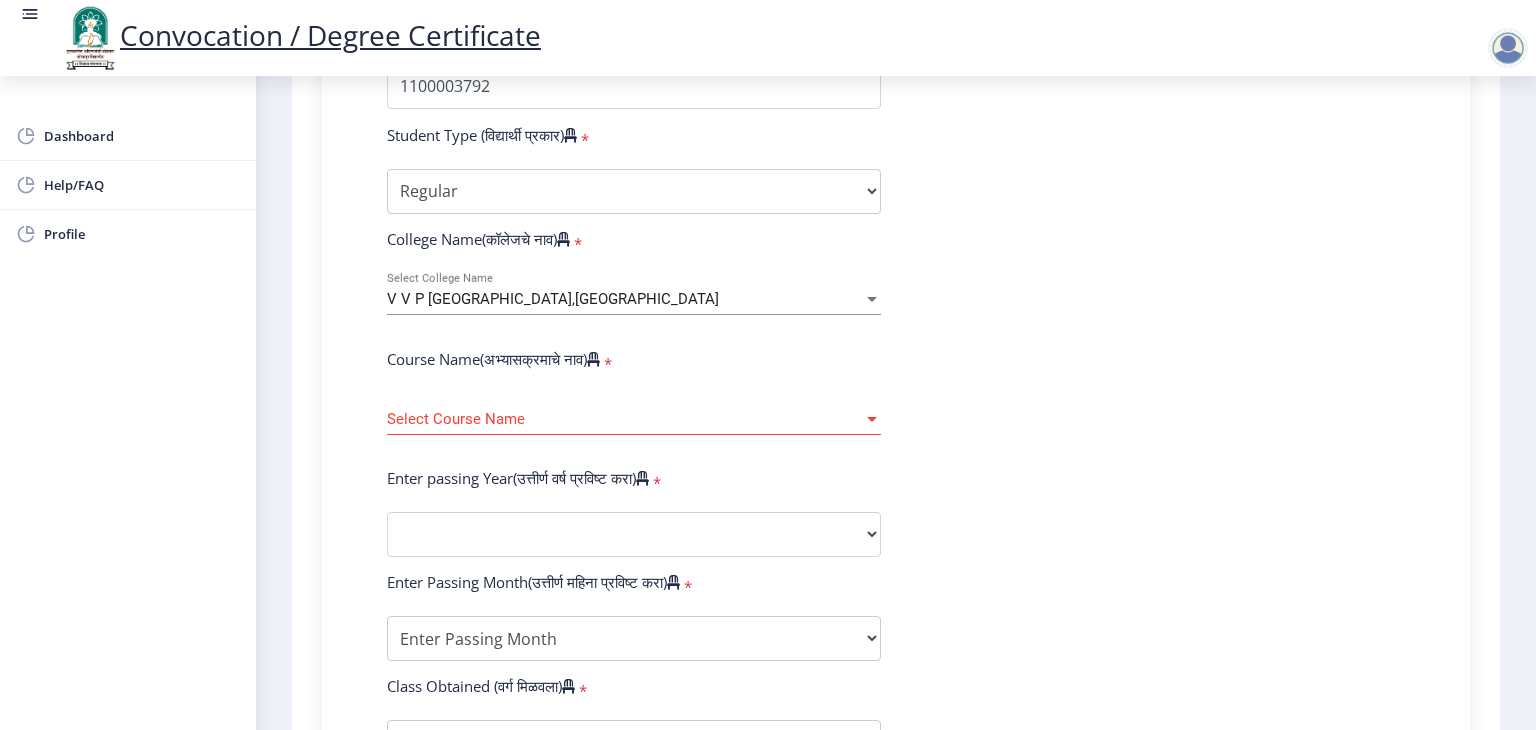 click at bounding box center (872, 419) 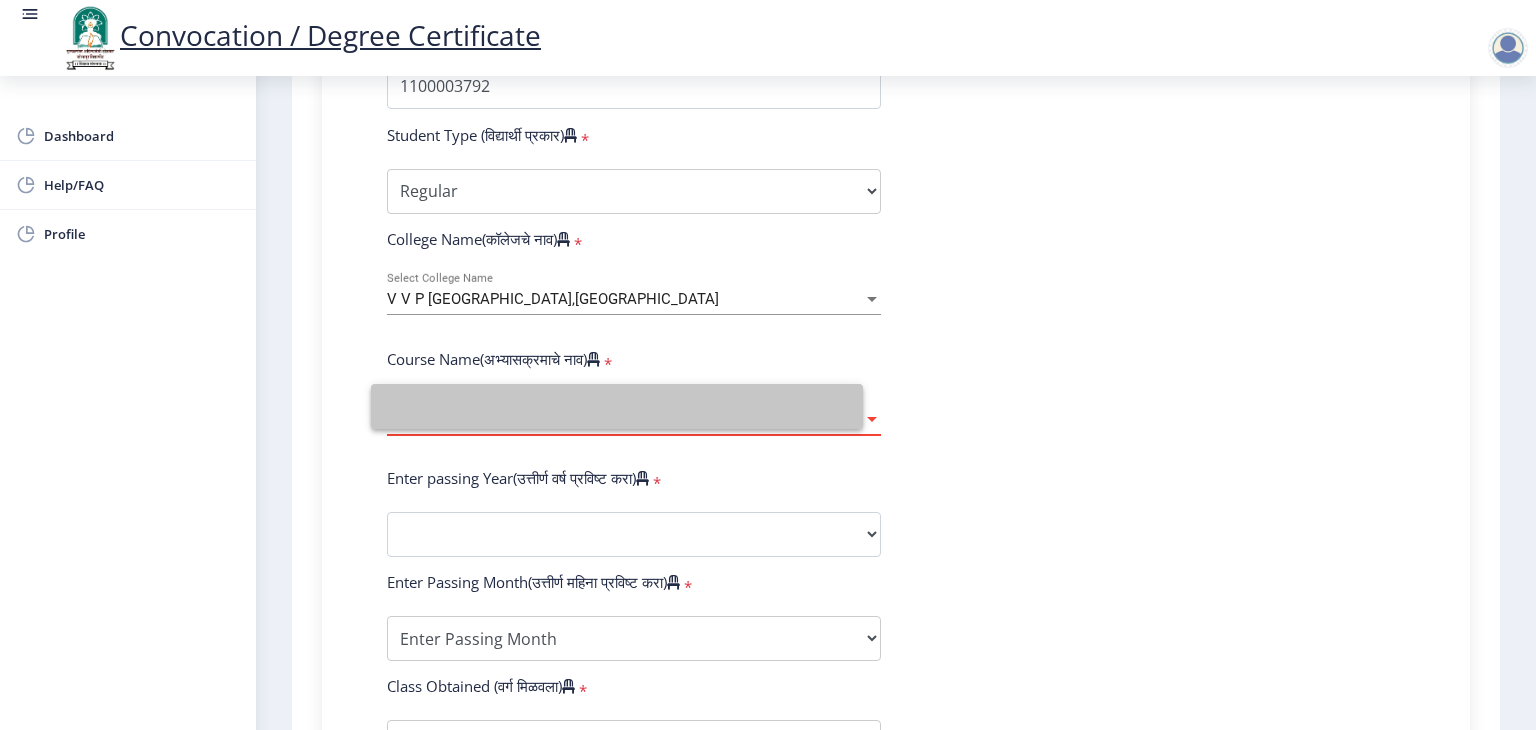 click at bounding box center (617, 406) 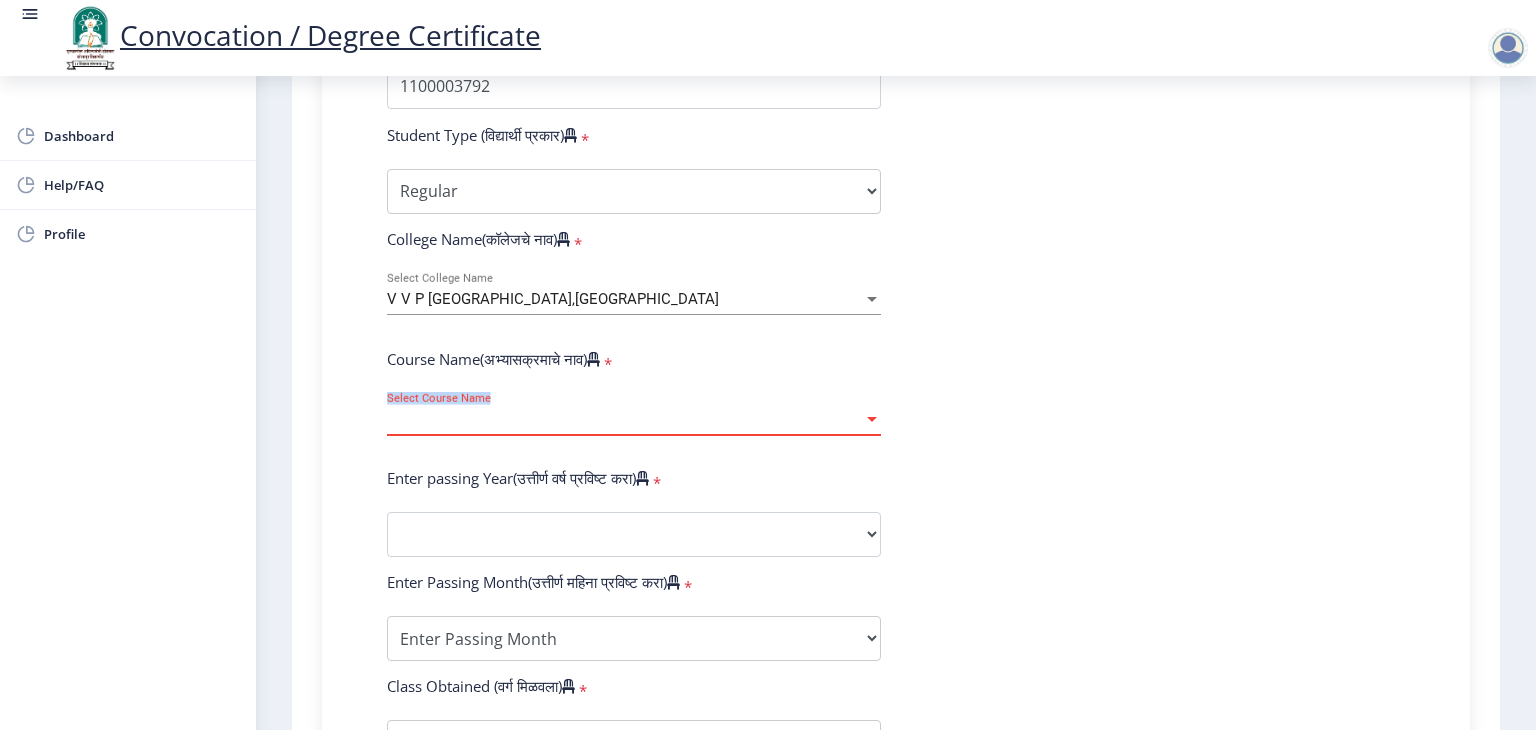 drag, startPoint x: 878, startPoint y: 412, endPoint x: 879, endPoint y: 434, distance: 22.022715 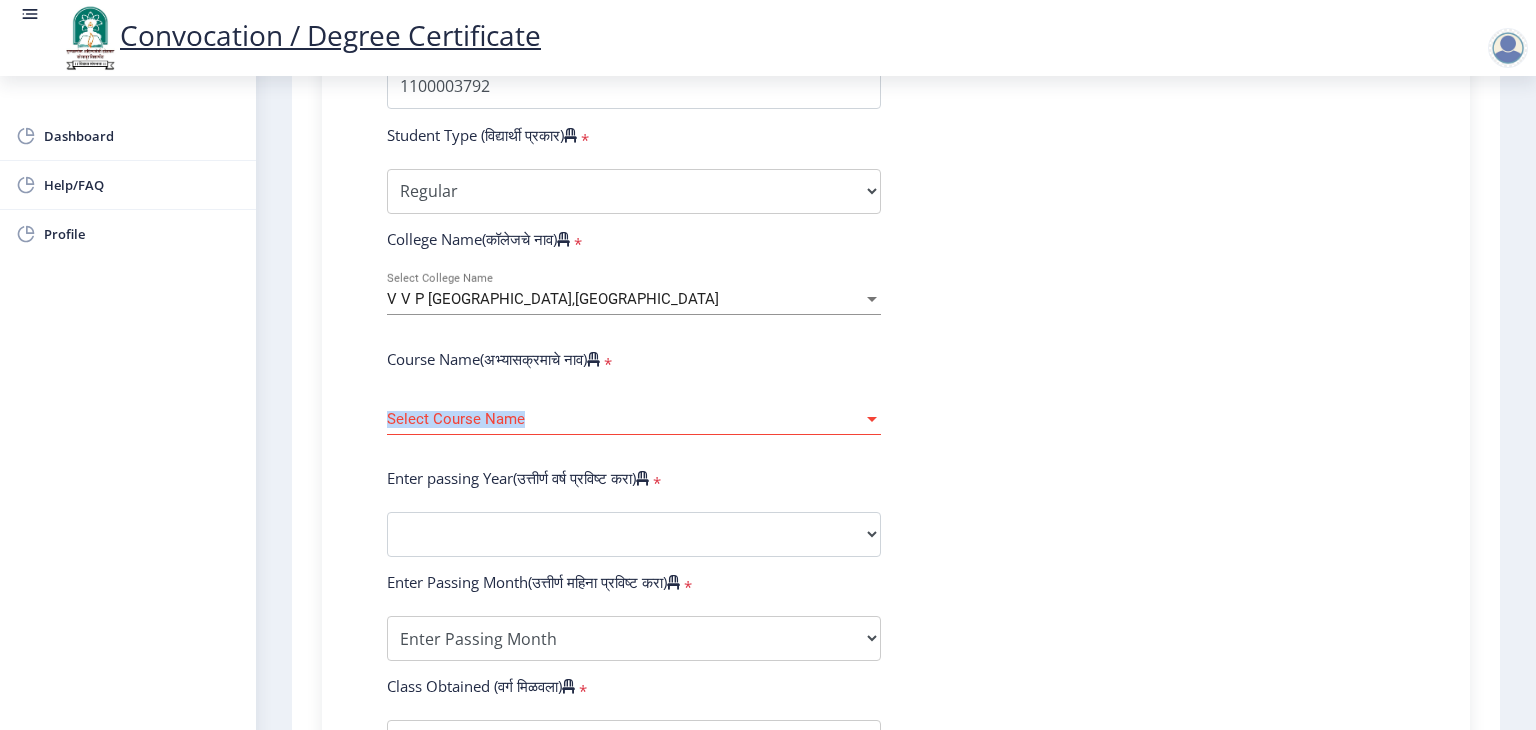 click on "Select Course Name Select Course Name" 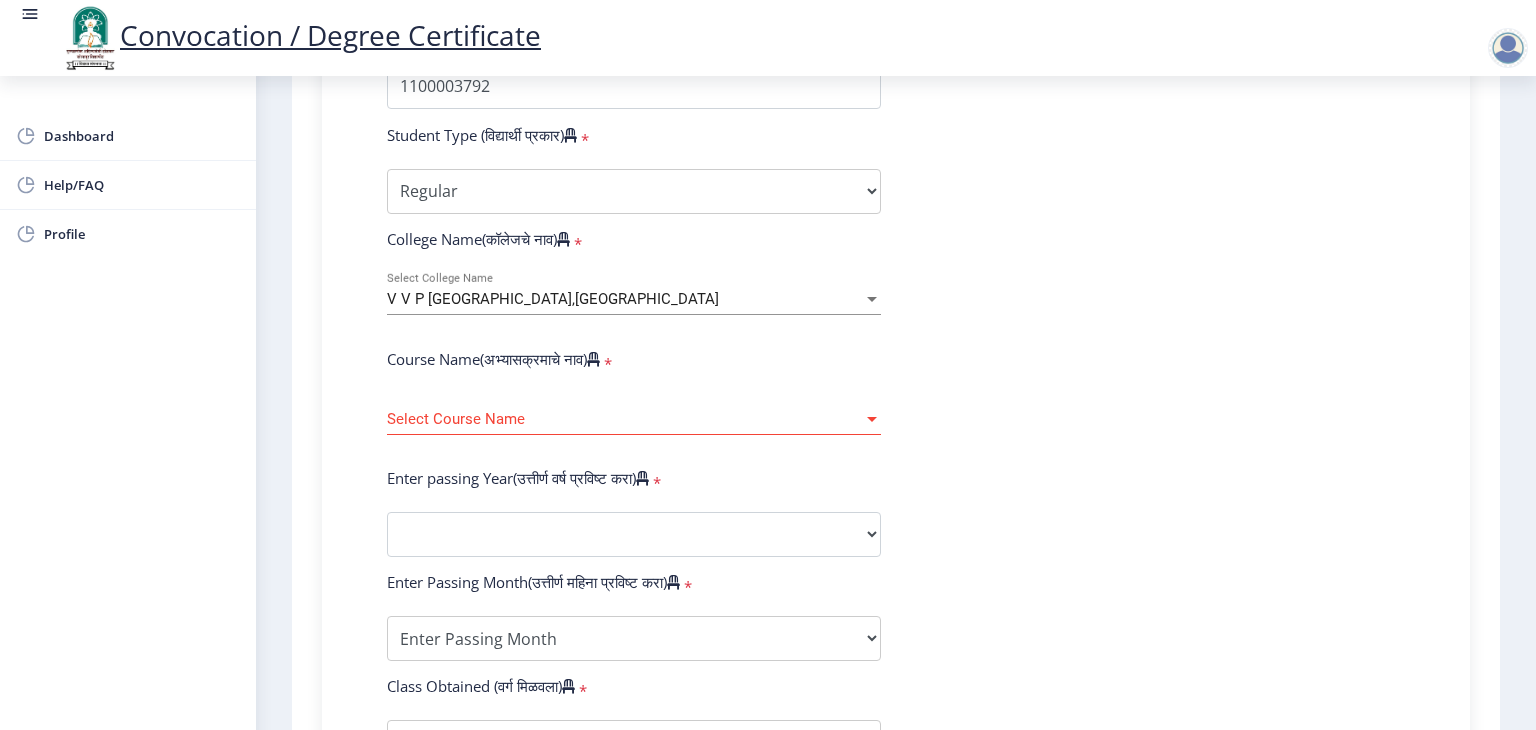 click on "Select Course Name Select Course Name" 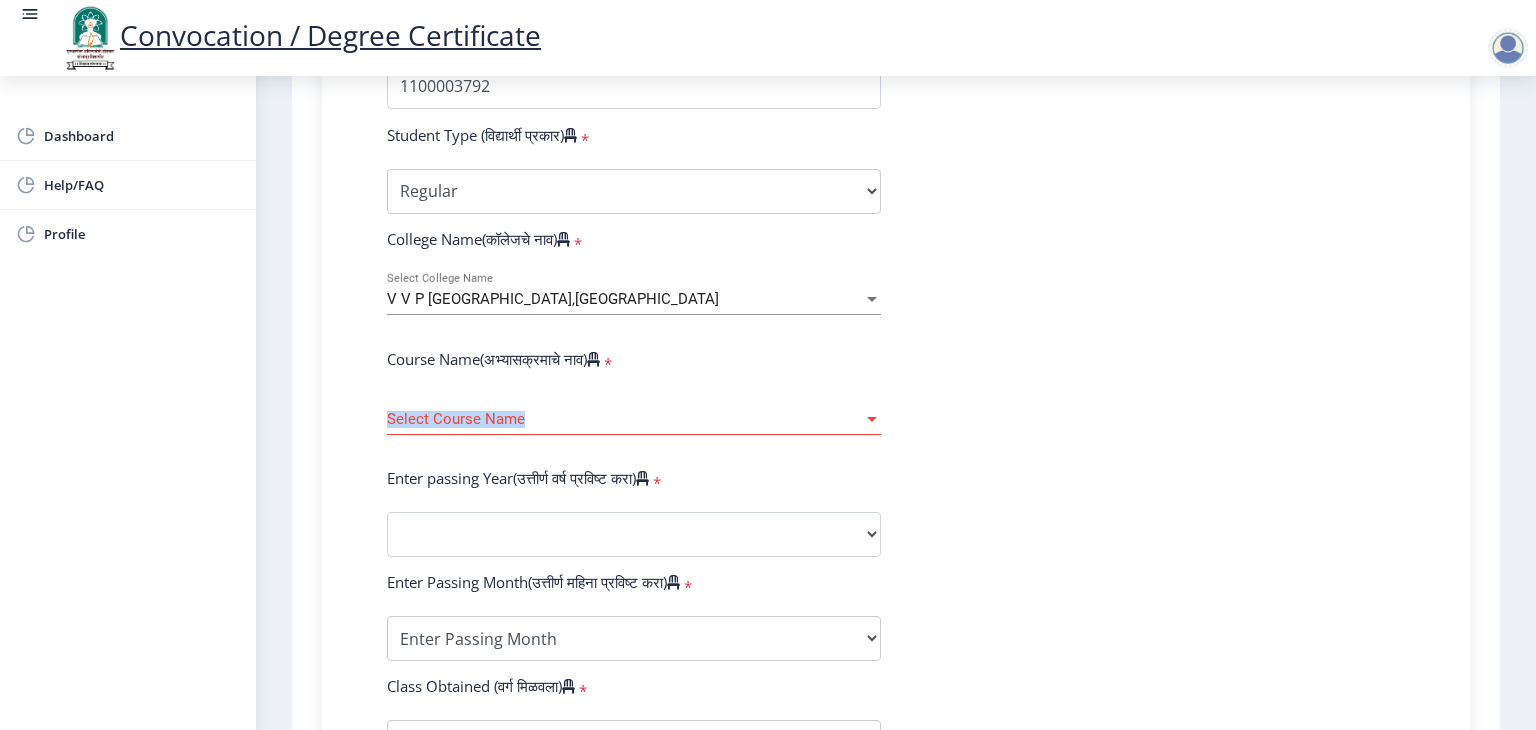 click on "Select Course Name Select Course Name" 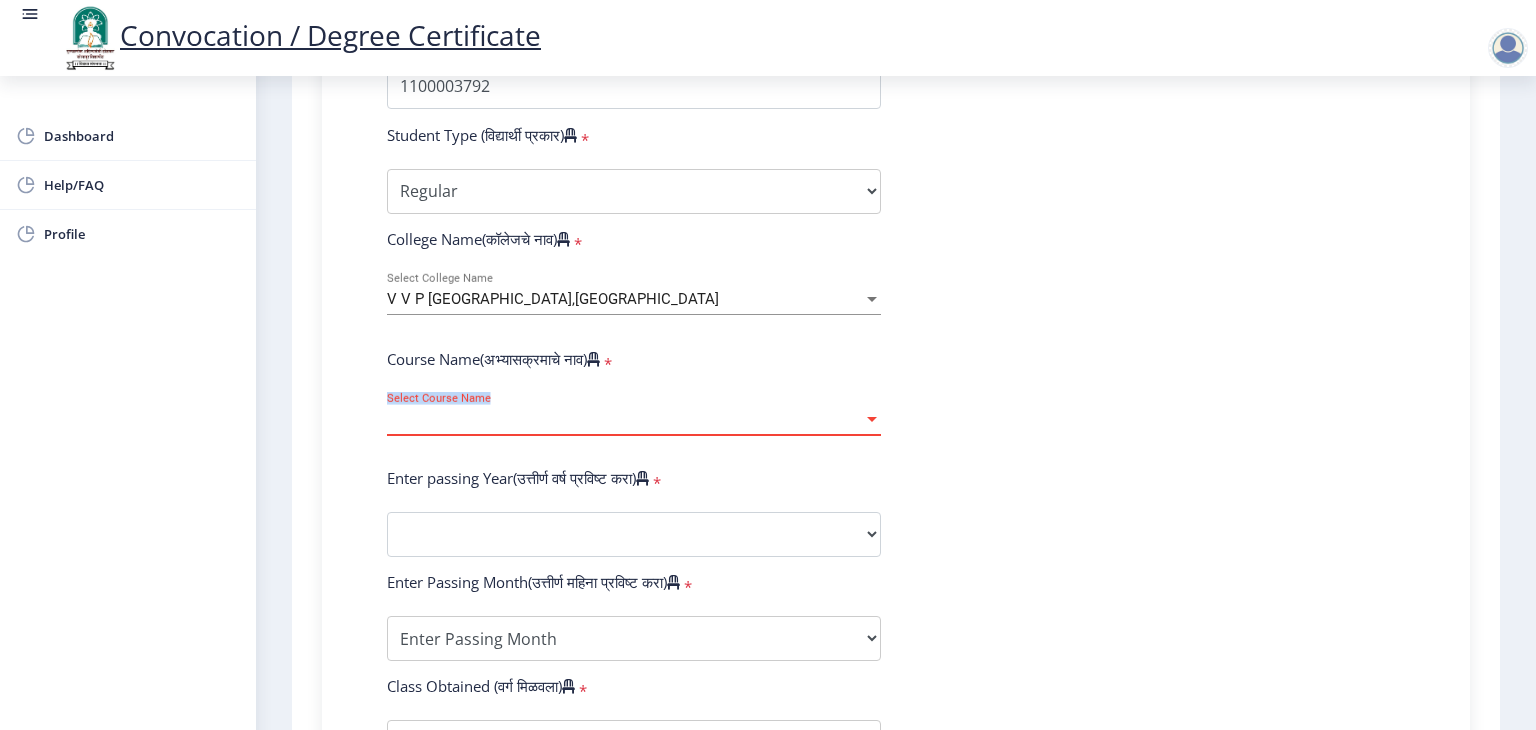click at bounding box center (872, 419) 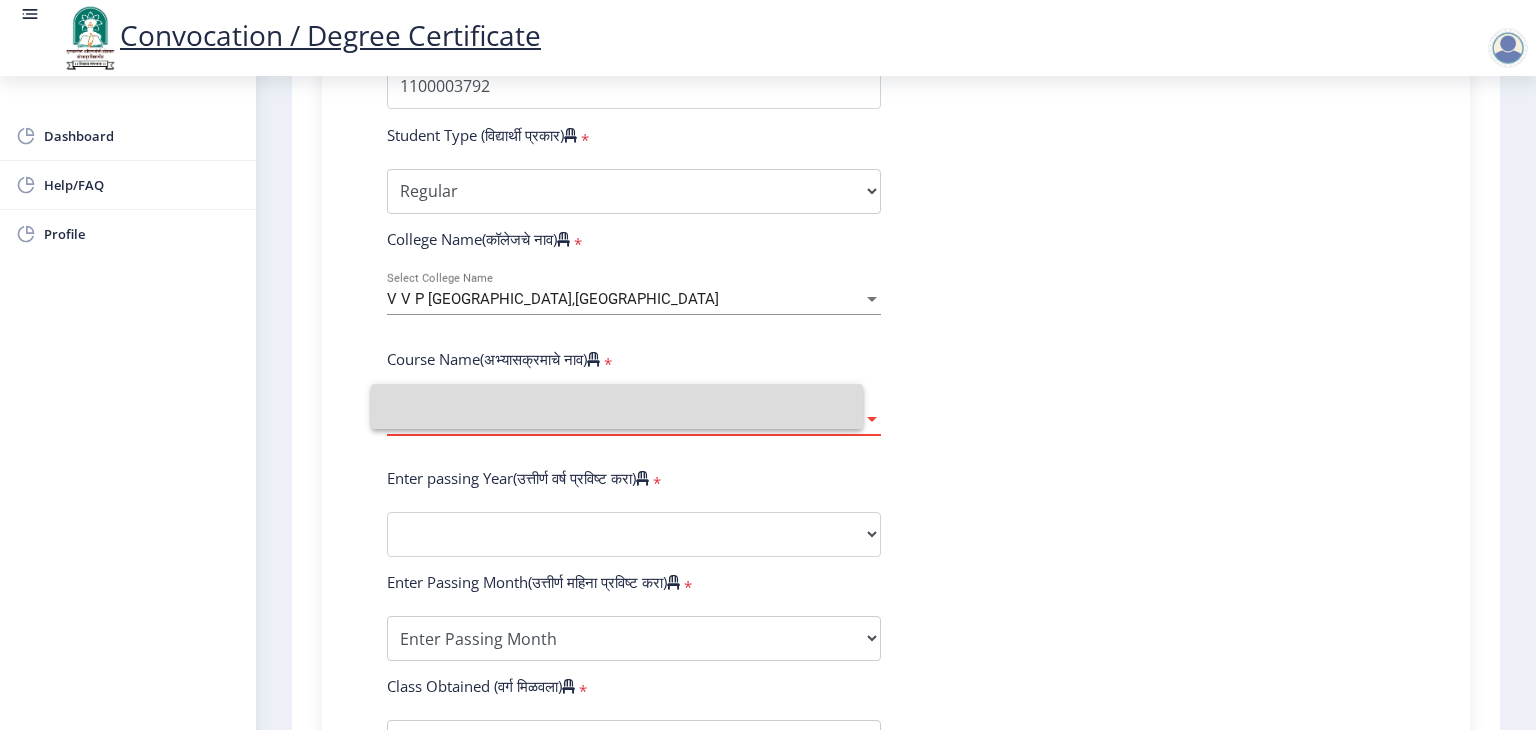 click at bounding box center [617, 406] 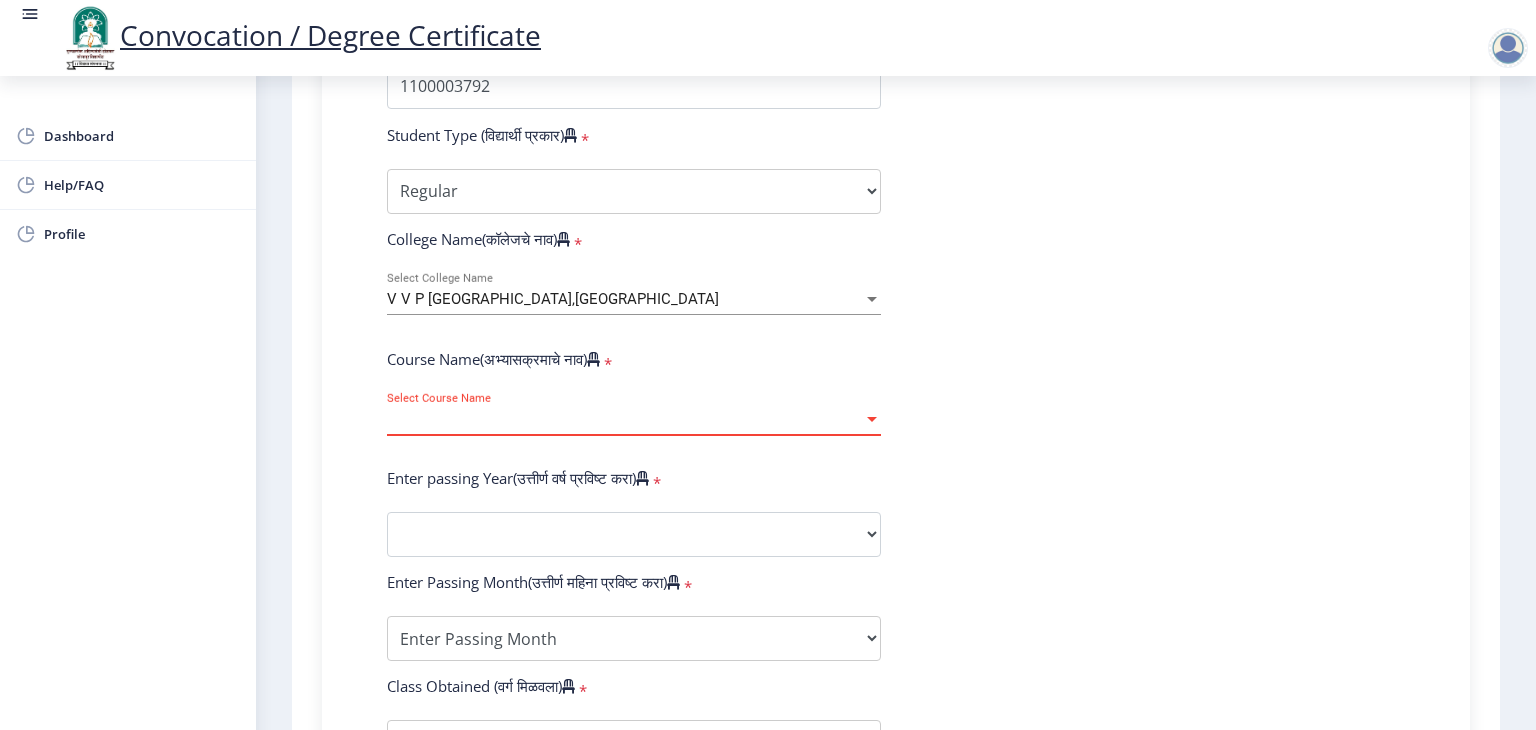 click at bounding box center [872, 419] 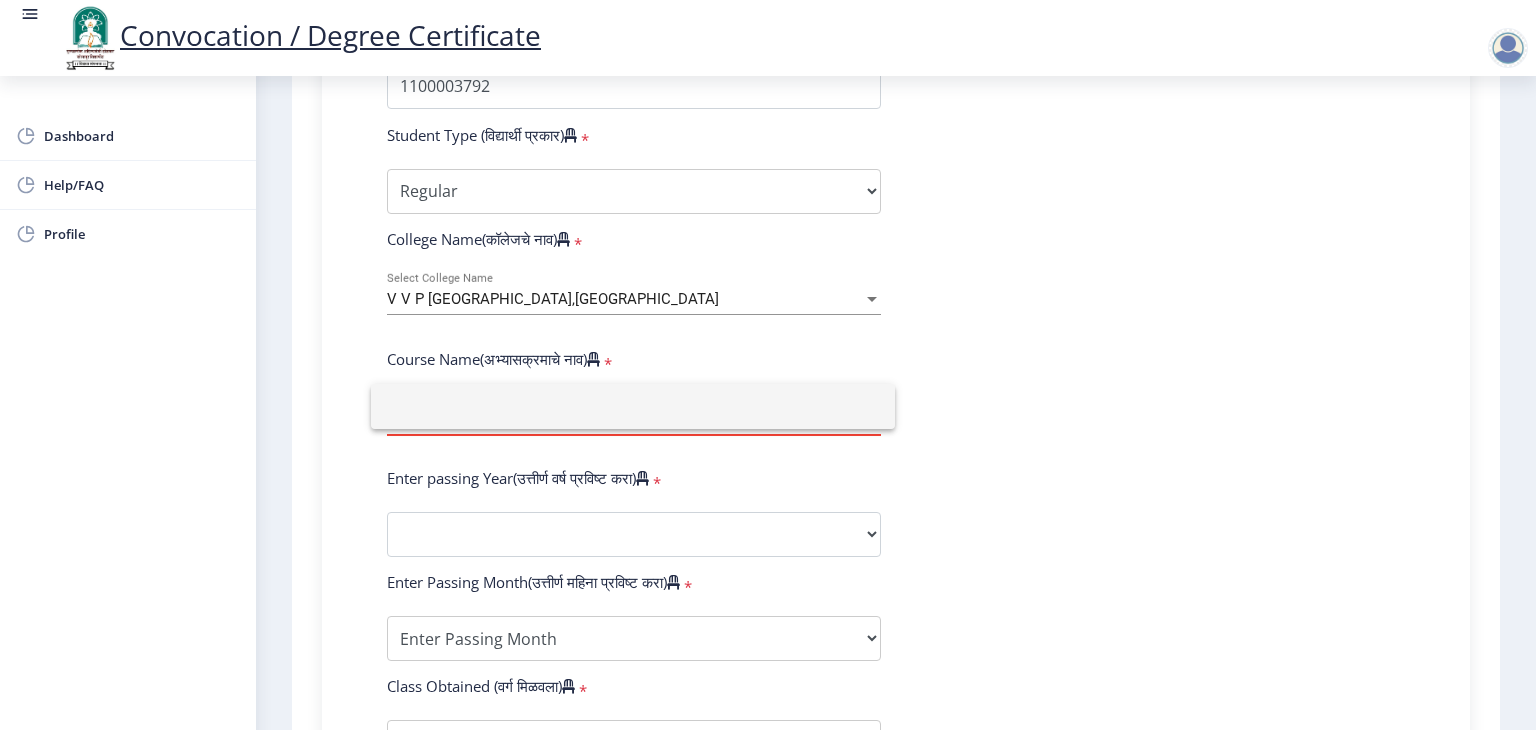 click 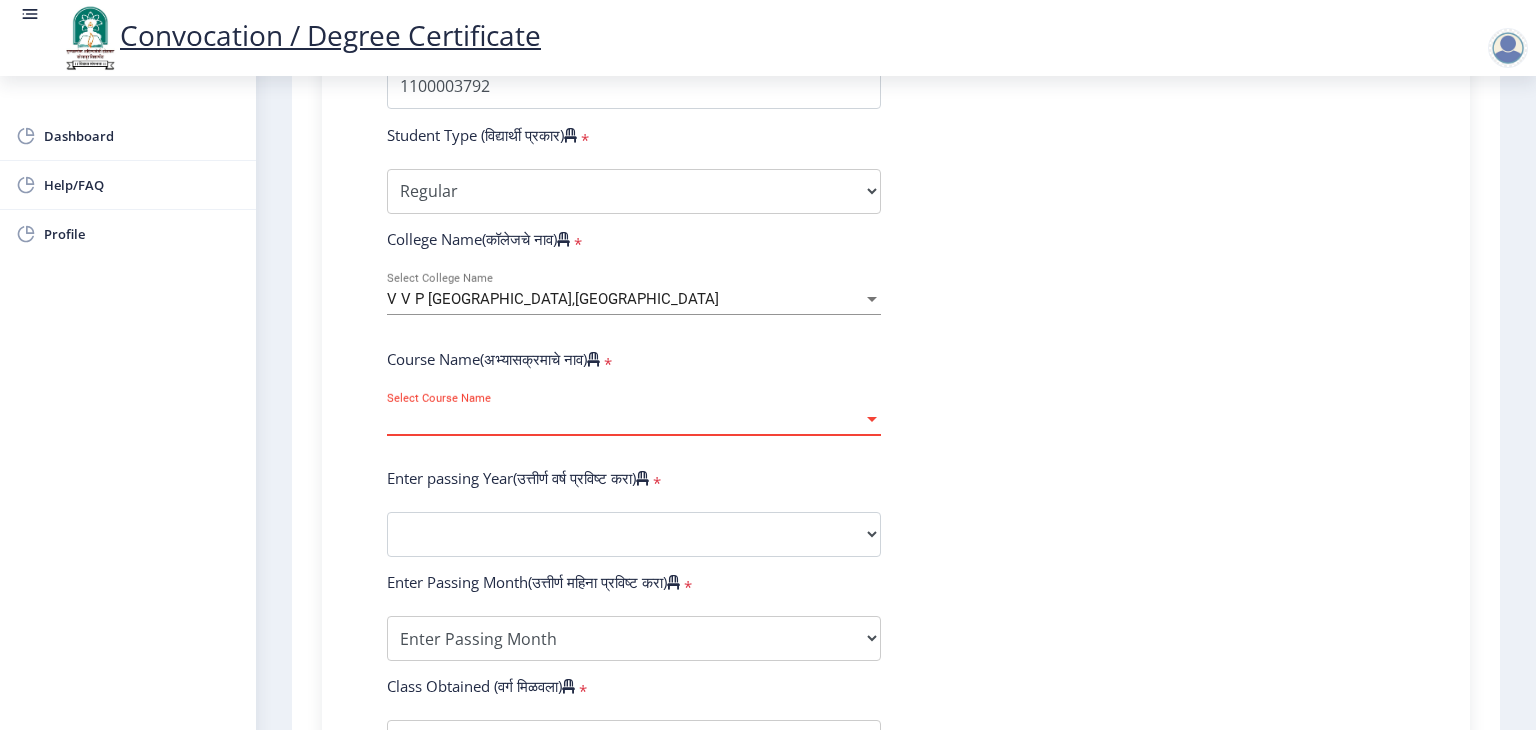 click on "Select Course Name" at bounding box center [625, 419] 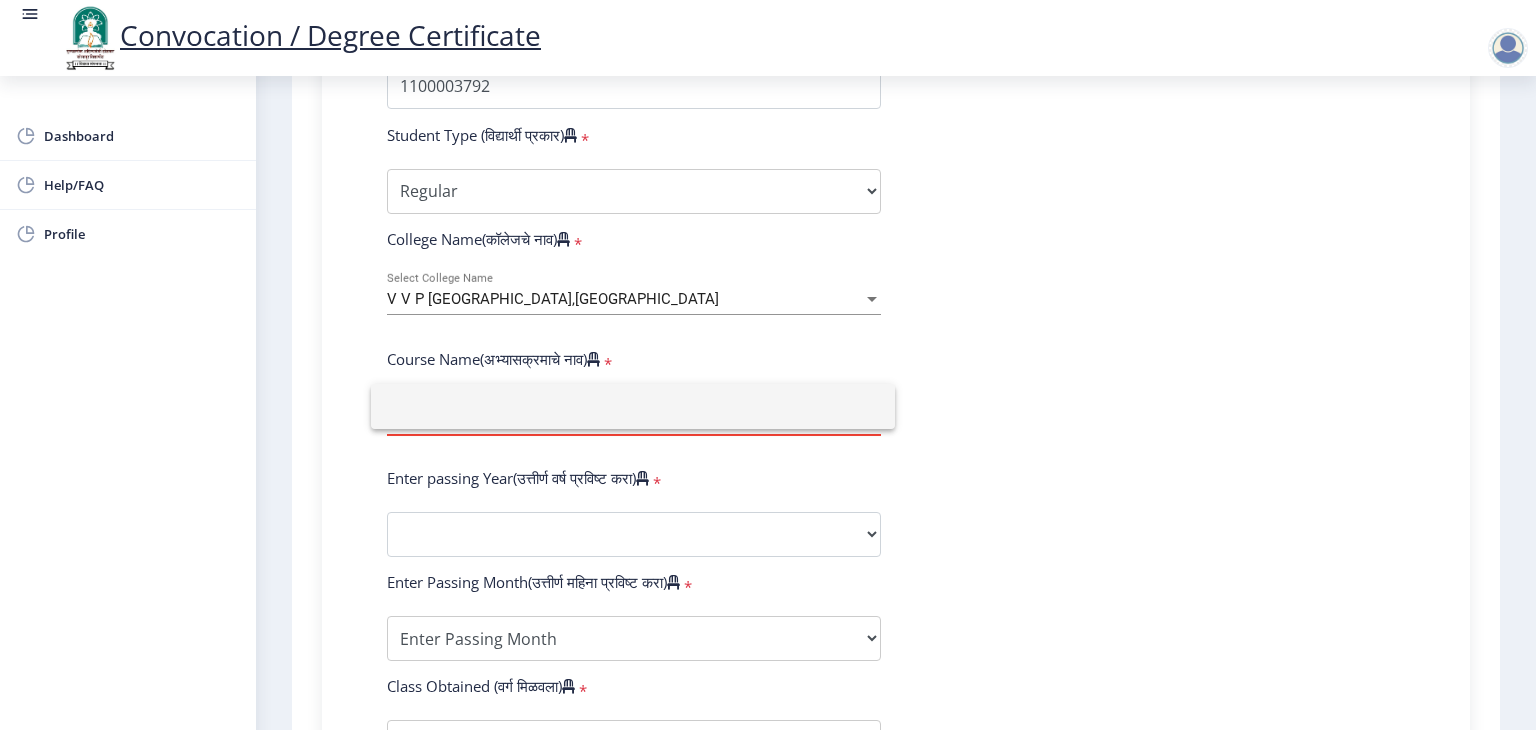 click 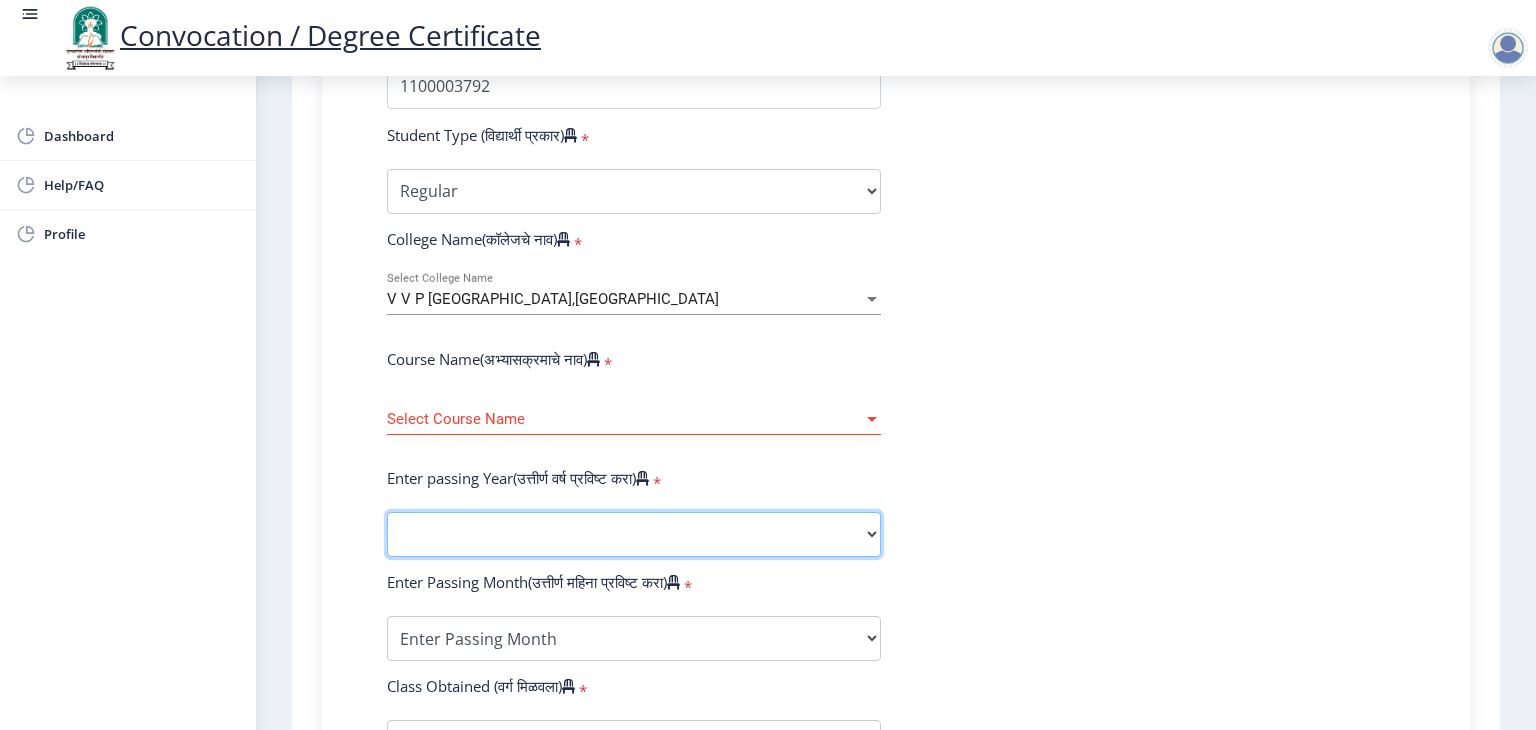 click on "2025   2024   2023   2022   2021   2020   2019   2018   2017   2016   2015   2014   2013   2012   2011   2010   2009   2008   2007   2006   2005   2004   2003   2002   2001   2000   1999   1998   1997   1996   1995   1994   1993   1992   1991   1990   1989   1988   1987   1986   1985   1984   1983   1982   1981   1980   1979   1978   1977   1976" 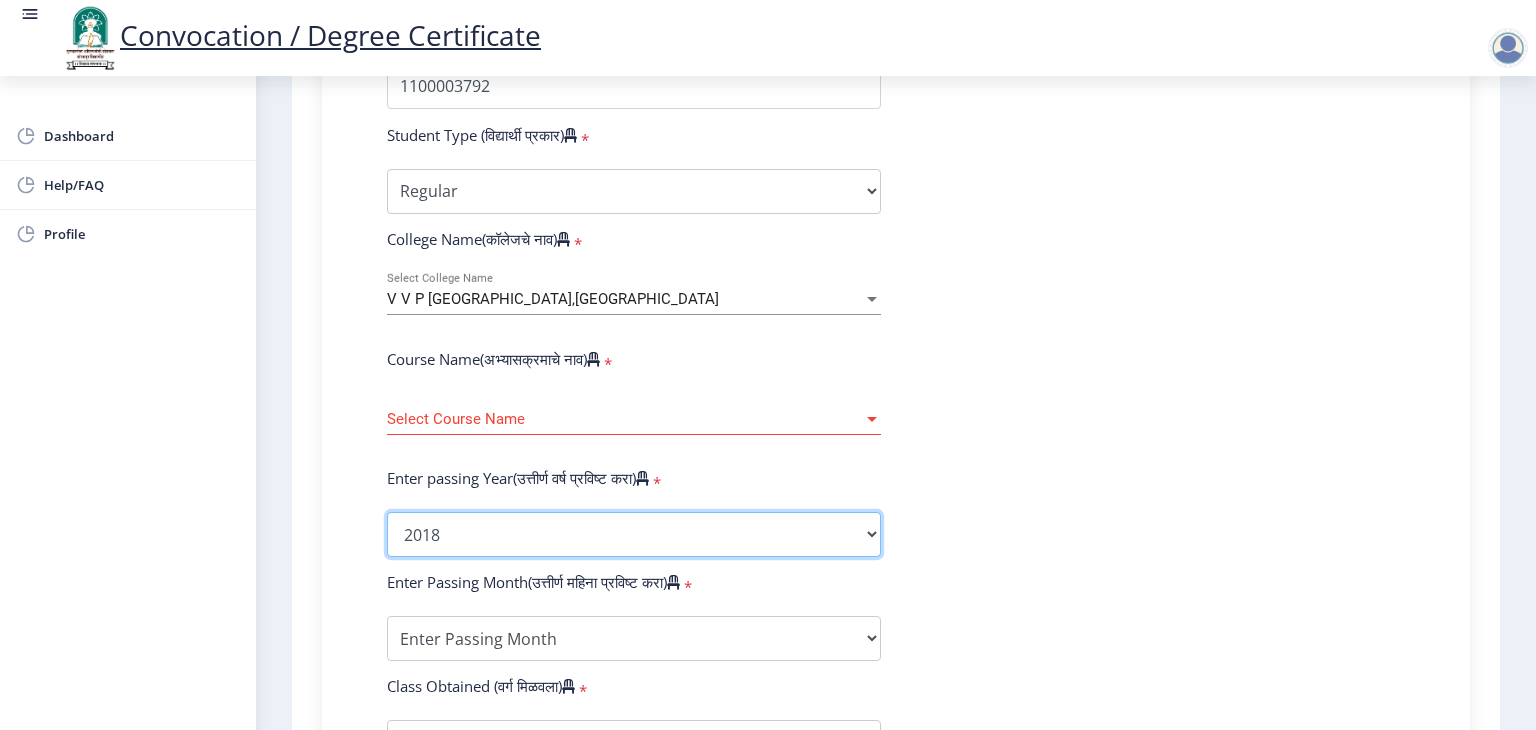 click on "2025   2024   2023   2022   2021   2020   2019   2018   2017   2016   2015   2014   2013   2012   2011   2010   2009   2008   2007   2006   2005   2004   2003   2002   2001   2000   1999   1998   1997   1996   1995   1994   1993   1992   1991   1990   1989   1988   1987   1986   1985   1984   1983   1982   1981   1980   1979   1978   1977   1976" 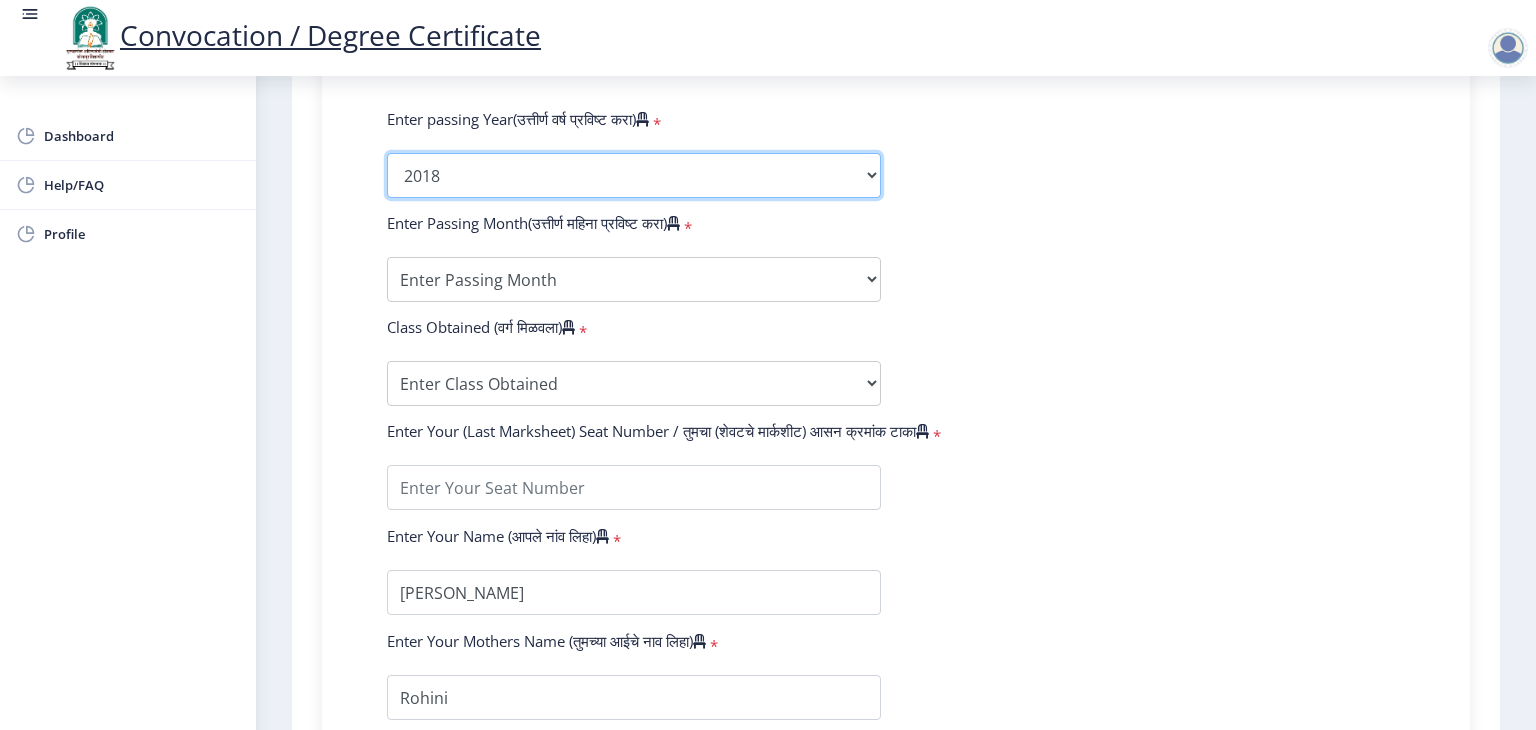 scroll, scrollTop: 972, scrollLeft: 0, axis: vertical 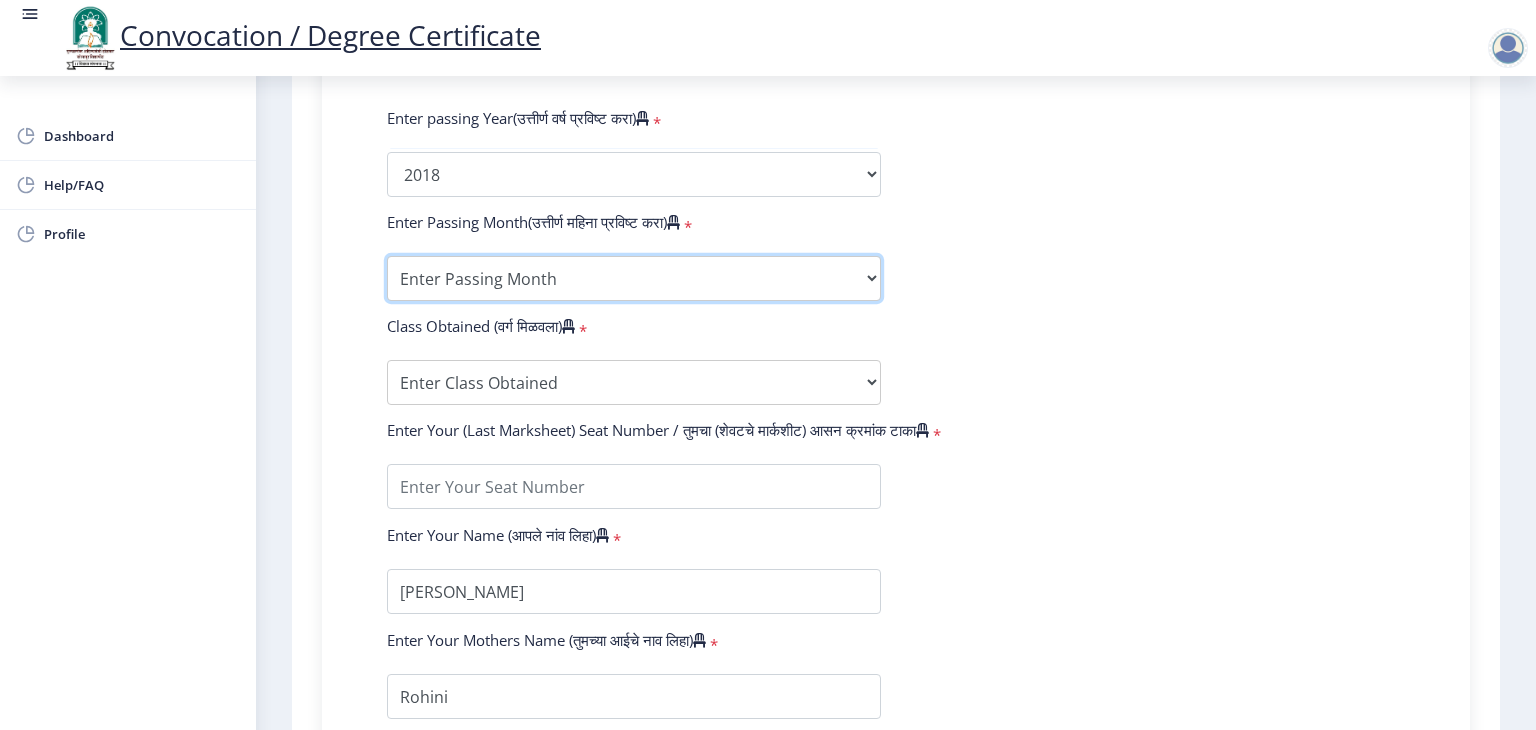 click on "Enter Passing Month March April May October November December" at bounding box center [634, 278] 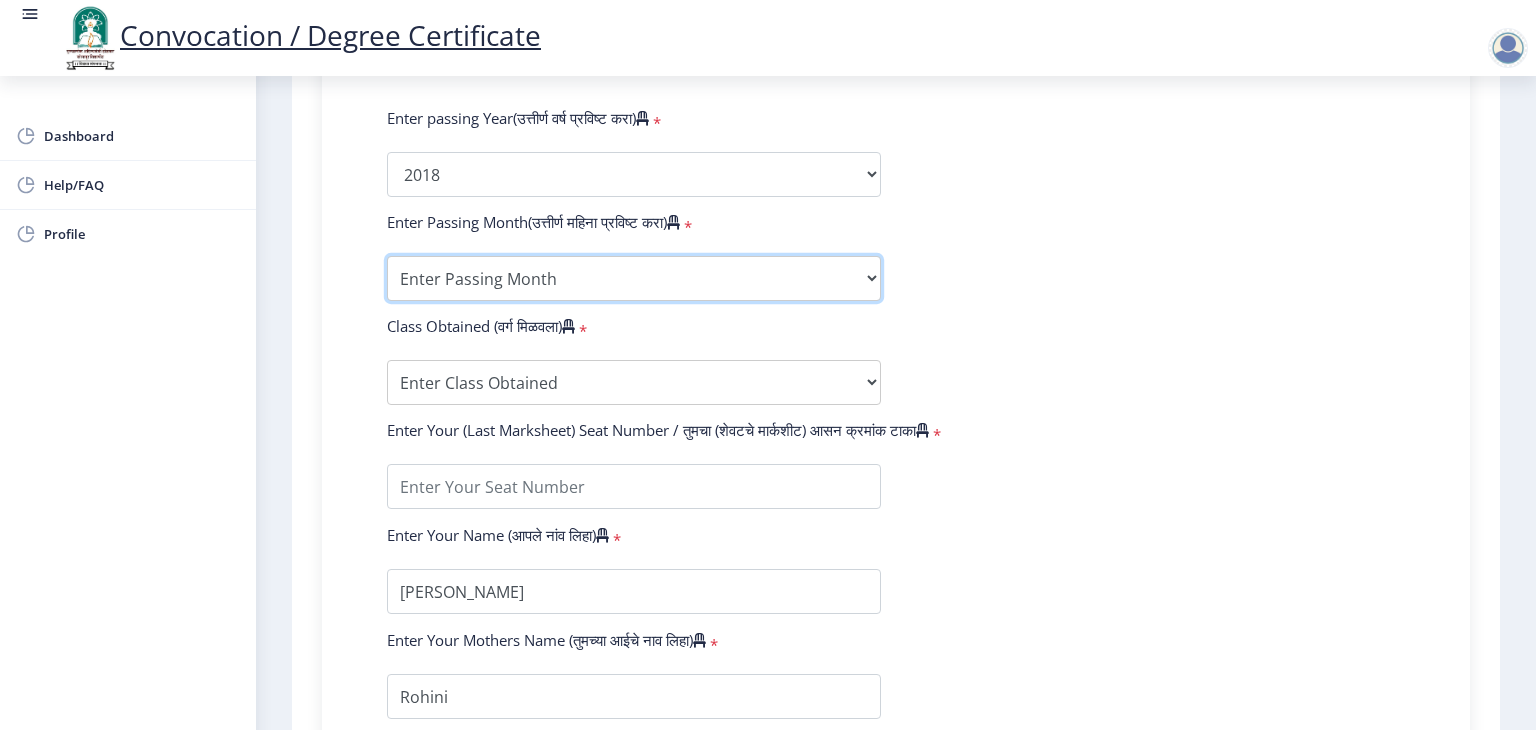 select on "March" 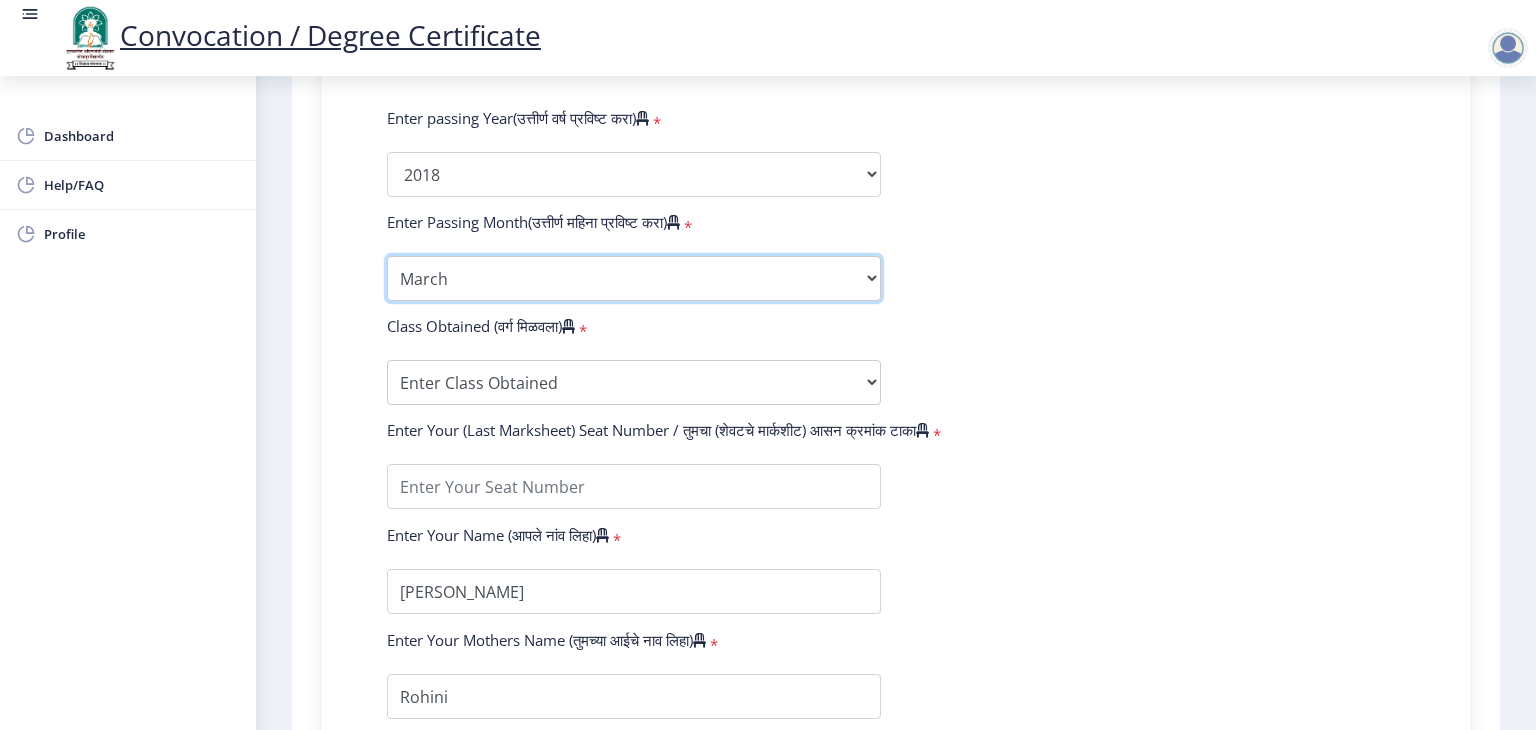 click on "Enter Passing Month March April May October November December" at bounding box center (634, 278) 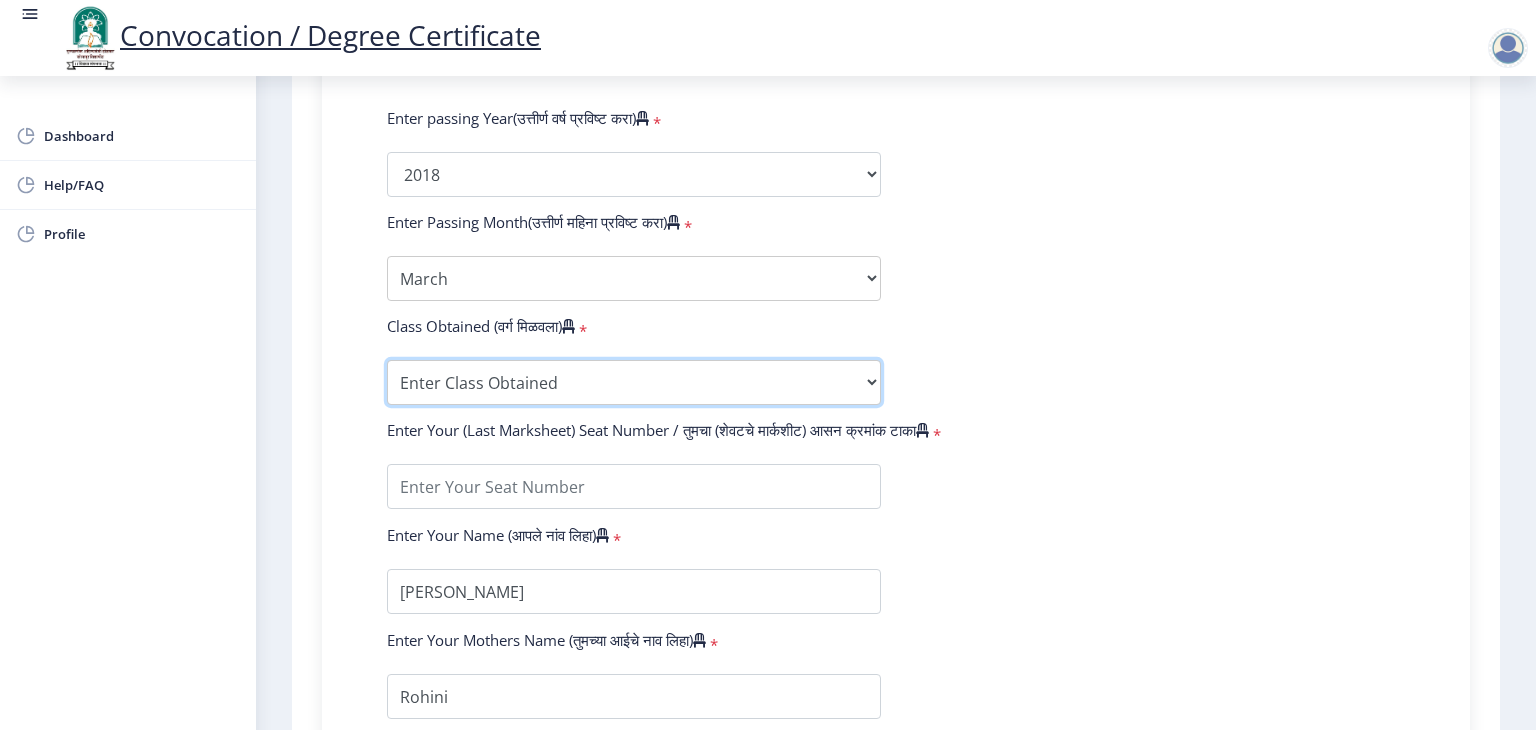 click on "Enter Class Obtained FIRST CLASS WITH DISTINCTION FIRST CLASS HIGHER SECOND CLASS SECOND CLASS PASS CLASS Grade O Grade A+ Grade A Grade B+ Grade B Grade C+ Grade C Grade D Grade E" at bounding box center (634, 382) 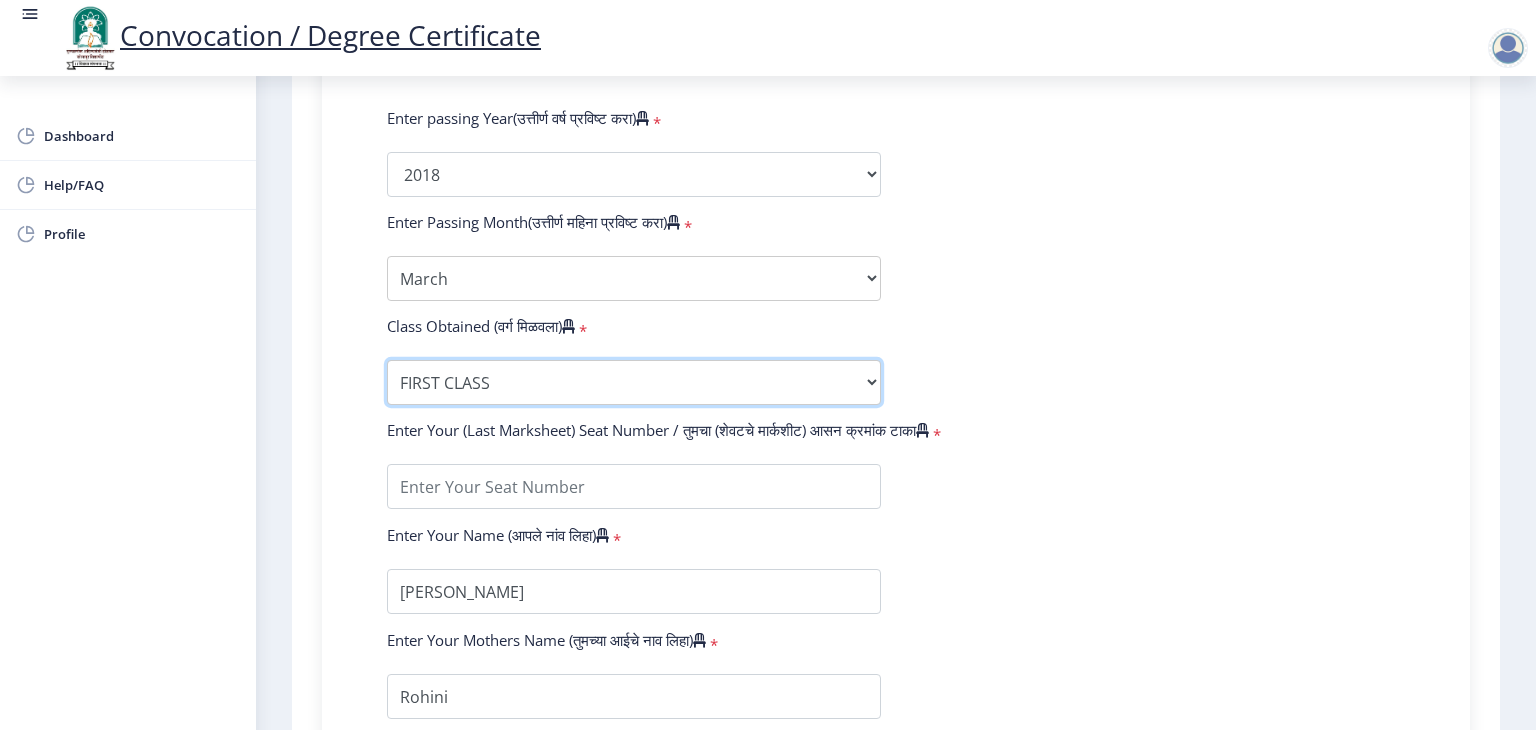 click on "Enter Class Obtained FIRST CLASS WITH DISTINCTION FIRST CLASS HIGHER SECOND CLASS SECOND CLASS PASS CLASS Grade O Grade A+ Grade A Grade B+ Grade B Grade C+ Grade C Grade D Grade E" at bounding box center [634, 382] 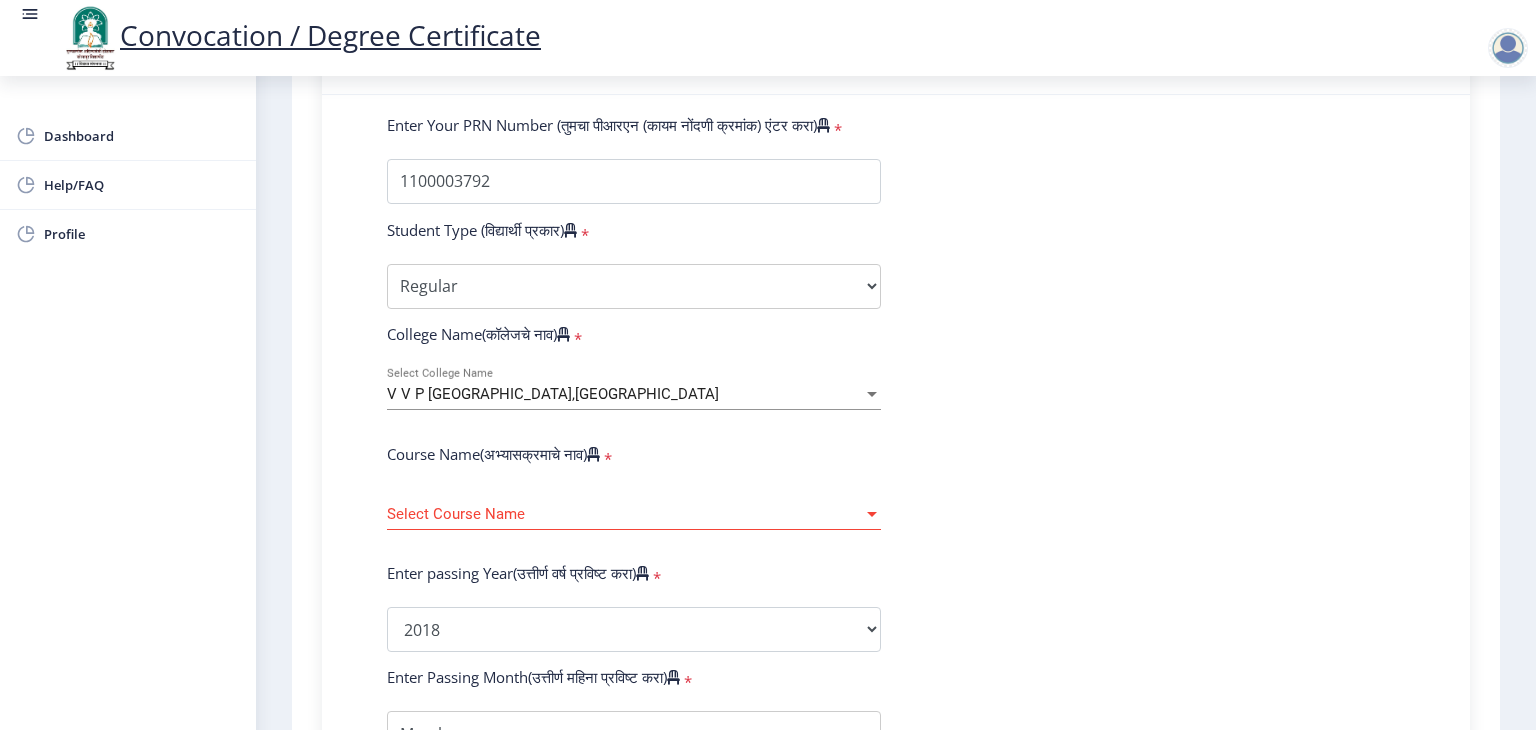 scroll, scrollTop: 520, scrollLeft: 0, axis: vertical 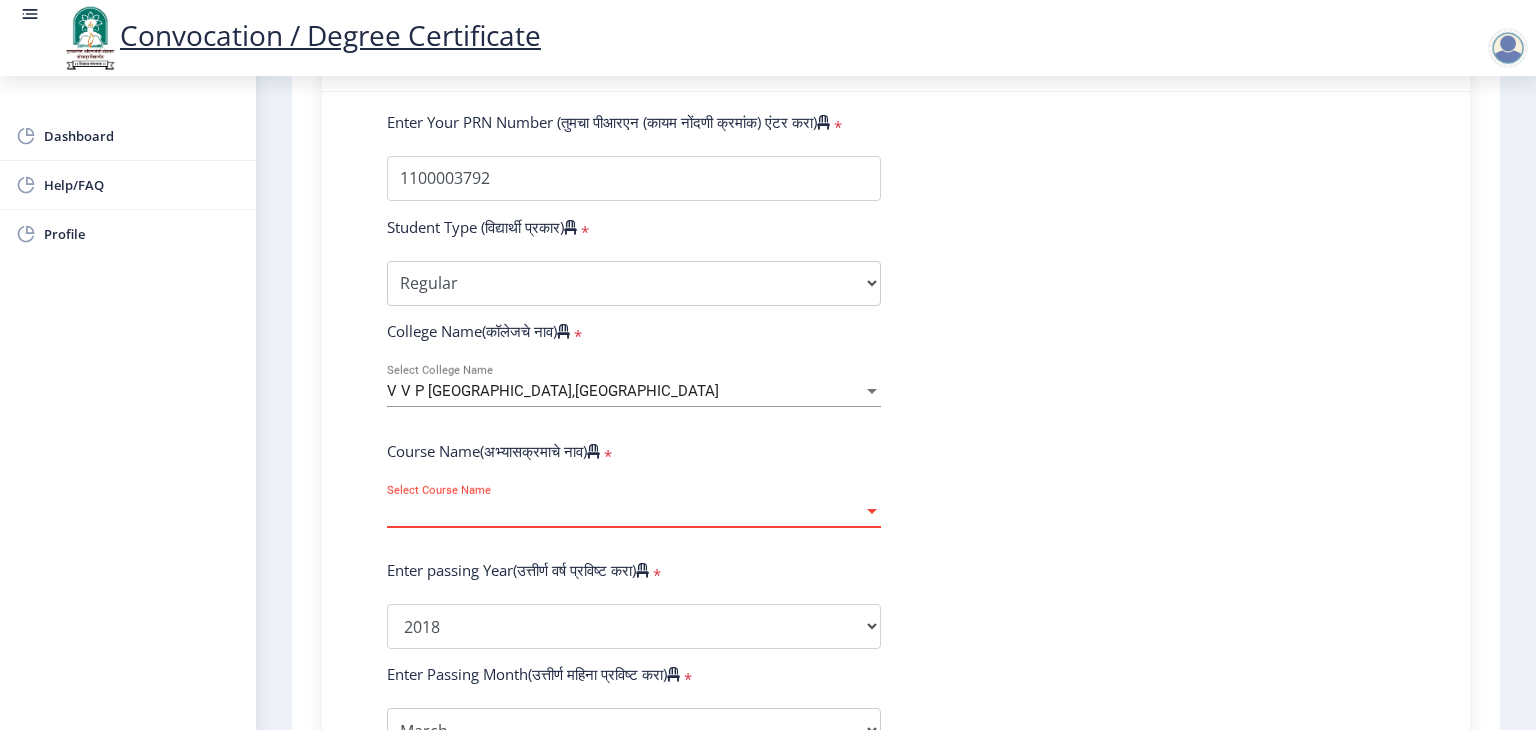 click on "Select Course Name" at bounding box center [625, 511] 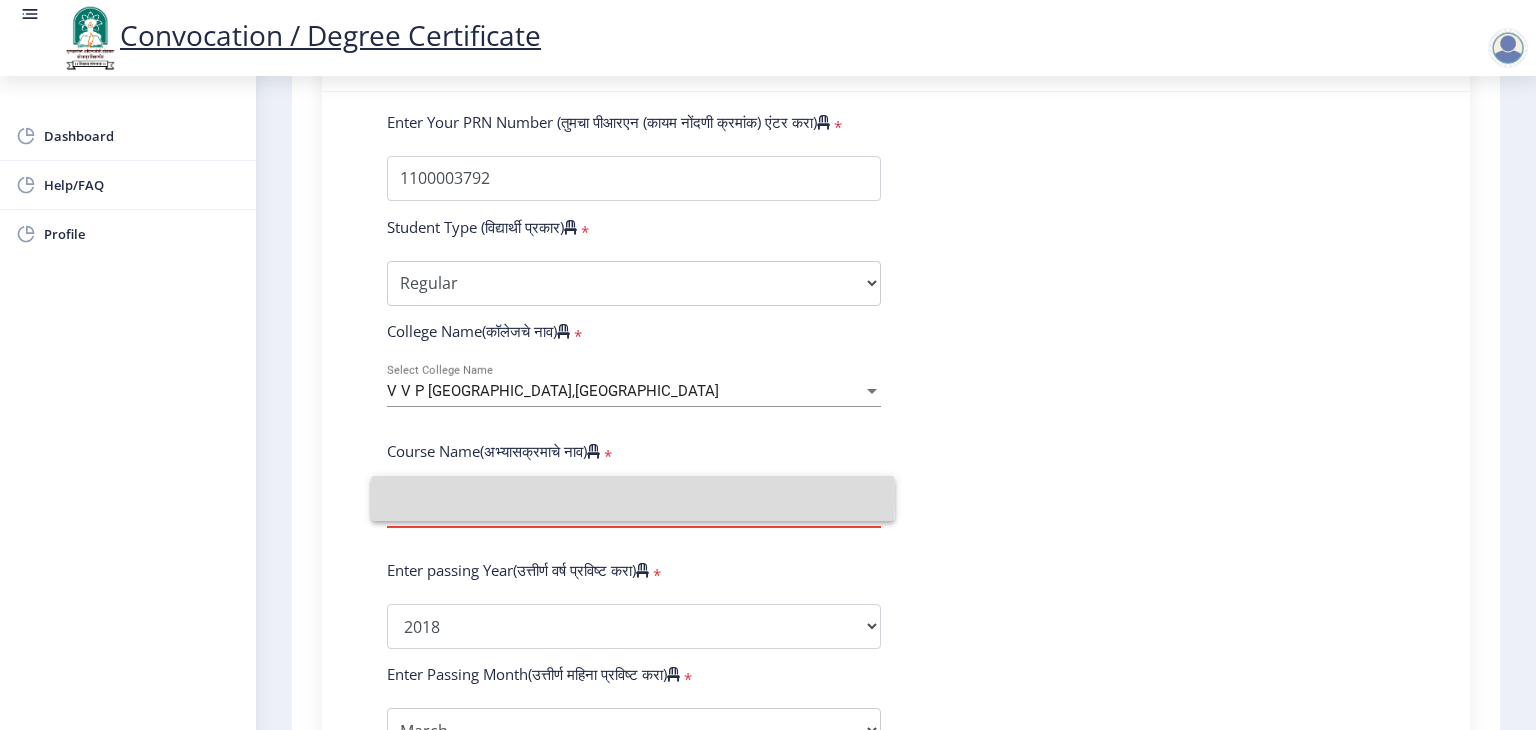 click at bounding box center (633, 498) 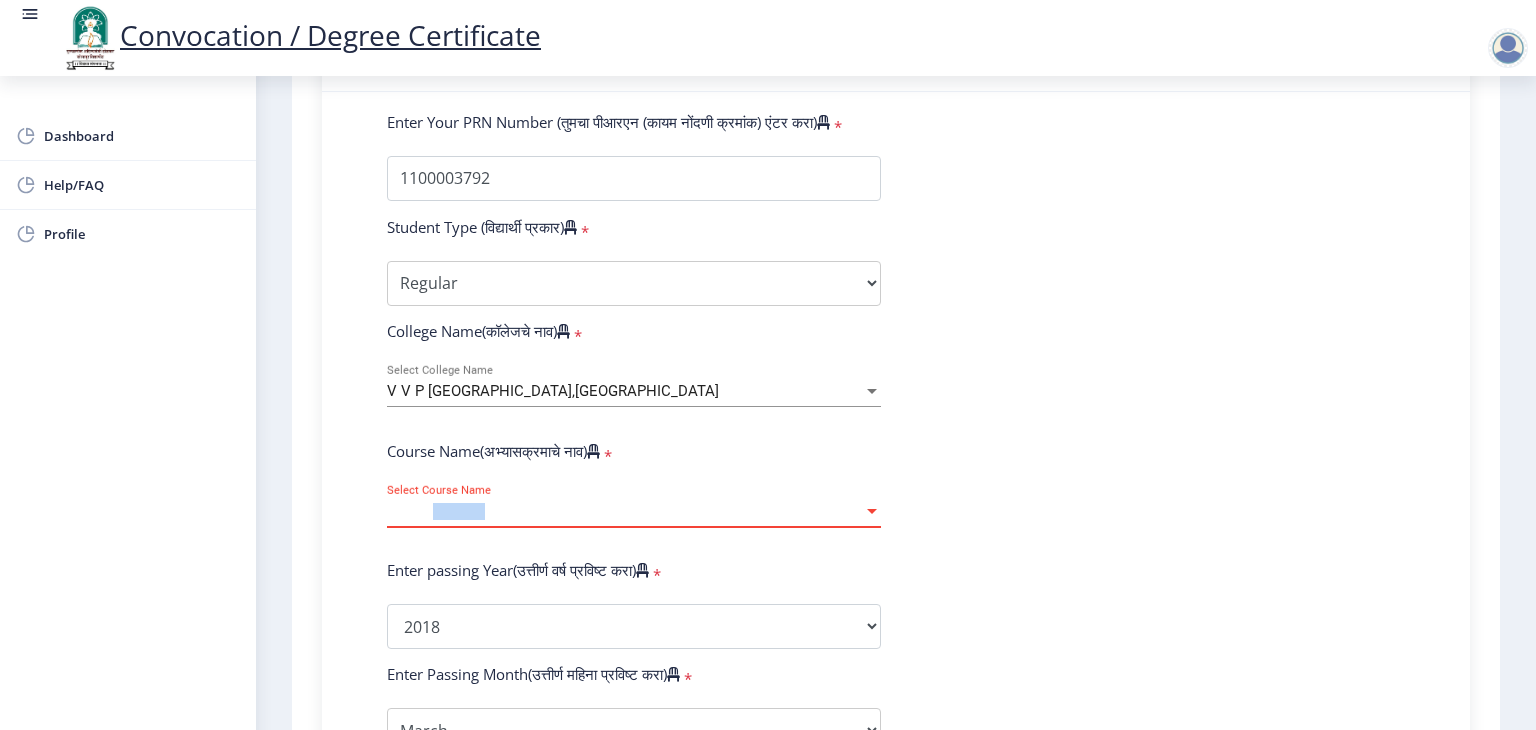 click on "Select Course Name" at bounding box center (625, 511) 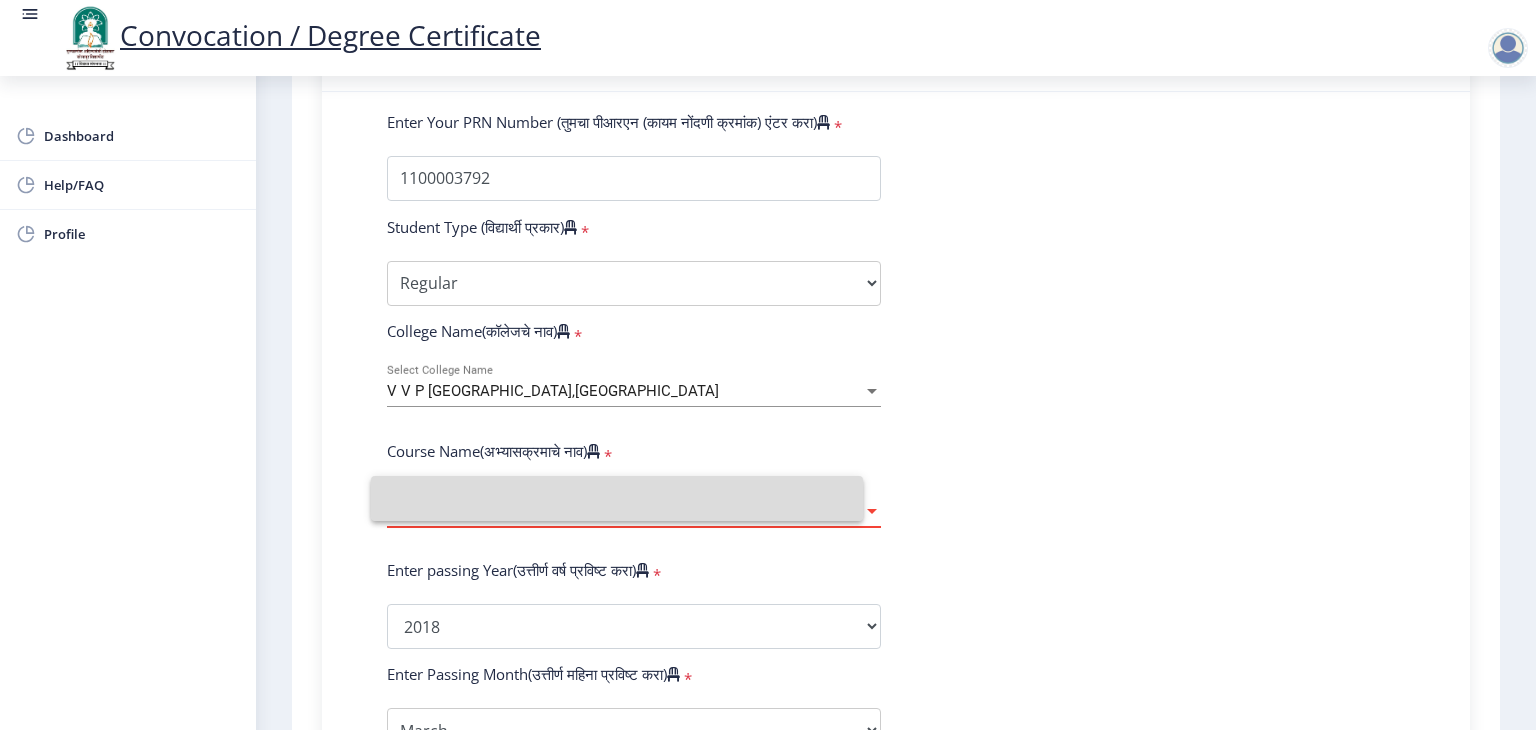 click at bounding box center (617, 498) 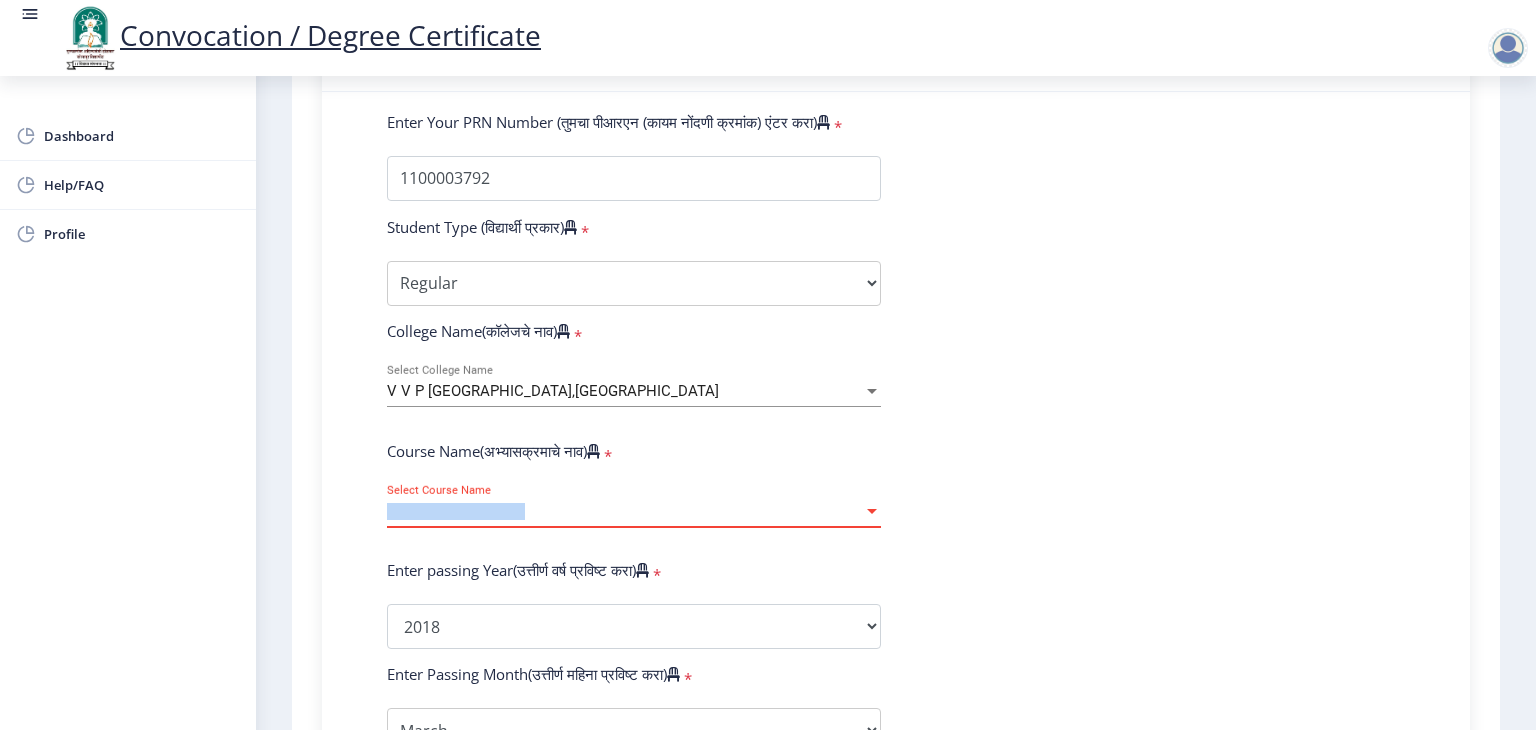 click on "Select Course Name" at bounding box center (625, 511) 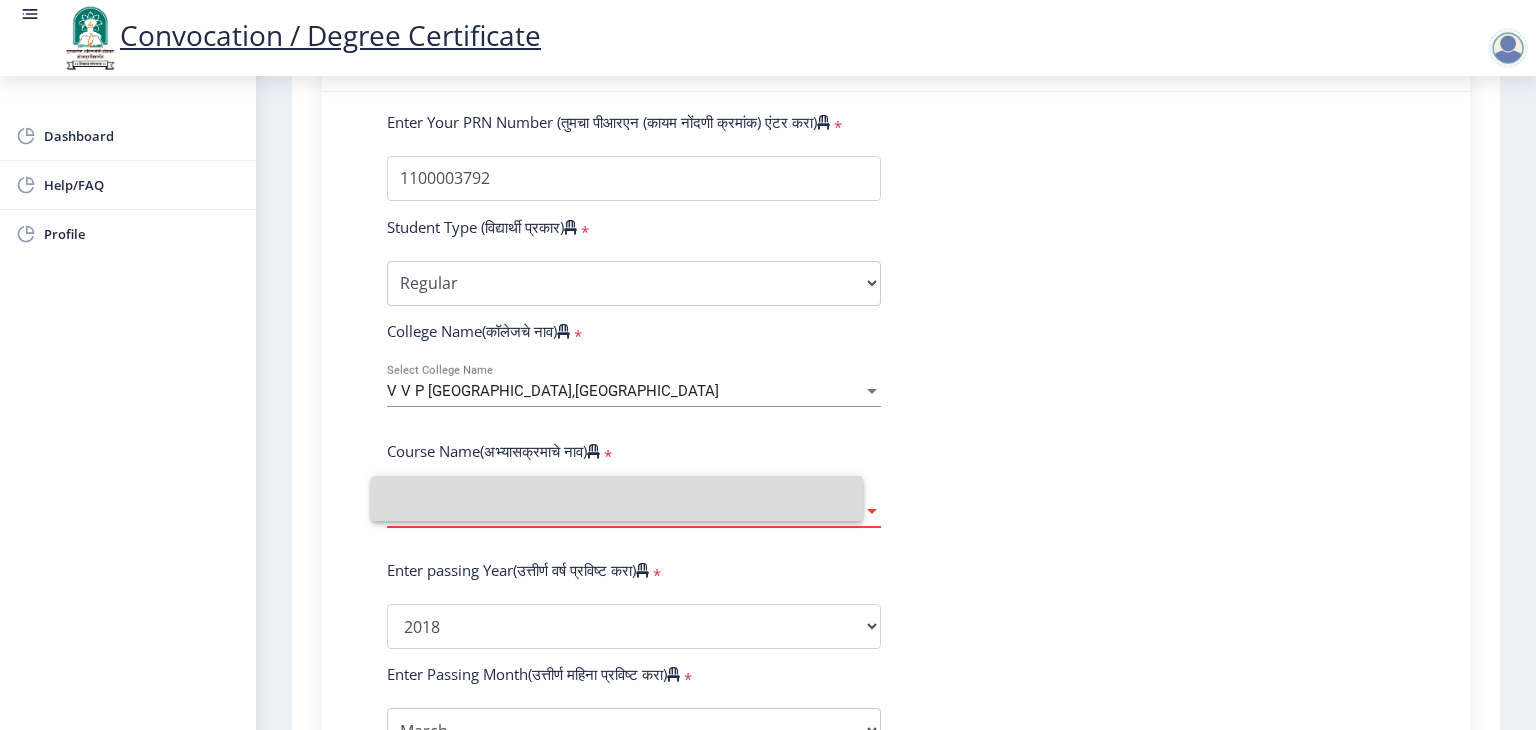 click at bounding box center [617, 498] 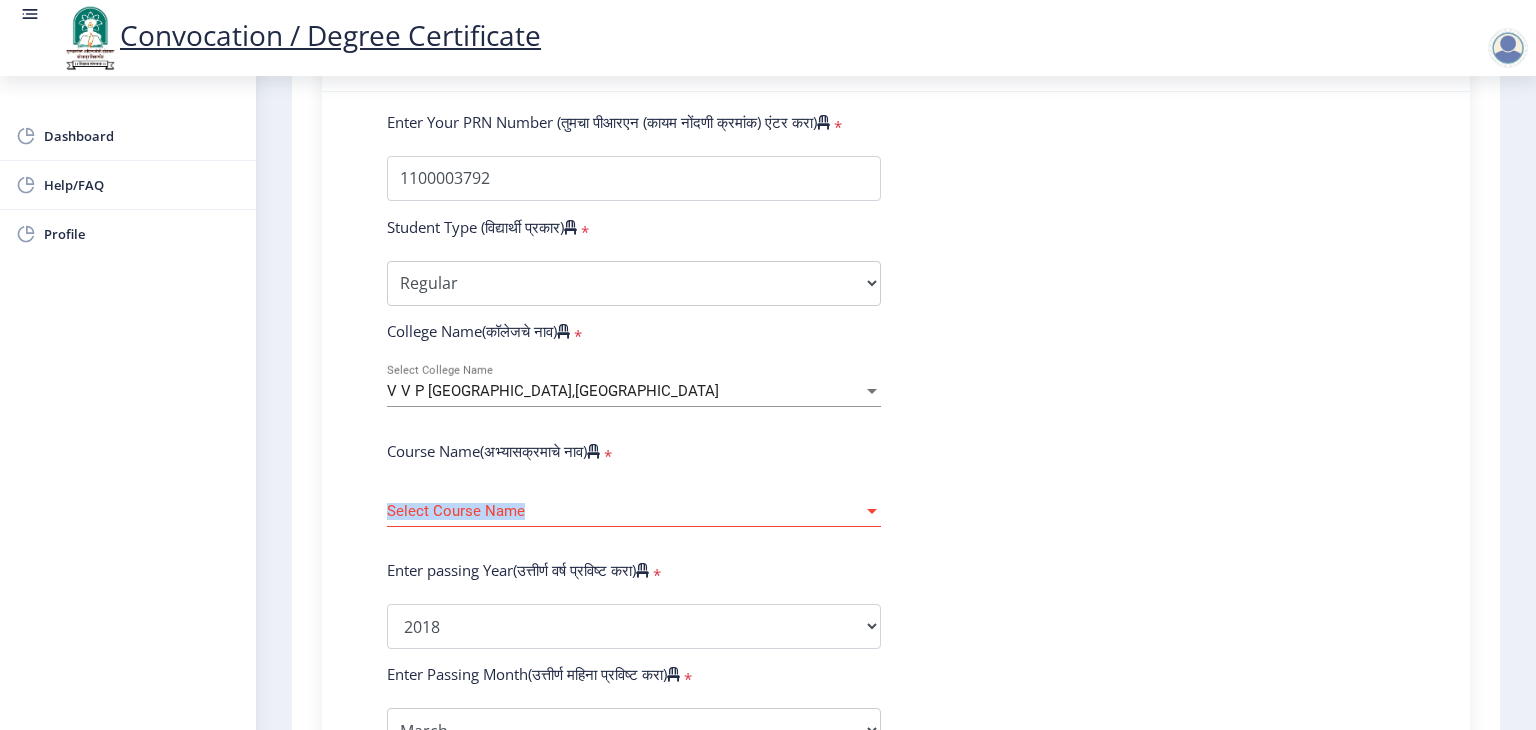 click on "Select Course Name" at bounding box center [625, 511] 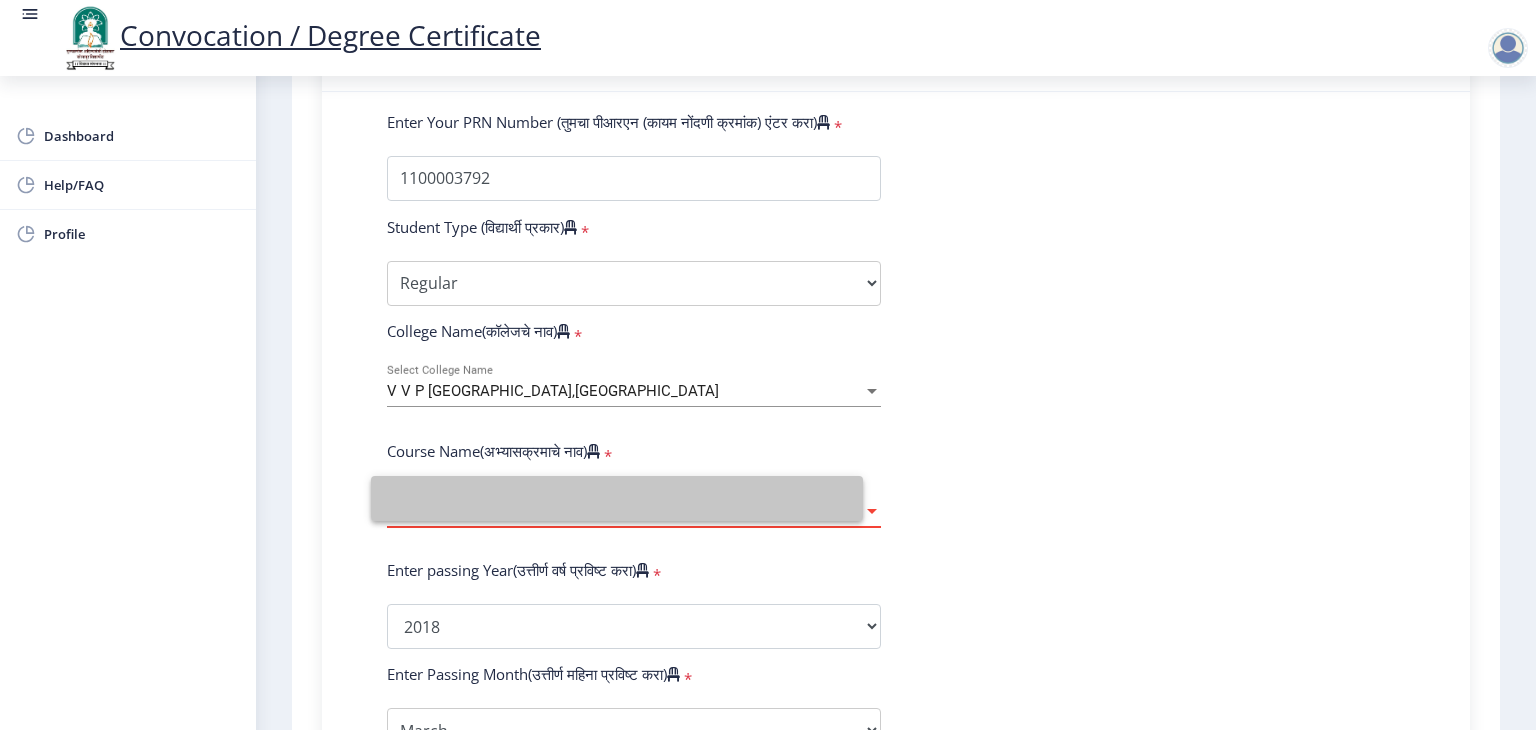 click at bounding box center (617, 498) 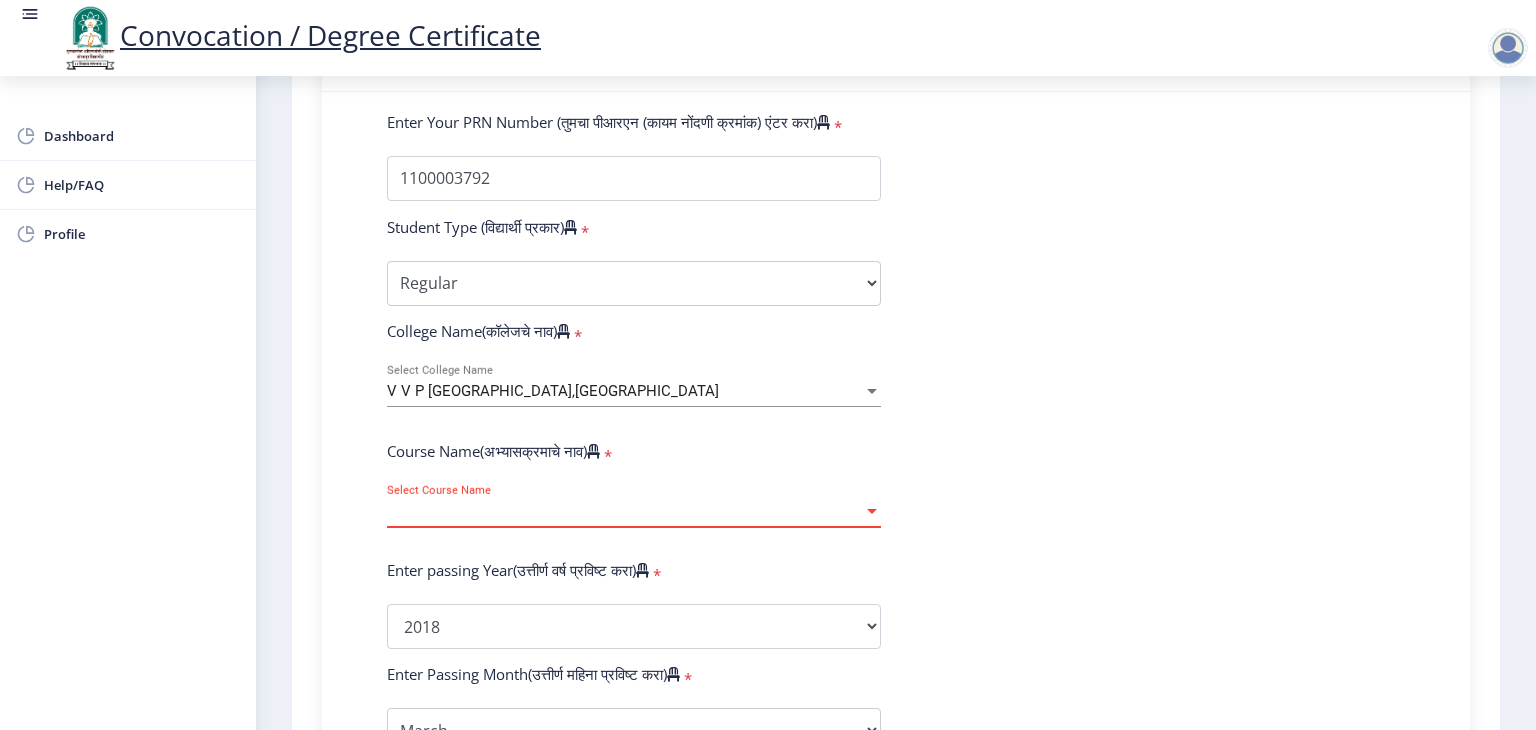 click on "Select Course Name" at bounding box center [625, 511] 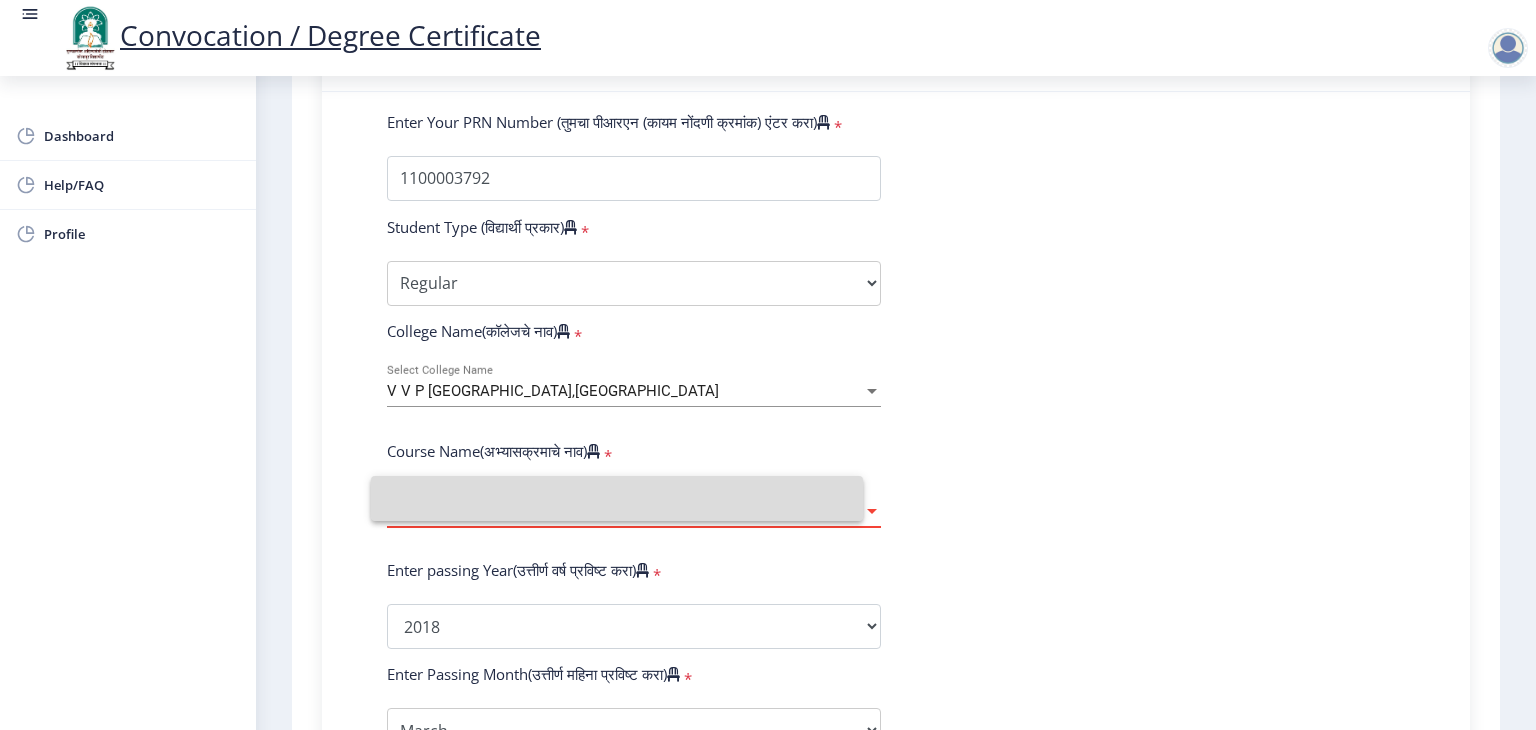 click at bounding box center (617, 498) 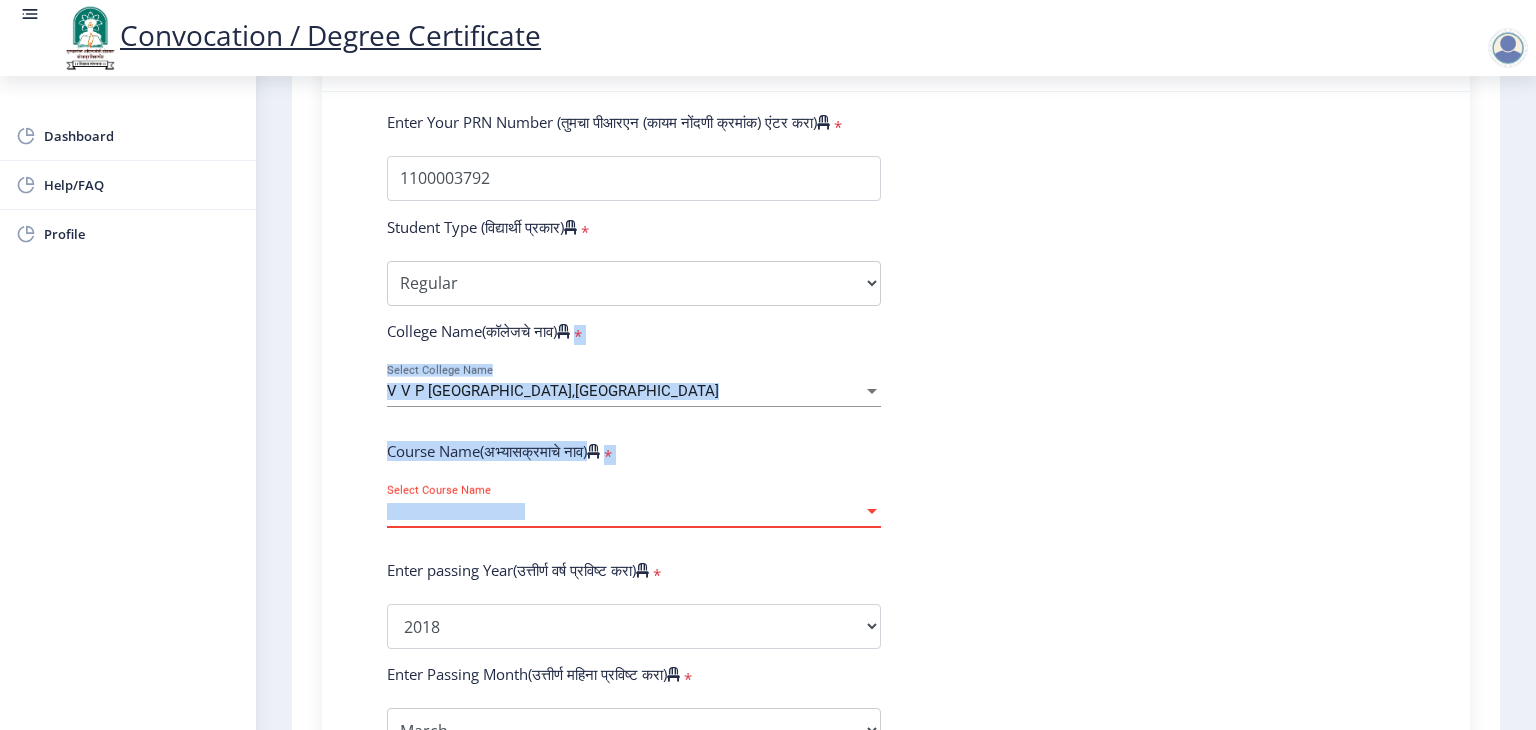 drag, startPoint x: 442, startPoint y: 497, endPoint x: 653, endPoint y: 325, distance: 272.22232 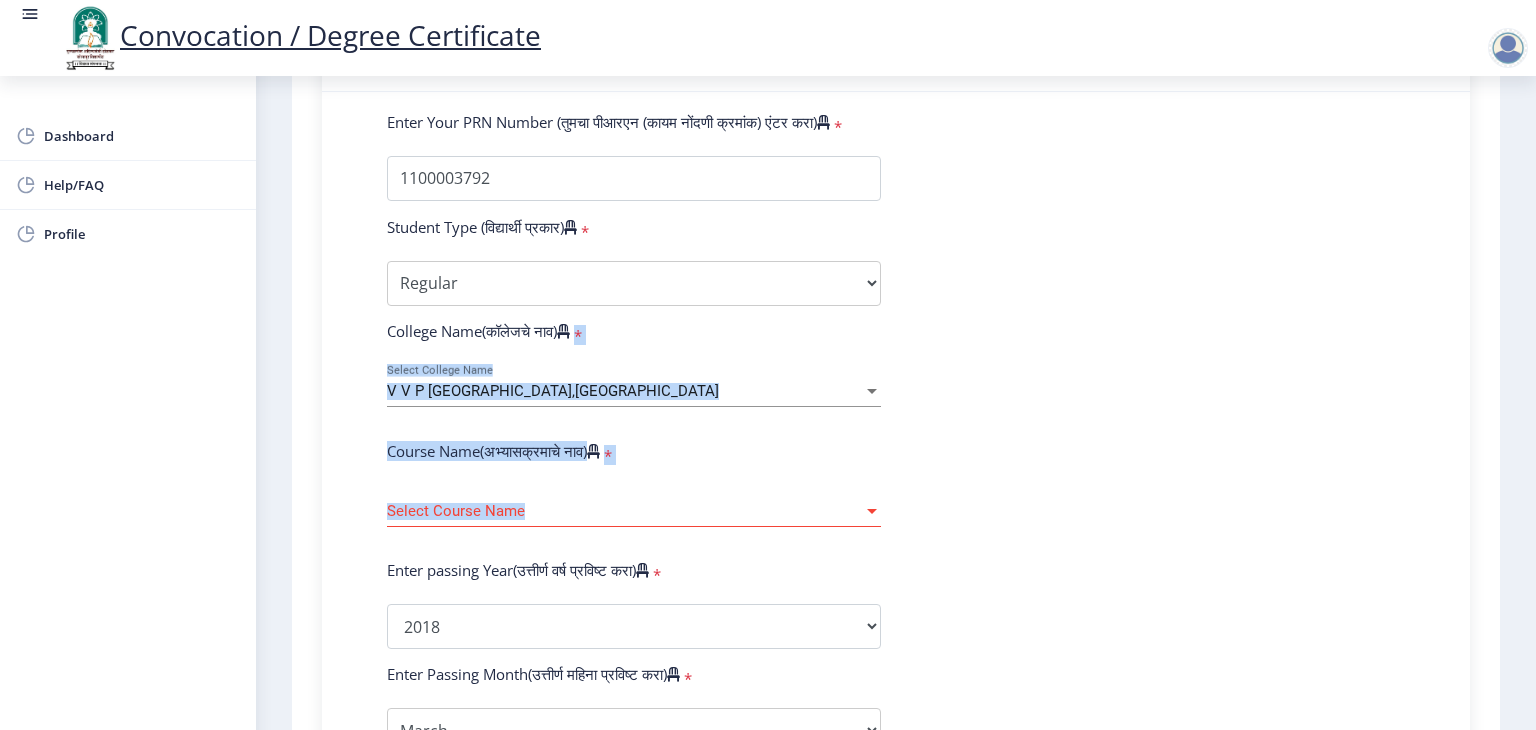 click on "College Name(कॉलेजचे नाव)   *" 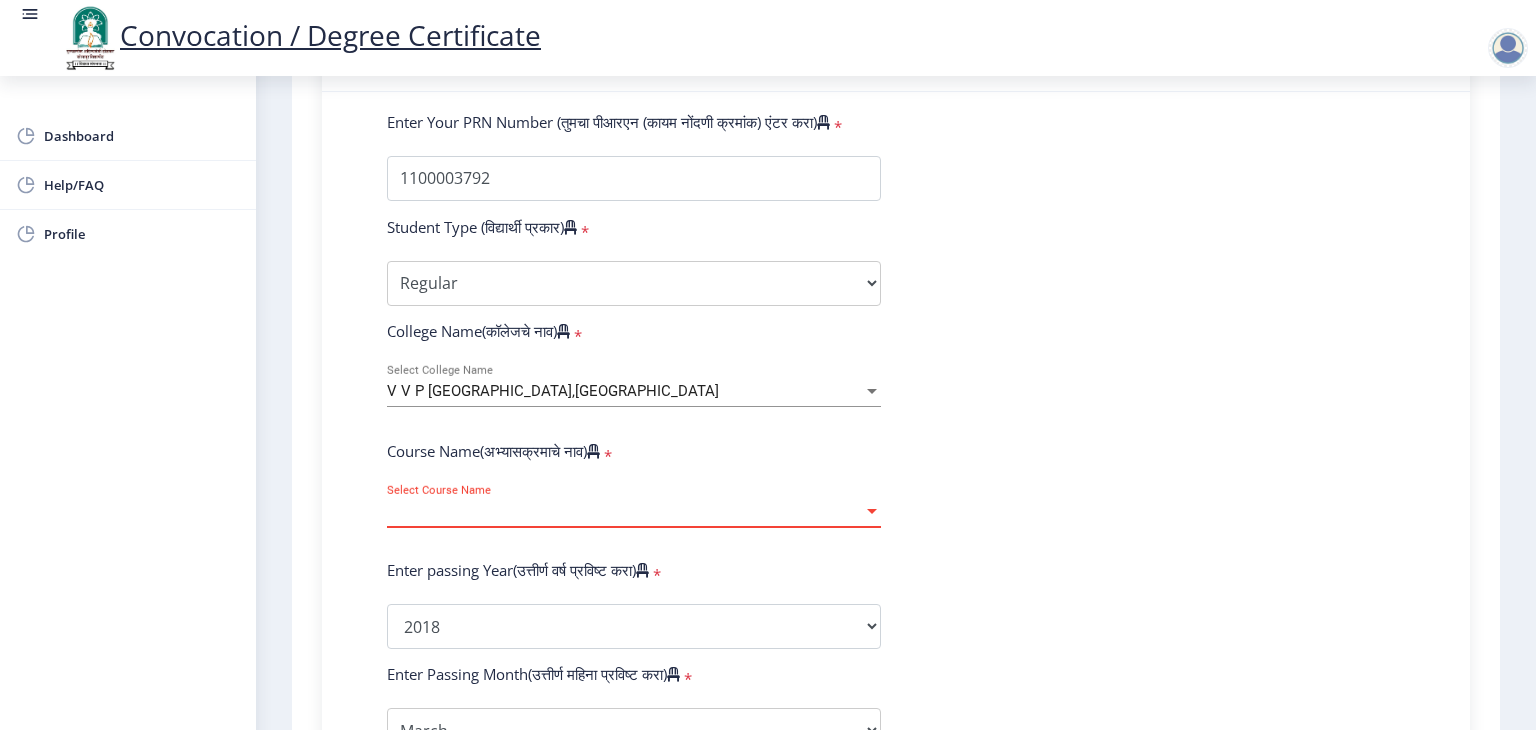 click on "Select Course Name" at bounding box center (625, 511) 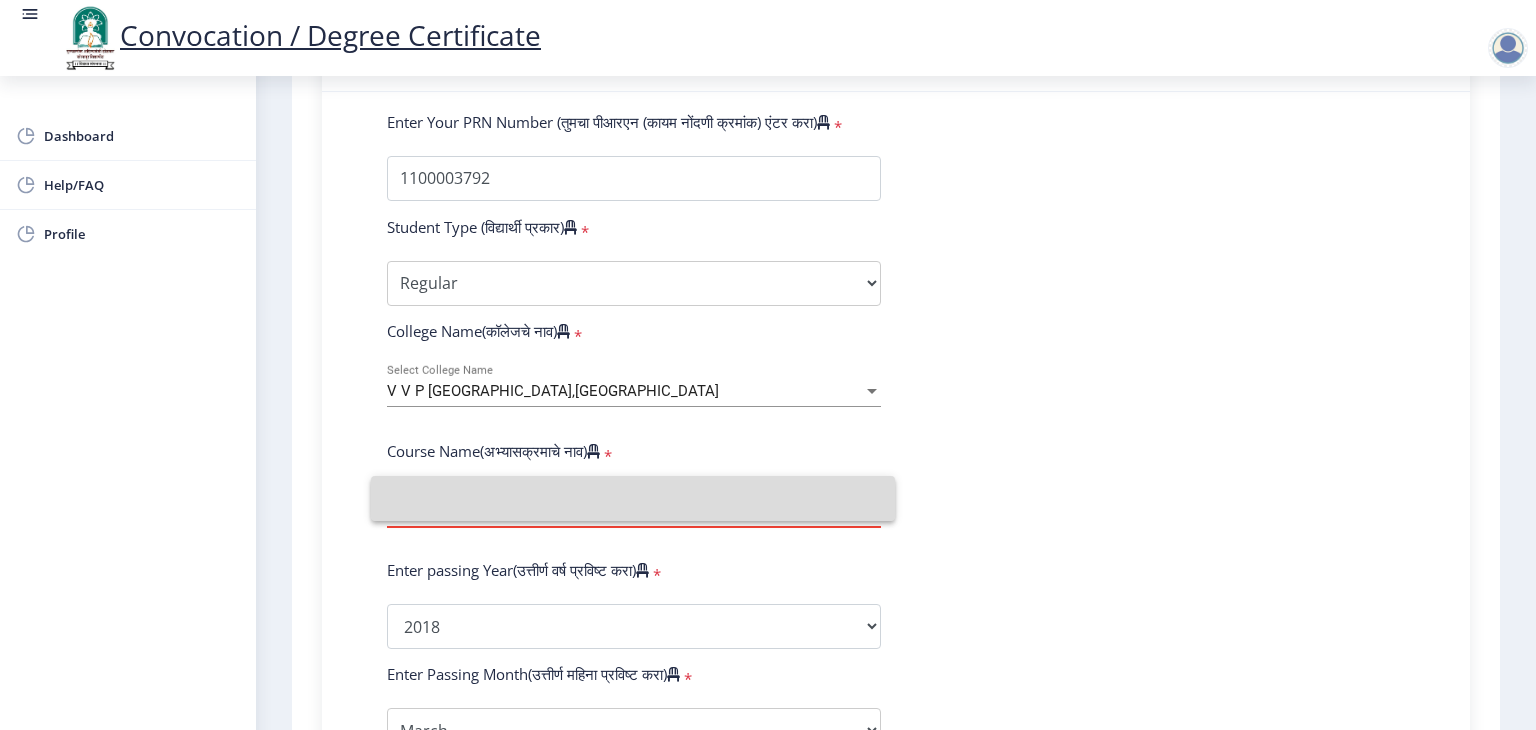 click at bounding box center [633, 498] 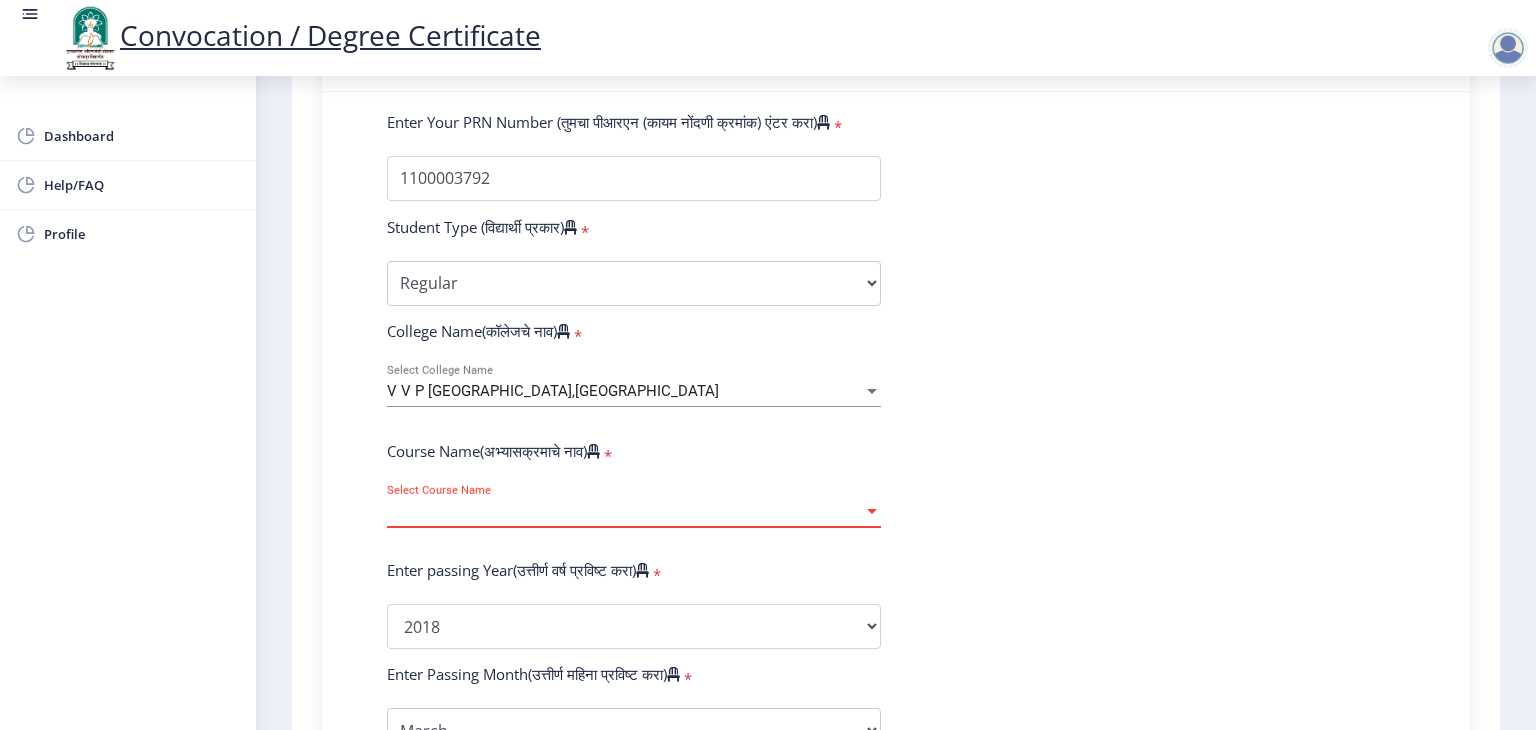 click on "V V P Institute of Engineering and Technology,Solapur" at bounding box center [625, 391] 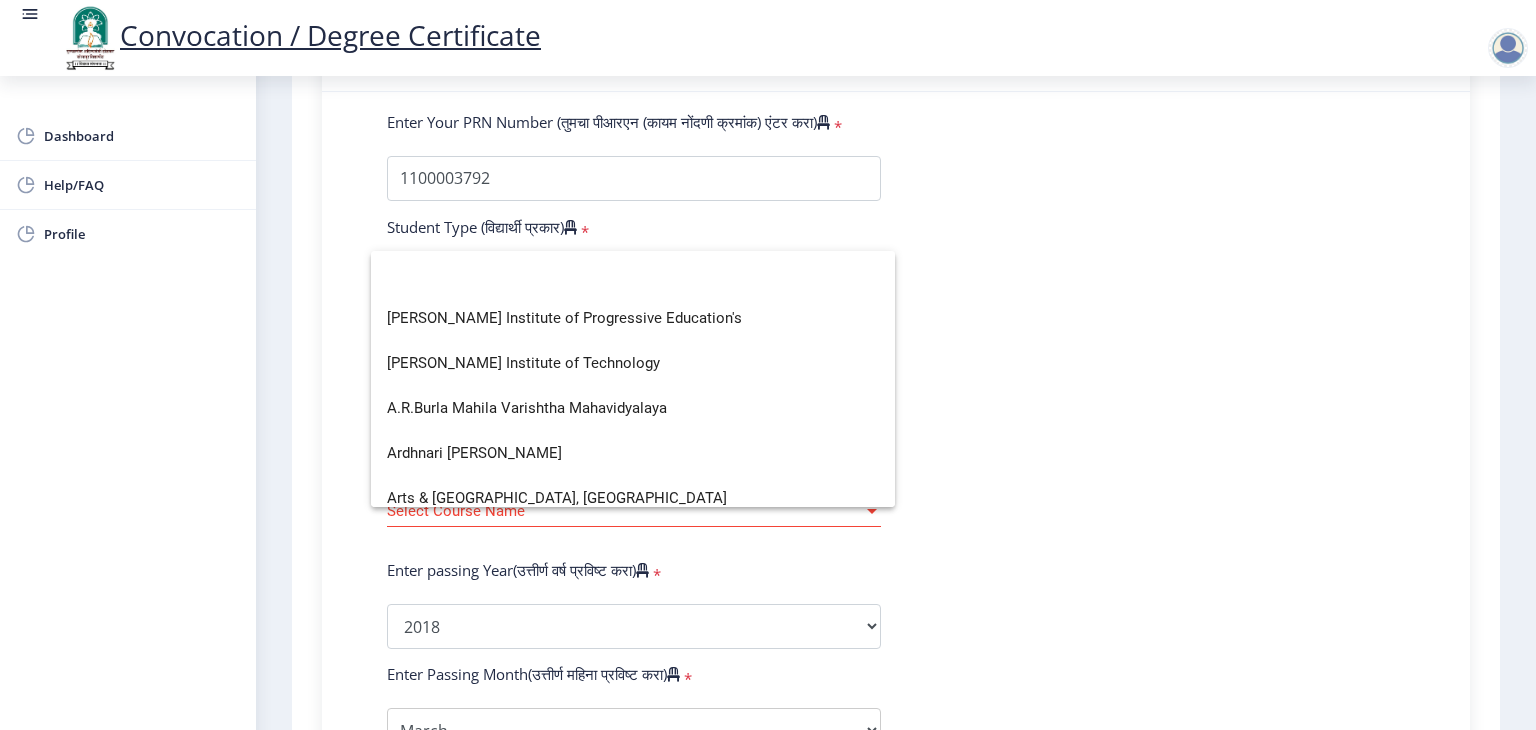 scroll, scrollTop: 0, scrollLeft: 0, axis: both 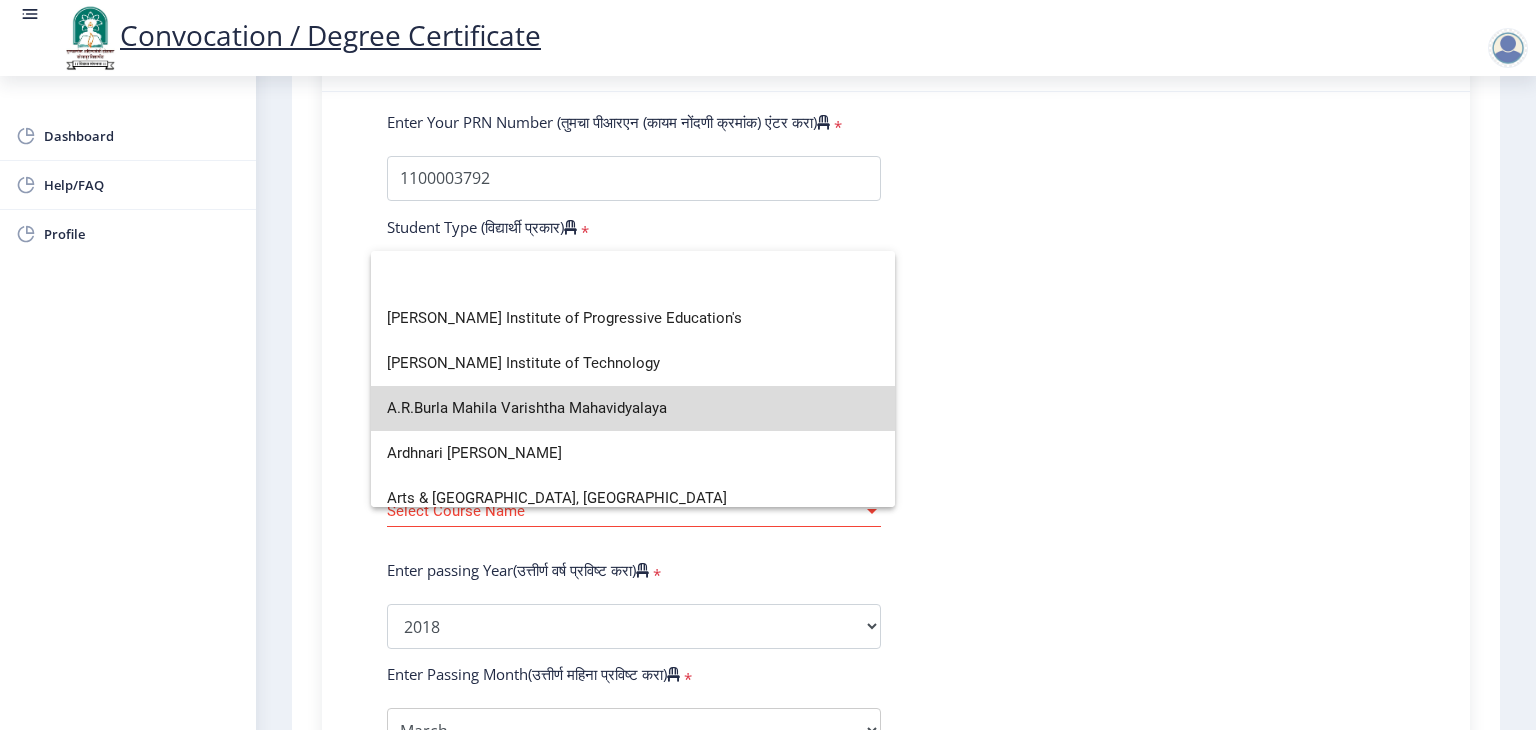 click on "A.R.Burla Mahila Varishtha Mahavidyalaya" at bounding box center [633, 408] 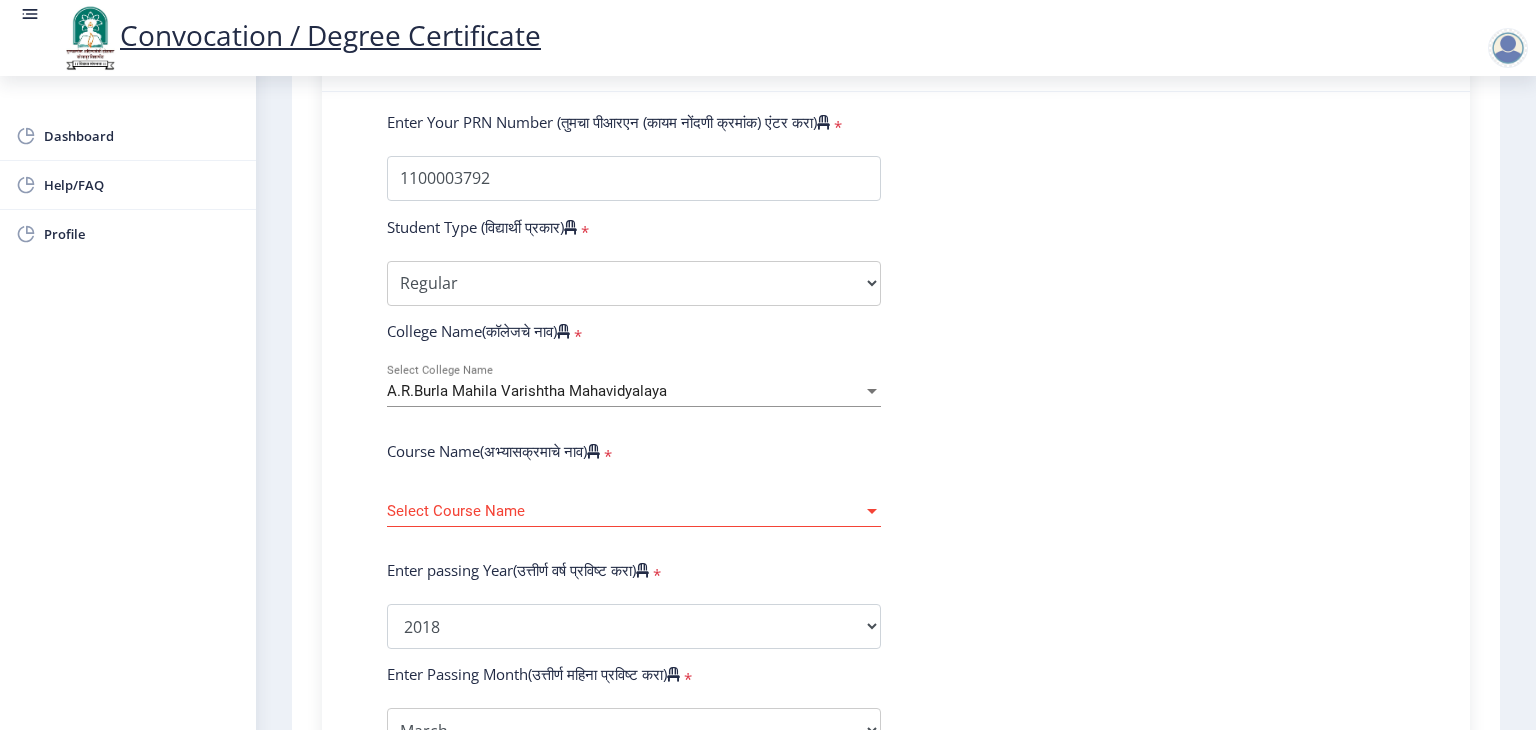 click on "Select Course Name Select Course Name" 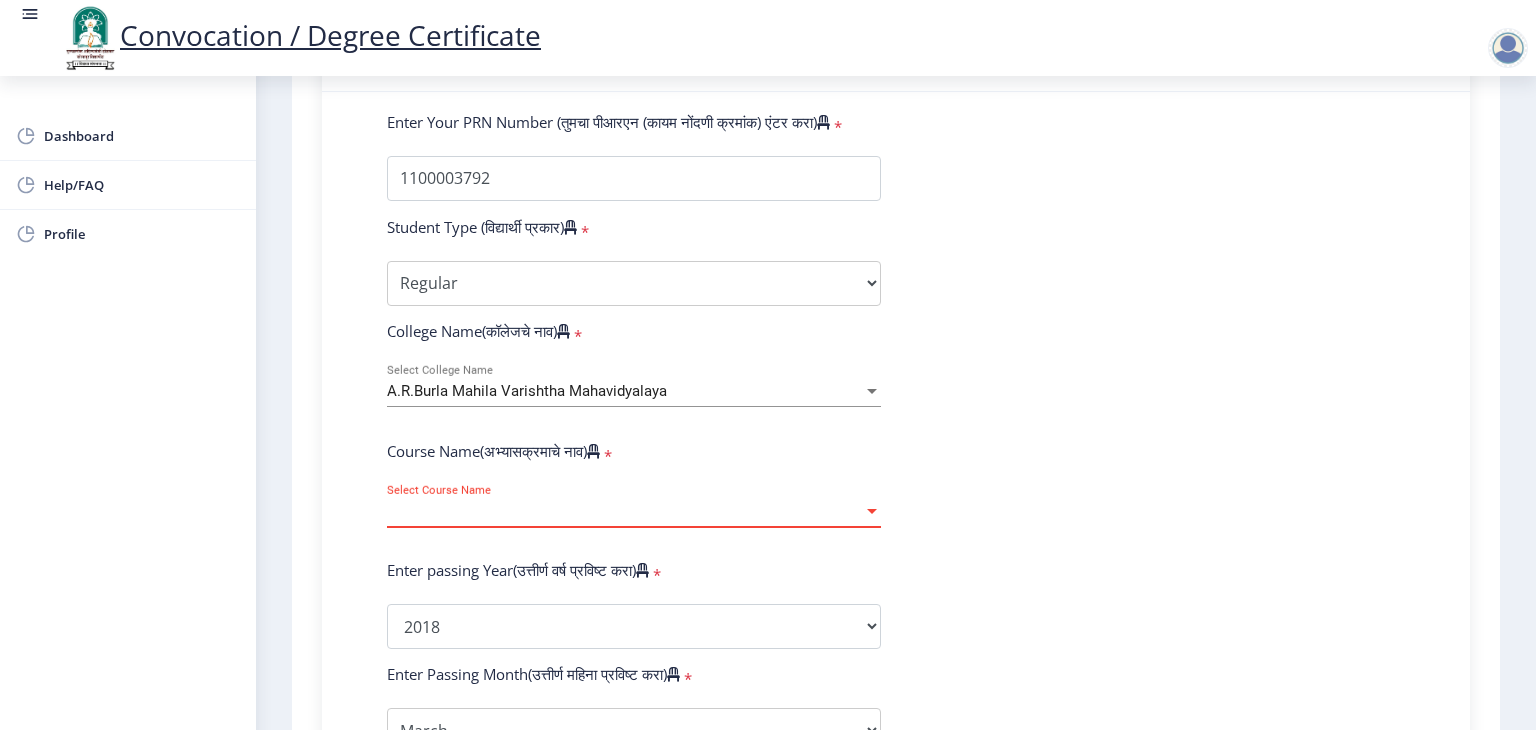 click on "Select Course Name" at bounding box center (625, 511) 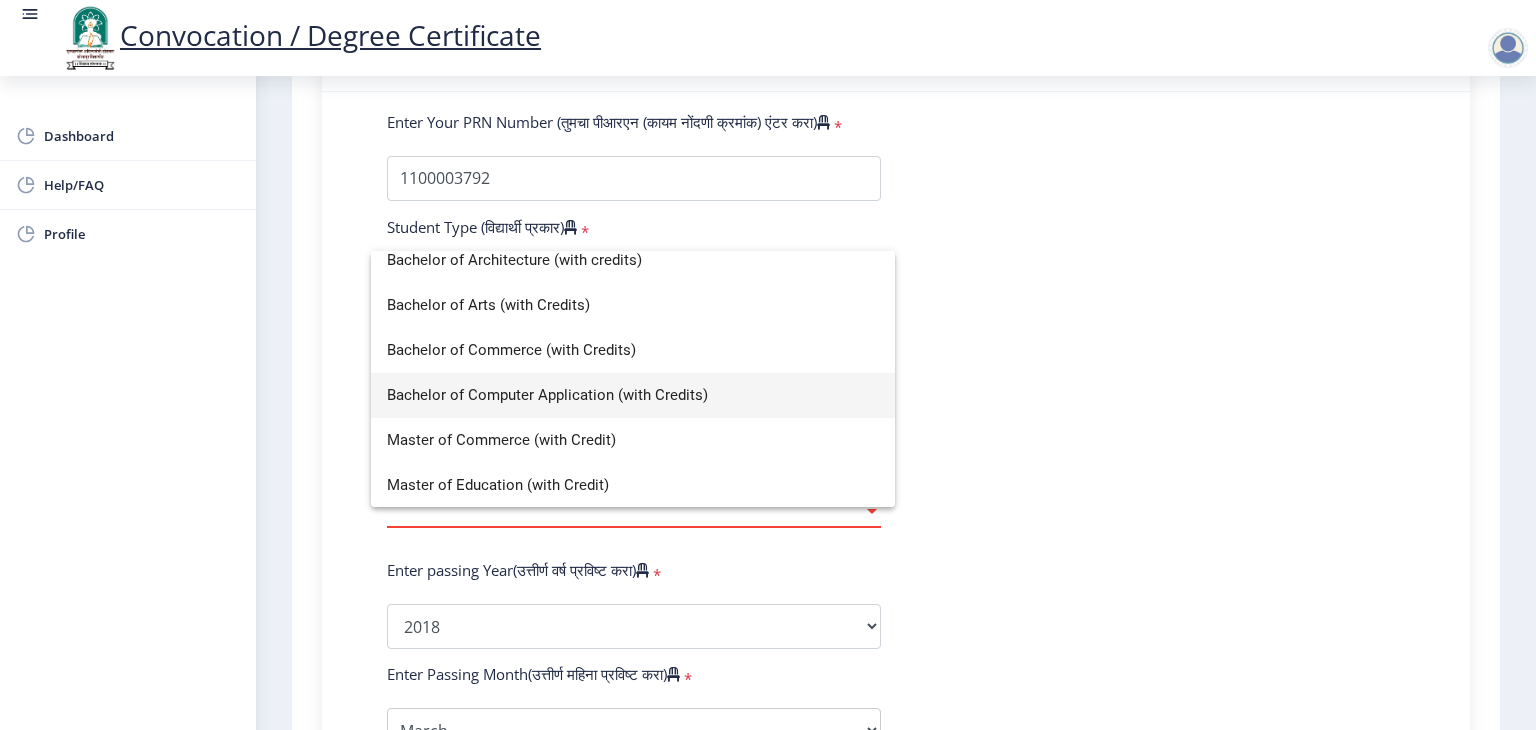 scroll, scrollTop: 0, scrollLeft: 0, axis: both 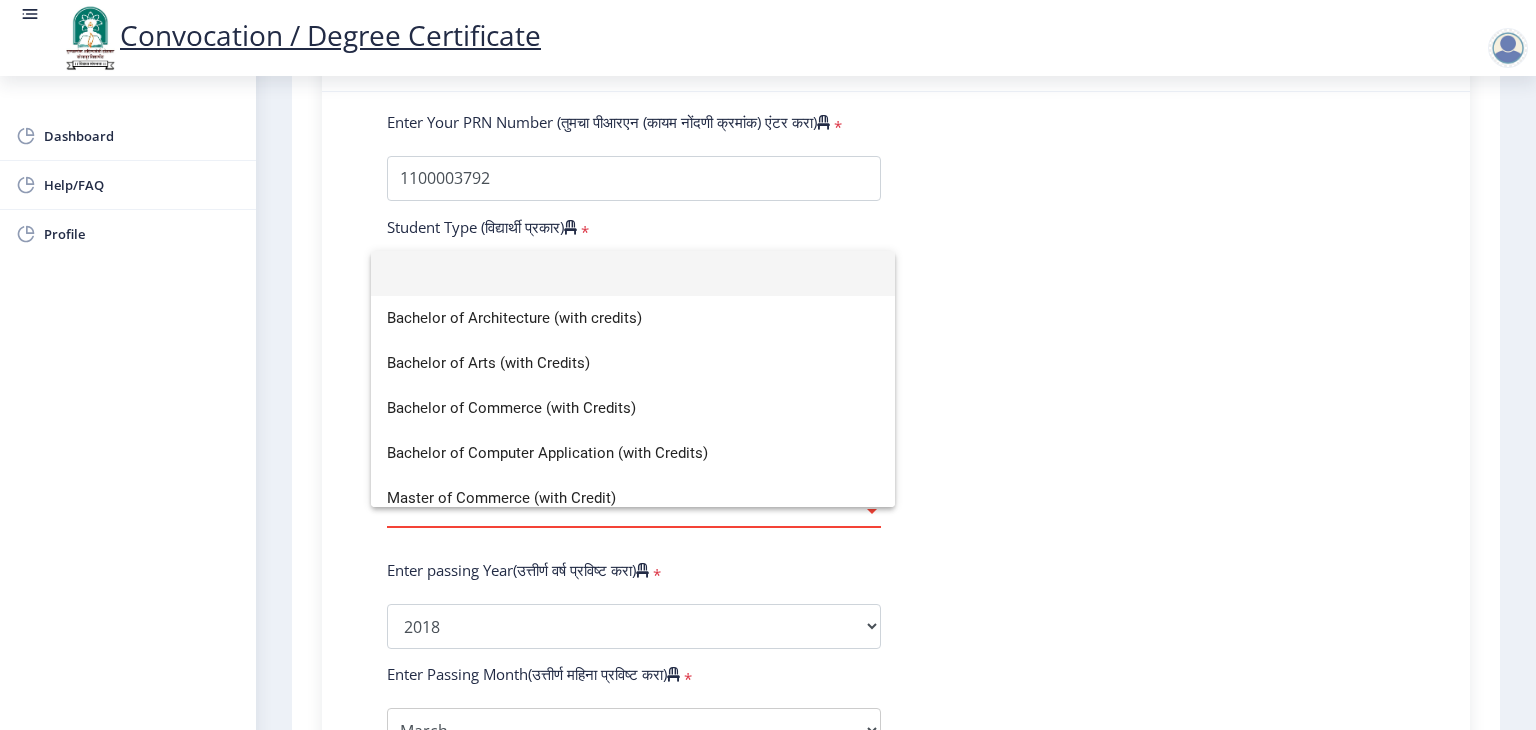 click 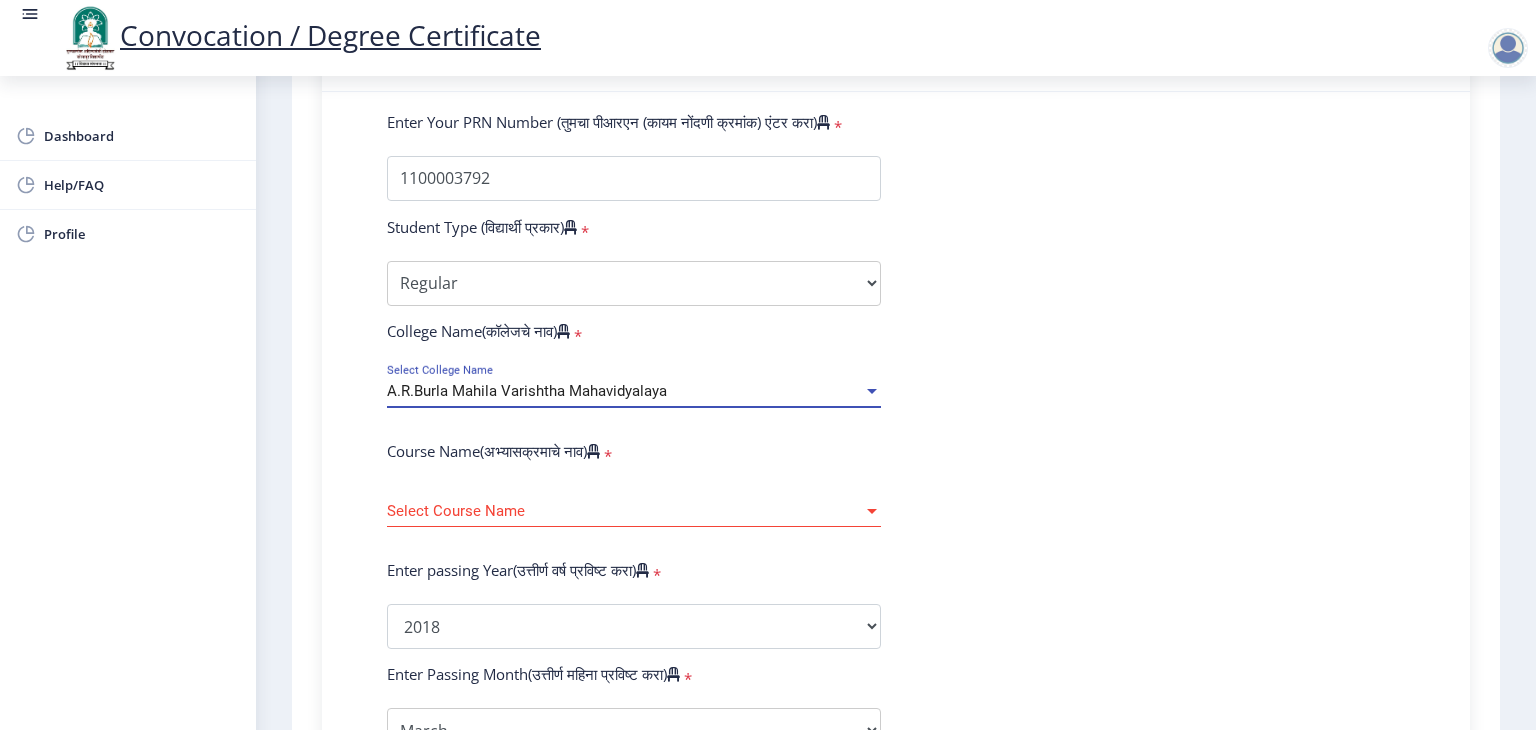 click on "A.R.Burla Mahila Varishtha Mahavidyalaya" at bounding box center [625, 391] 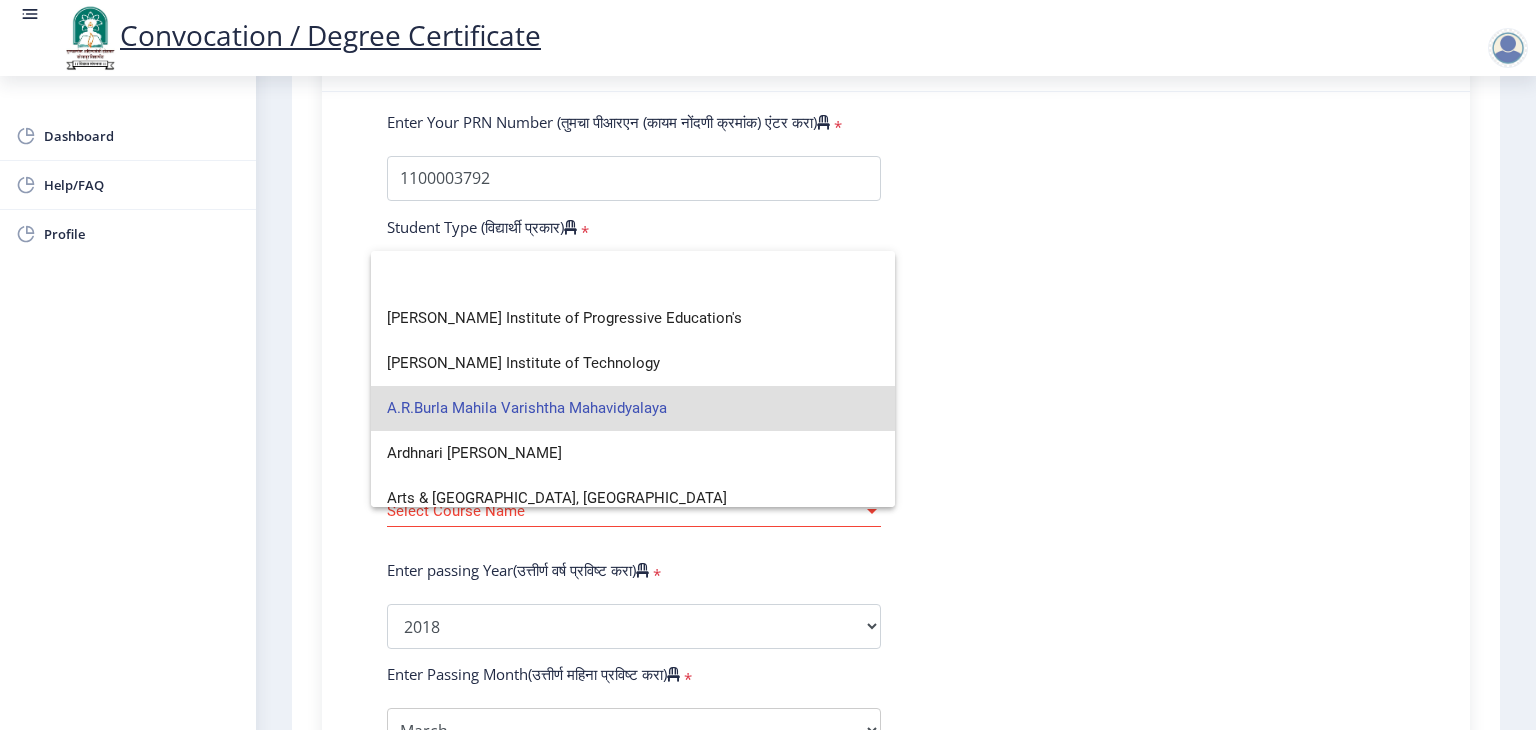 scroll, scrollTop: 0, scrollLeft: 0, axis: both 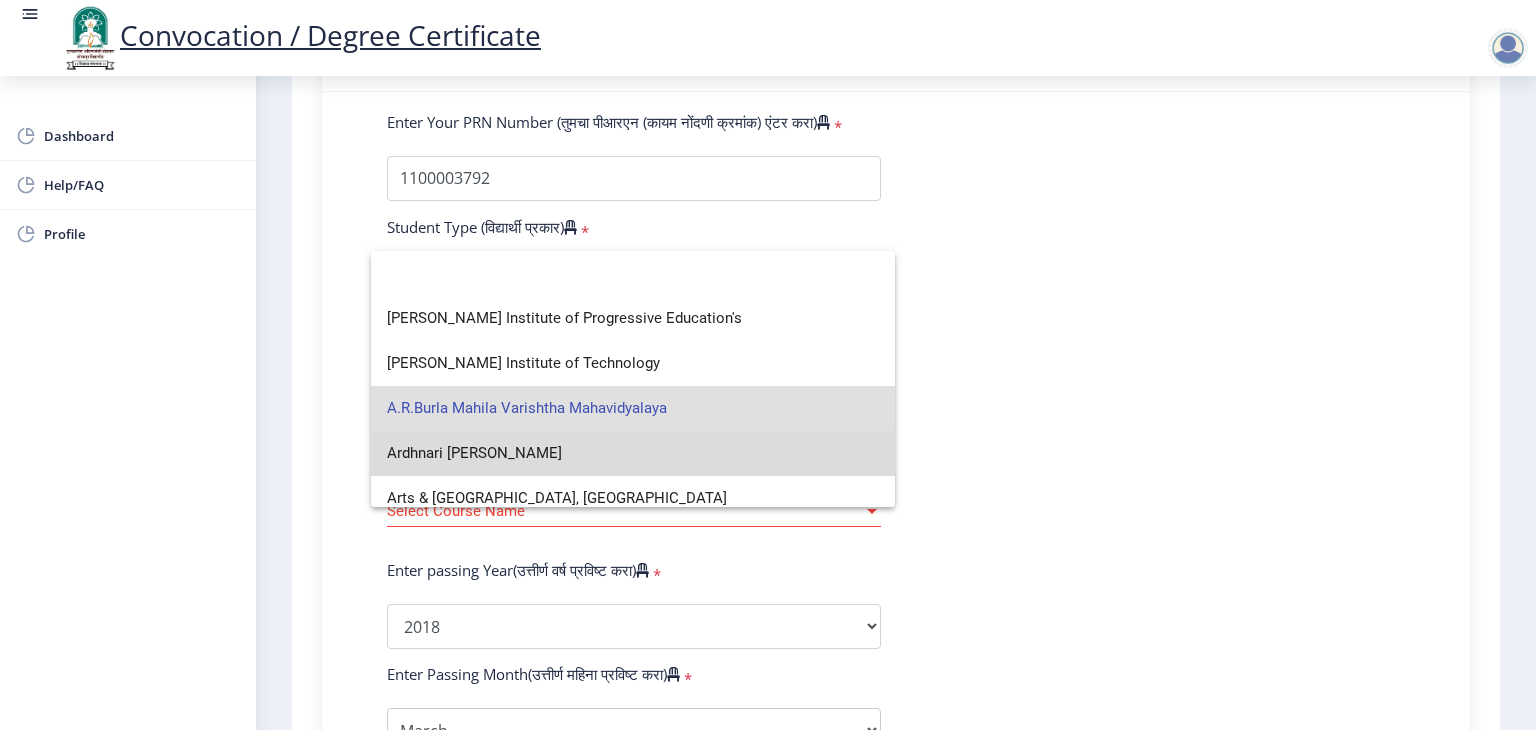 click on "Ardhnari Nateshwar Mahavidyalaya" at bounding box center (633, 453) 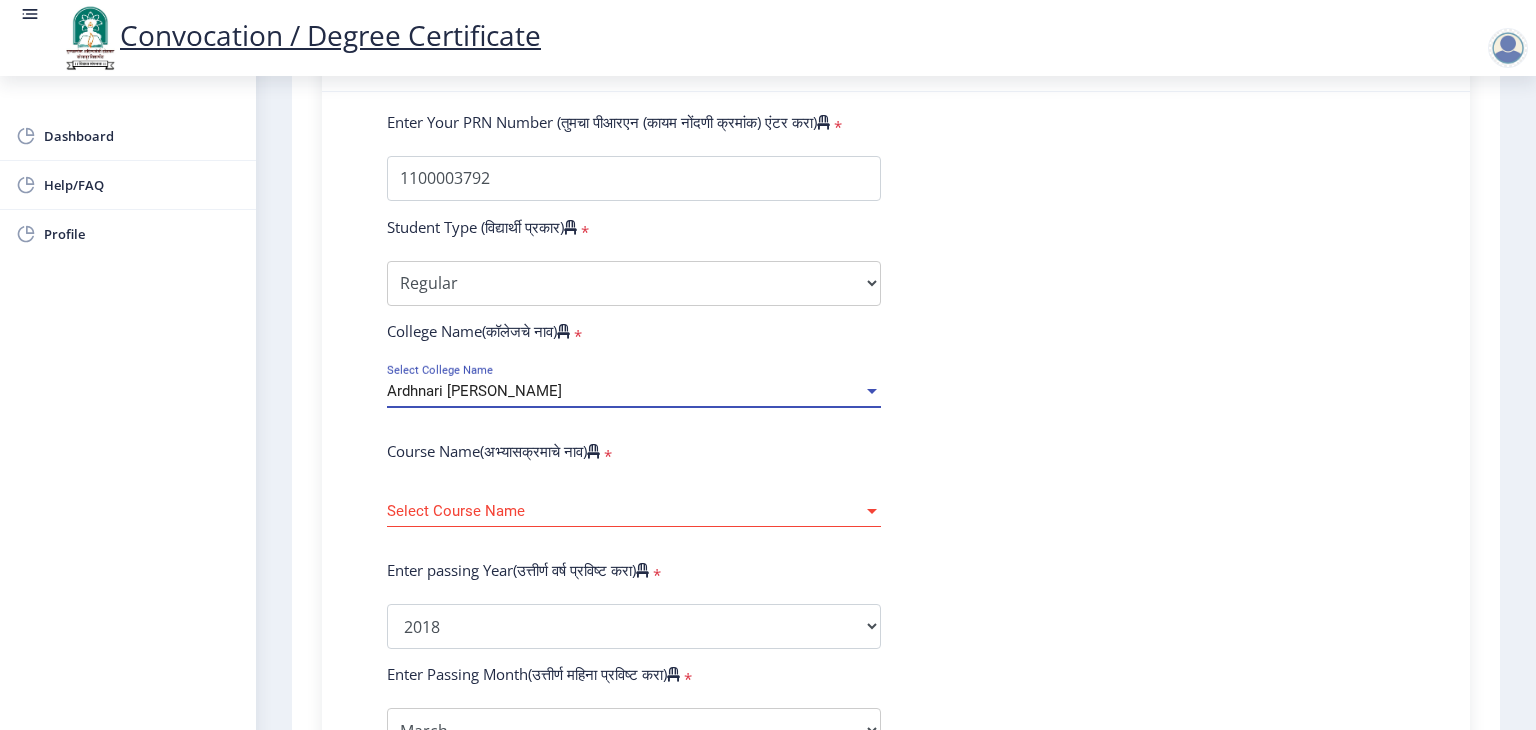 click on "Select Course Name" at bounding box center [625, 511] 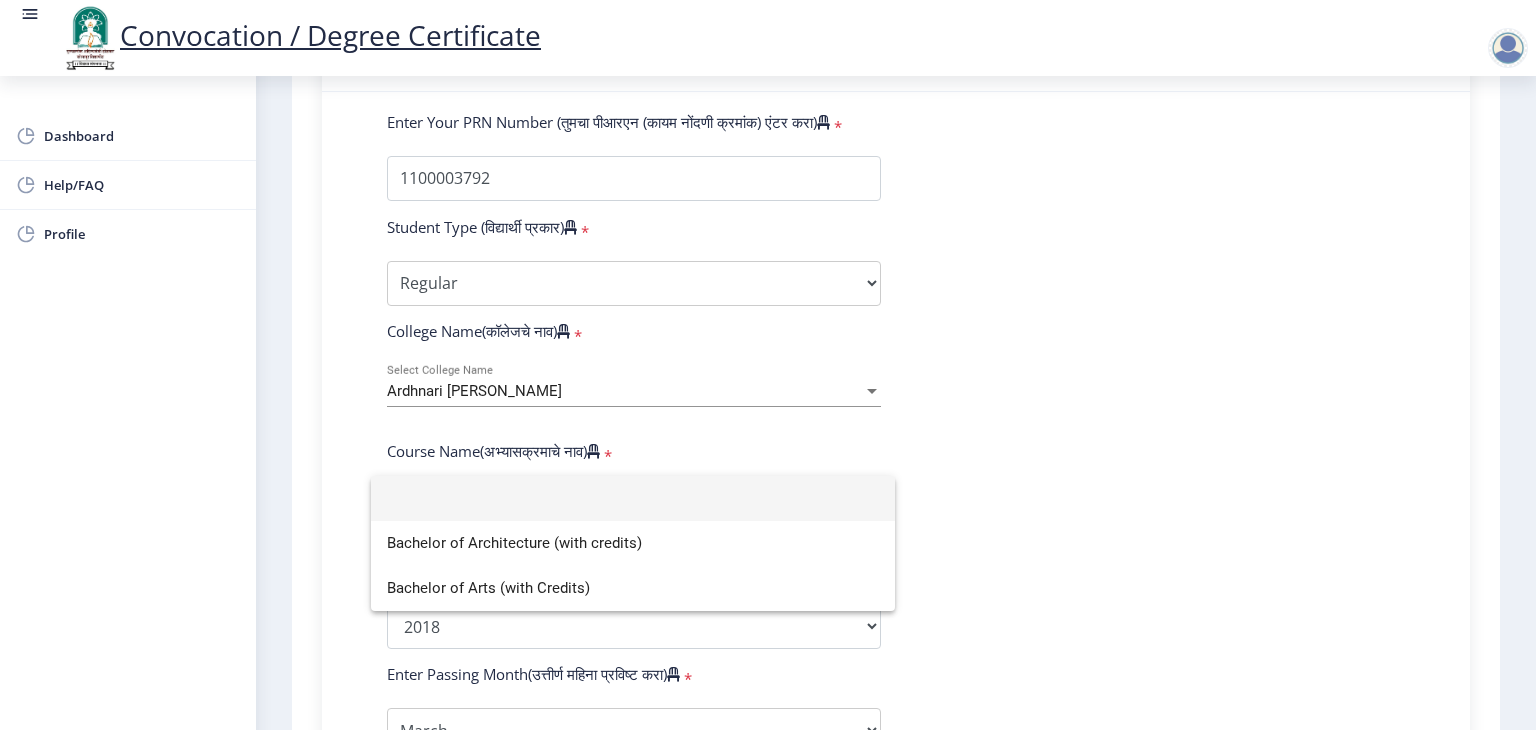 click 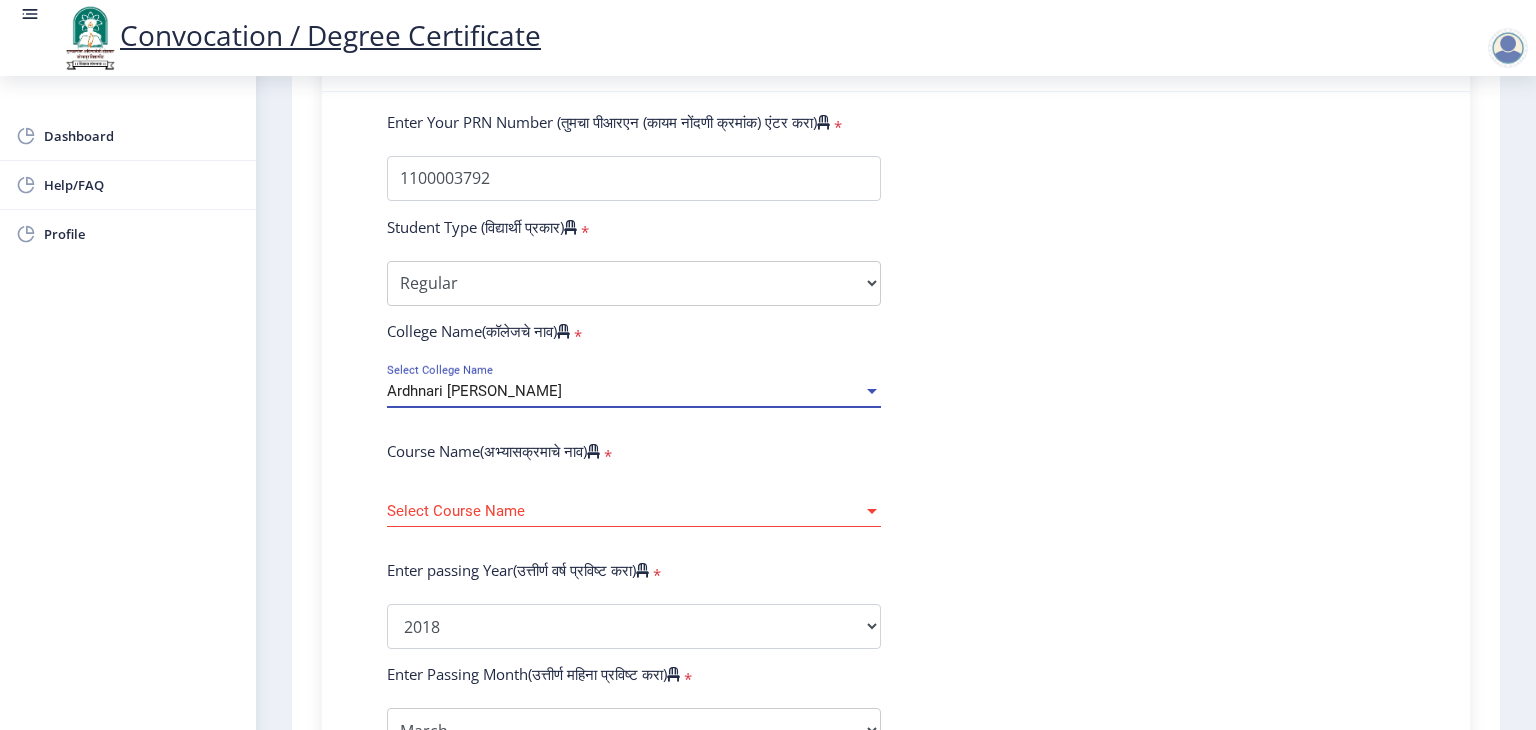 click on "Ardhnari Nateshwar Mahavidyalaya" at bounding box center [625, 391] 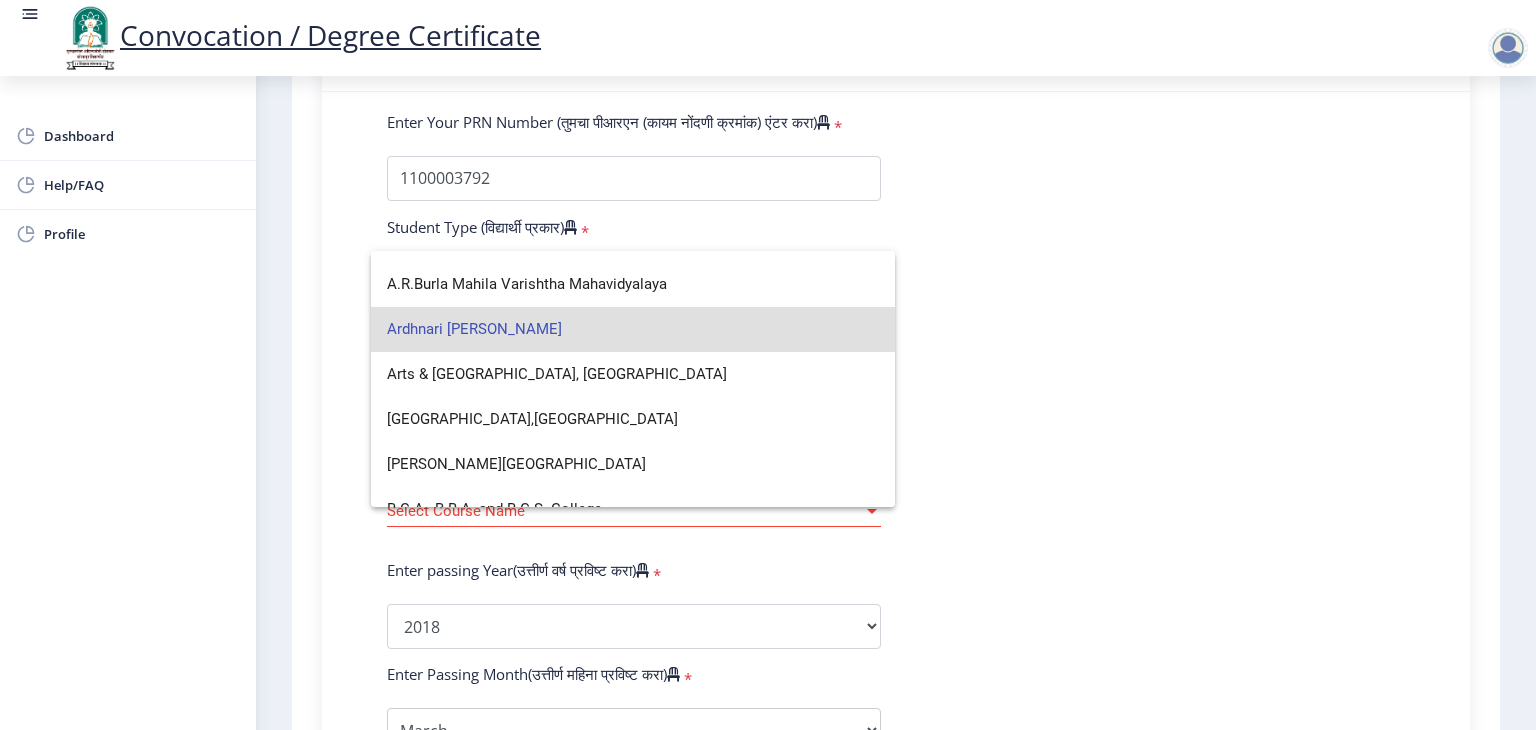 scroll, scrollTop: 195, scrollLeft: 0, axis: vertical 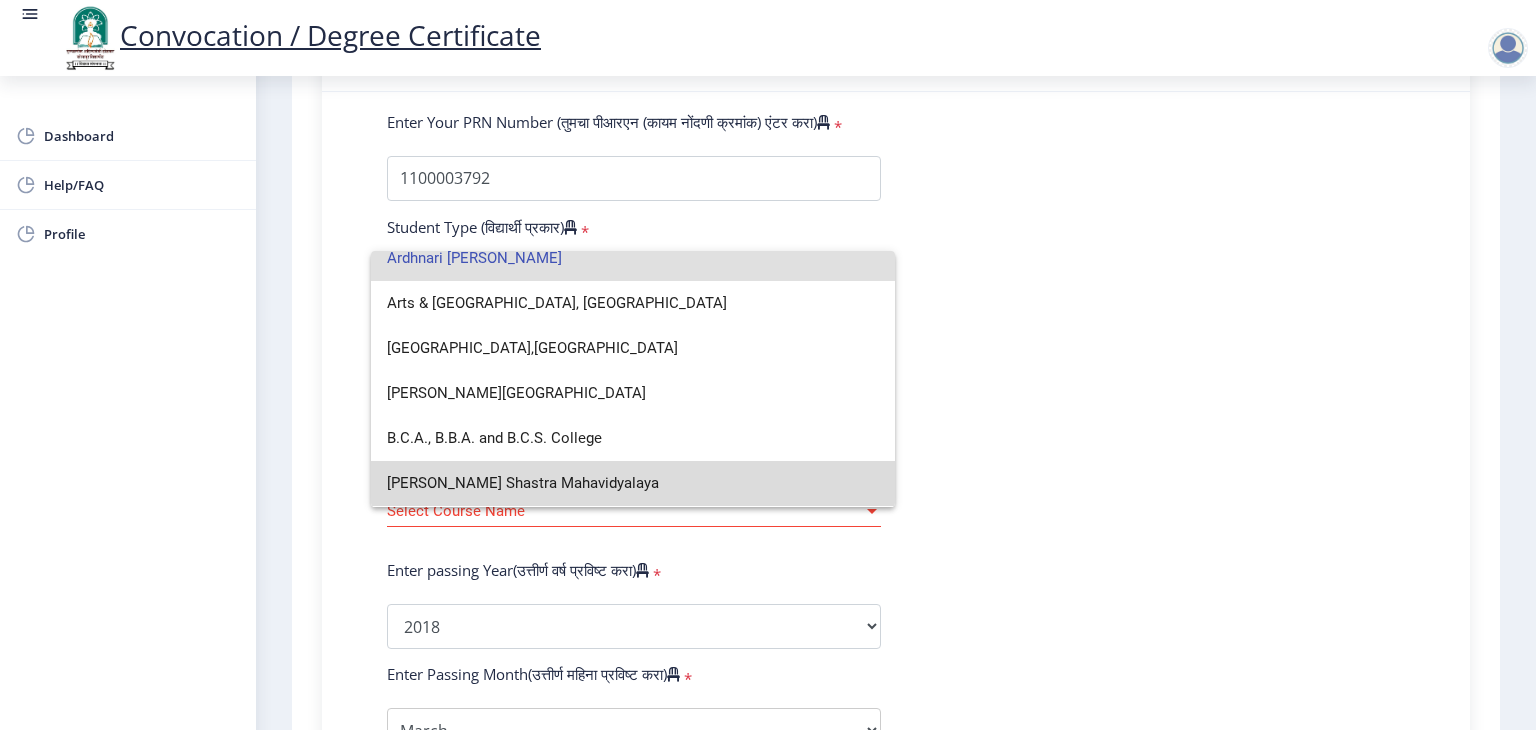 click on "Babanrao Shinde Shikshan Shastra Mahavidyalaya" at bounding box center [633, 483] 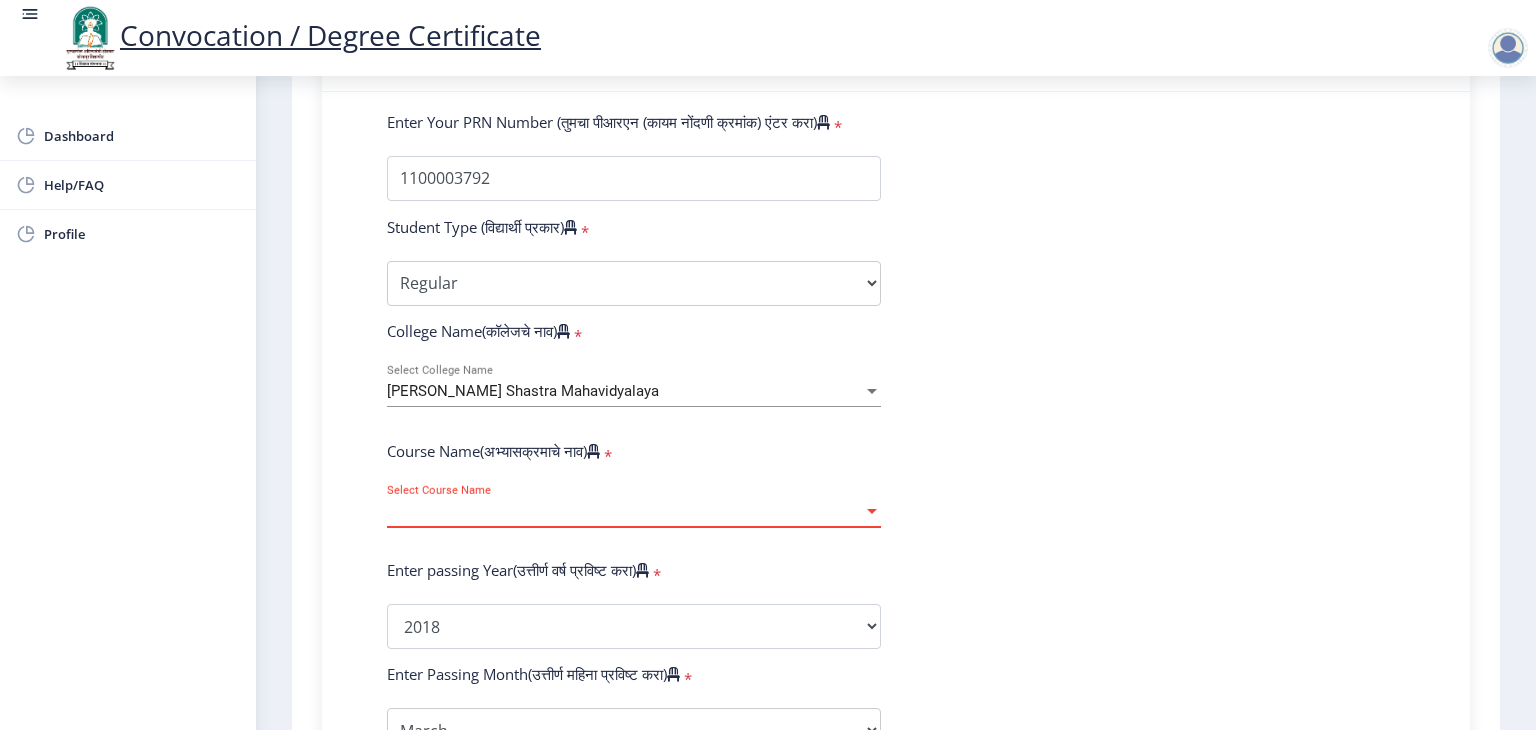 click on "Select Course Name" at bounding box center [625, 511] 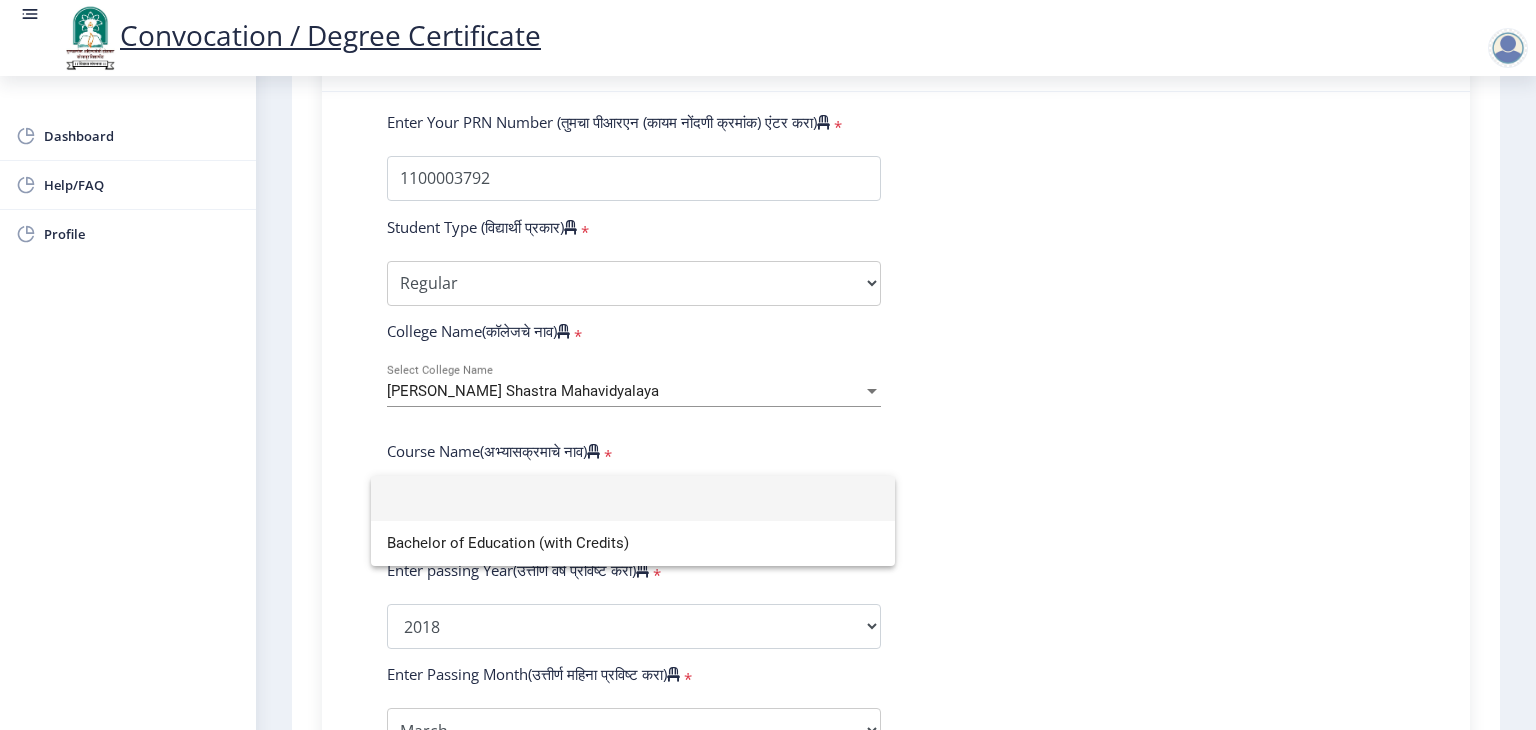 click 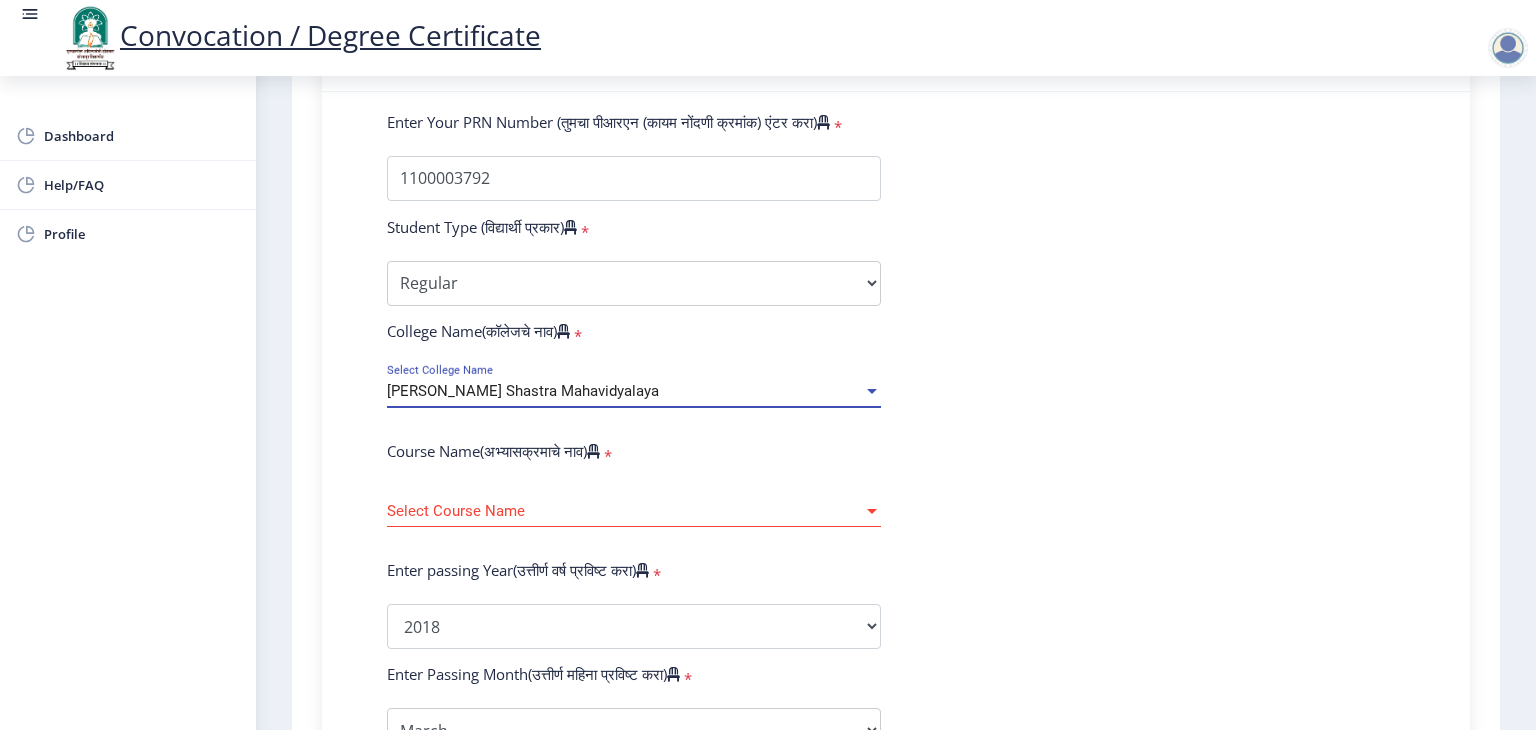 click on "Babanrao Shinde Shikshan Shastra Mahavidyalaya" at bounding box center [625, 391] 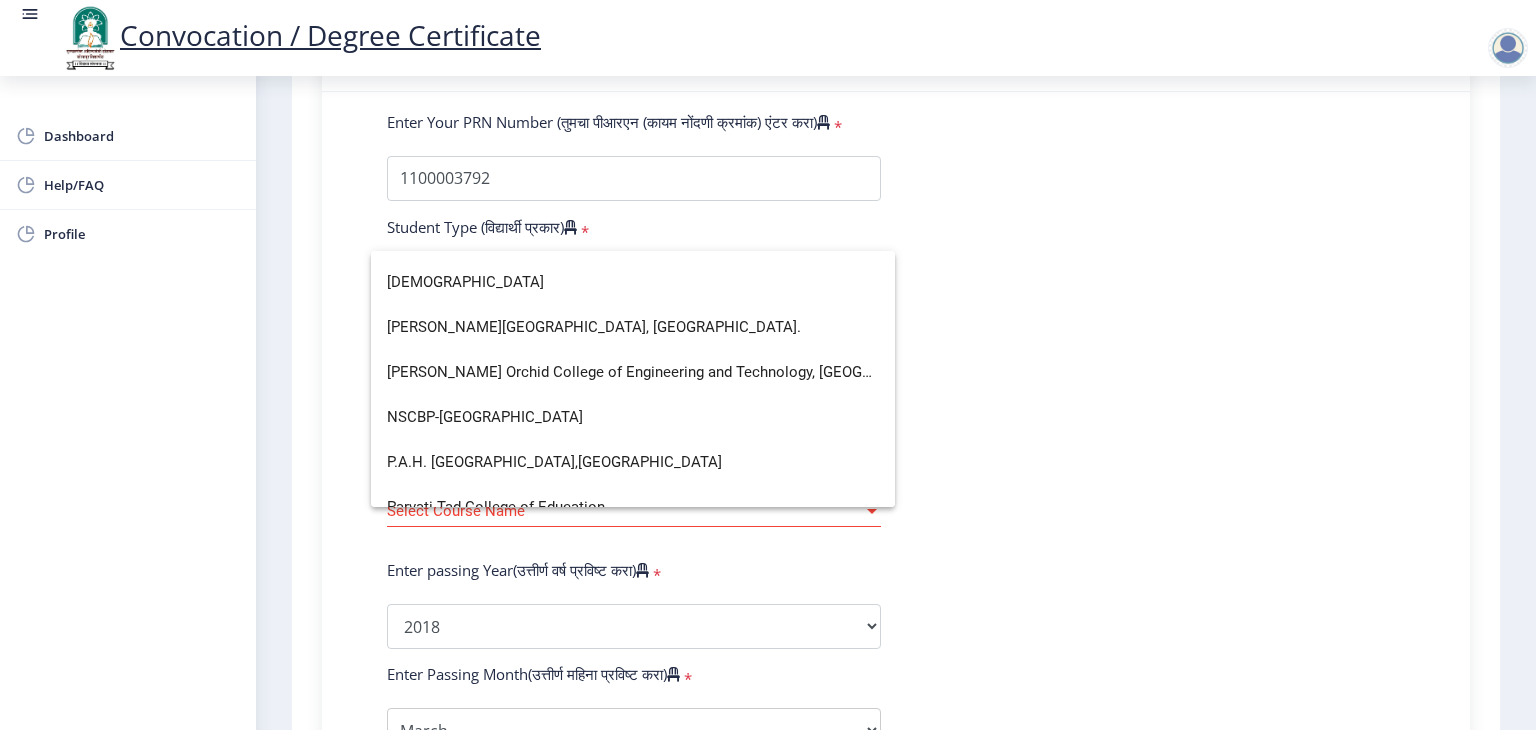 scroll, scrollTop: 3235, scrollLeft: 0, axis: vertical 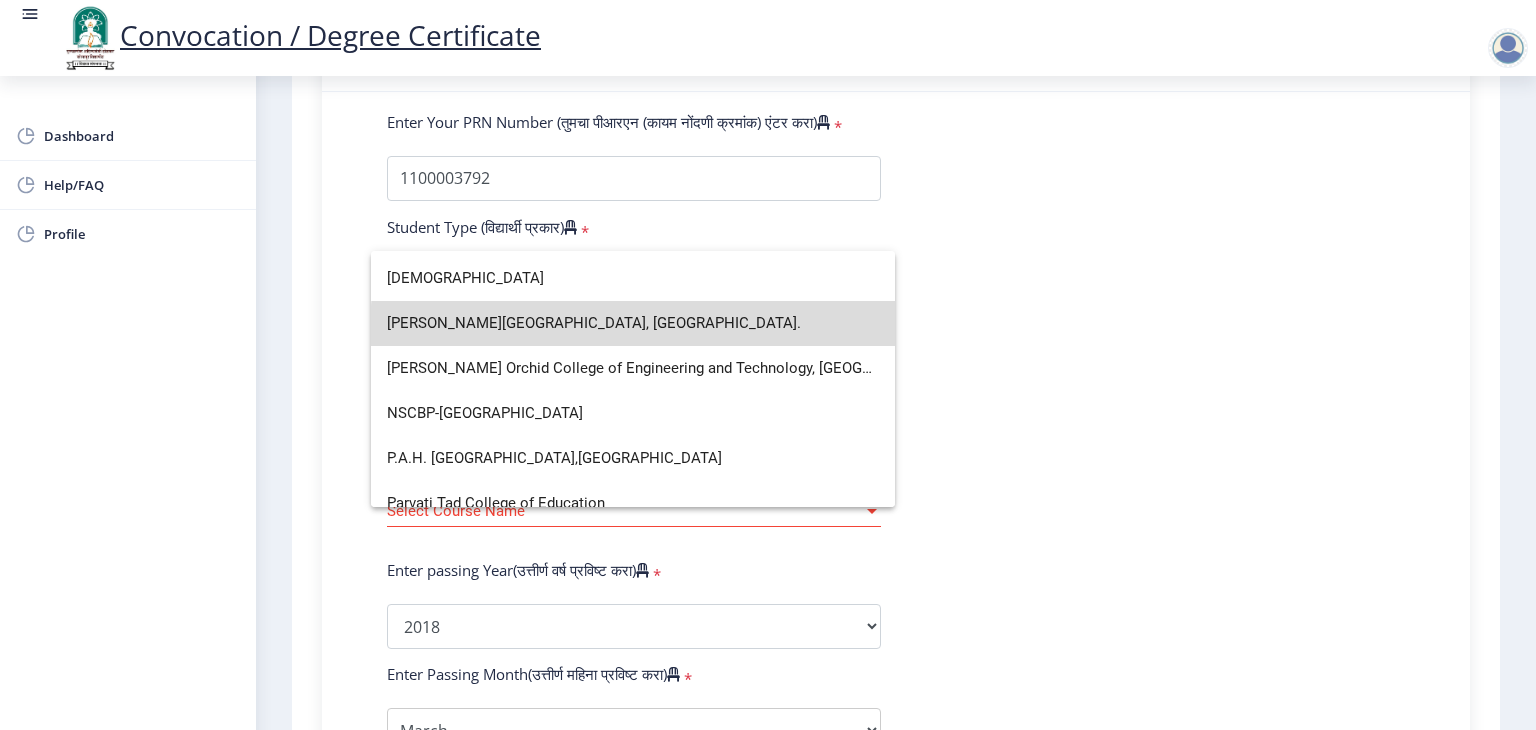 click on "N. B. Navale Sinhgad College of Engineering, Solapur." at bounding box center [633, 323] 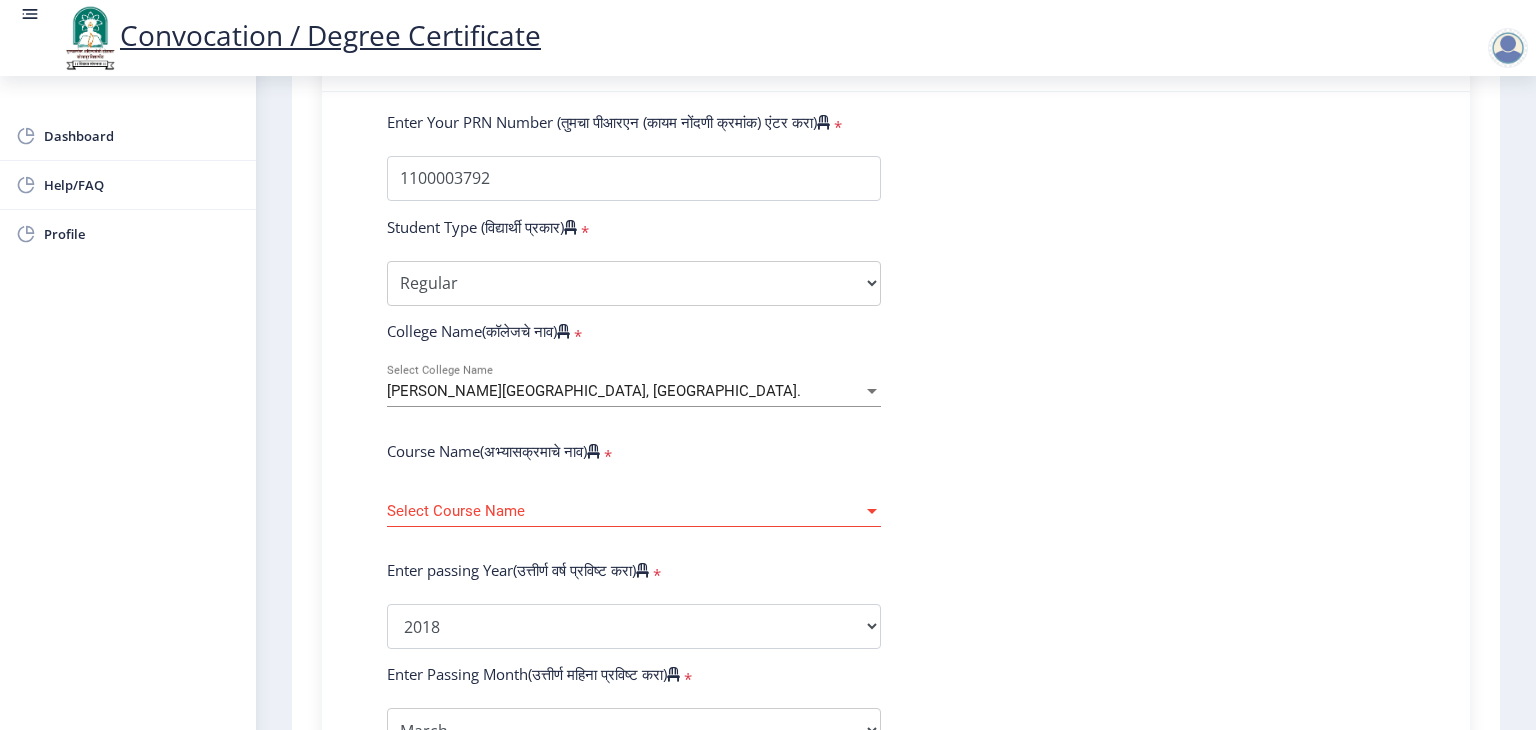 click on "Select Course Name Select Course Name" 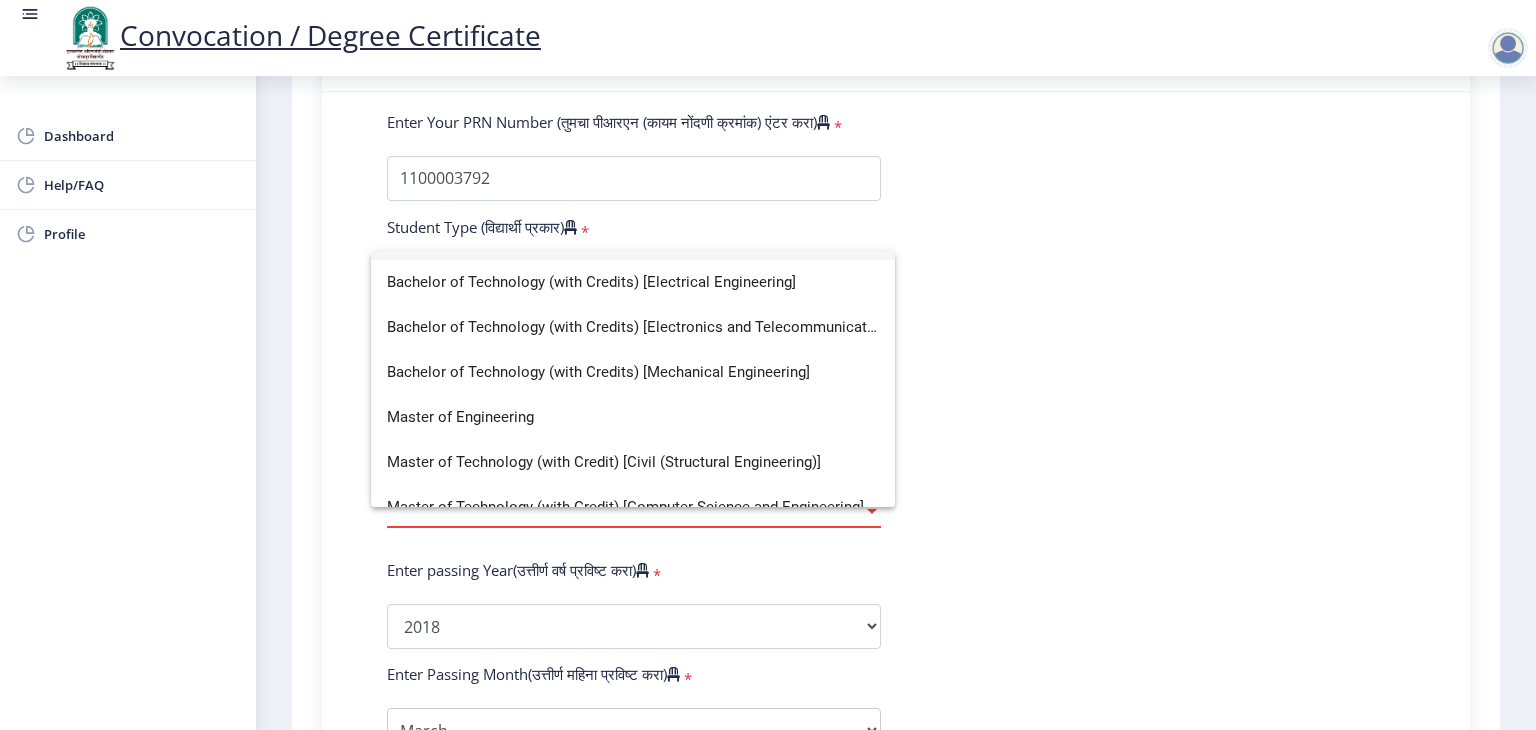 scroll, scrollTop: 216, scrollLeft: 0, axis: vertical 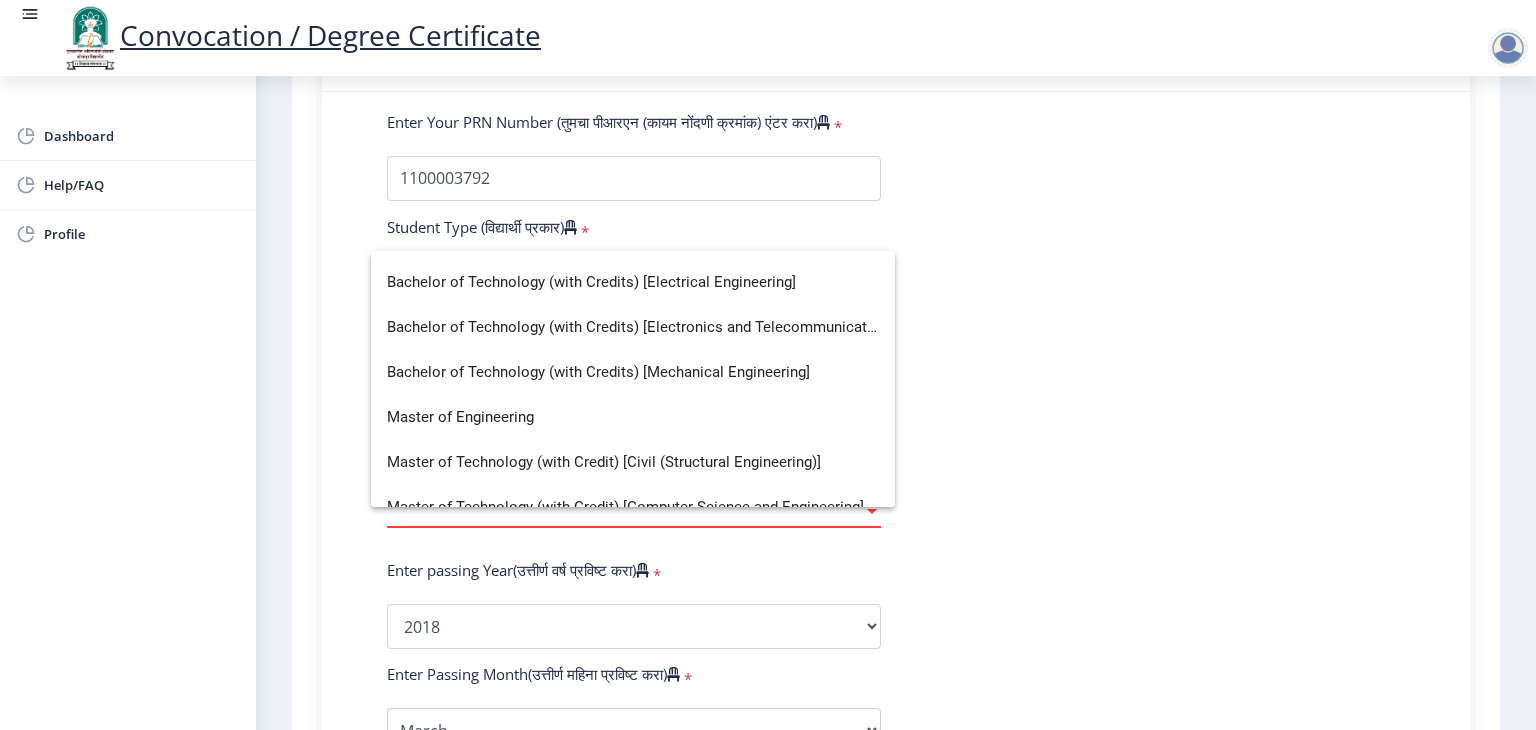 click 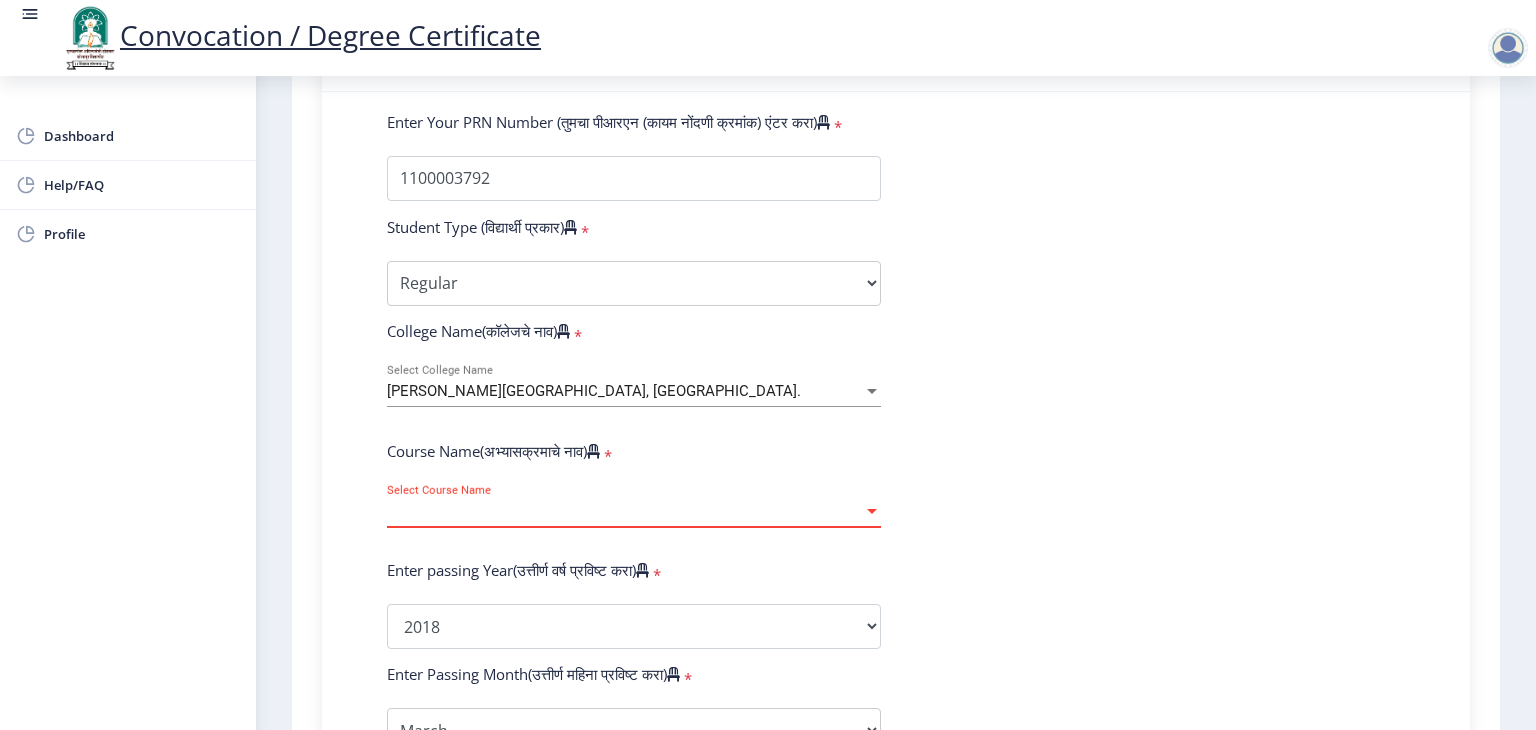 click on "Select Course Name" at bounding box center (625, 511) 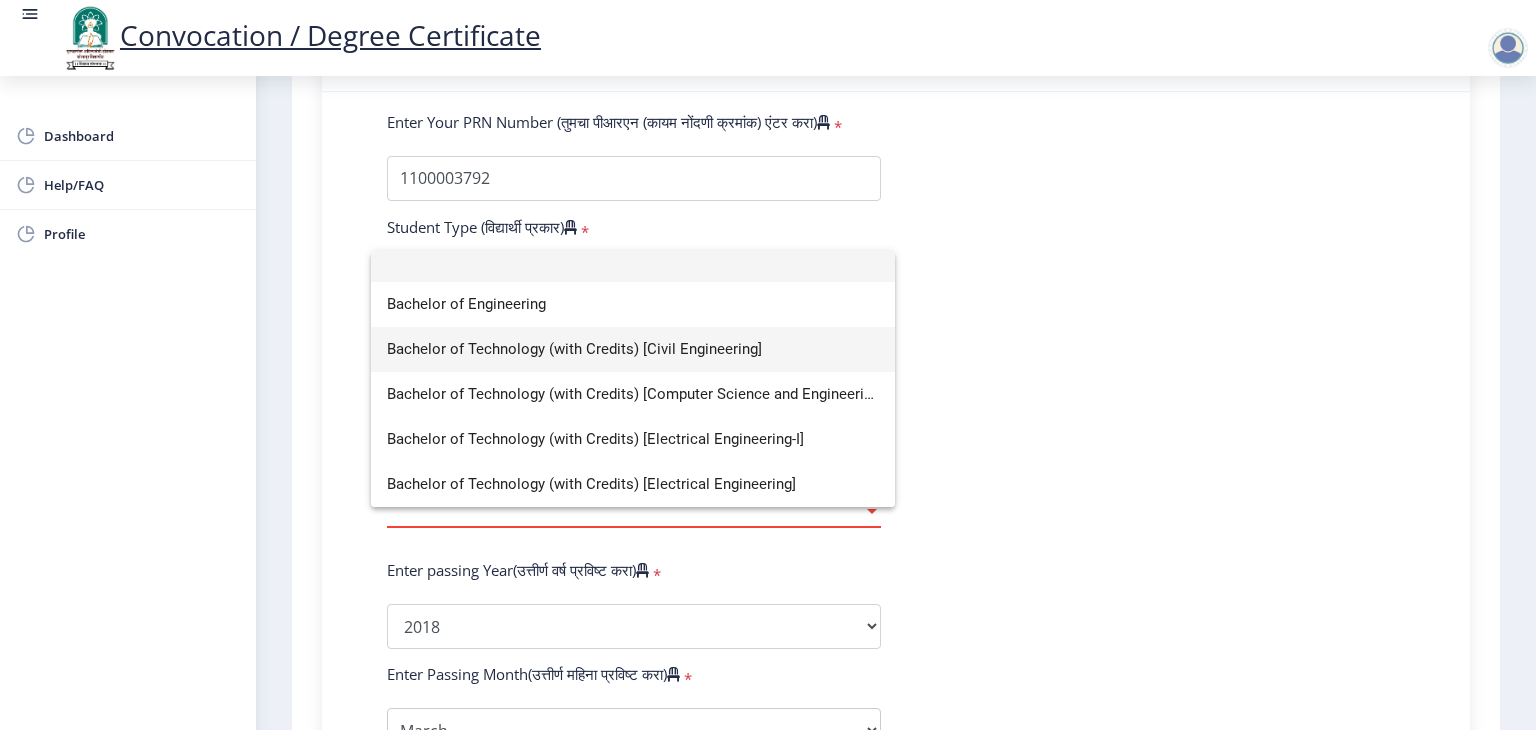 scroll, scrollTop: 0, scrollLeft: 0, axis: both 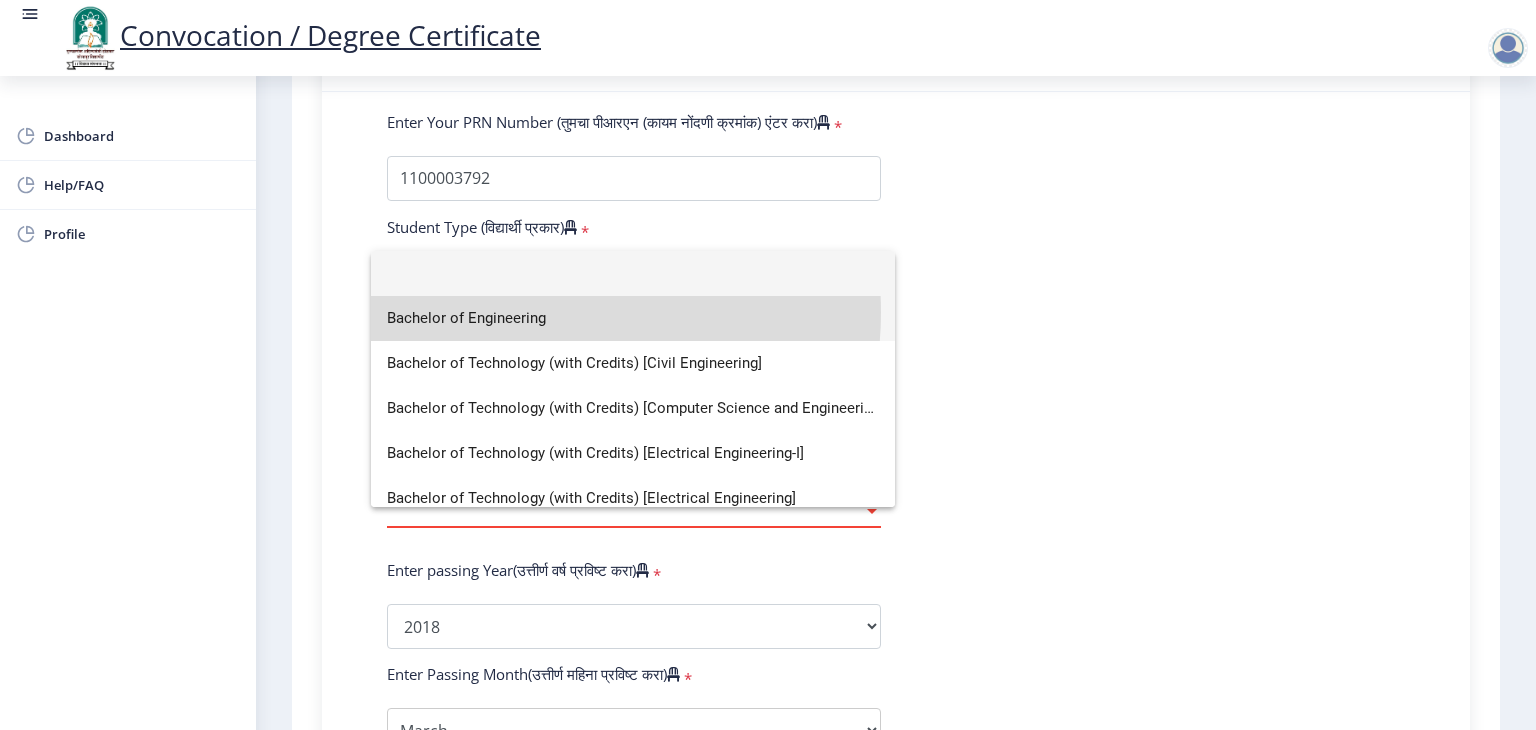 click on "Bachelor of Engineering" at bounding box center [633, 318] 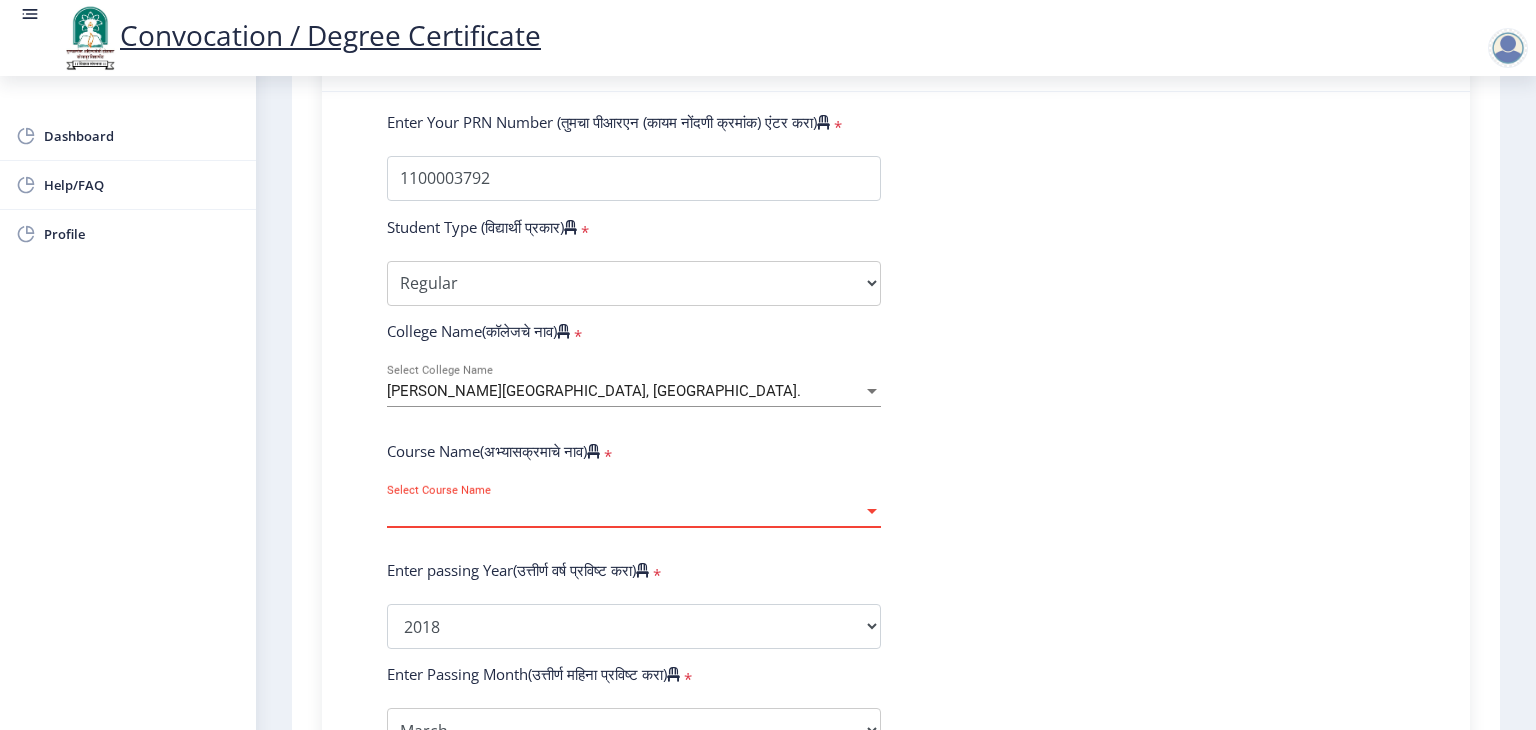 select 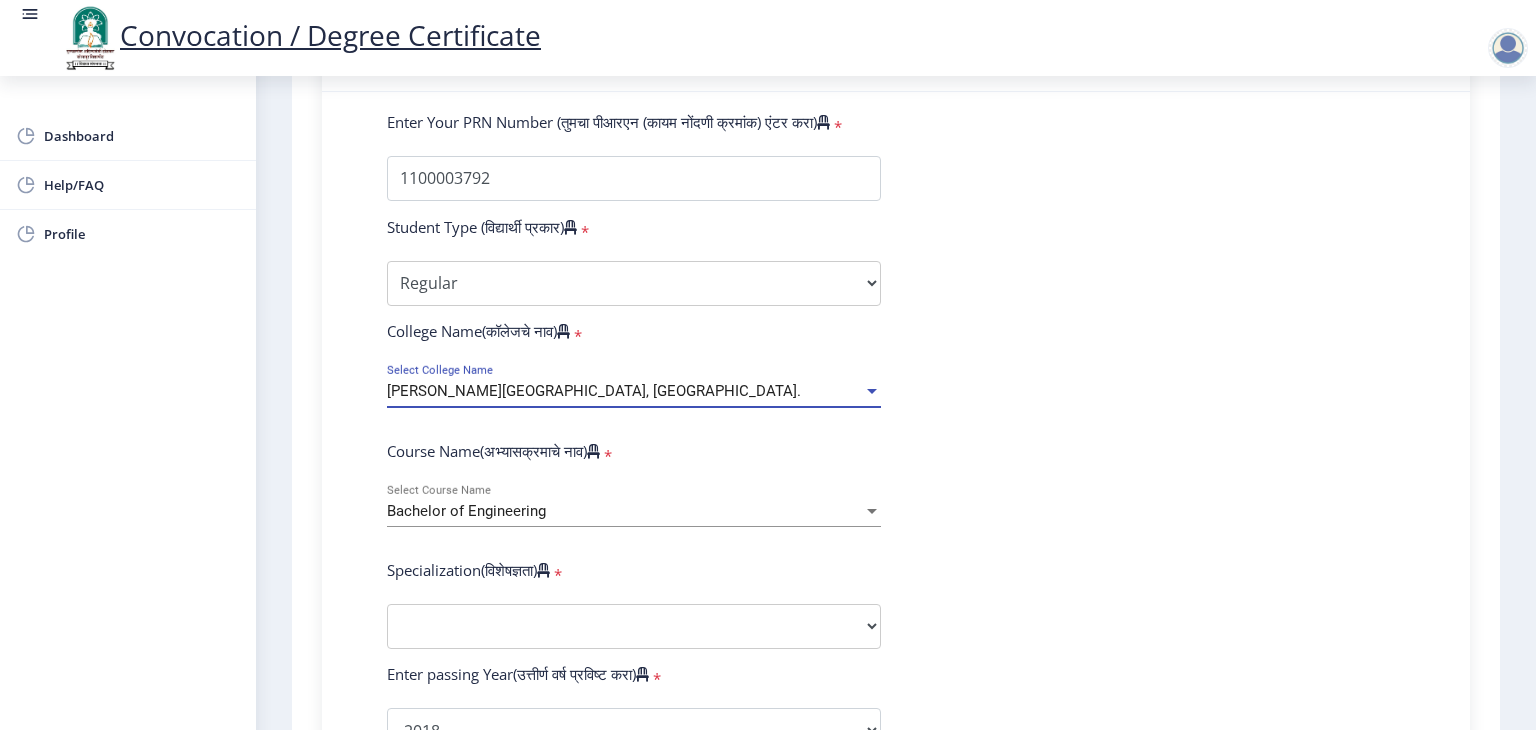 click on "N. B. Navale Sinhgad College of Engineering, Solapur." at bounding box center (625, 391) 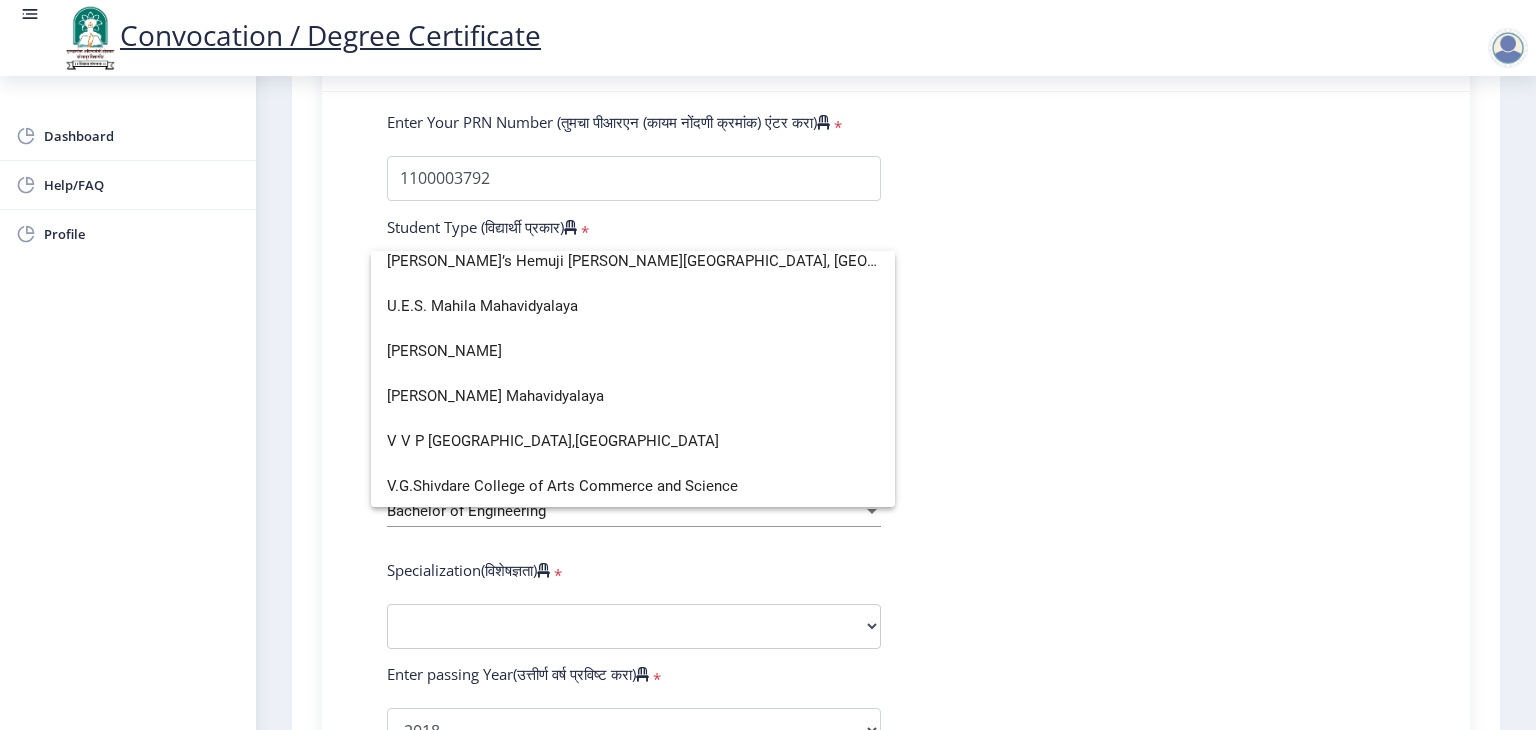 scroll, scrollTop: 6445, scrollLeft: 0, axis: vertical 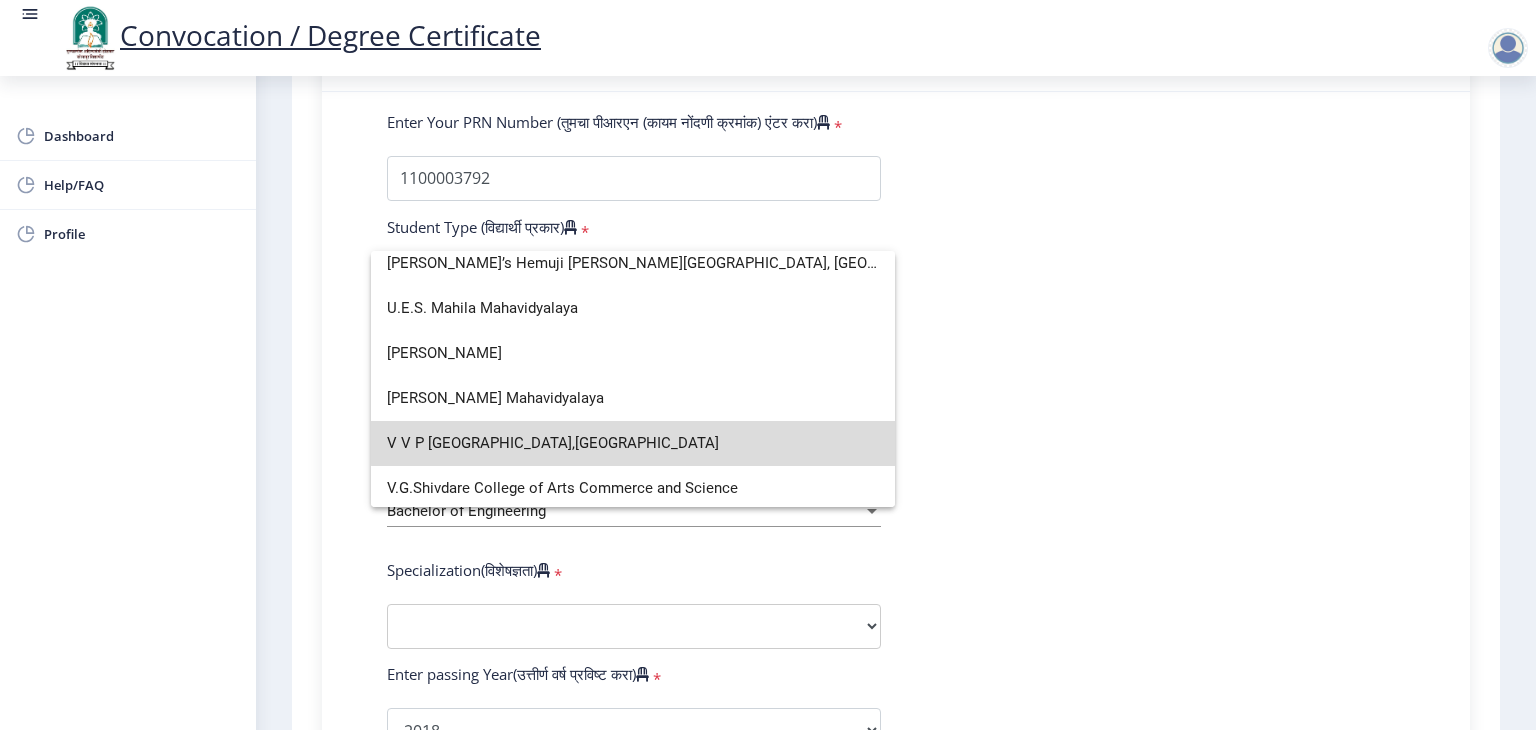 click on "V V P Institute of Engineering and Technology,Solapur" at bounding box center [633, 443] 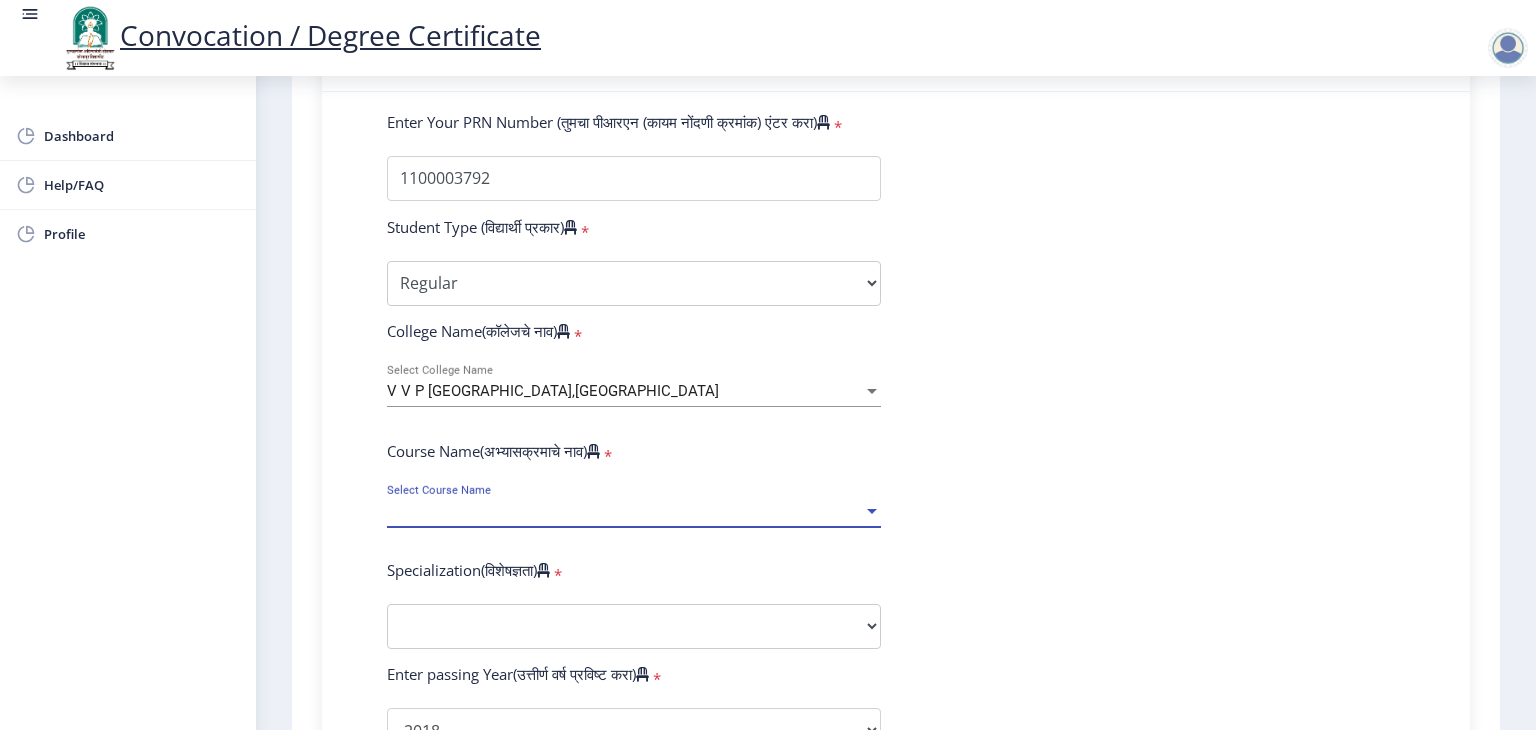 click on "Select Course Name" at bounding box center [625, 511] 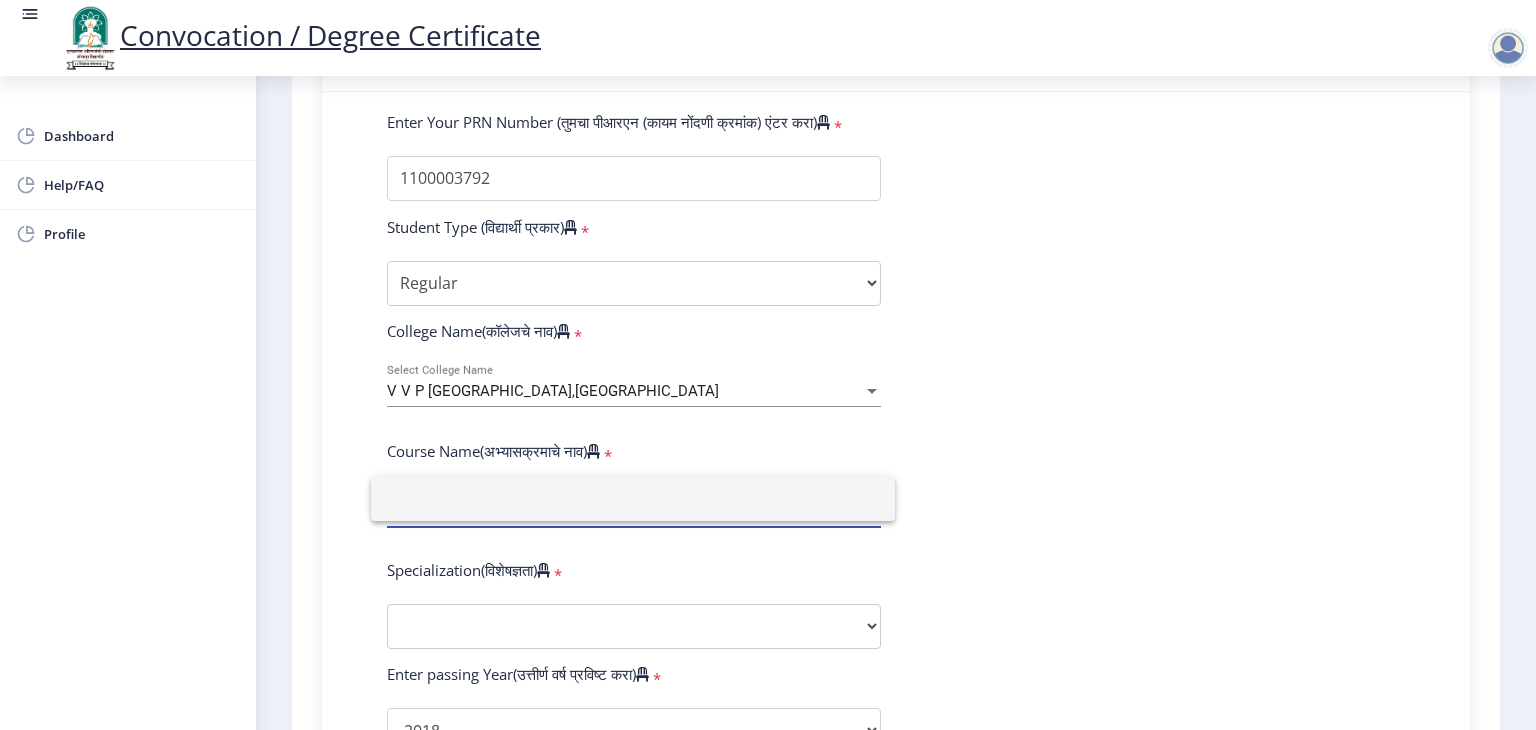 click 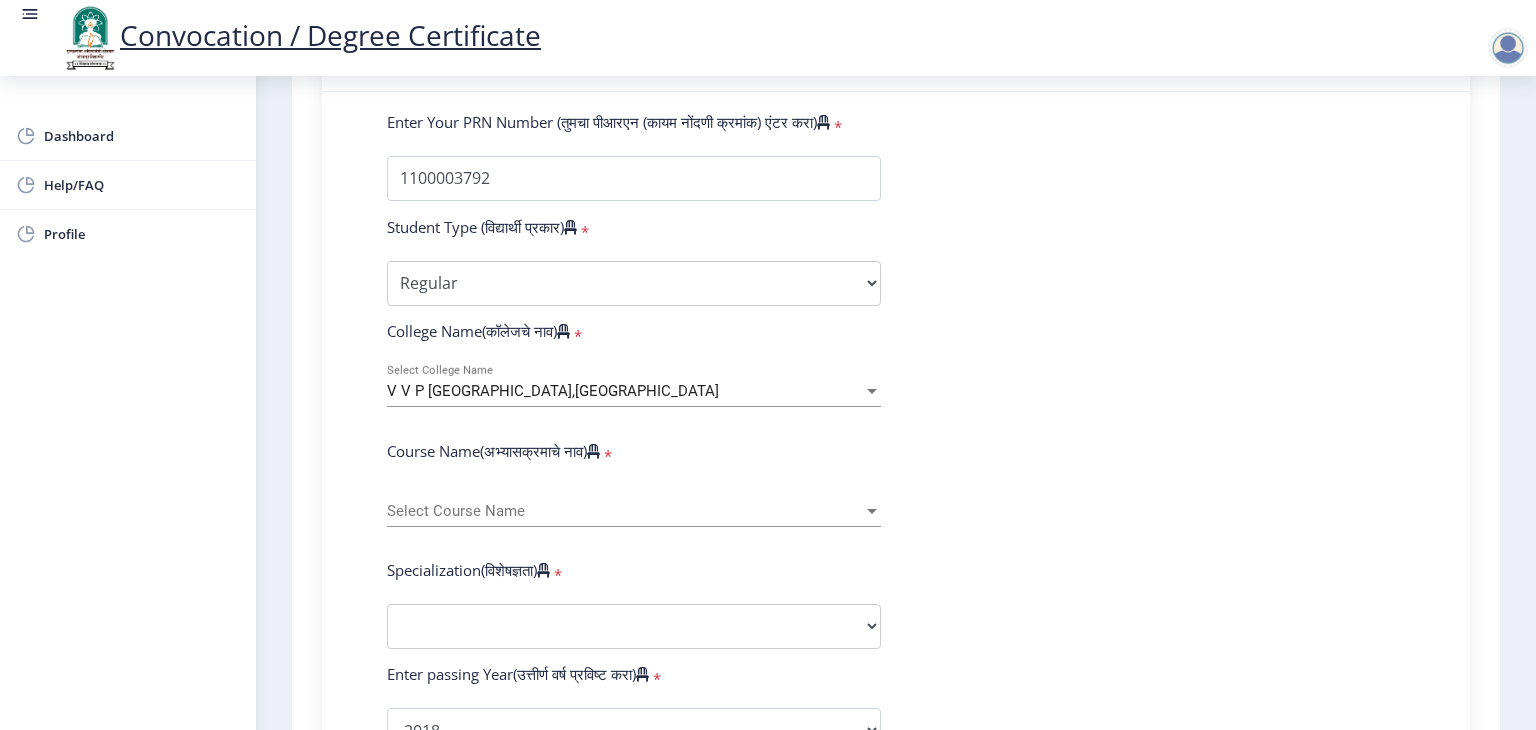 click on "Course Name(अभ्यासक्रमाचे नाव)   *" 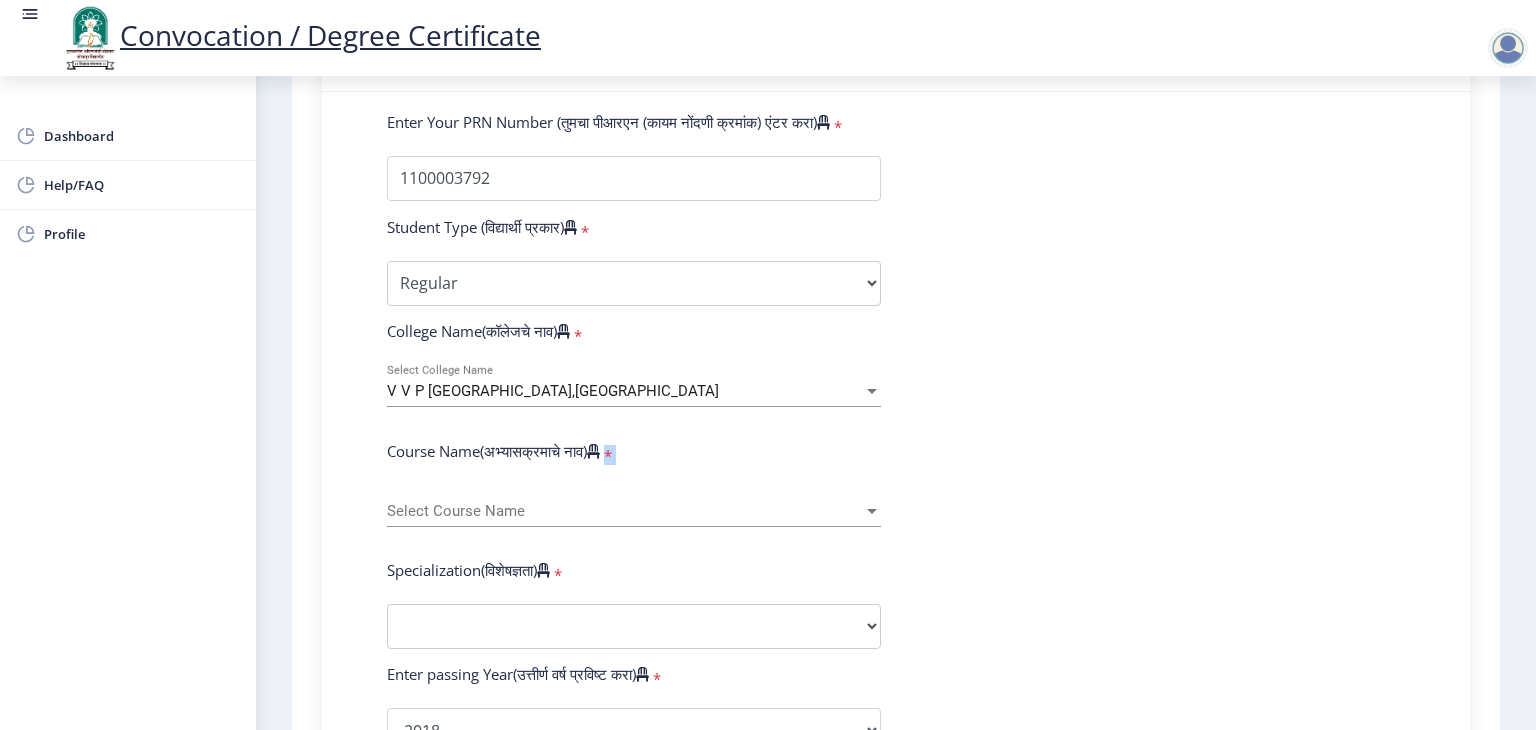 click on "Course Name(अभ्यासक्रमाचे नाव)   *" 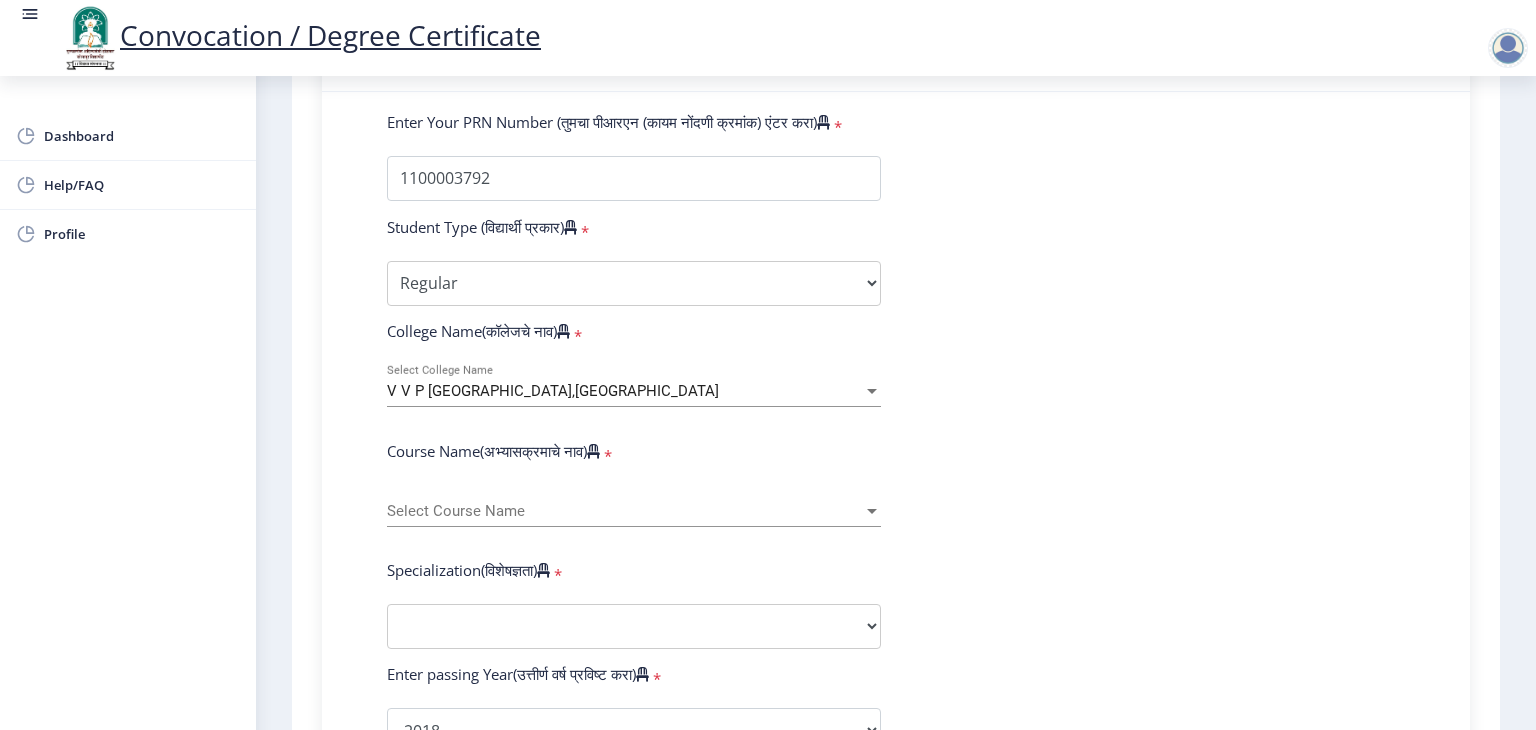 click on "Select Course Name" at bounding box center (625, 511) 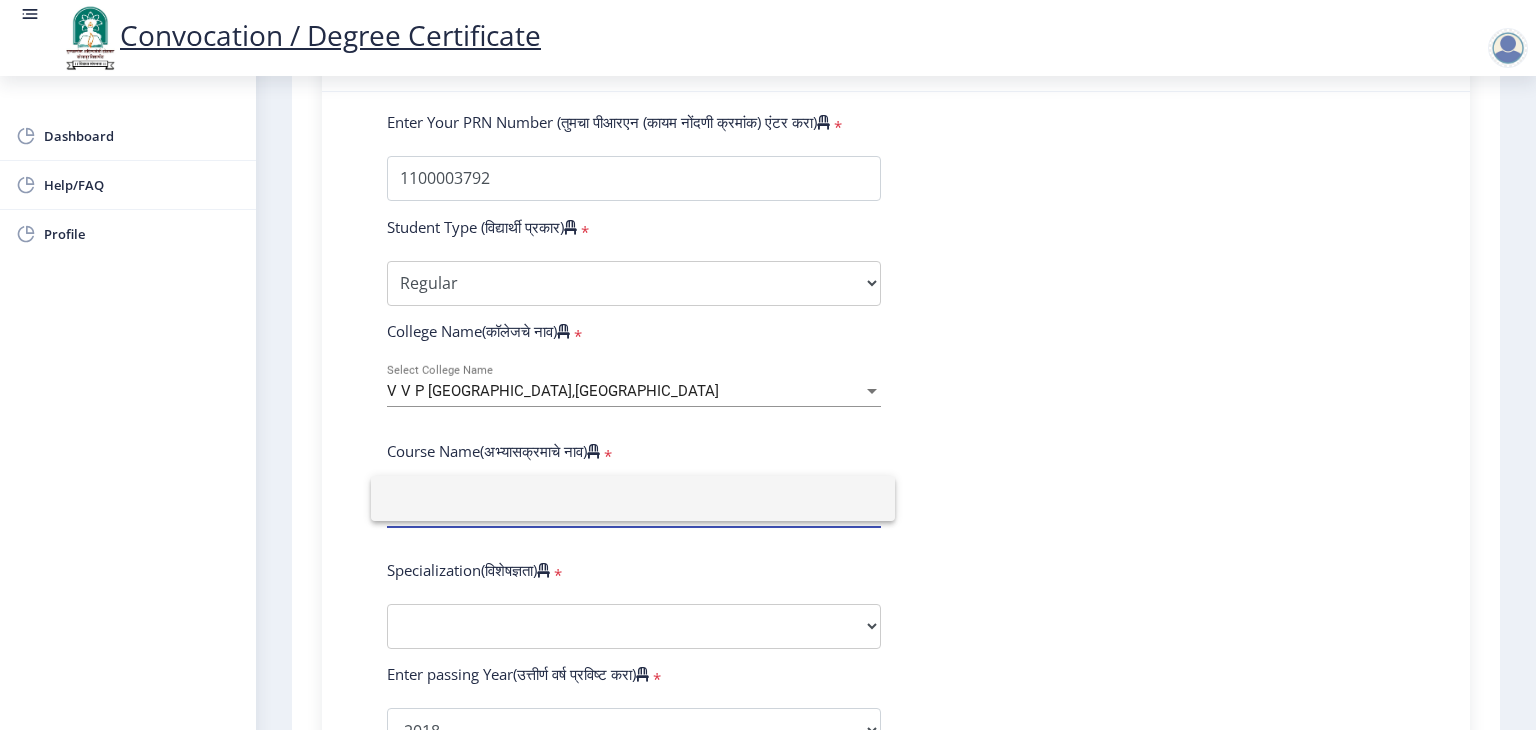 click 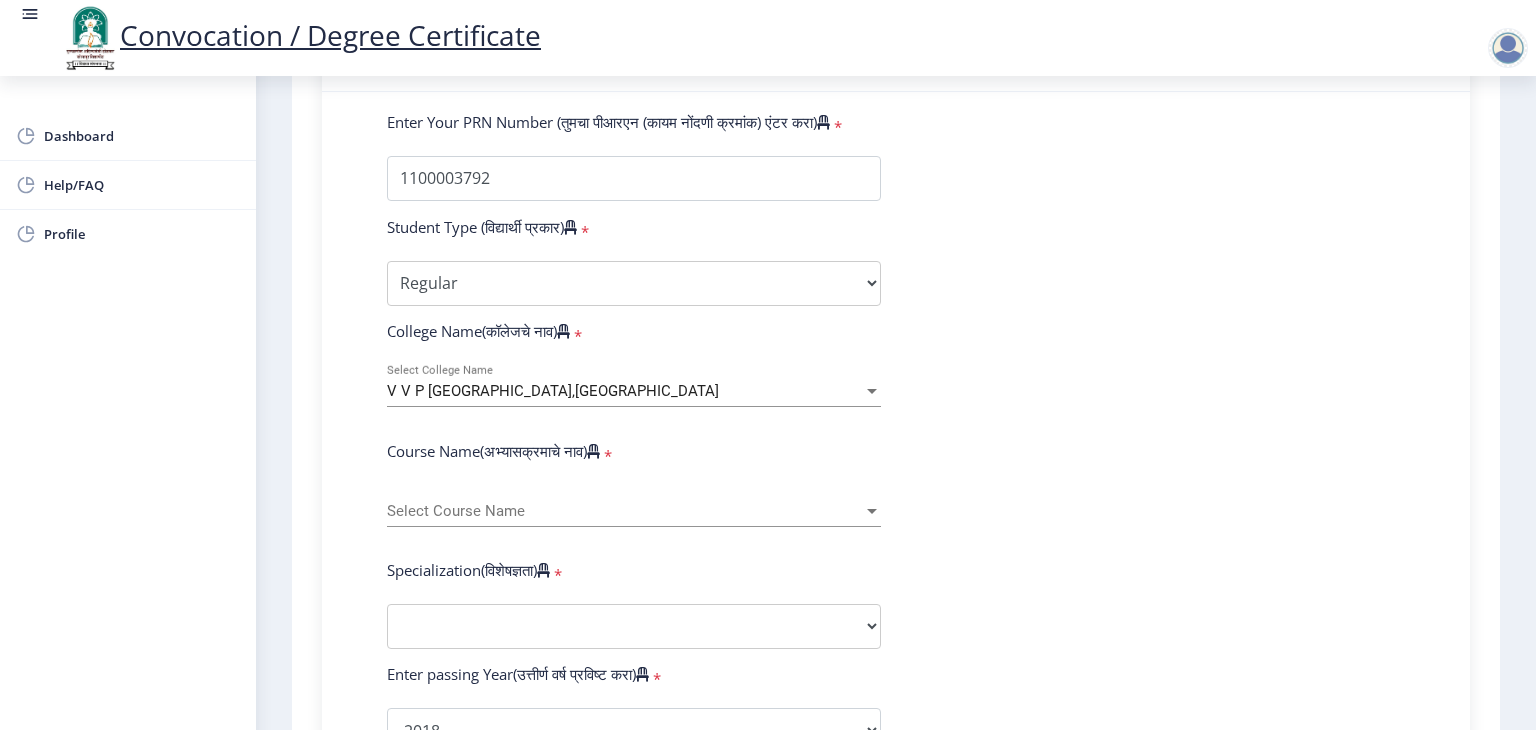 click on "V V P Institute of Engineering and Technology,Solapur Select College Name" 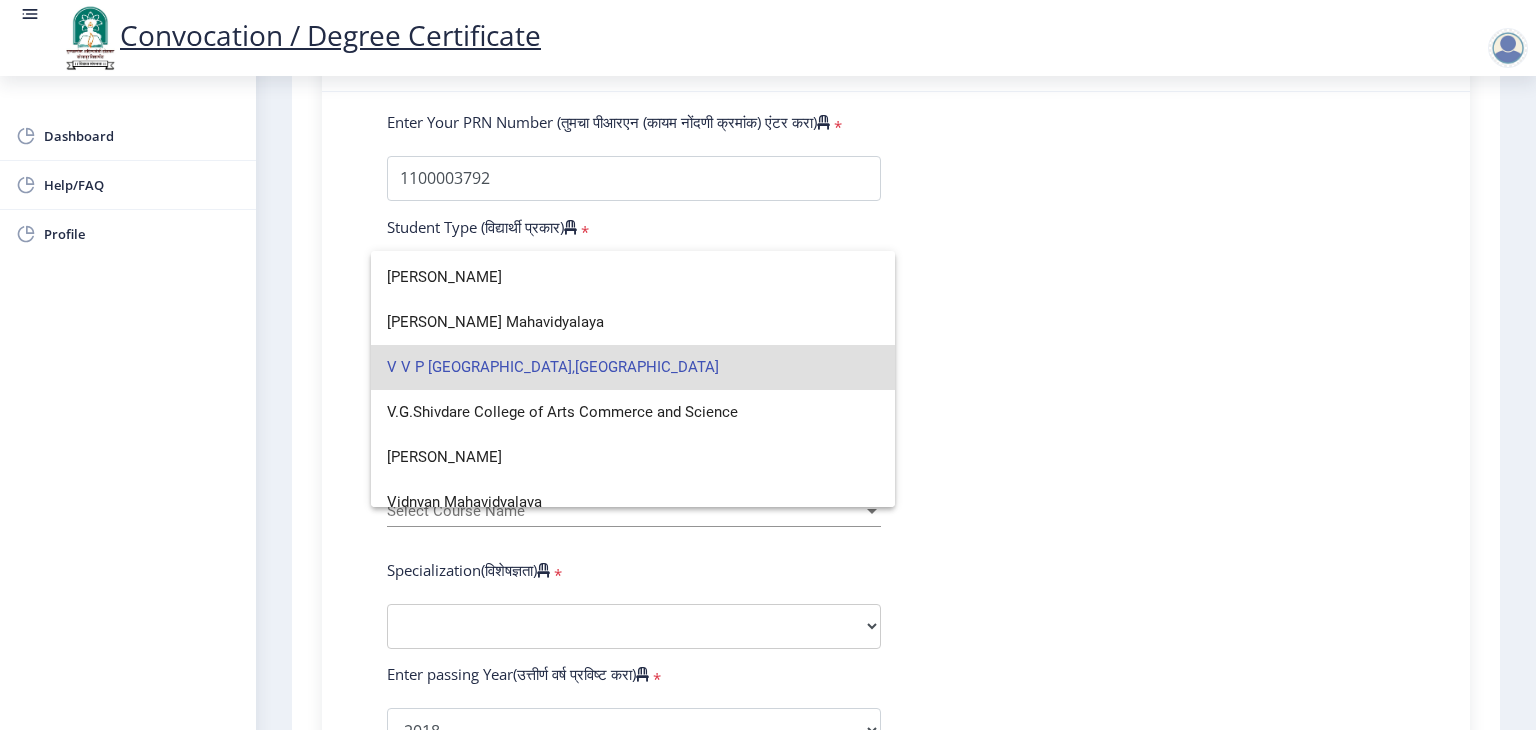 scroll, scrollTop: 6516, scrollLeft: 0, axis: vertical 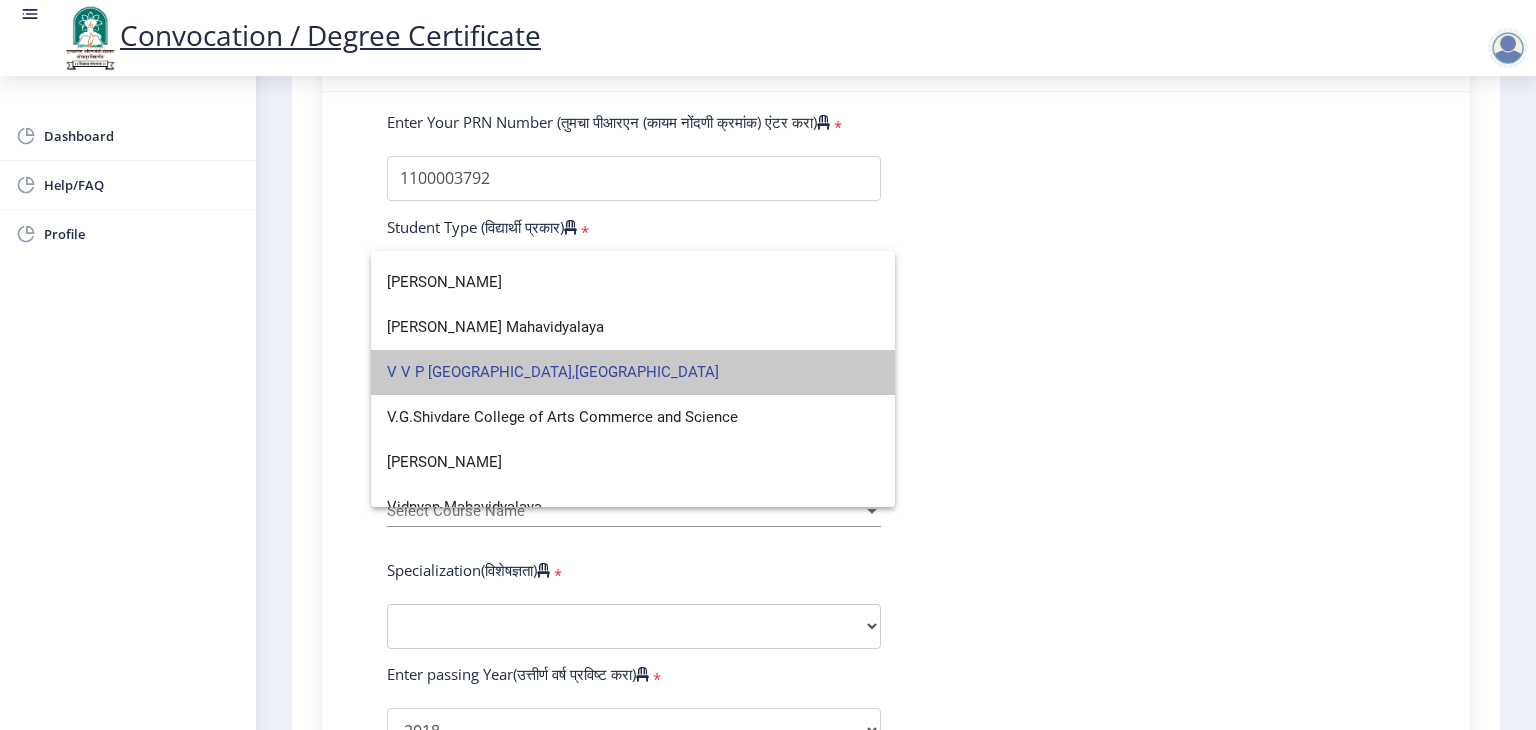 click on "V V P Institute of Engineering and Technology,Solapur" at bounding box center (633, 372) 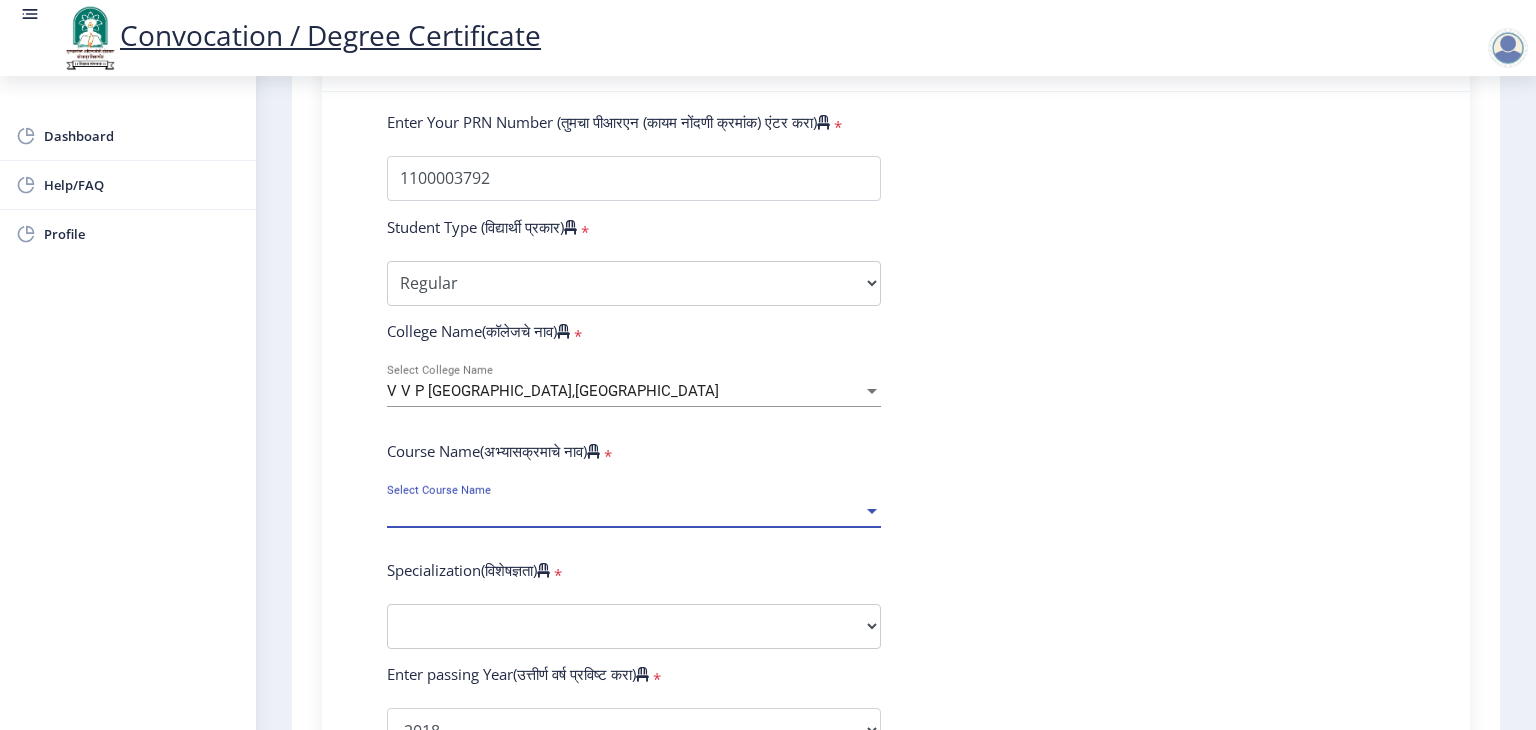 click on "Select Course Name" at bounding box center (625, 511) 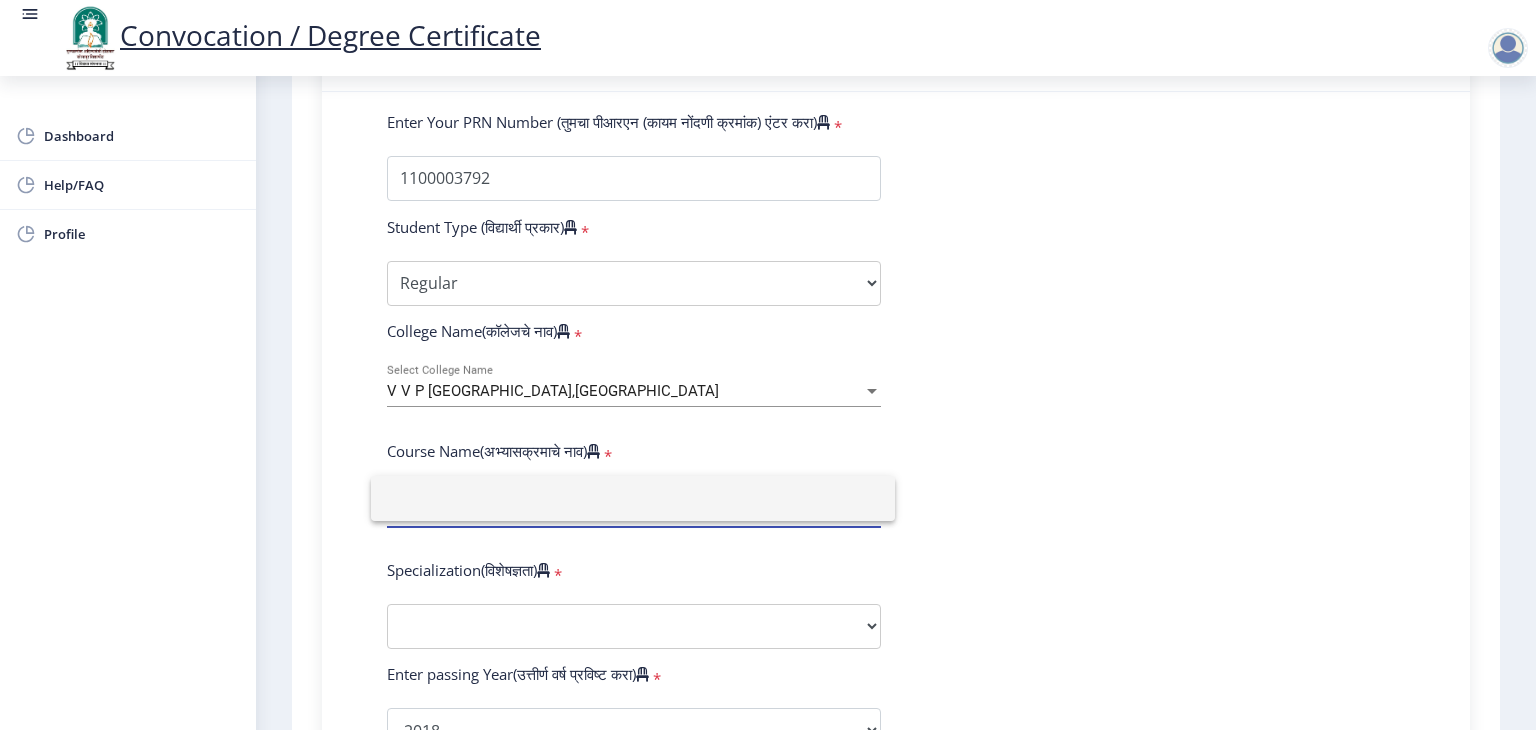 drag, startPoint x: 824, startPoint y: 429, endPoint x: 860, endPoint y: 385, distance: 56.85068 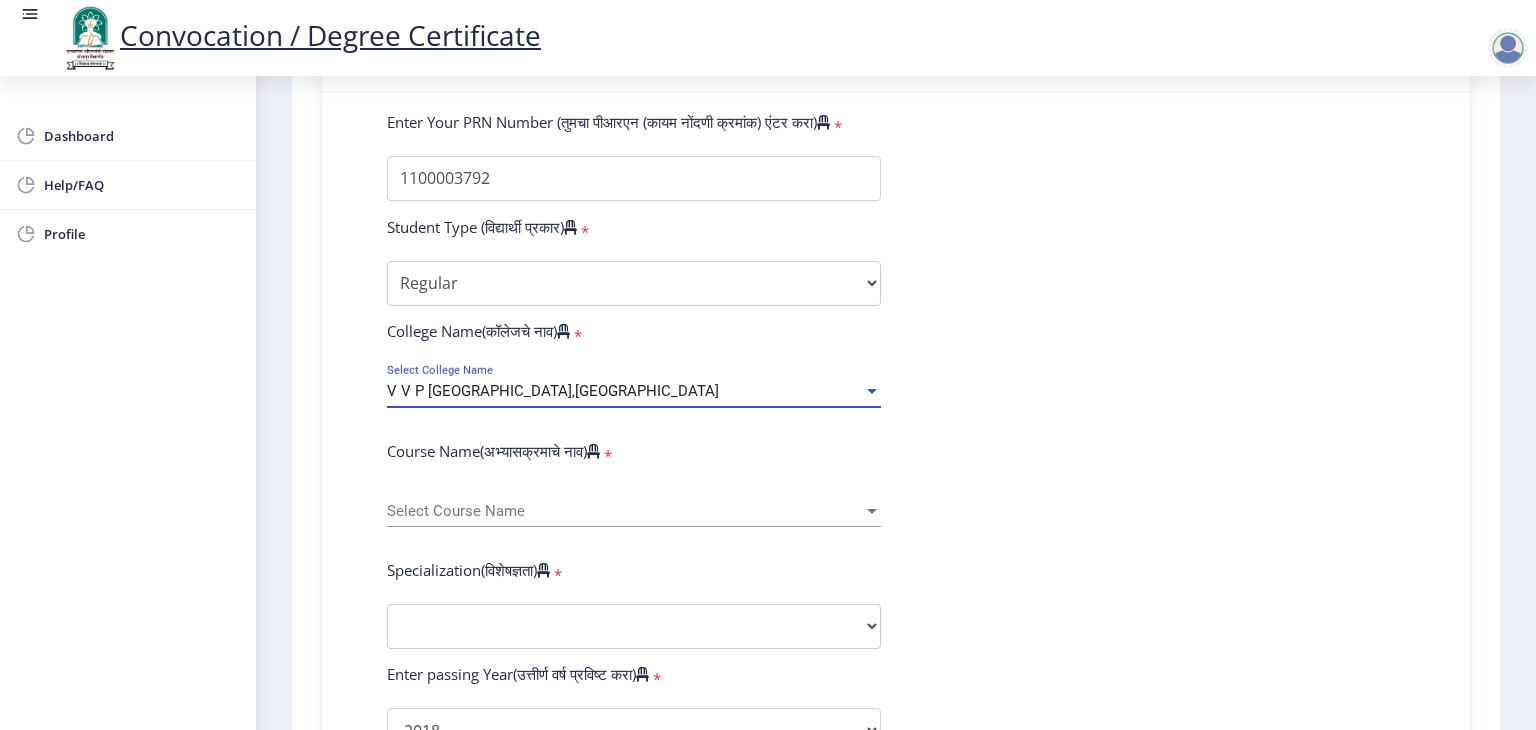 click at bounding box center [872, 391] 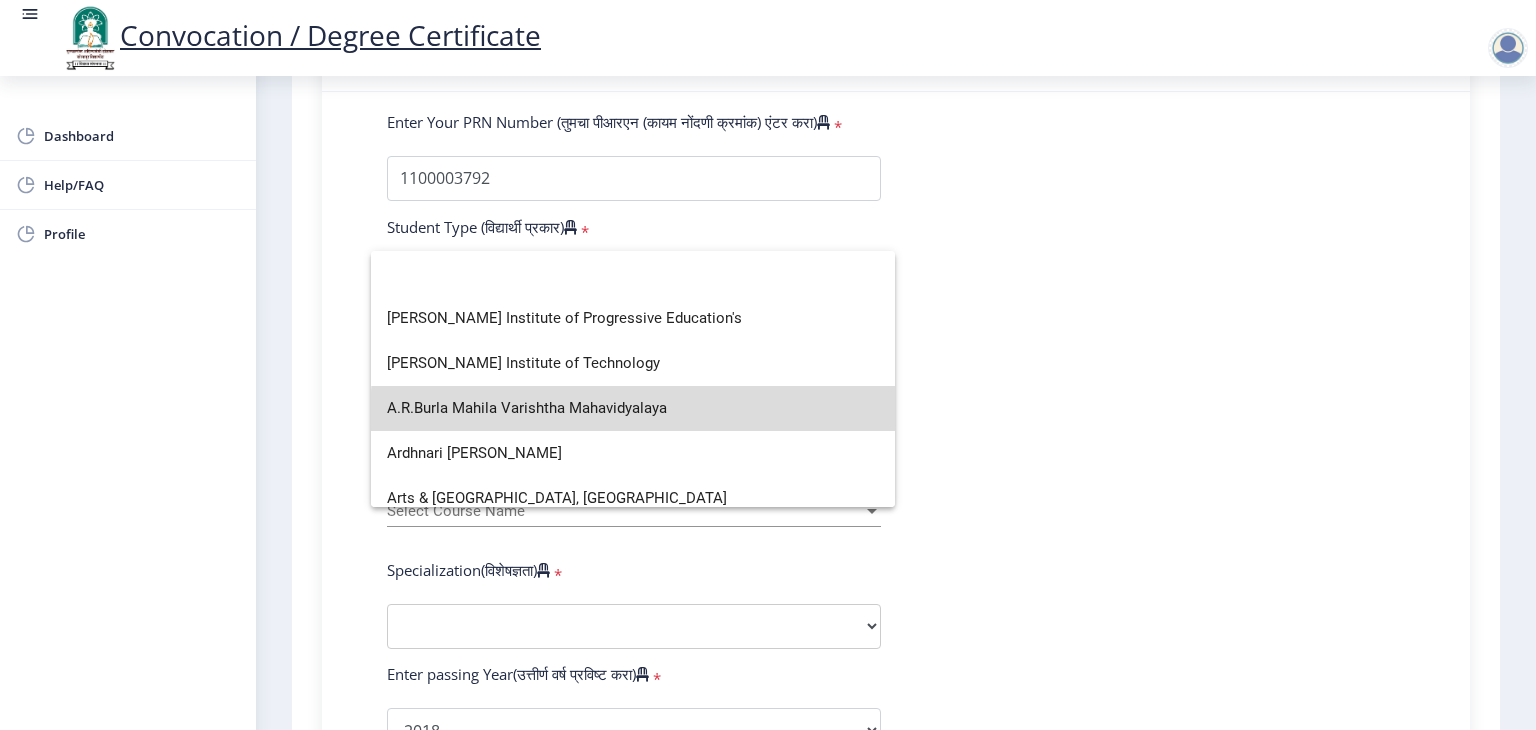 click on "A.R.Burla Mahila Varishtha Mahavidyalaya" at bounding box center [633, 408] 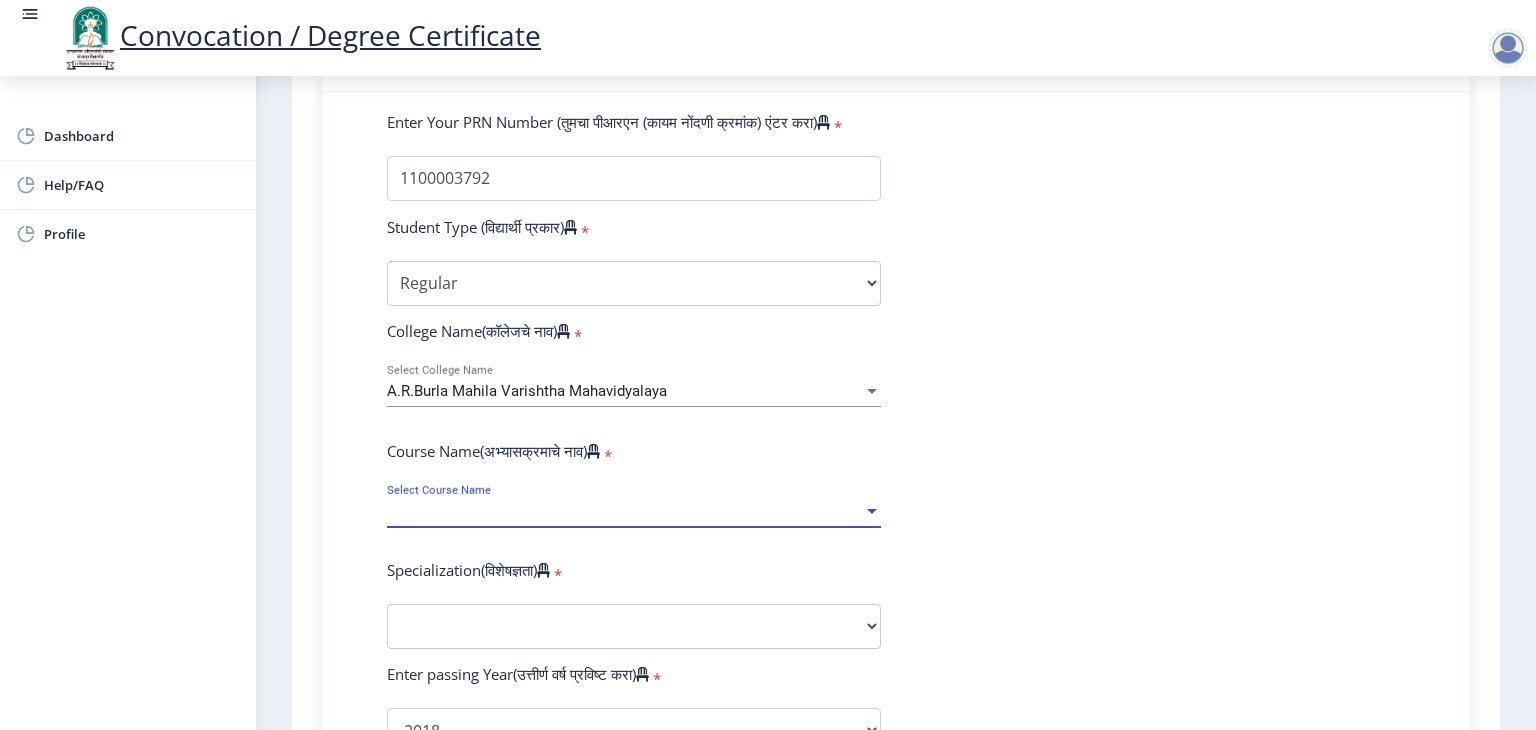 click on "Select Course Name" at bounding box center [625, 511] 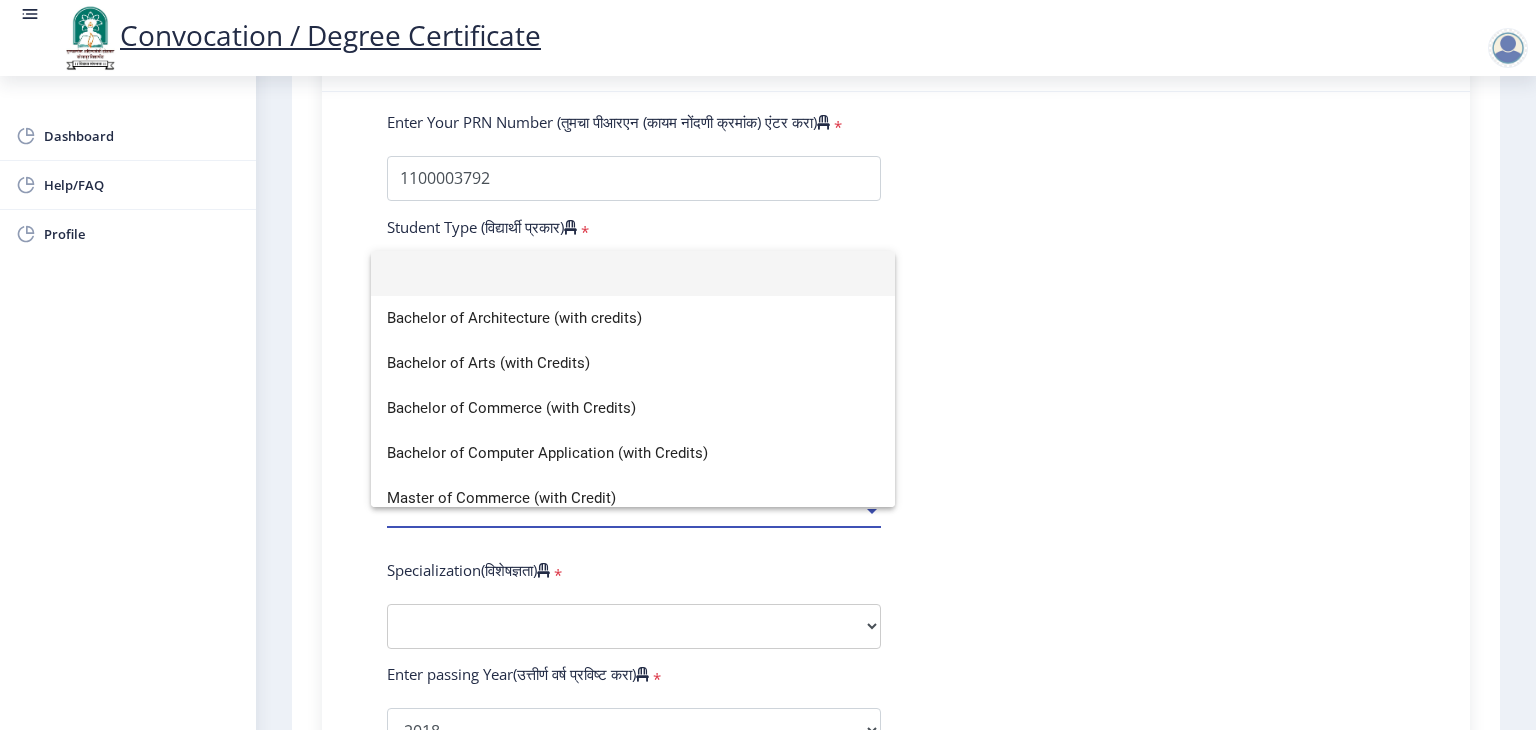 click 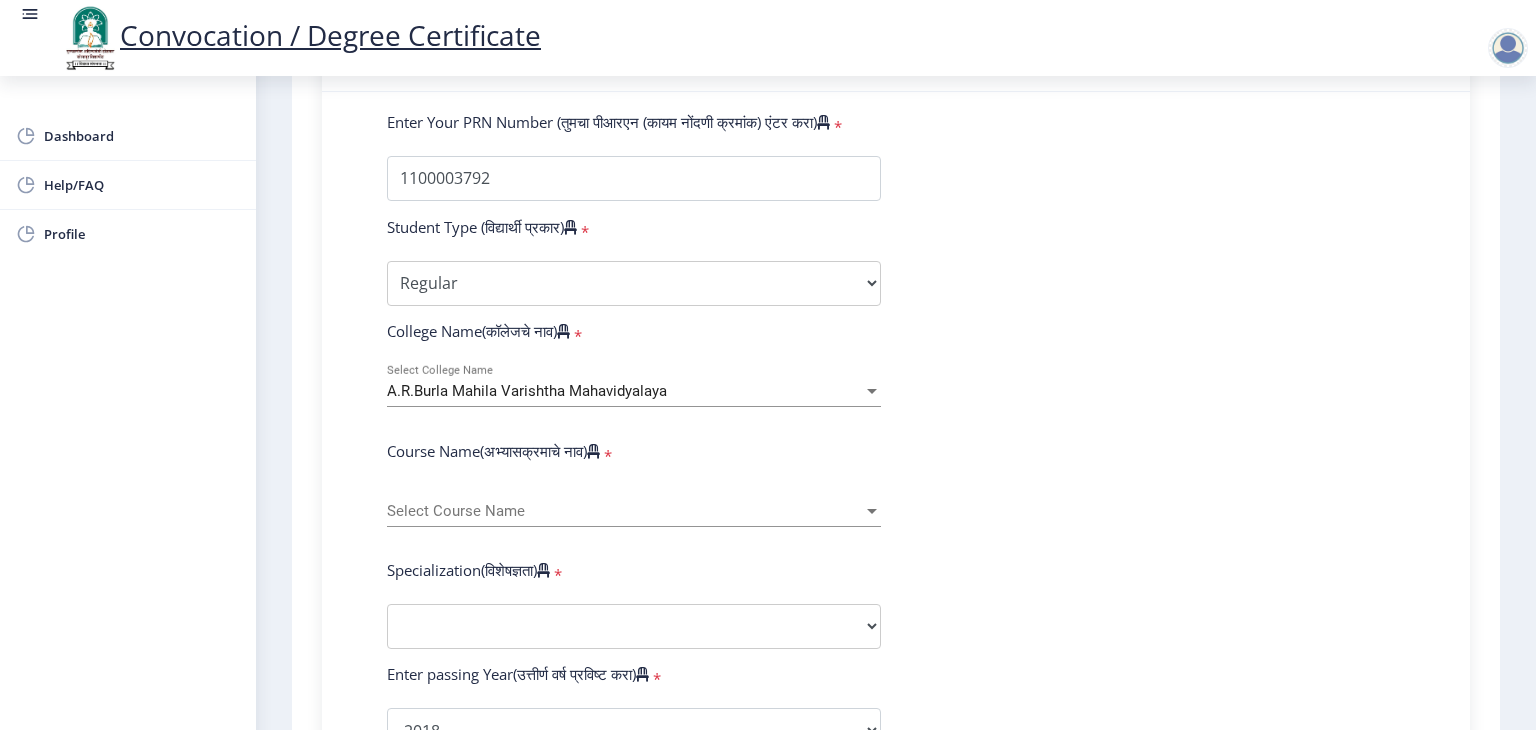 click on "Enter Your PRN Number (तुमचा पीआरएन (कायम नोंदणी क्रमांक) एंटर करा)   * Student Type (विद्यार्थी प्रकार)    * Select Student Type Regular External College Name(कॉलेजचे नाव)   * A.R.Burla Mahila Varishtha Mahavidyalaya Select College Name Course Name(अभ्यासक्रमाचे नाव)   * Select Course Name Select Course Name  Specialization(विशेषज्ञता)   * Specialization Bio-Medical Engineering Civil Engineering Computer Science & Engineering Electrical & Electronics Engineering Electrical Engineering Electronics & Telecommunication Engineering Electronics Engineering Information Technology Mechanical Engineering Other Enter passing Year(उत्तीर्ण वर्ष प्रविष्ट करा)   *  2025   2024   2023   2022   2021   2020   2019   2018   2017   2016   2015   2014   2013   2012   2011   2010   2009   2008  * *" 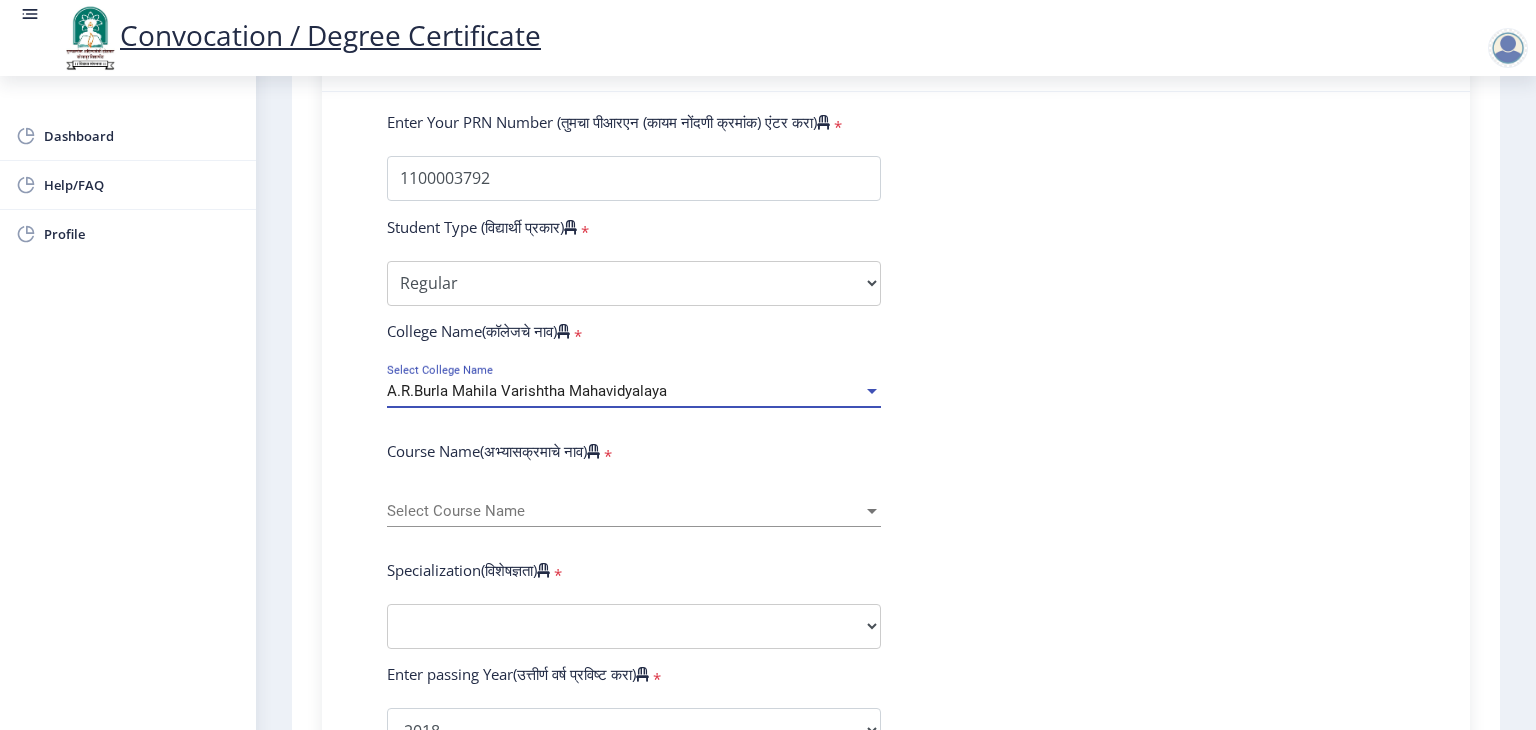 click on "A.R.Burla Mahila Varishtha Mahavidyalaya" at bounding box center [625, 391] 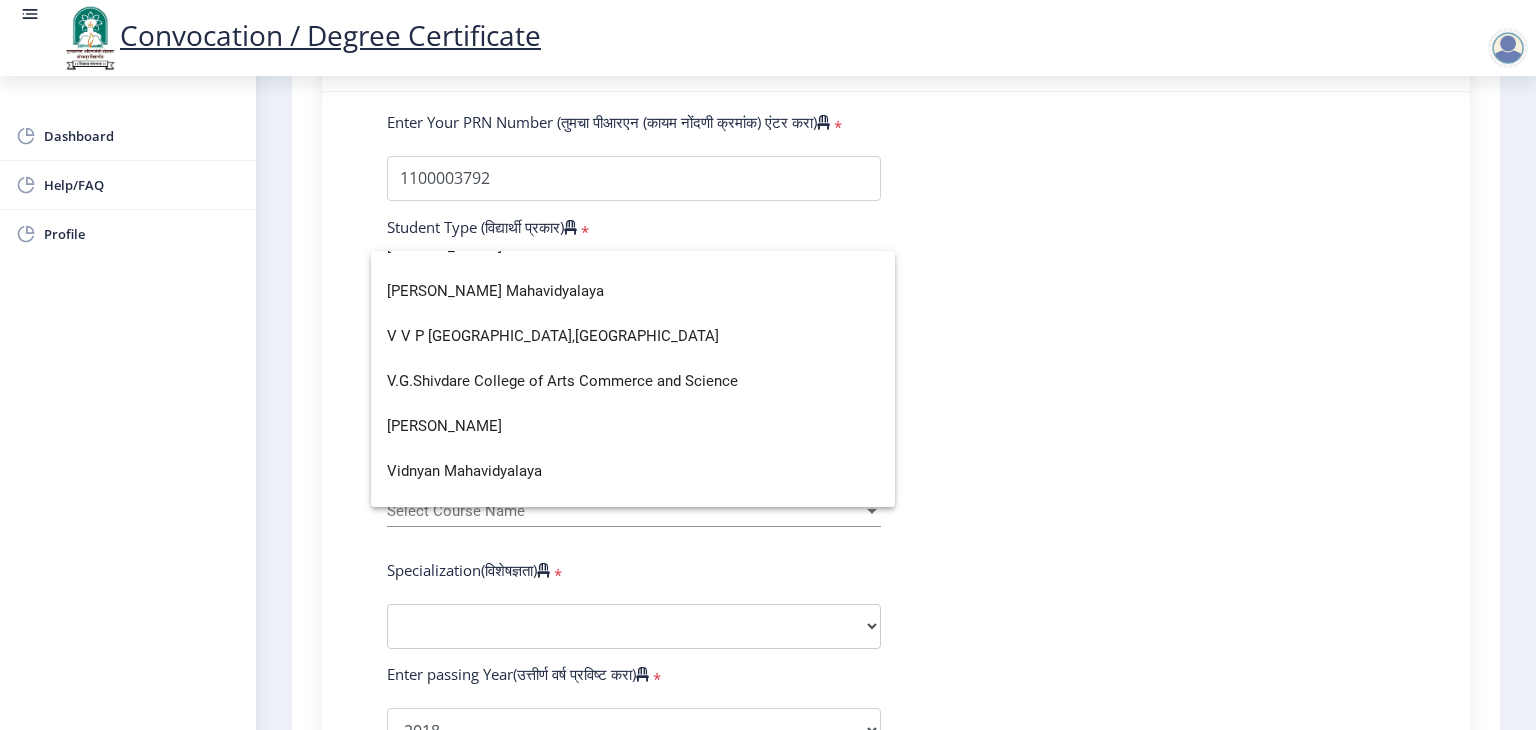 scroll, scrollTop: 6538, scrollLeft: 0, axis: vertical 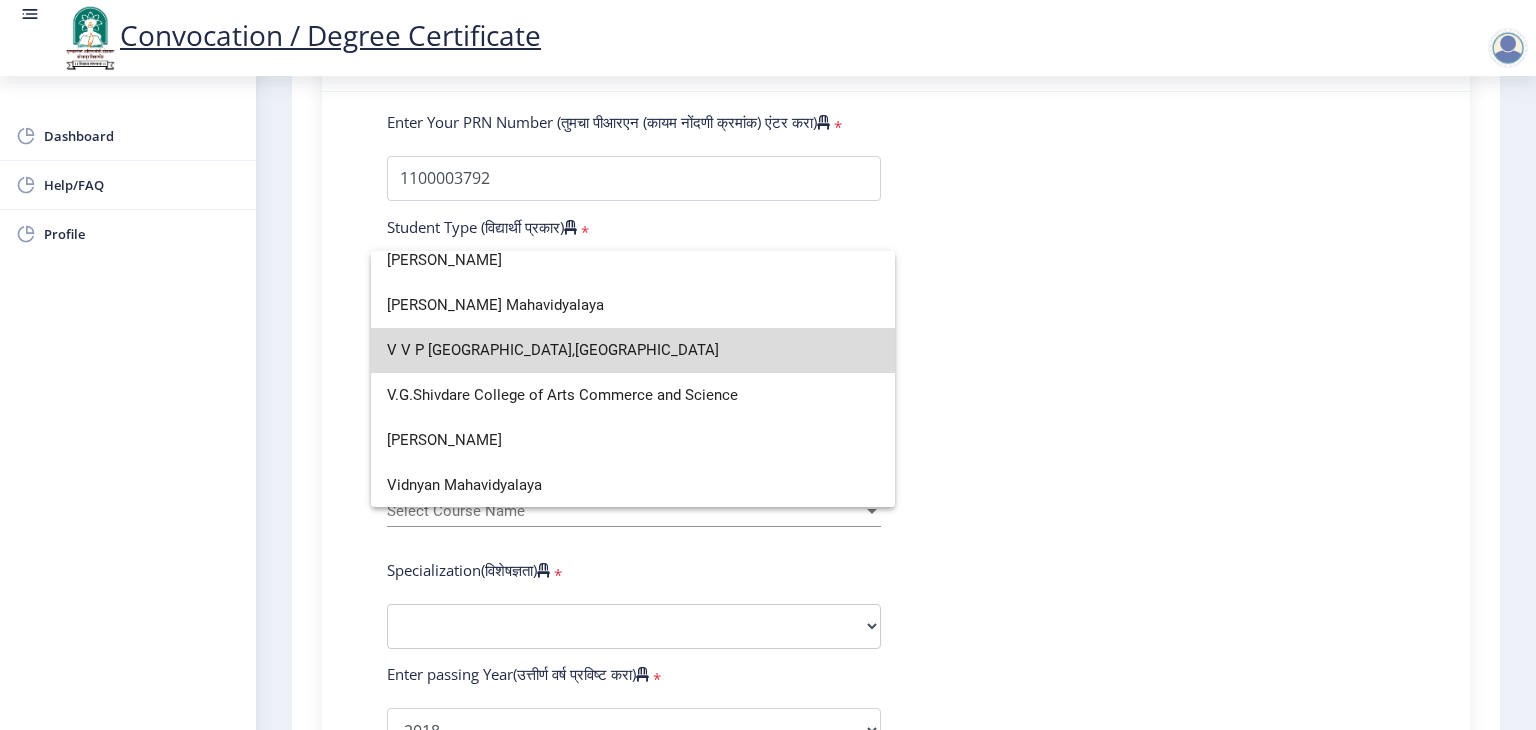 click on "V V P Institute of Engineering and Technology,Solapur" at bounding box center [633, 350] 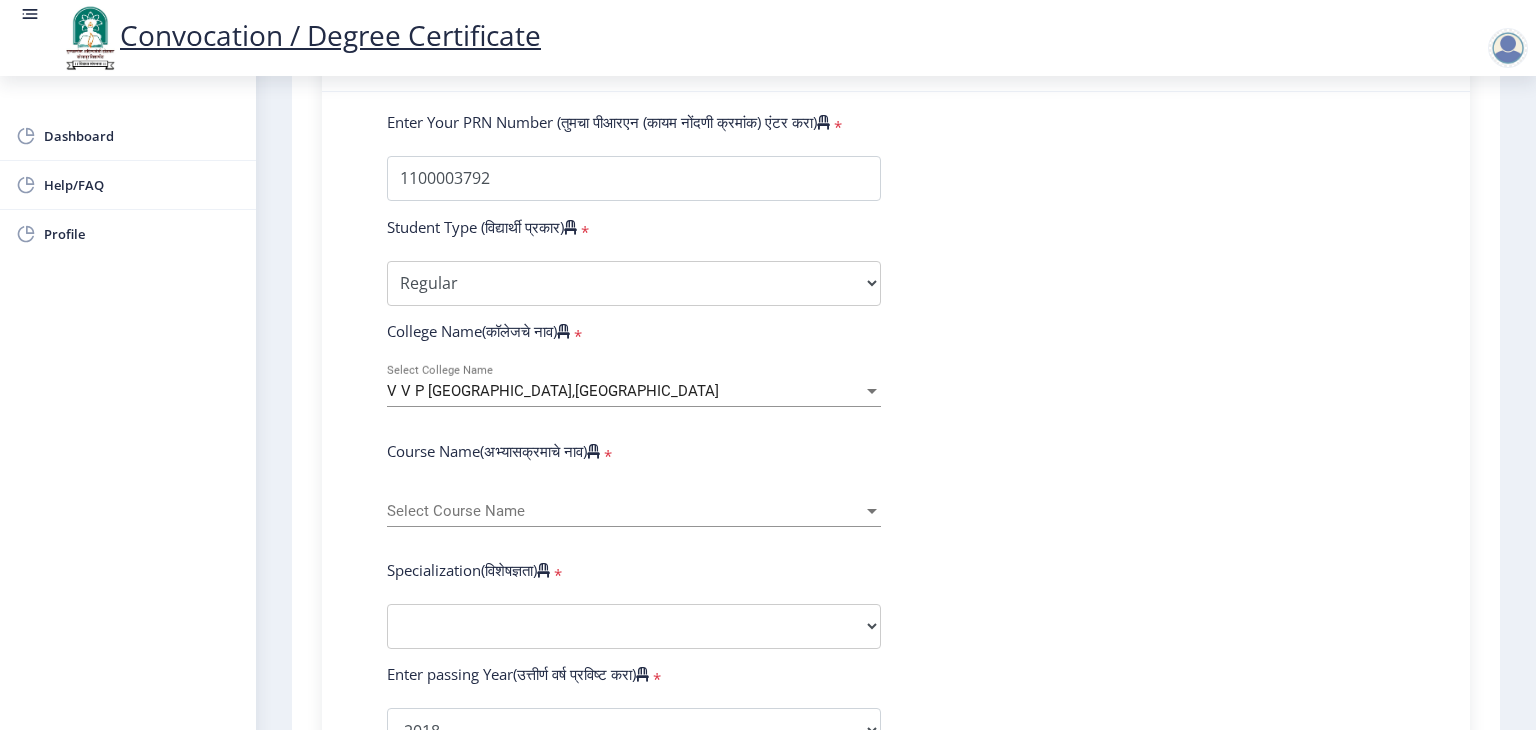 click on "Select Course Name Select Course Name" 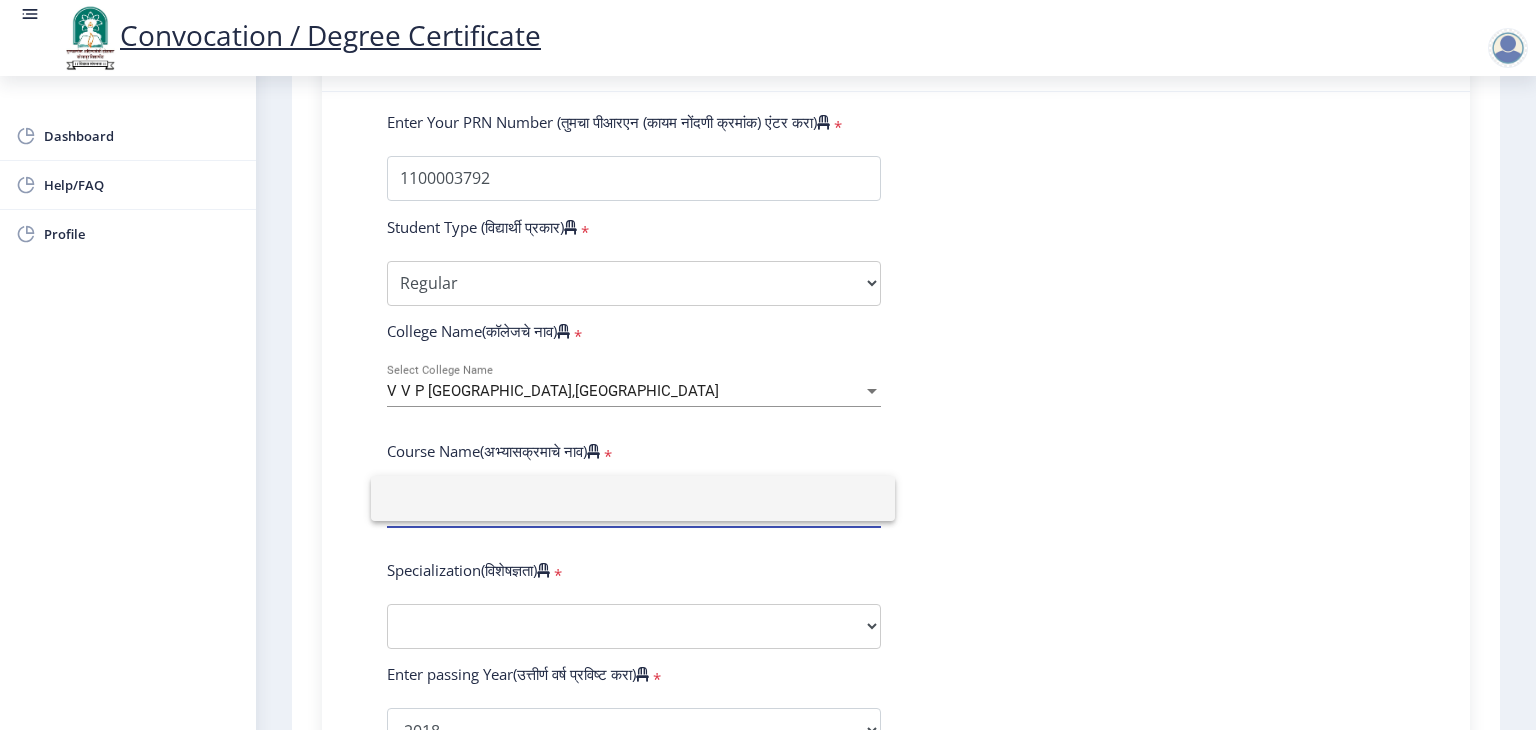 click at bounding box center (633, 498) 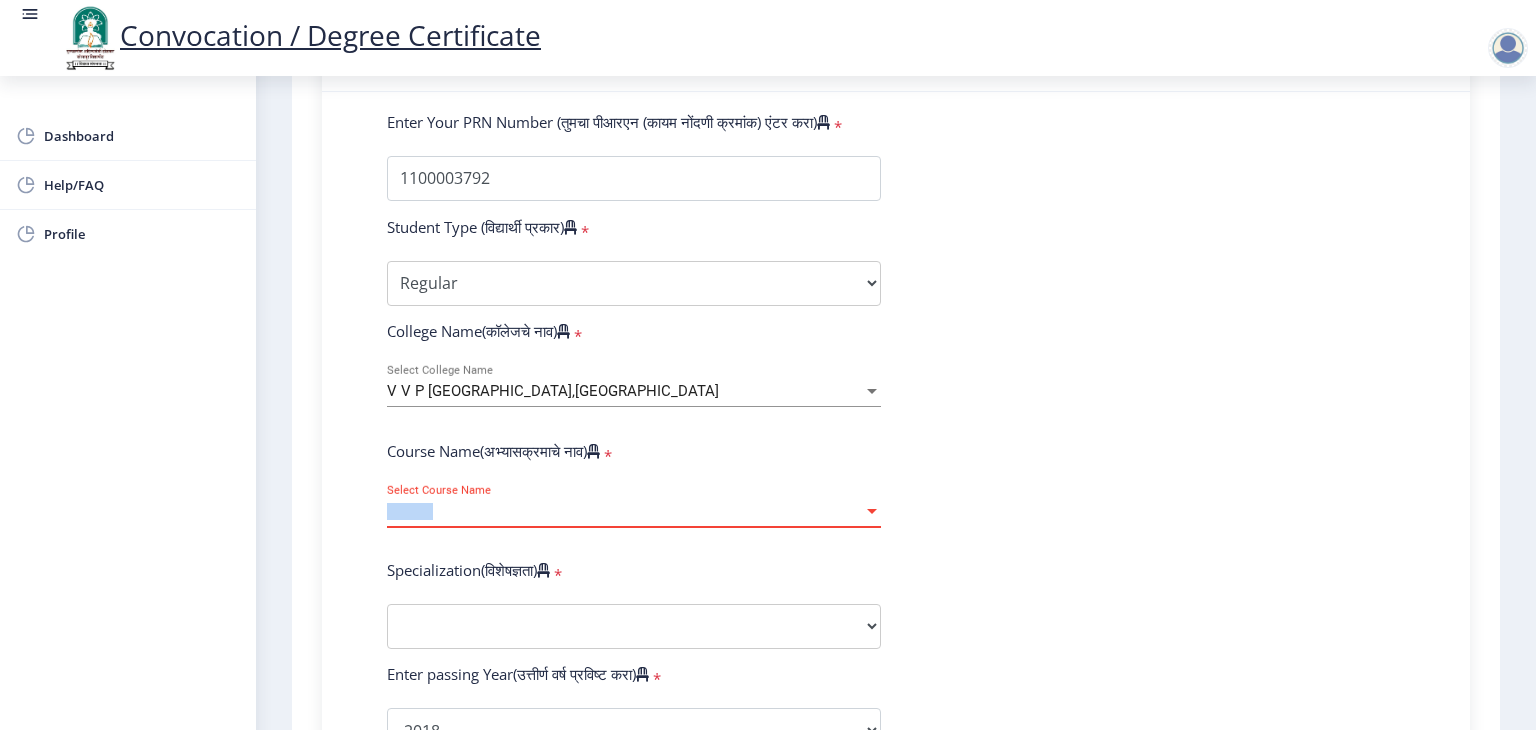 click on "Select Course Name Select Course Name" 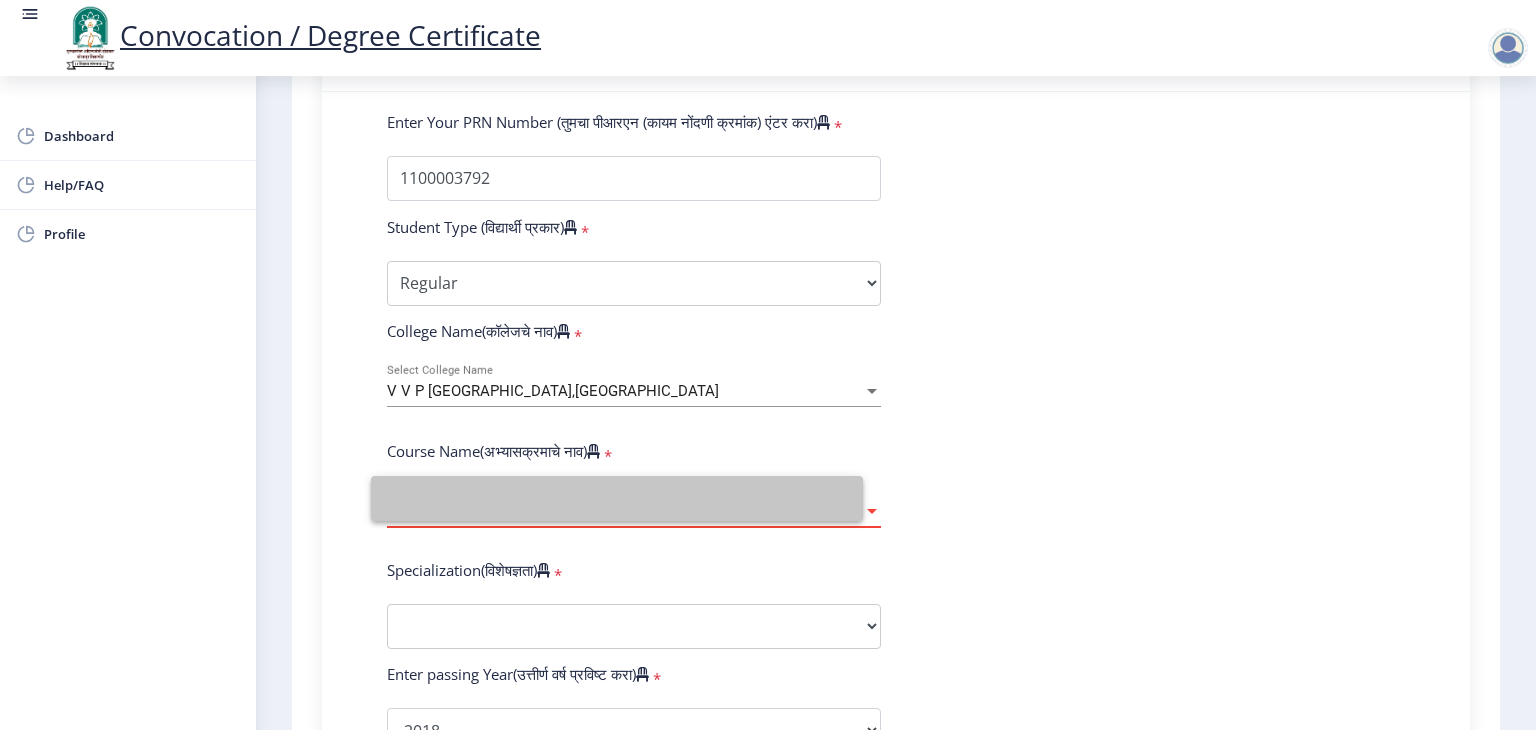 click at bounding box center (617, 498) 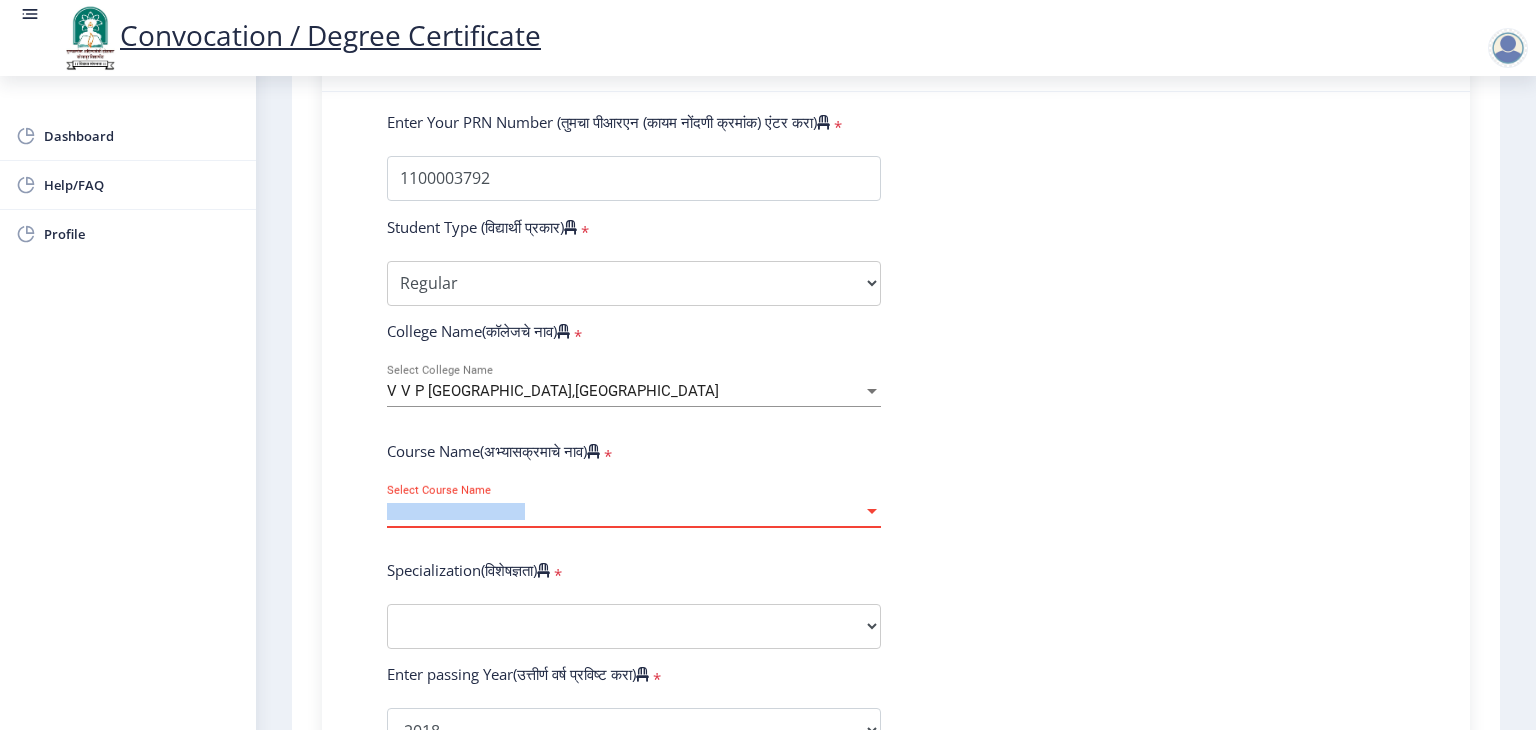 click on "Select Course Name Select Course Name" 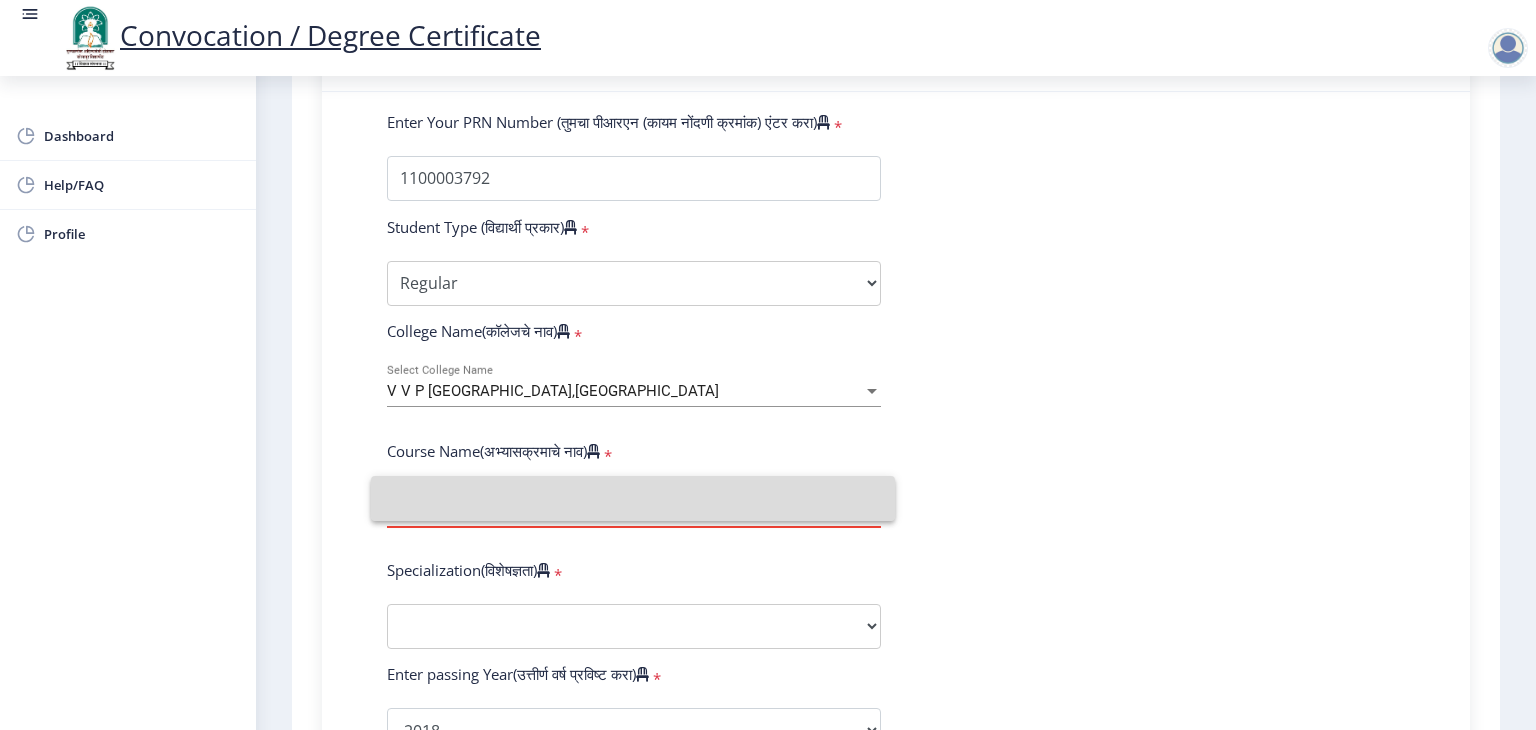 click at bounding box center [633, 498] 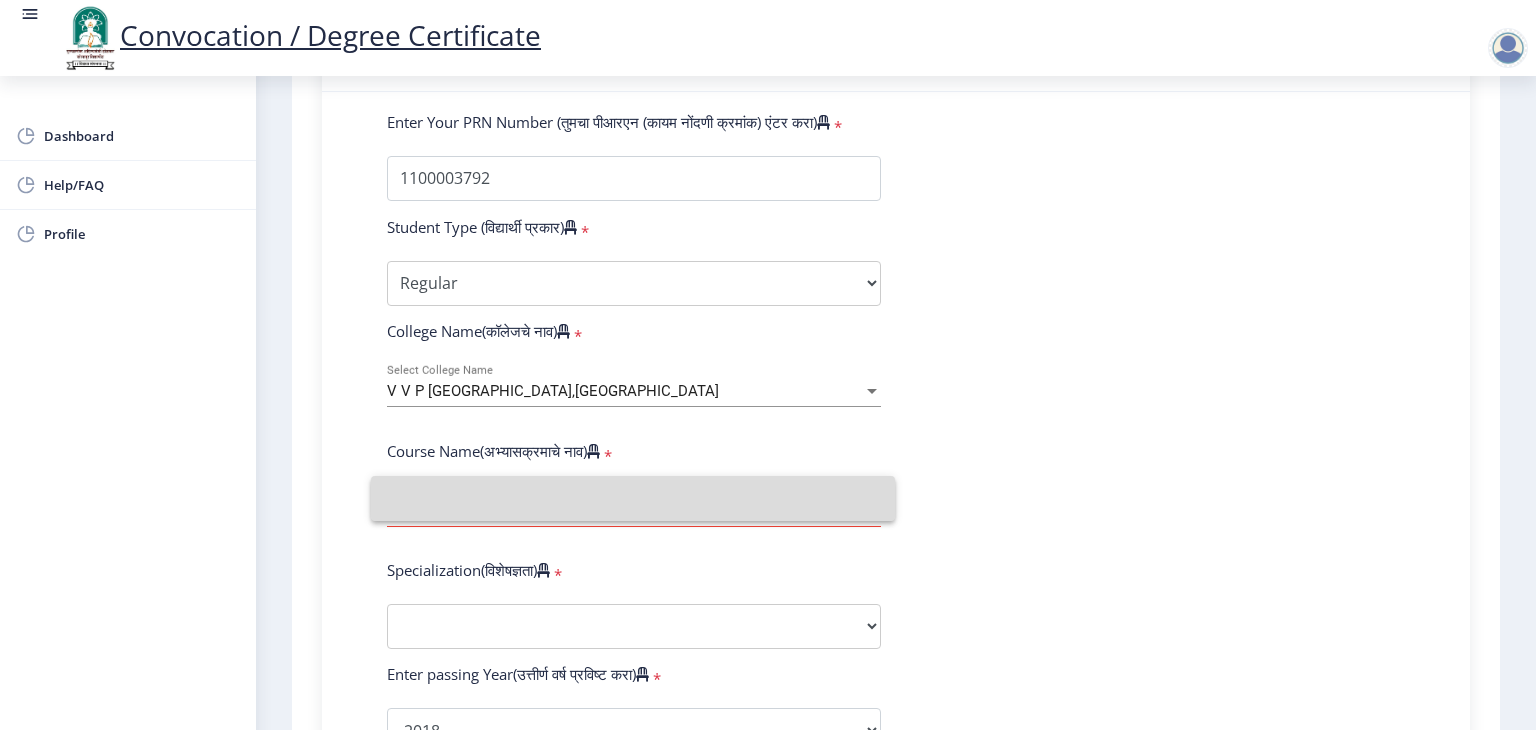 click on "Select Course Name Select Course Name" 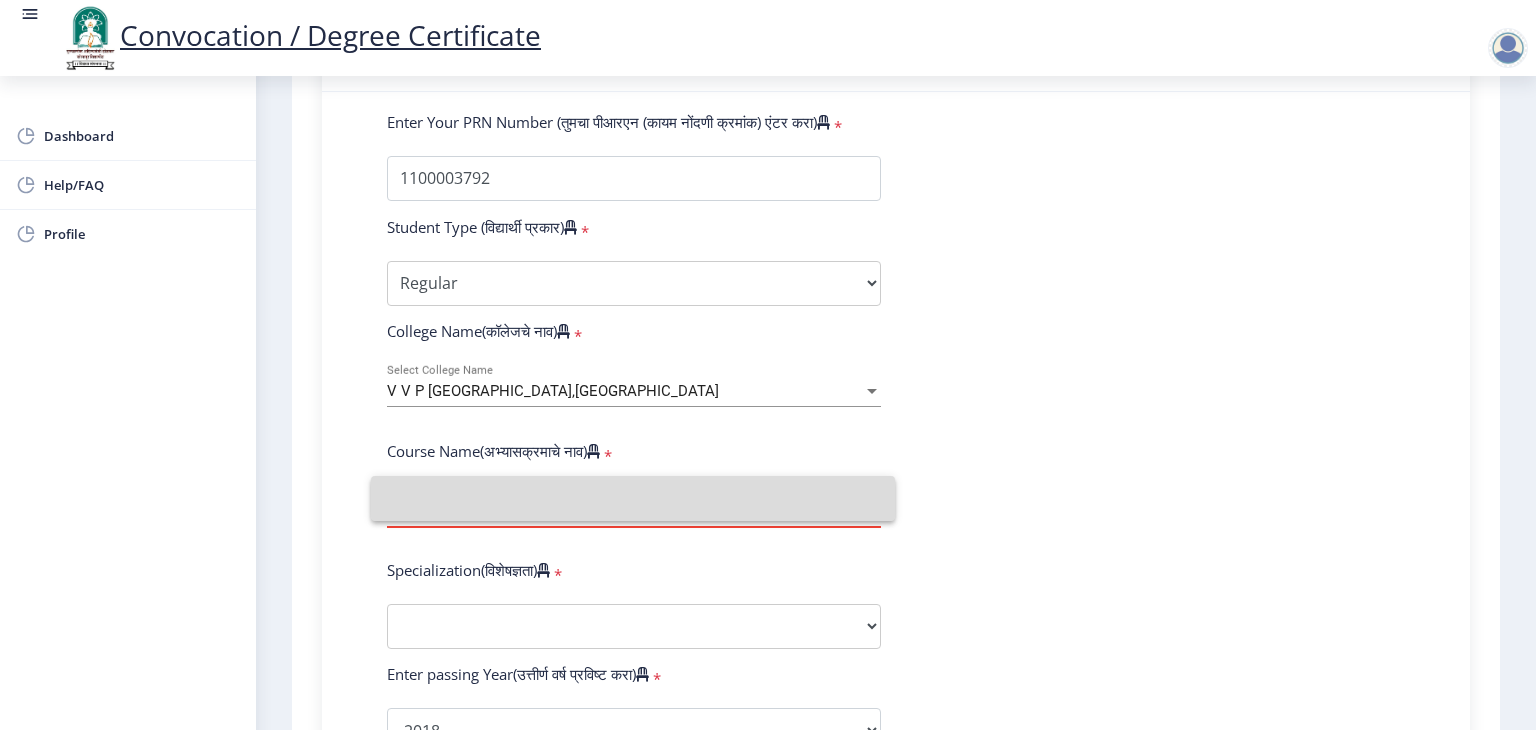 click at bounding box center [633, 498] 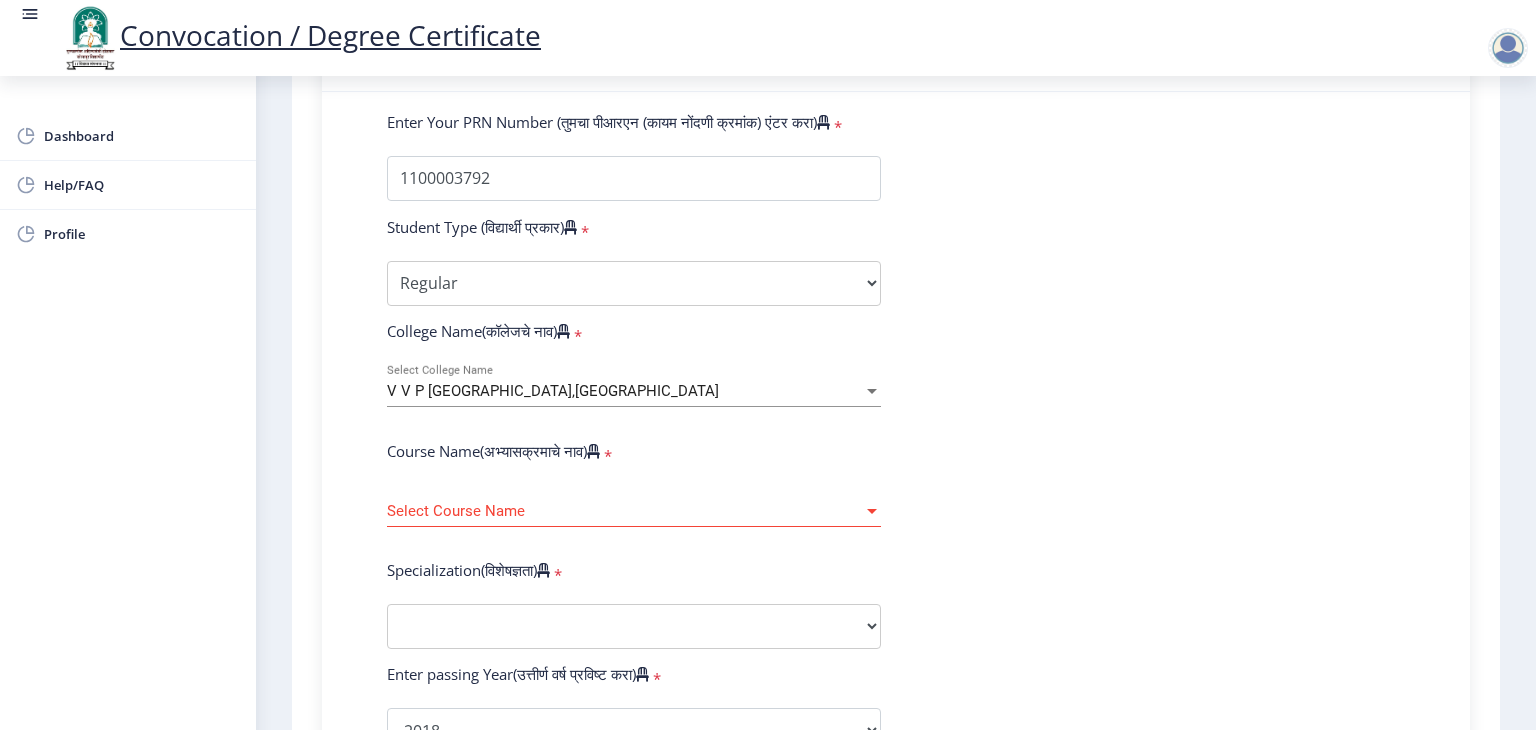 click on "Select Course Name Select Course Name" 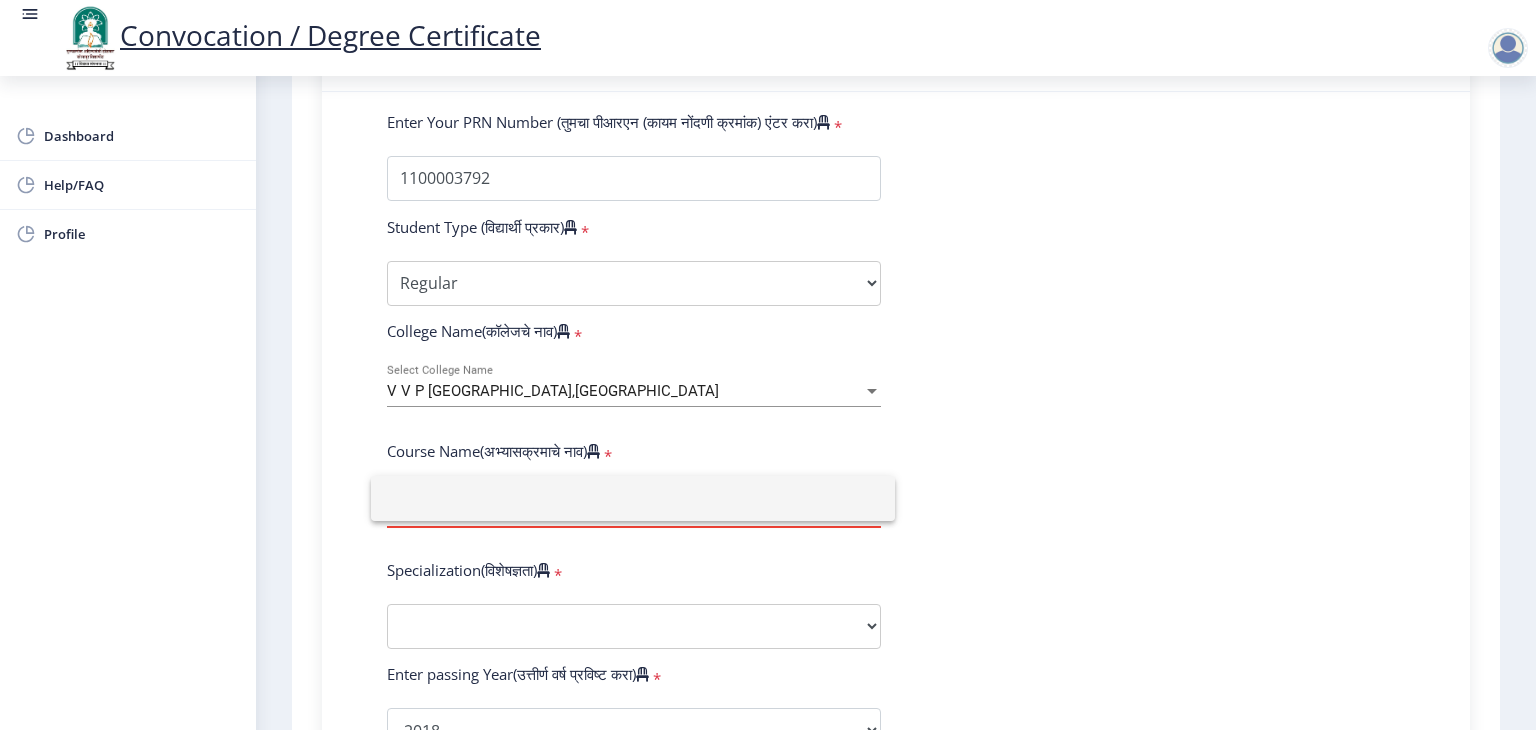 drag, startPoint x: 776, startPoint y: 513, endPoint x: 760, endPoint y: 442, distance: 72.780495 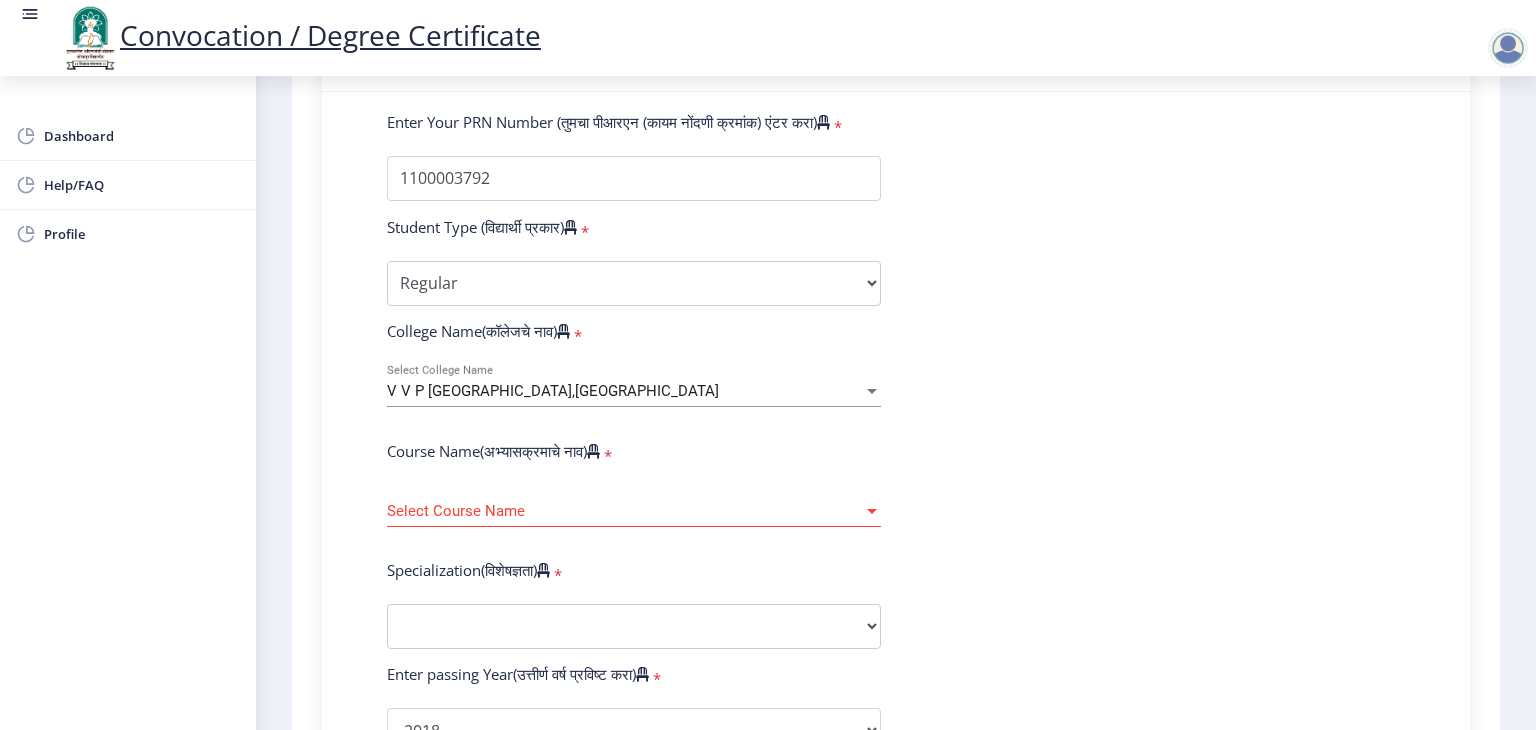 scroll, scrollTop: 806, scrollLeft: 0, axis: vertical 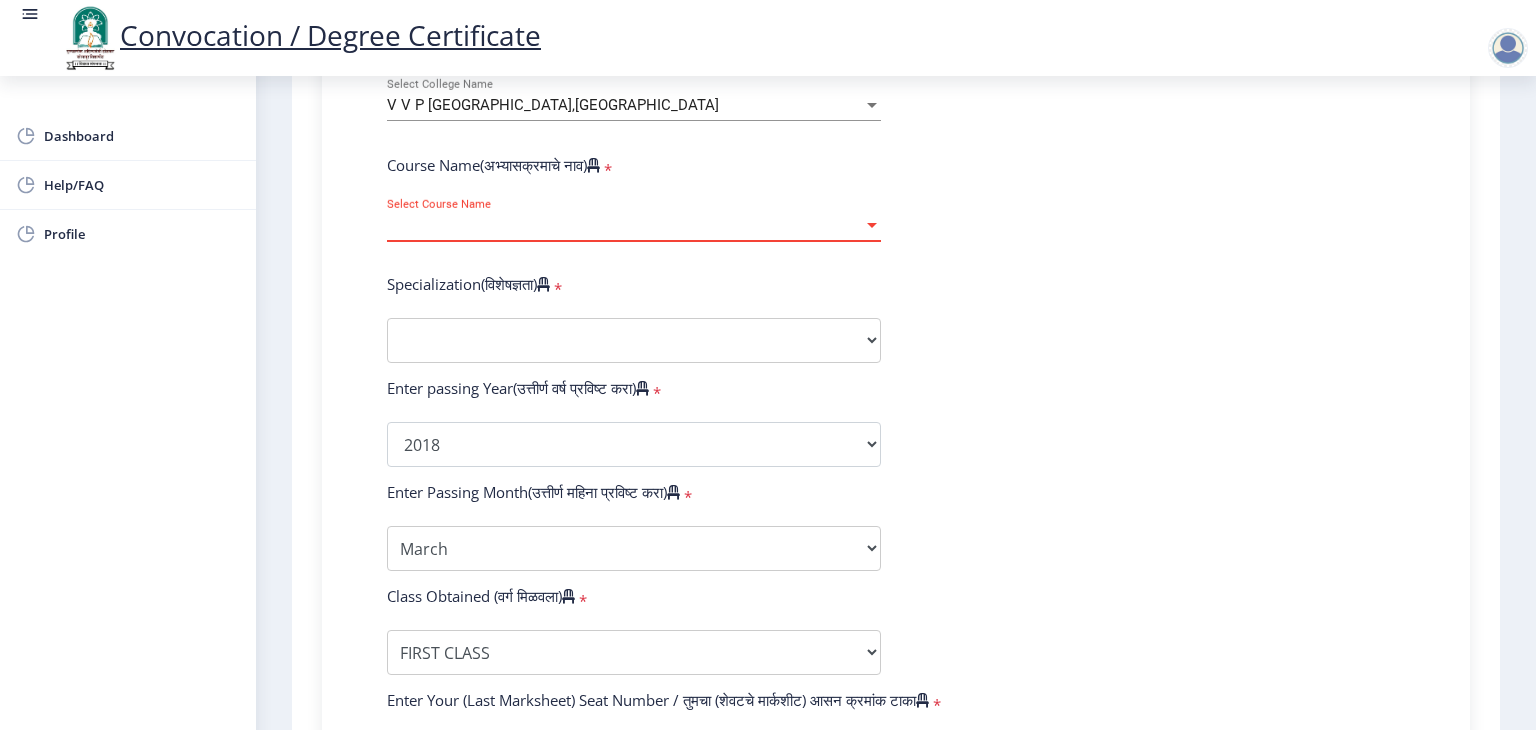 click on "Select Course Name" at bounding box center [625, 225] 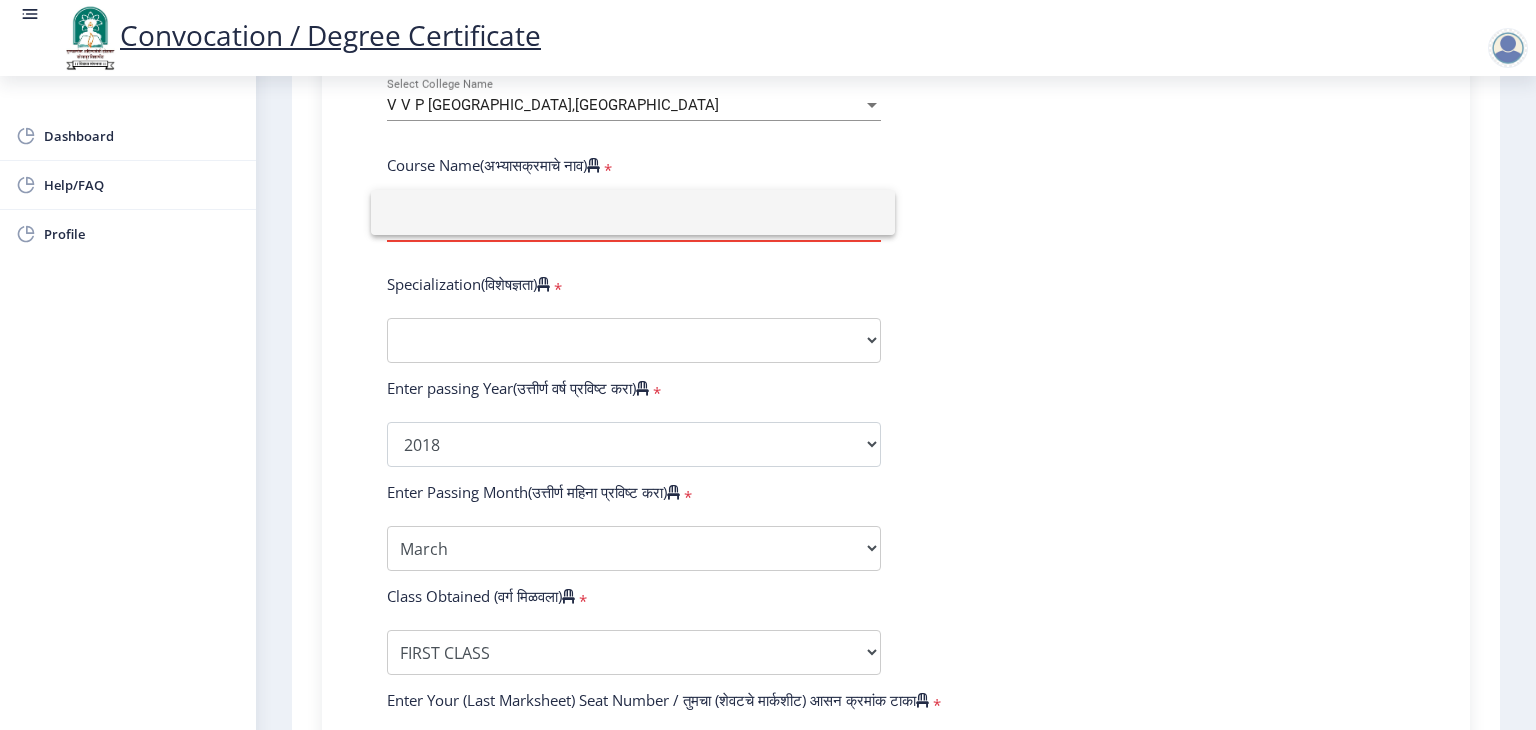 click at bounding box center (633, 212) 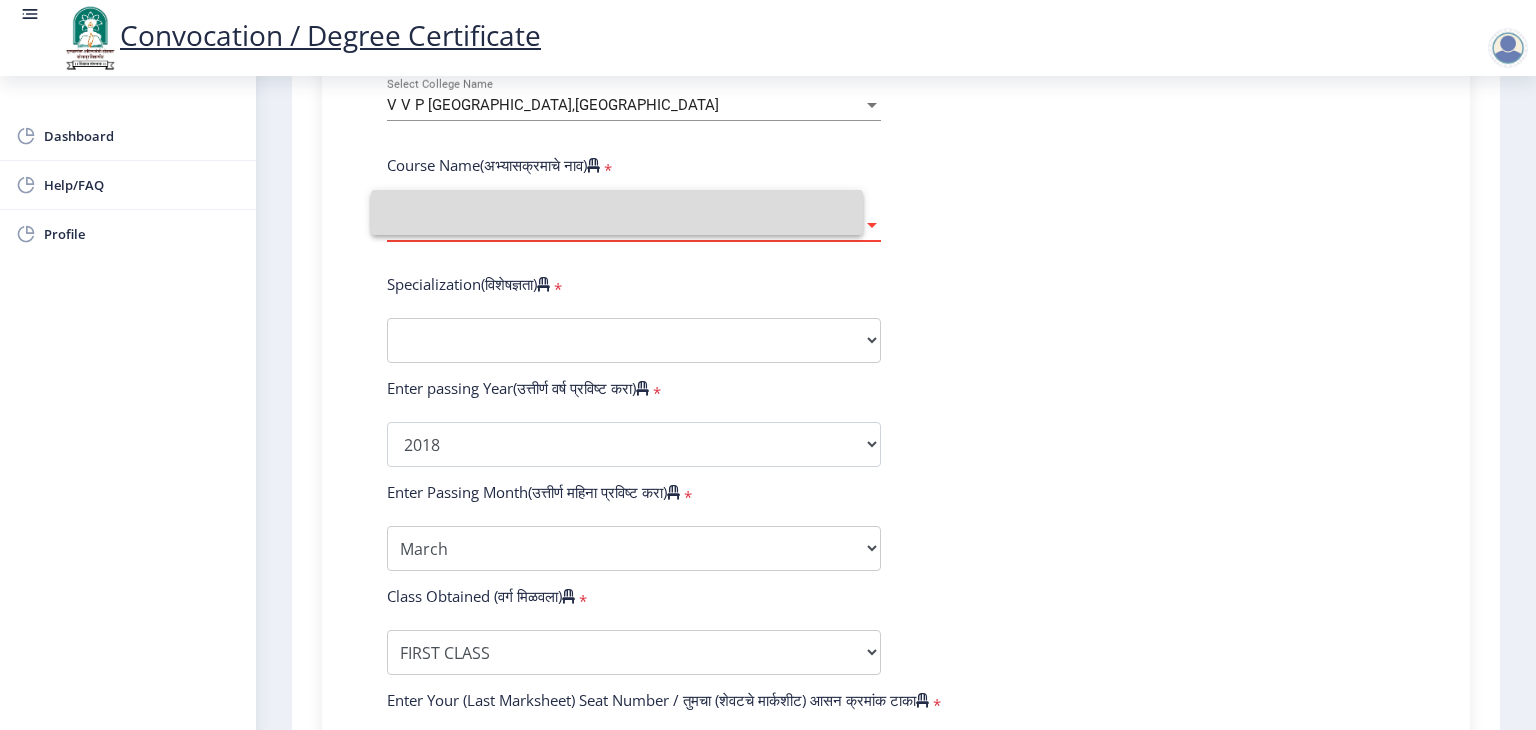 click on "Select Course Name Select Course Name" 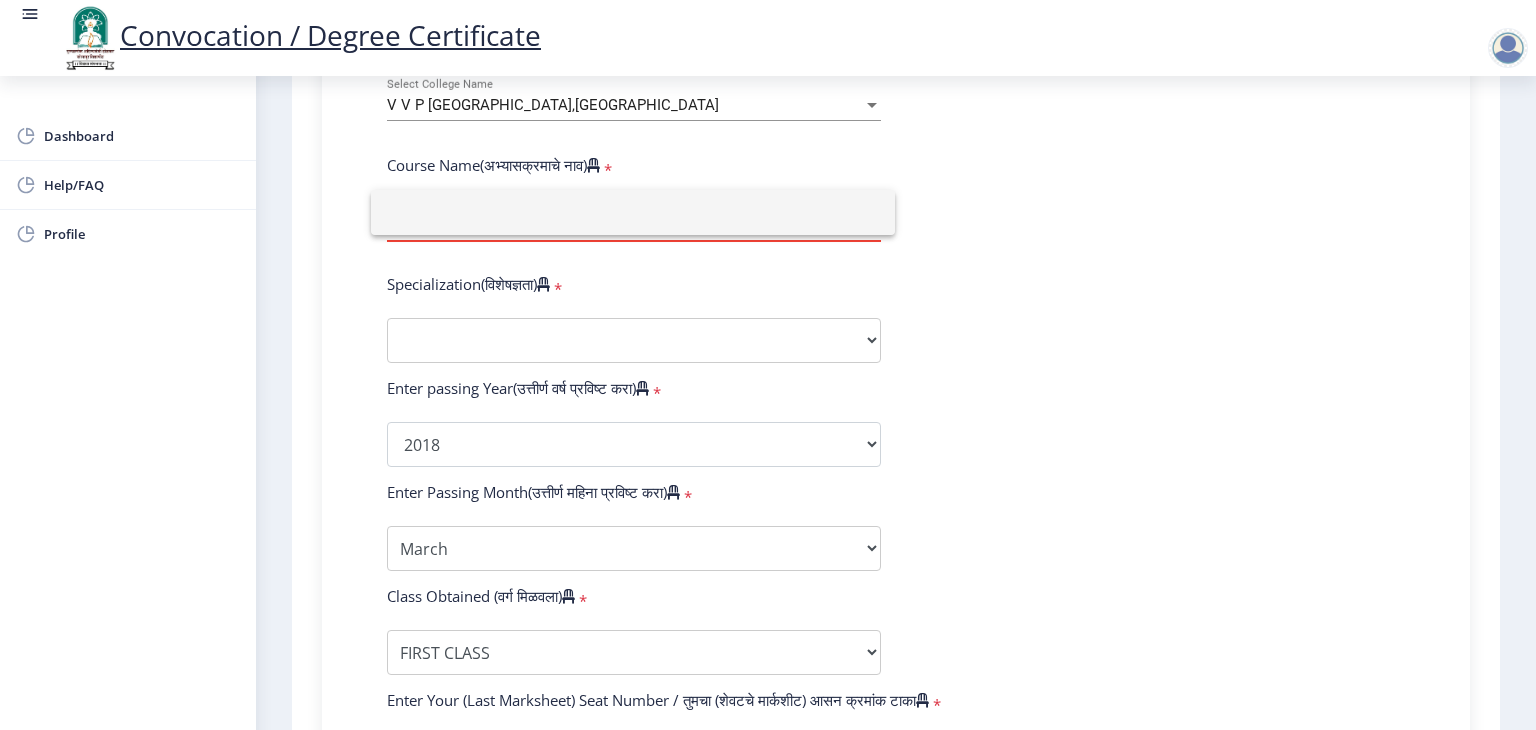 click at bounding box center (633, 212) 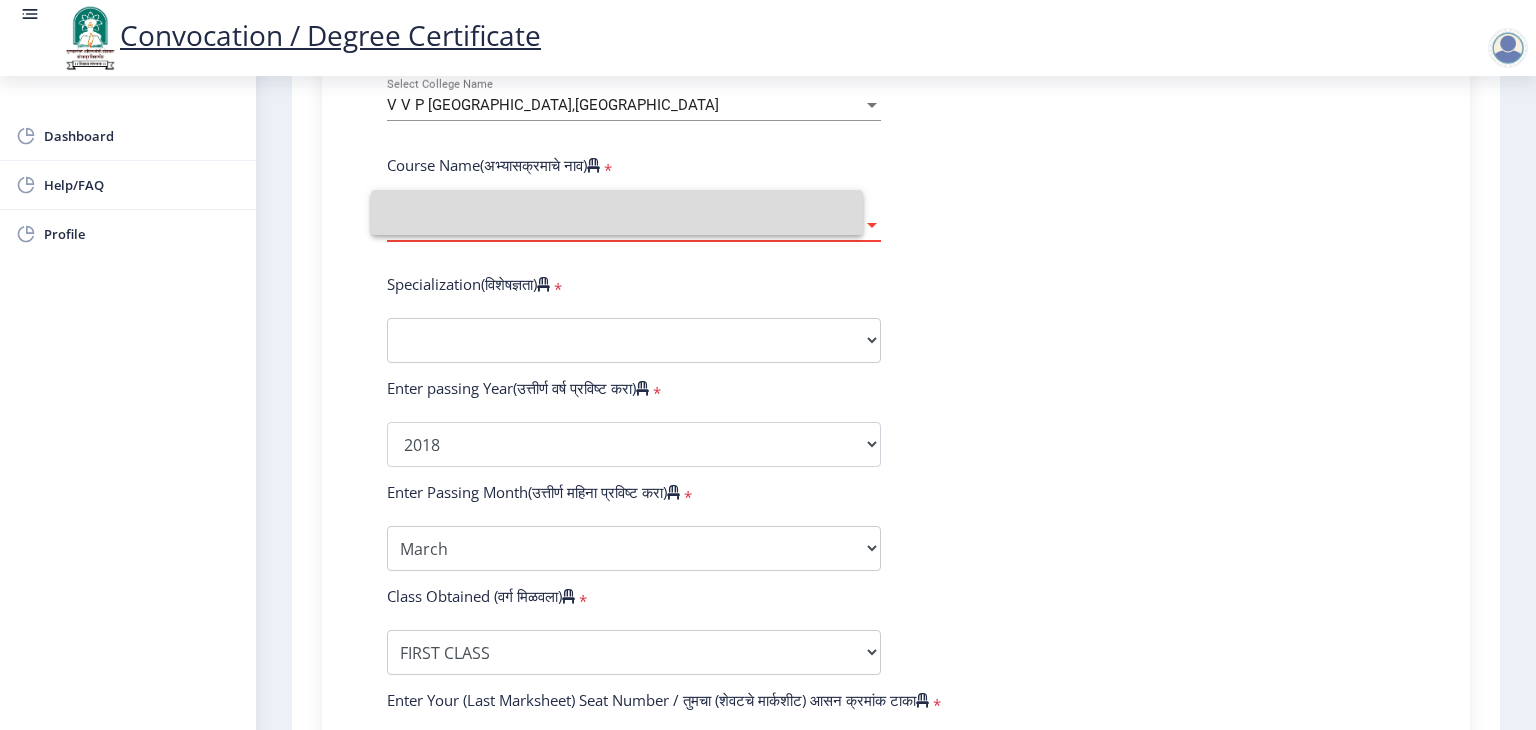 click on "Select Course Name Select Course Name" 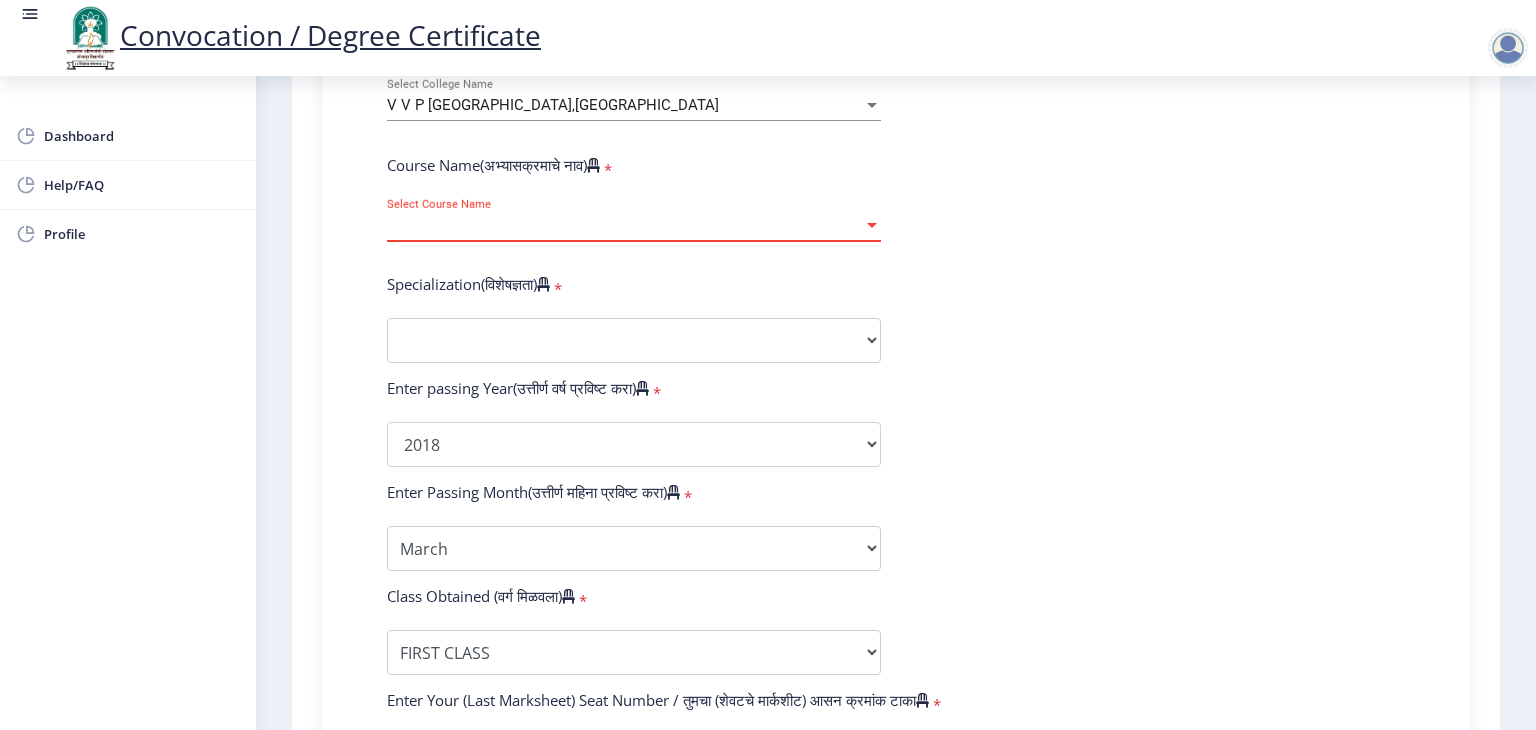 click on "Select Course Name" at bounding box center (625, 225) 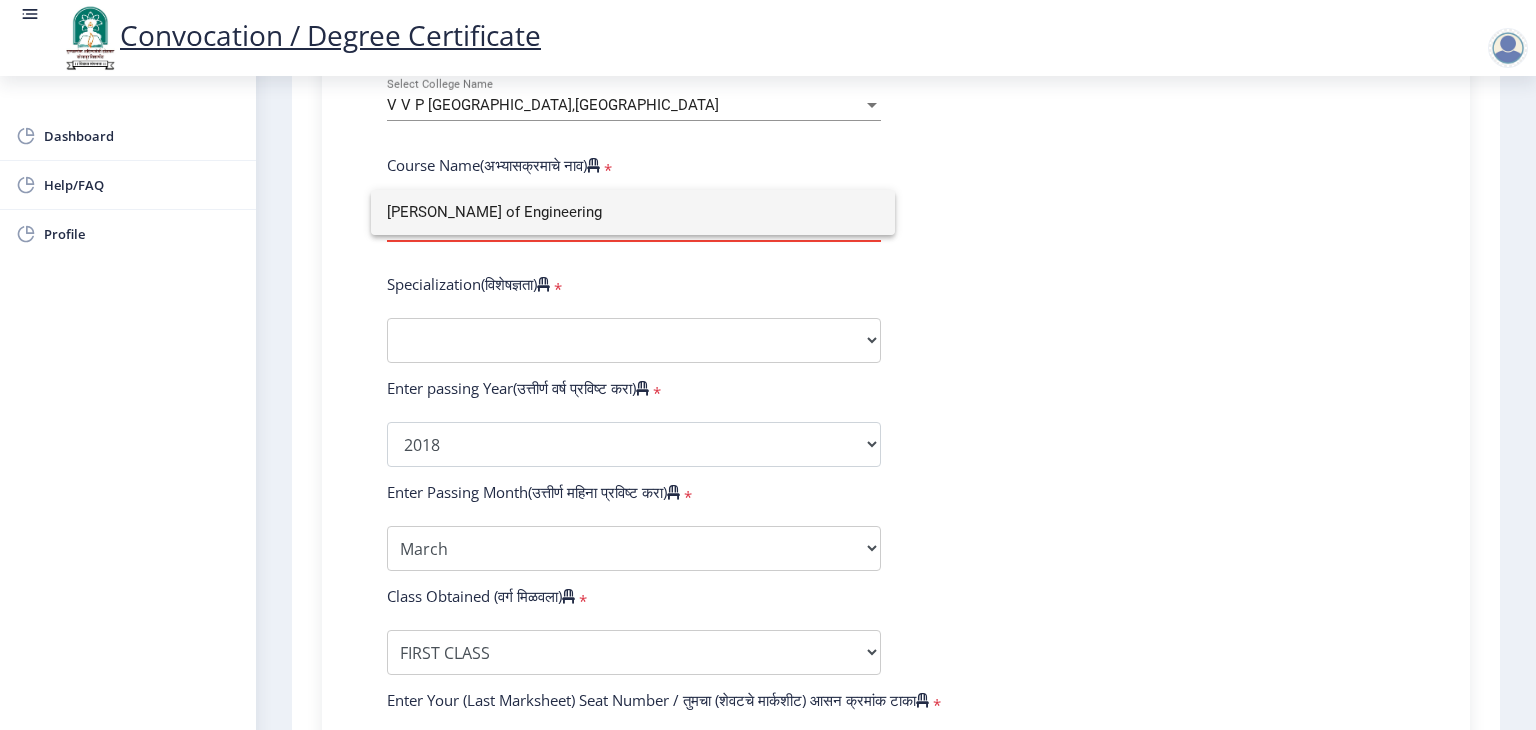 type on "Batchelor of Engineering" 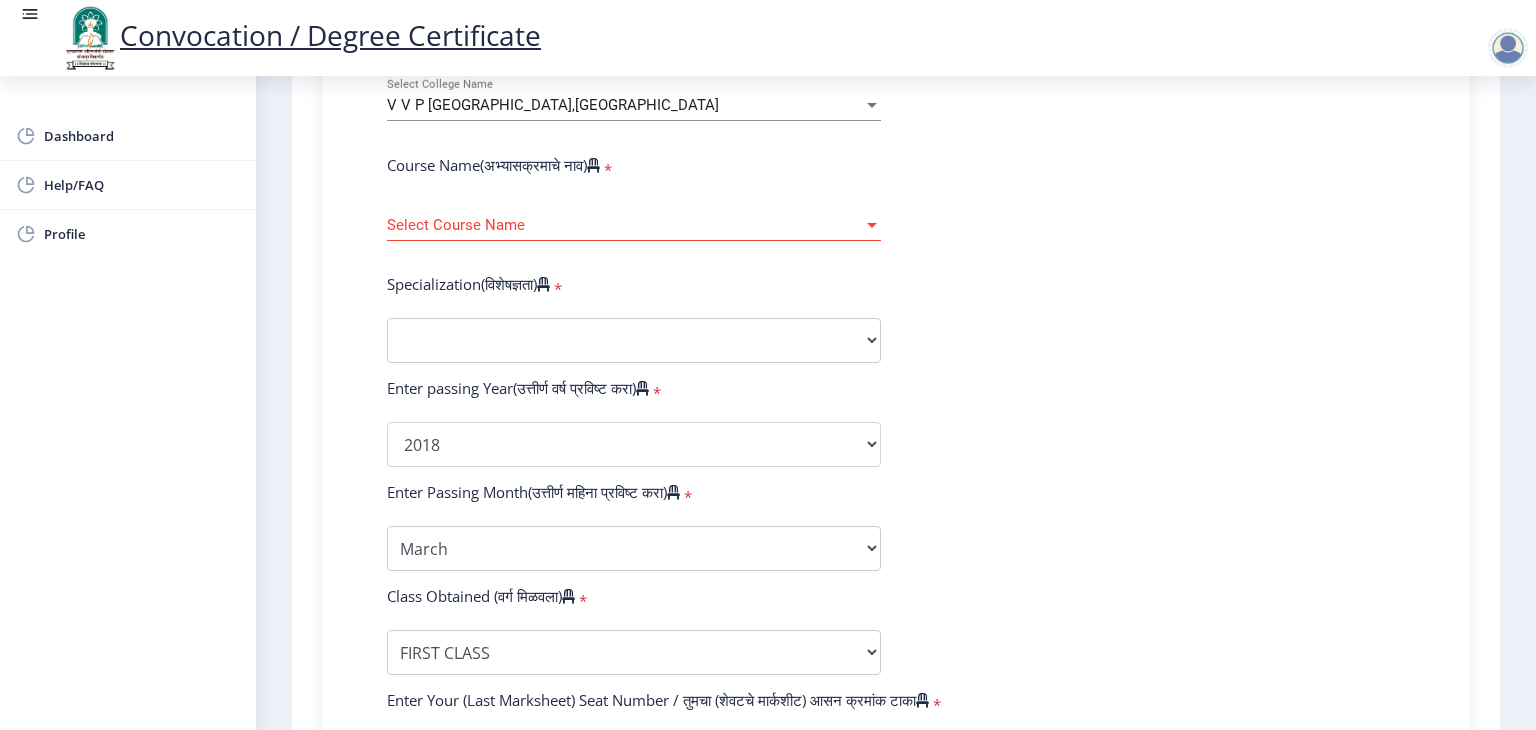 click on "Select Course Name Select Course Name" 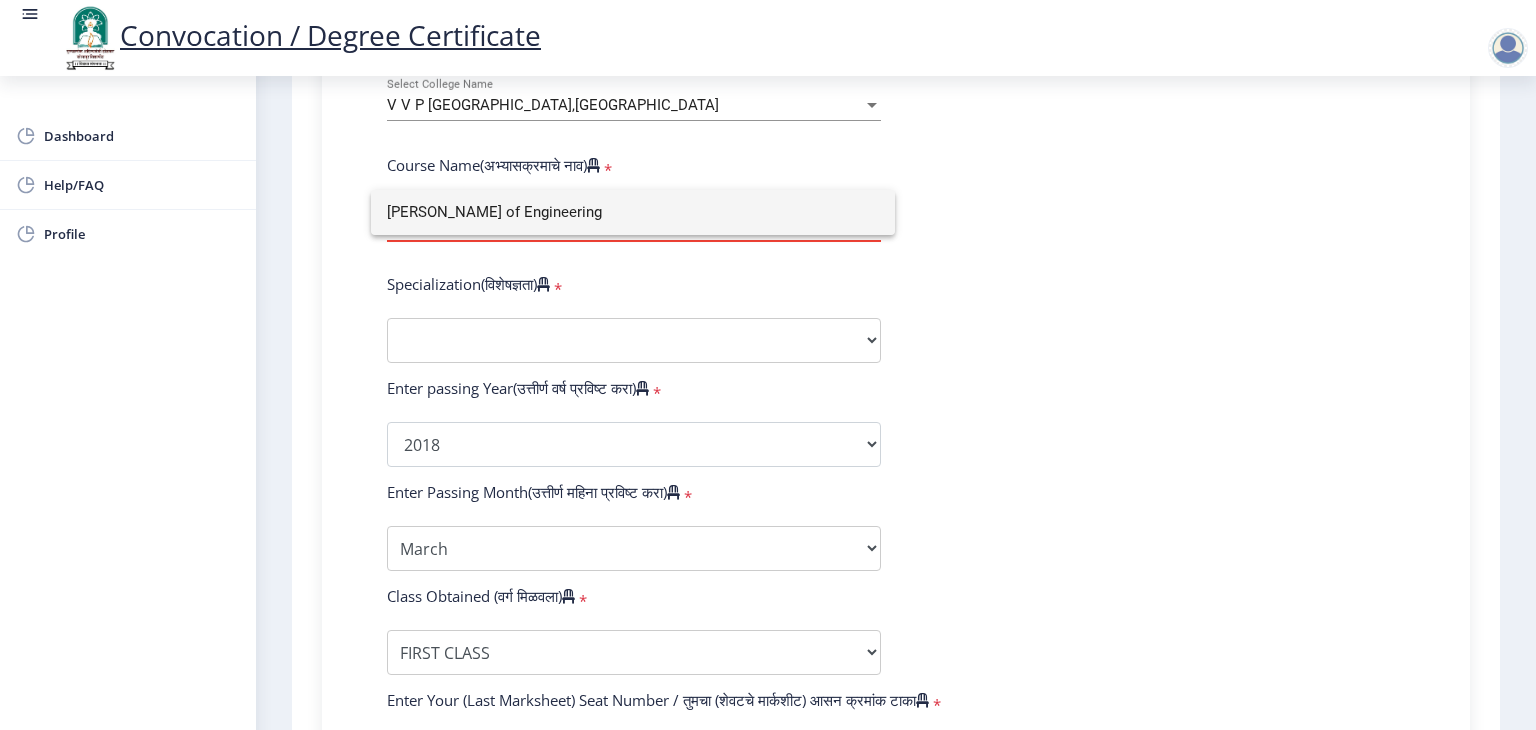 click 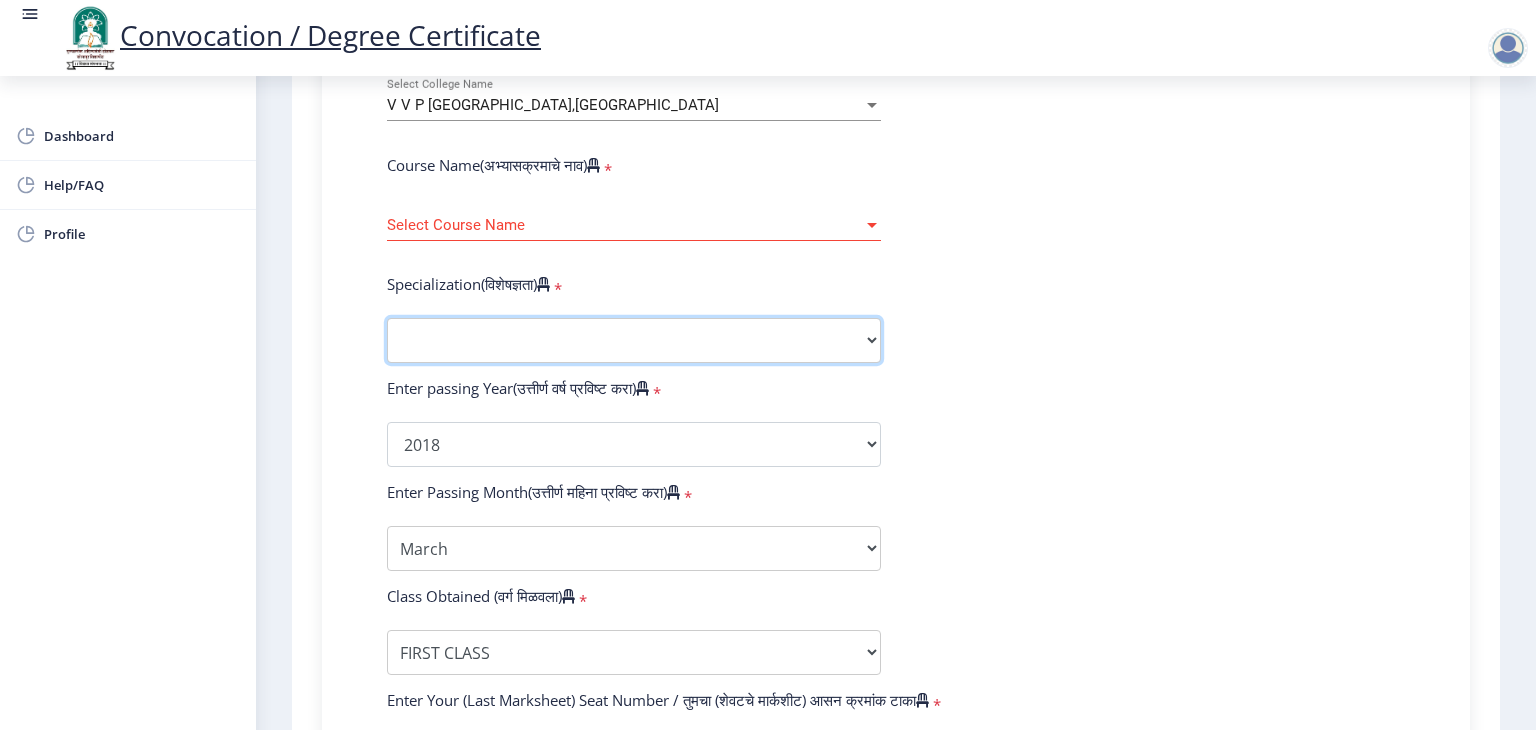 click on "Specialization Bio-Medical Engineering Civil Engineering Computer Science & Engineering Electrical & Electronics Engineering Electrical Engineering Electronics & Telecommunication Engineering Electronics Engineering Information Technology Mechanical Engineering Other" at bounding box center (634, 340) 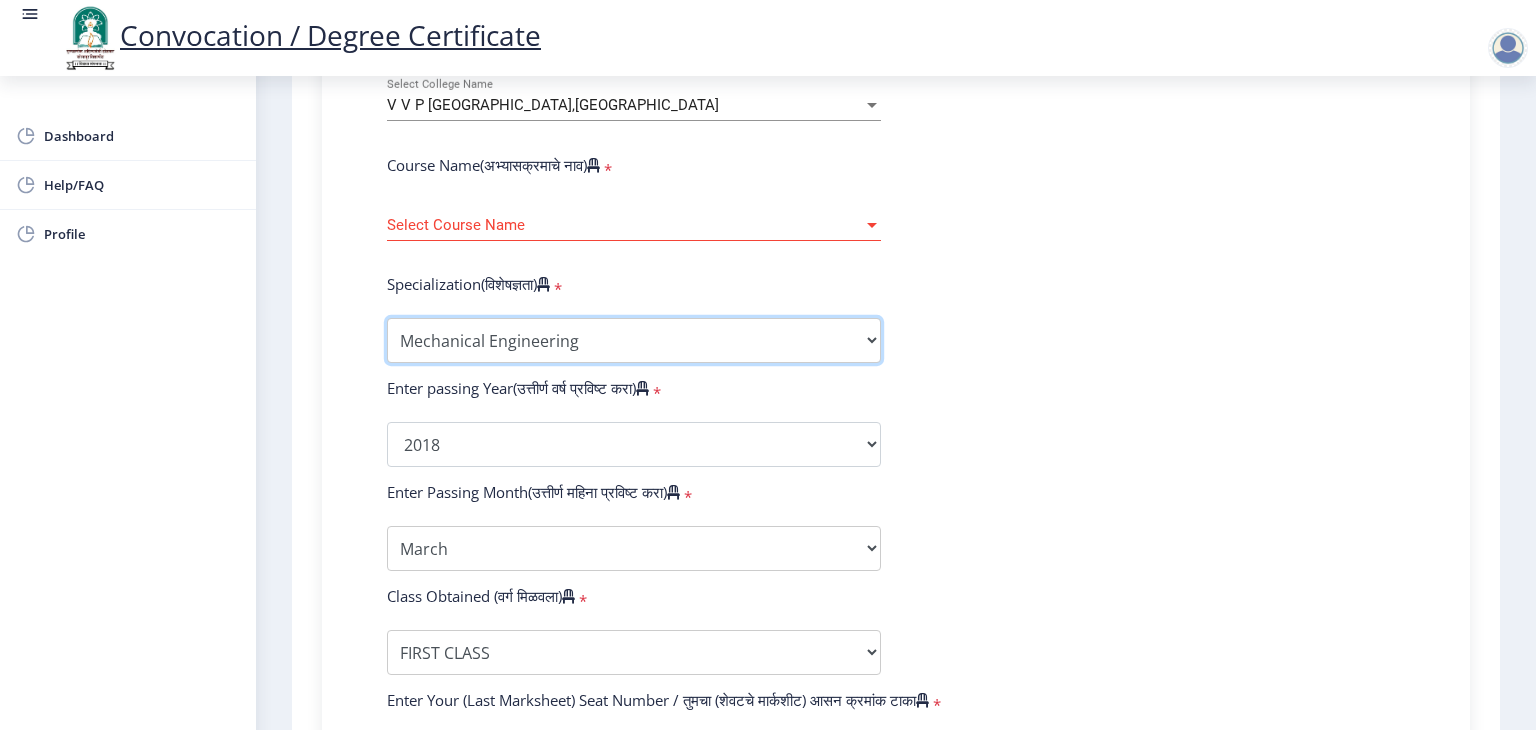click on "Specialization Bio-Medical Engineering Civil Engineering Computer Science & Engineering Electrical & Electronics Engineering Electrical Engineering Electronics & Telecommunication Engineering Electronics Engineering Information Technology Mechanical Engineering Other" at bounding box center [634, 340] 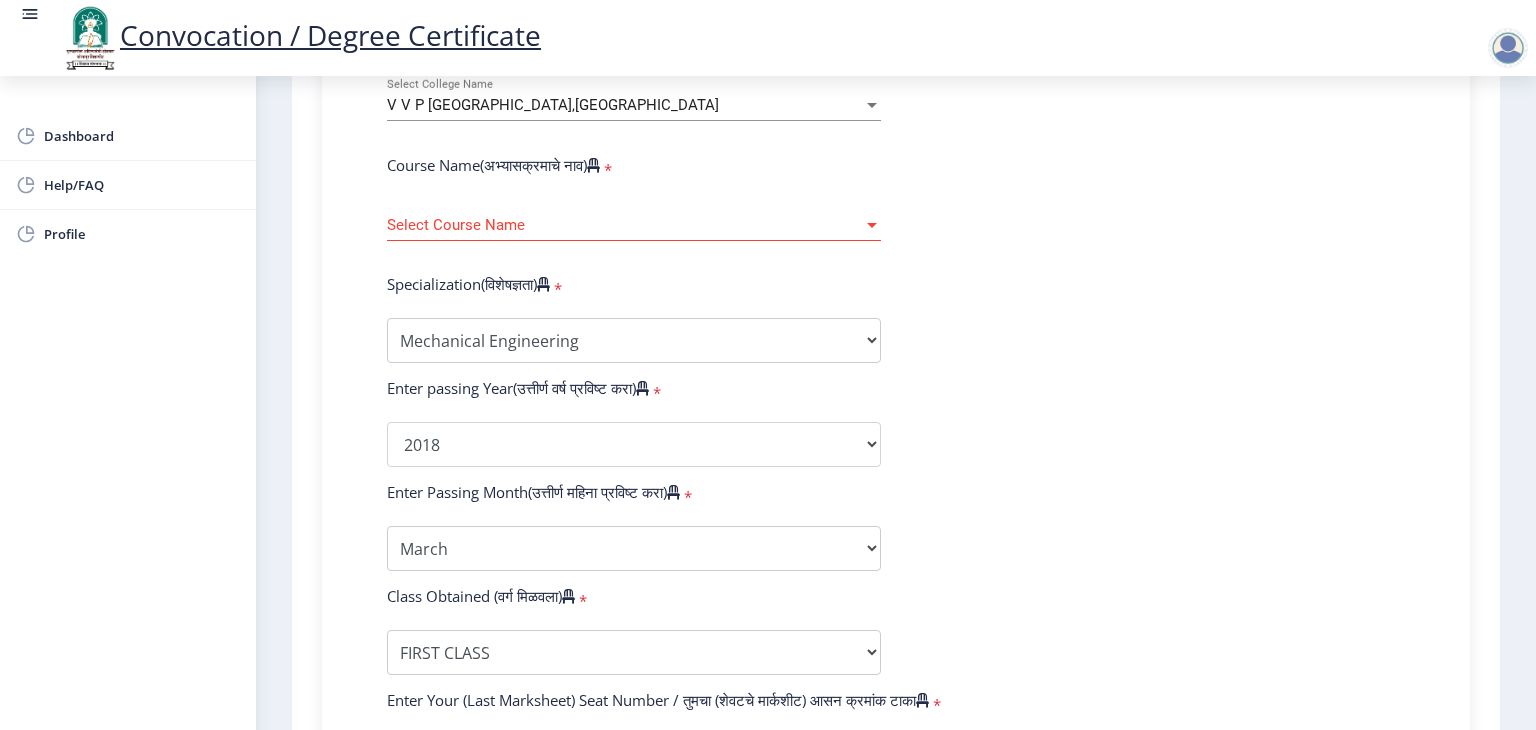 click on "Enter Your PRN Number (तुमचा पीआरएन (कायम नोंदणी क्रमांक) एंटर करा)   * Student Type (विद्यार्थी प्रकार)    * Select Student Type Regular External College Name(कॉलेजचे नाव)   * V V P Institute of Engineering and Technology,Solapur Select College Name Course Name(अभ्यासक्रमाचे नाव)   * Select Course Name Select Course Name  Specialization(विशेषज्ञता)   * Specialization Bio-Medical Engineering Civil Engineering Computer Science & Engineering Electrical & Electronics Engineering Electrical Engineering Electronics & Telecommunication Engineering Electronics Engineering Information Technology Mechanical Engineering Other Enter passing Year(उत्तीर्ण वर्ष प्रविष्ट करा)   *  2025   2024   2023   2022   2021   2020   2019   2018   2017   2016   2015   2014   2013   2012   2011   2010  * *" 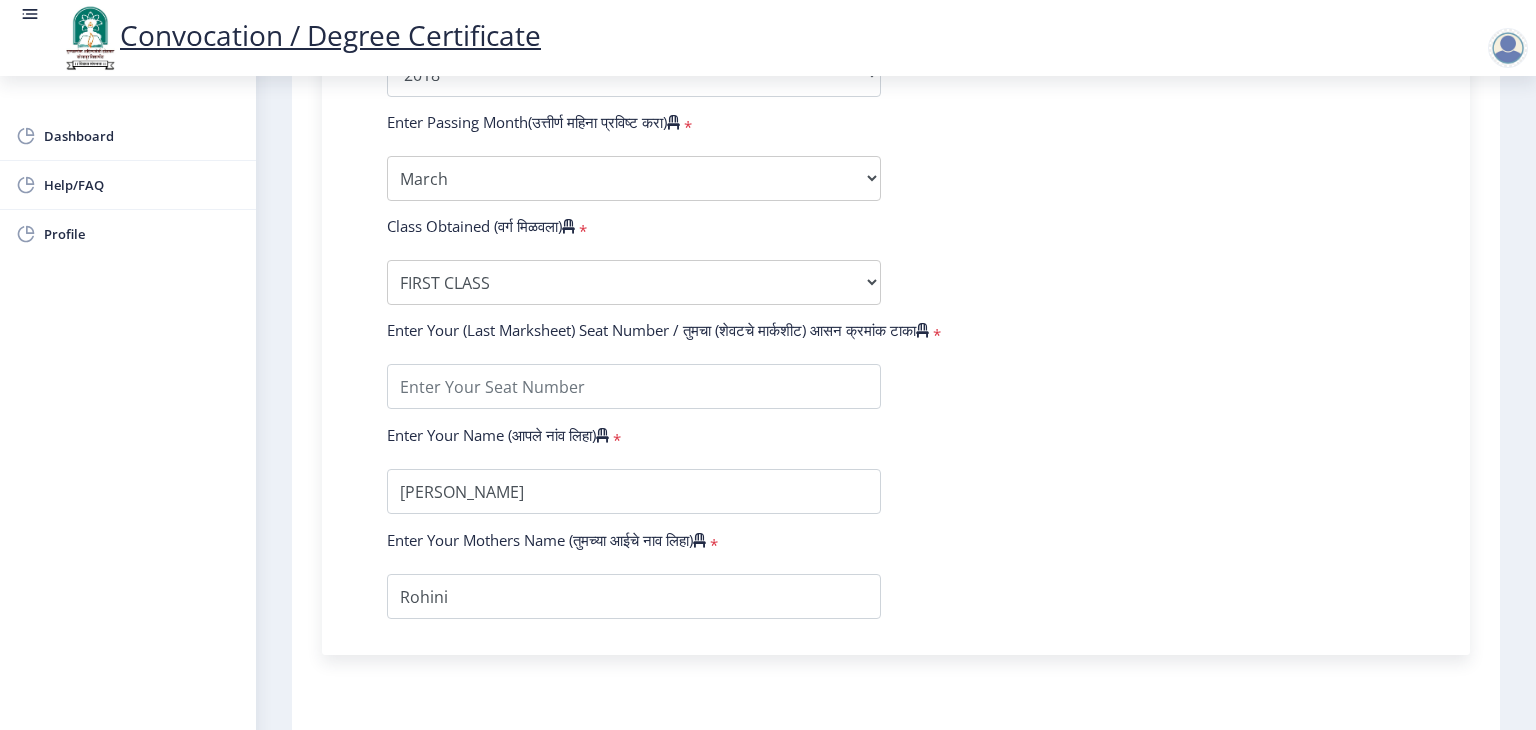scroll, scrollTop: 1309, scrollLeft: 0, axis: vertical 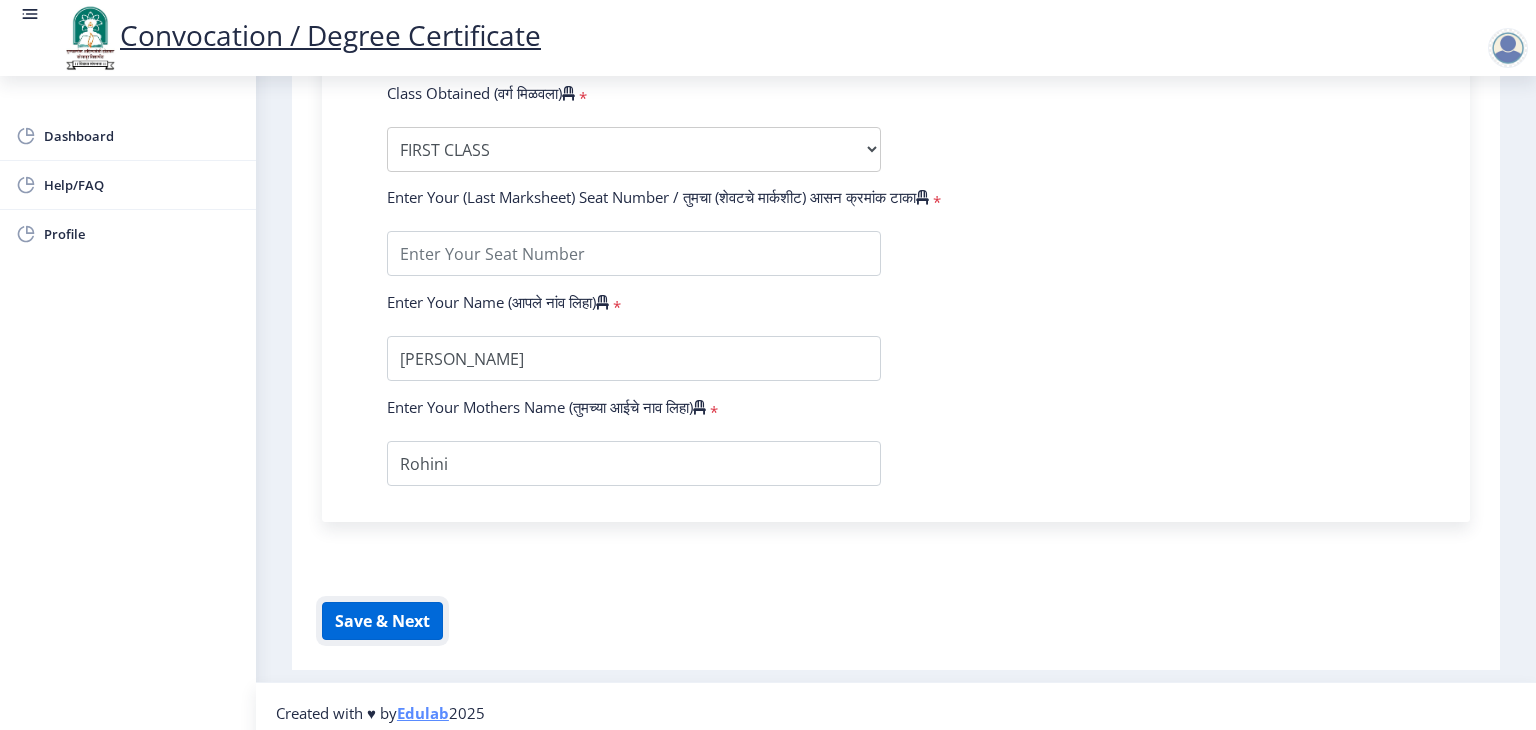 click on "Save & Next" 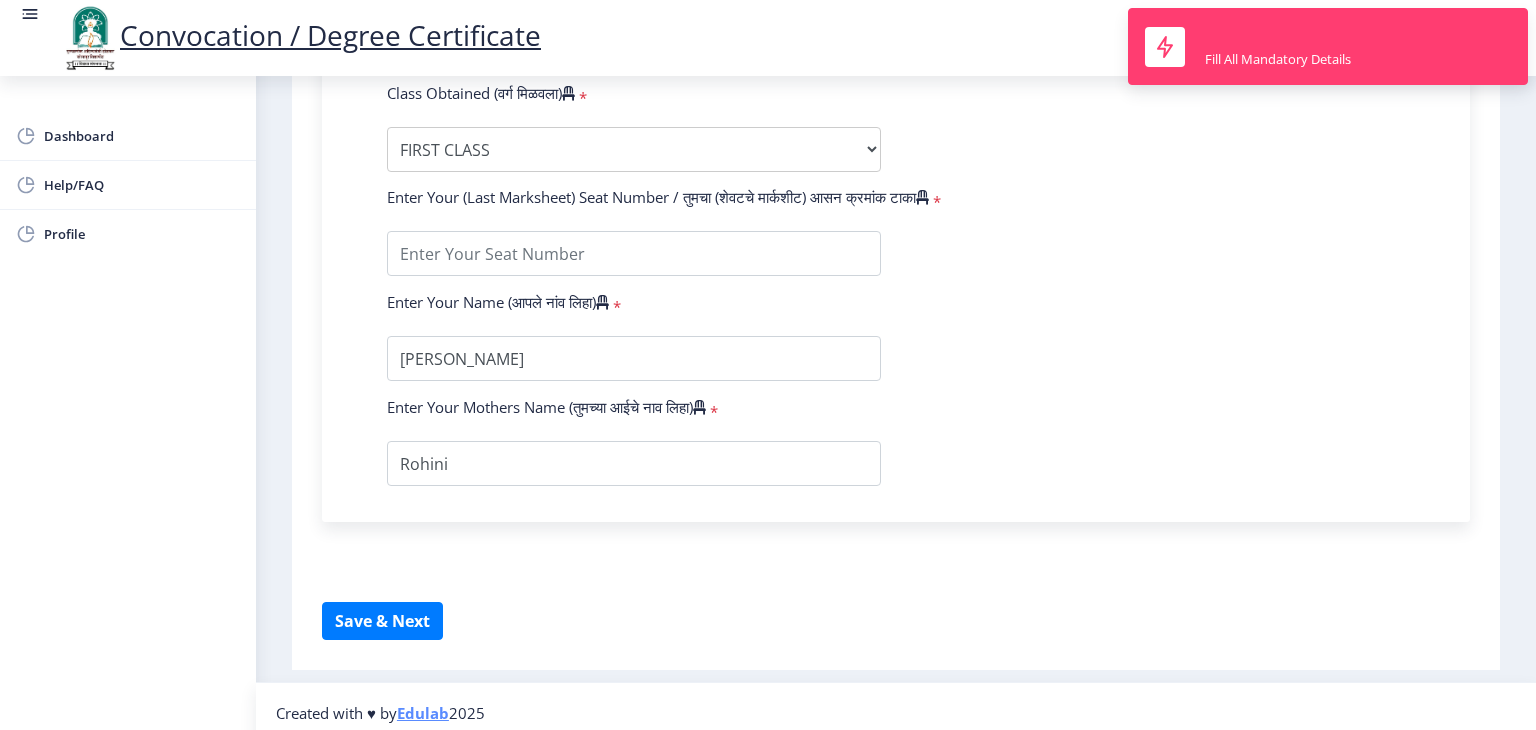 click on "Enter Your PRN Number (तुमचा पीआरएन (कायम नोंदणी क्रमांक) एंटर करा)   * Student Type (विद्यार्थी प्रकार)    * Select Student Type Regular External College Name(कॉलेजचे नाव)   * V V P Institute of Engineering and Technology,Solapur Select College Name Course Name(अभ्यासक्रमाचे नाव)   * Select Course Name Select Course Name  Specialization(विशेषज्ञता)   * Specialization Bio-Medical Engineering Civil Engineering Computer Science & Engineering Electrical & Electronics Engineering Electrical Engineering Electronics & Telecommunication Engineering Electronics Engineering Information Technology Mechanical Engineering Other Enter passing Year(उत्तीर्ण वर्ष प्रविष्ट करा)   *  2025   2024   2023   2022   2021   2020   2019   2018   2017   2016   2015   2014   2013   2012   2011   2010  * *" 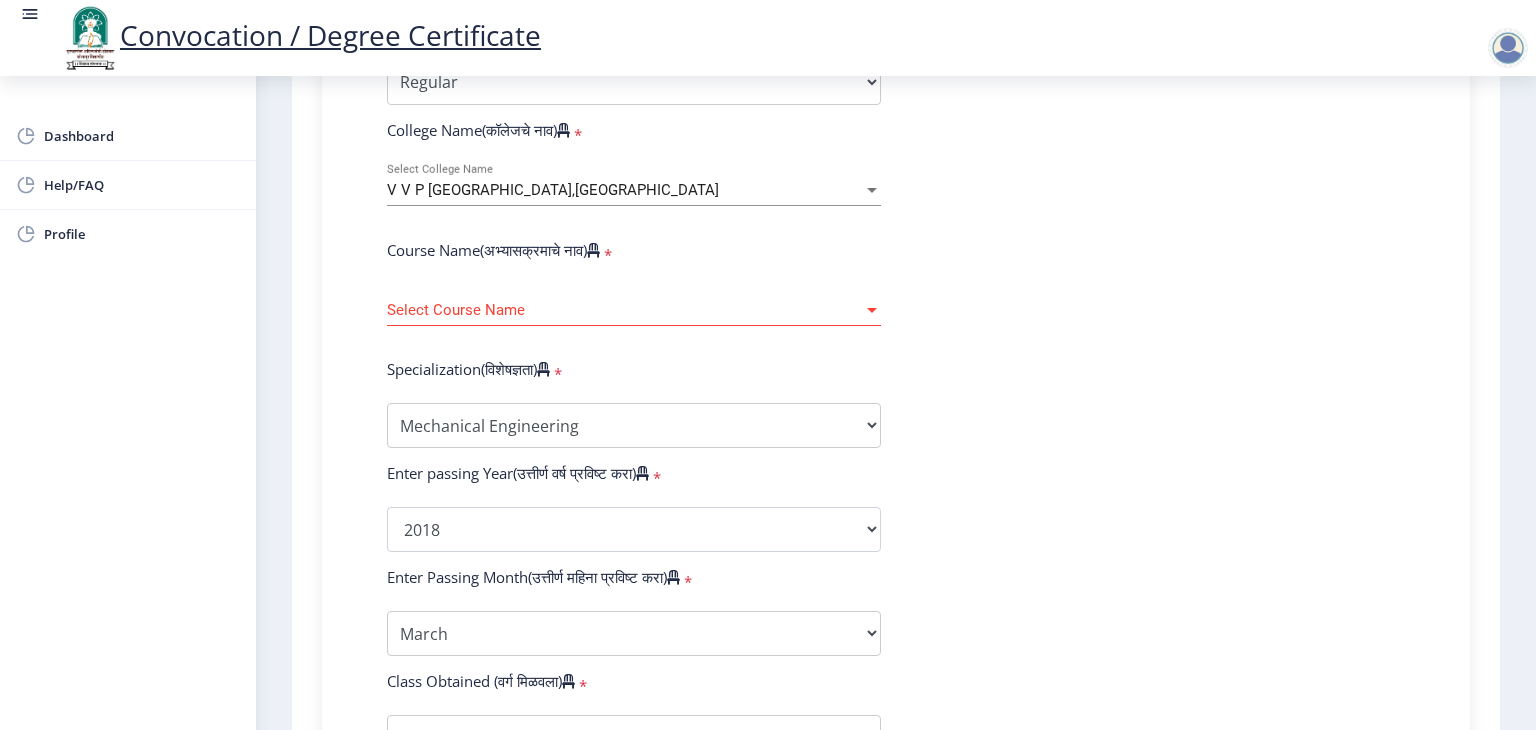 scroll, scrollTop: 722, scrollLeft: 0, axis: vertical 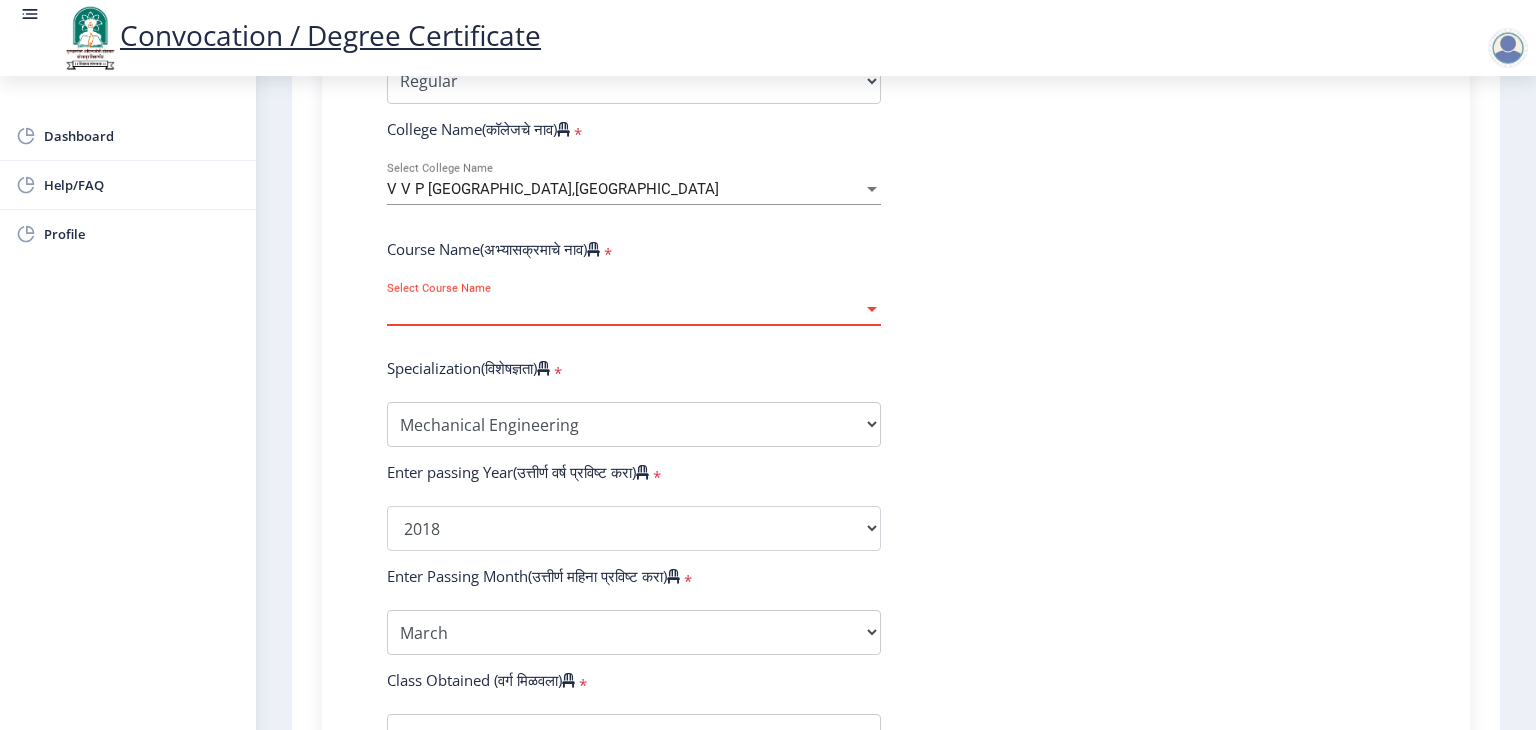 click on "Select Course Name" at bounding box center [625, 309] 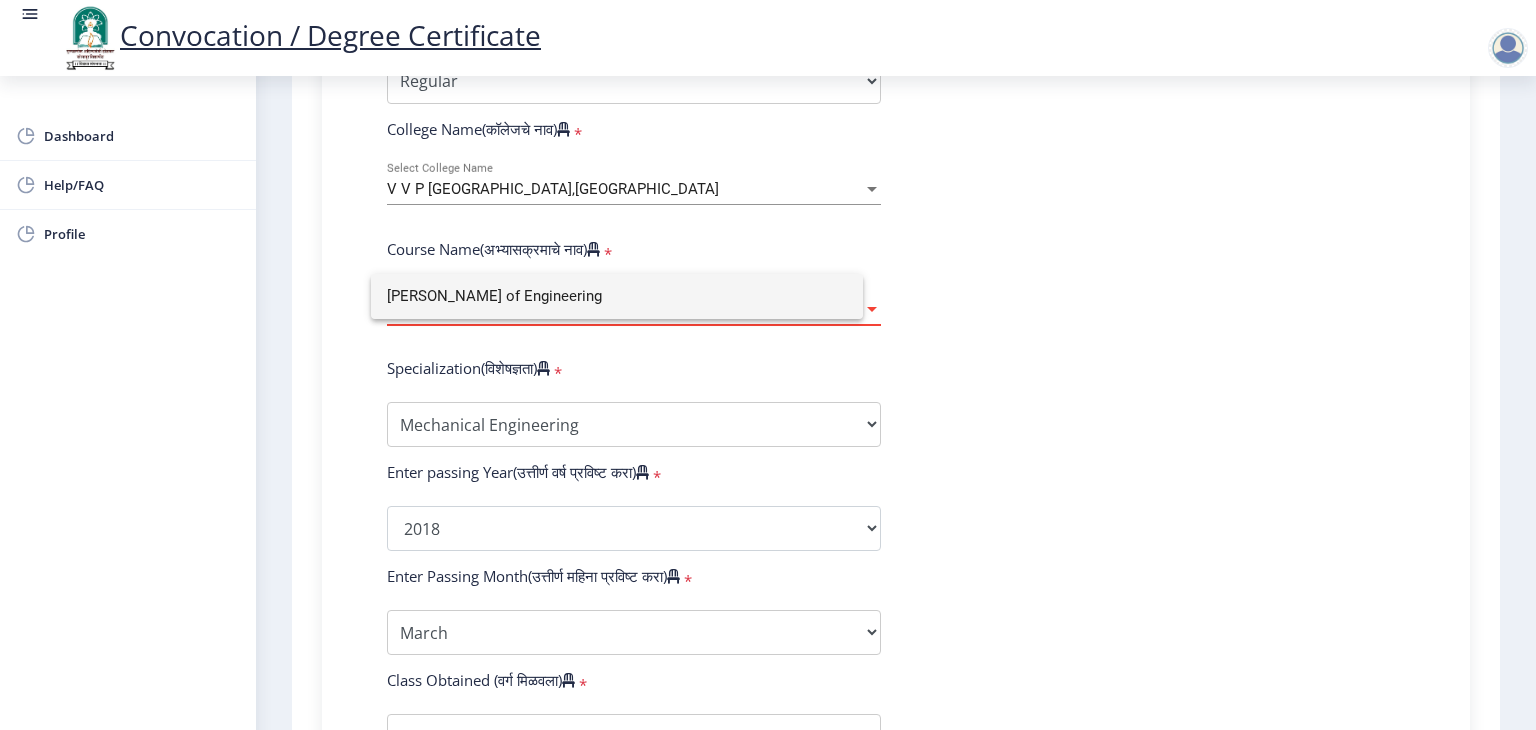 click on "Batchelor of Engineering" at bounding box center [617, 296] 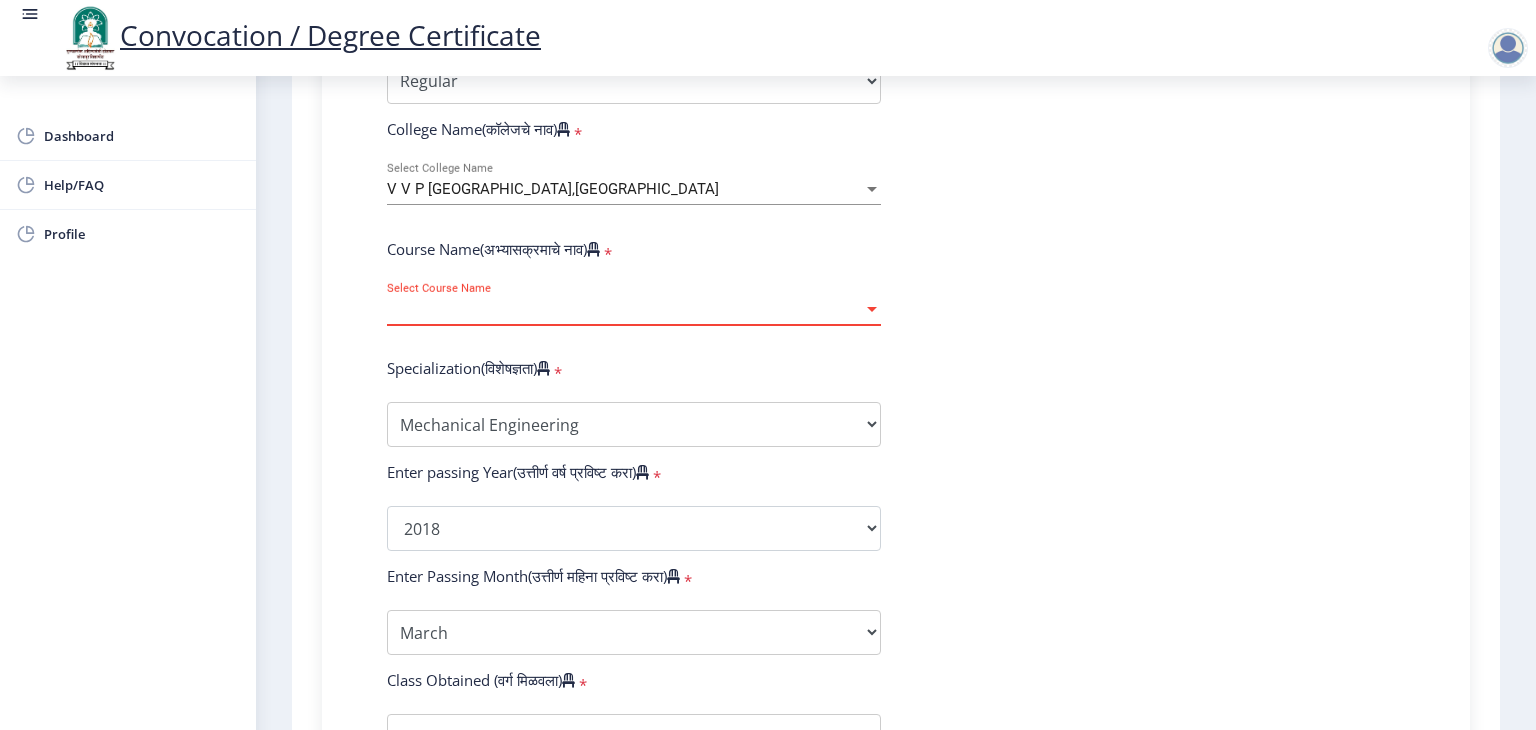 click on "Select Course Name" at bounding box center [625, 309] 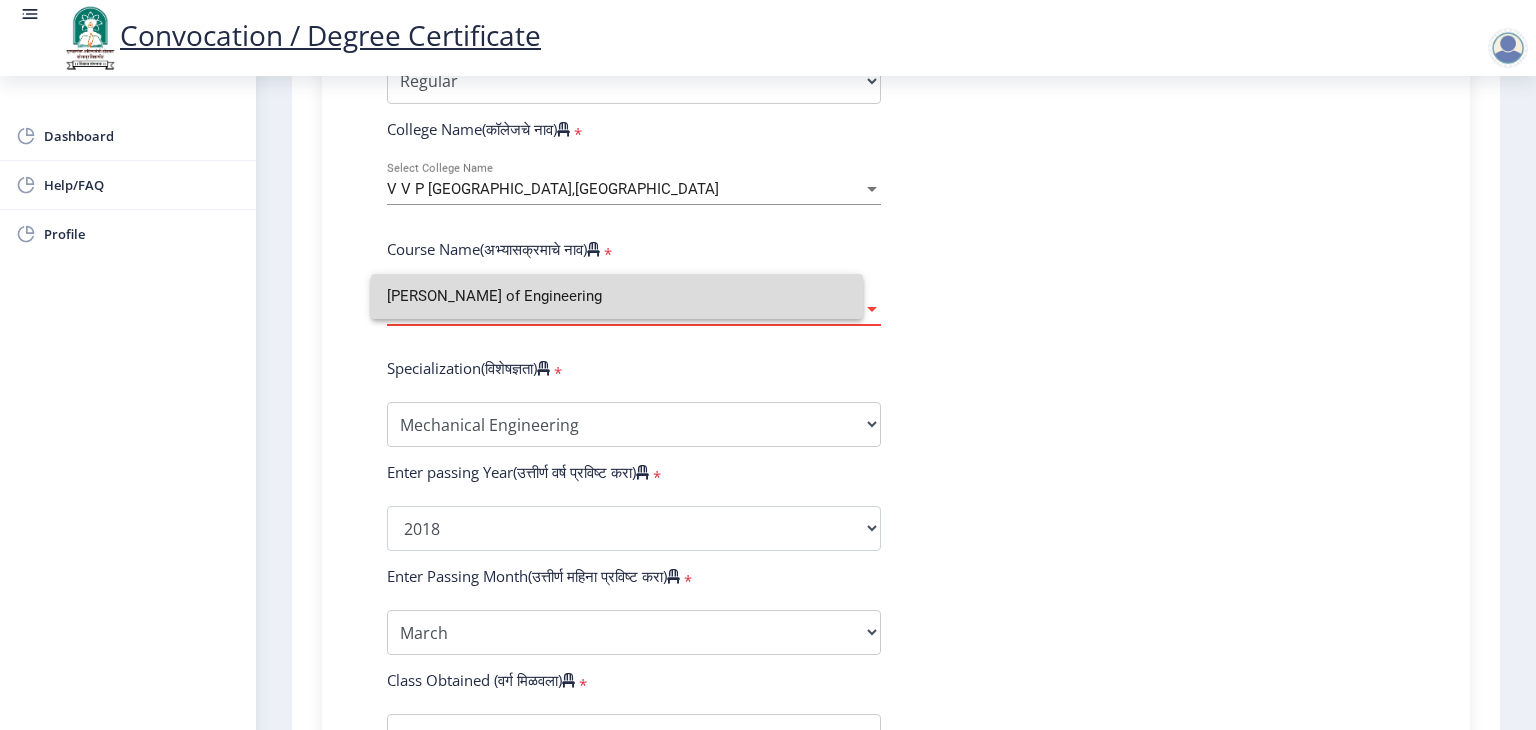 click on "Batchelor of Engineering" at bounding box center (617, 296) 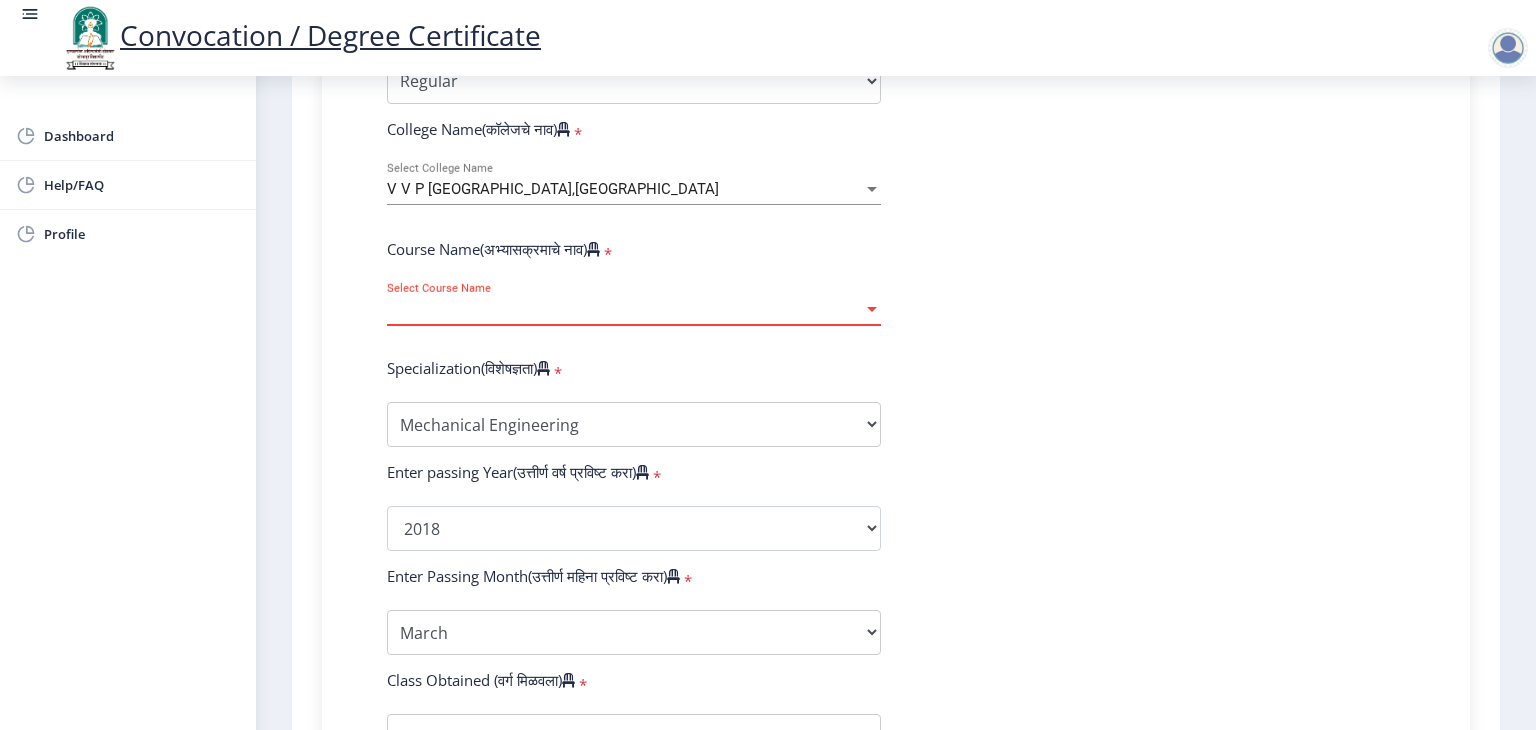 click on "Select Course Name" at bounding box center [625, 309] 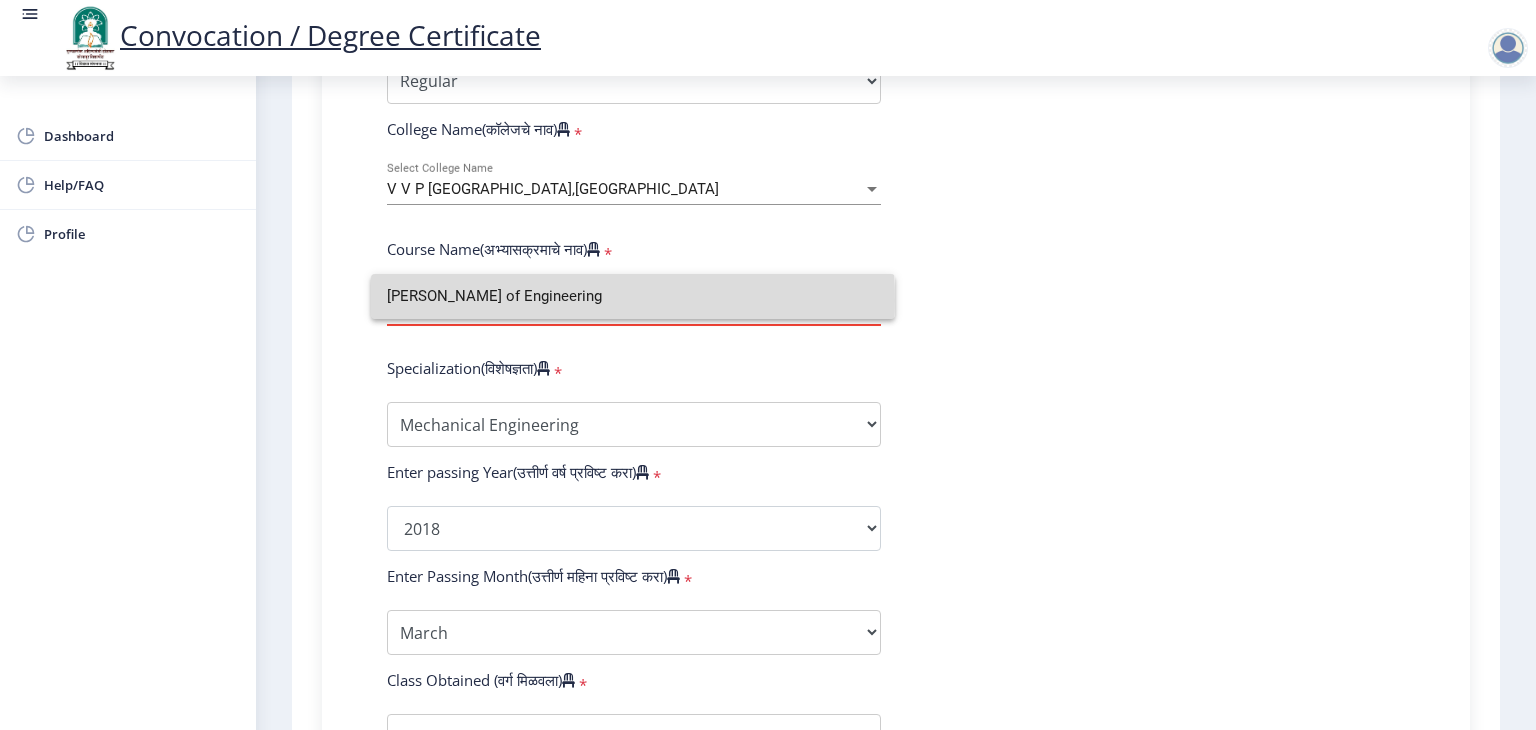 click on "Batchelor of Engineering" at bounding box center [633, 296] 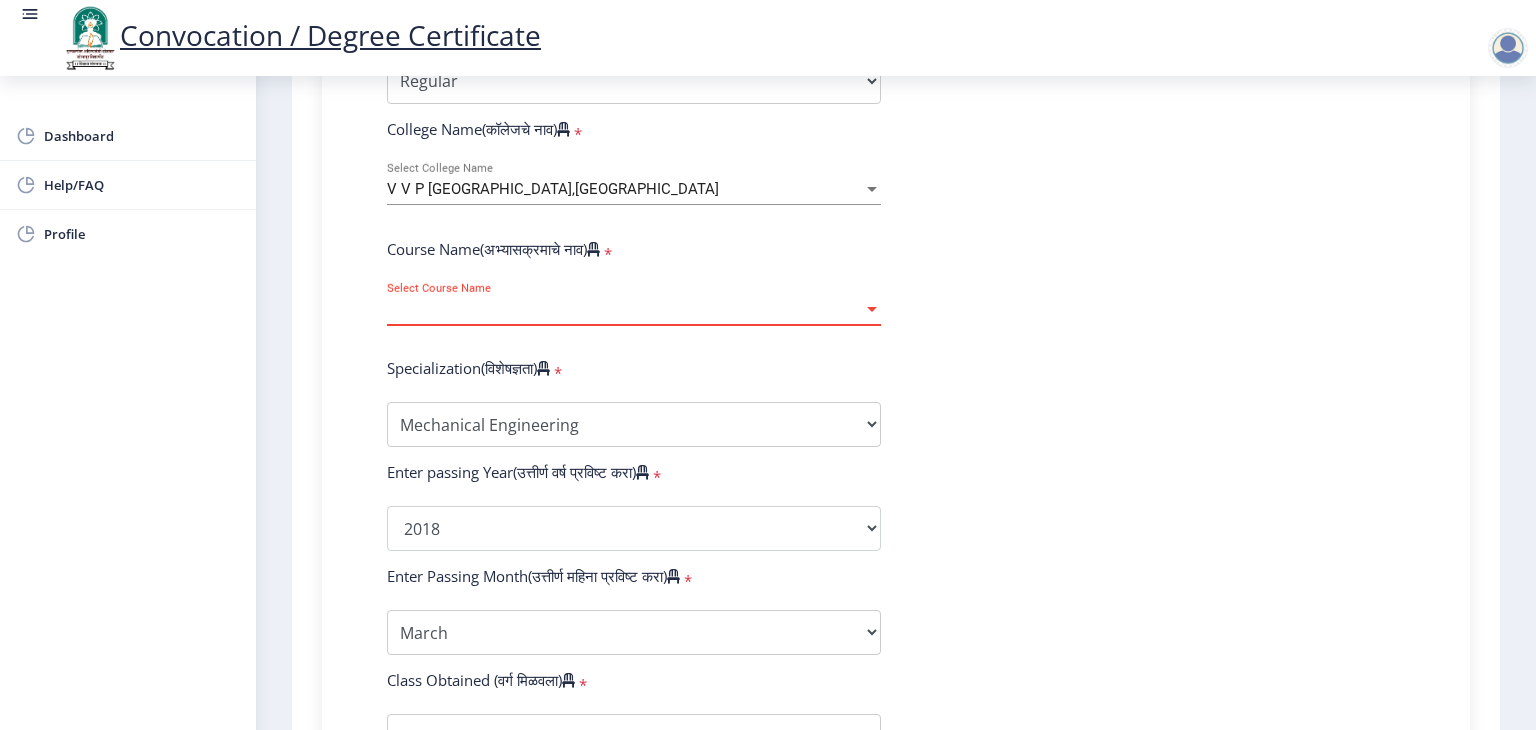 click on "Select Course Name" at bounding box center (625, 309) 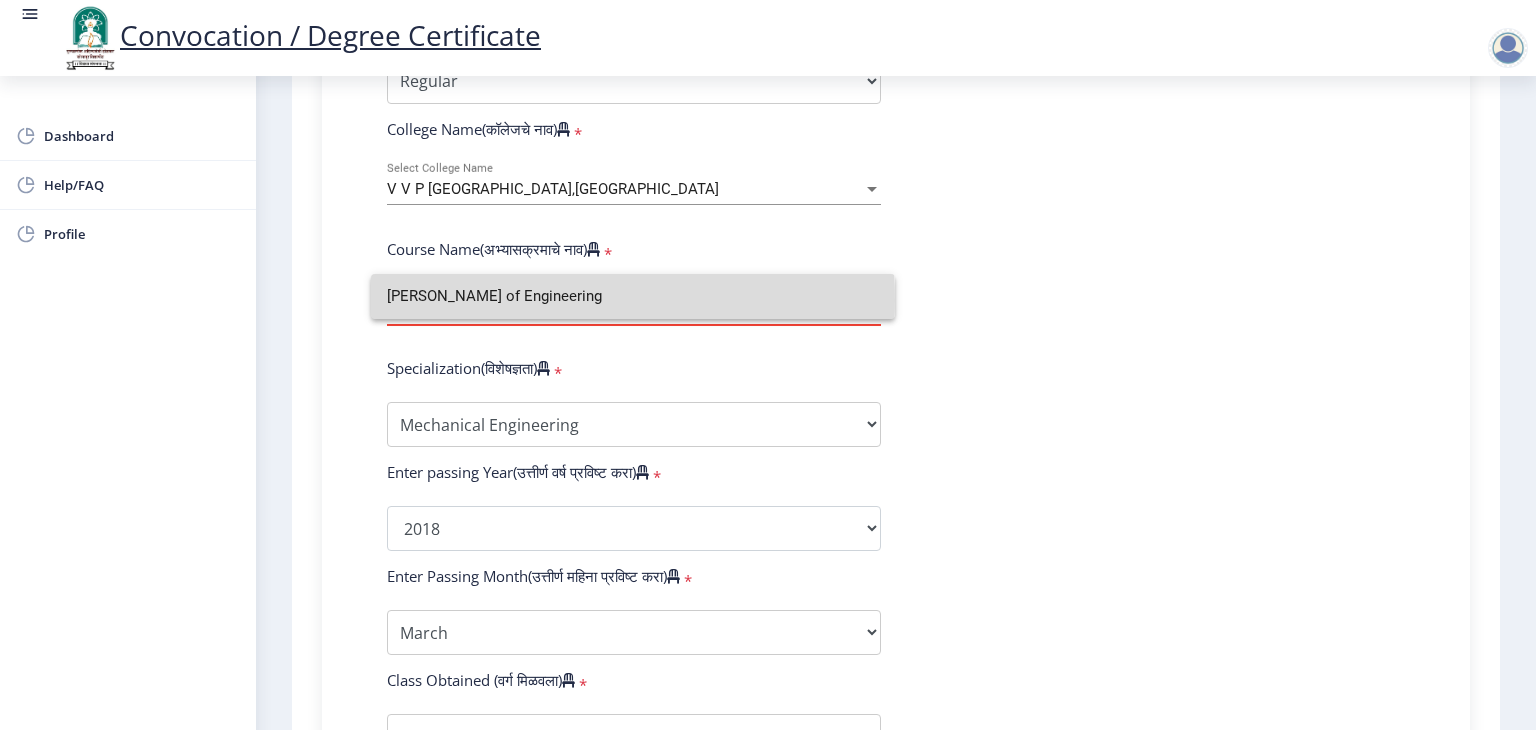 click on "Batchelor of Engineering" at bounding box center (633, 296) 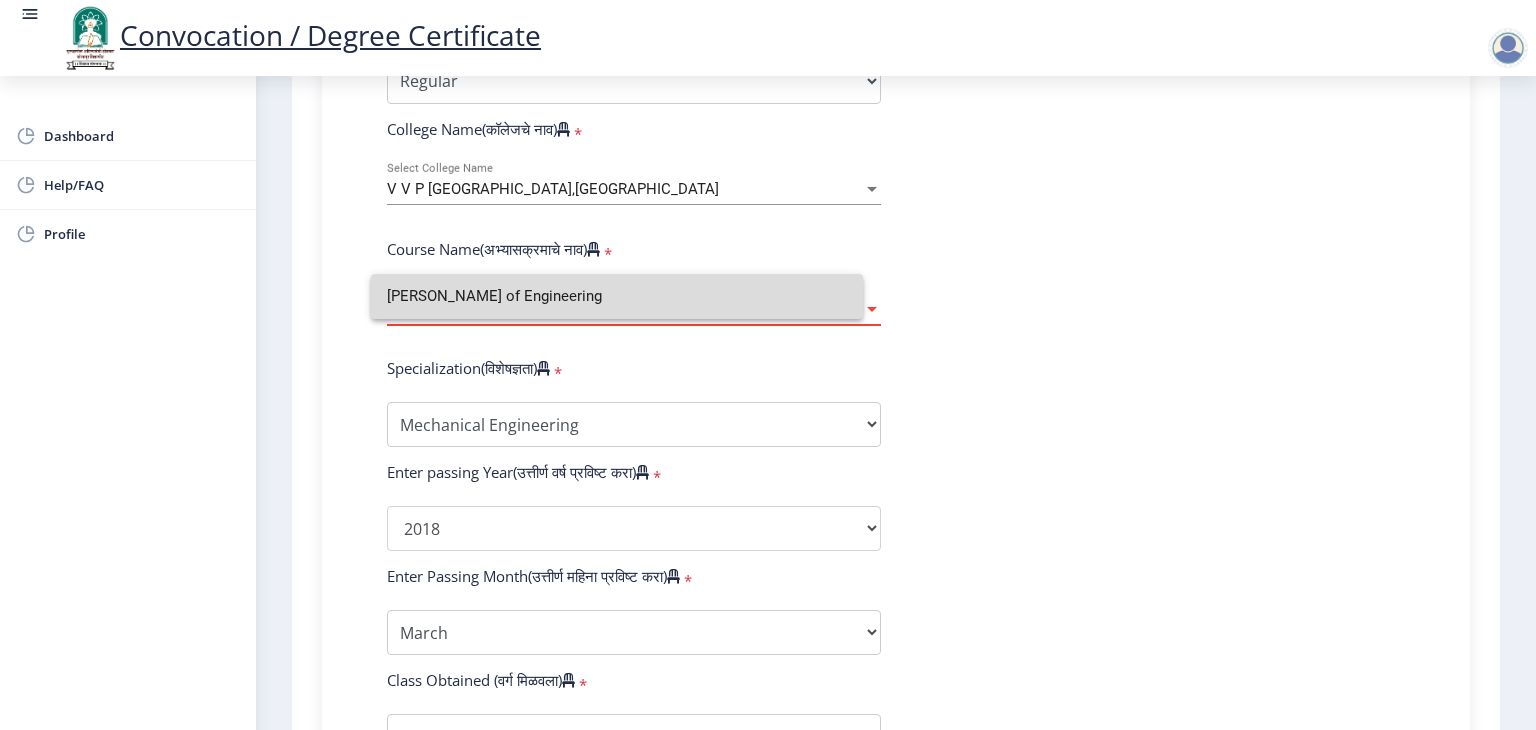 click on "Select Course Name" at bounding box center [625, 309] 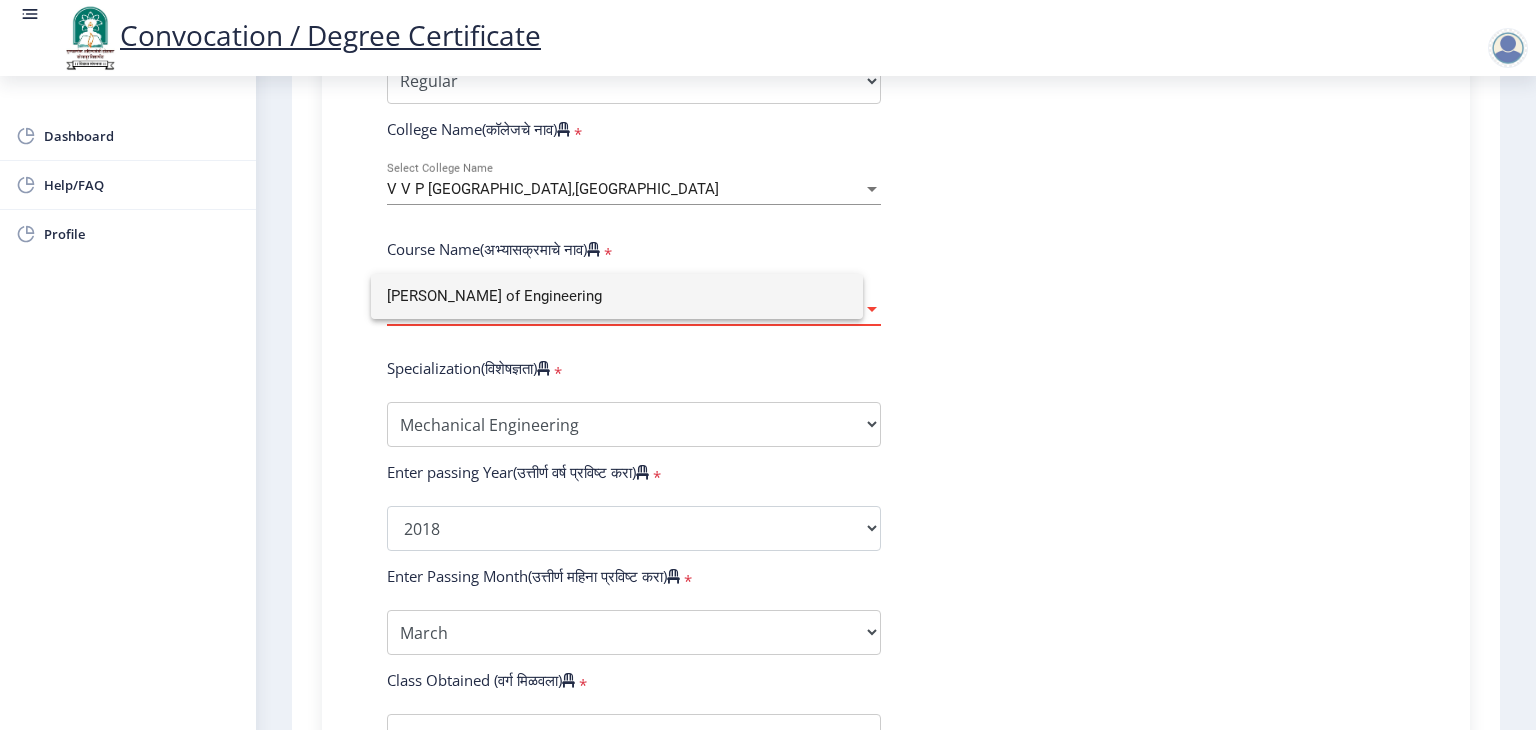 click on "Batchelor of Engineering" at bounding box center (617, 296) 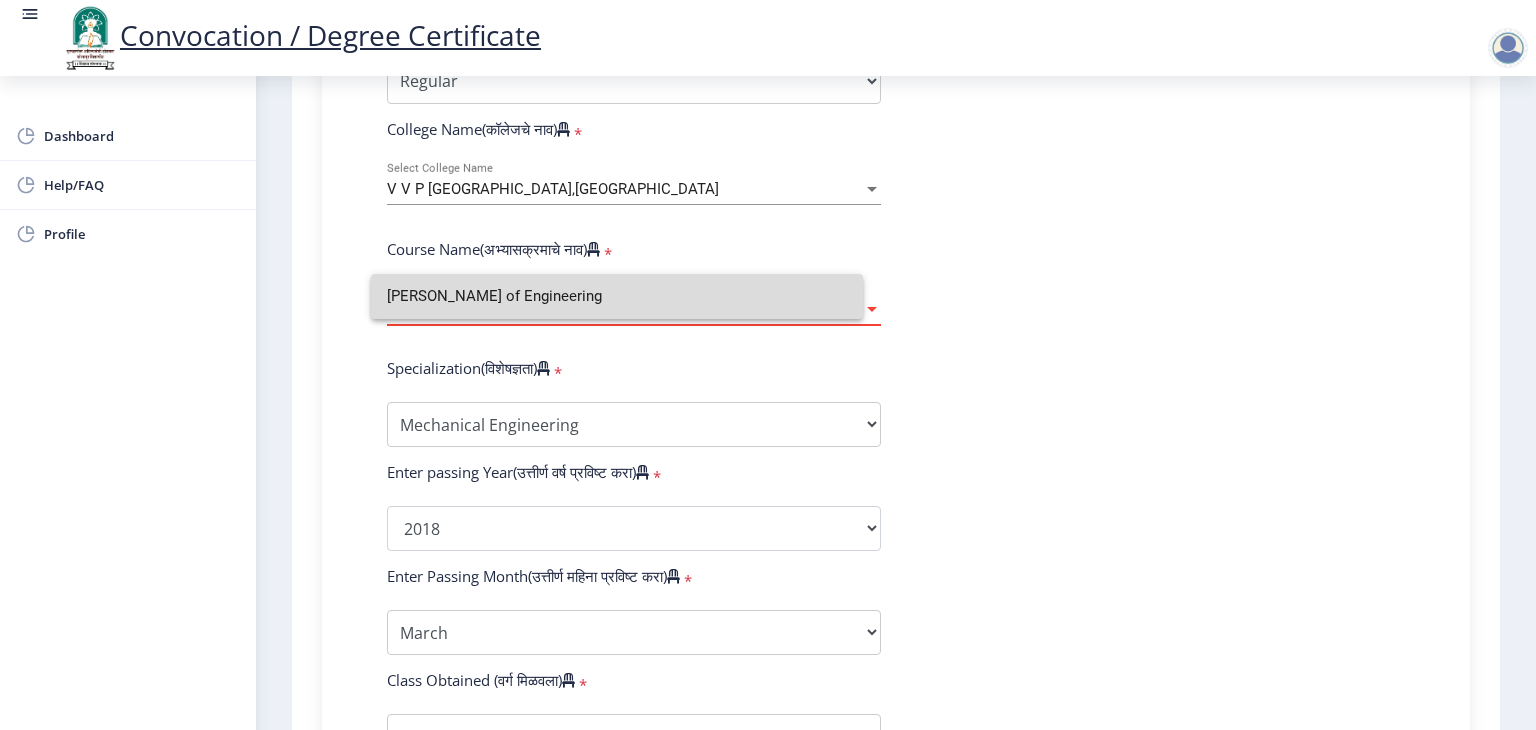 click on "Select Course Name" at bounding box center (625, 309) 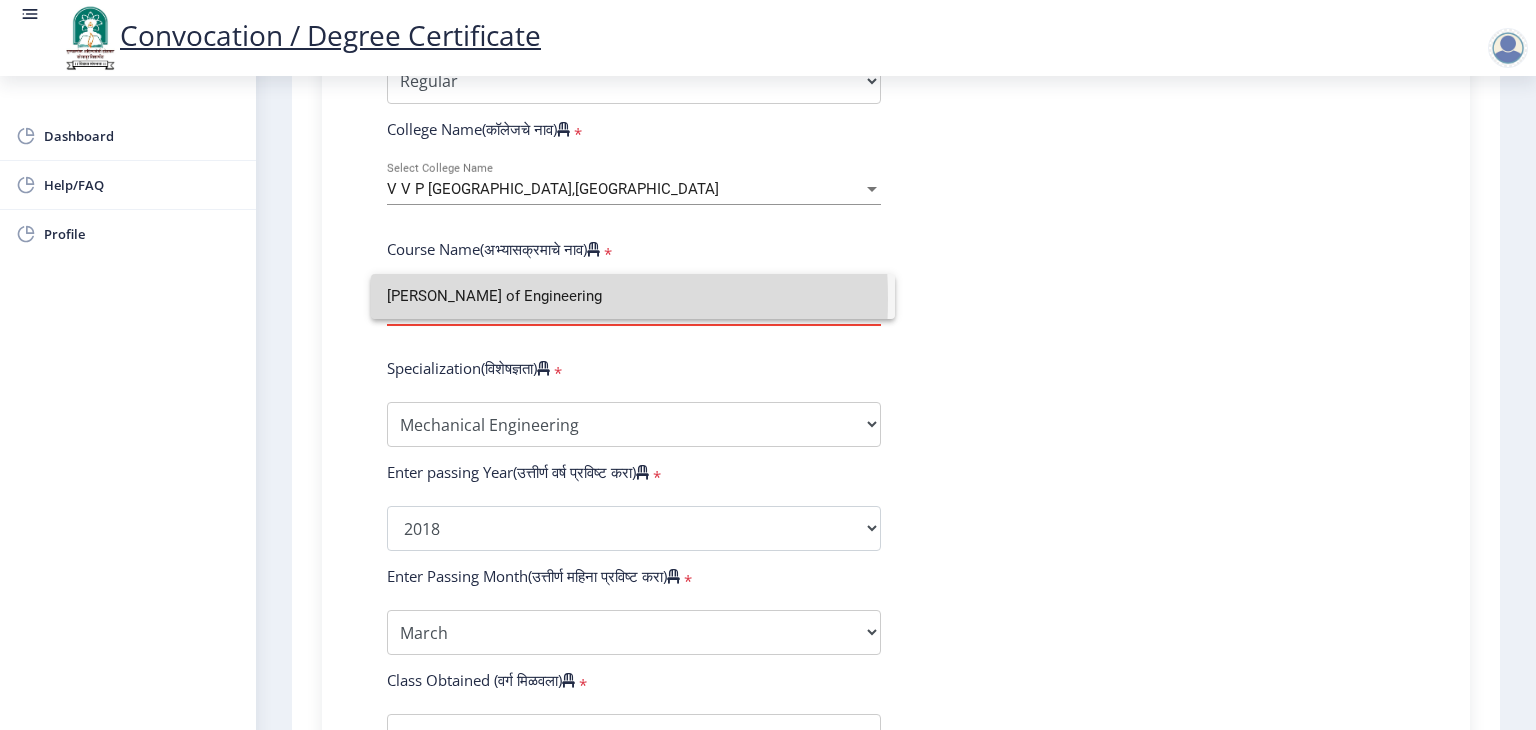 click on "Batchelor of Engineering" at bounding box center (633, 296) 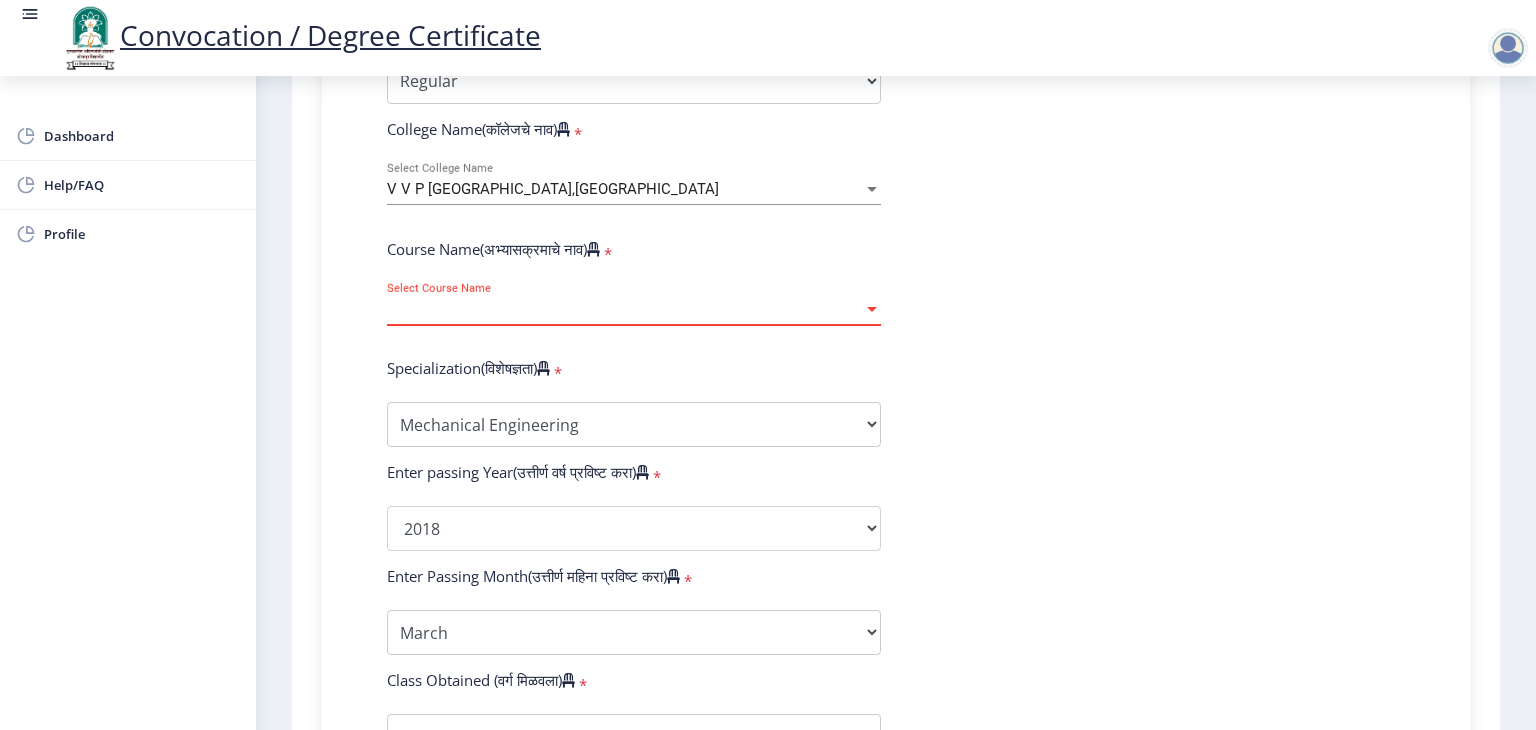 click on "Select Course Name" at bounding box center (625, 309) 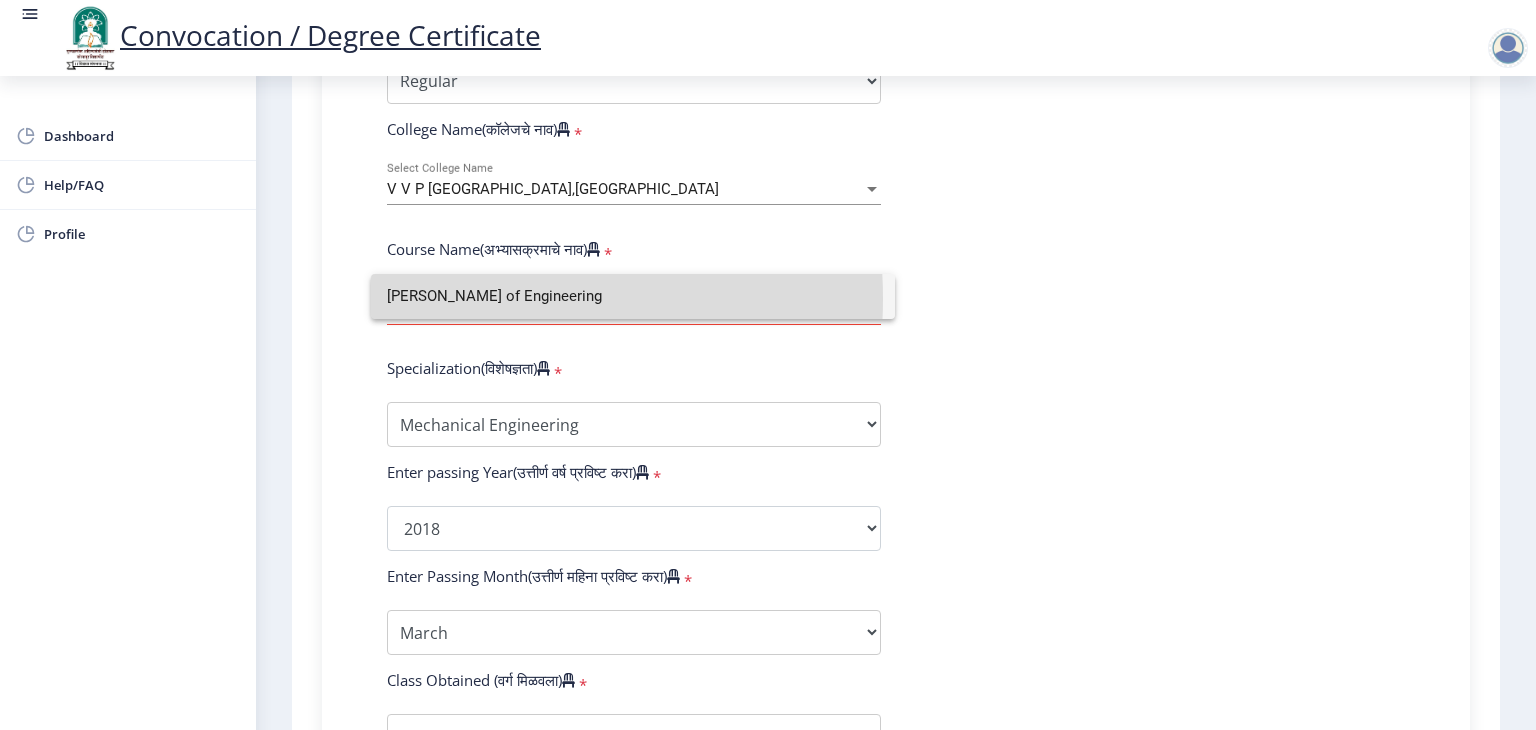 click on "Select Course Name" at bounding box center (625, 309) 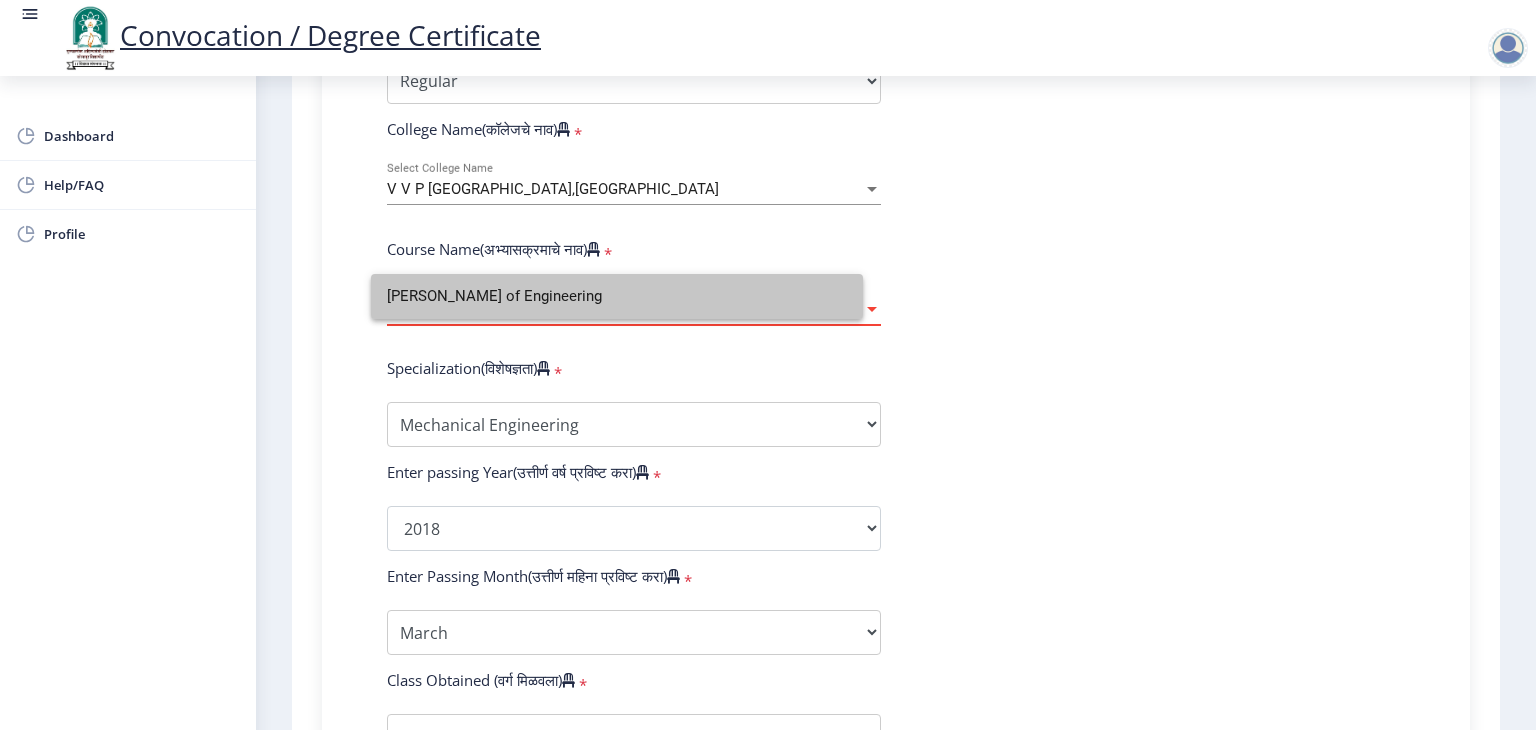 click on "Batchelor of Engineering" at bounding box center (617, 296) 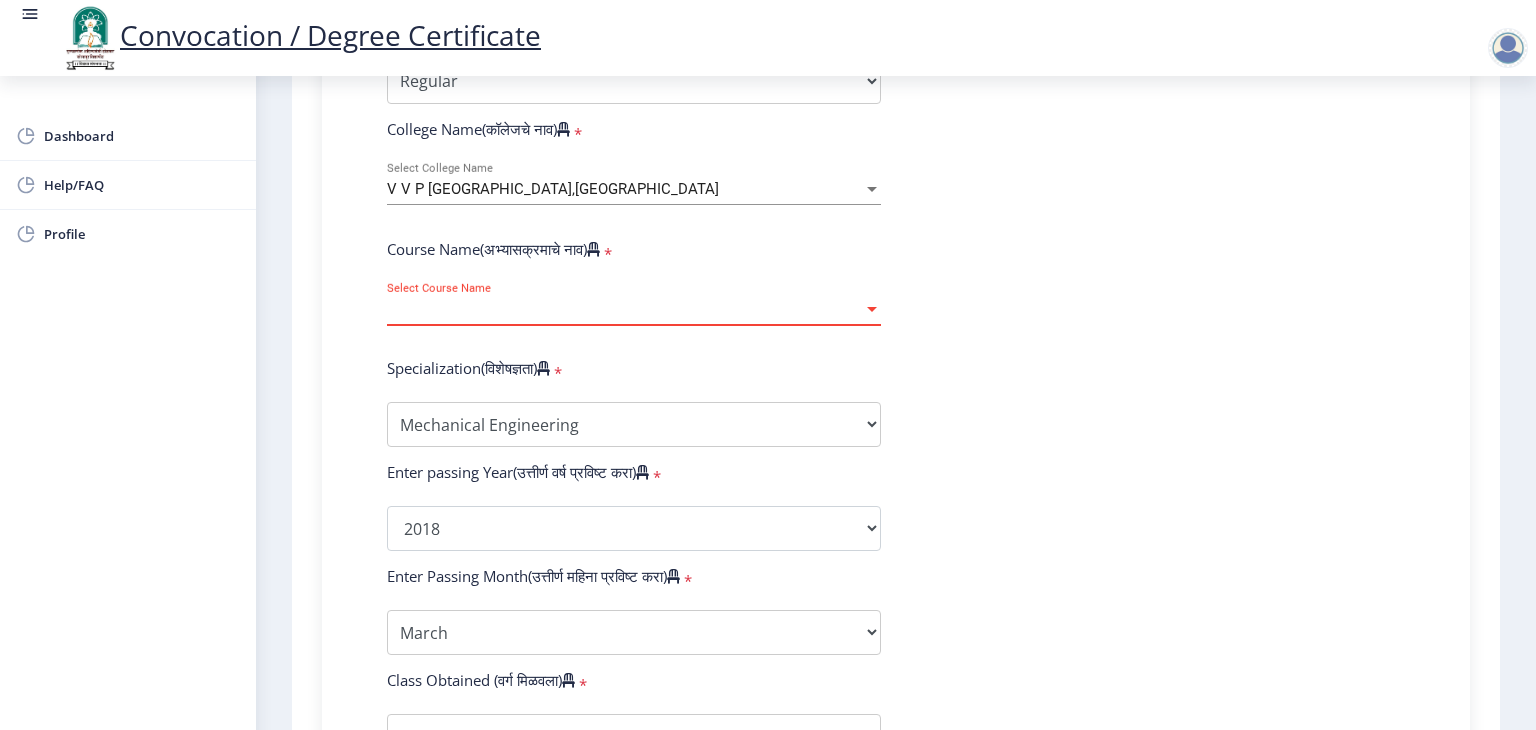 click on "Select Course Name" at bounding box center (625, 309) 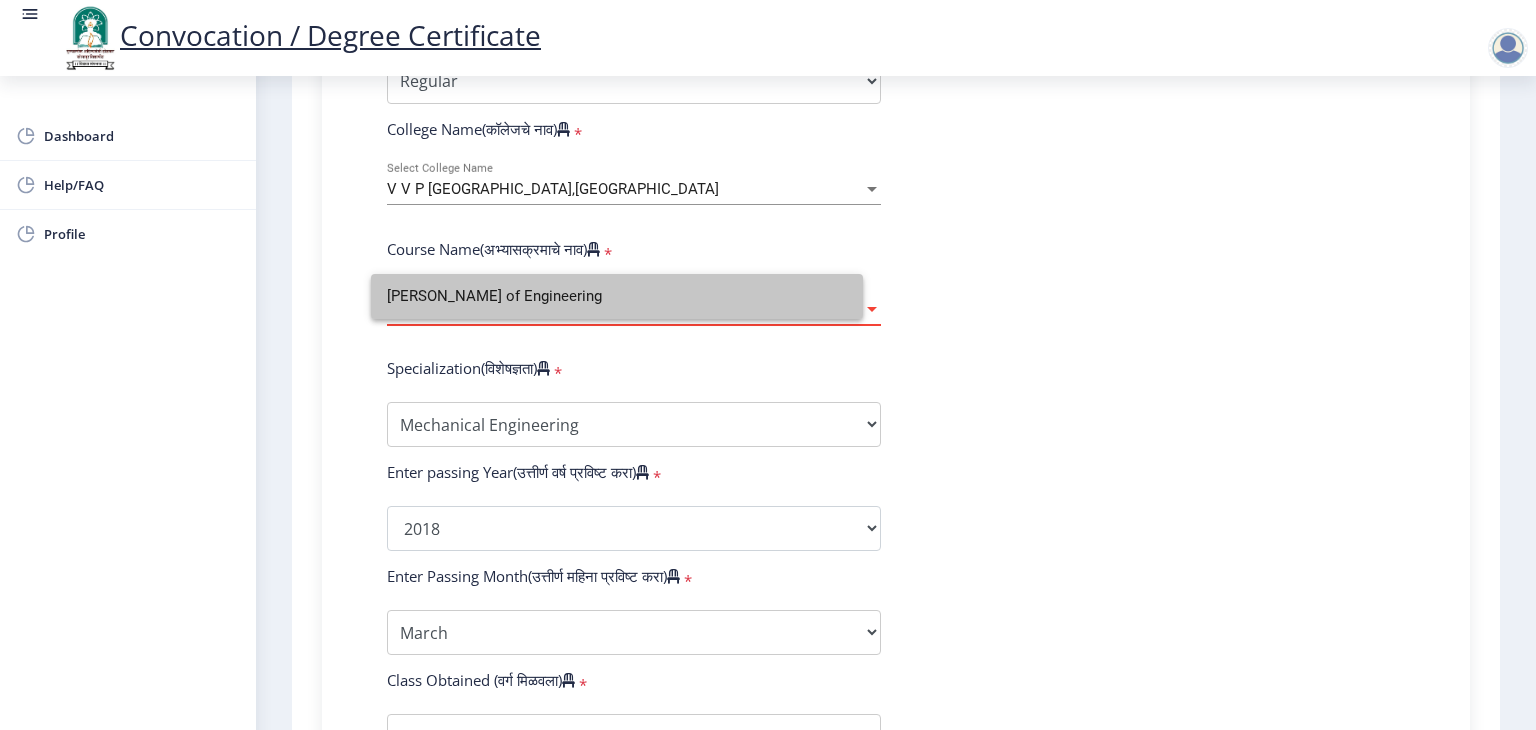 click on "Batchelor of Engineering" at bounding box center [617, 296] 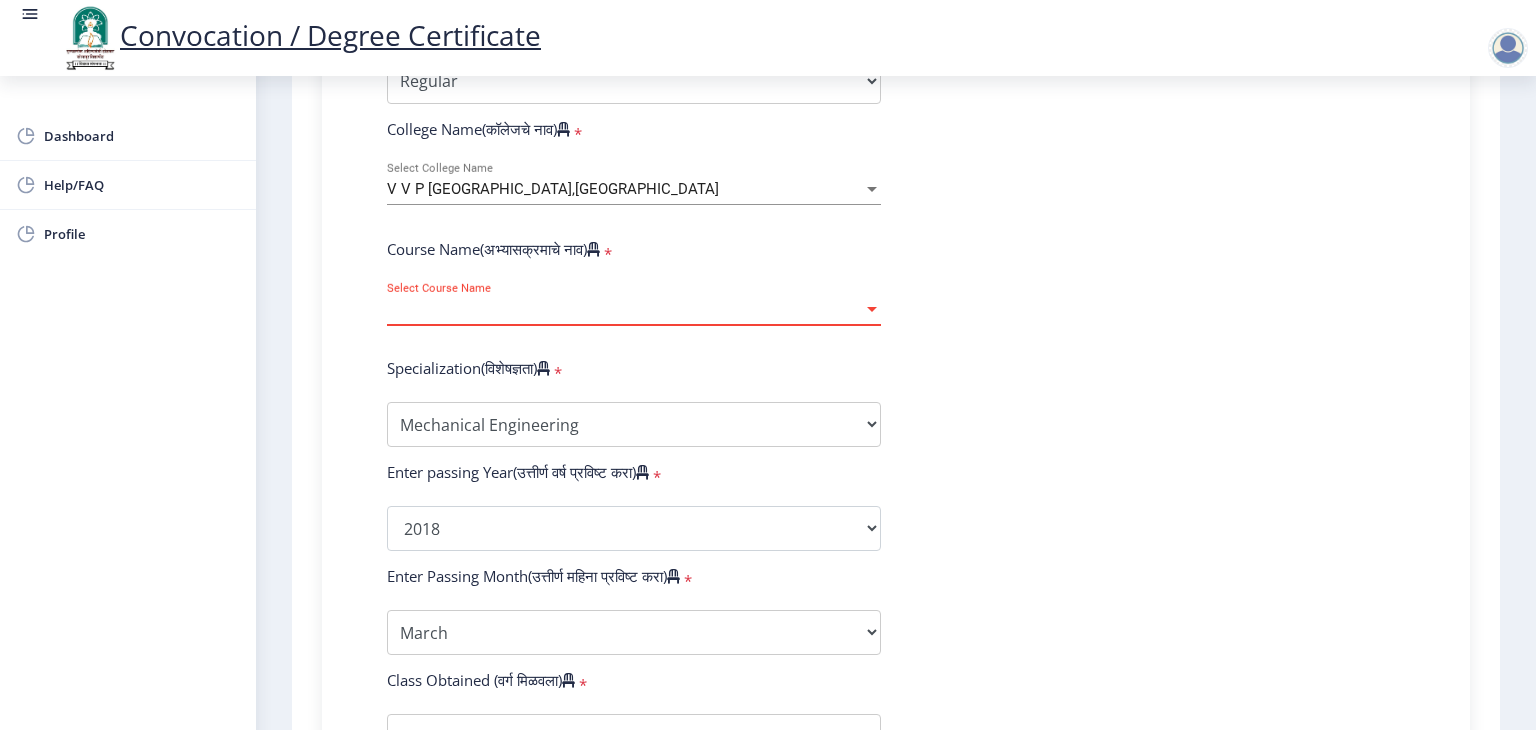 click on "Select Course Name" at bounding box center [625, 309] 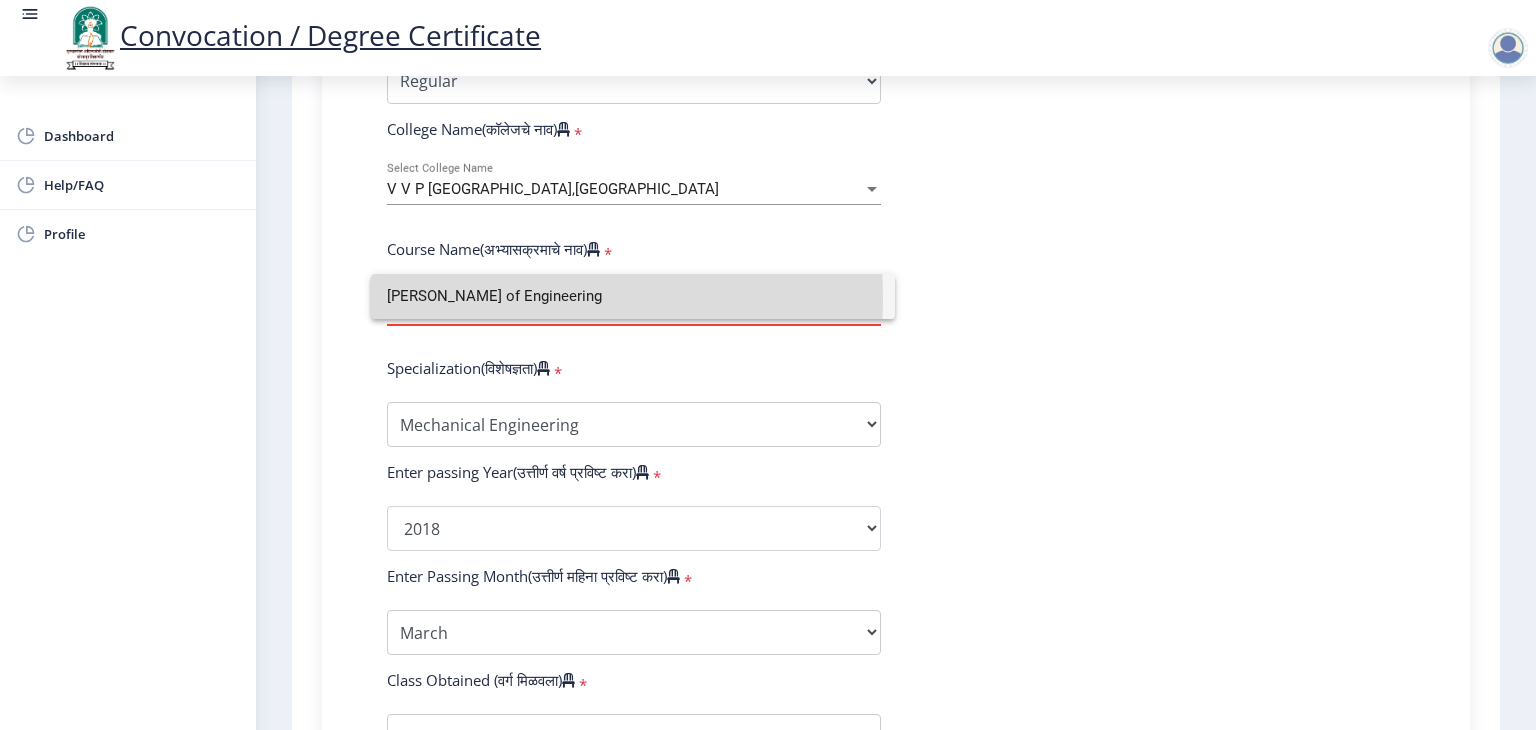 click on "Batchelor of Engineering" at bounding box center [633, 296] 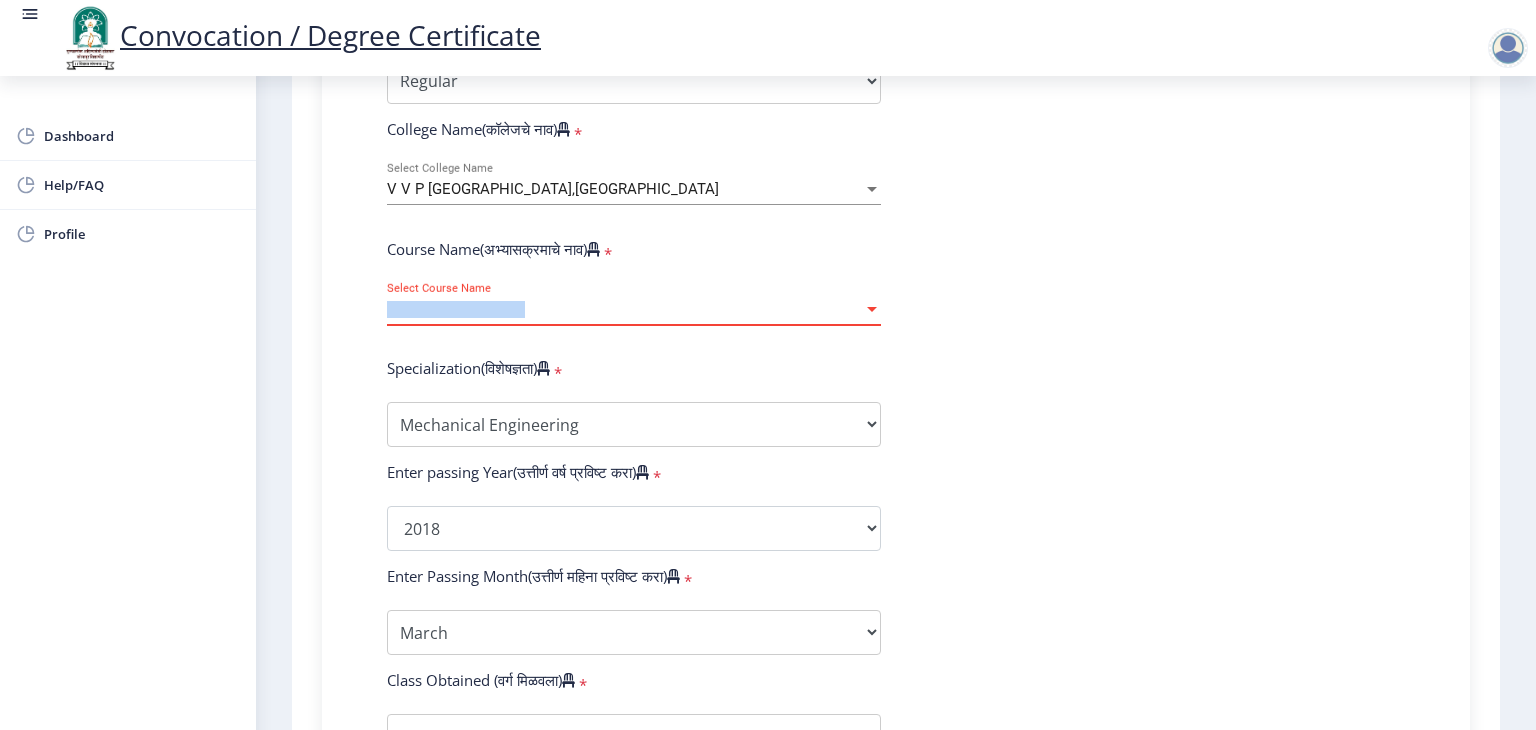 click on "Select Course Name" at bounding box center (625, 309) 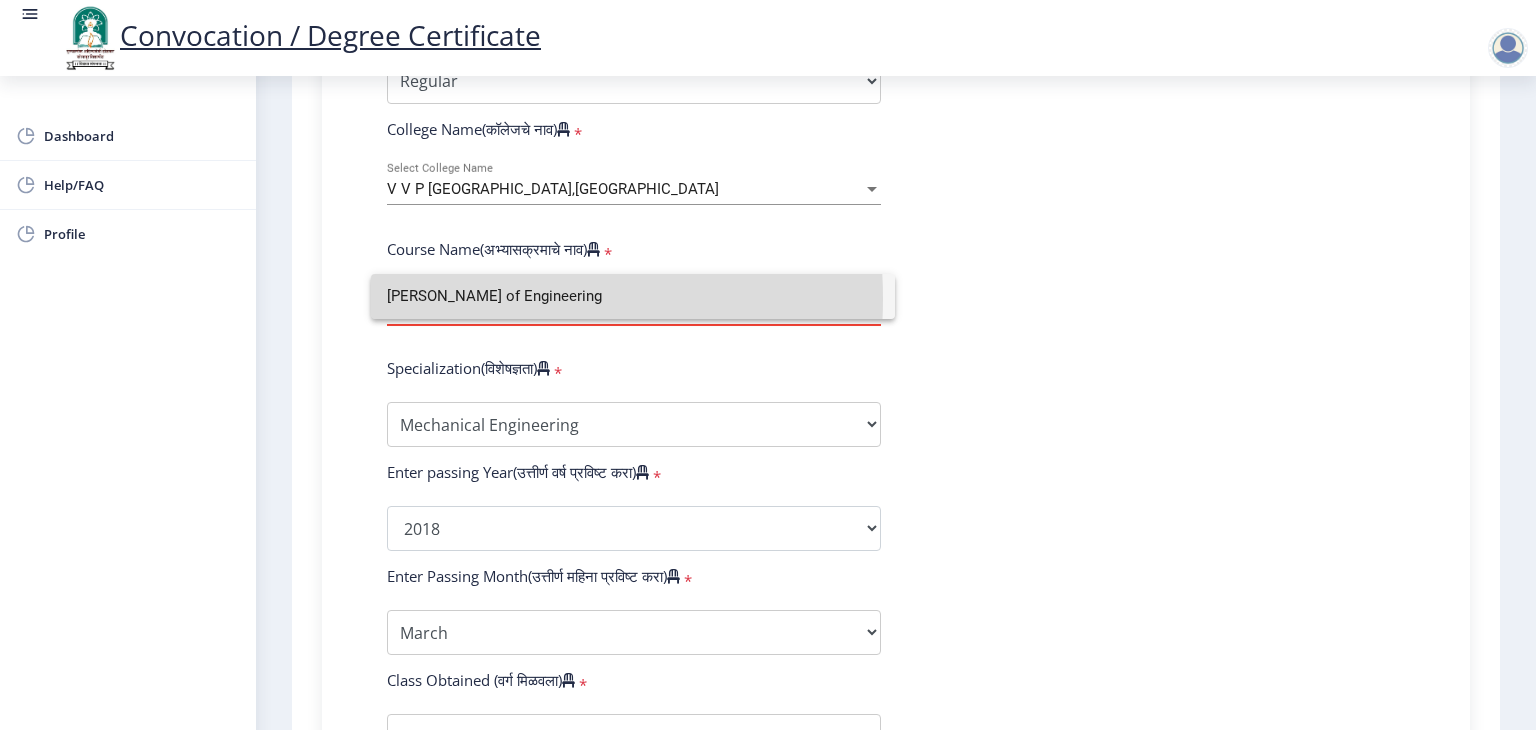 click on "Batchelor of Engineering" at bounding box center (633, 296) 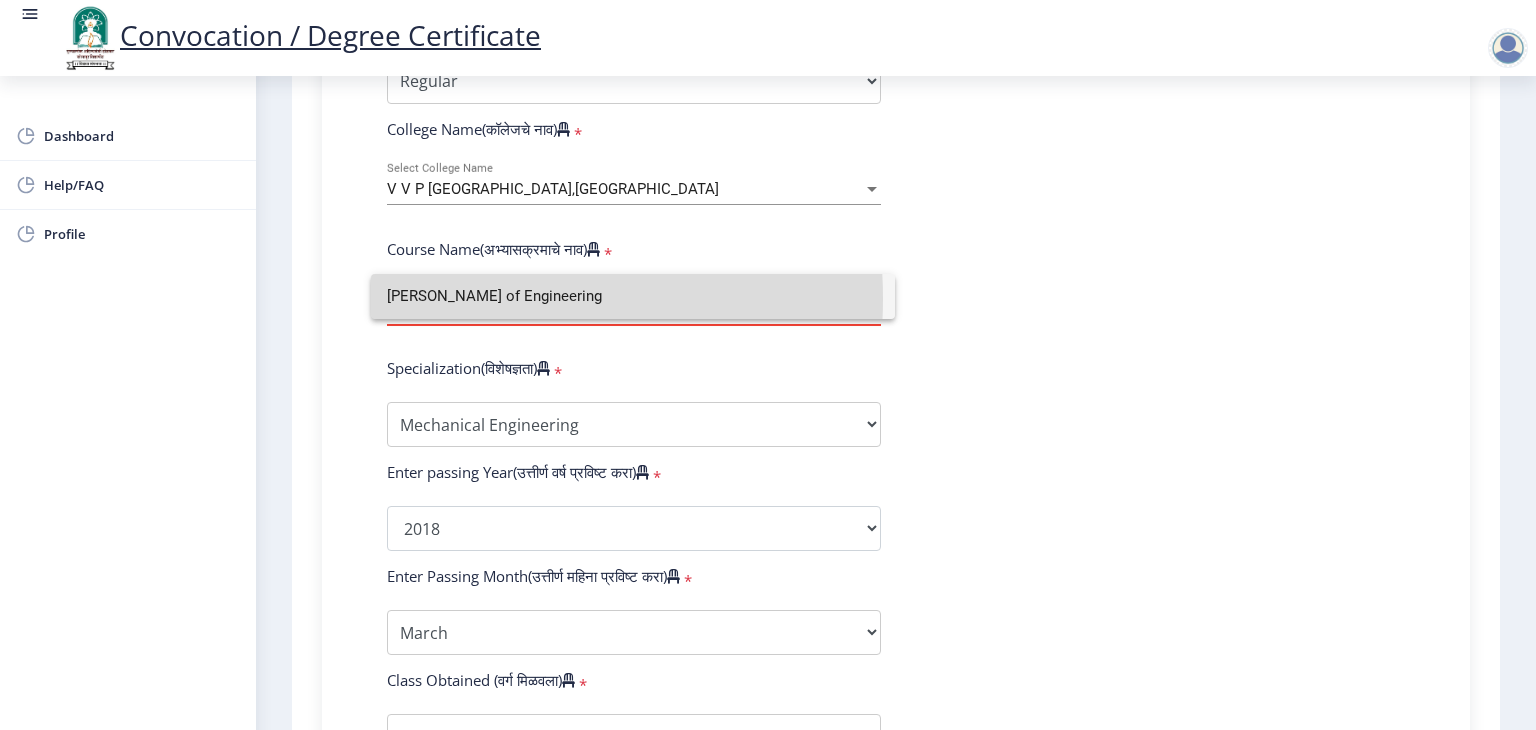 click on "Select Course Name" at bounding box center (625, 309) 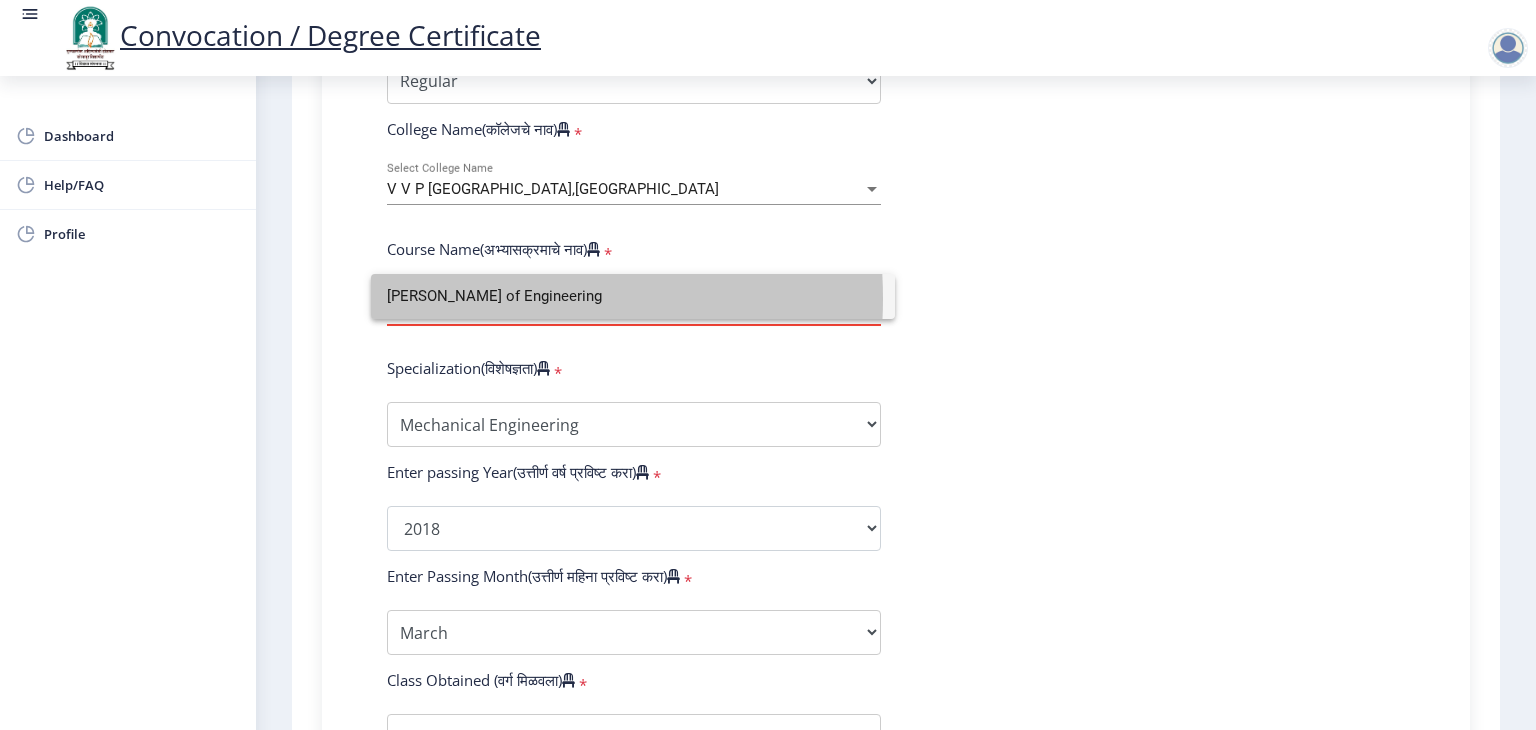 click on "Select Course Name" at bounding box center (625, 309) 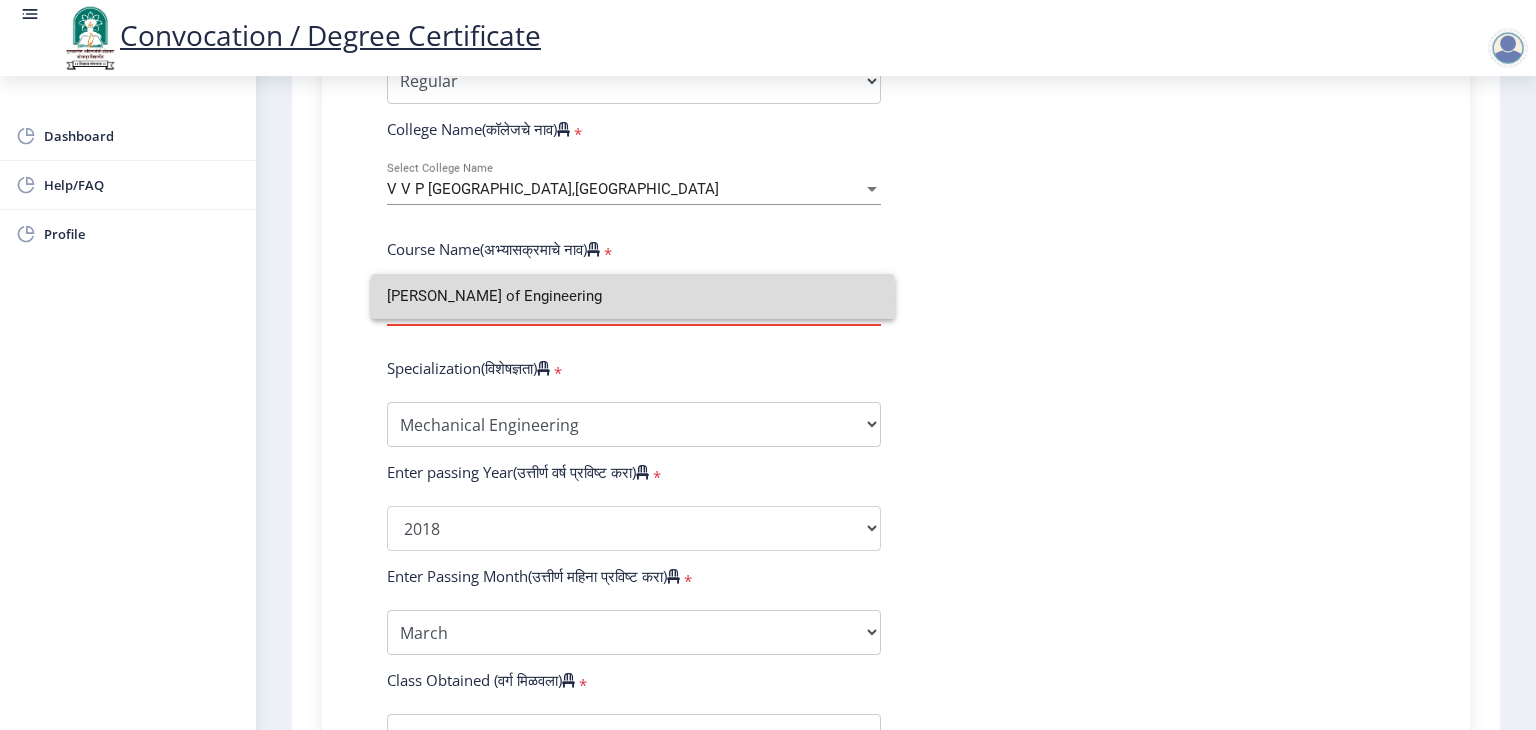 click on "Batchelor of Engineering" at bounding box center [633, 296] 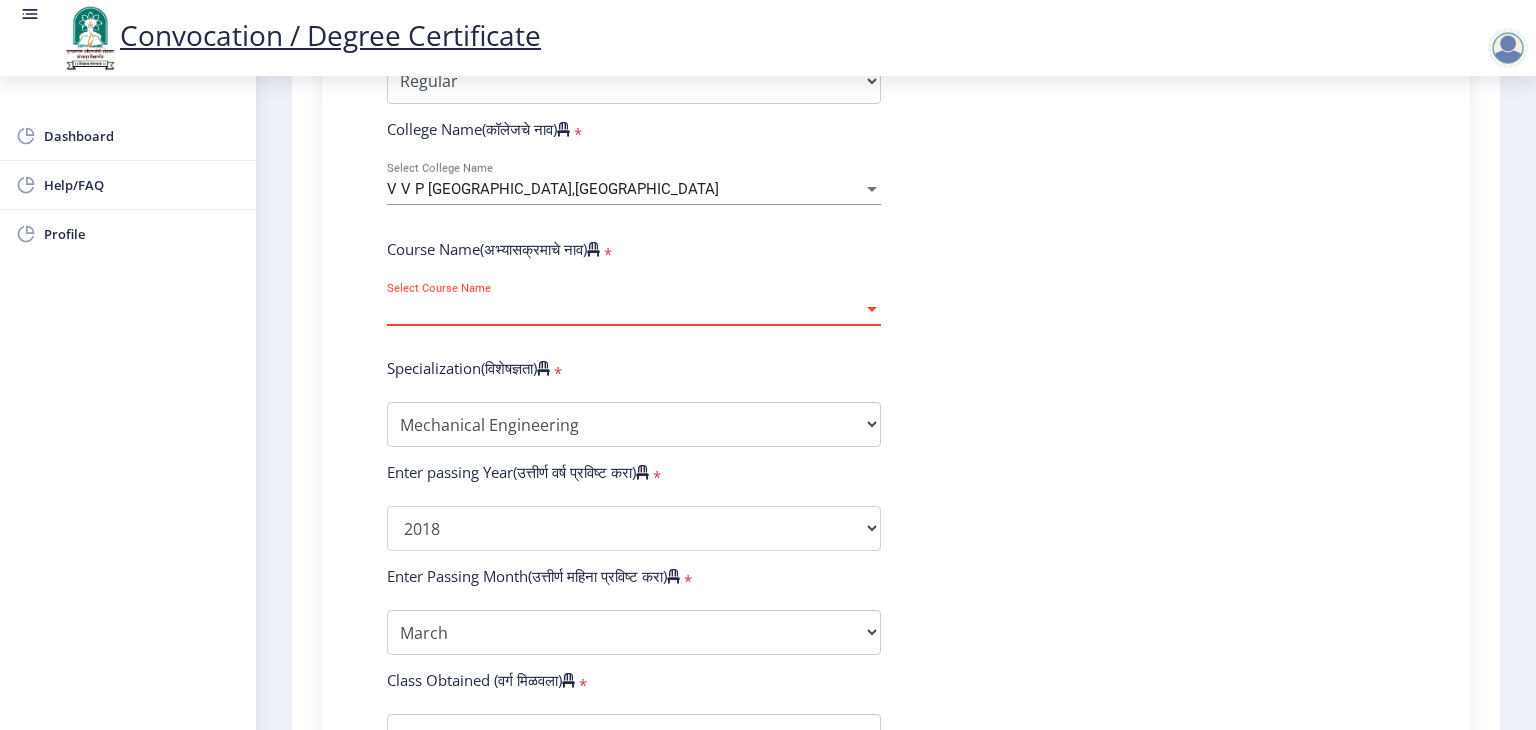 click on "Select Course Name" at bounding box center [625, 309] 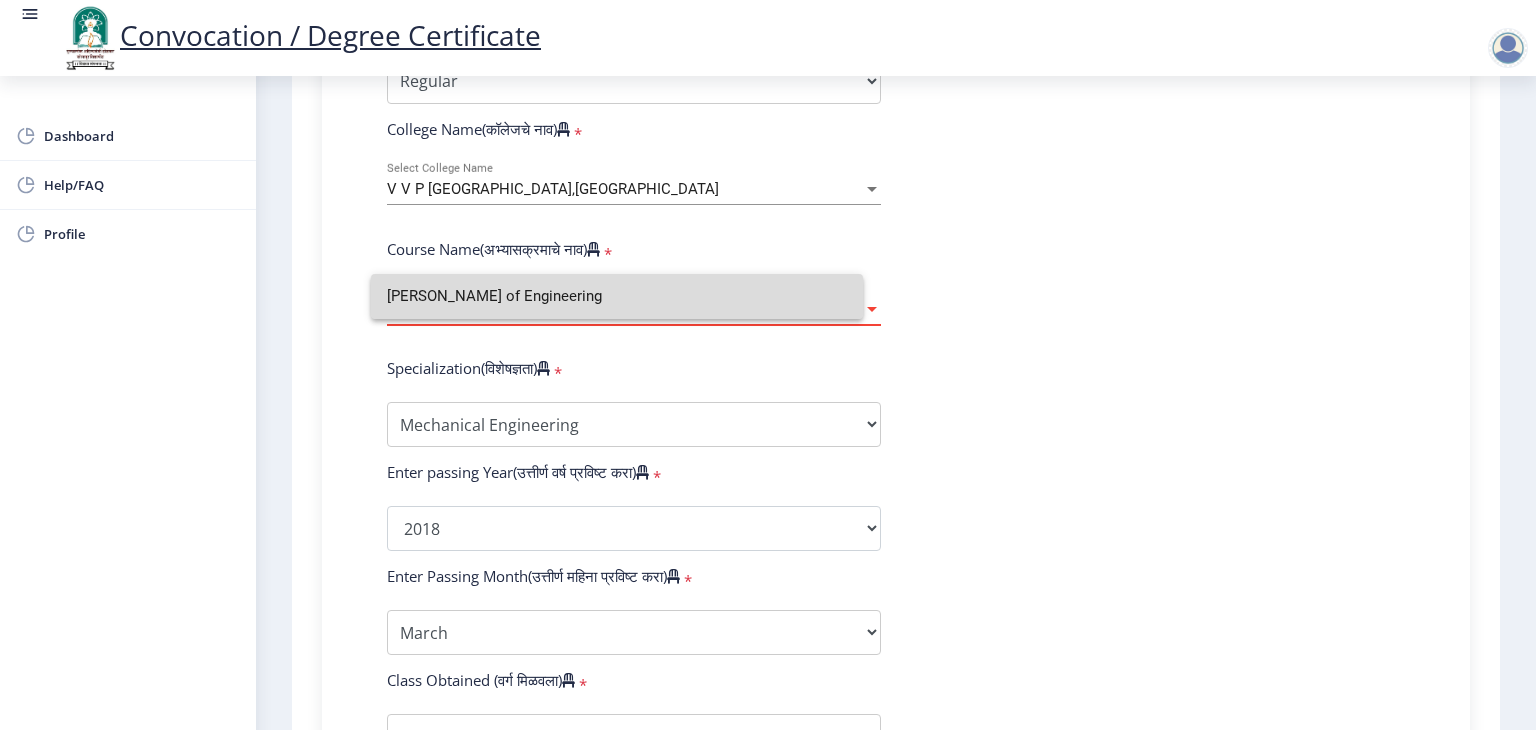 click on "Batchelor of Engineering" at bounding box center (617, 296) 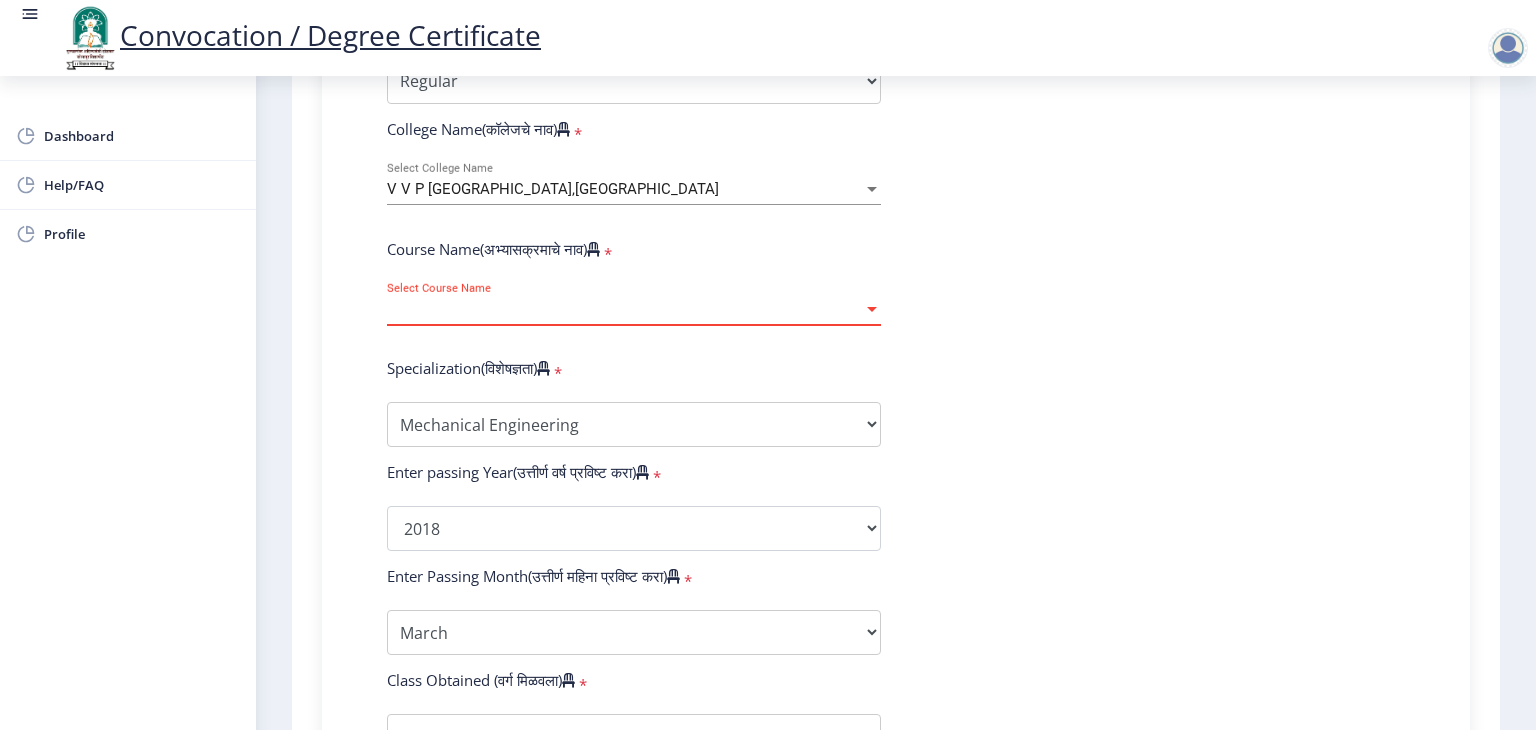 click on "Select Course Name" at bounding box center (625, 309) 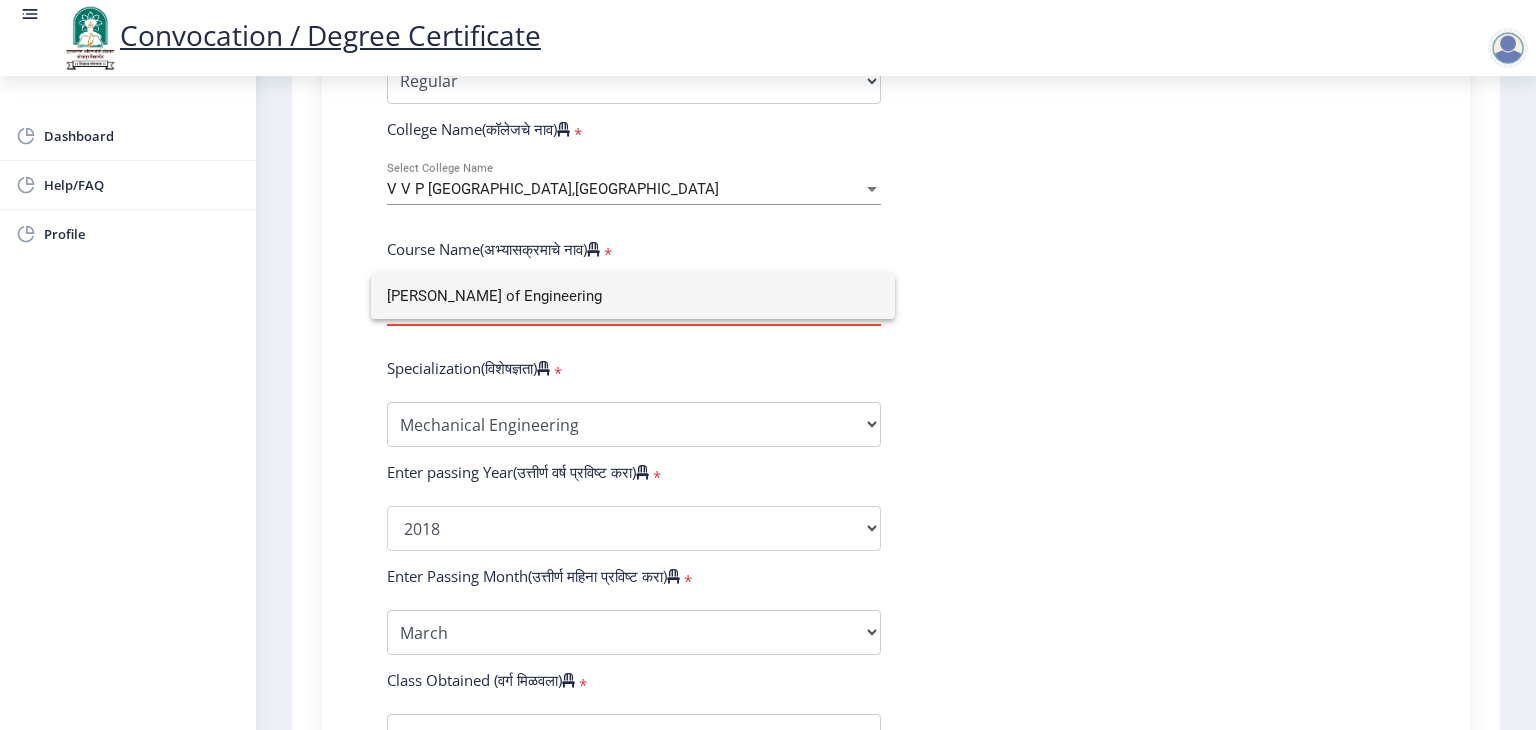 drag, startPoint x: 977, startPoint y: 377, endPoint x: 964, endPoint y: 193, distance: 184.45866 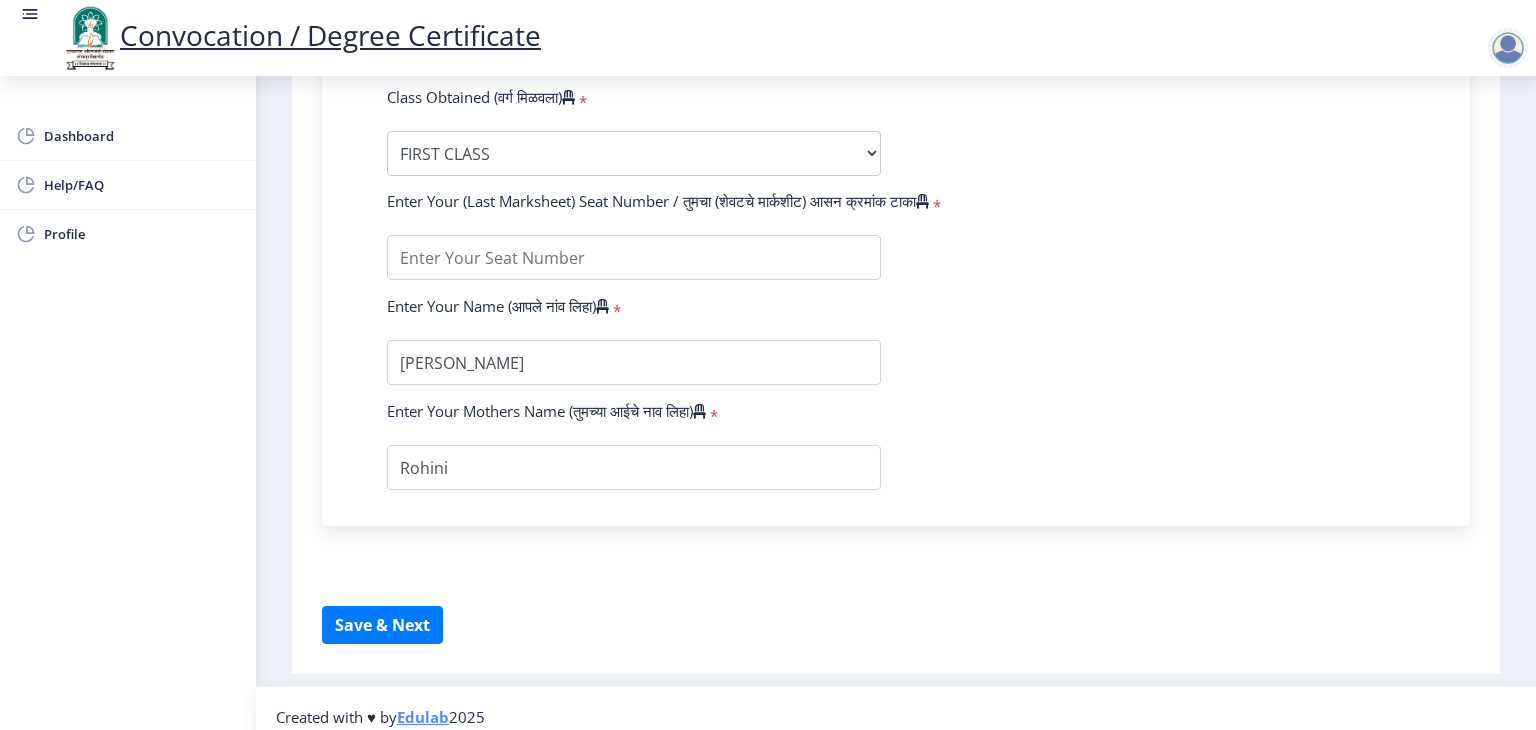 scroll, scrollTop: 1309, scrollLeft: 0, axis: vertical 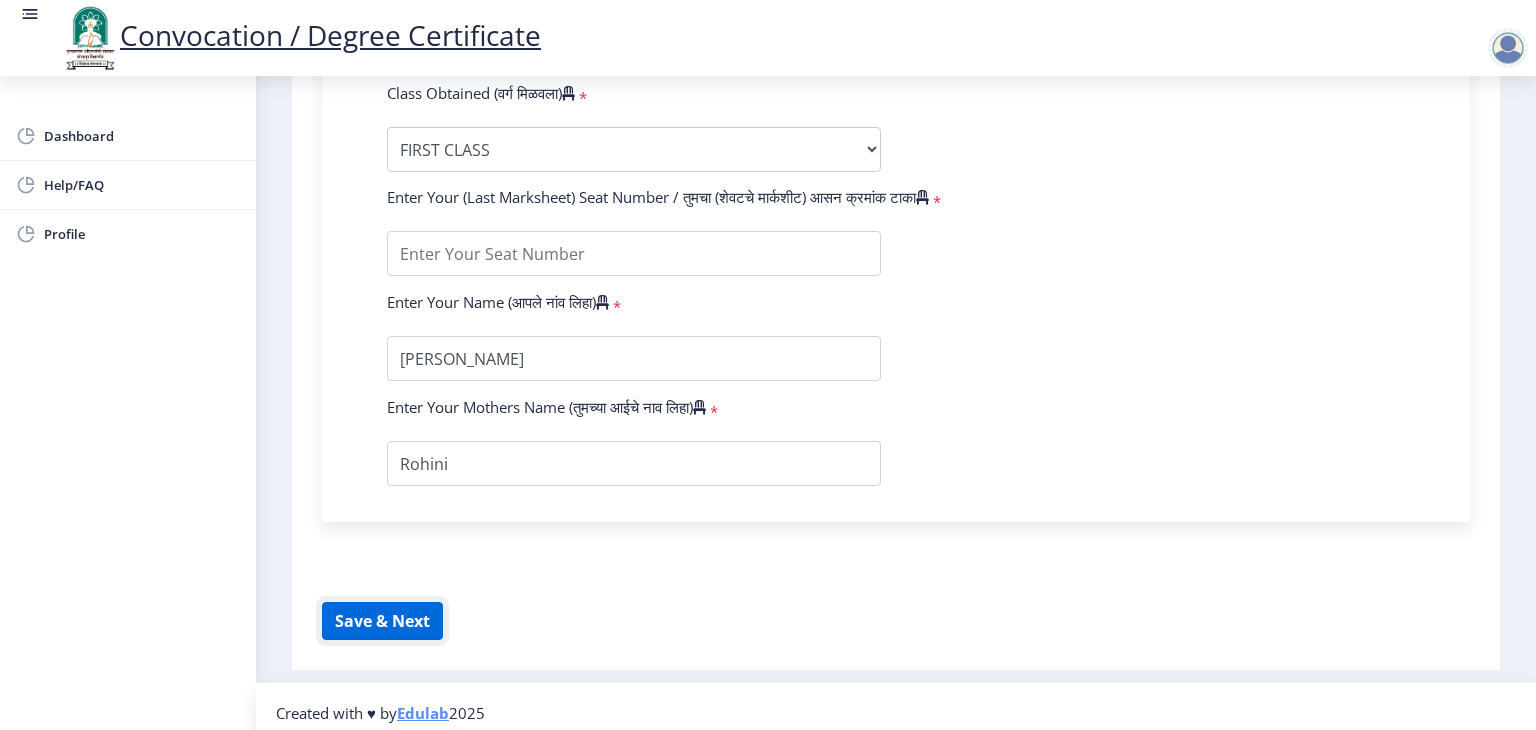 click on "Save & Next" 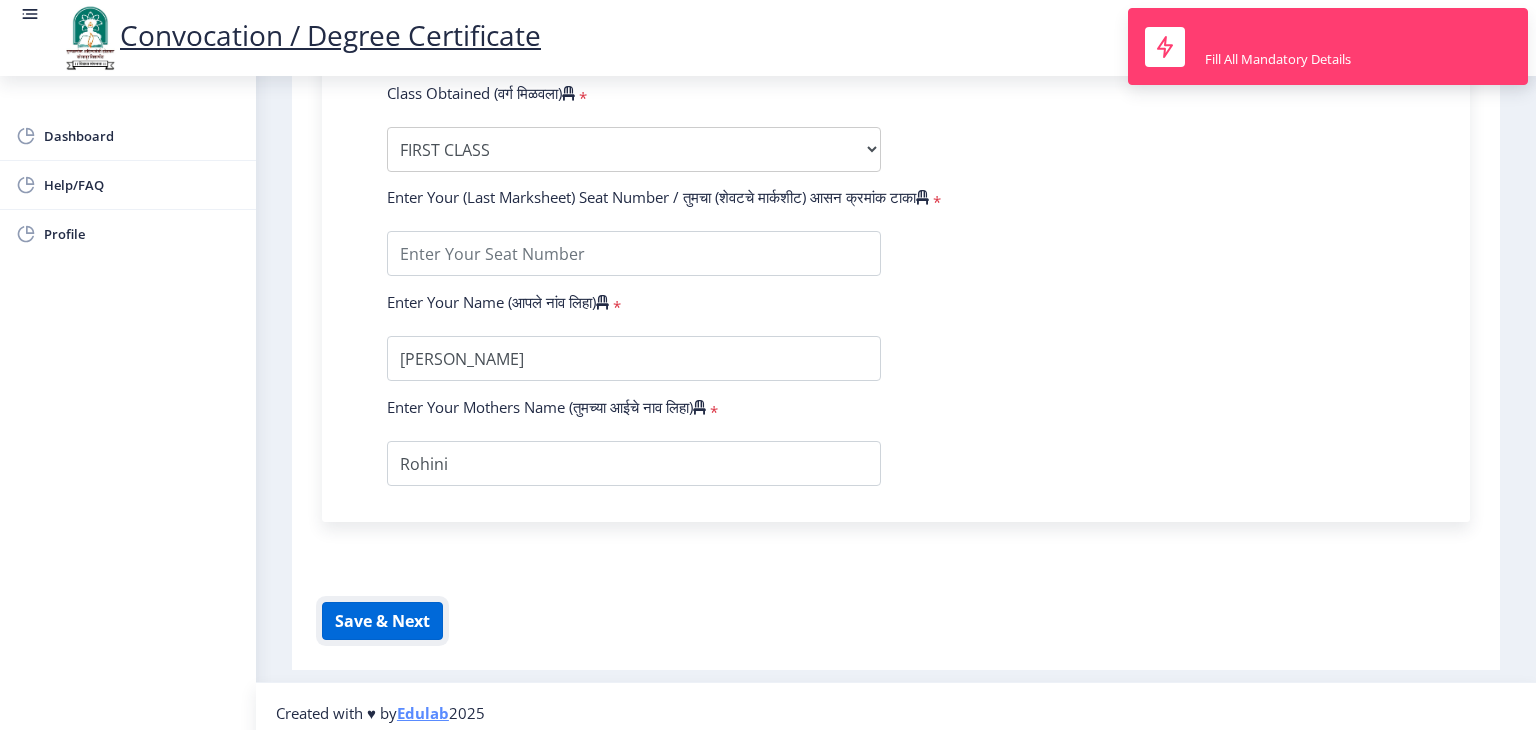 click on "Save & Next" 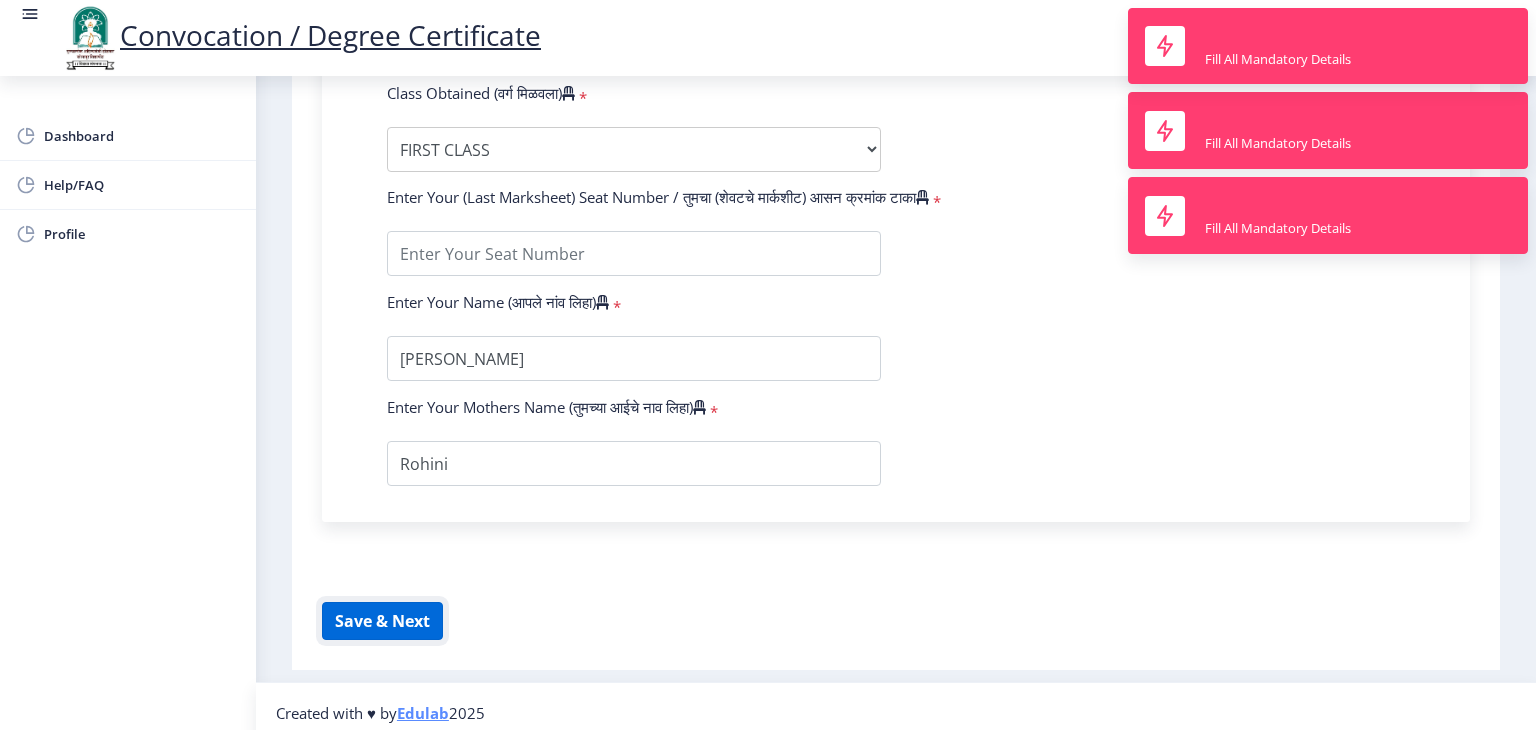 click on "Save & Next" 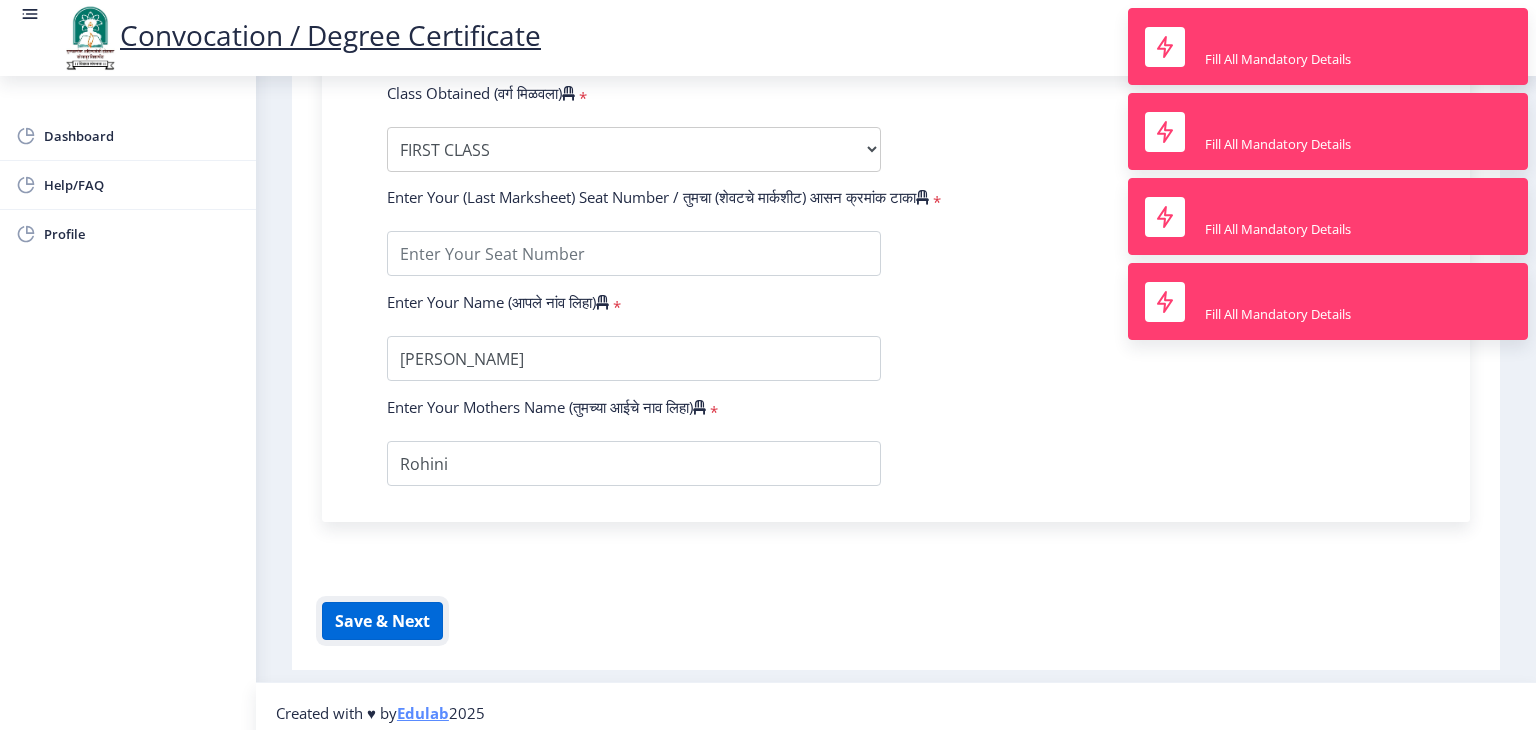 click on "Save & Next" 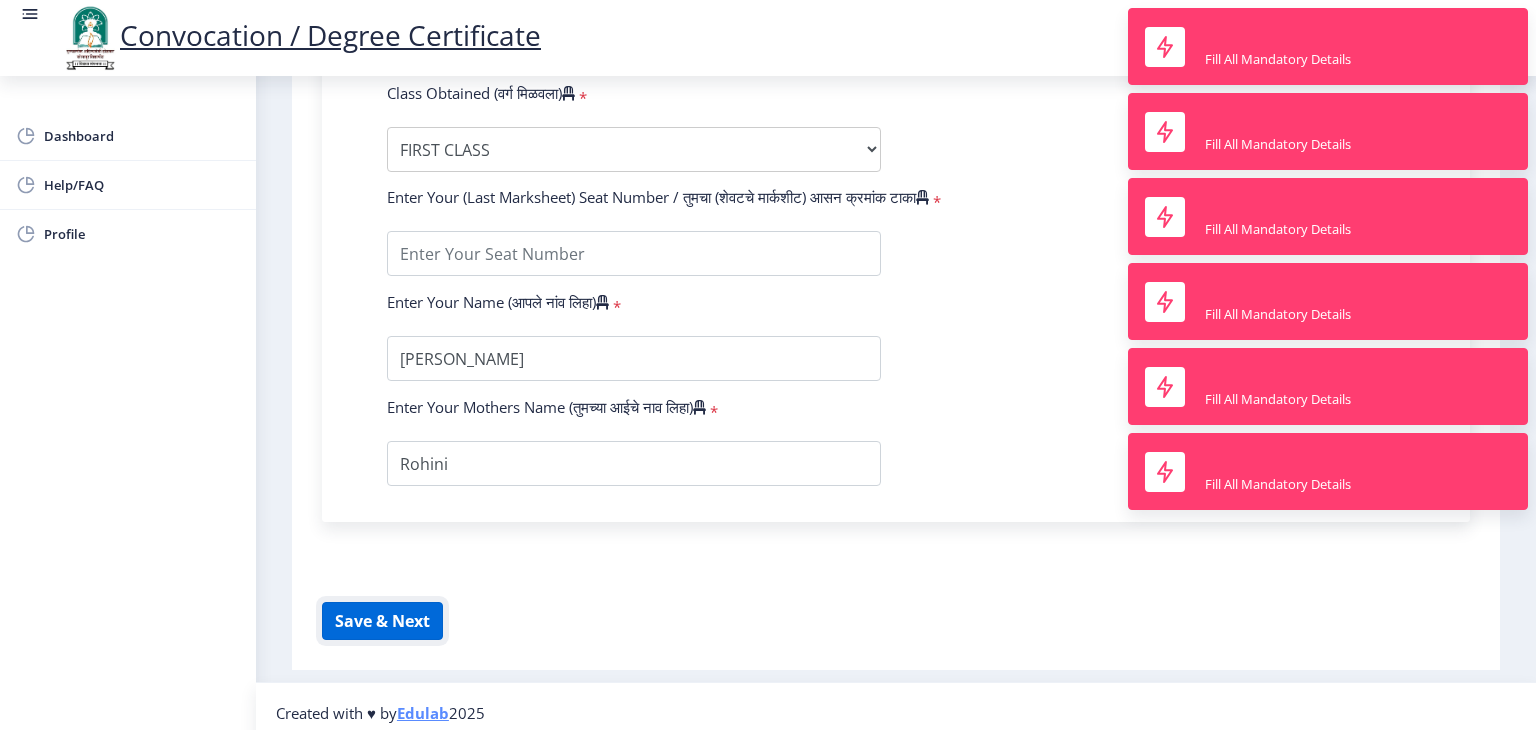 click on "Save & Next" 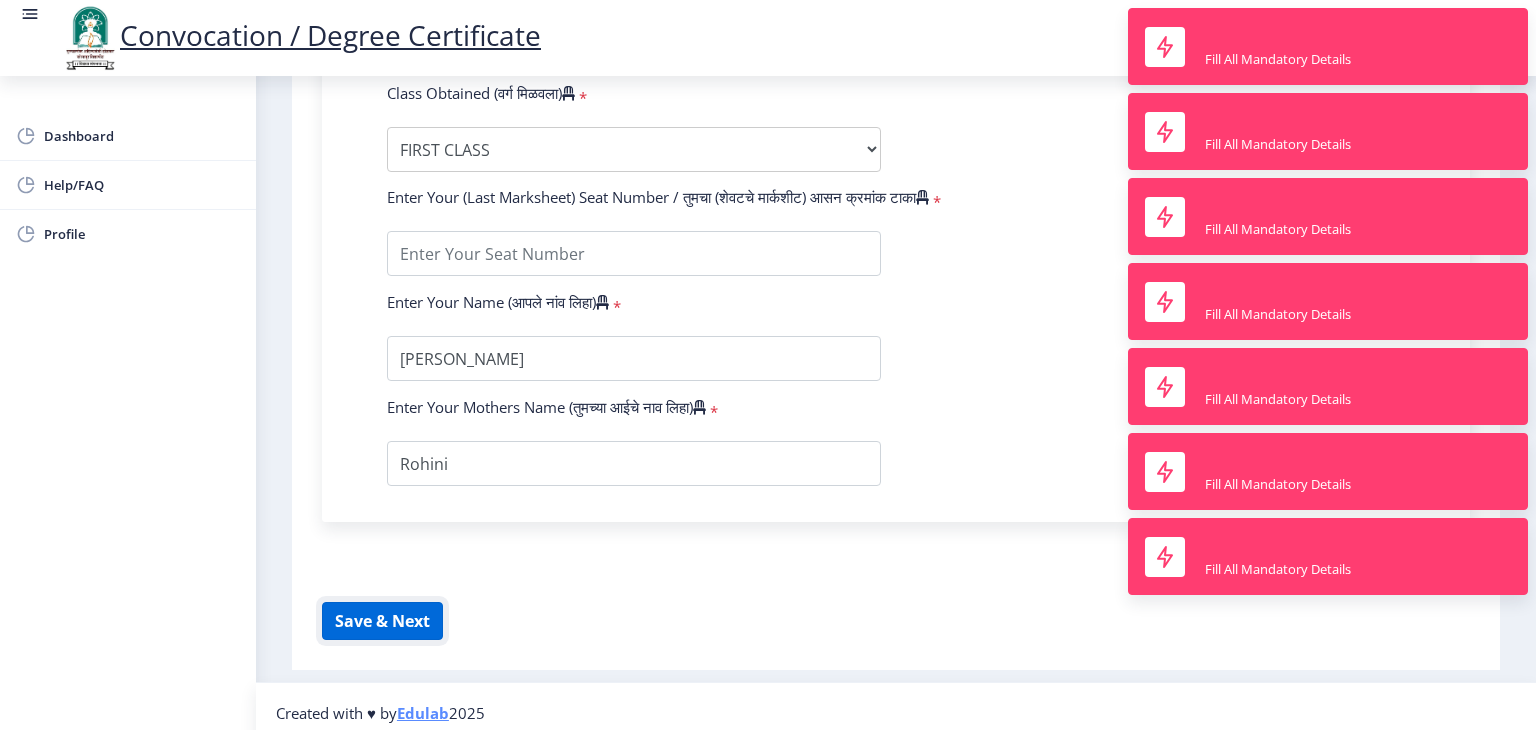 click on "Save & Next" 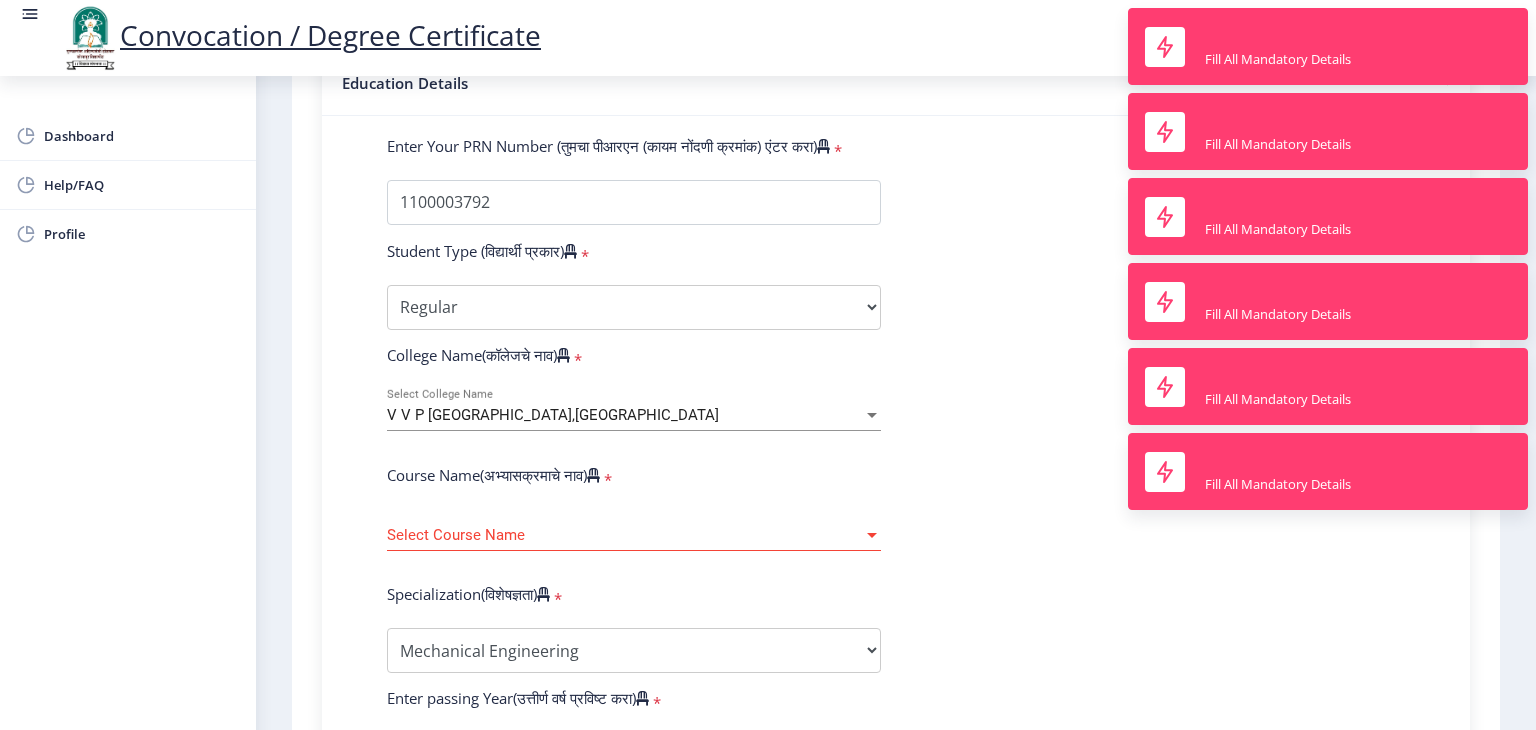scroll, scrollTop: 461, scrollLeft: 0, axis: vertical 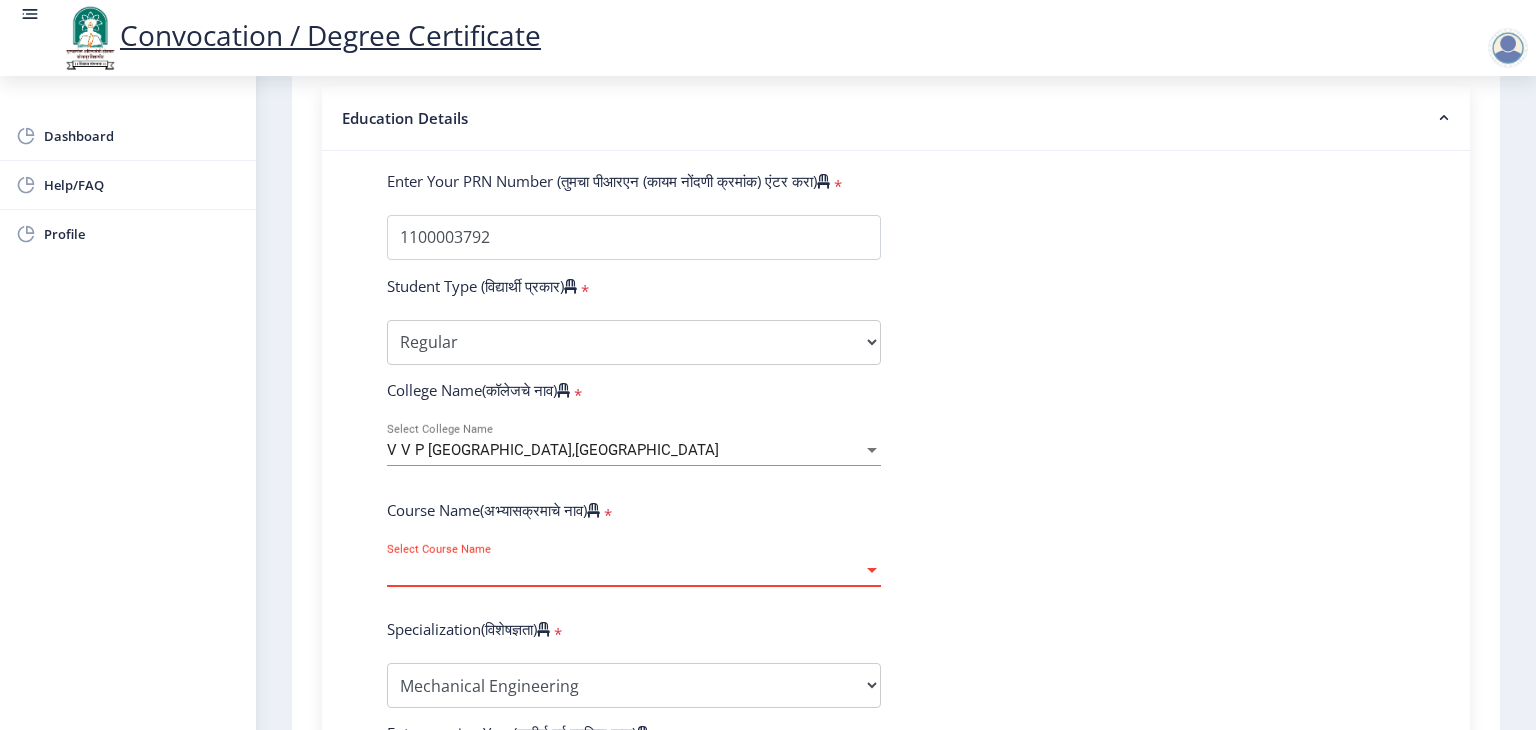 click on "Select Course Name" at bounding box center (625, 570) 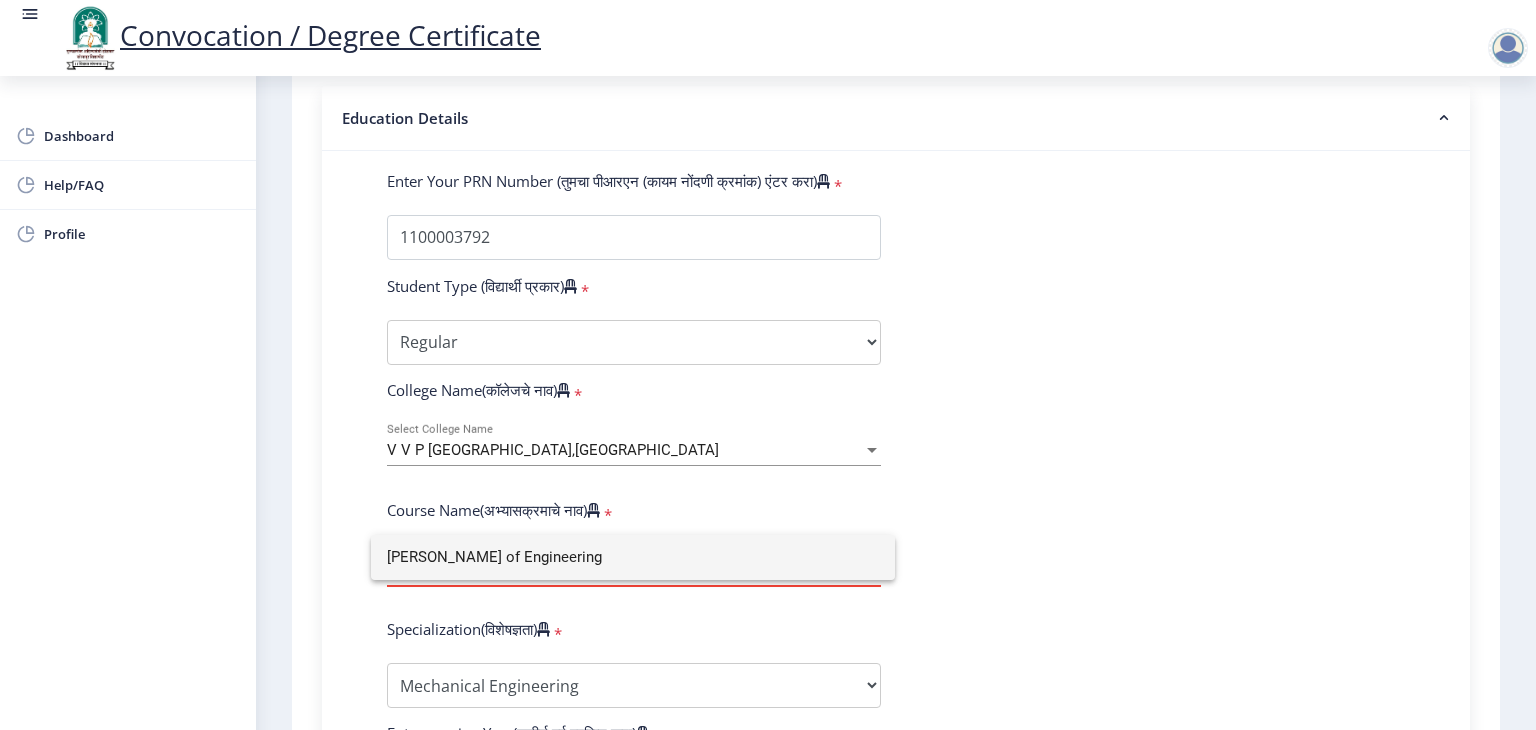 drag, startPoint x: 620, startPoint y: 617, endPoint x: 627, endPoint y: 286, distance: 331.074 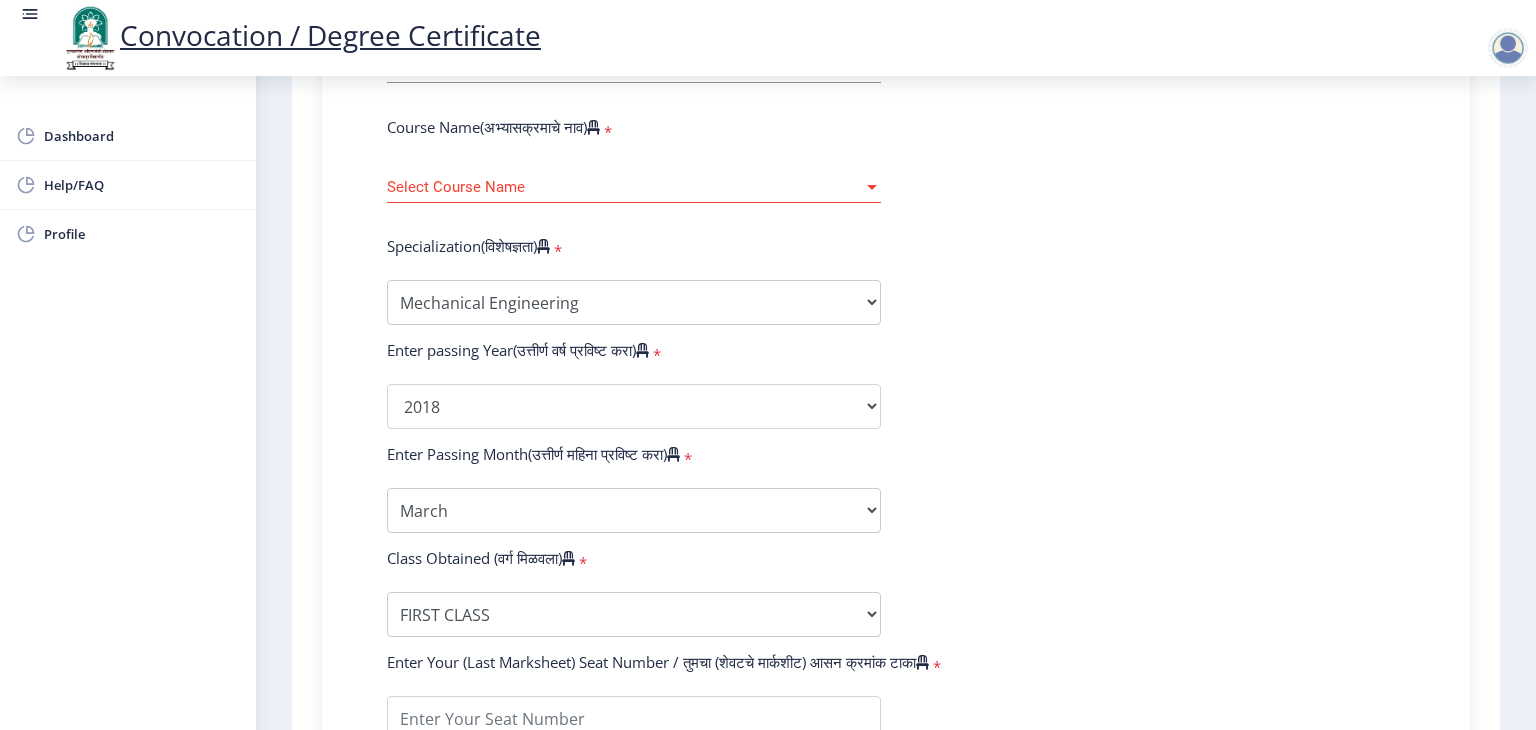scroll, scrollTop: 868, scrollLeft: 0, axis: vertical 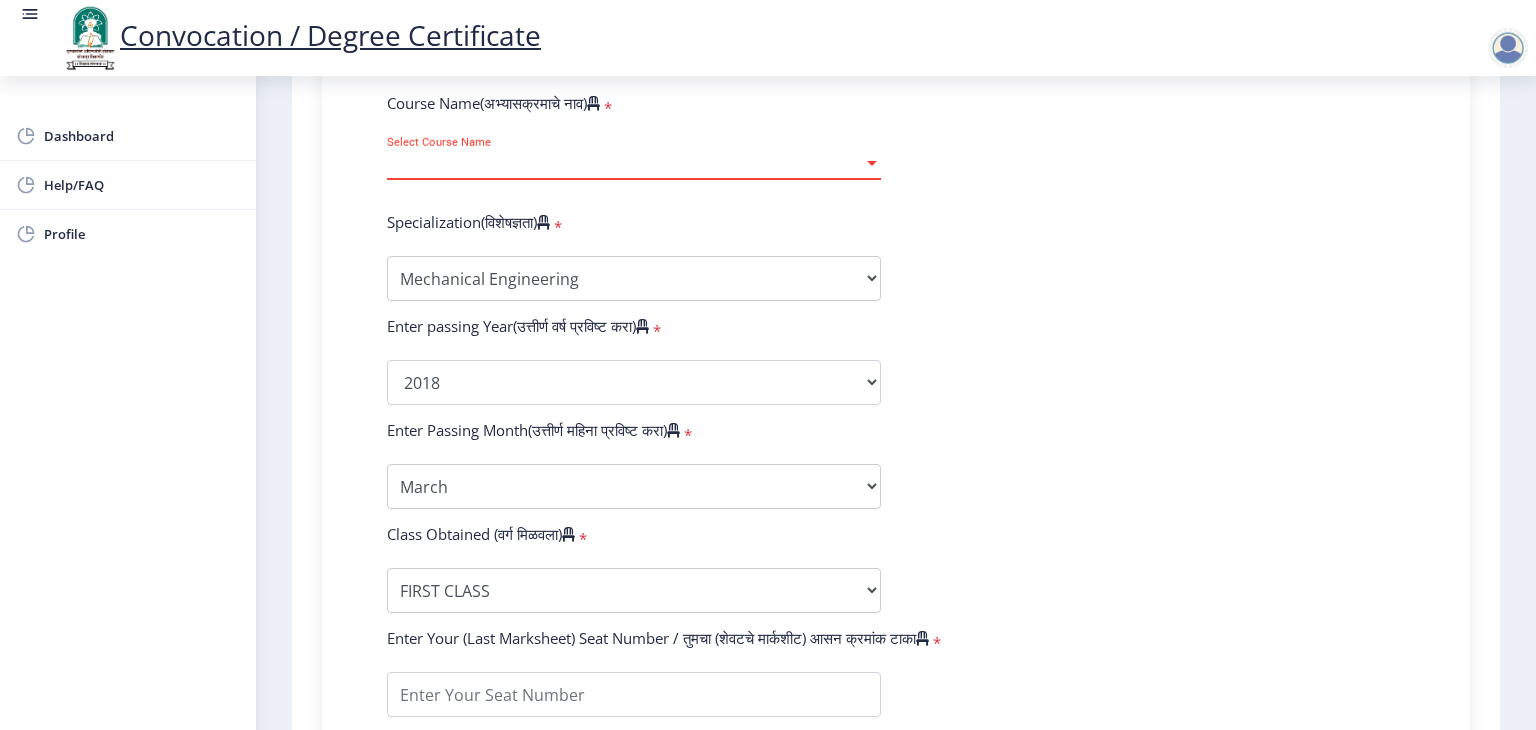 click on "Select Course Name" at bounding box center (625, 163) 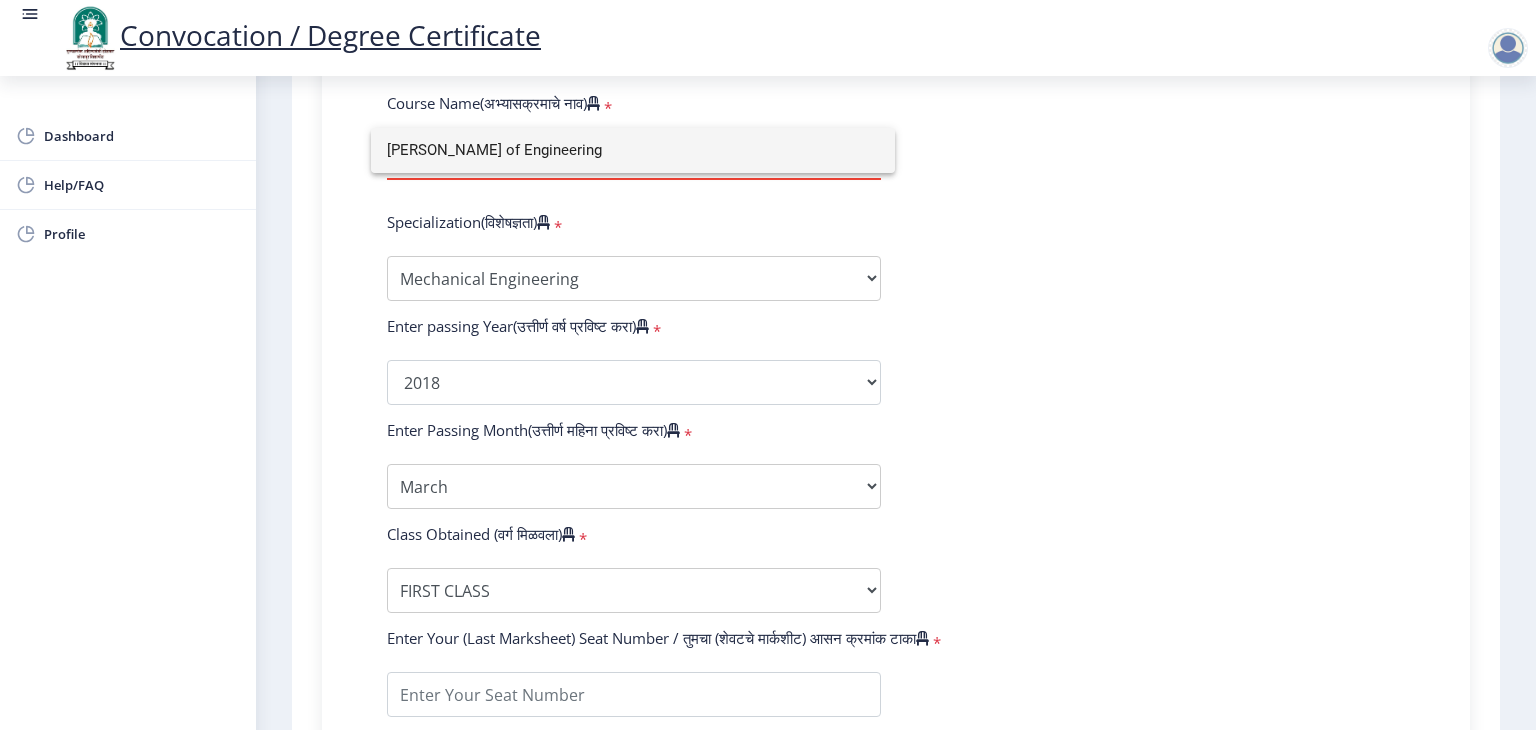 drag, startPoint x: 1481, startPoint y: 426, endPoint x: 1462, endPoint y: 197, distance: 229.78687 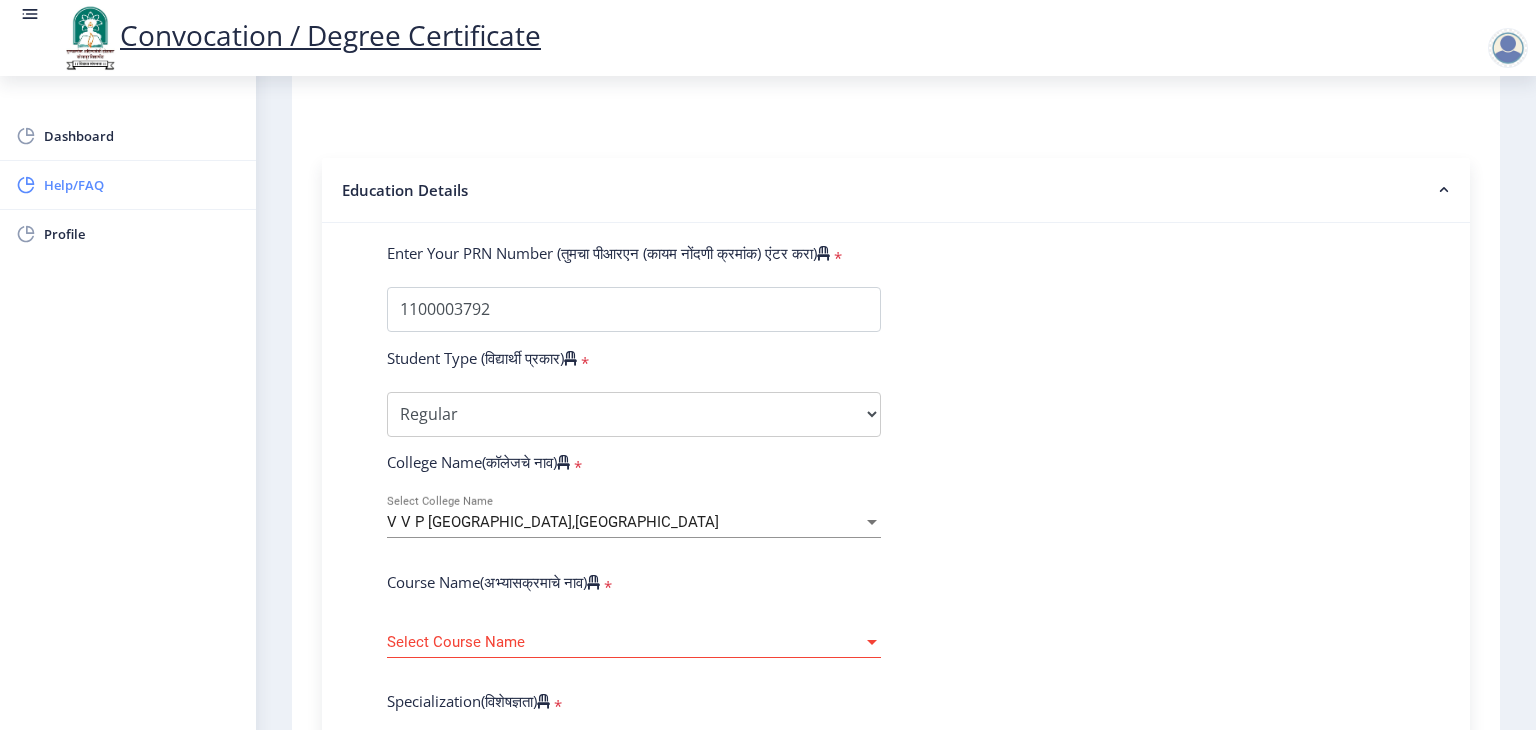 scroll, scrollTop: 304, scrollLeft: 0, axis: vertical 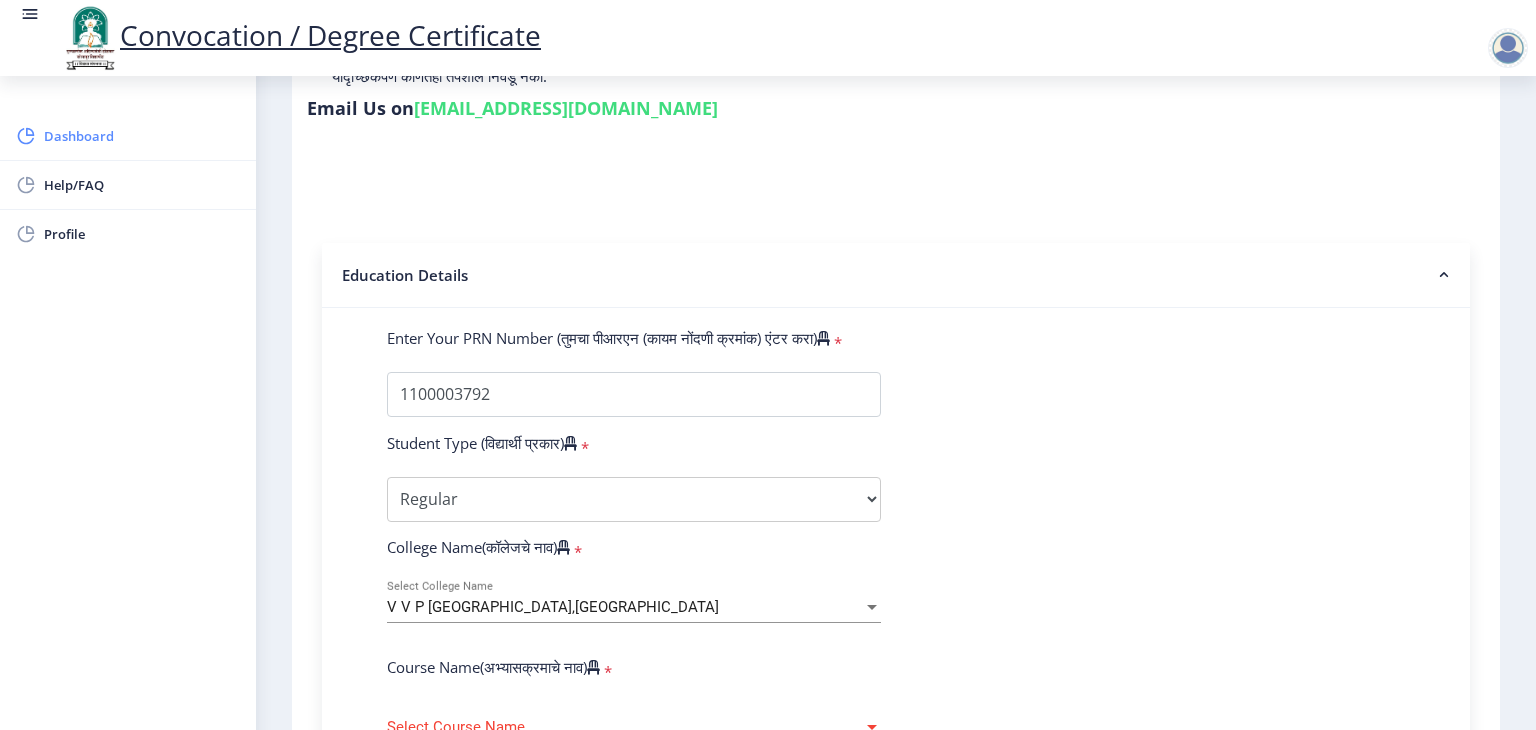 click on "Dashboard" 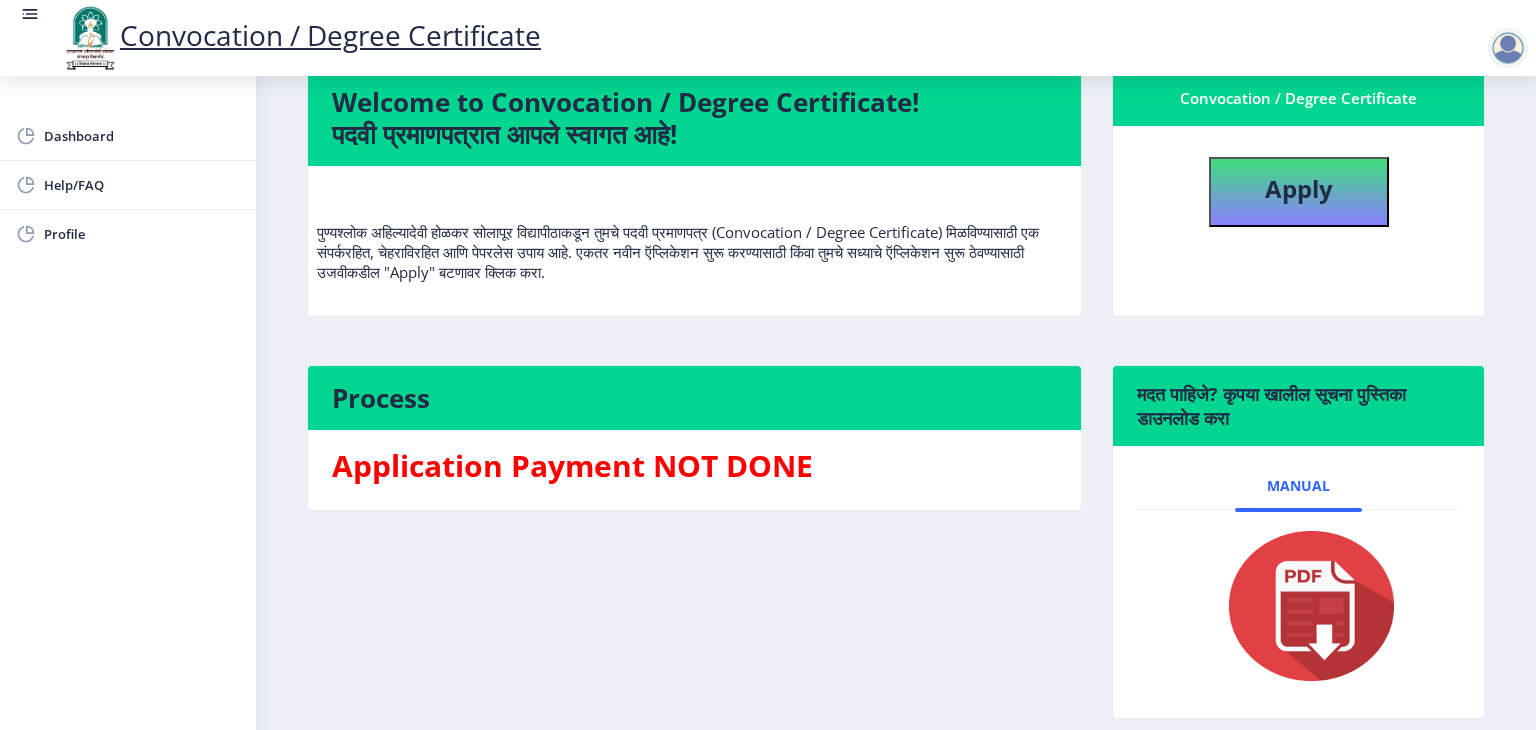 scroll, scrollTop: 0, scrollLeft: 0, axis: both 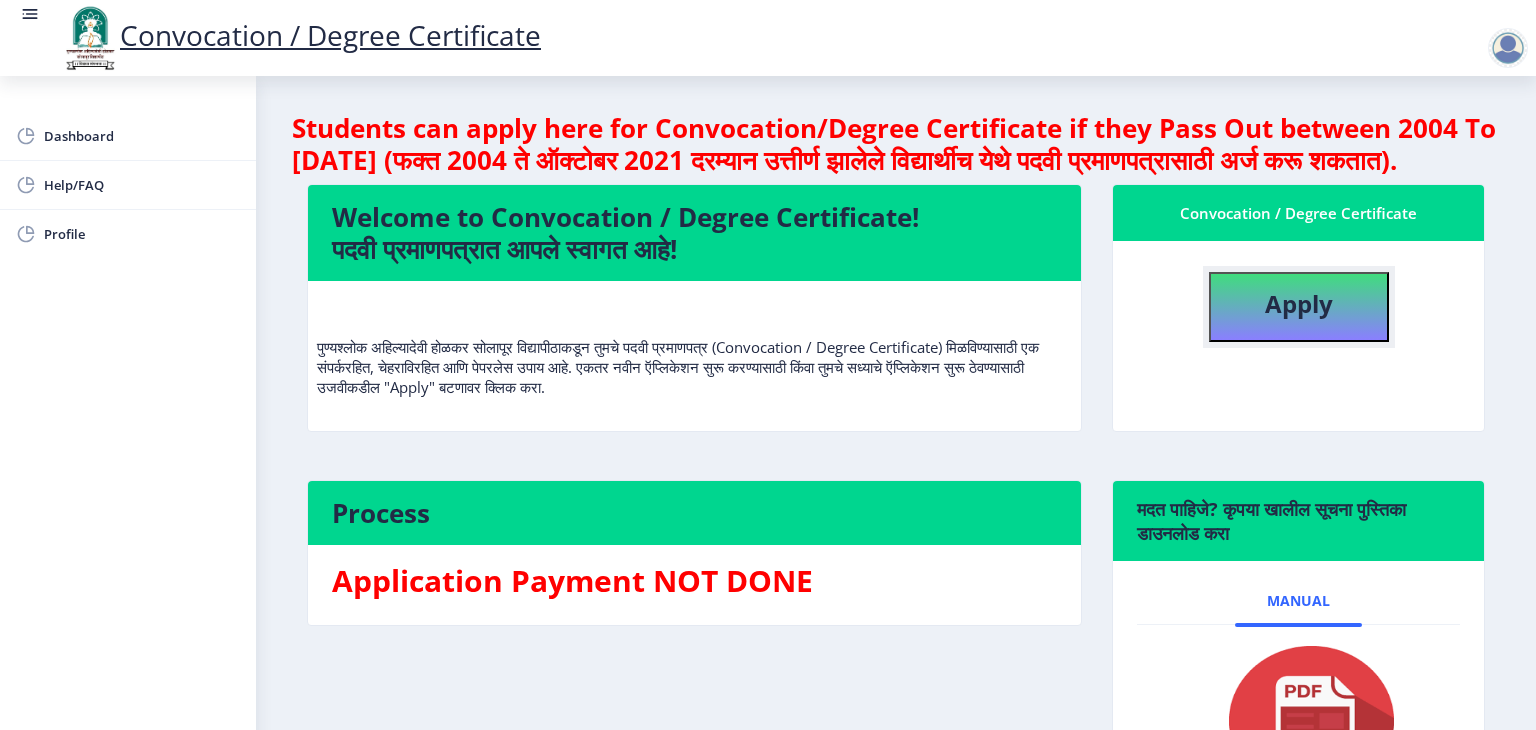 click on "Apply" 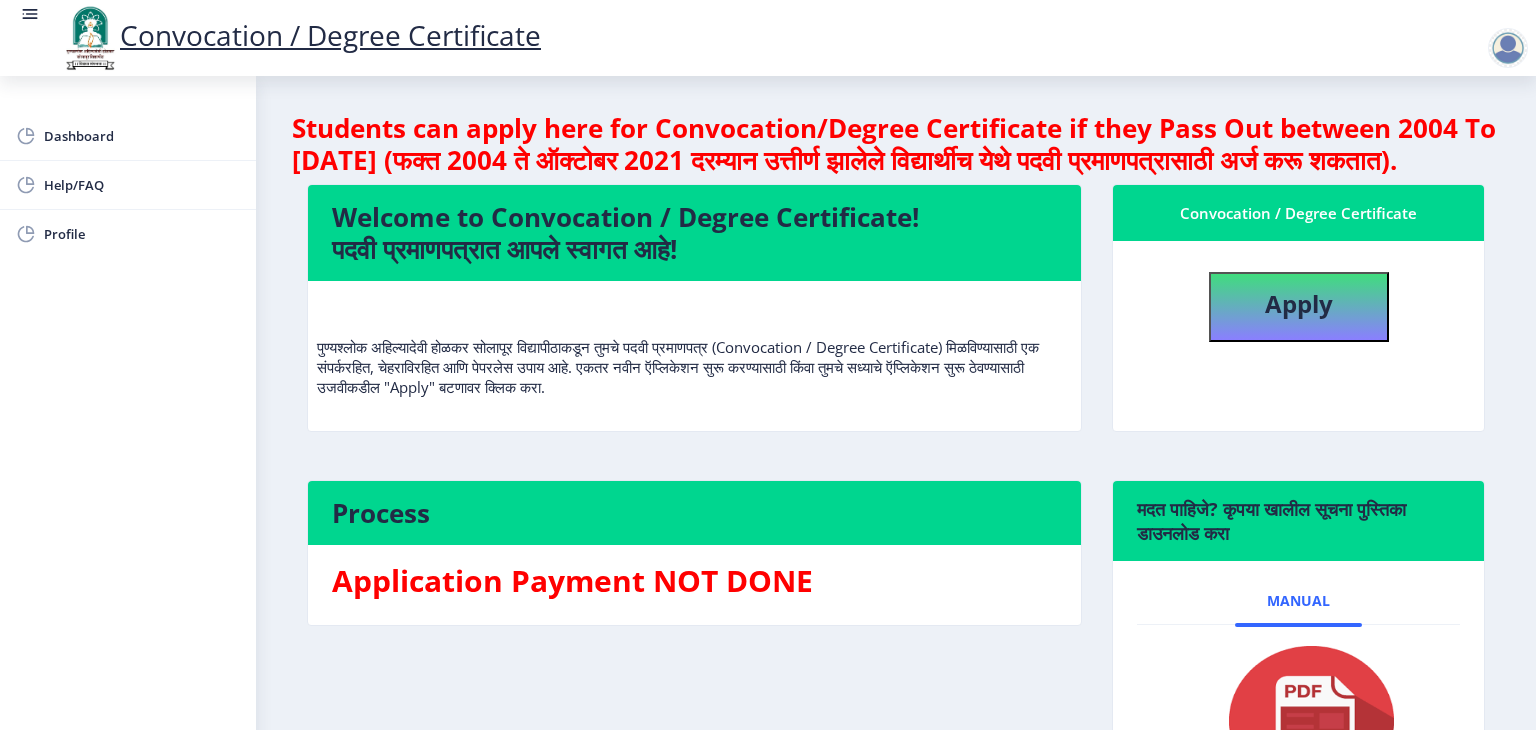 select 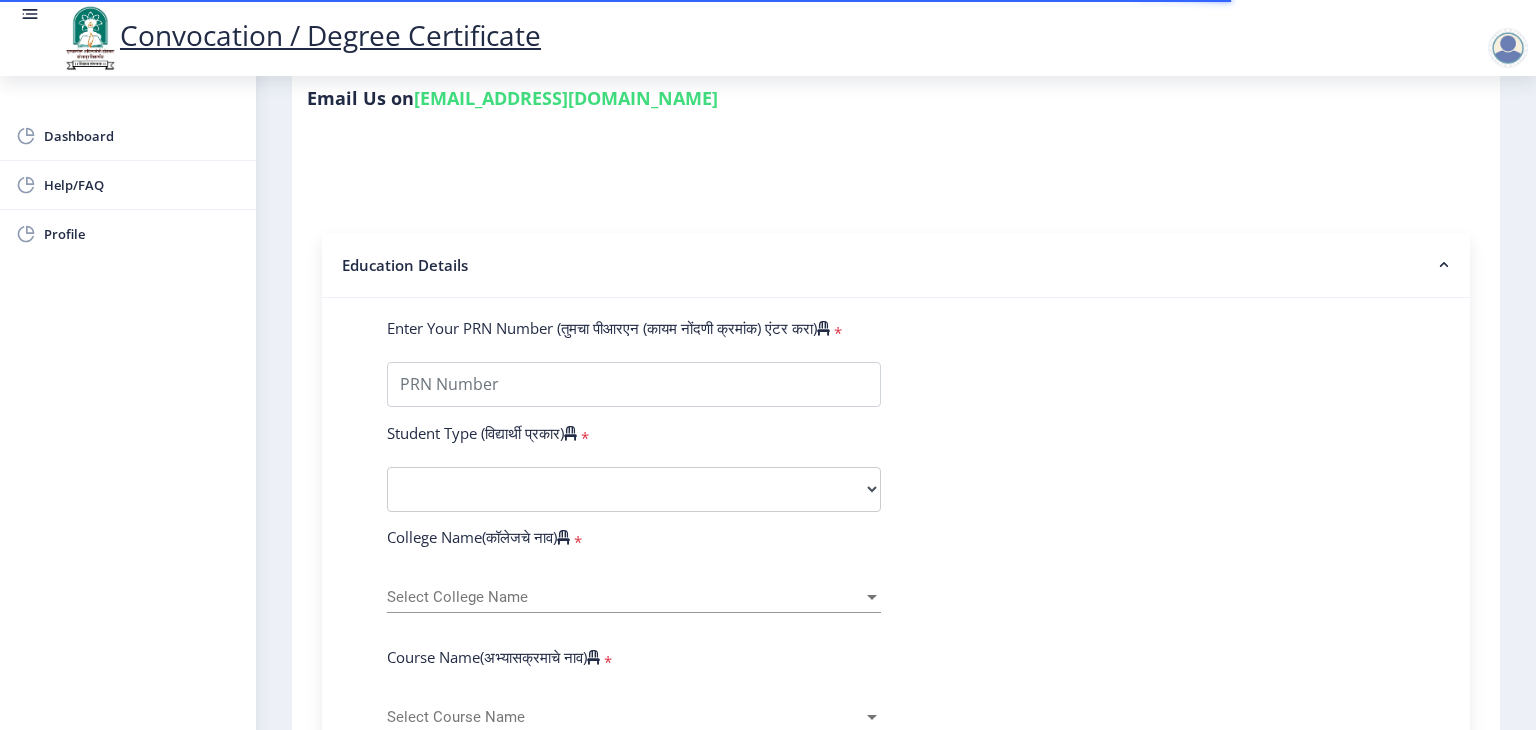scroll, scrollTop: 312, scrollLeft: 0, axis: vertical 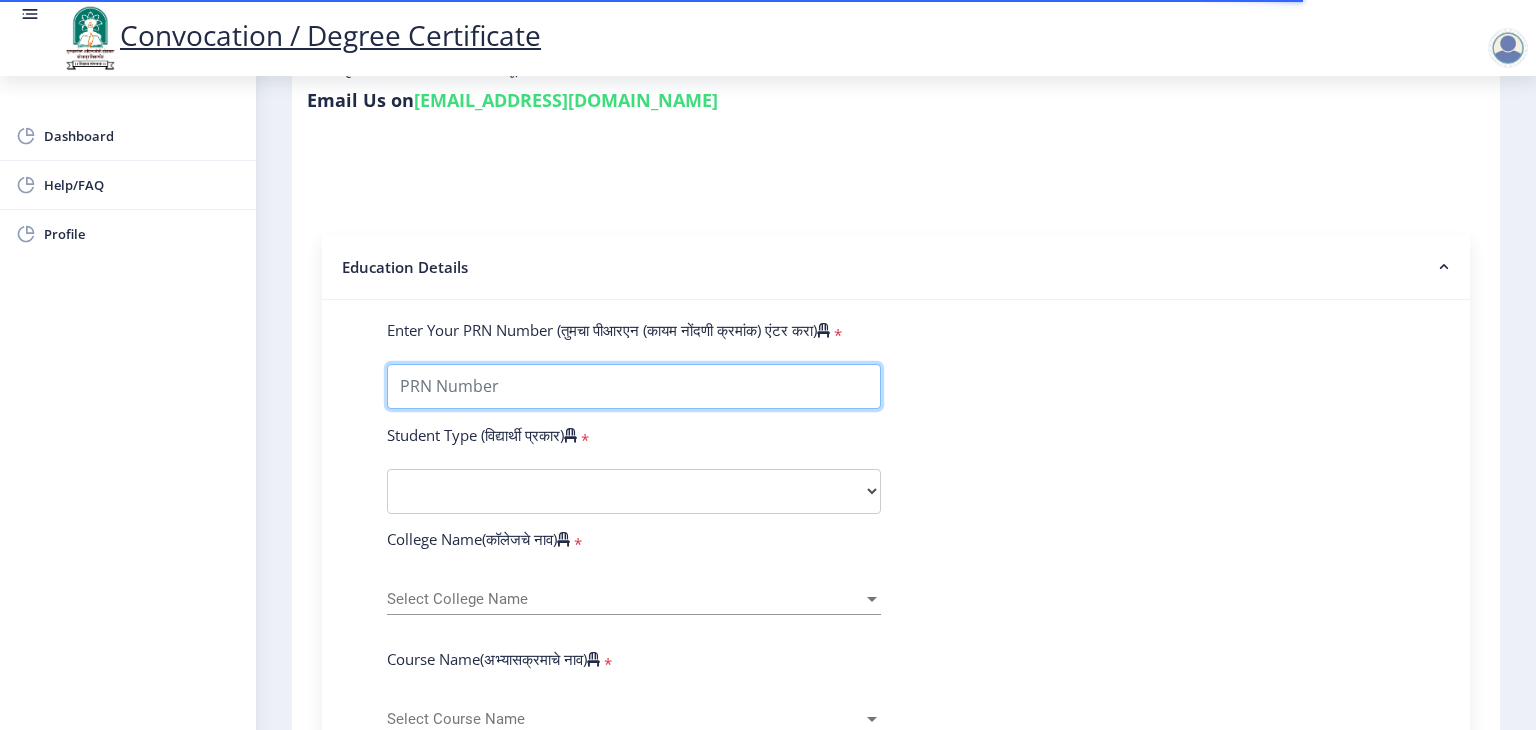 click on "Enter Your PRN Number (तुमचा पीआरएन (कायम नोंदणी क्रमांक) एंटर करा)" at bounding box center [634, 386] 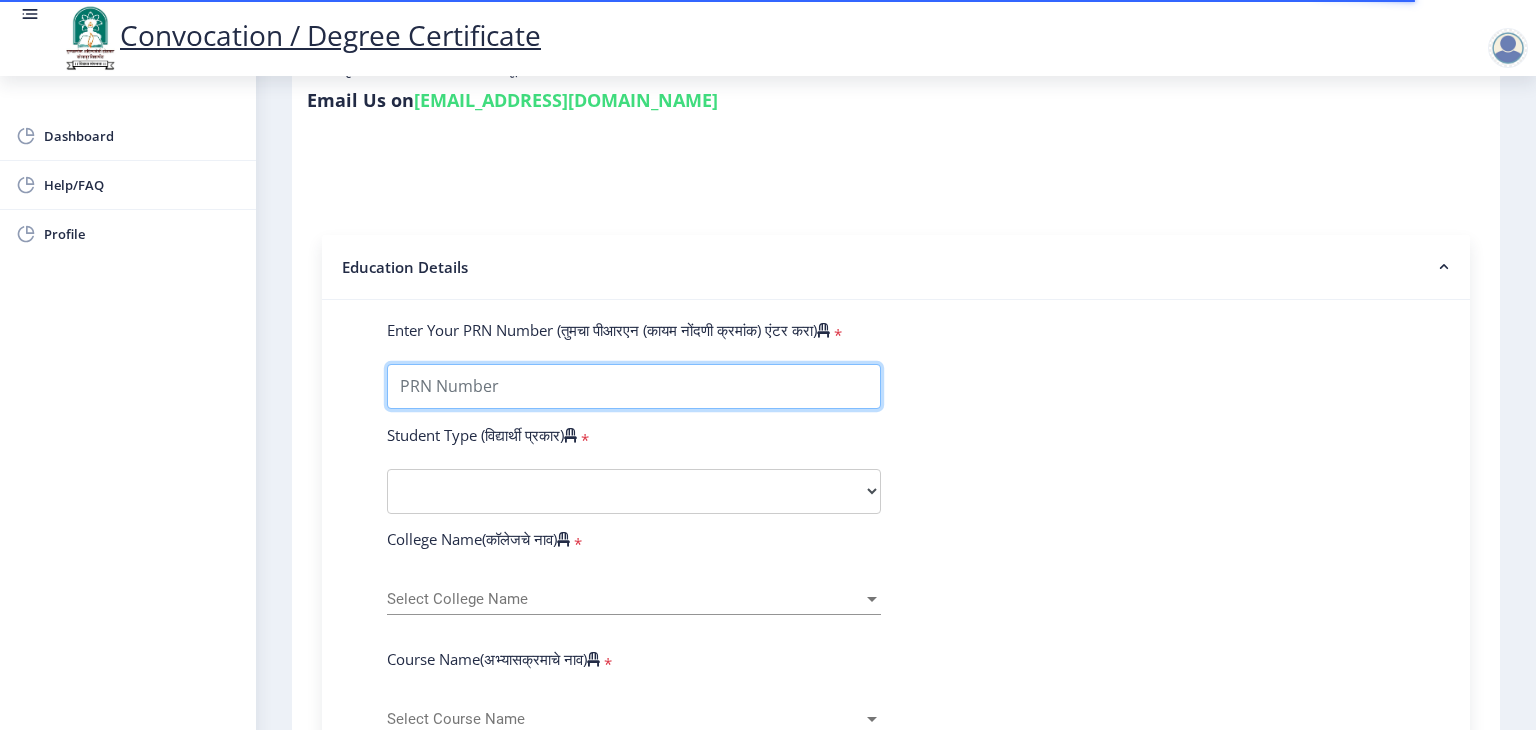 type on "1100003792" 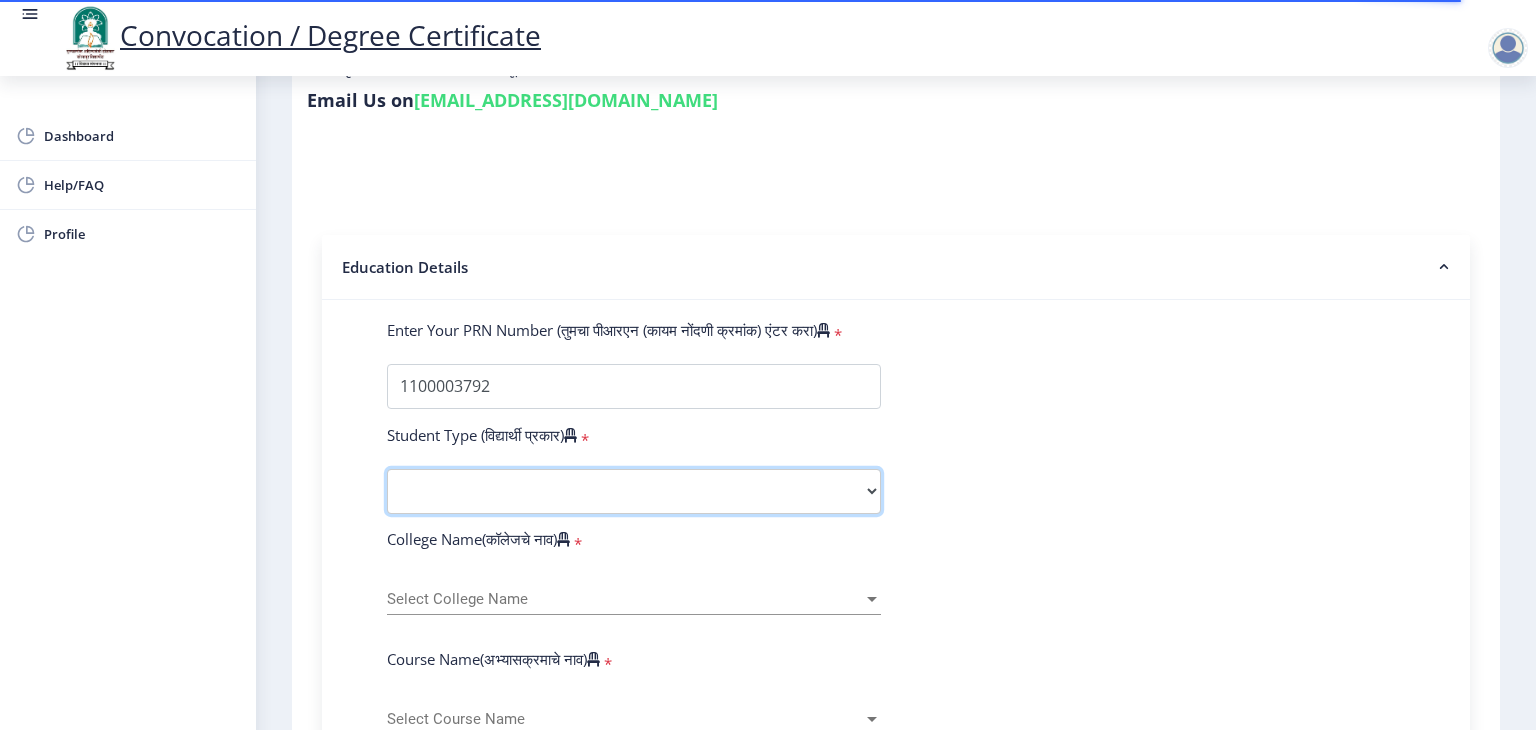 click on "Select Student Type Regular External" at bounding box center (634, 491) 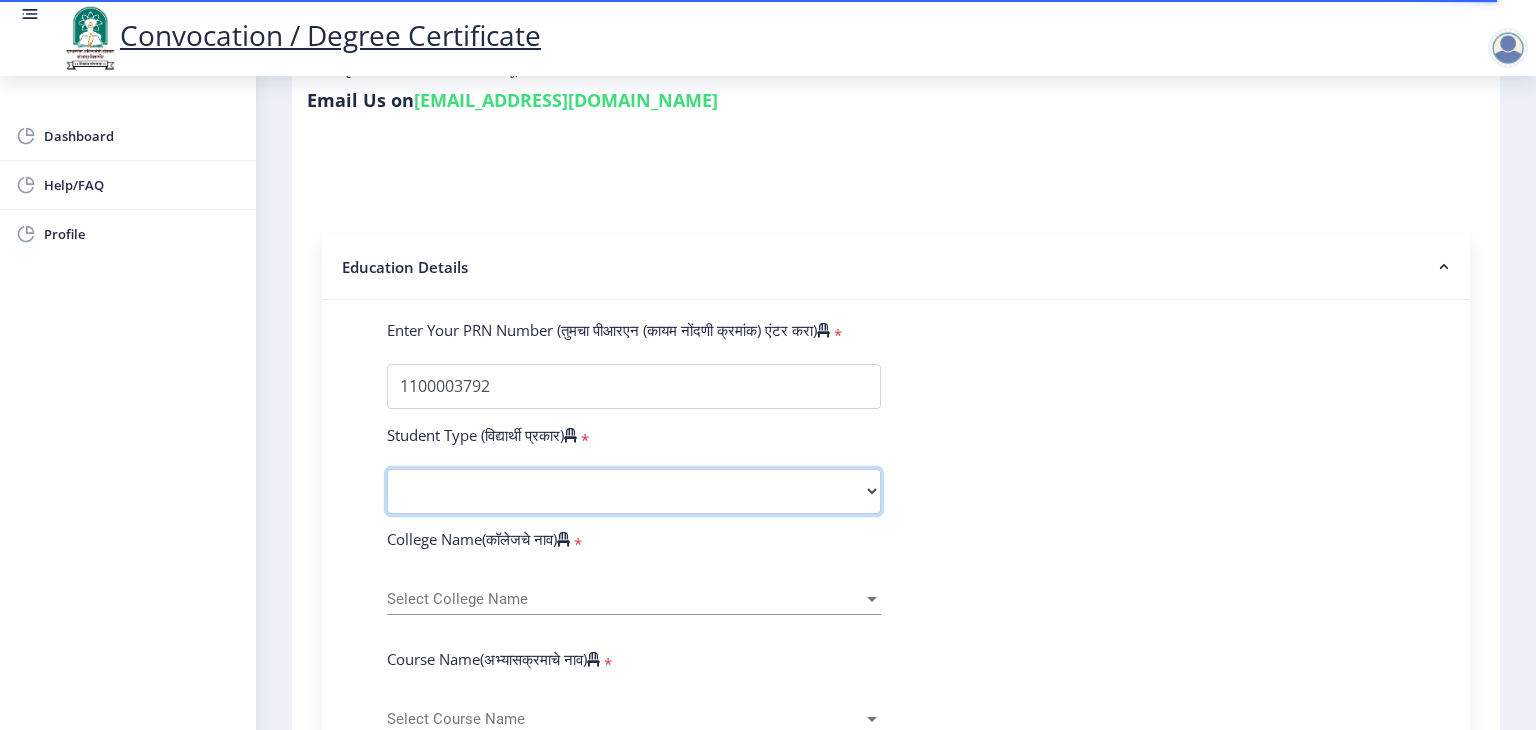 select on "Regular" 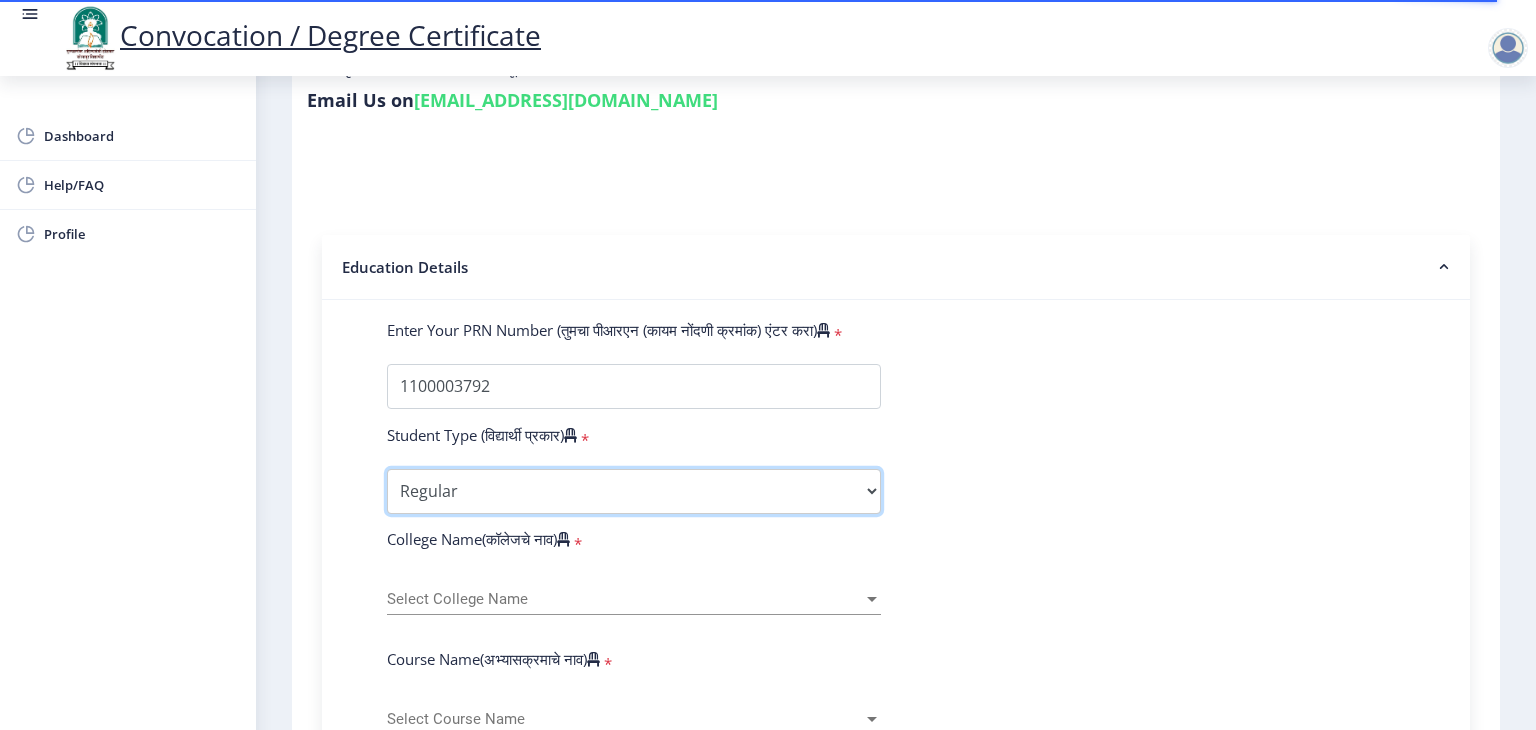 click on "Select Student Type Regular External" at bounding box center [634, 491] 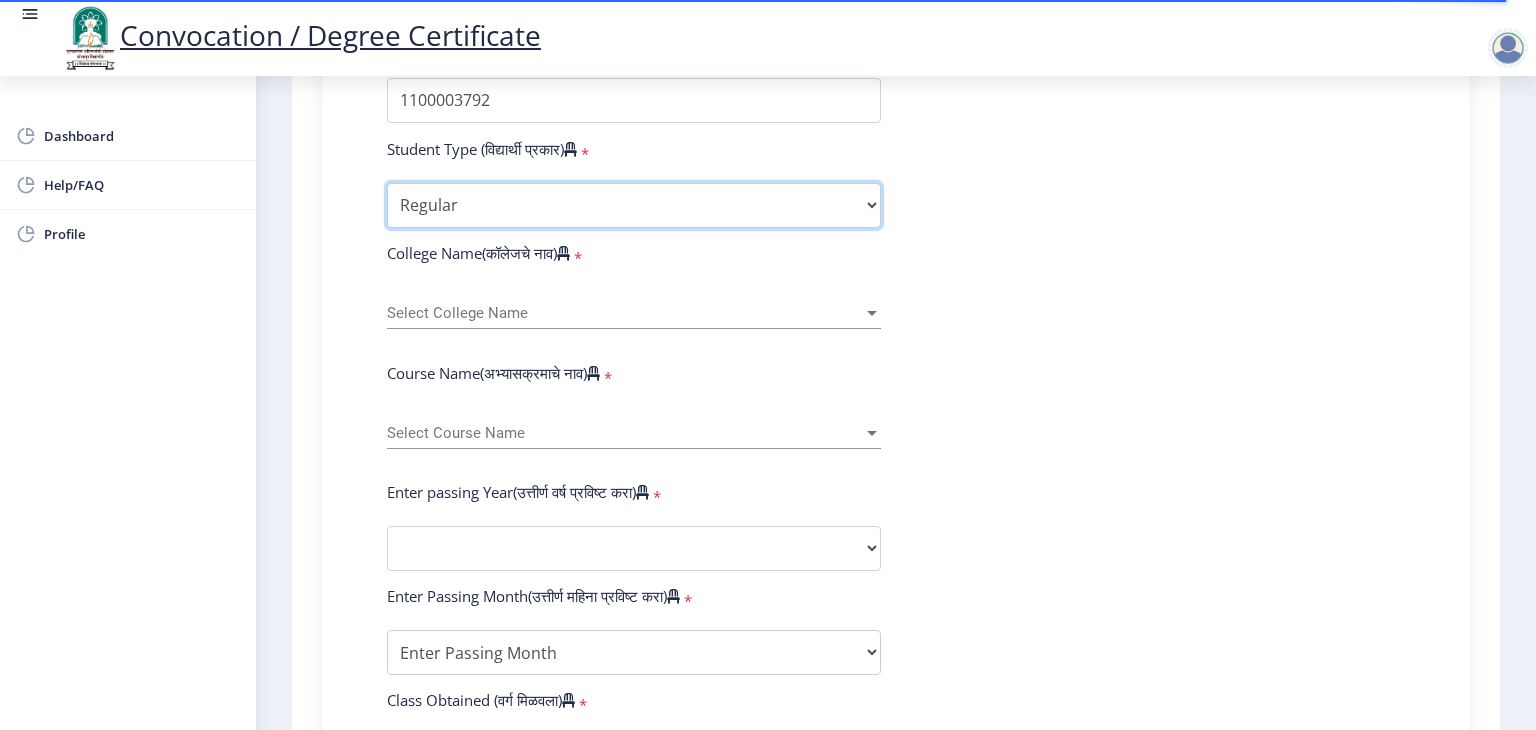 scroll, scrollTop: 608, scrollLeft: 0, axis: vertical 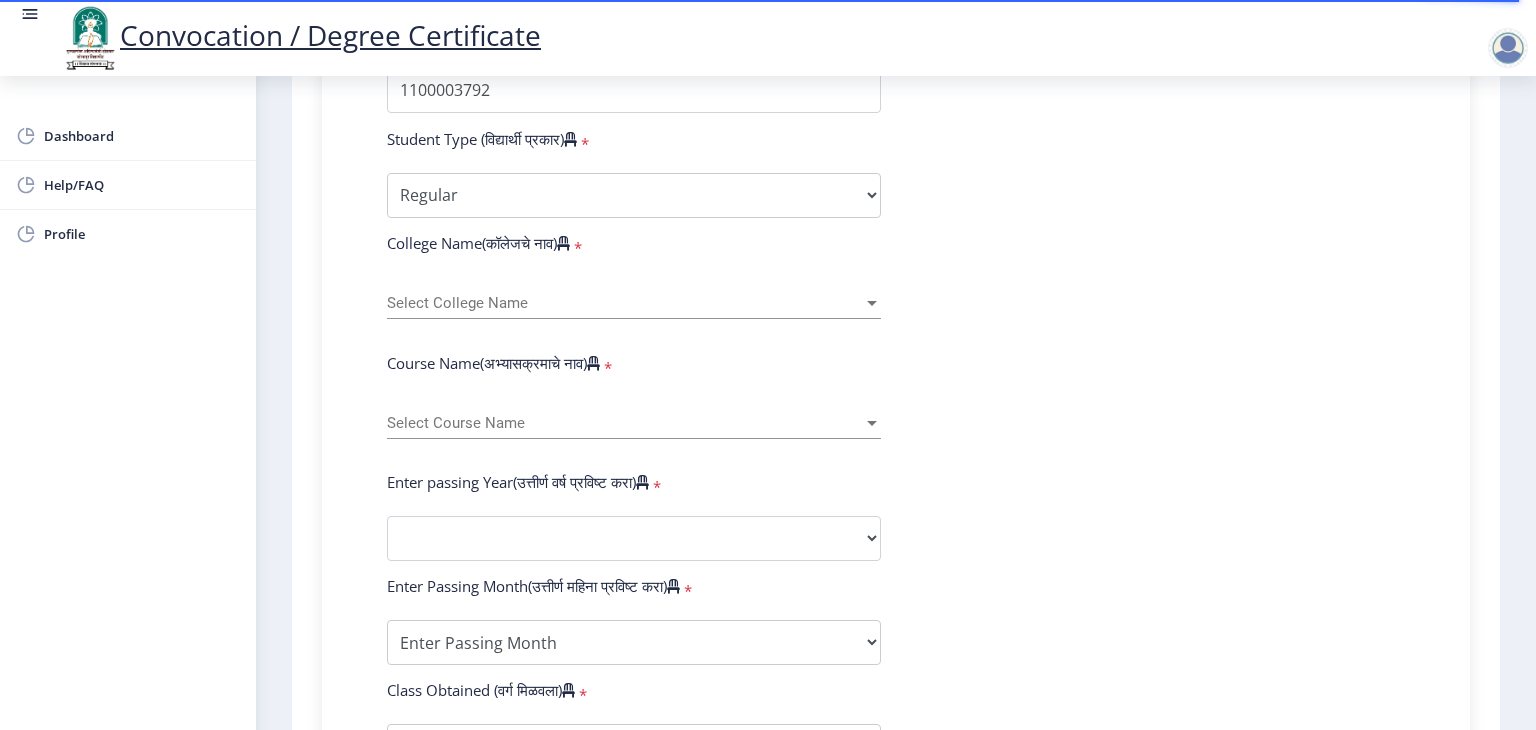 click on "Select College Name Select College Name" 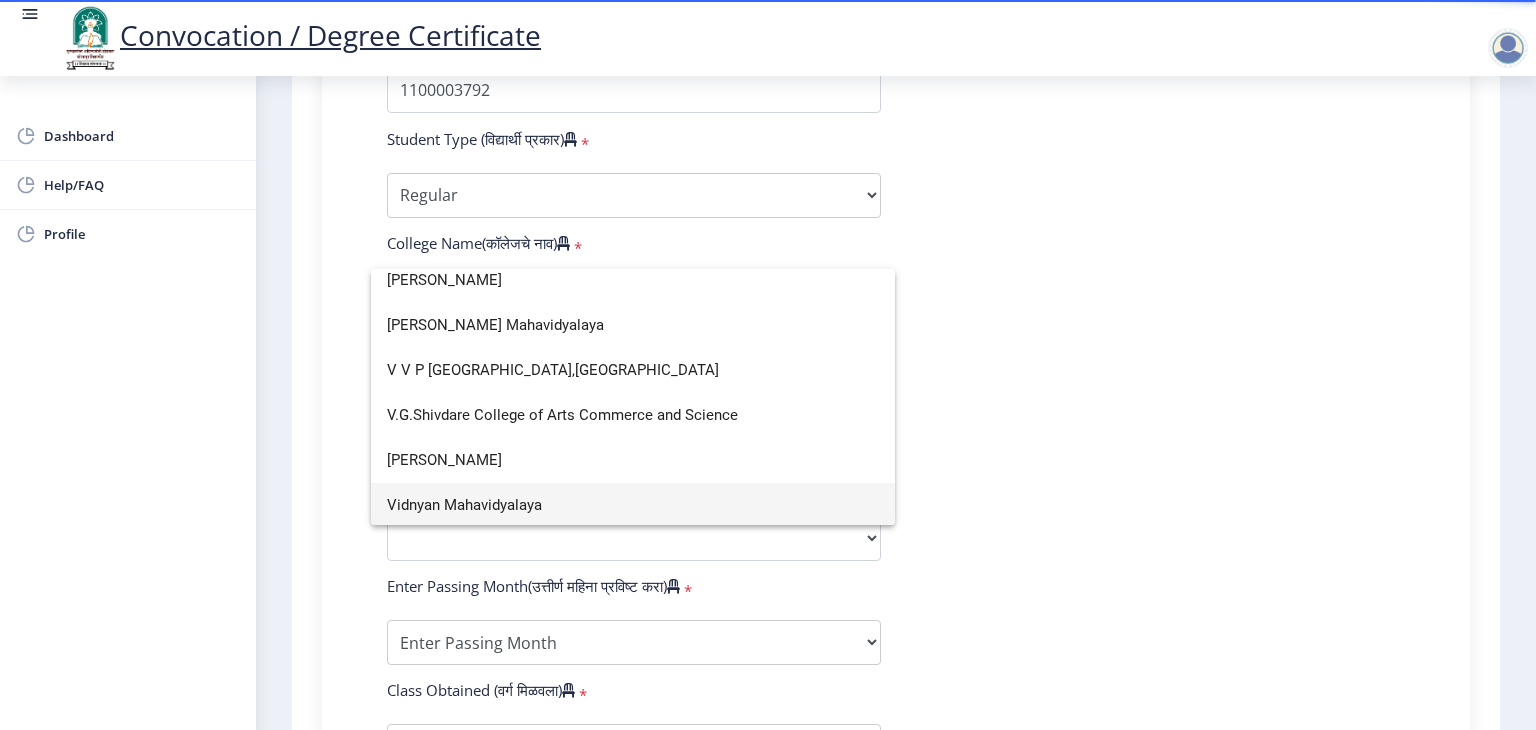 scroll, scrollTop: 6535, scrollLeft: 0, axis: vertical 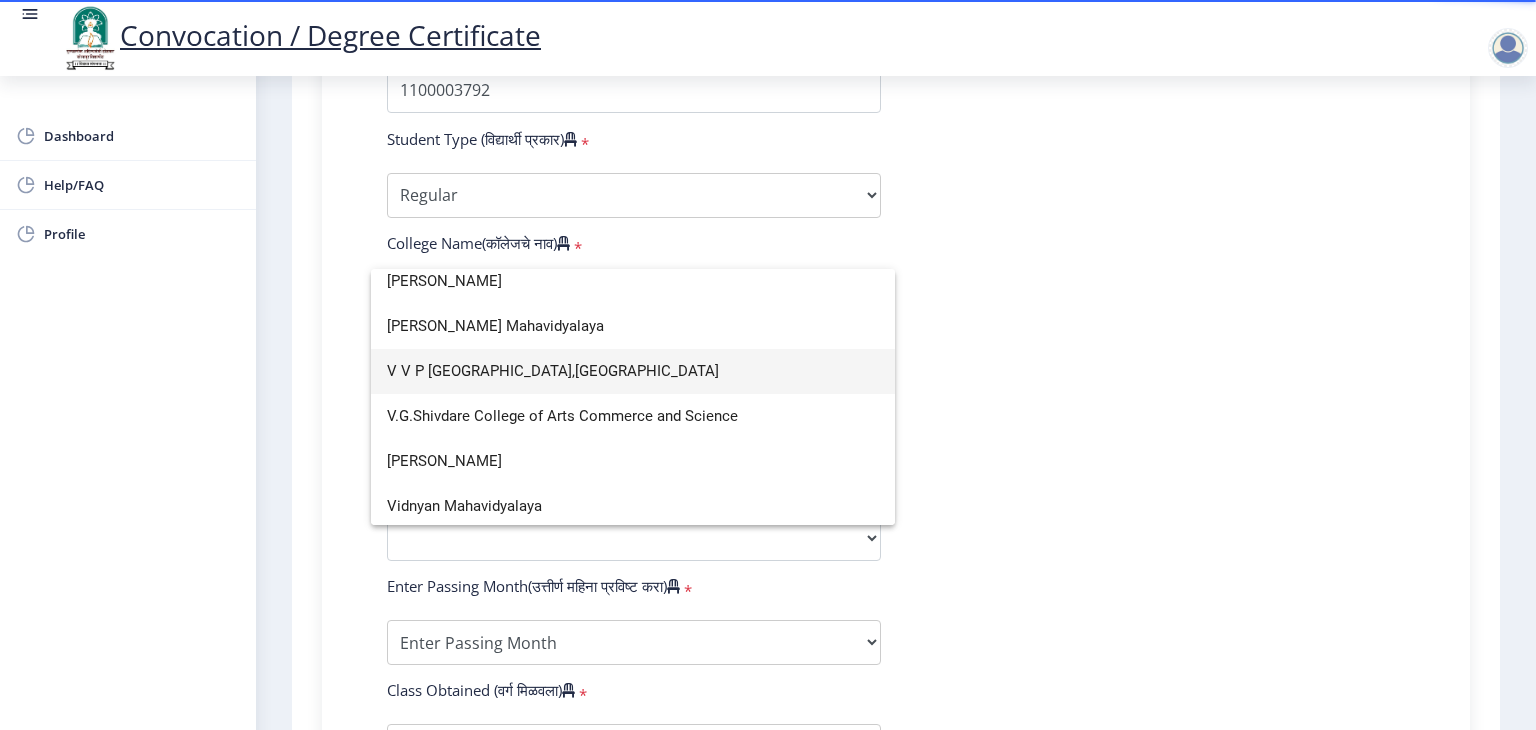 click on "V V P Institute of Engineering and Technology,Solapur" at bounding box center [633, 371] 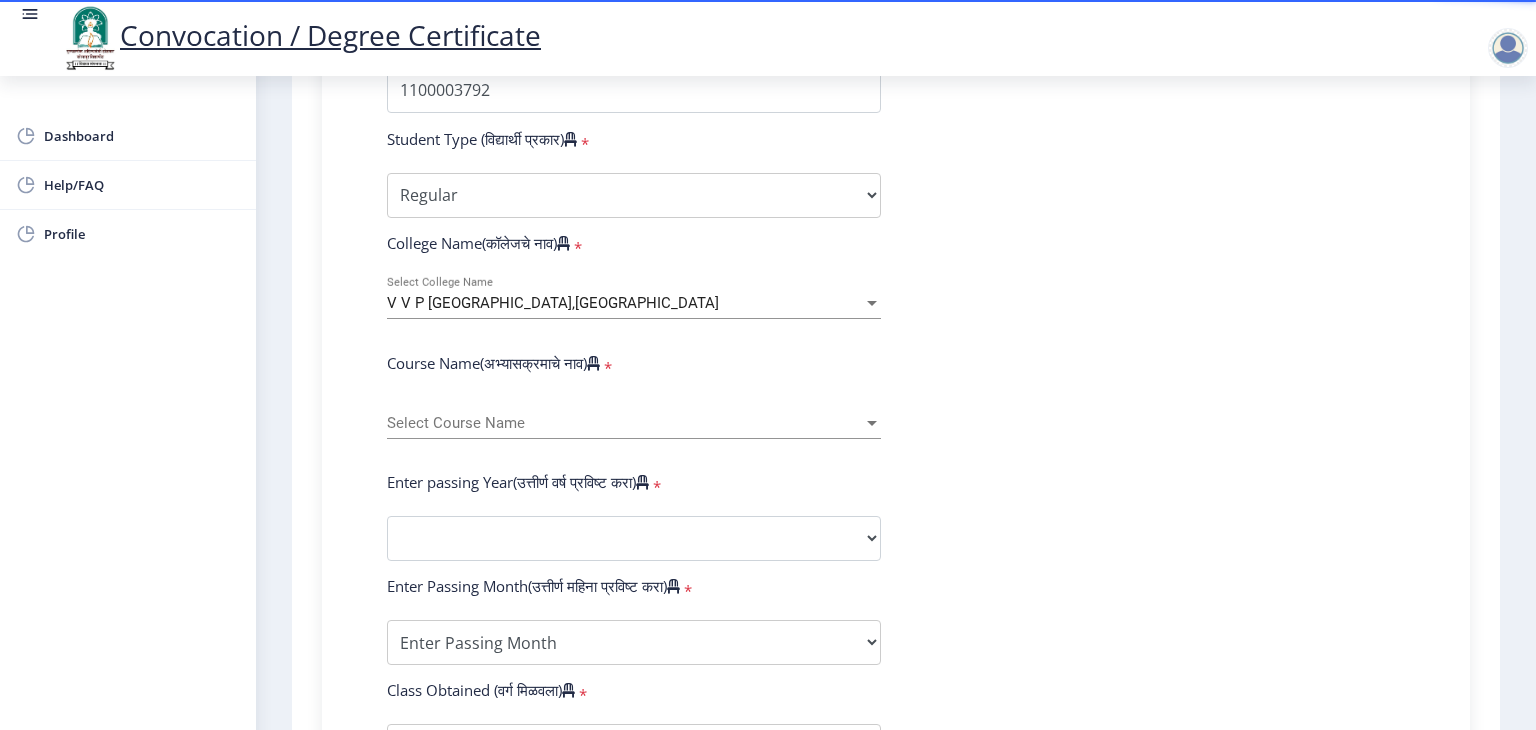 click on "Select Course Name Select Course Name" 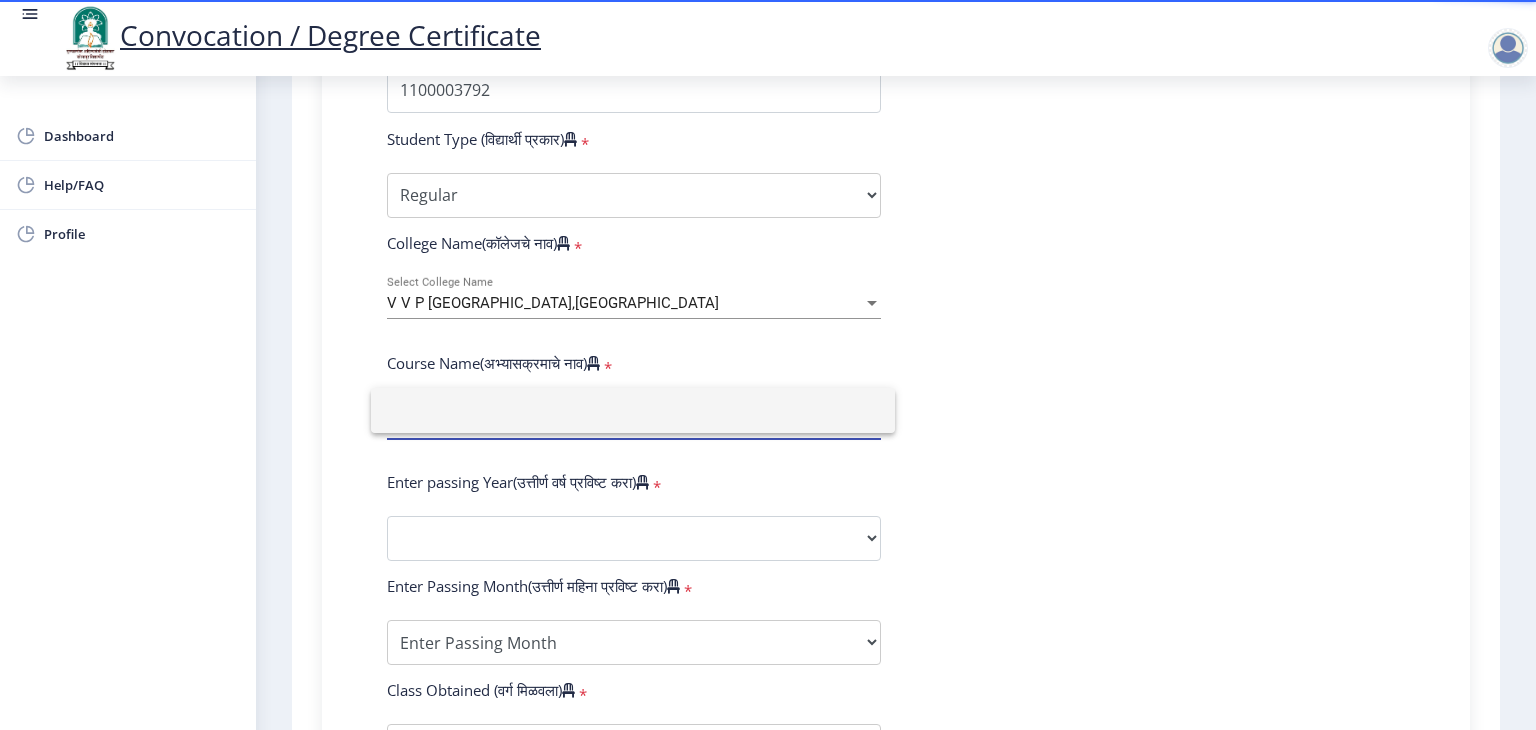 click at bounding box center (633, 410) 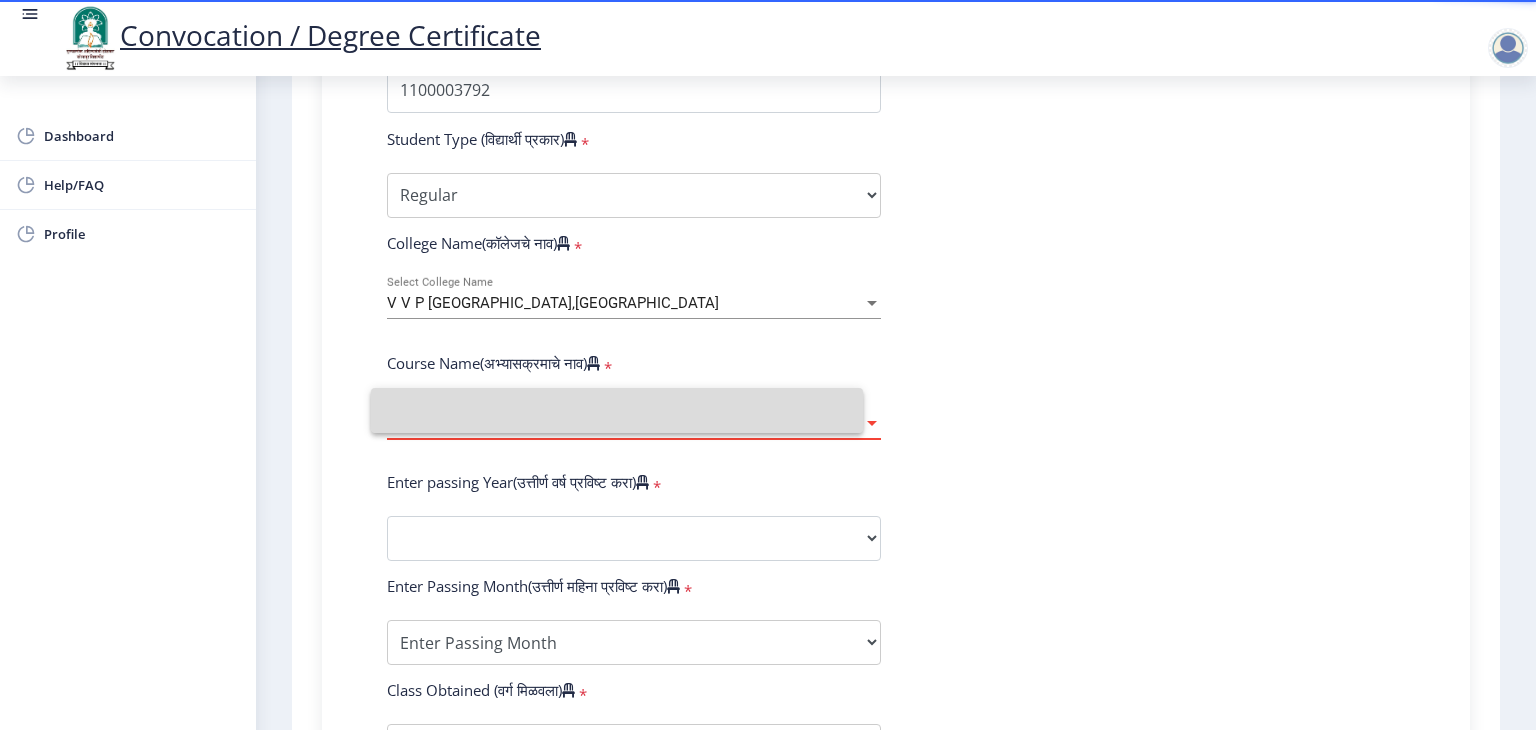 click on "Select Course Name Select Course Name" 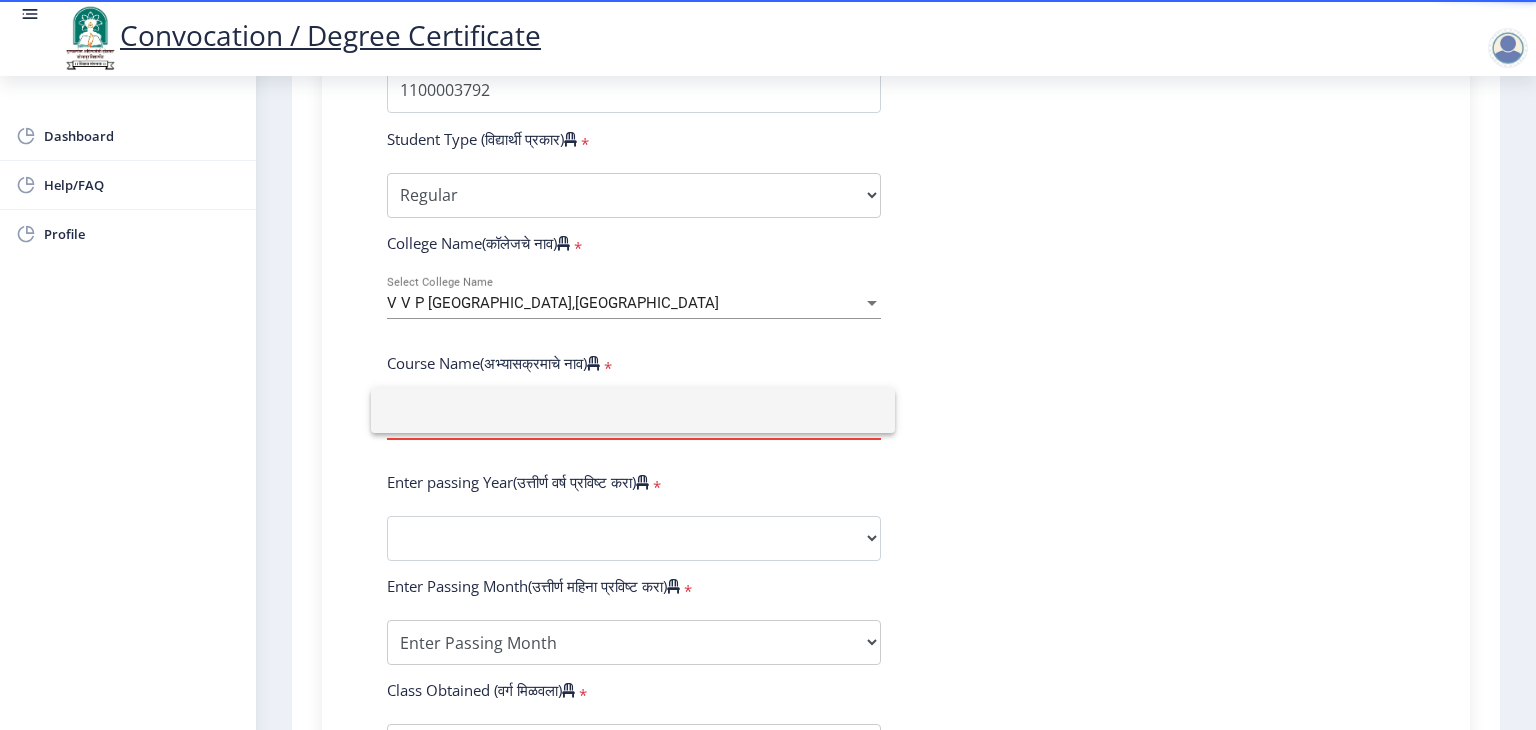 click 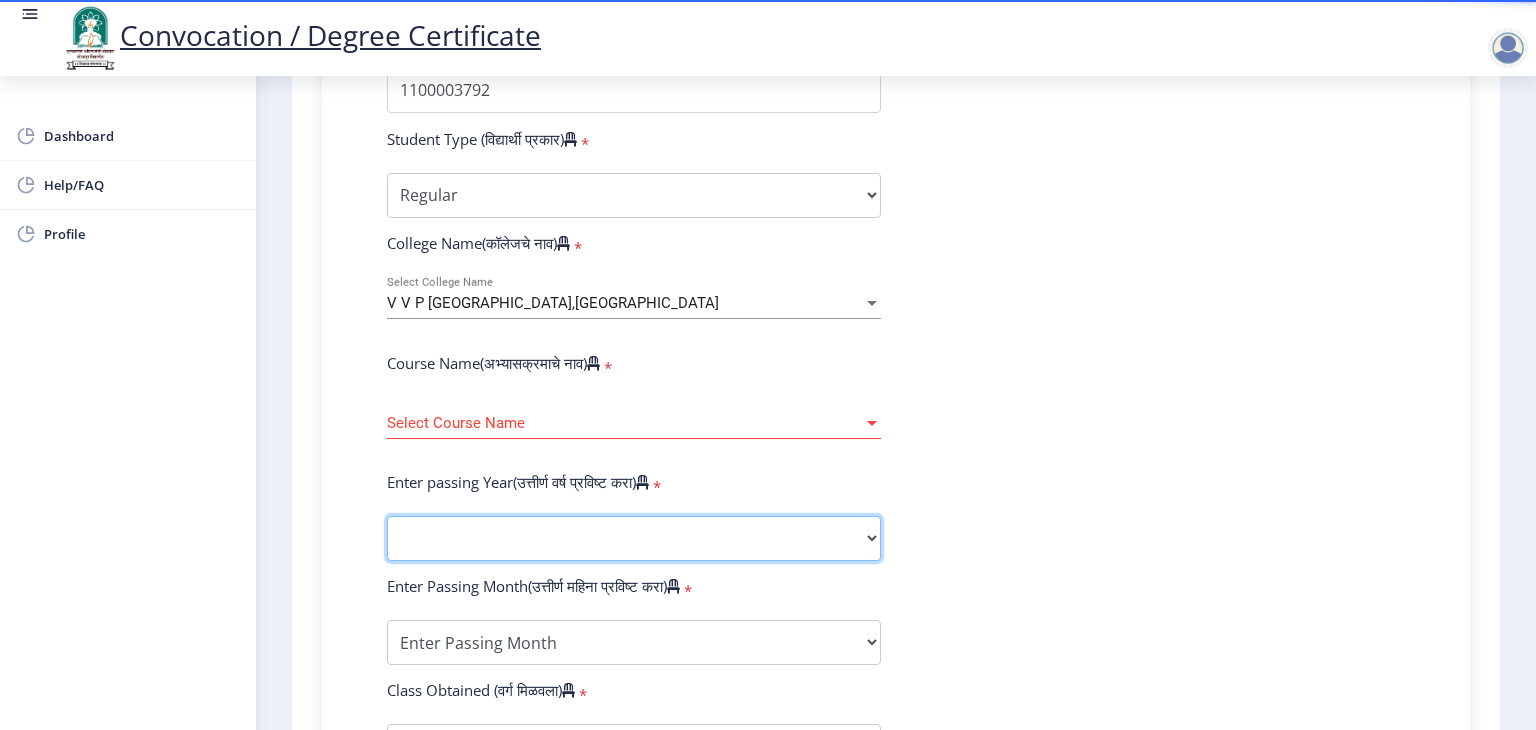 click on "2025   2024   2023   2022   2021   2020   2019   2018   2017   2016   2015   2014   2013   2012   2011   2010   2009   2008   2007   2006   2005   2004   2003   2002   2001   2000   1999   1998   1997   1996   1995   1994   1993   1992   1991   1990   1989   1988   1987   1986   1985   1984   1983   1982   1981   1980   1979   1978   1977   1976" 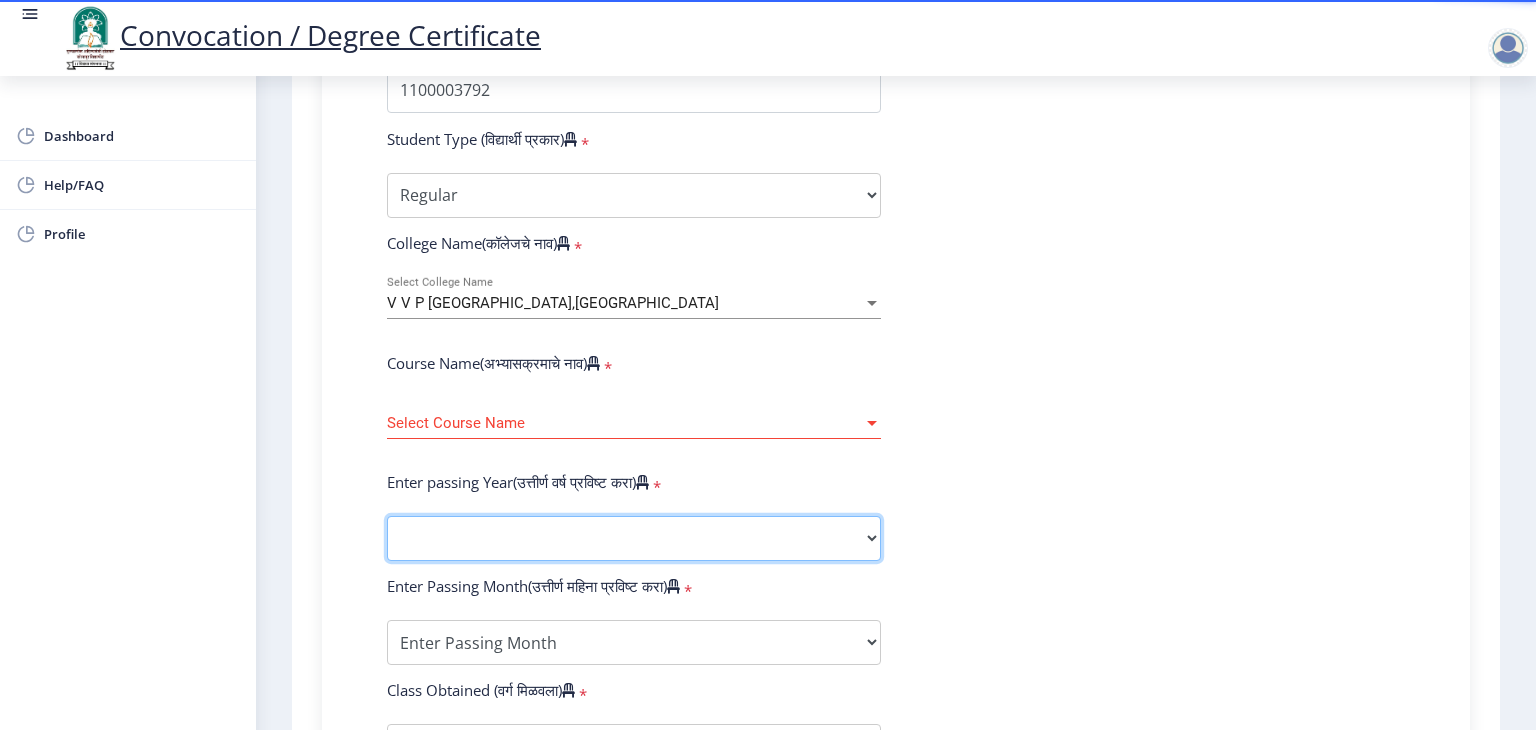 select on "2018" 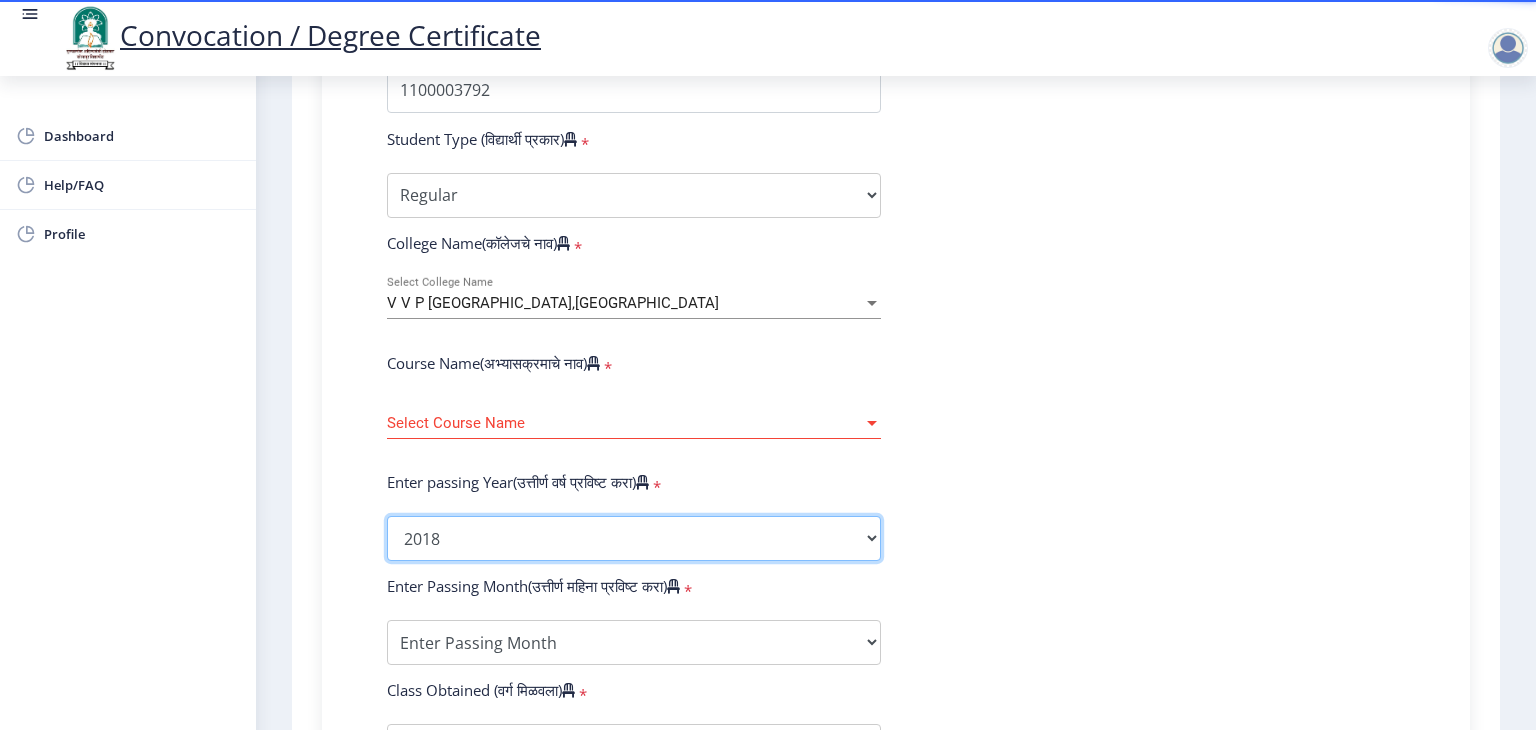 click on "2025   2024   2023   2022   2021   2020   2019   2018   2017   2016   2015   2014   2013   2012   2011   2010   2009   2008   2007   2006   2005   2004   2003   2002   2001   2000   1999   1998   1997   1996   1995   1994   1993   1992   1991   1990   1989   1988   1987   1986   1985   1984   1983   1982   1981   1980   1979   1978   1977   1976" 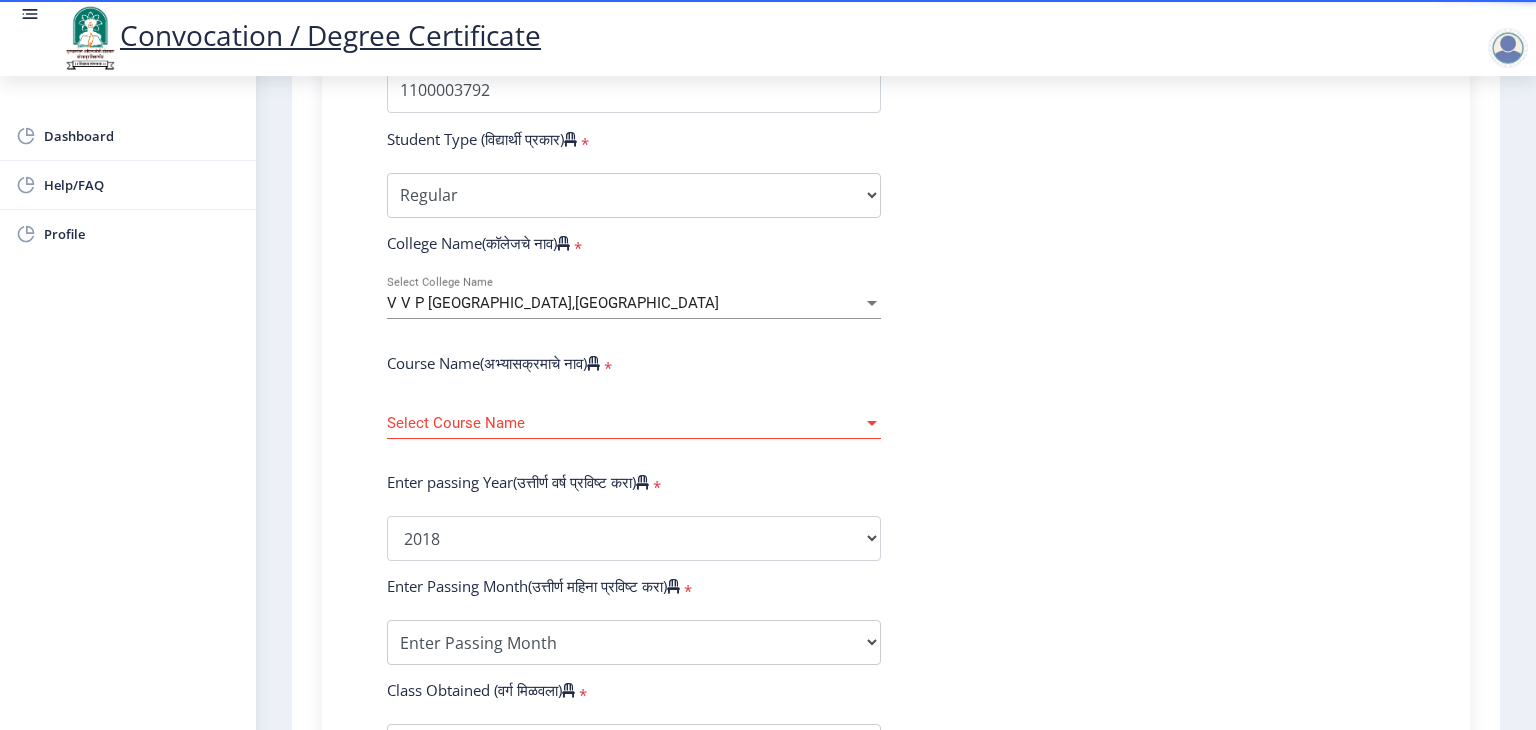 click on "Select Course Name Select Course Name" 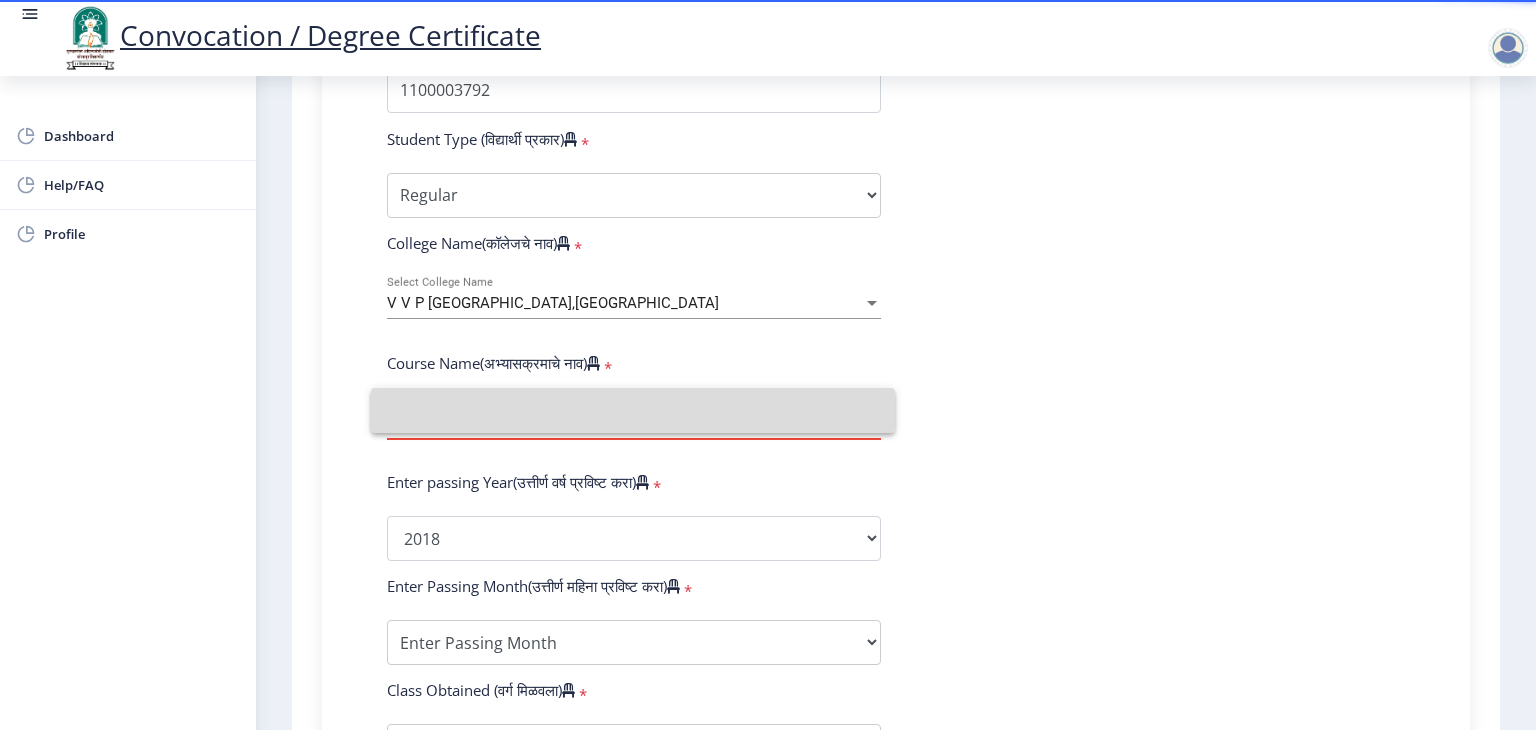 click at bounding box center [633, 410] 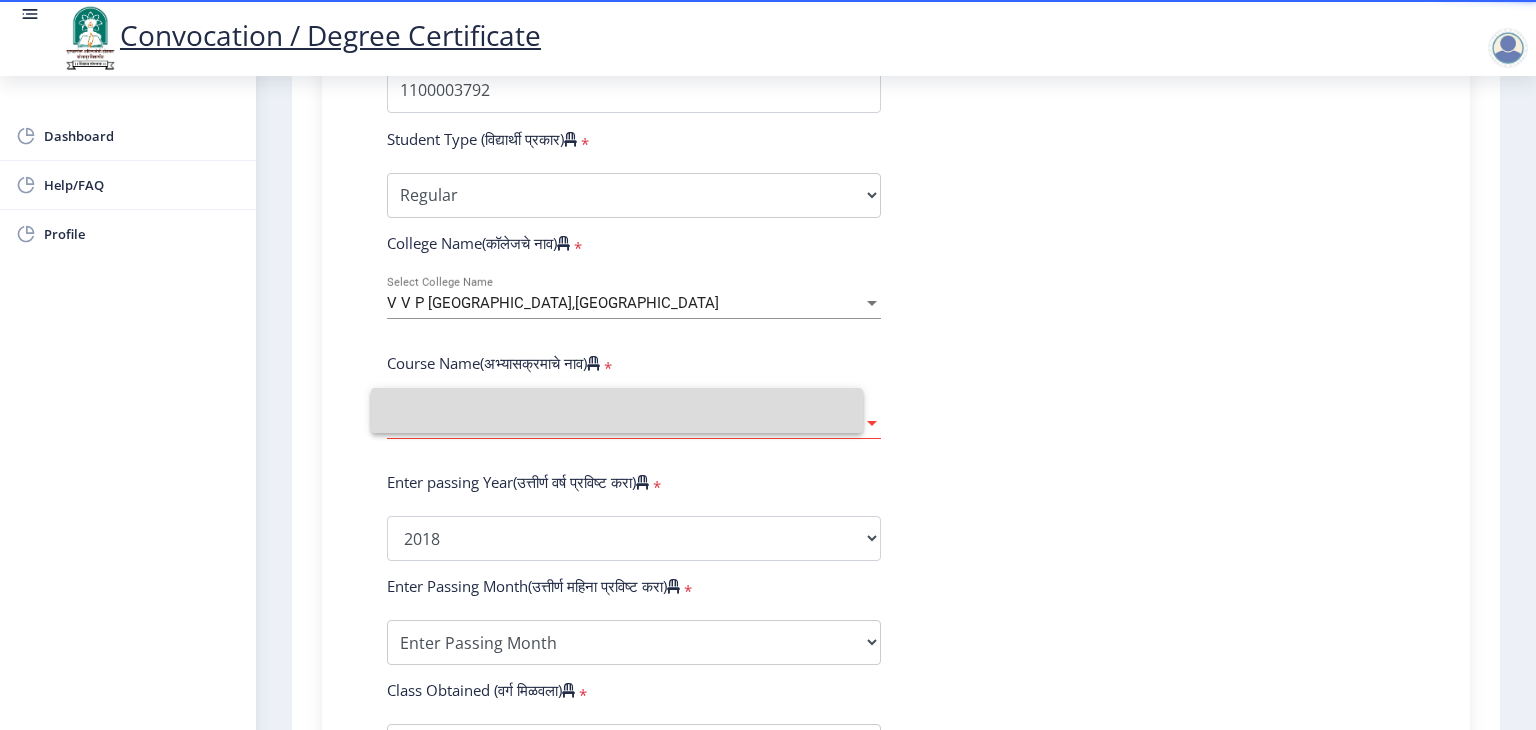 click on "Select Course Name Select Course Name" 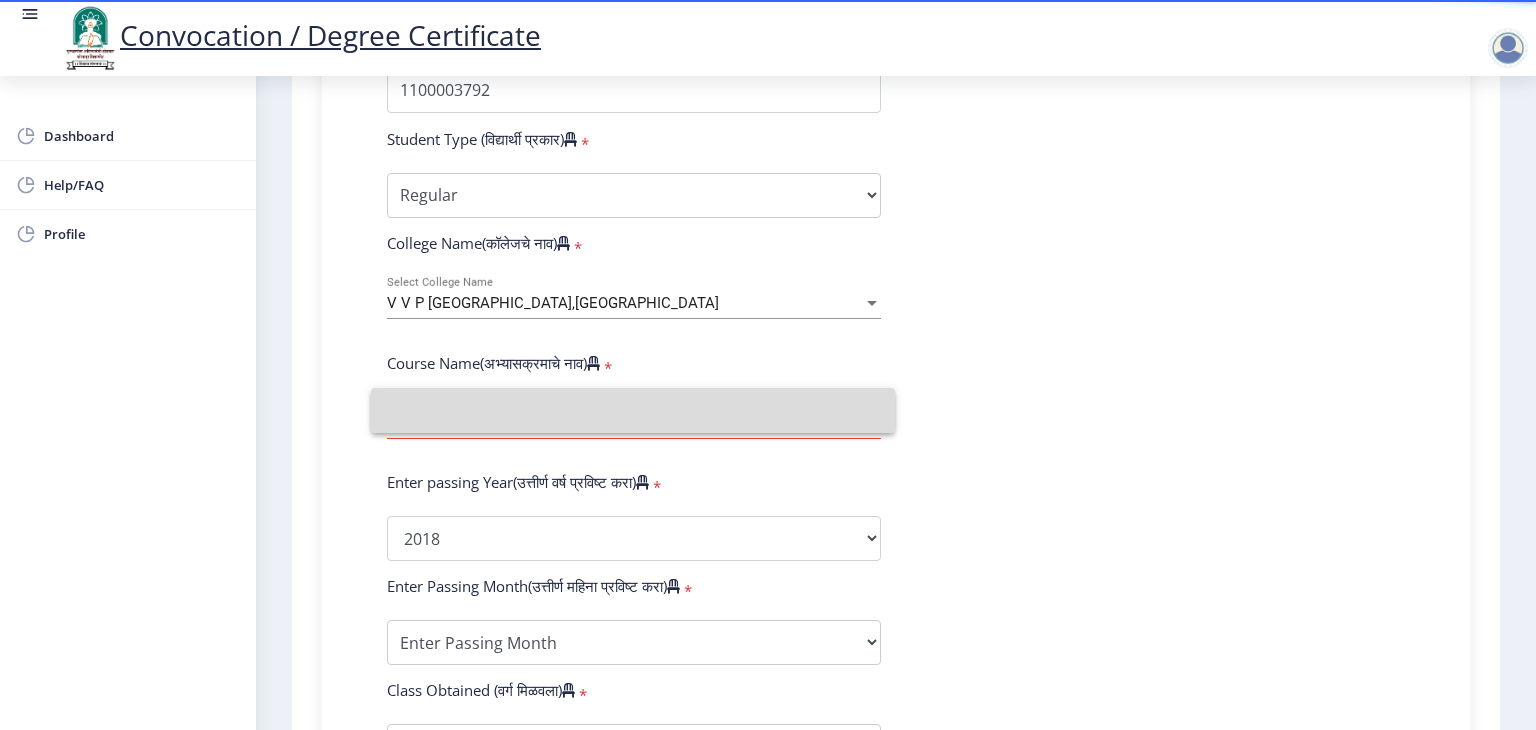 click on "Select Course Name Select Course Name" 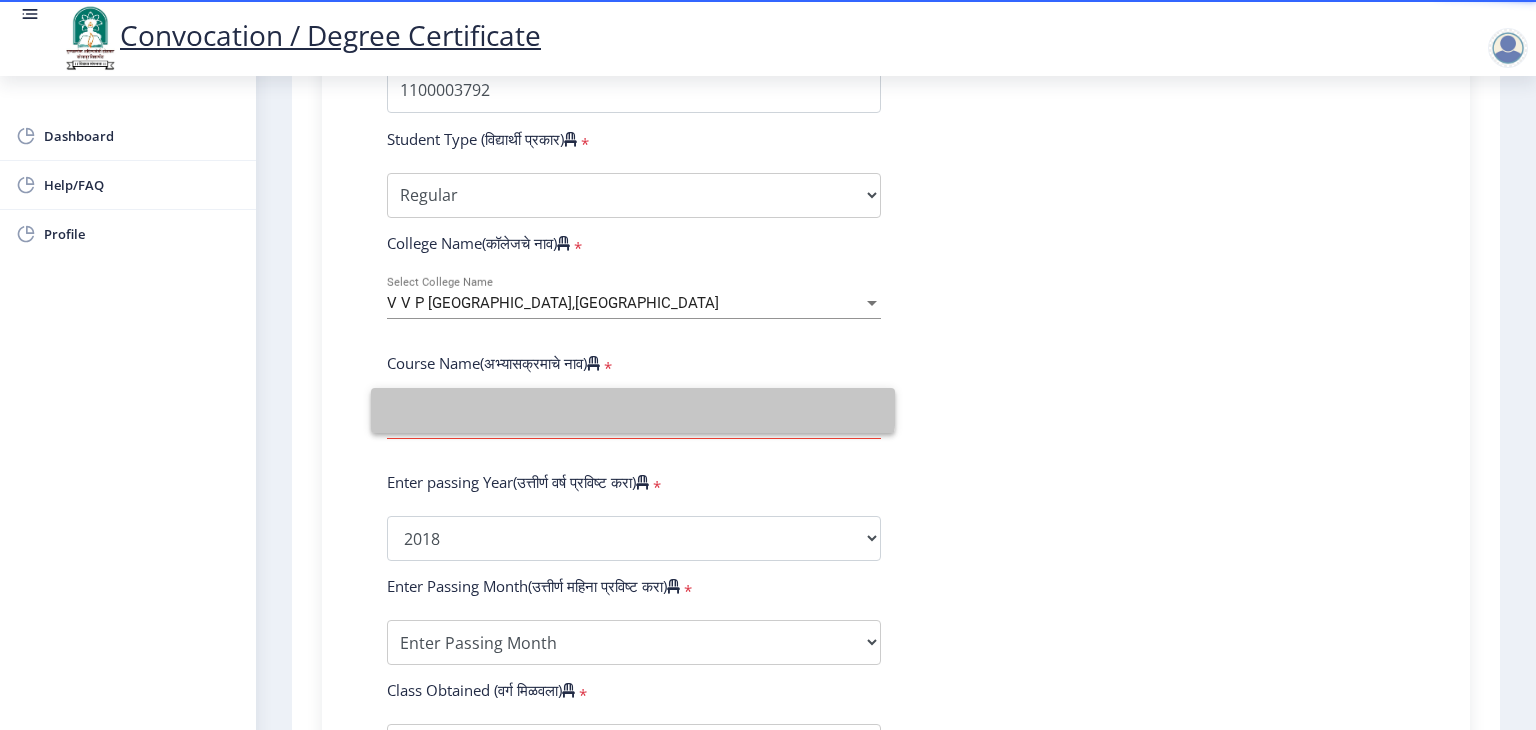 click on "Select Course Name Select Course Name" 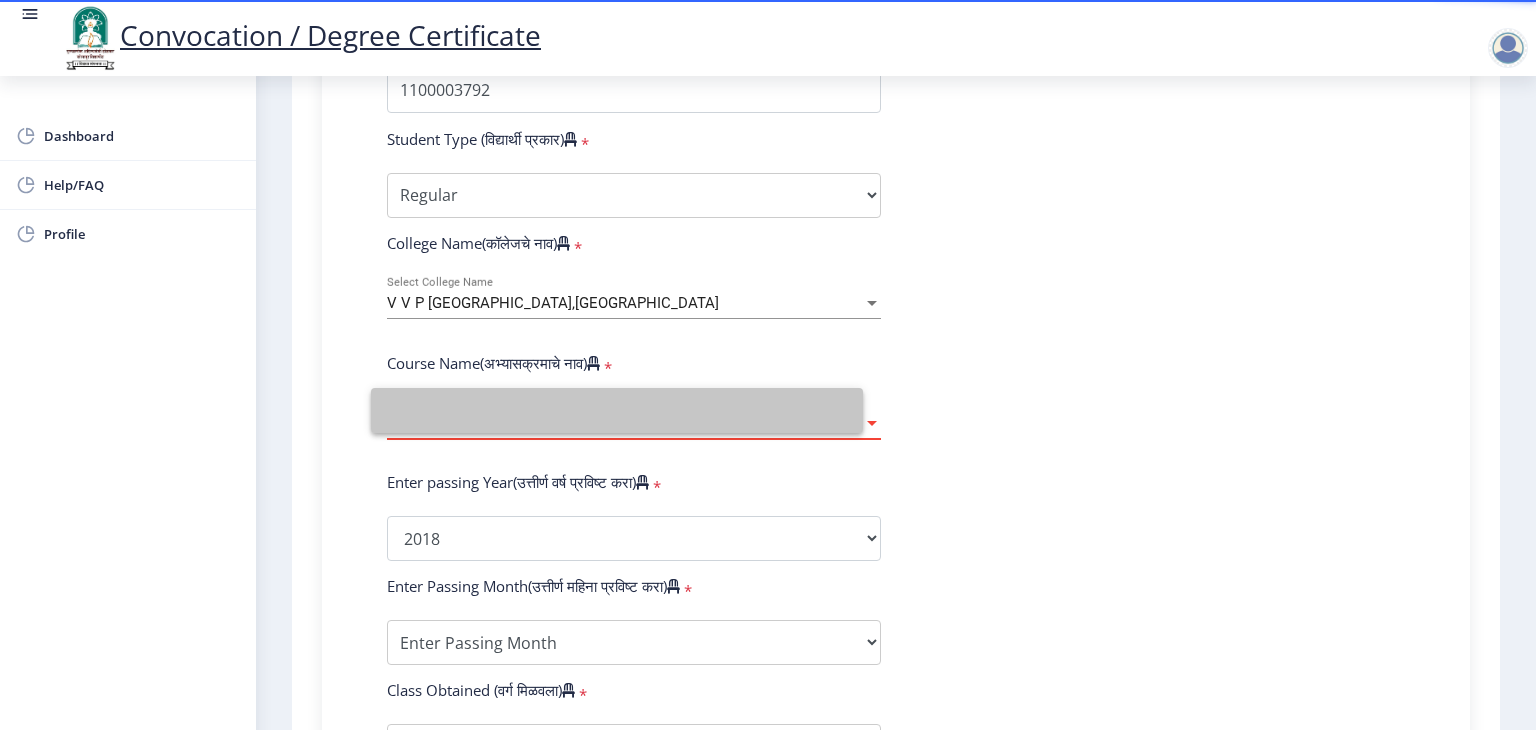 click at bounding box center [617, 410] 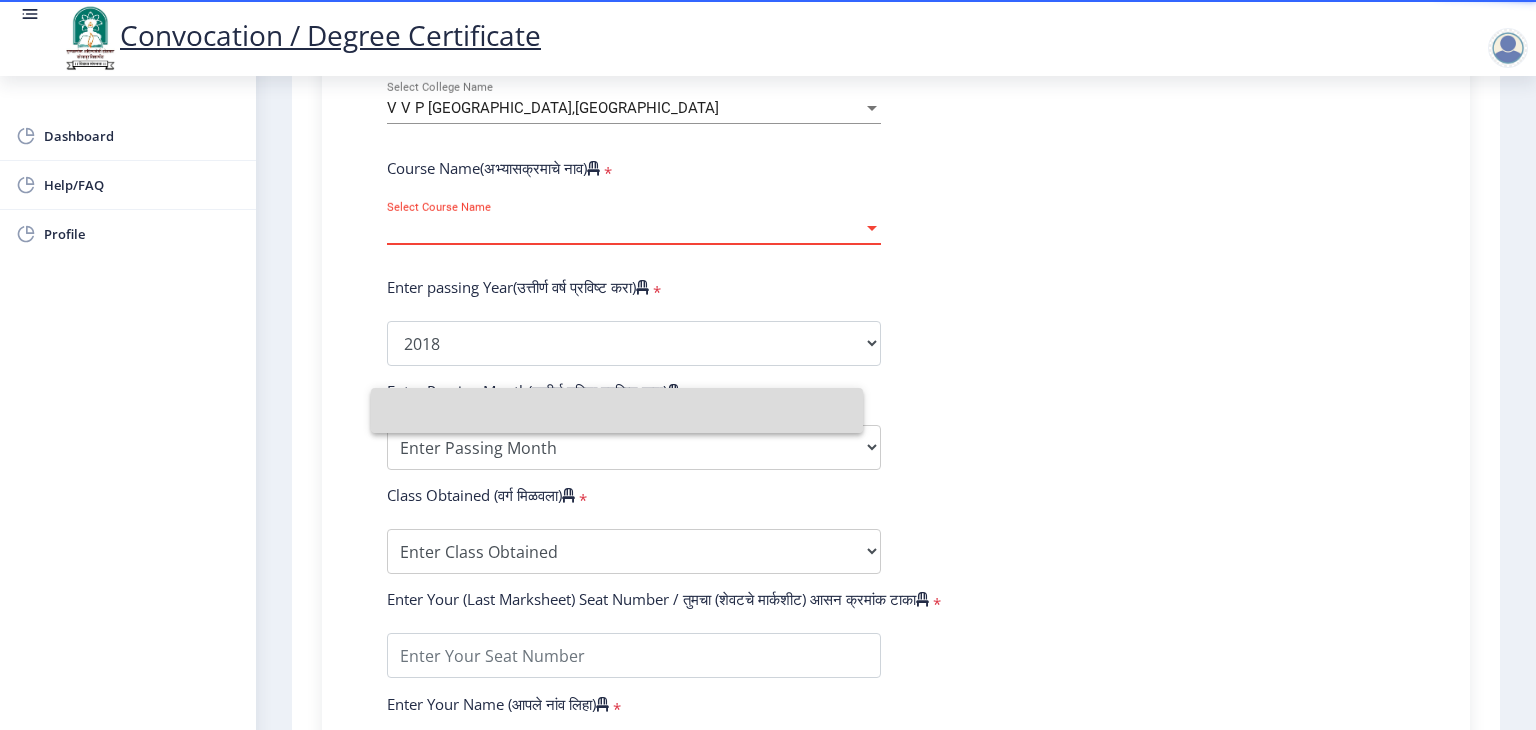 scroll, scrollTop: 806, scrollLeft: 0, axis: vertical 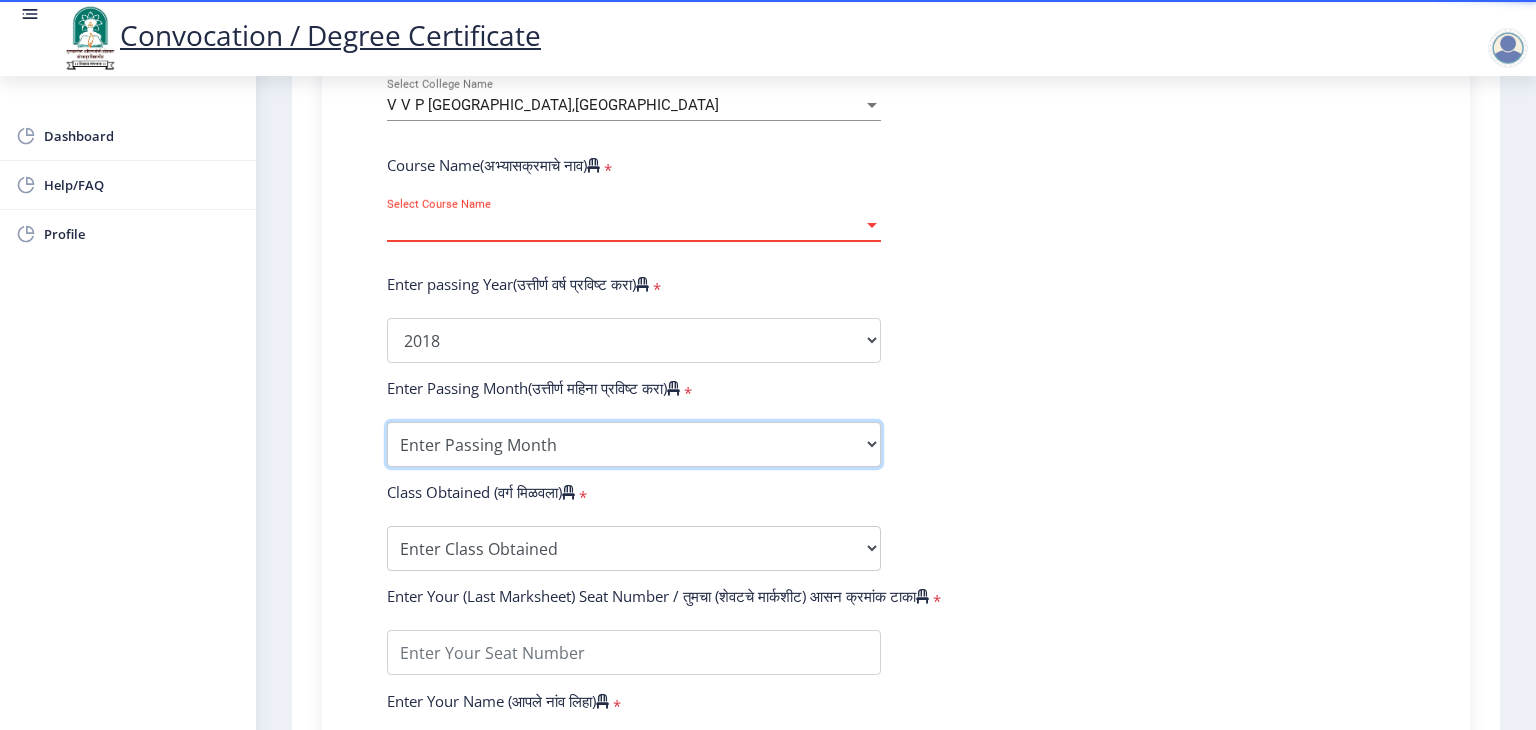 click on "Enter Passing Month March April May October November December" at bounding box center [634, 444] 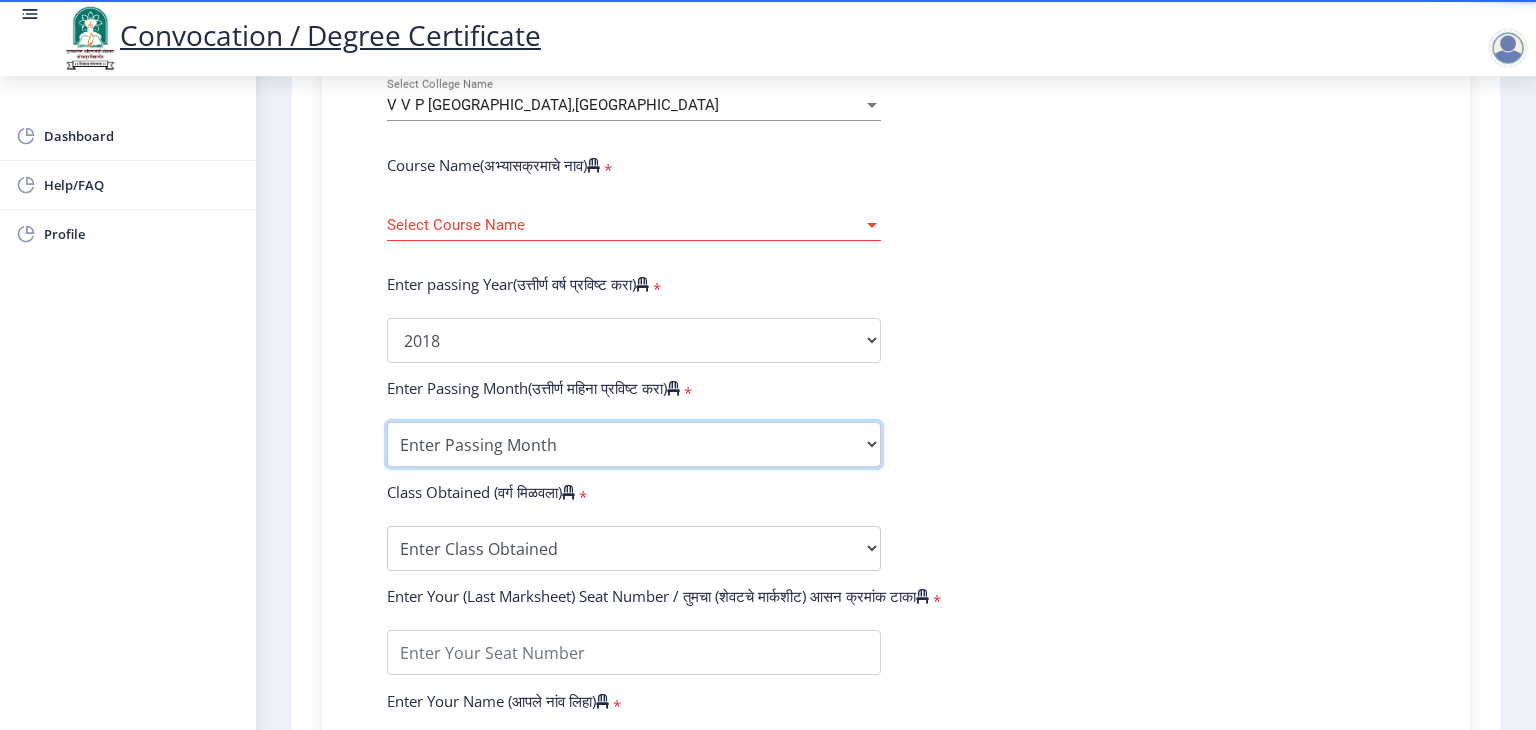 select on "March" 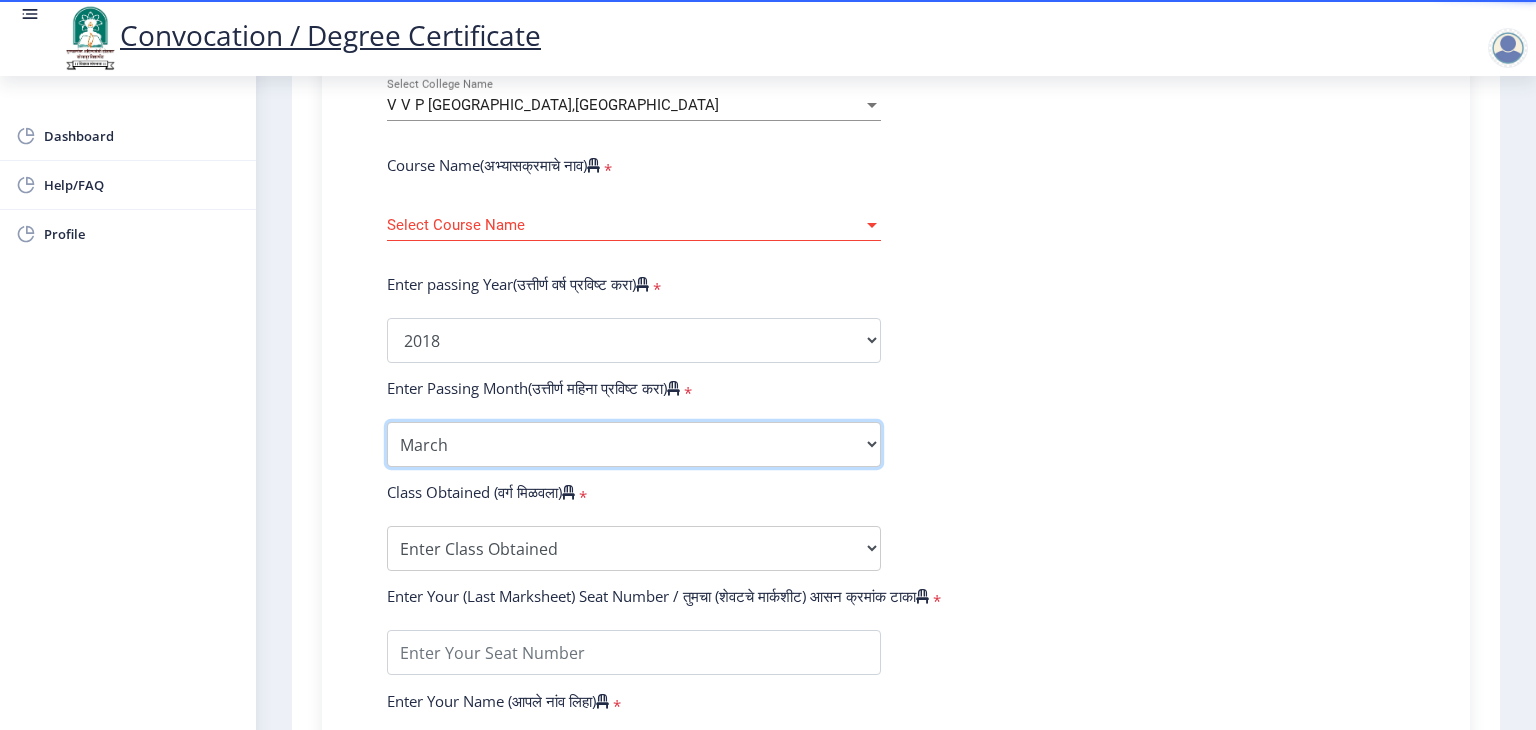 click on "Enter Passing Month March April May October November December" at bounding box center [634, 444] 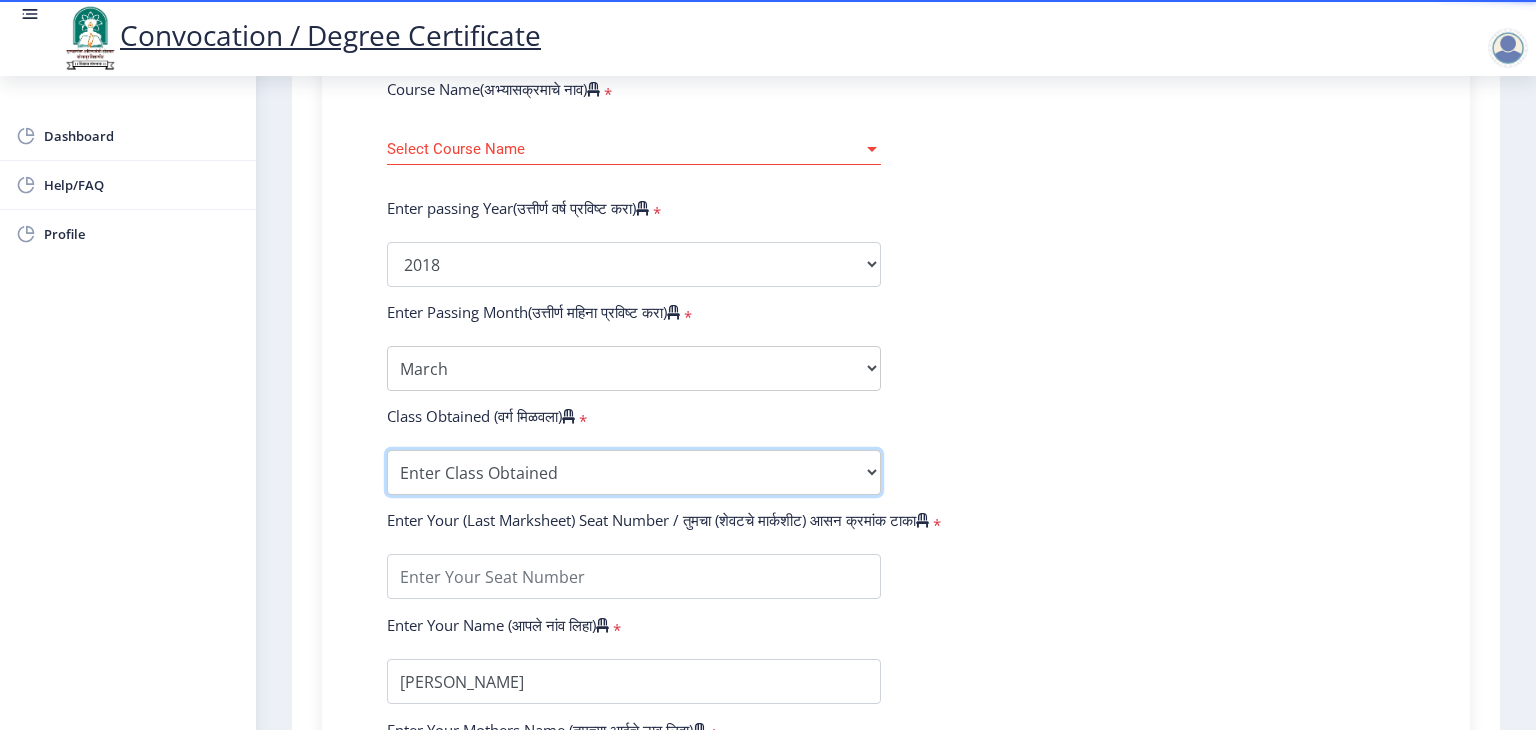 click on "Enter Class Obtained FIRST CLASS WITH DISTINCTION FIRST CLASS HIGHER SECOND CLASS SECOND CLASS PASS CLASS Grade O Grade A+ Grade A Grade B+ Grade B Grade C+ Grade C Grade D Grade E" at bounding box center [634, 472] 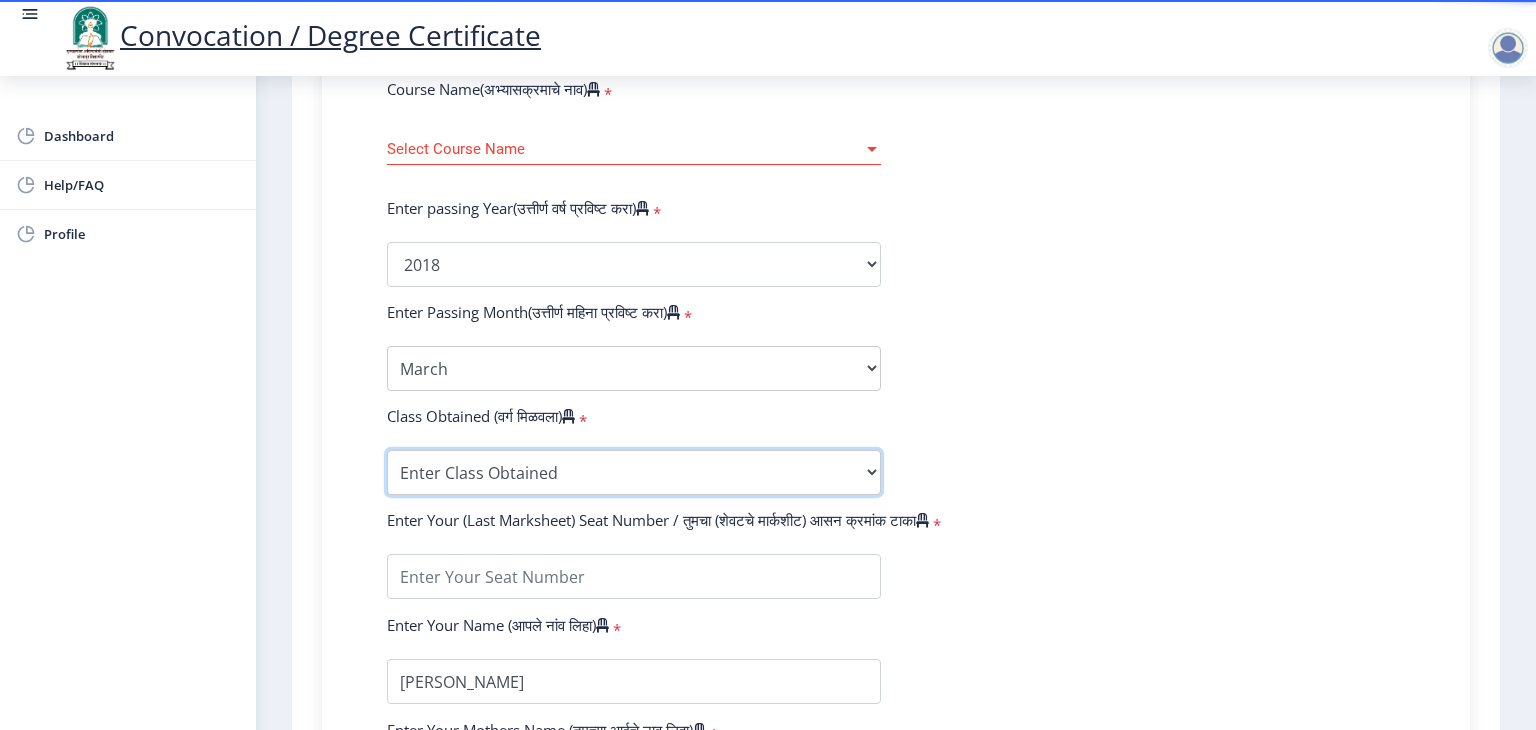 select on "FIRST CLASS" 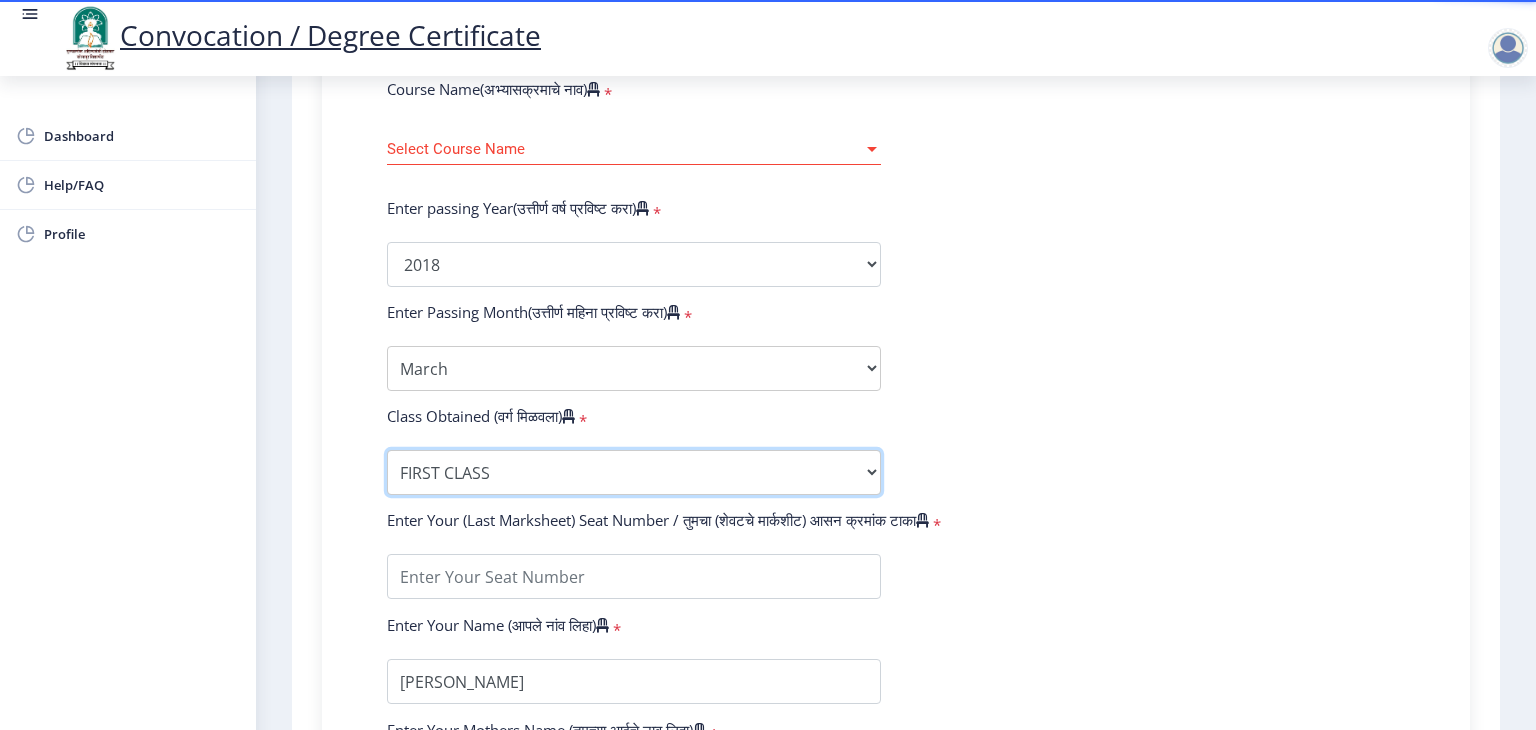 click on "Enter Class Obtained FIRST CLASS WITH DISTINCTION FIRST CLASS HIGHER SECOND CLASS SECOND CLASS PASS CLASS Grade O Grade A+ Grade A Grade B+ Grade B Grade C+ Grade C Grade D Grade E" at bounding box center (634, 472) 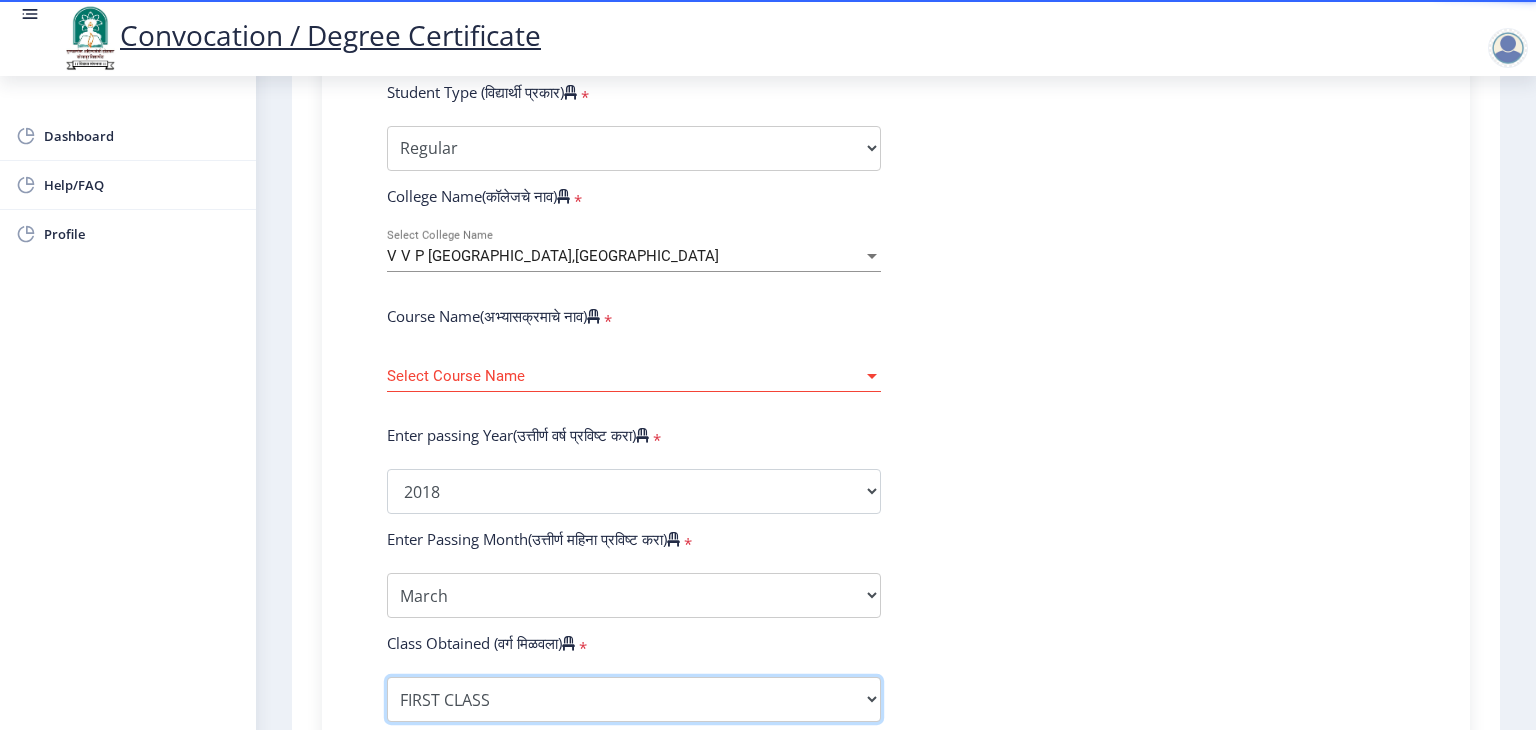 scroll, scrollTop: 643, scrollLeft: 0, axis: vertical 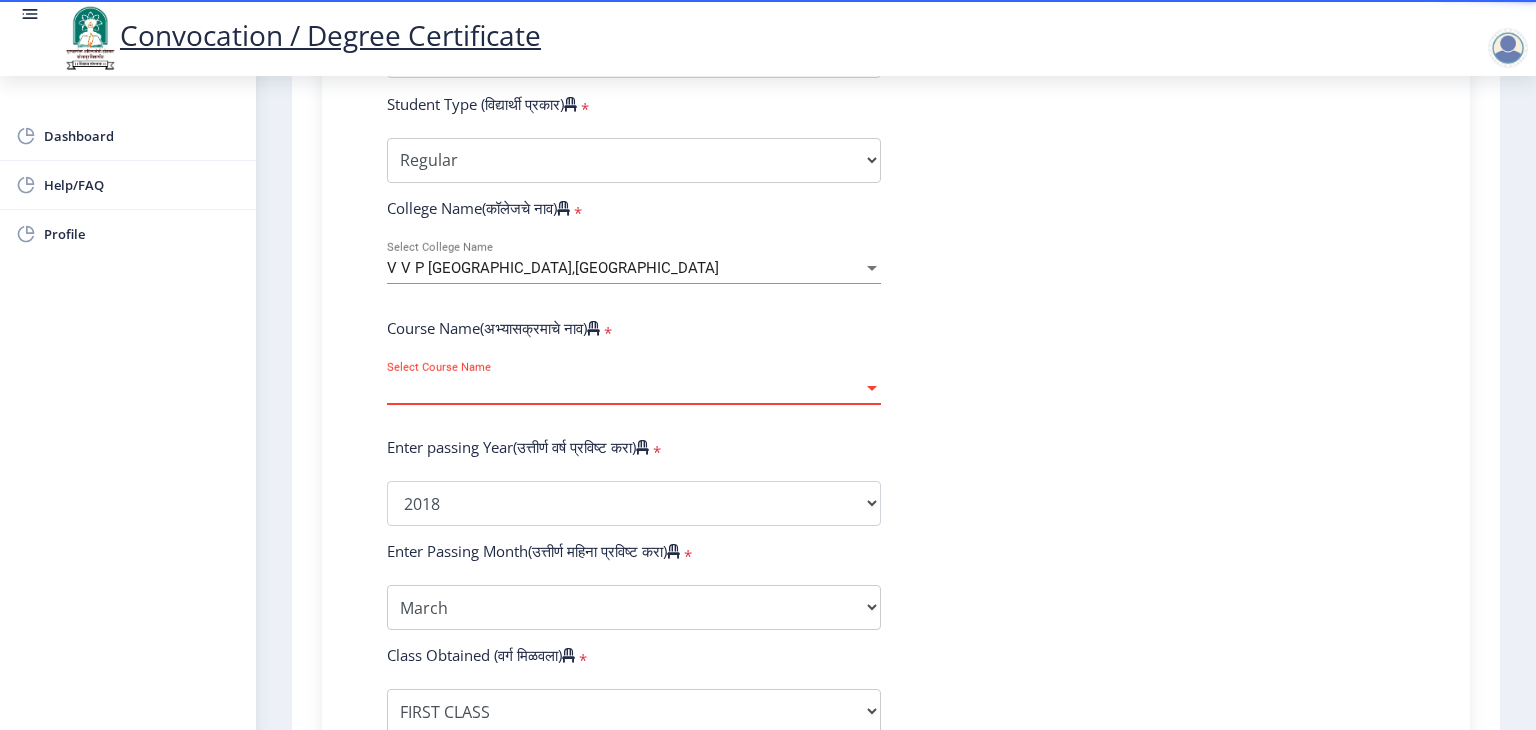 click on "Select Course Name" at bounding box center [625, 388] 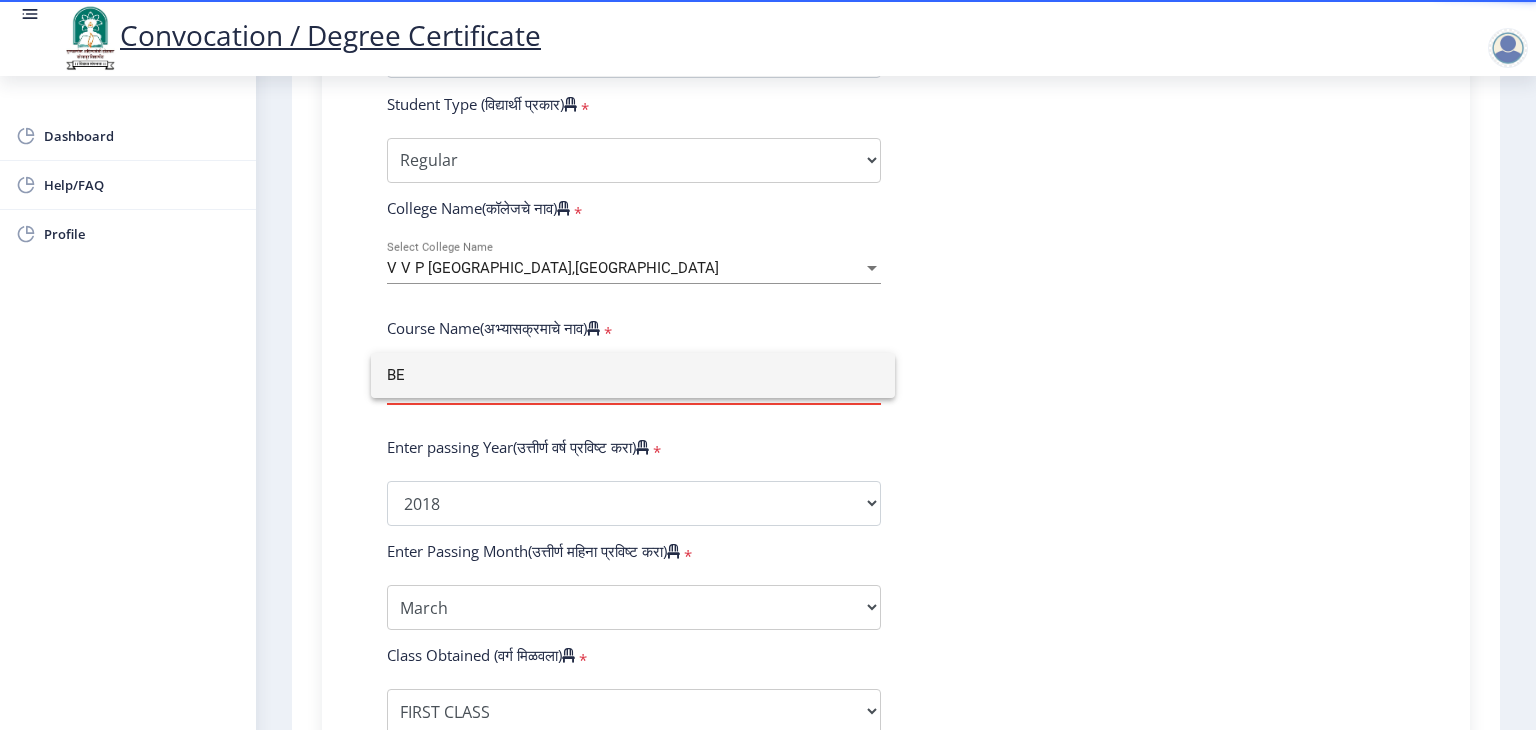 type on "BE" 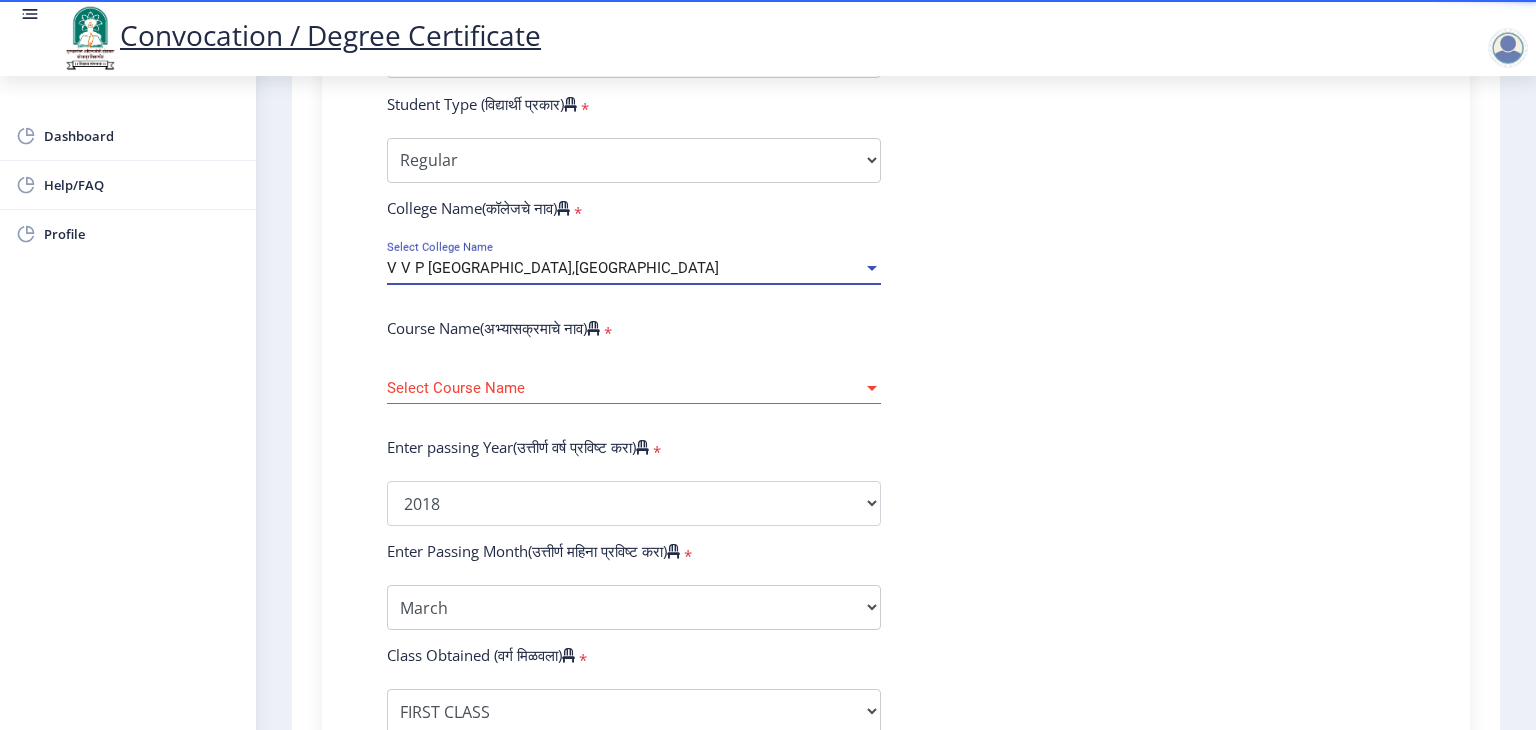 click on "V V P Institute of Engineering and Technology,Solapur" at bounding box center [553, 268] 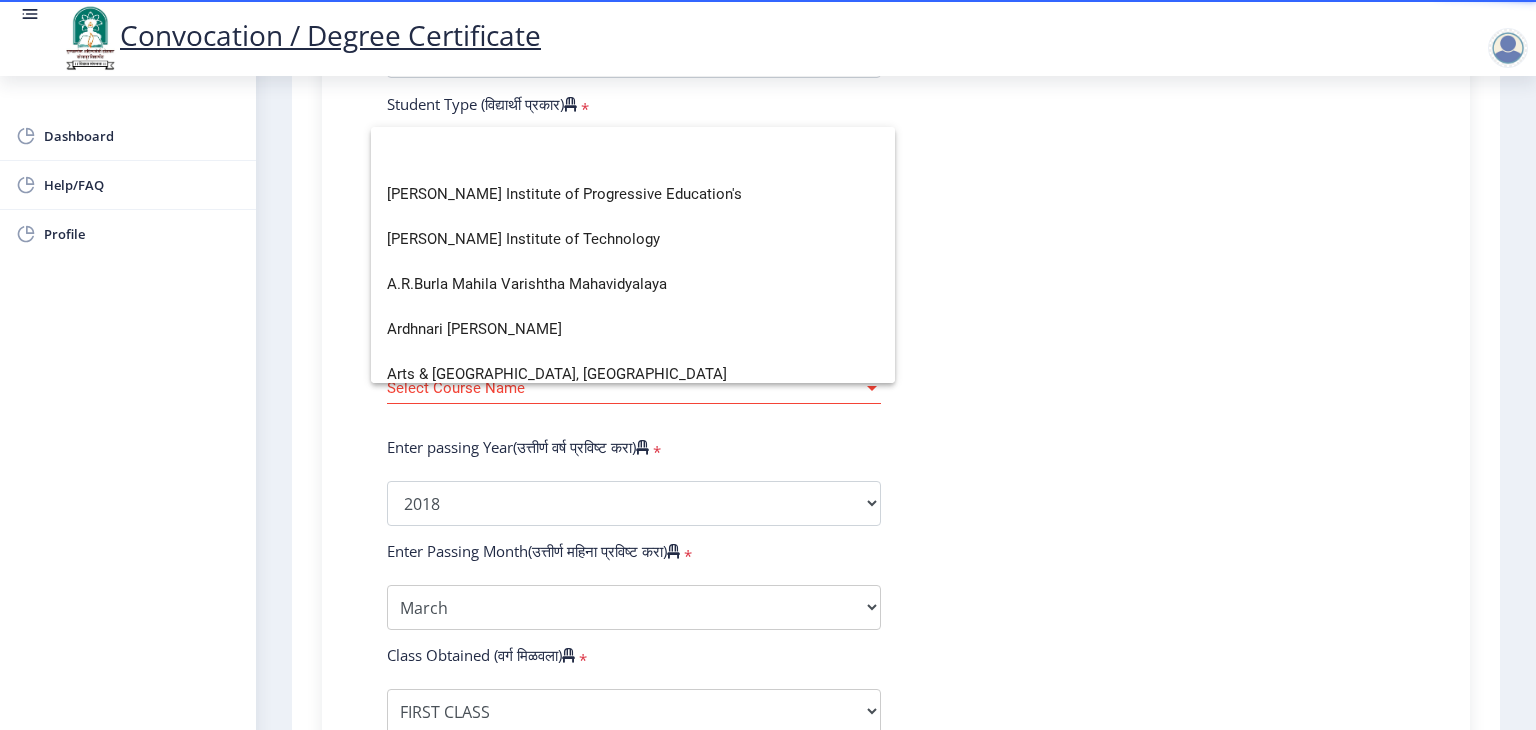scroll, scrollTop: 0, scrollLeft: 0, axis: both 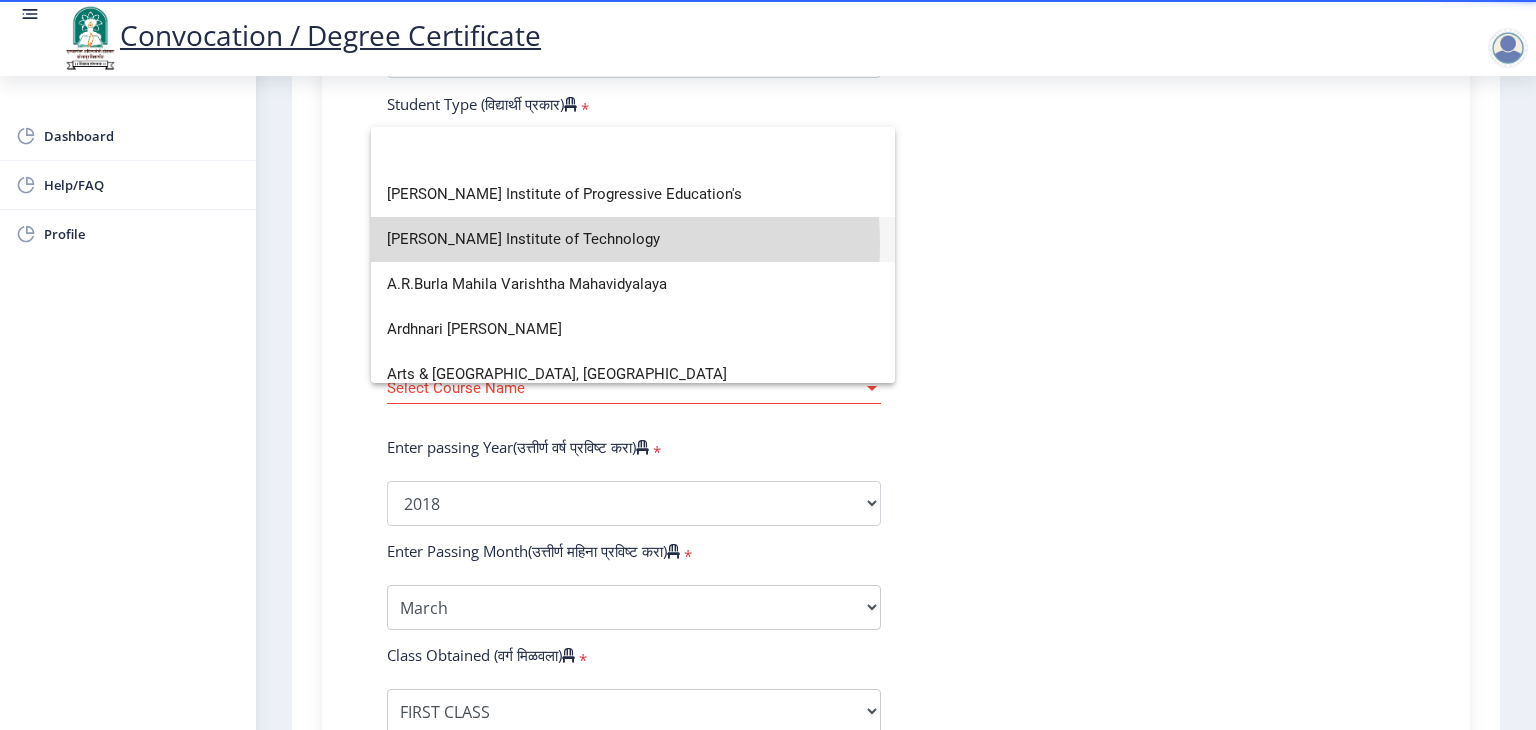 click on "A.G.Patil Institute of Technology" at bounding box center (633, 239) 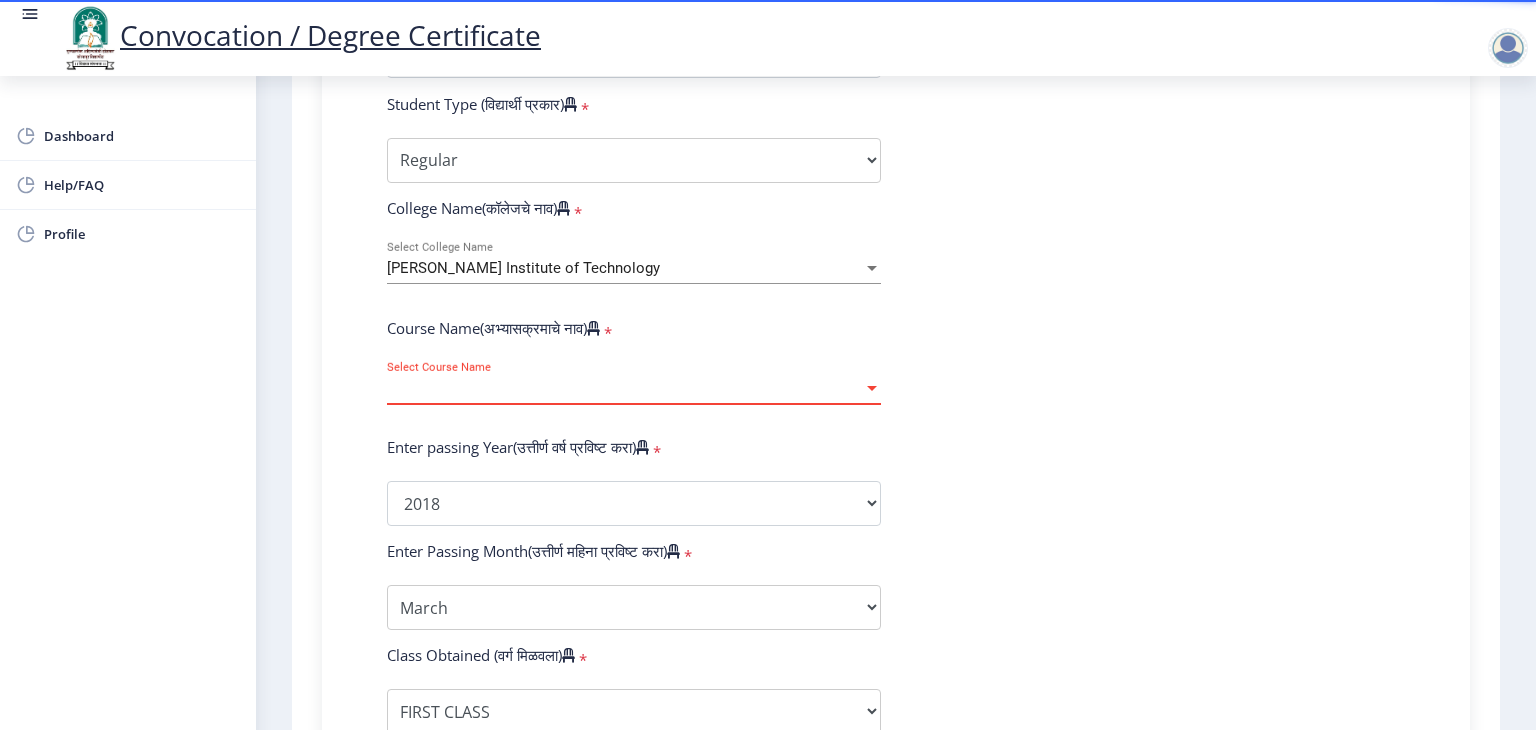 click on "Select Course Name" at bounding box center [625, 388] 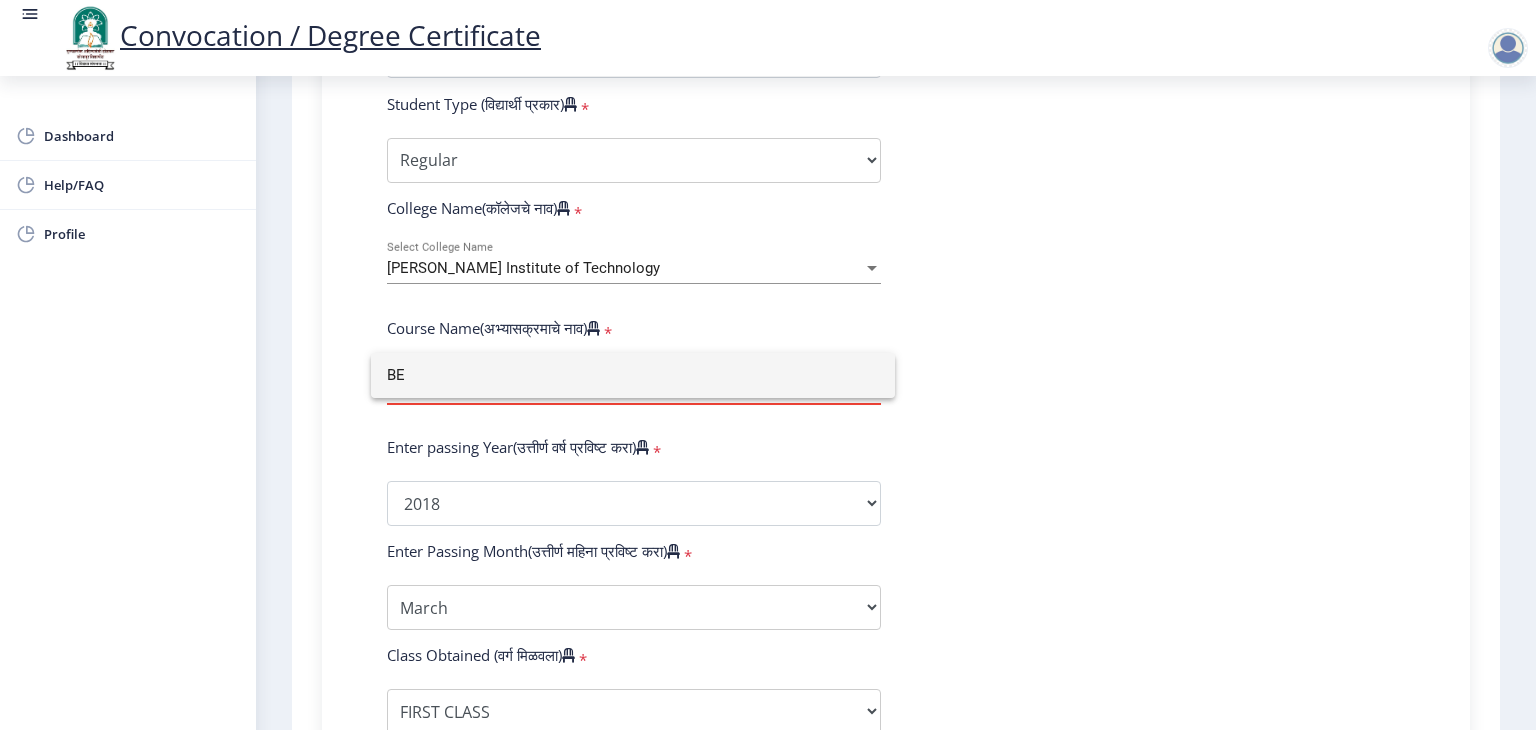 click on "BE" at bounding box center [633, 375] 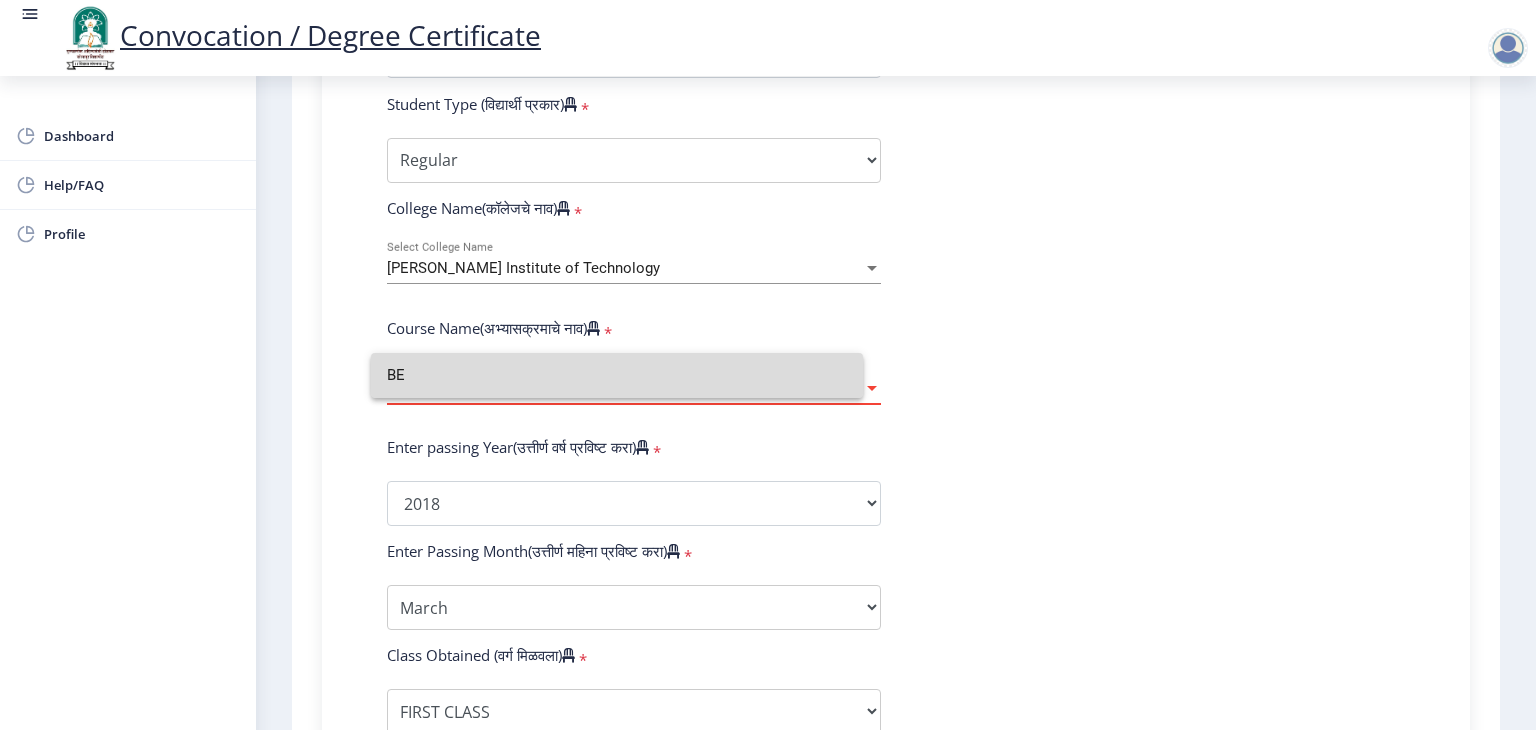 click on "Select Course Name" at bounding box center (625, 388) 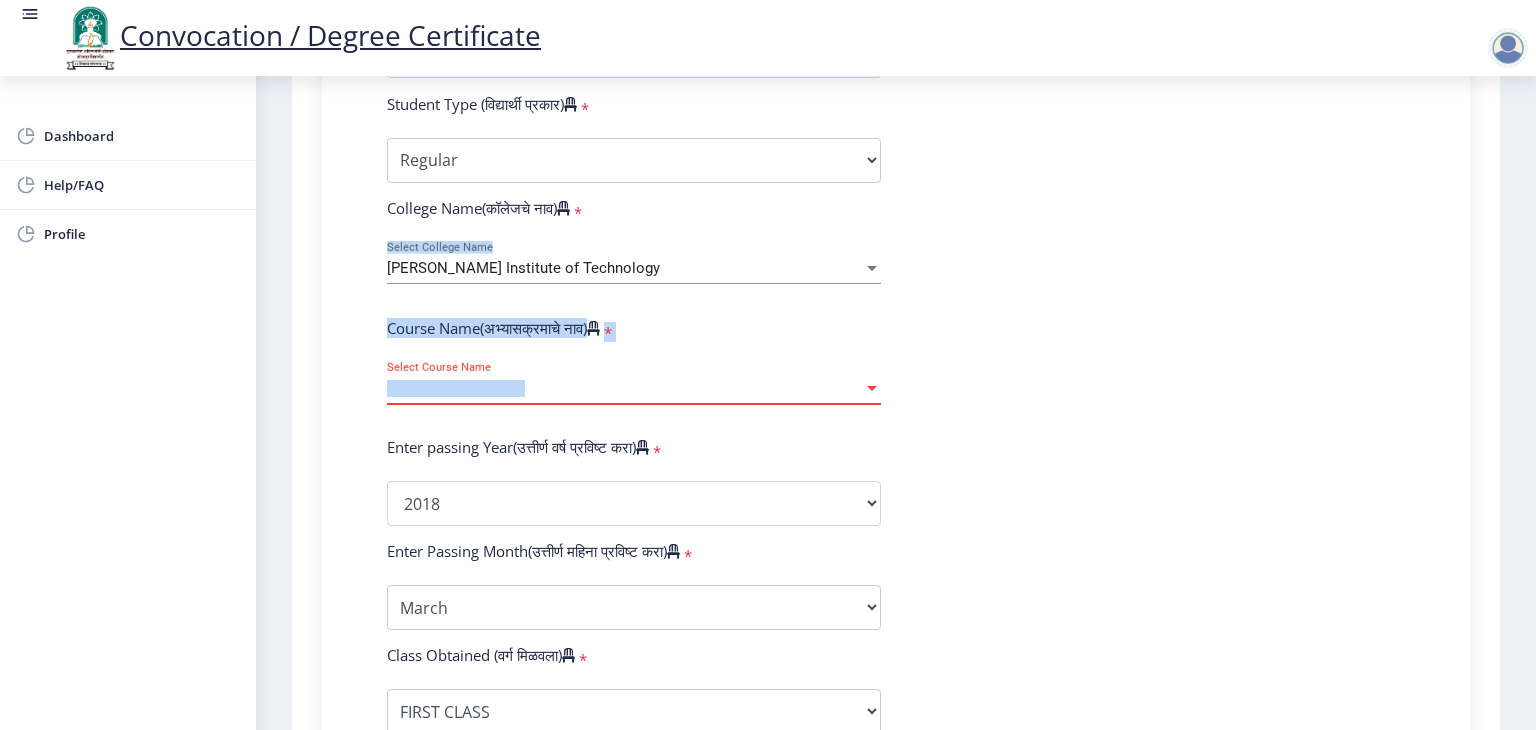drag, startPoint x: 616, startPoint y: 373, endPoint x: 632, endPoint y: 266, distance: 108.18965 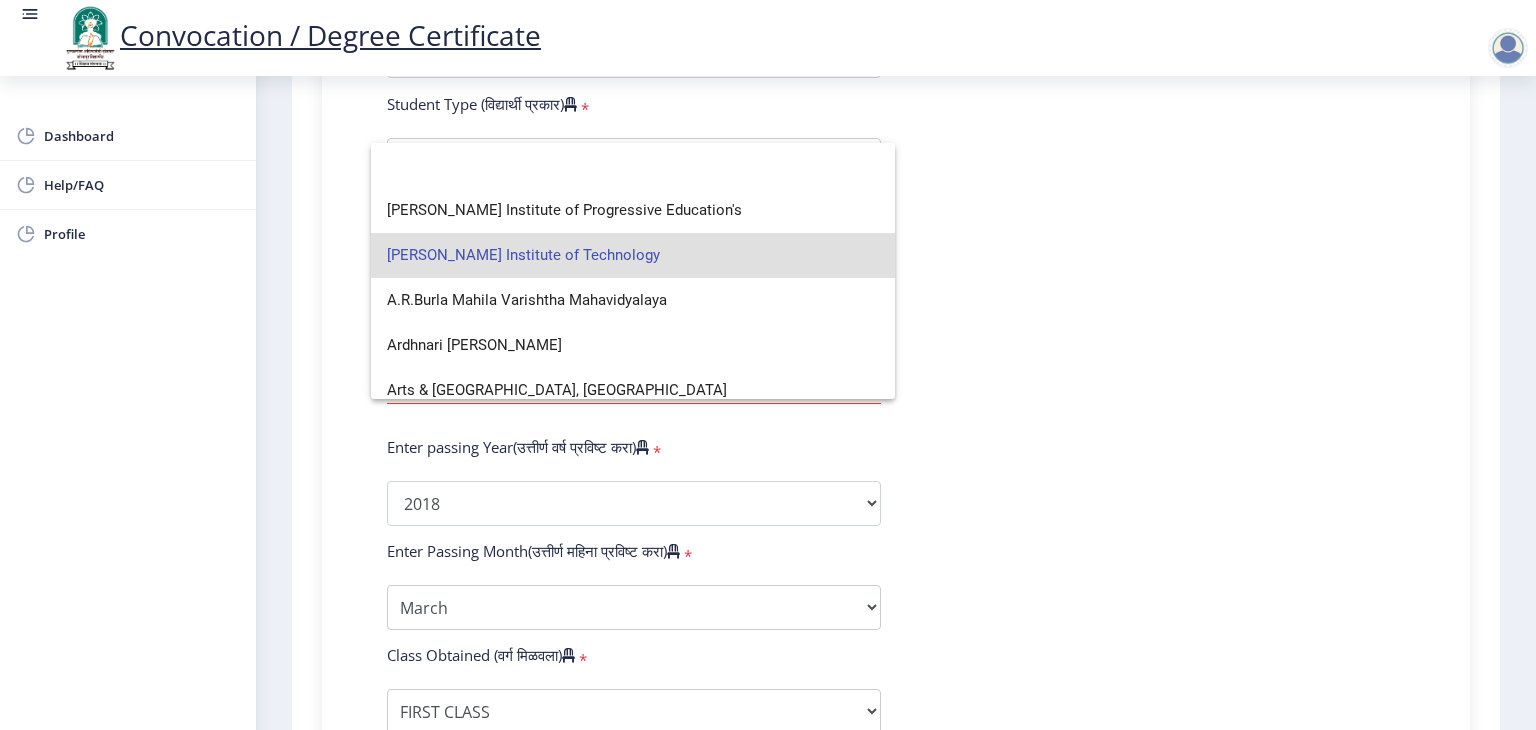 click 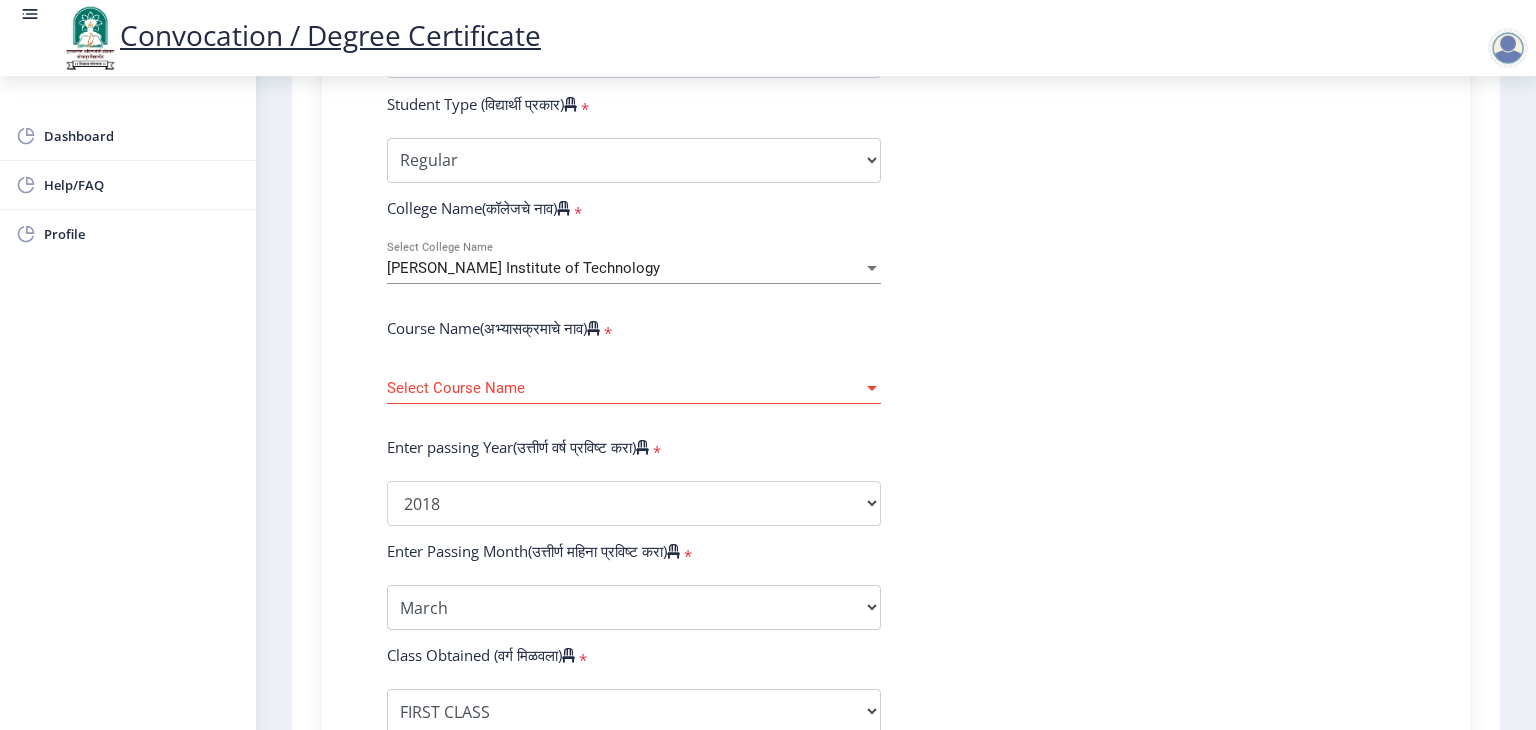click on "Select Course Name" at bounding box center (625, 388) 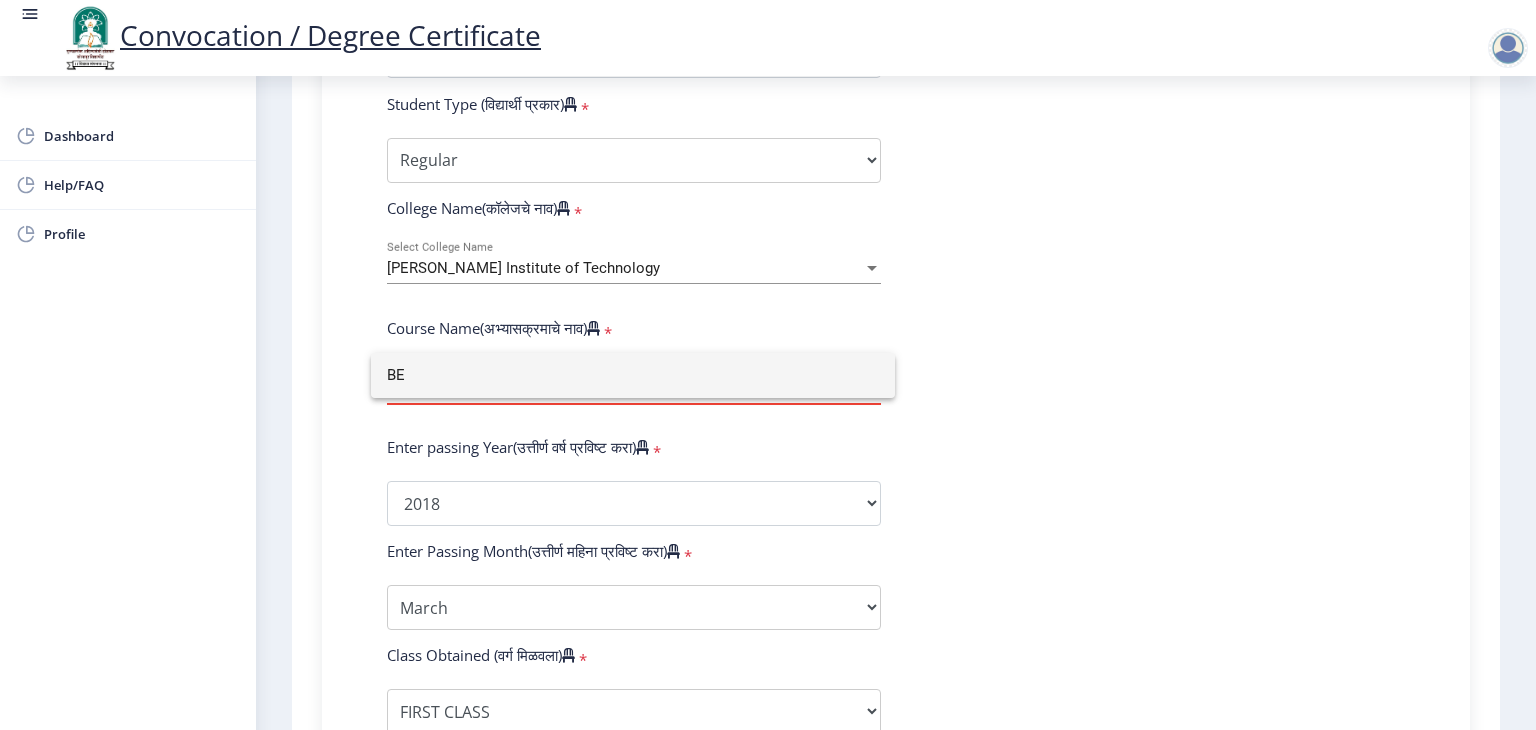click on "BE" at bounding box center (633, 375) 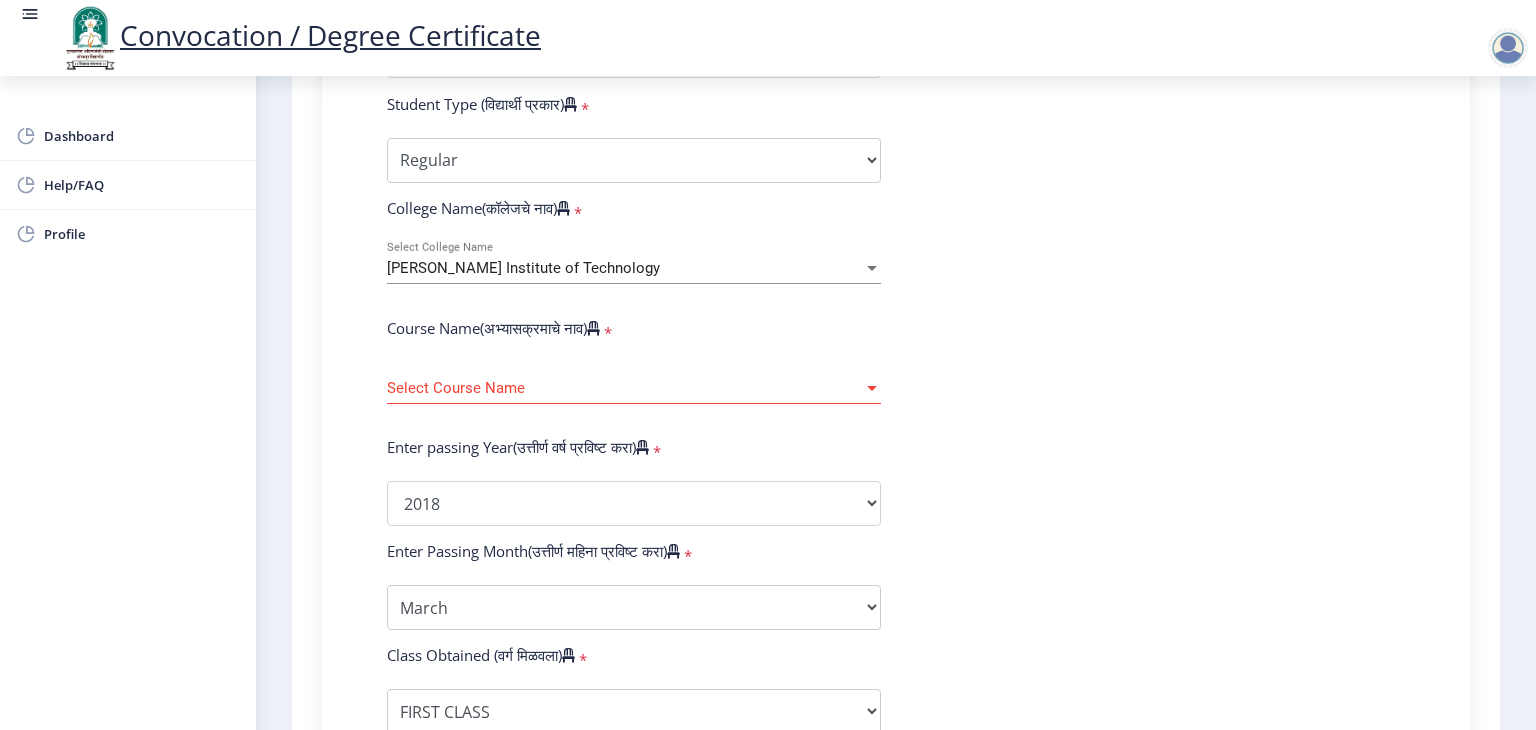 click on "Select Course Name" at bounding box center (625, 388) 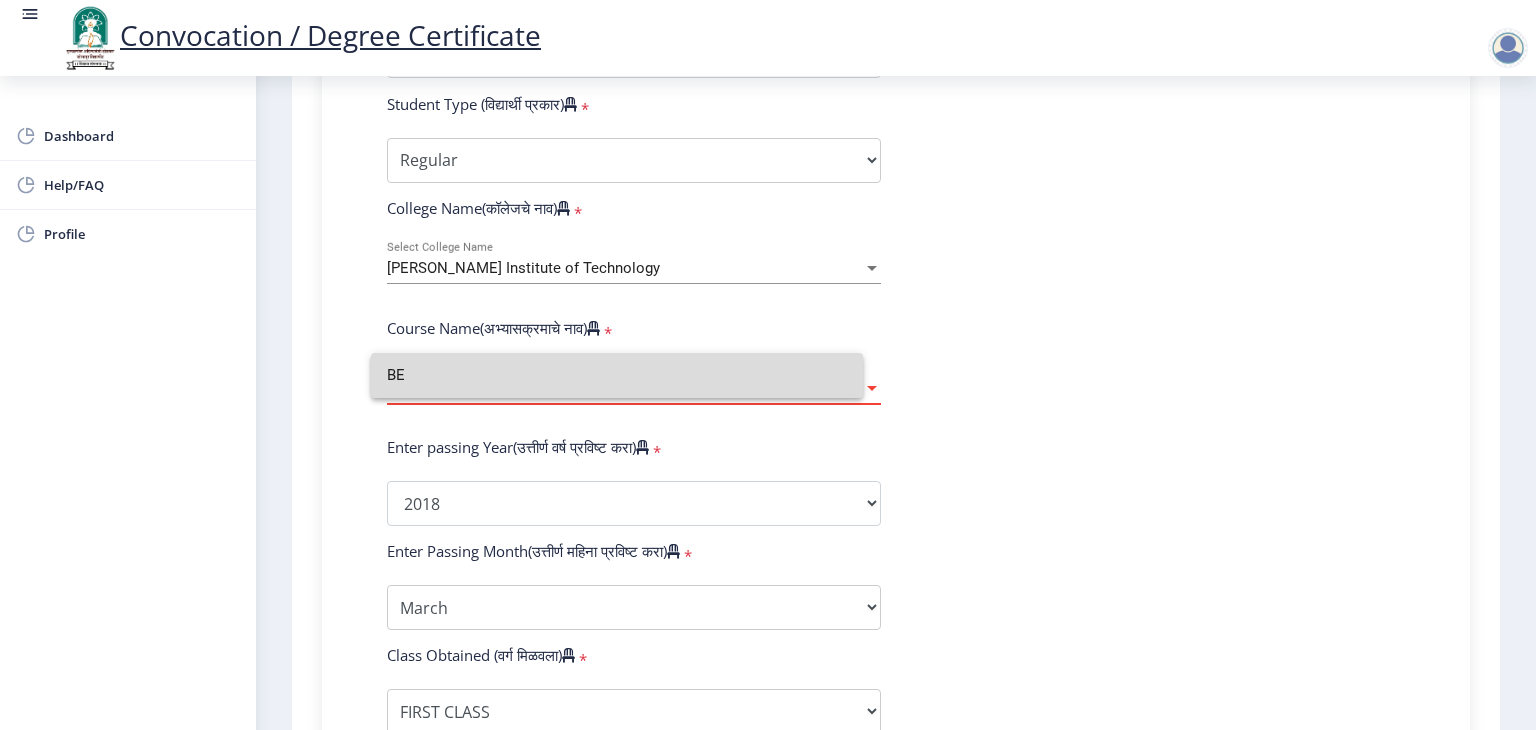 click on "BE" at bounding box center [617, 375] 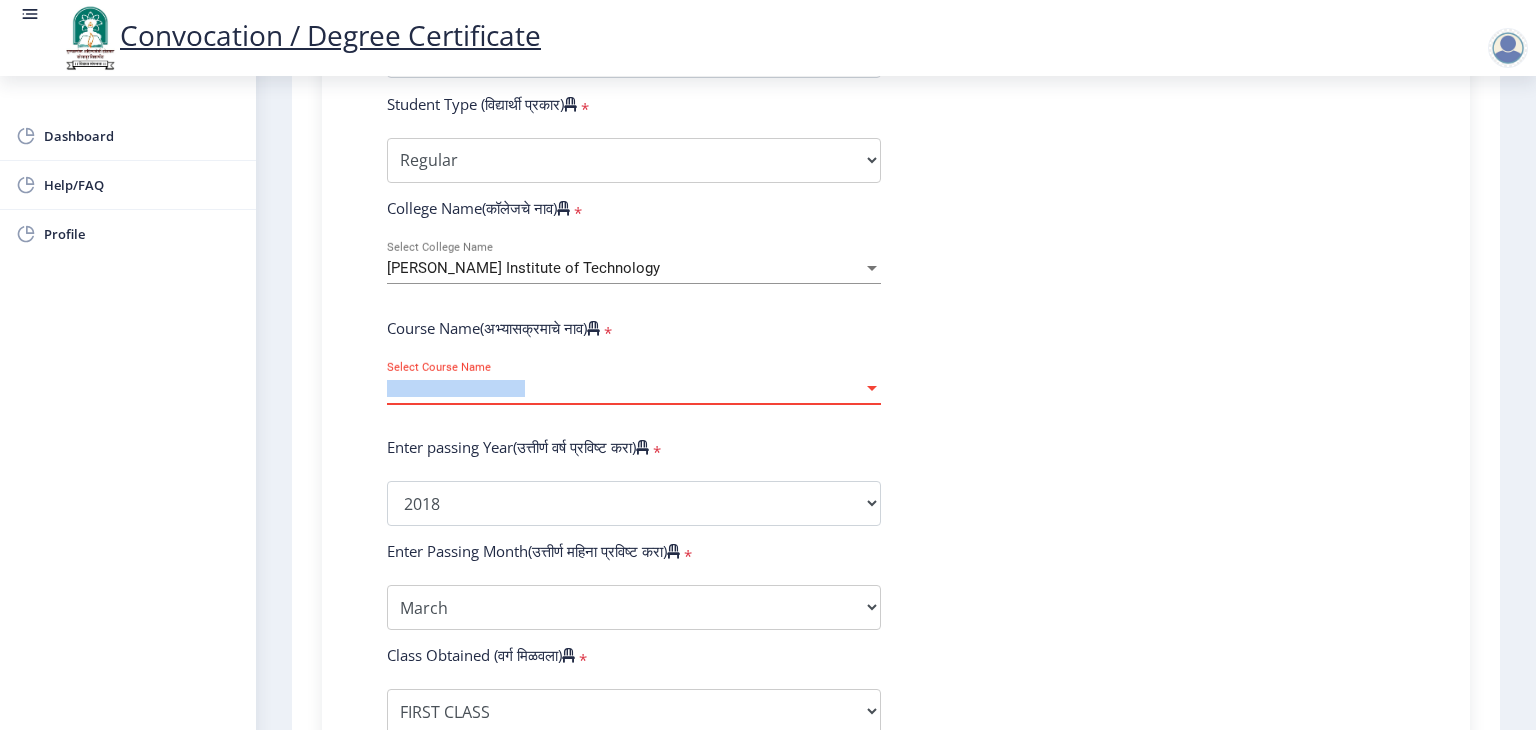 click on "Select Course Name" at bounding box center (625, 388) 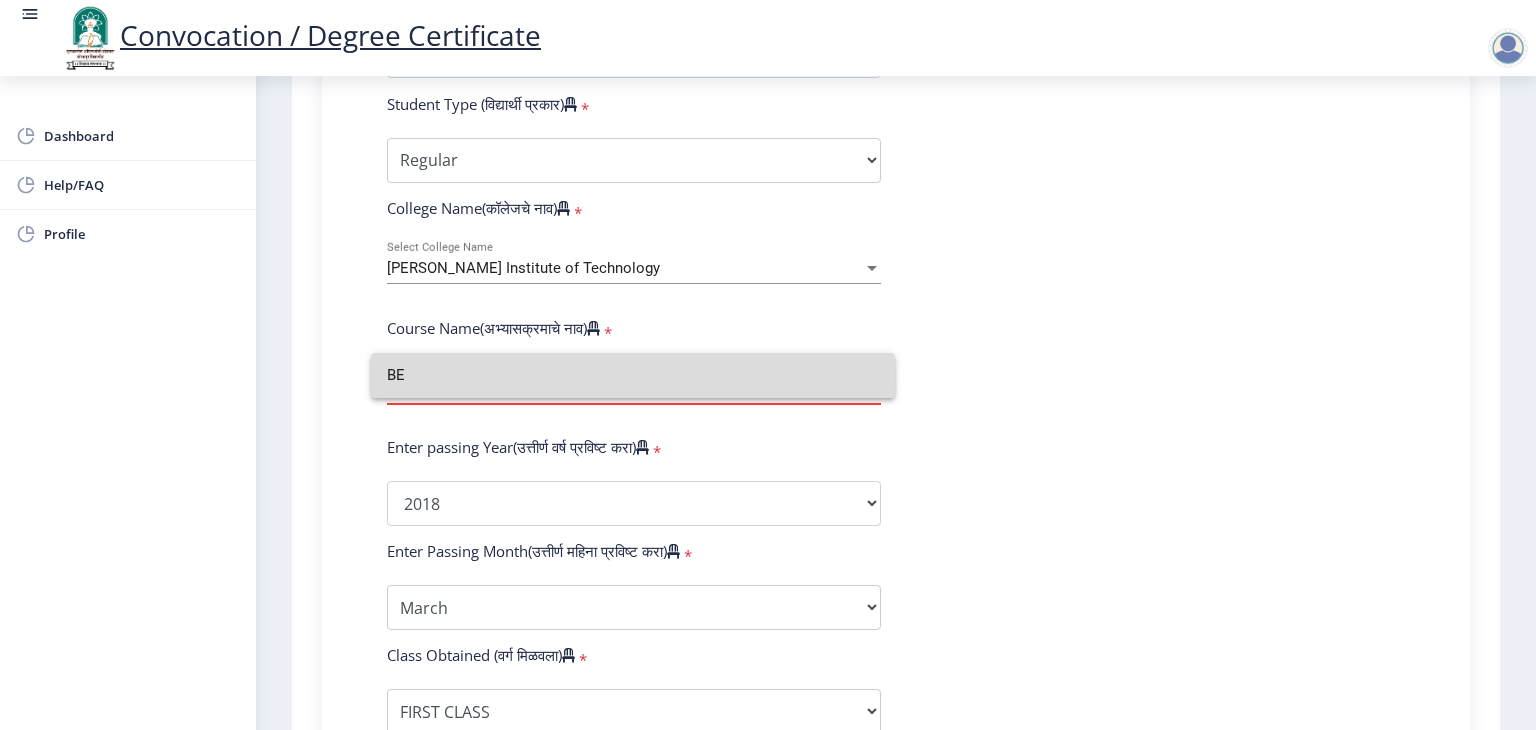 click on "BE" at bounding box center [633, 375] 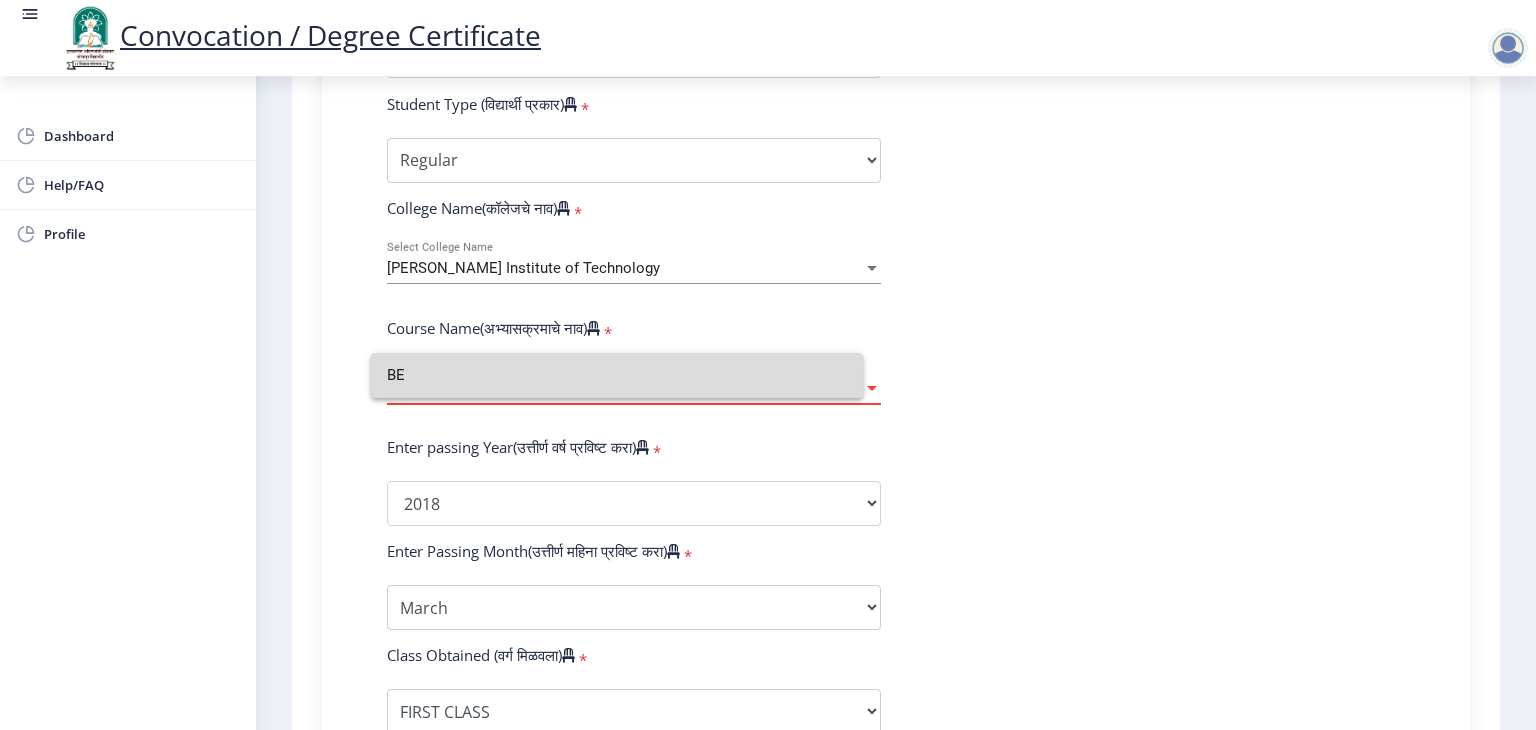 click on "Select Course Name" at bounding box center [625, 388] 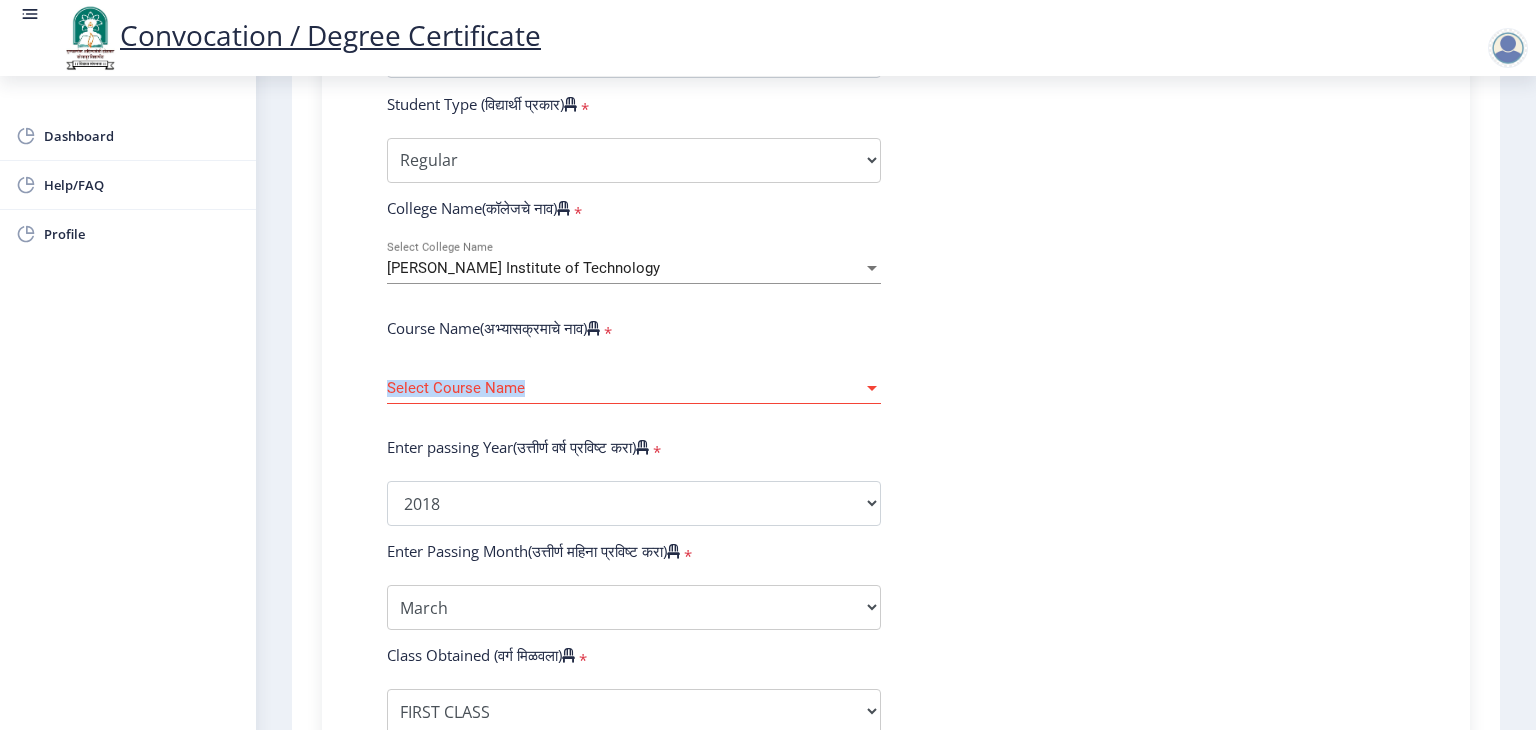 click on "Select Course Name" at bounding box center [625, 388] 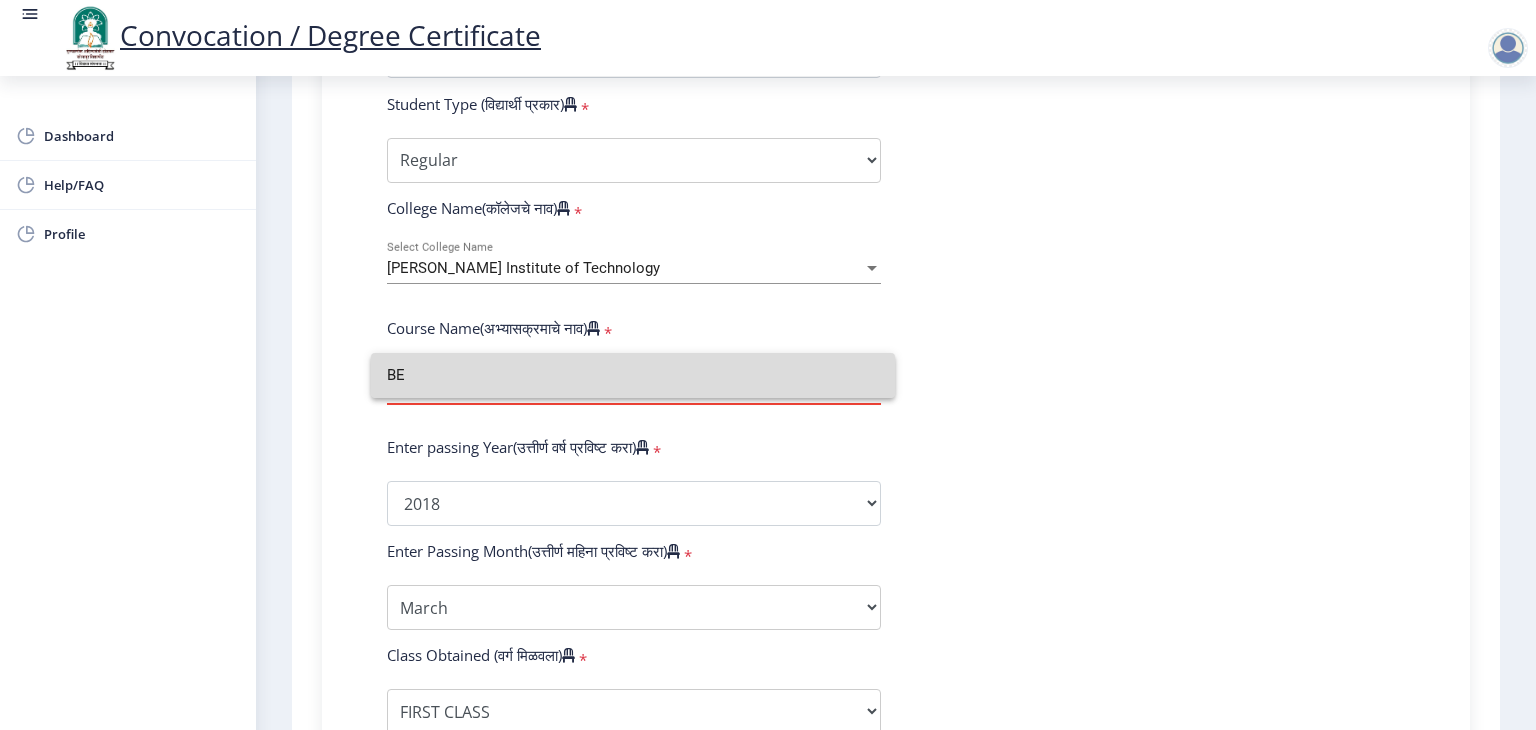 drag, startPoint x: 691, startPoint y: 377, endPoint x: 709, endPoint y: 281, distance: 97.67292 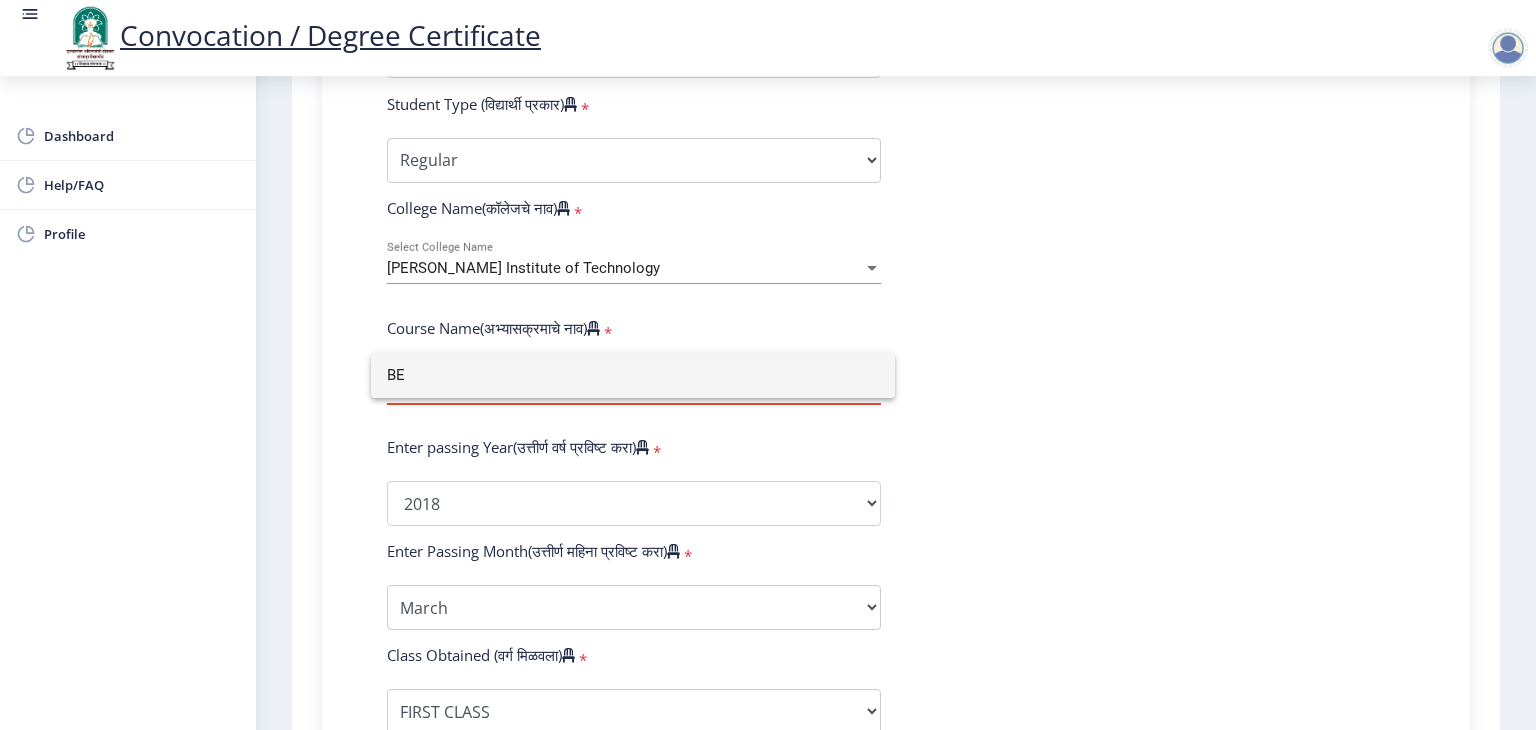 click 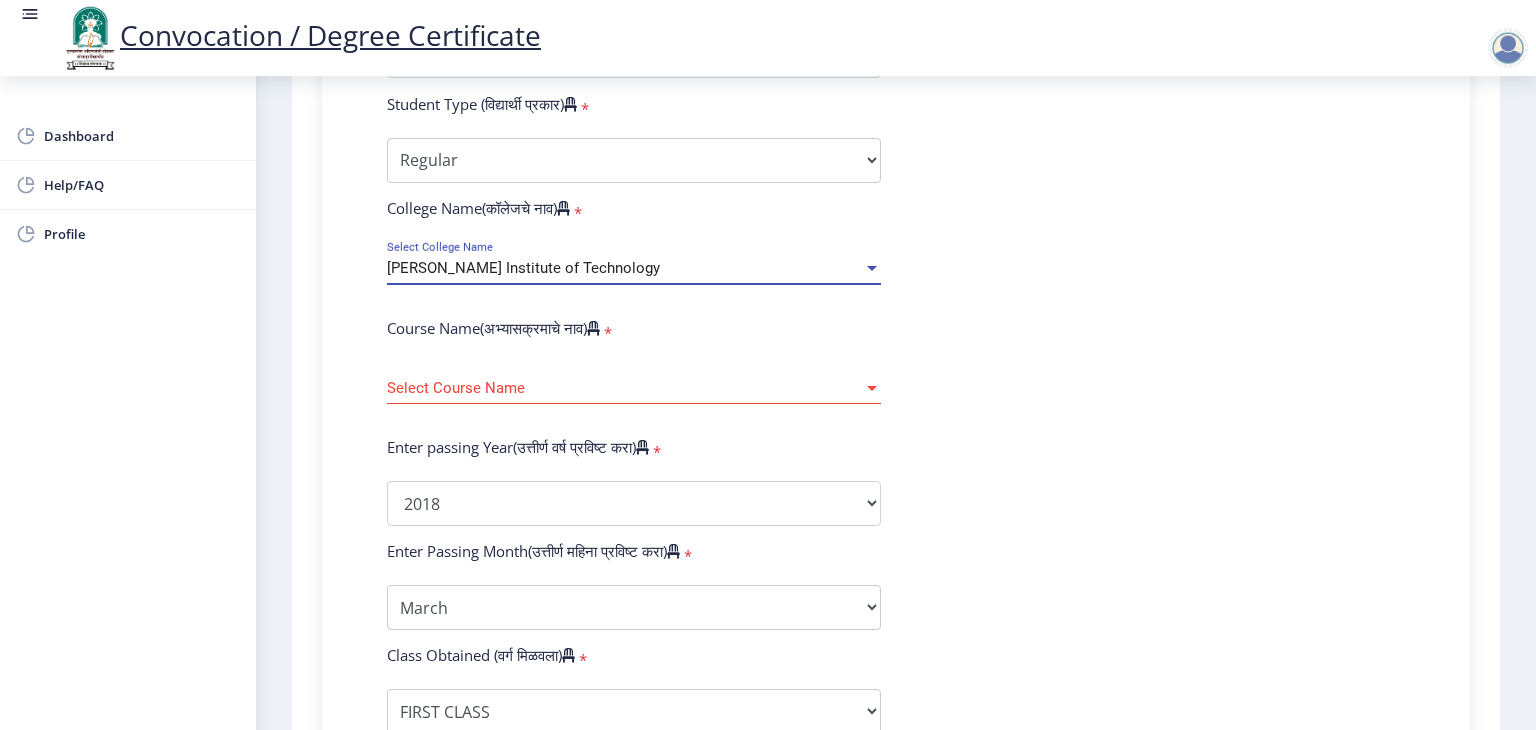click on "A.G.Patil Institute of Technology" at bounding box center (625, 268) 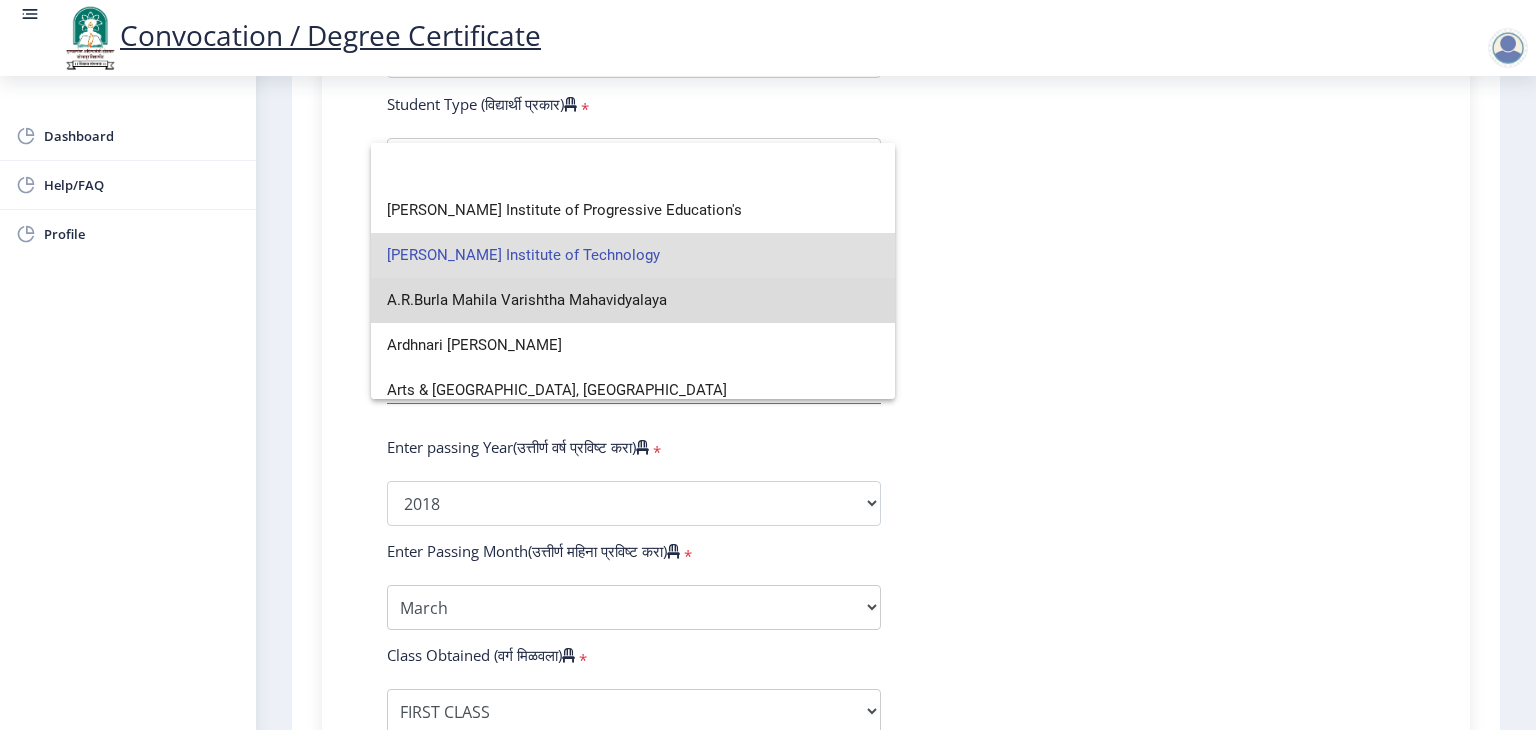 click on "A.R.Burla Mahila Varishtha Mahavidyalaya" at bounding box center [633, 300] 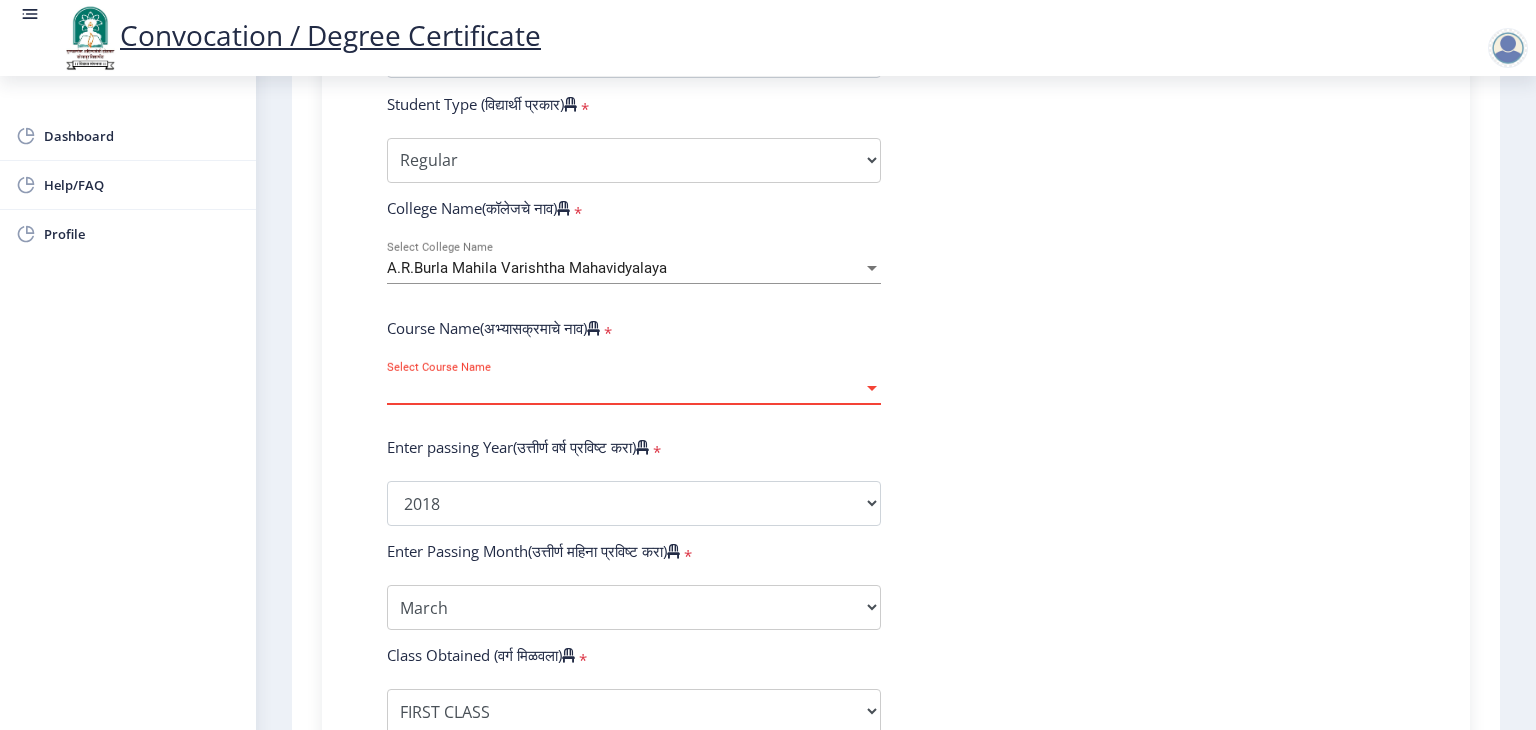 click on "Select Course Name" at bounding box center [625, 388] 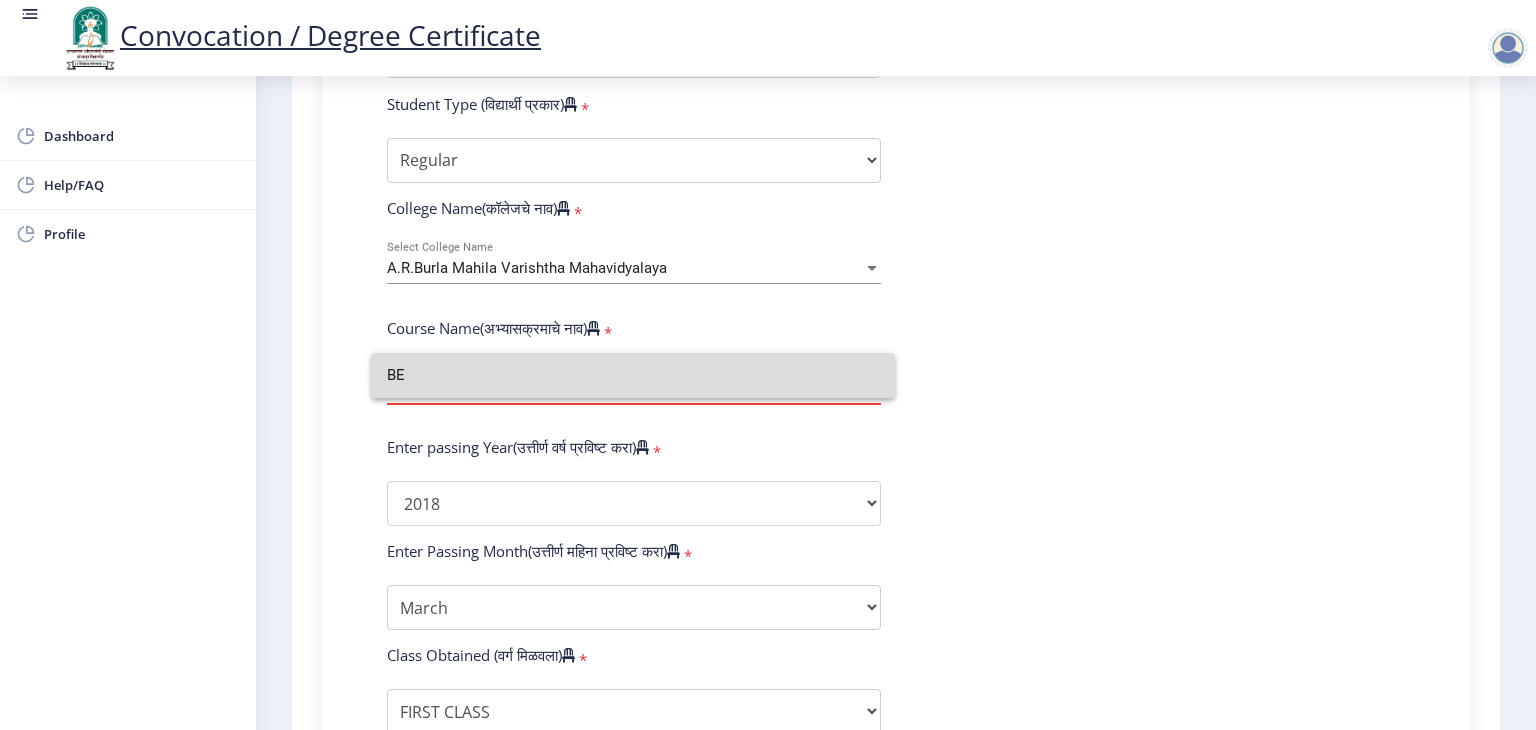 click on "BE" at bounding box center (633, 375) 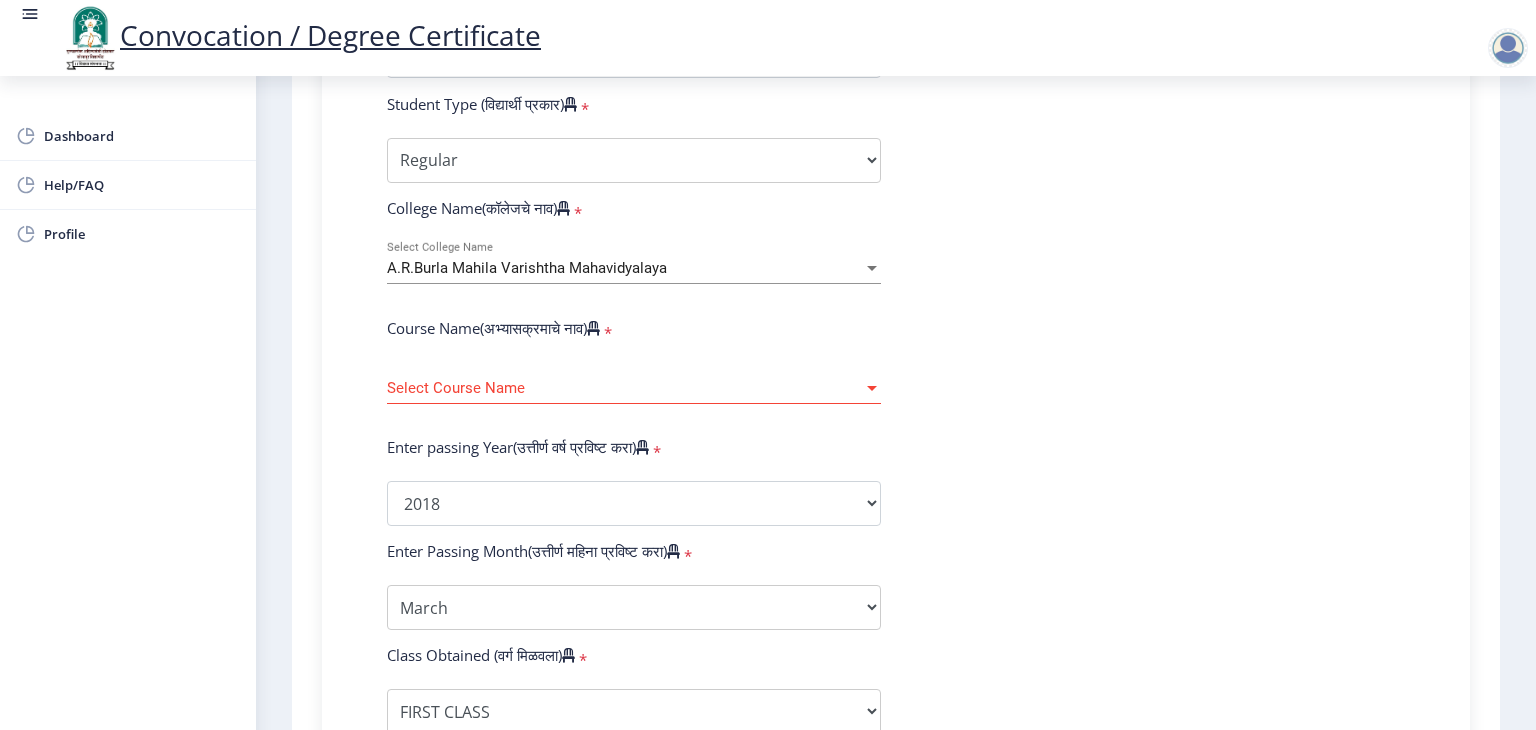 click on "Select Course Name" at bounding box center [625, 388] 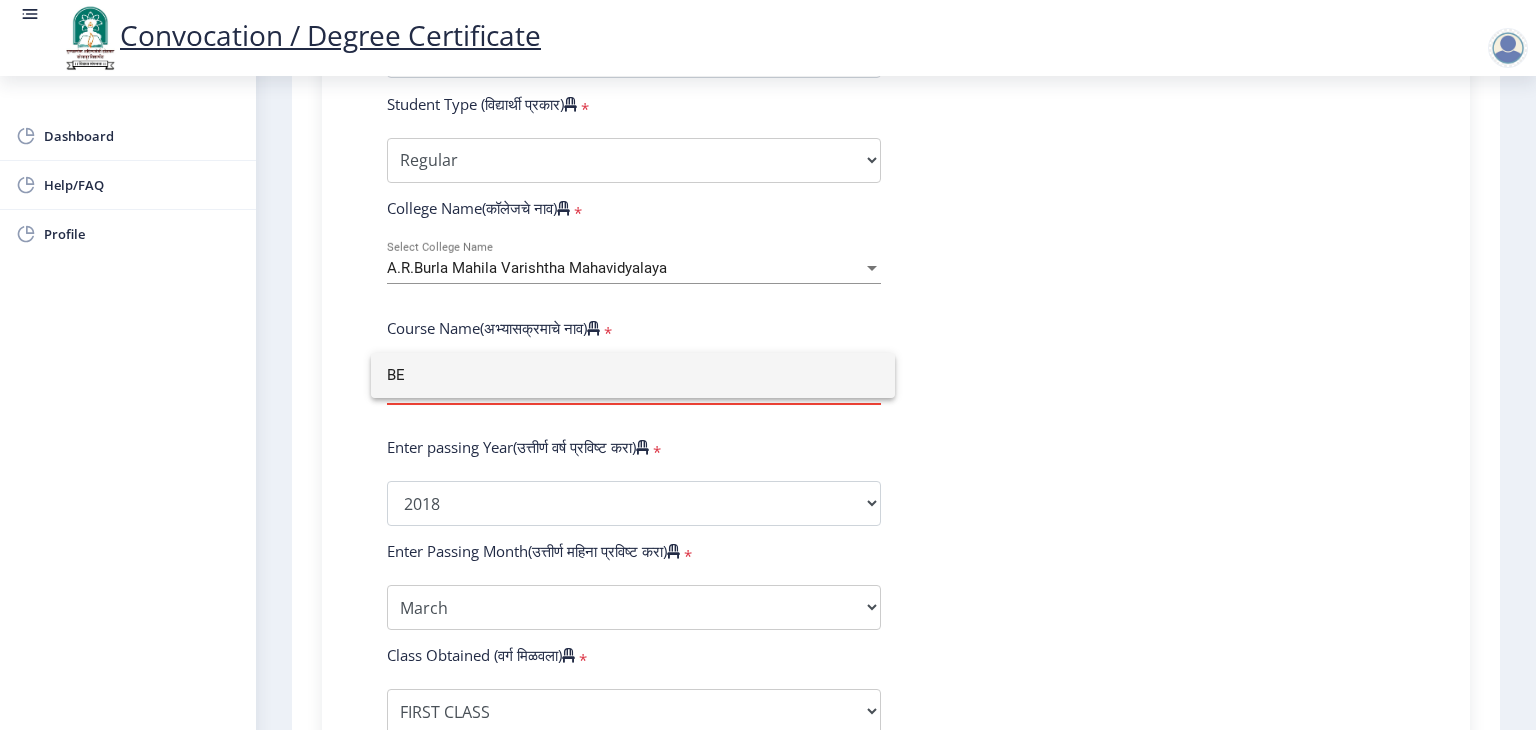 click on "BE" at bounding box center [633, 375] 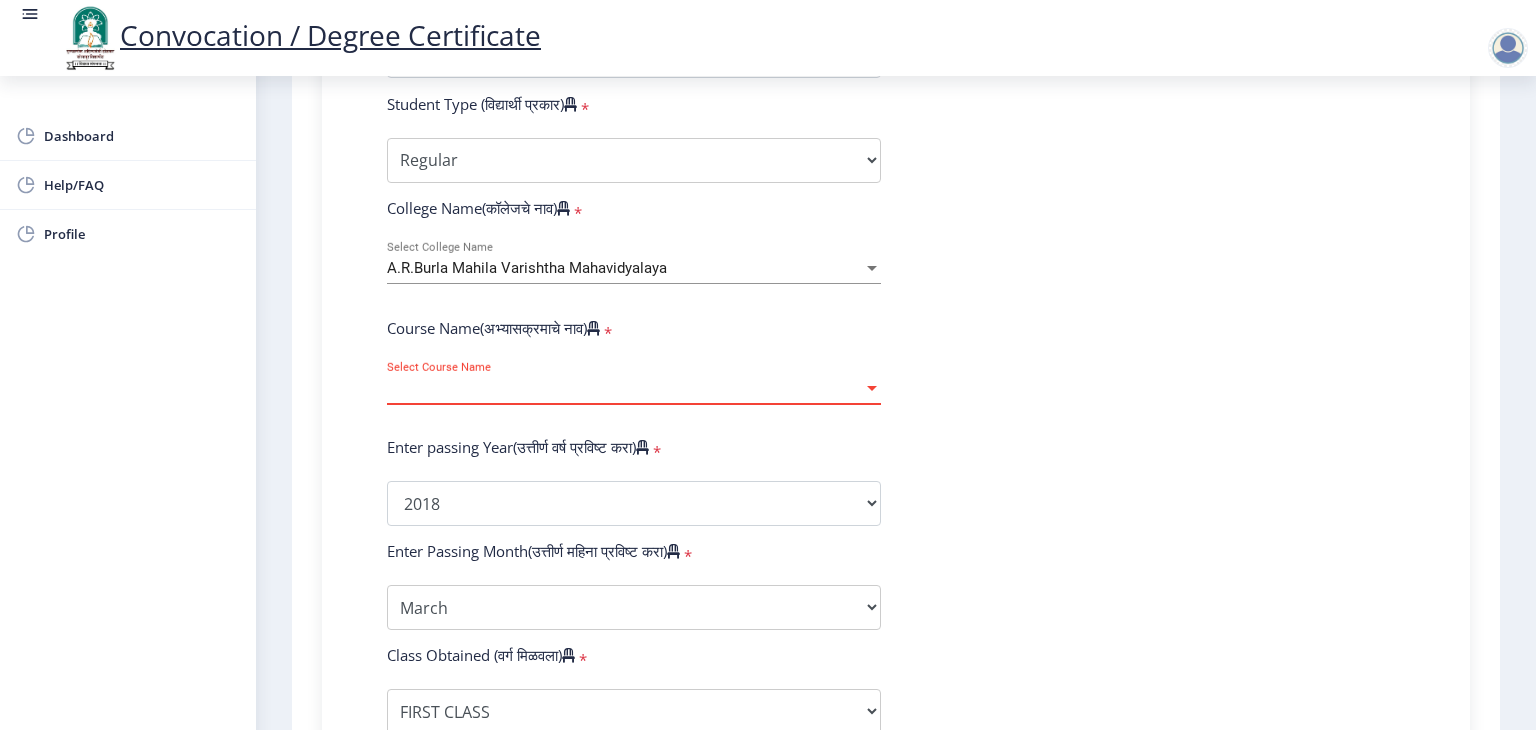 click on "Select Course Name" at bounding box center [625, 388] 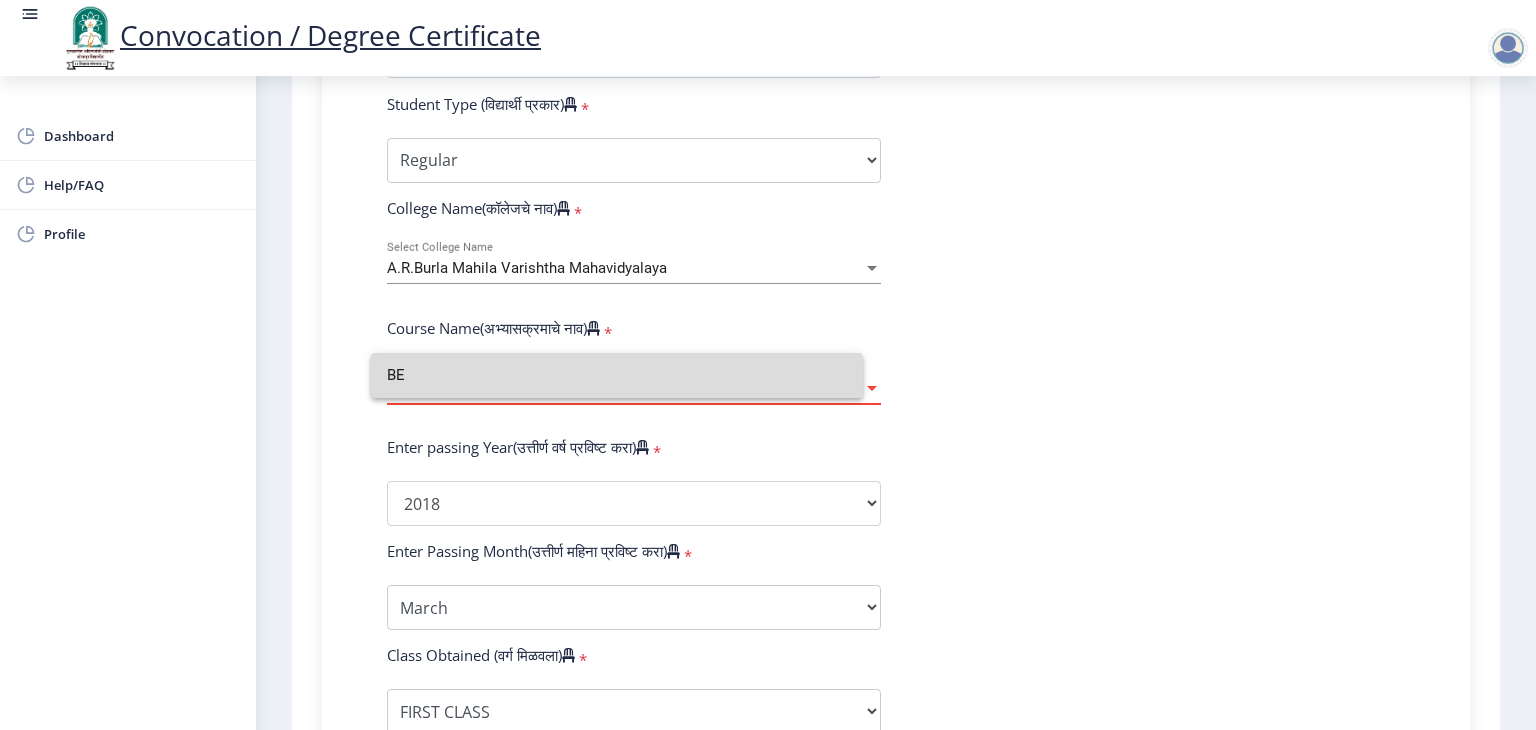 click on "BE" at bounding box center [617, 375] 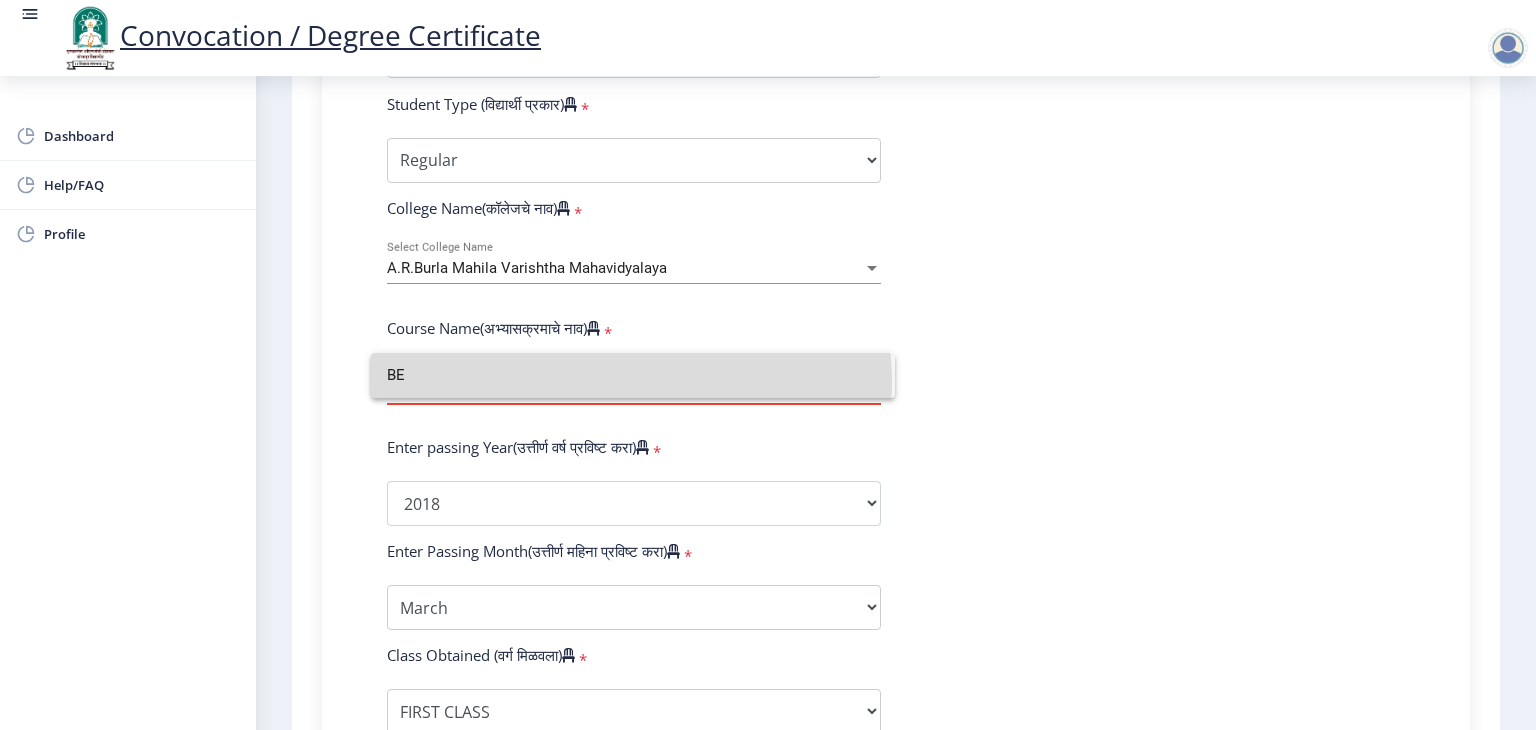 click on "Select Course Name" at bounding box center [625, 388] 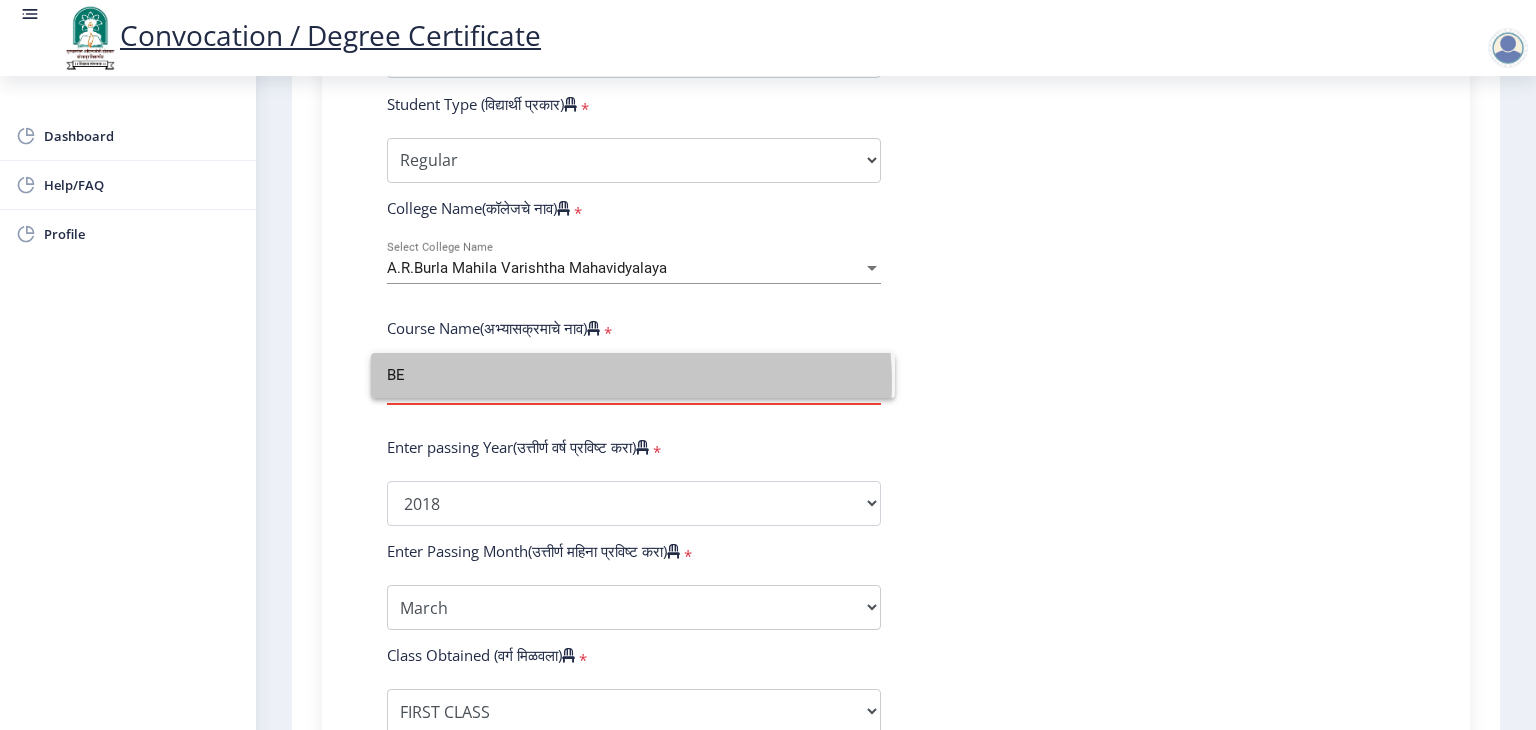 click on "BE" at bounding box center (633, 375) 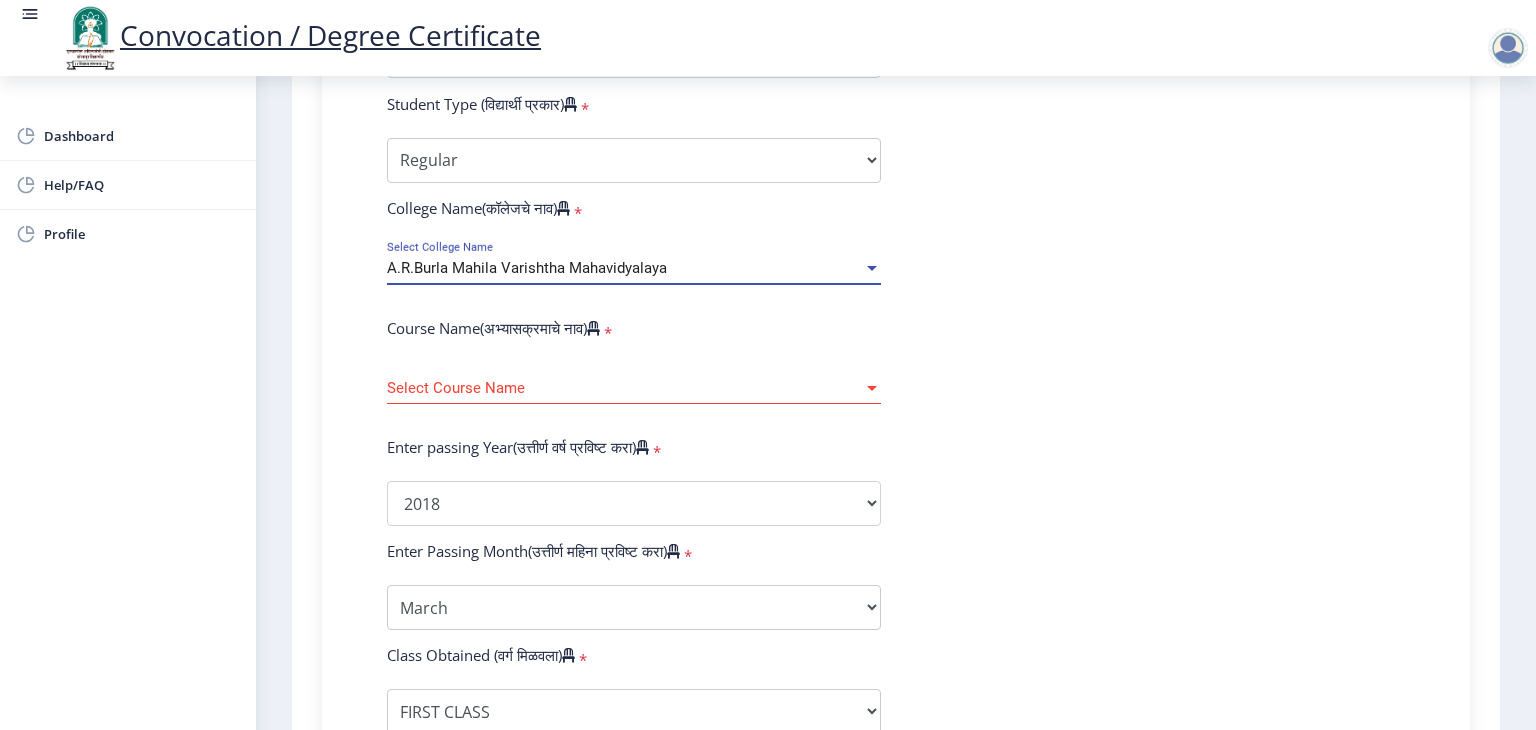 click on "A.R.Burla Mahila Varishtha Mahavidyalaya" at bounding box center [527, 268] 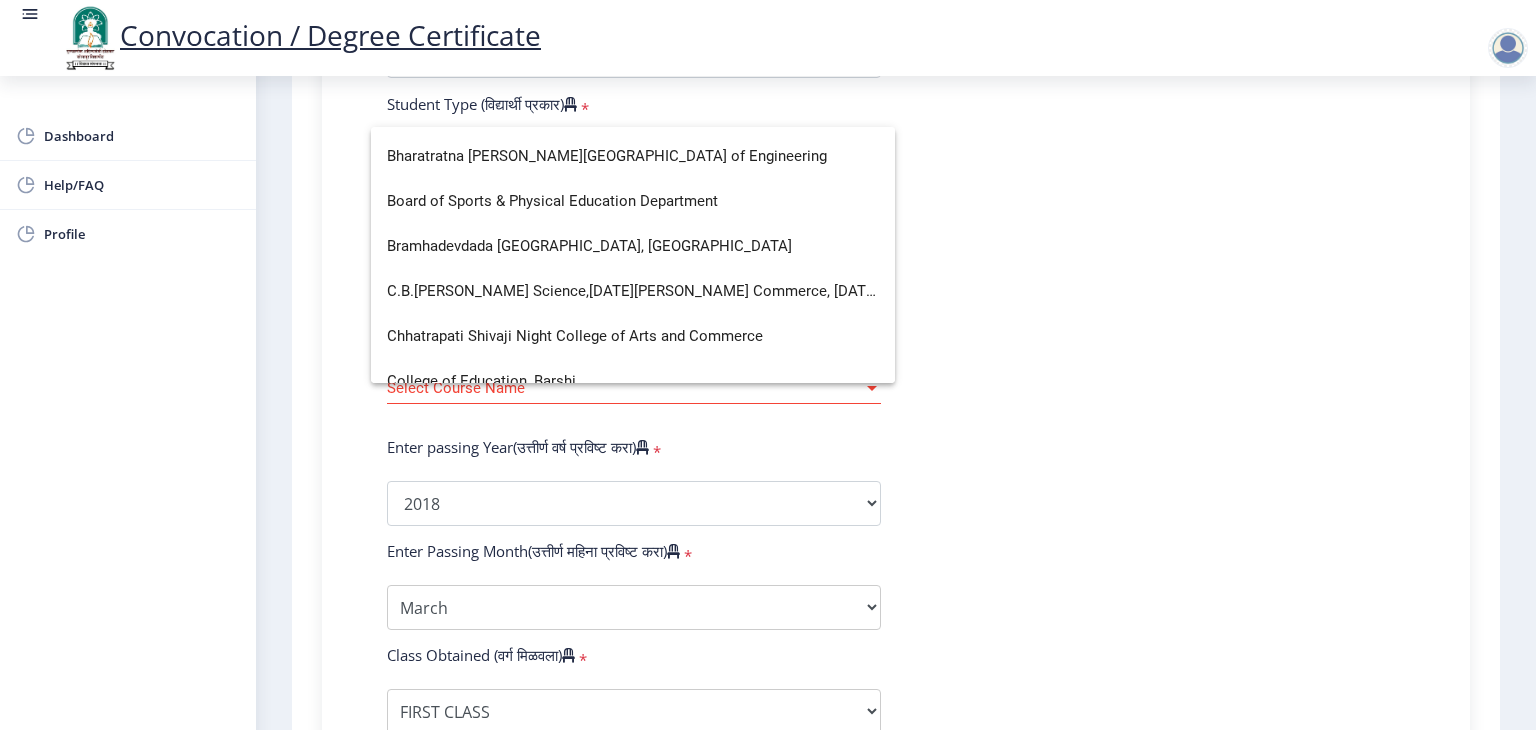 scroll, scrollTop: 740, scrollLeft: 0, axis: vertical 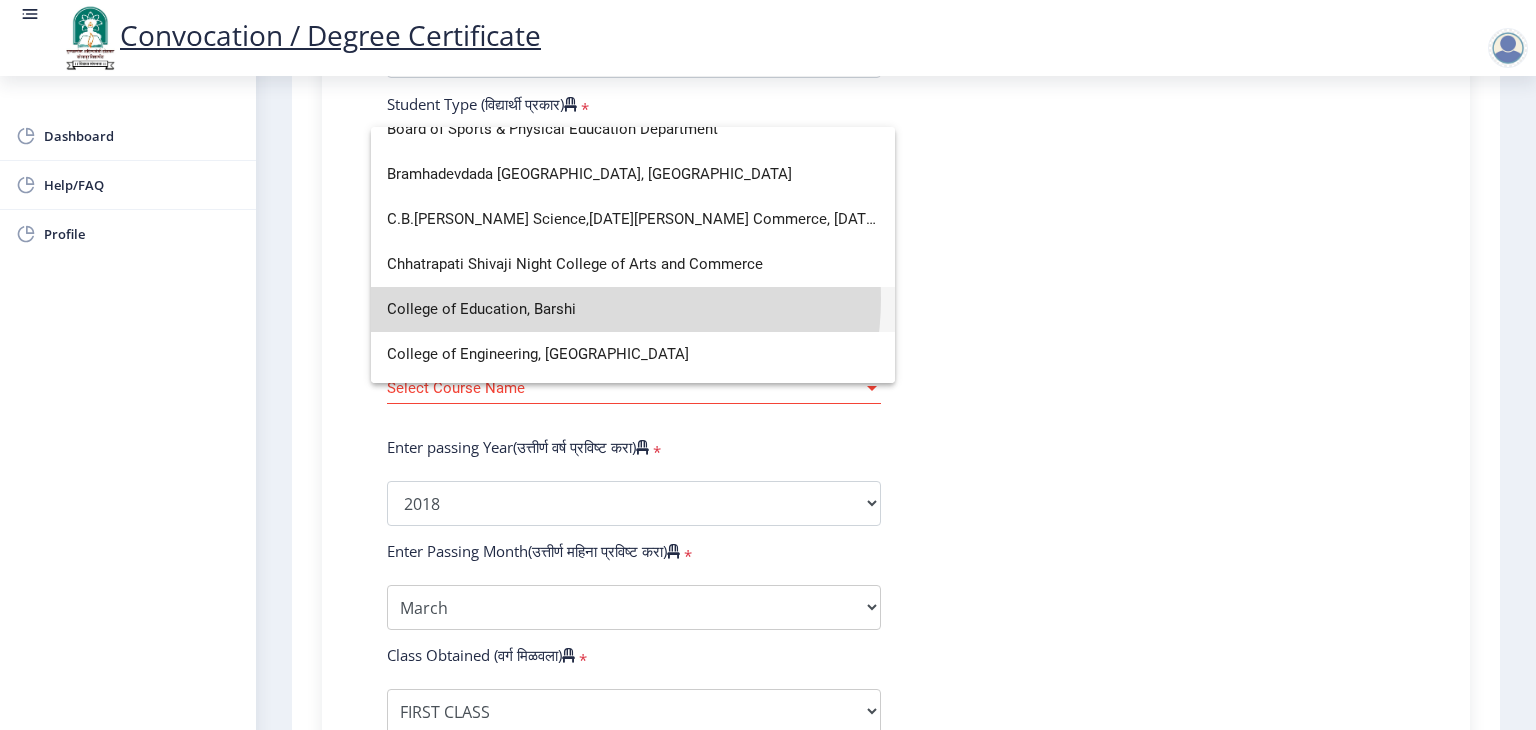 click on "College of Education, Barshi" at bounding box center (633, 309) 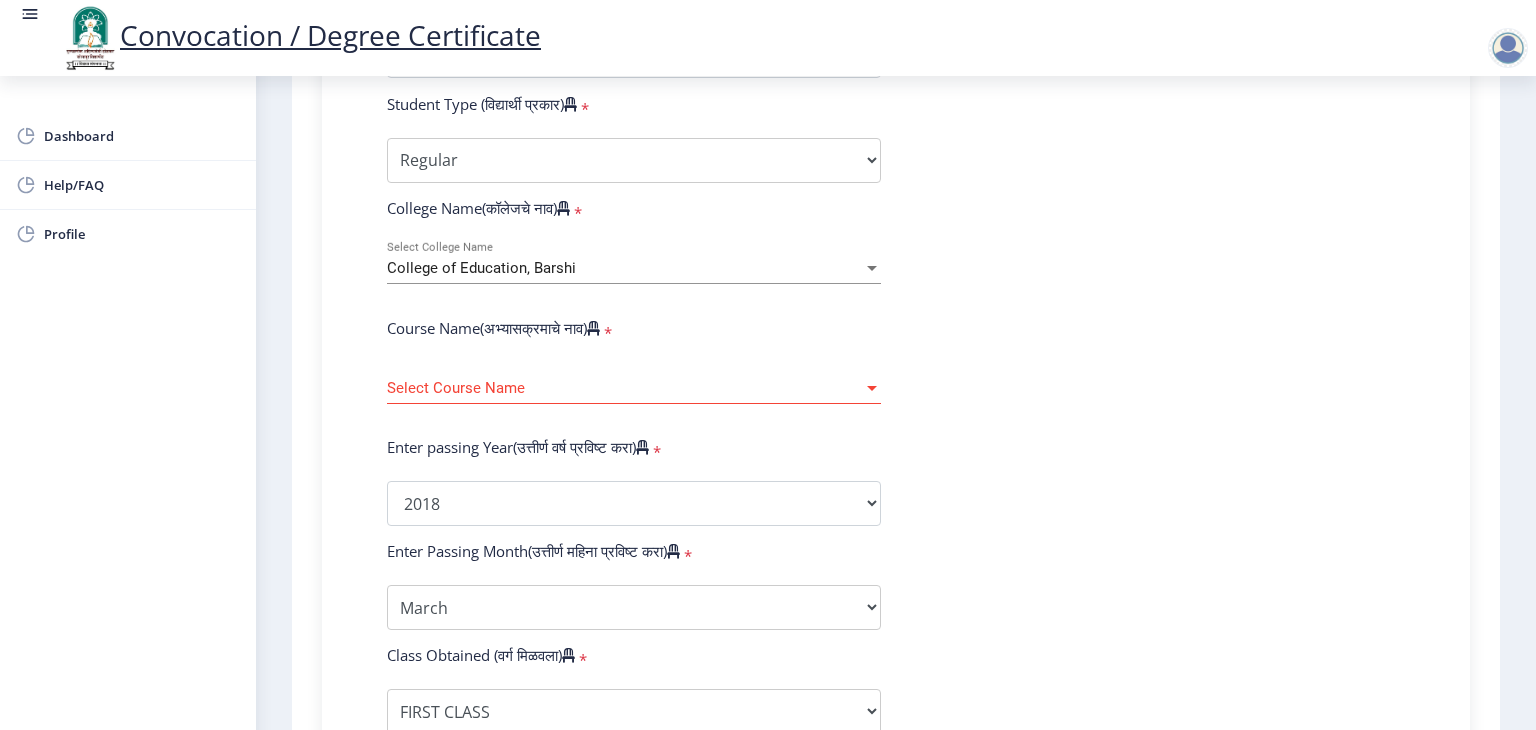 click on "Select Course Name Select Course Name" 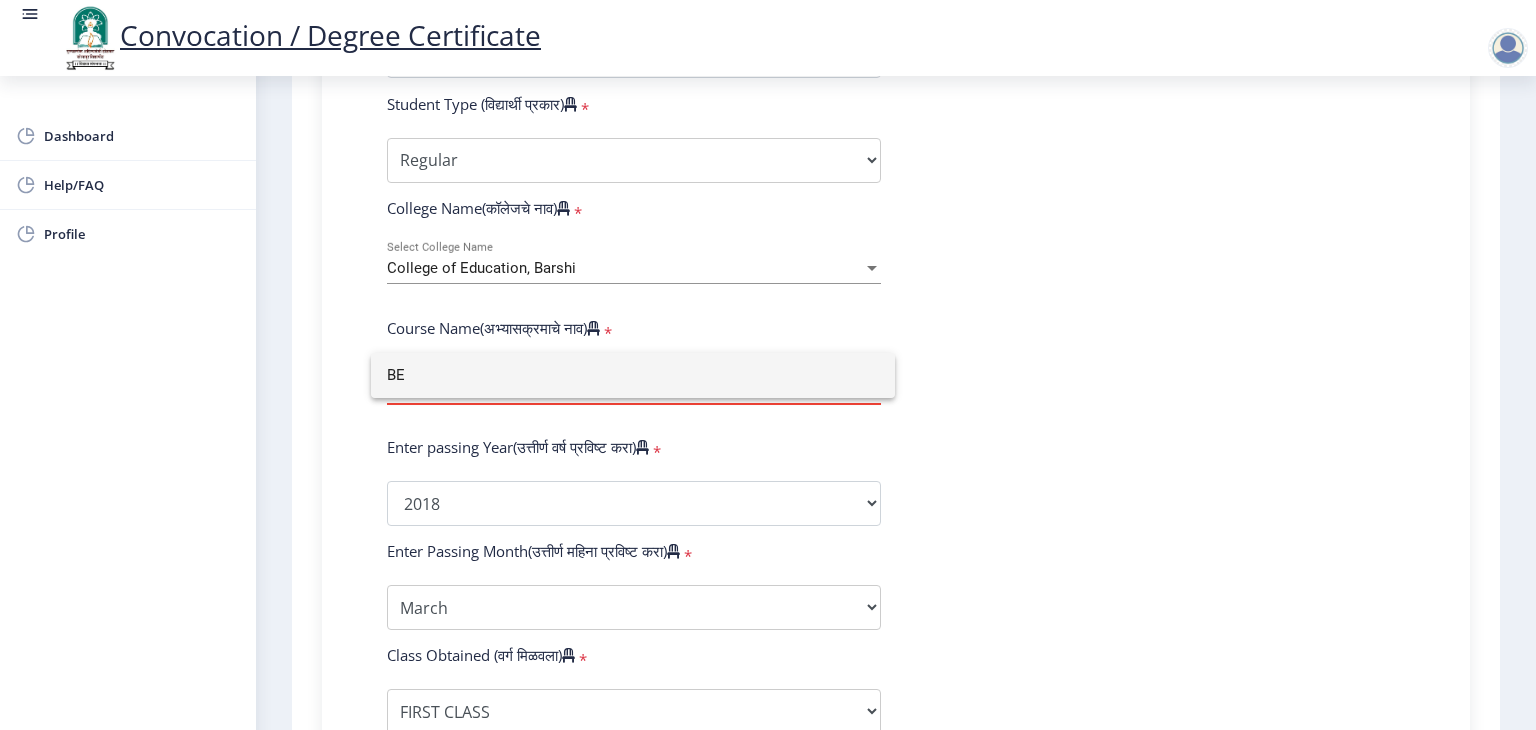 click 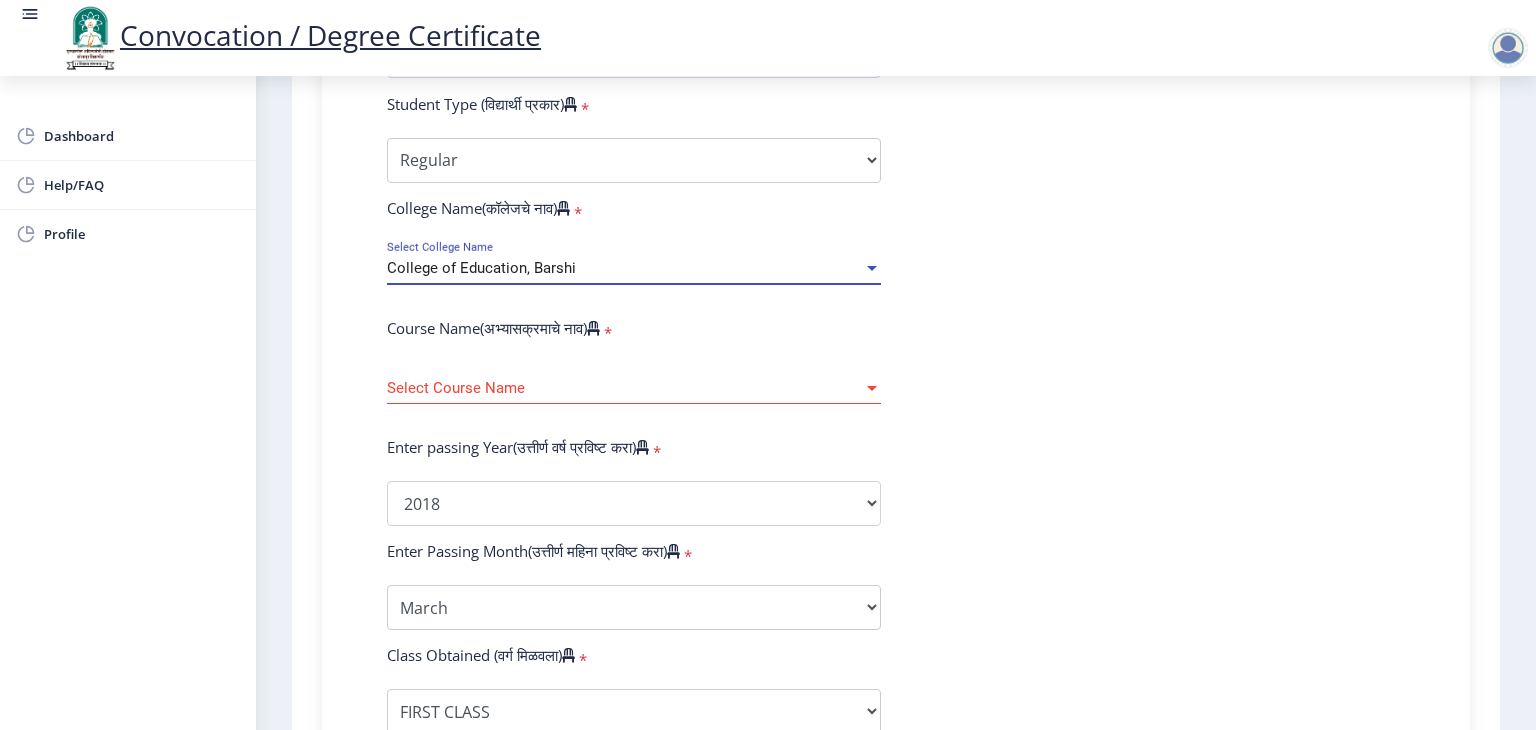 click on "College of Education, Barshi" at bounding box center [625, 268] 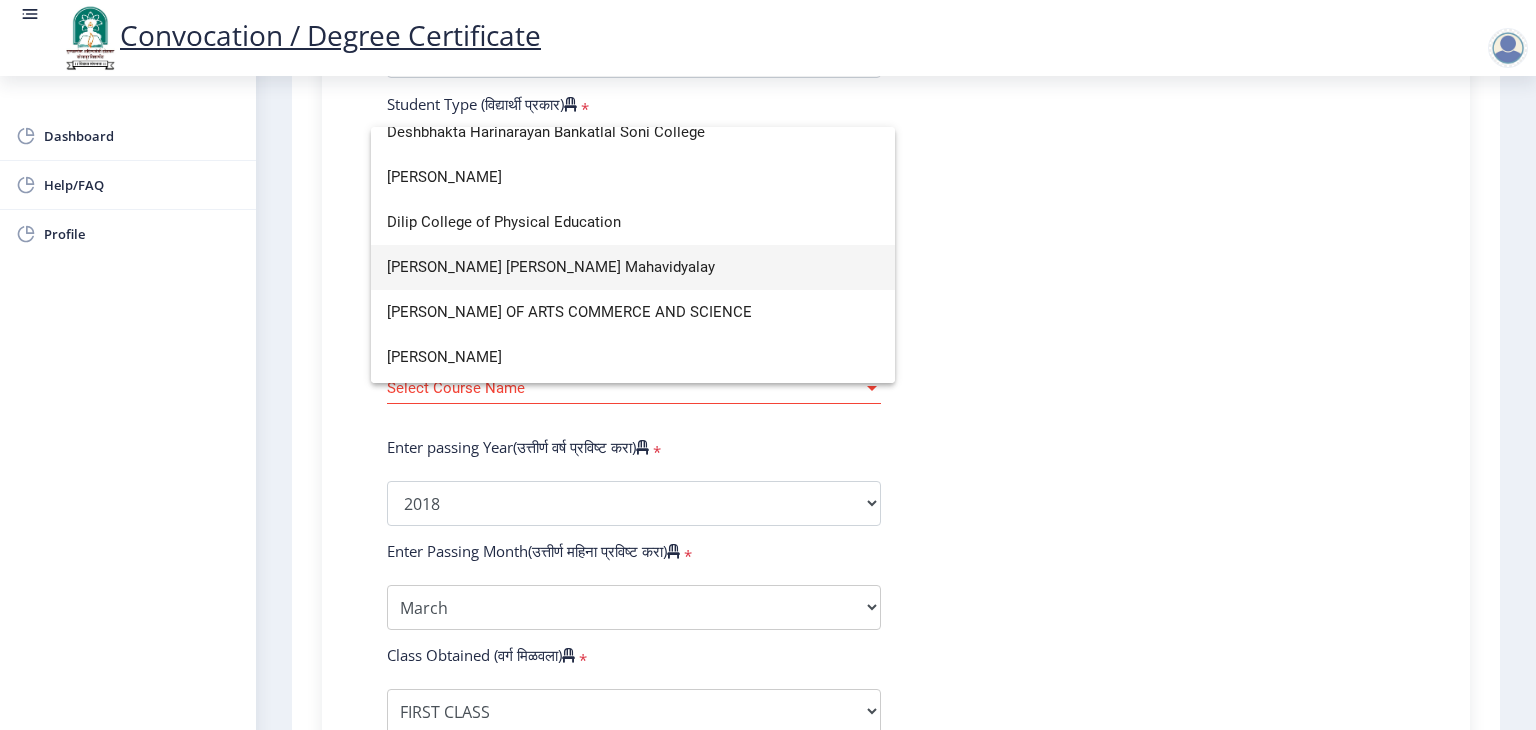 scroll, scrollTop: 1323, scrollLeft: 0, axis: vertical 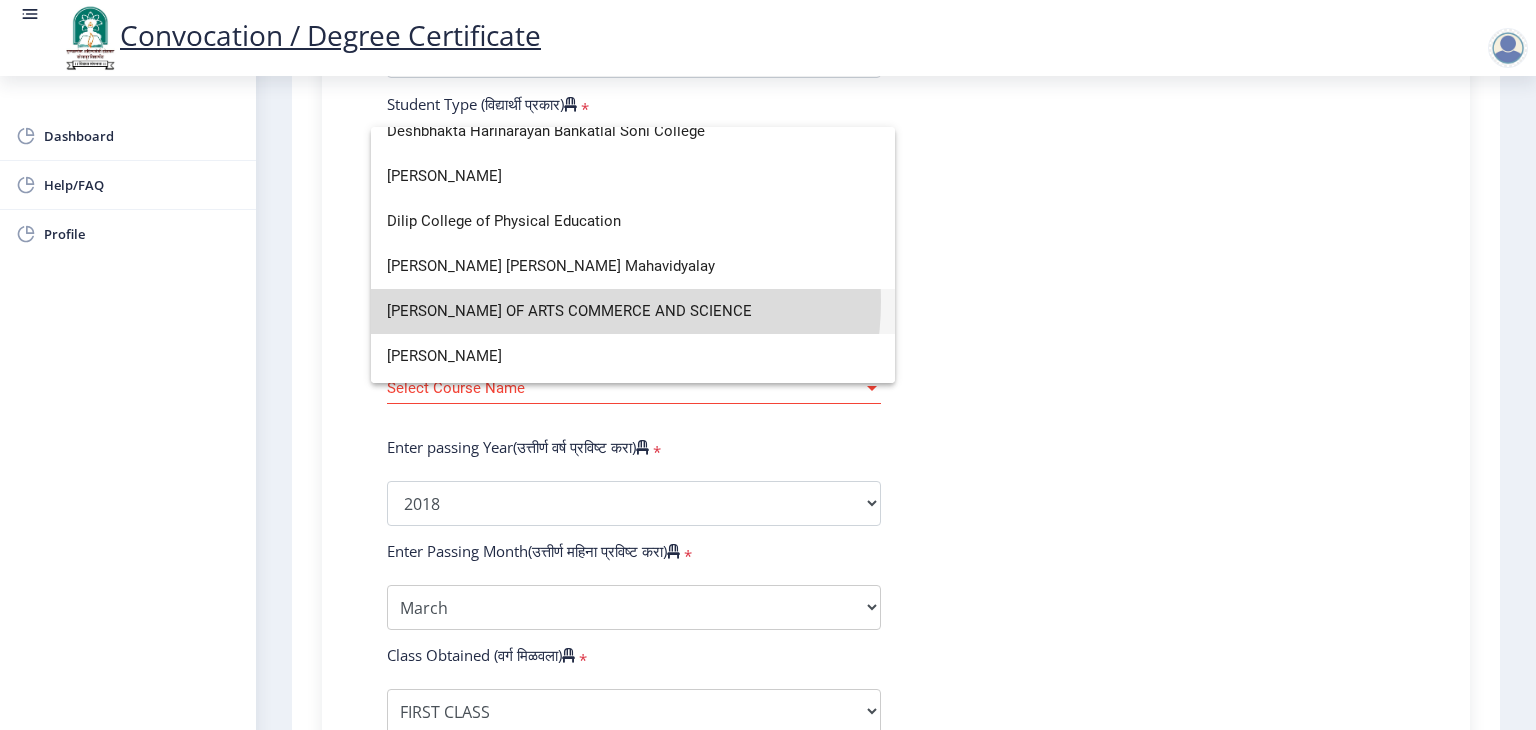 click on "DR ASADULLAH KHAN COLEGE OF ARTS COMMERCE AND SCIENCE" at bounding box center (633, 311) 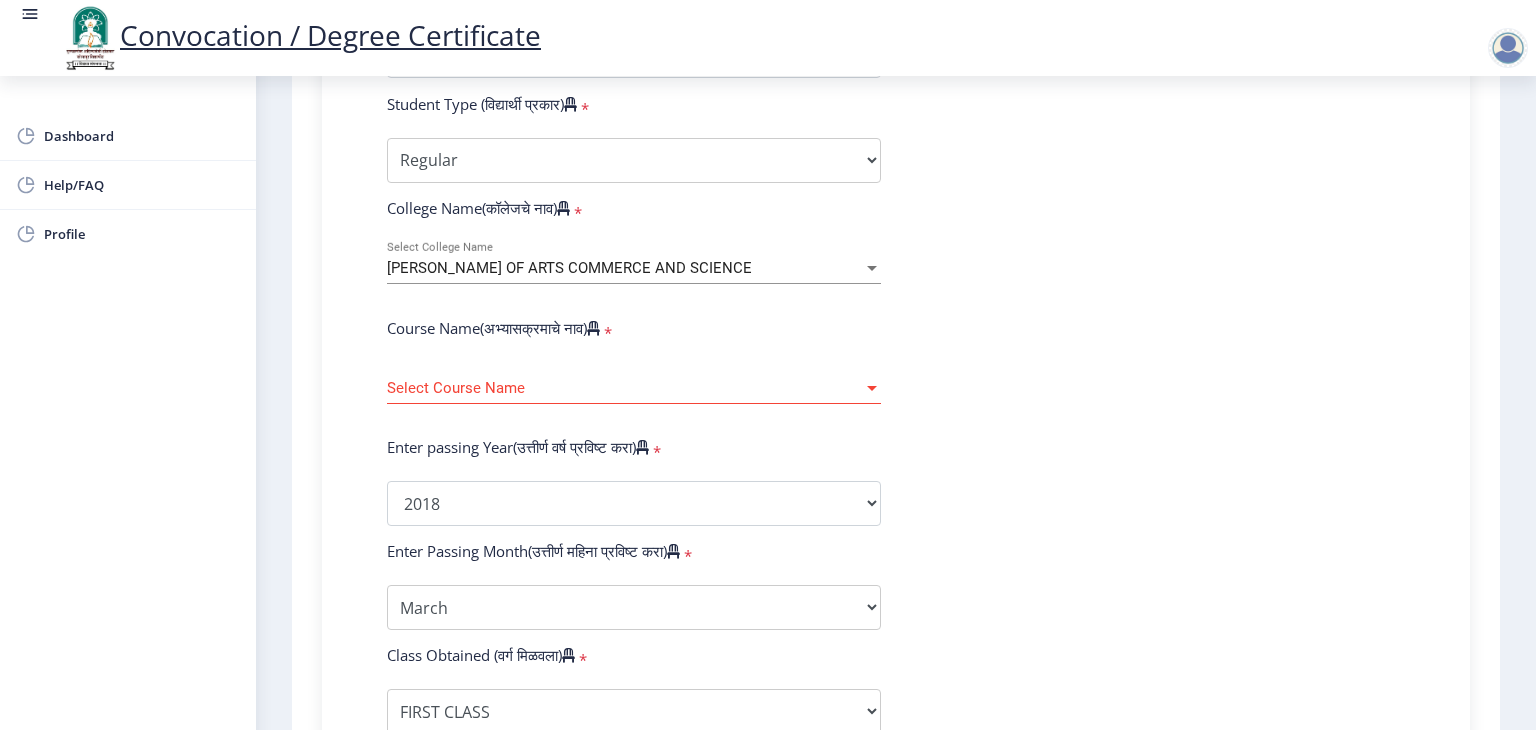 click on "Enter Your PRN Number (तुमचा पीआरएन (कायम नोंदणी क्रमांक) एंटर करा)   * Student Type (विद्यार्थी प्रकार)    * Select Student Type Regular External College Name(कॉलेजचे नाव)   * DR ASADULLAH KHAN COLEGE OF ARTS COMMERCE AND SCIENCE Select College Name Course Name(अभ्यासक्रमाचे नाव)   * Select Course Name Select Course Name Enter passing Year(उत्तीर्ण वर्ष प्रविष्ट करा)   *  2025   2024   2023   2022   2021   2020   2019   2018   2017   2016   2015   2014   2013   2012   2011   2010   2009   2008   2007   2006   2005   2004   2003   2002   2001   2000   1999   1998   1997   1996   1995   1994   1993   1992   1991   1990   1989   1988   1987   1986   1985   1984   1983   1982   1981   1980   1979   1978   1977   1976  * Enter Passing Month March April May October November December * Enter Class Obtained *" 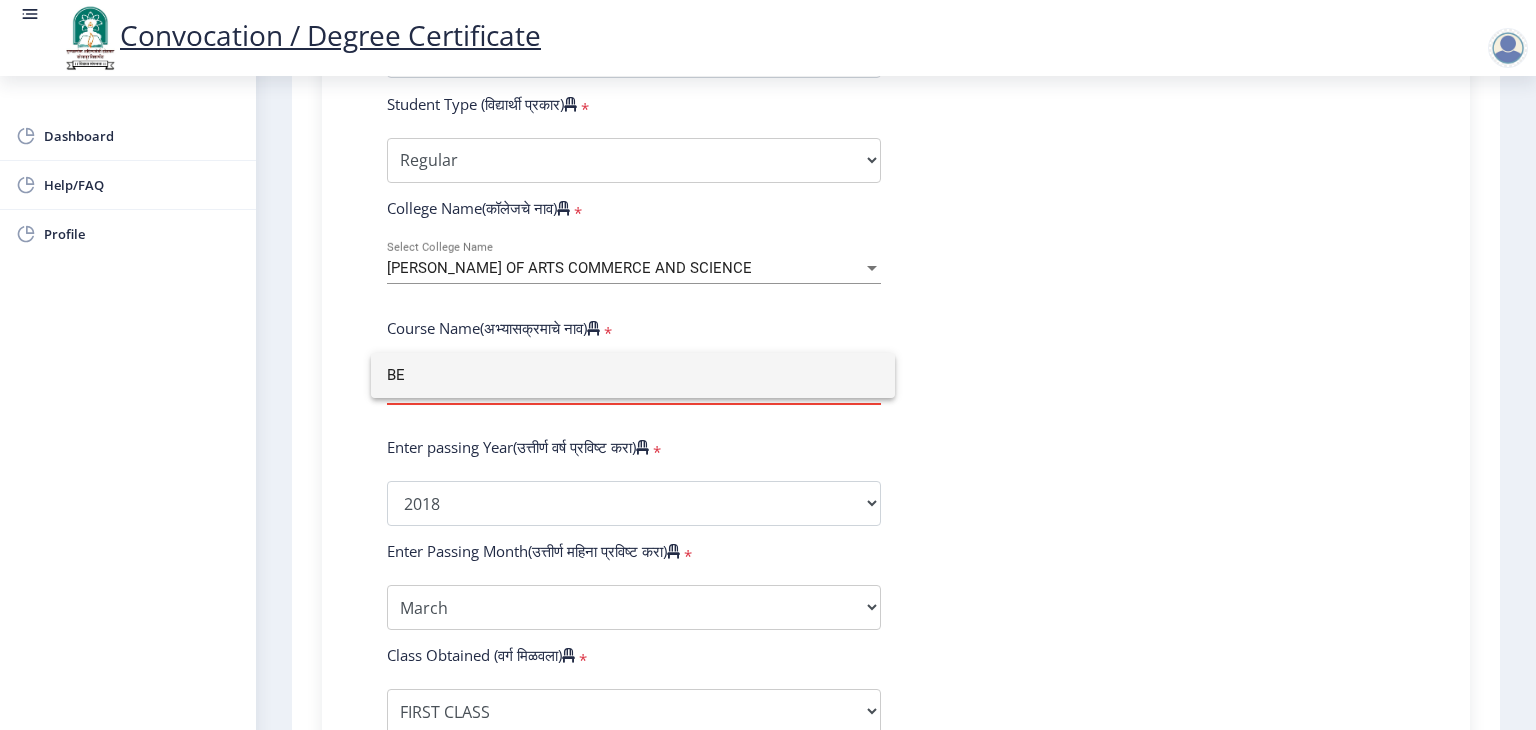 drag, startPoint x: 924, startPoint y: 363, endPoint x: 978, endPoint y: 349, distance: 55.7853 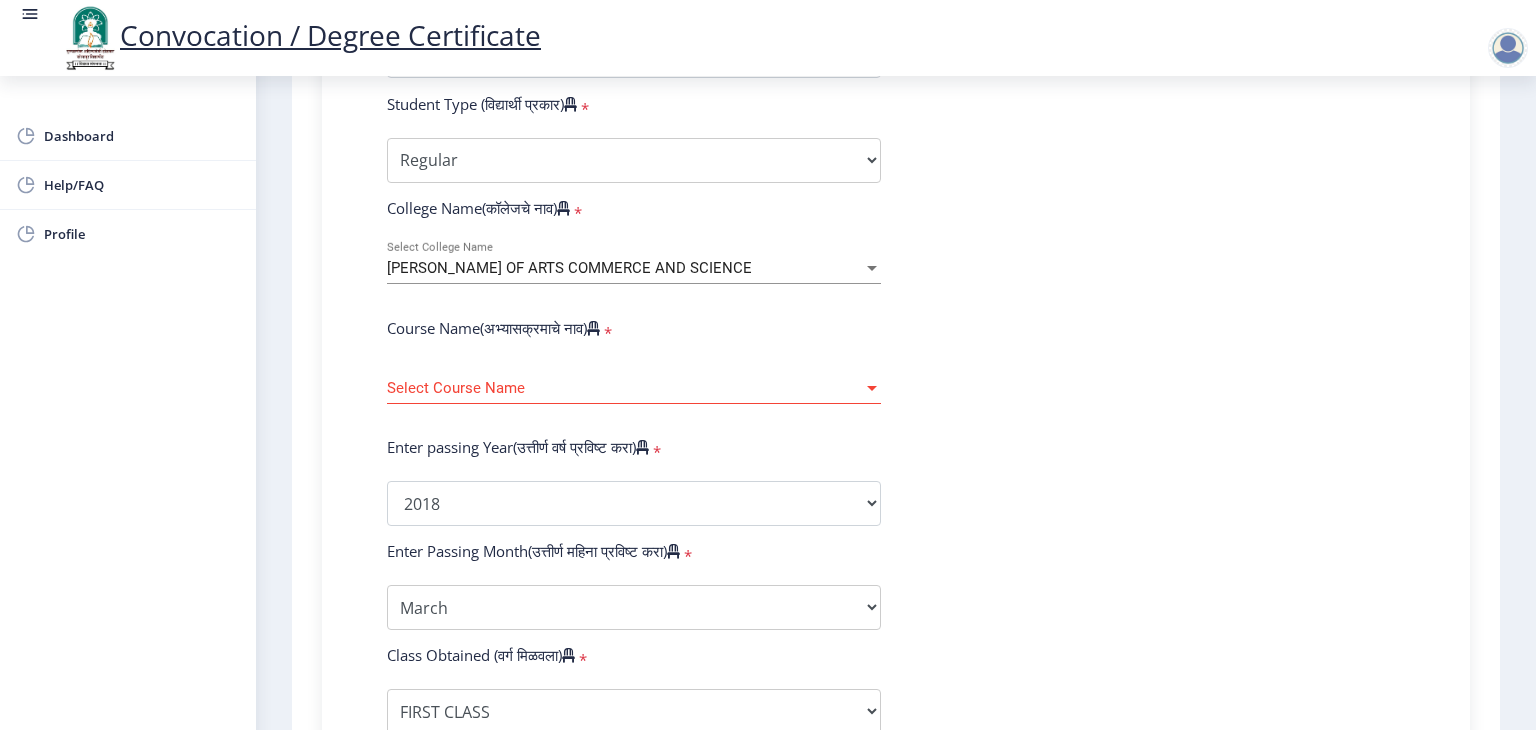 click on "Enter Your PRN Number (तुमचा पीआरएन (कायम नोंदणी क्रमांक) एंटर करा)   * Student Type (विद्यार्थी प्रकार)    * Select Student Type Regular External College Name(कॉलेजचे नाव)   * DR ASADULLAH KHAN COLEGE OF ARTS COMMERCE AND SCIENCE Select College Name Course Name(अभ्यासक्रमाचे नाव)   * Select Course Name Select Course Name Enter passing Year(उत्तीर्ण वर्ष प्रविष्ट करा)   *  2025   2024   2023   2022   2021   2020   2019   2018   2017   2016   2015   2014   2013   2012   2011   2010   2009   2008   2007   2006   2005   2004   2003   2002   2001   2000   1999   1998   1997   1996   1995   1994   1993   1992   1991   1990   1989   1988   1987   1986   1985   1984   1983   1982   1981   1980   1979   1978   1977   1976  * Enter Passing Month March April May October November December * Enter Class Obtained *" 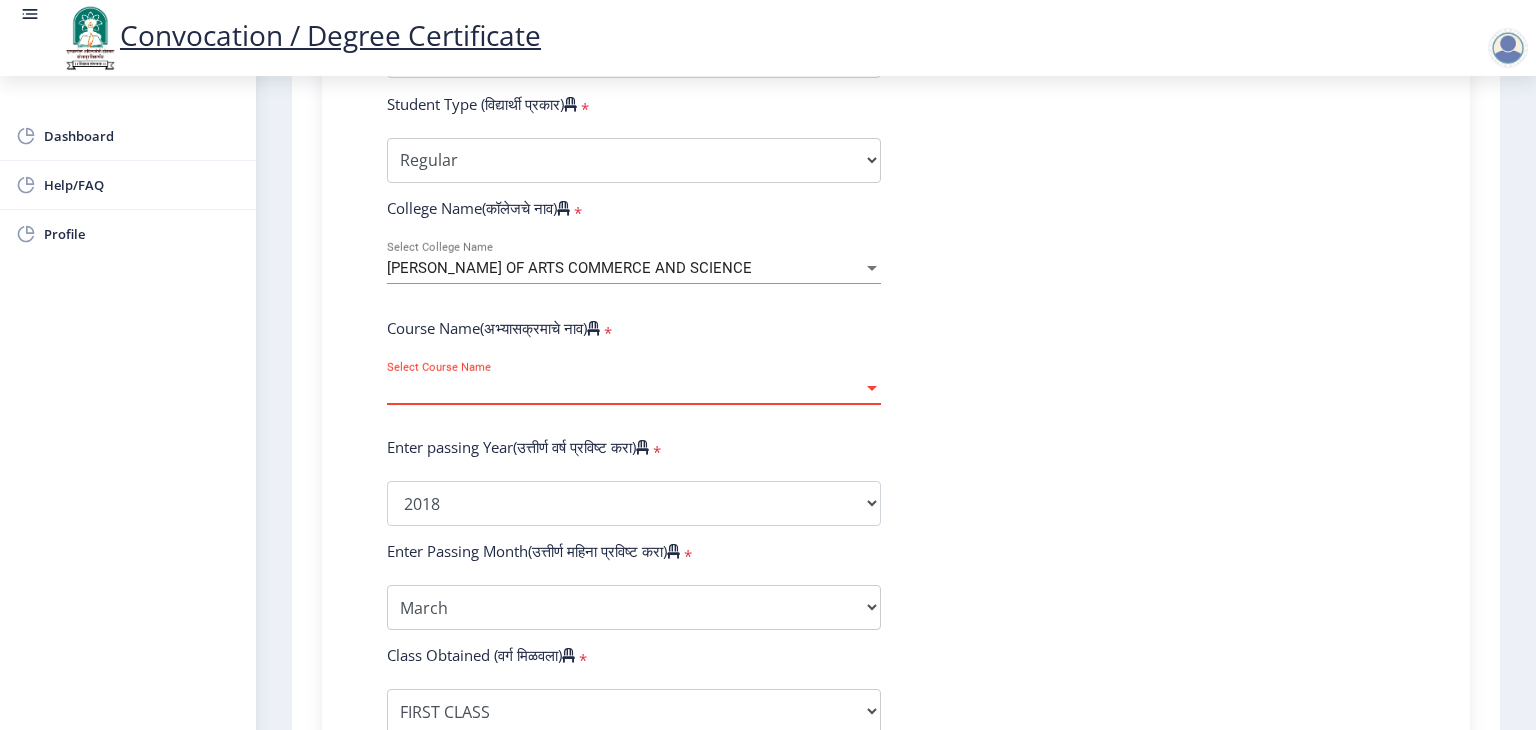 click at bounding box center (872, 388) 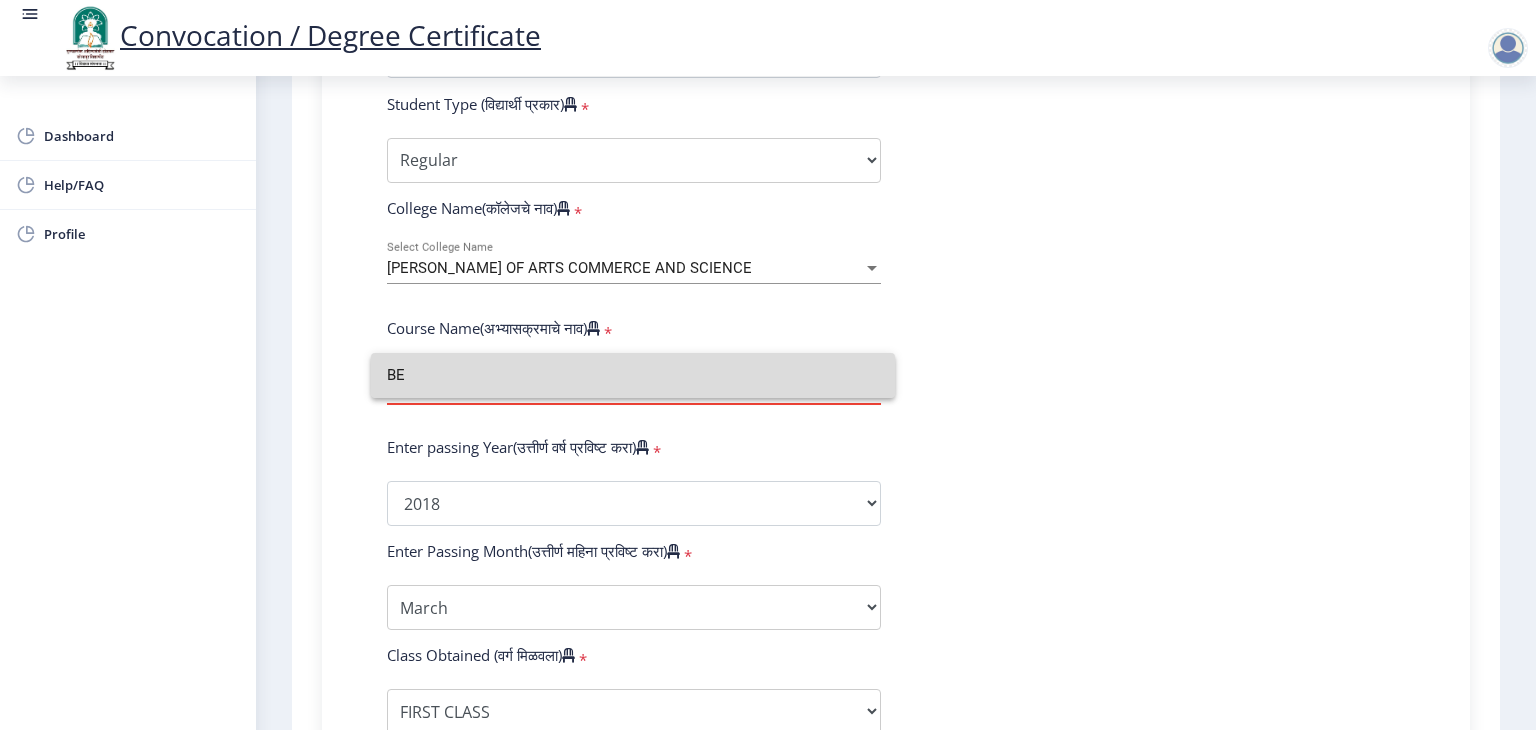 click on "BE" at bounding box center [633, 375] 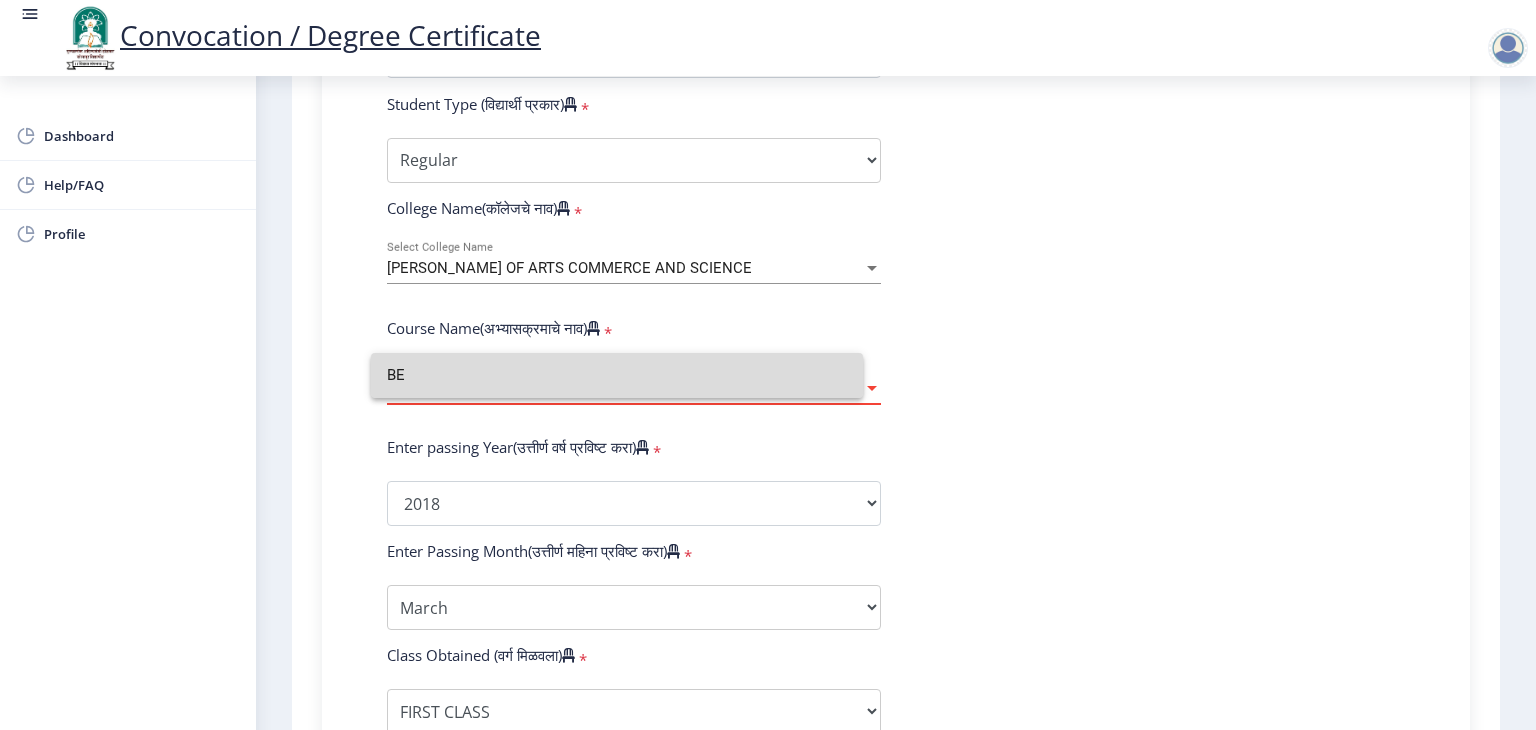click at bounding box center (872, 388) 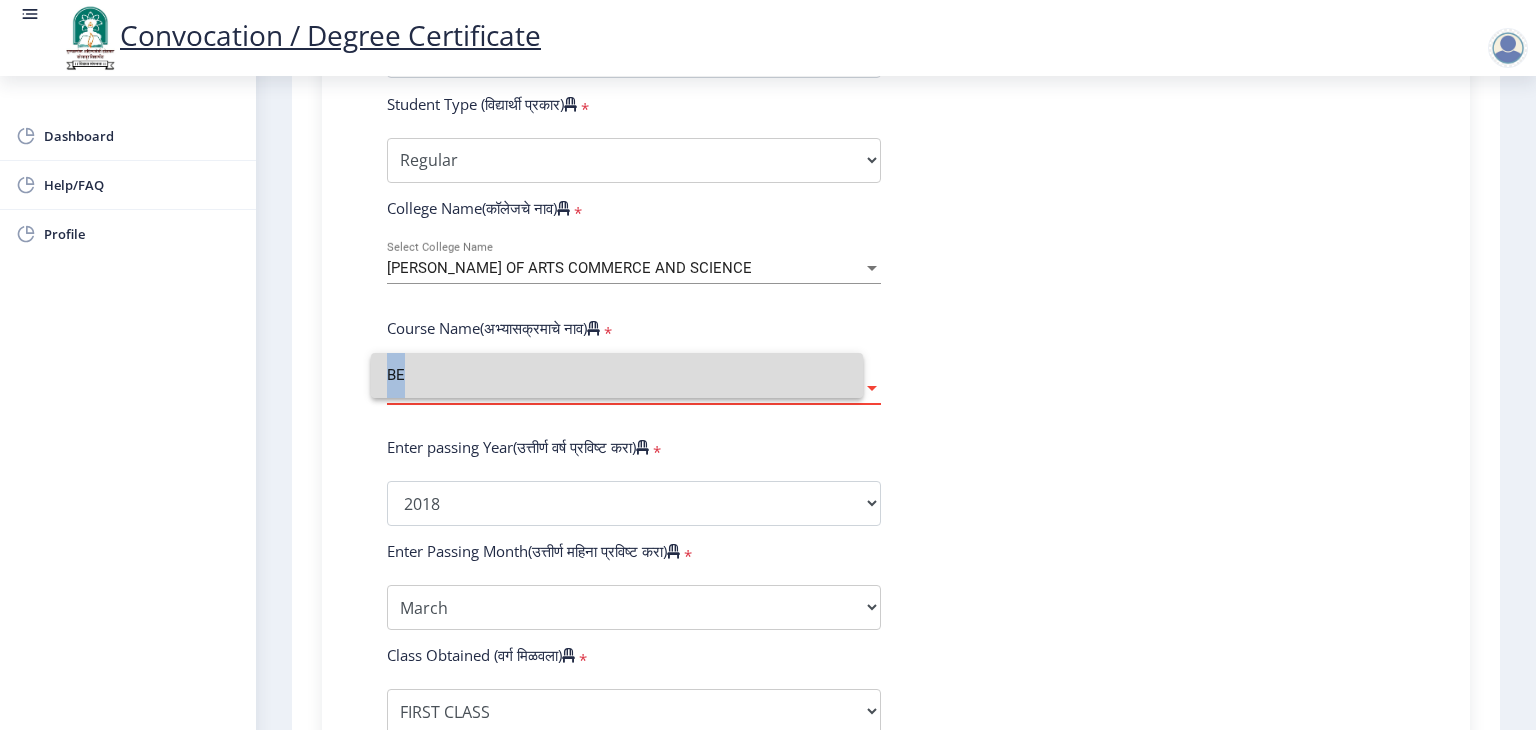 click on "BE" at bounding box center [617, 375] 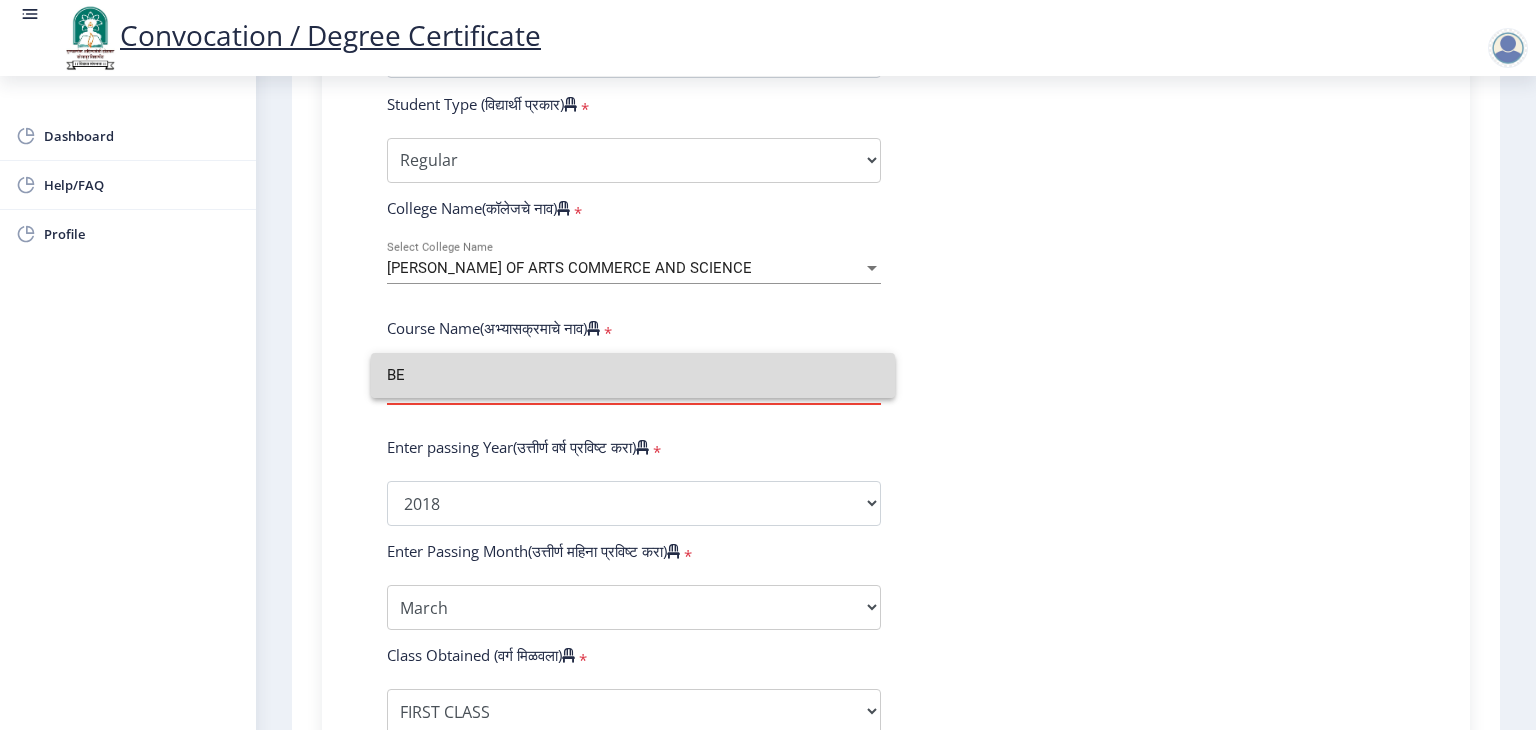 click at bounding box center (872, 388) 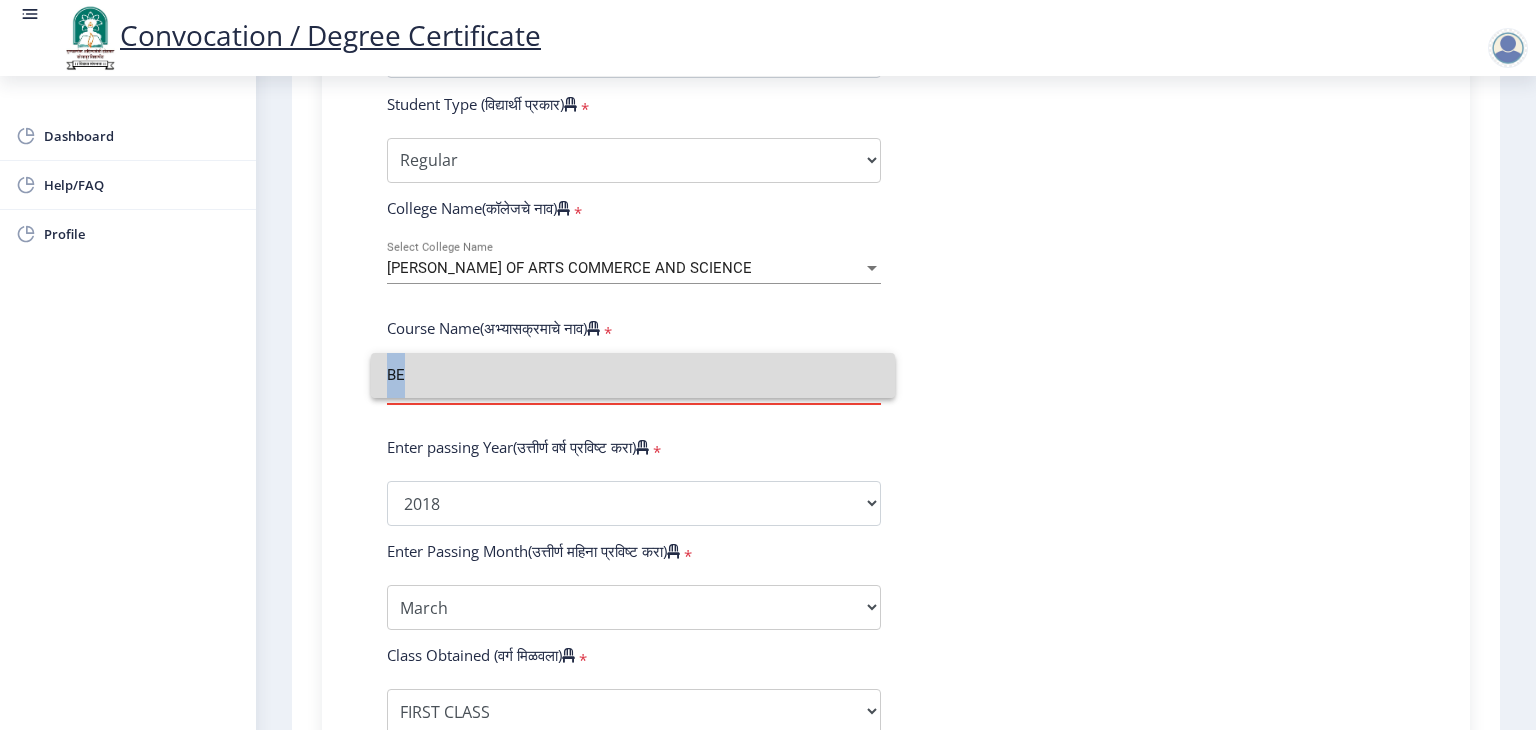 click on "BE" at bounding box center [633, 375] 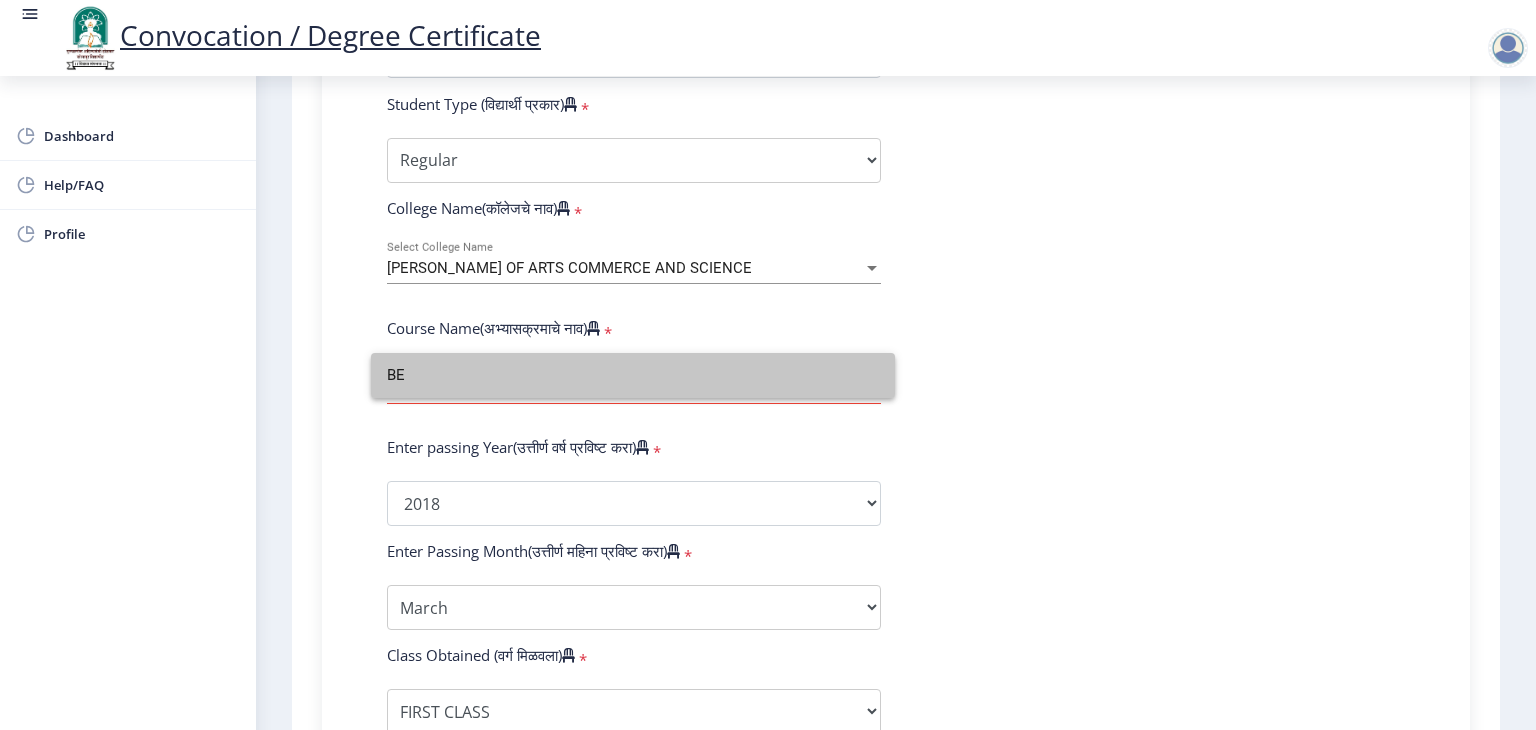 click at bounding box center [872, 388] 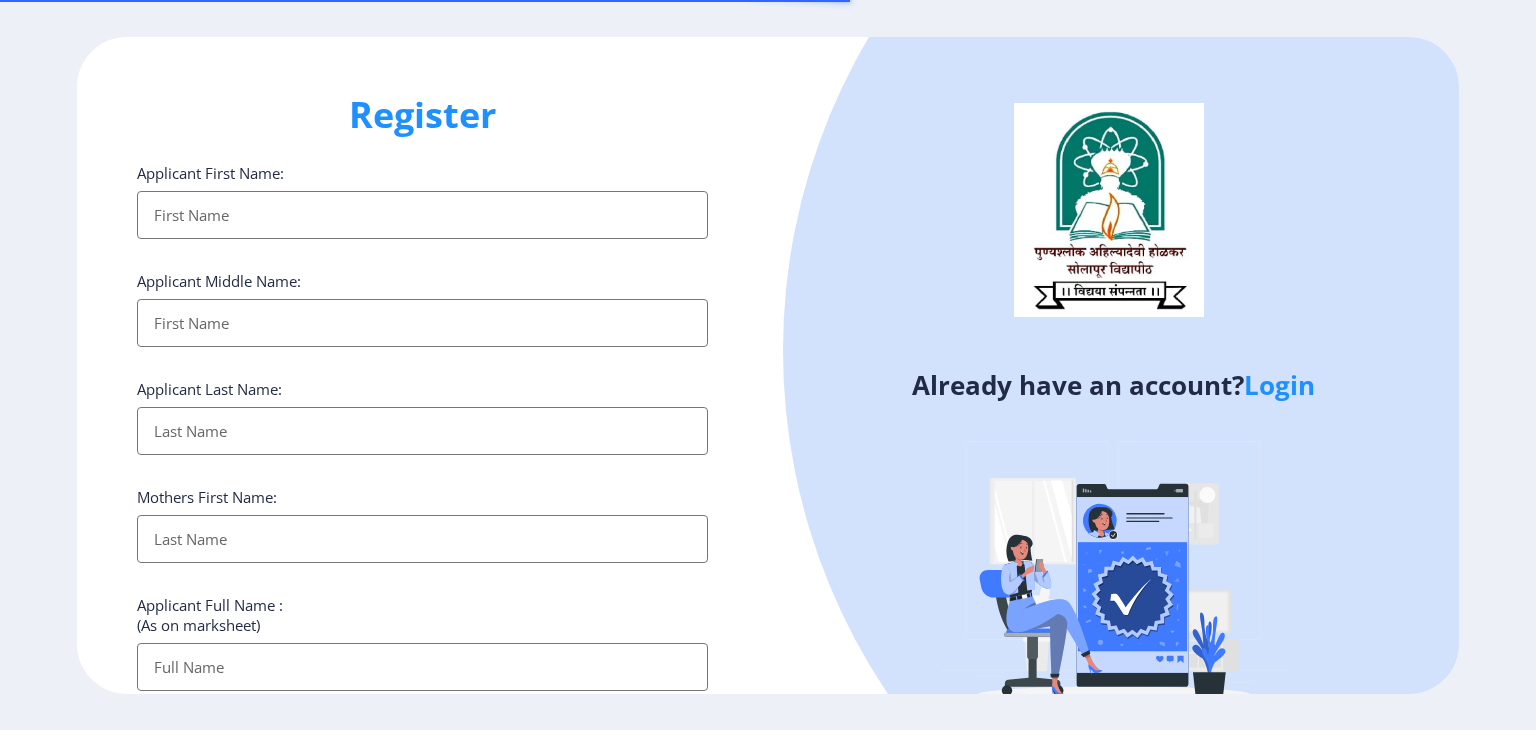 select 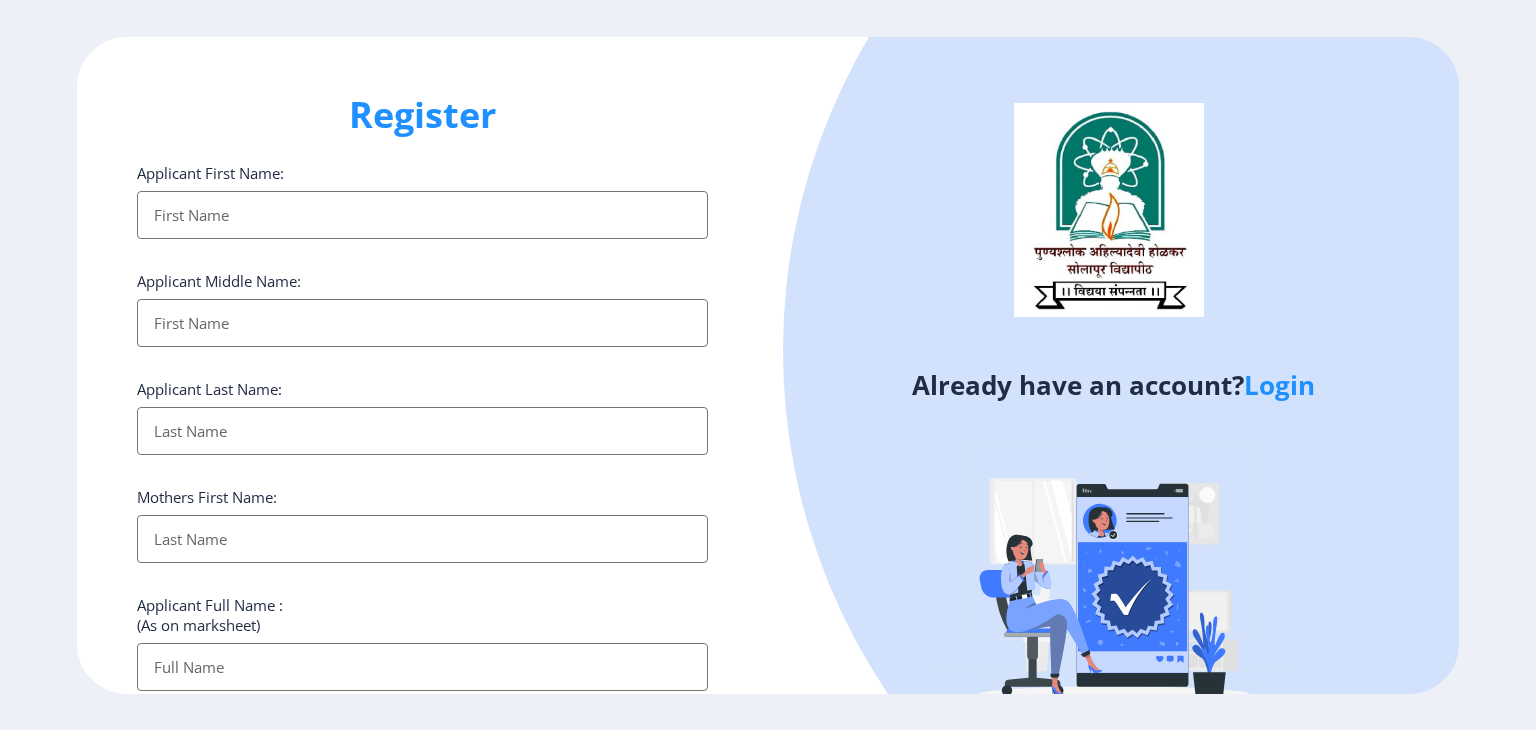 click on "Applicant First Name:" at bounding box center (422, 215) 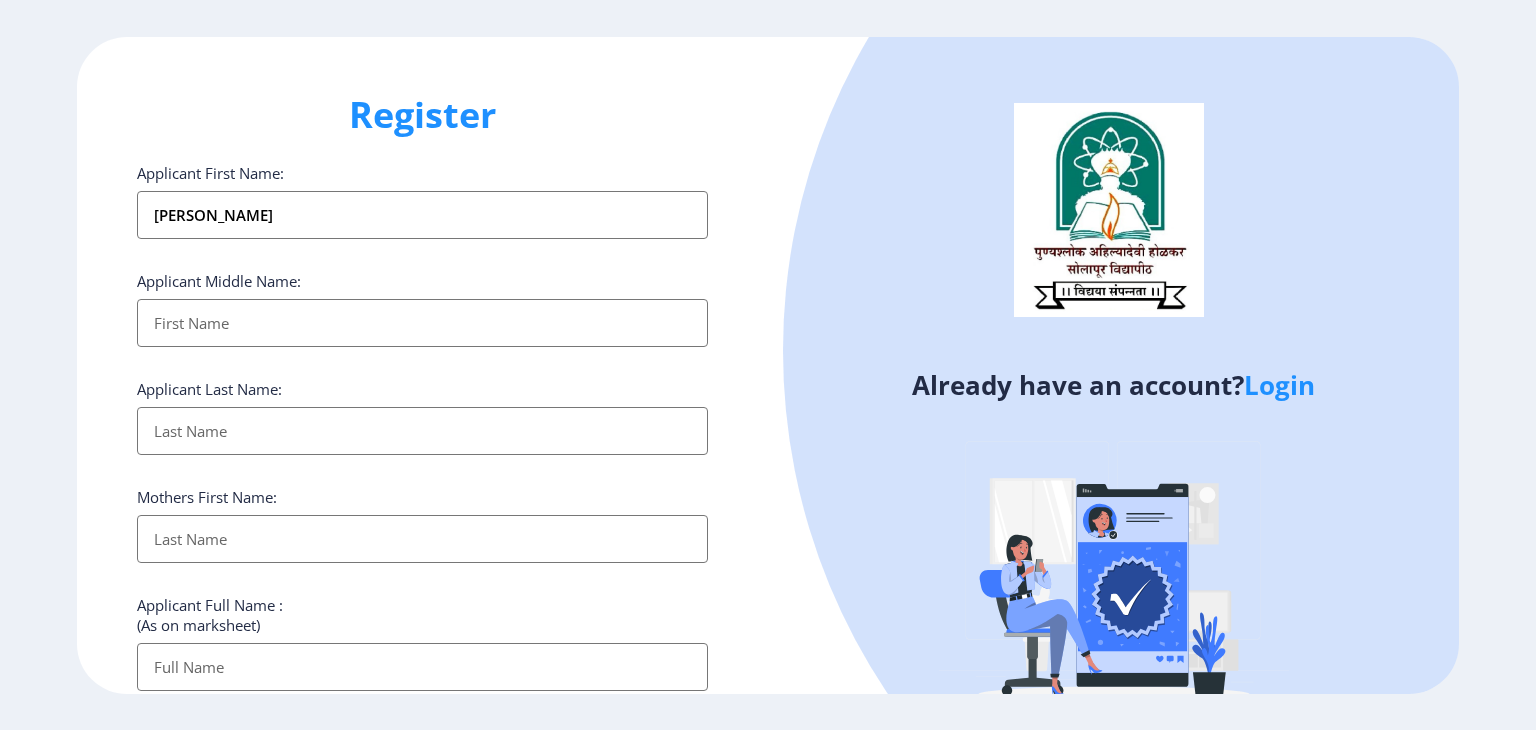 type on "[PERSON_NAME]" 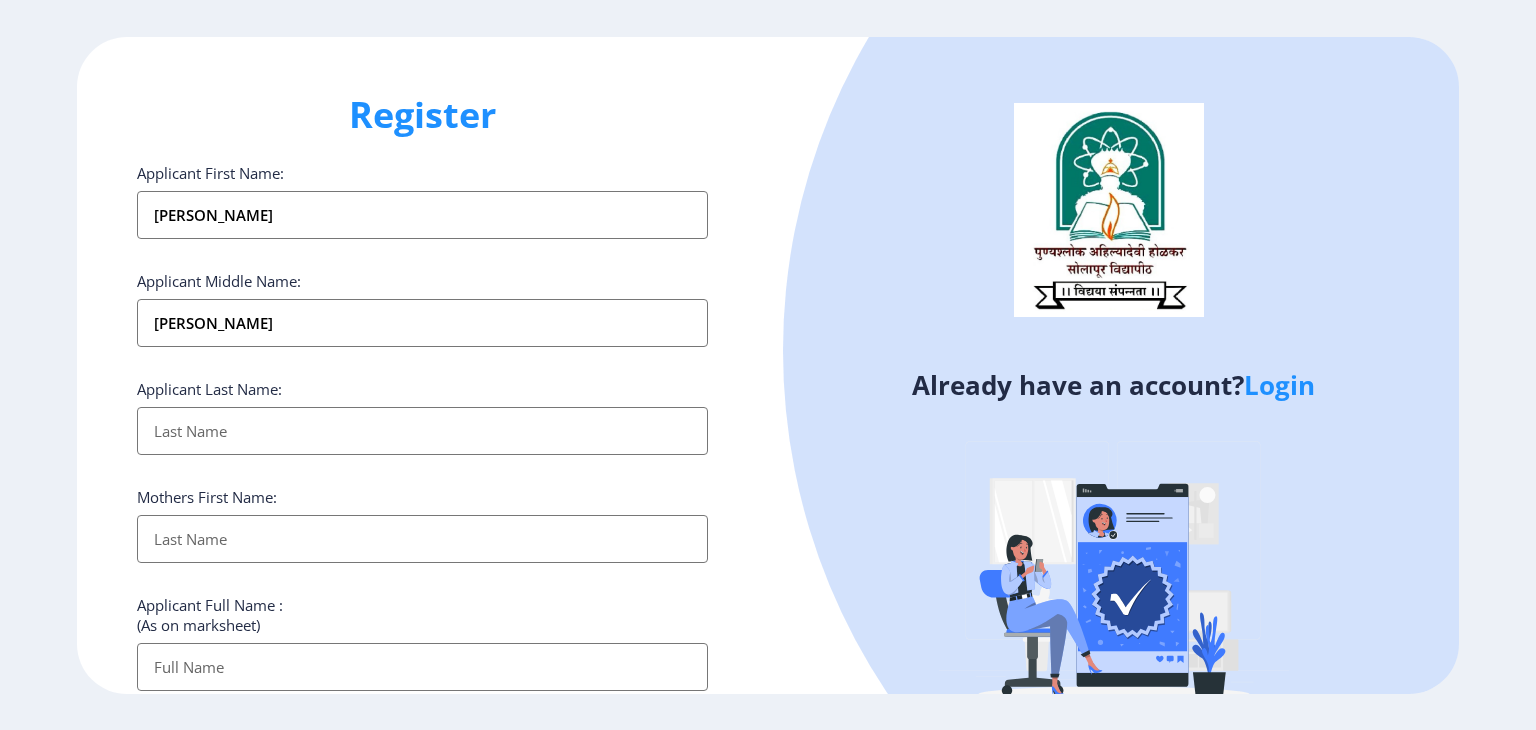 type on "[PERSON_NAME]" 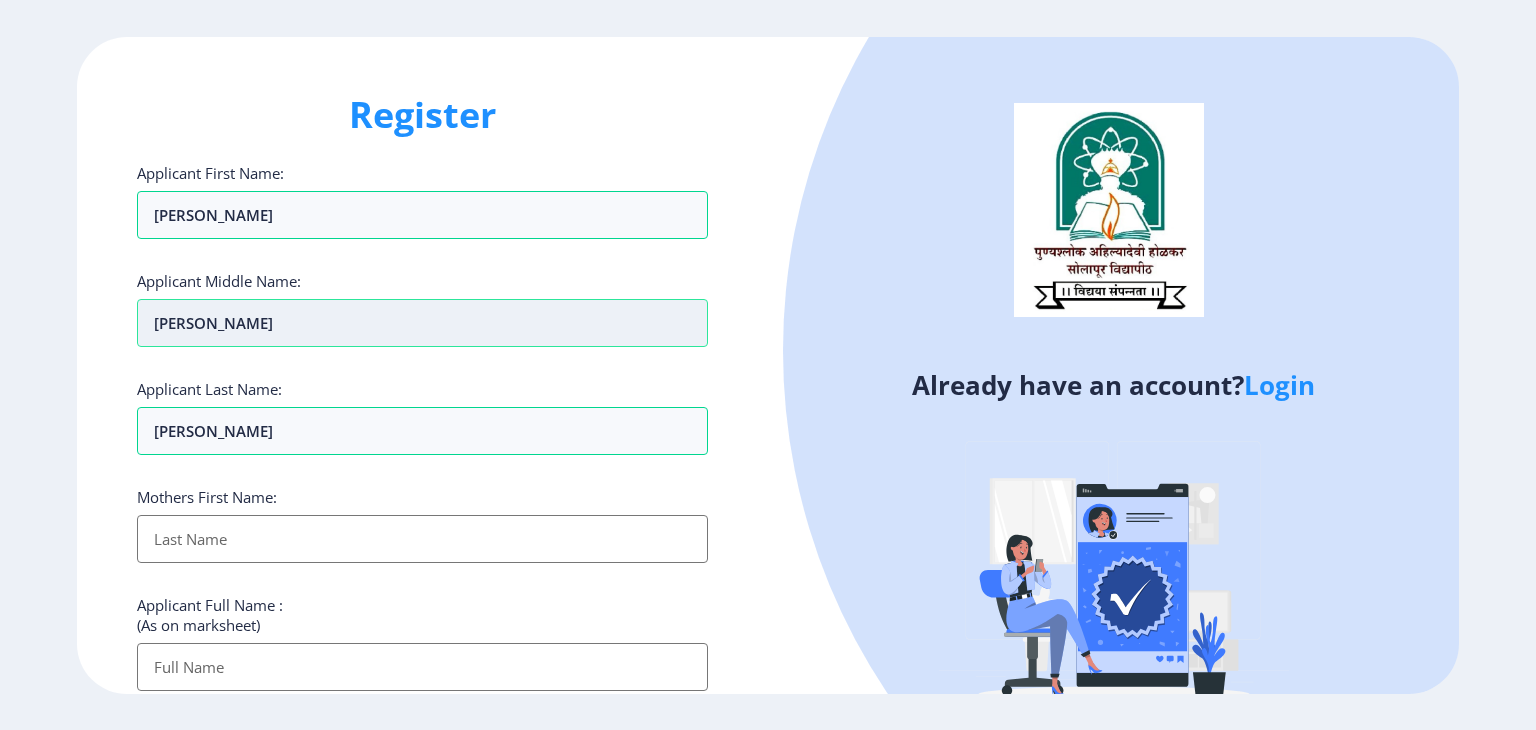 click on "[PERSON_NAME]" at bounding box center [422, 323] 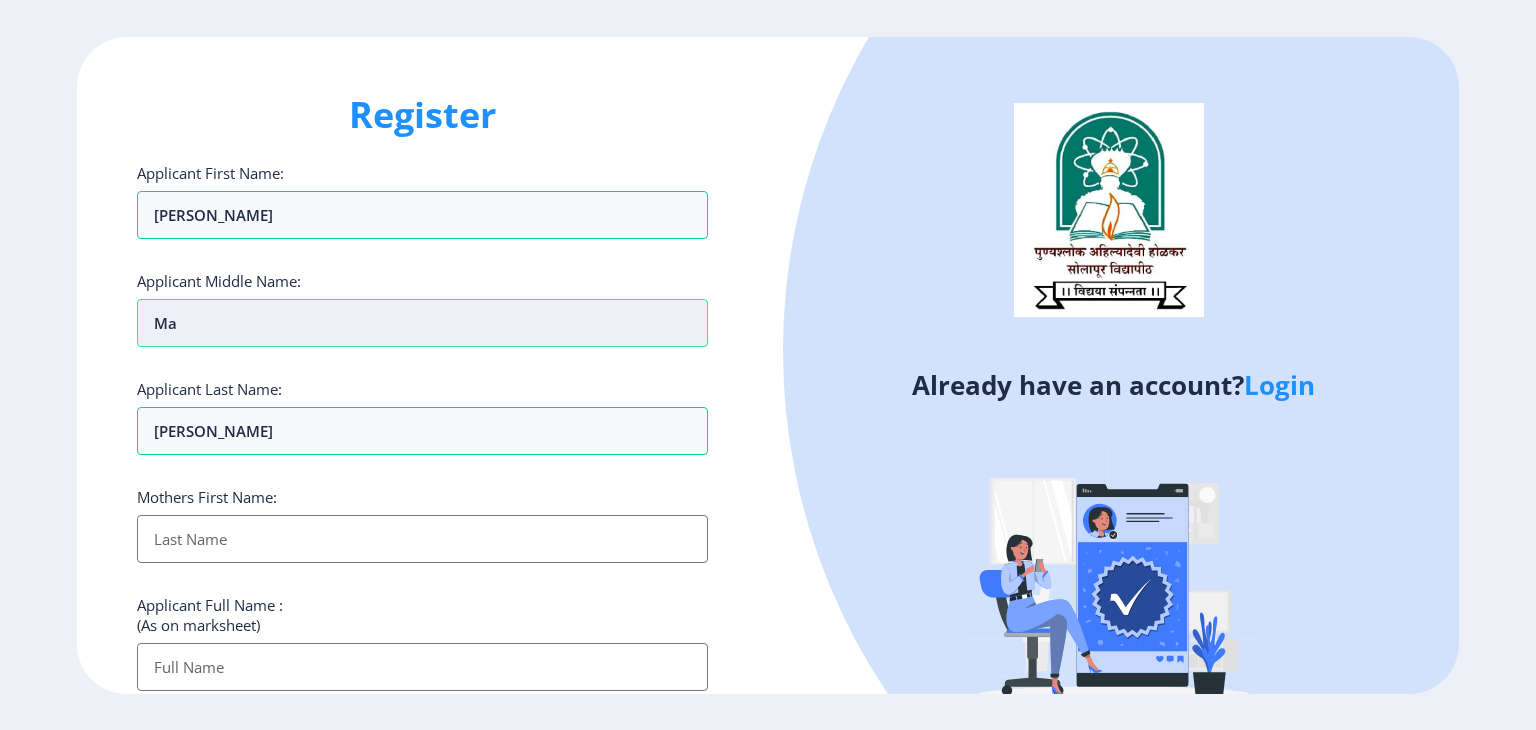 type on "M" 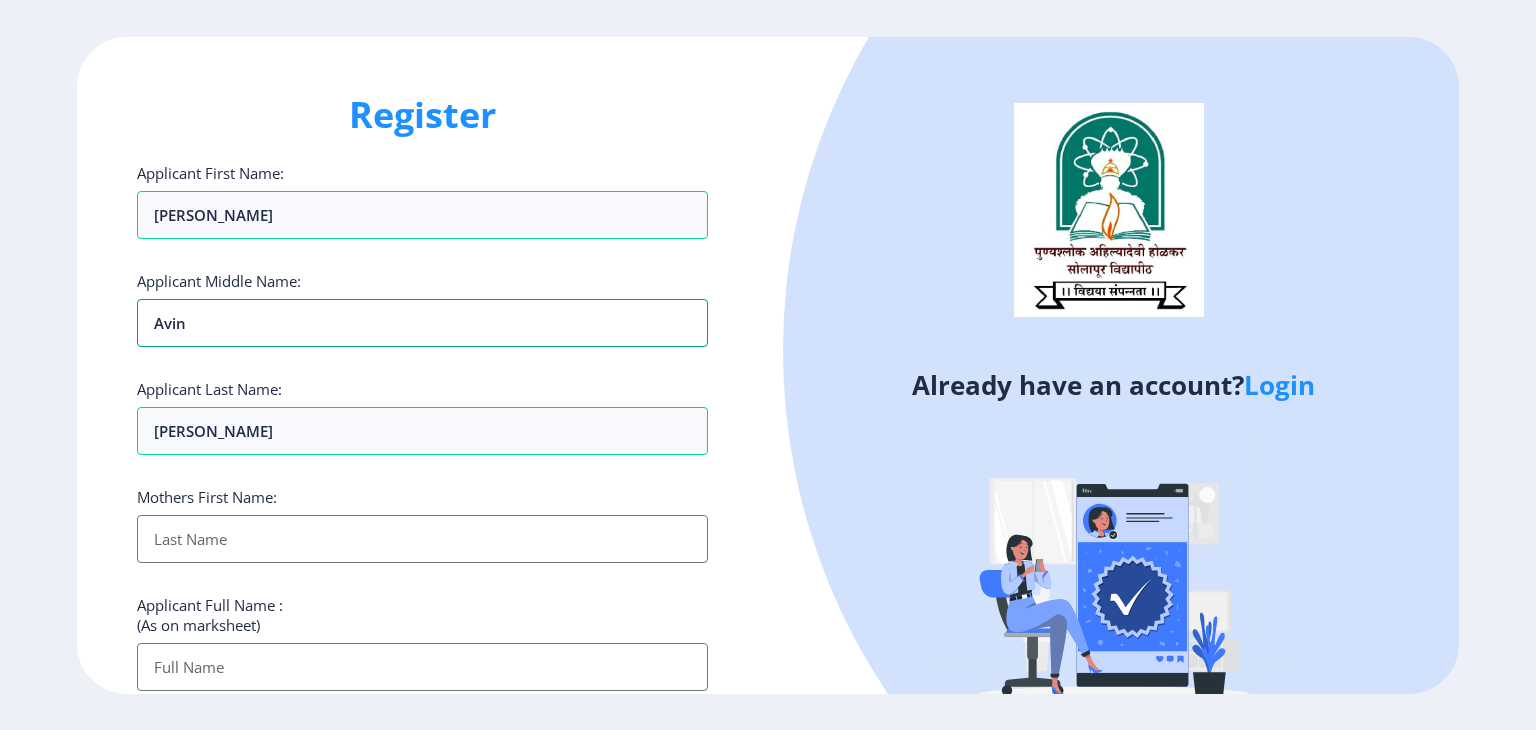type on "Avin" 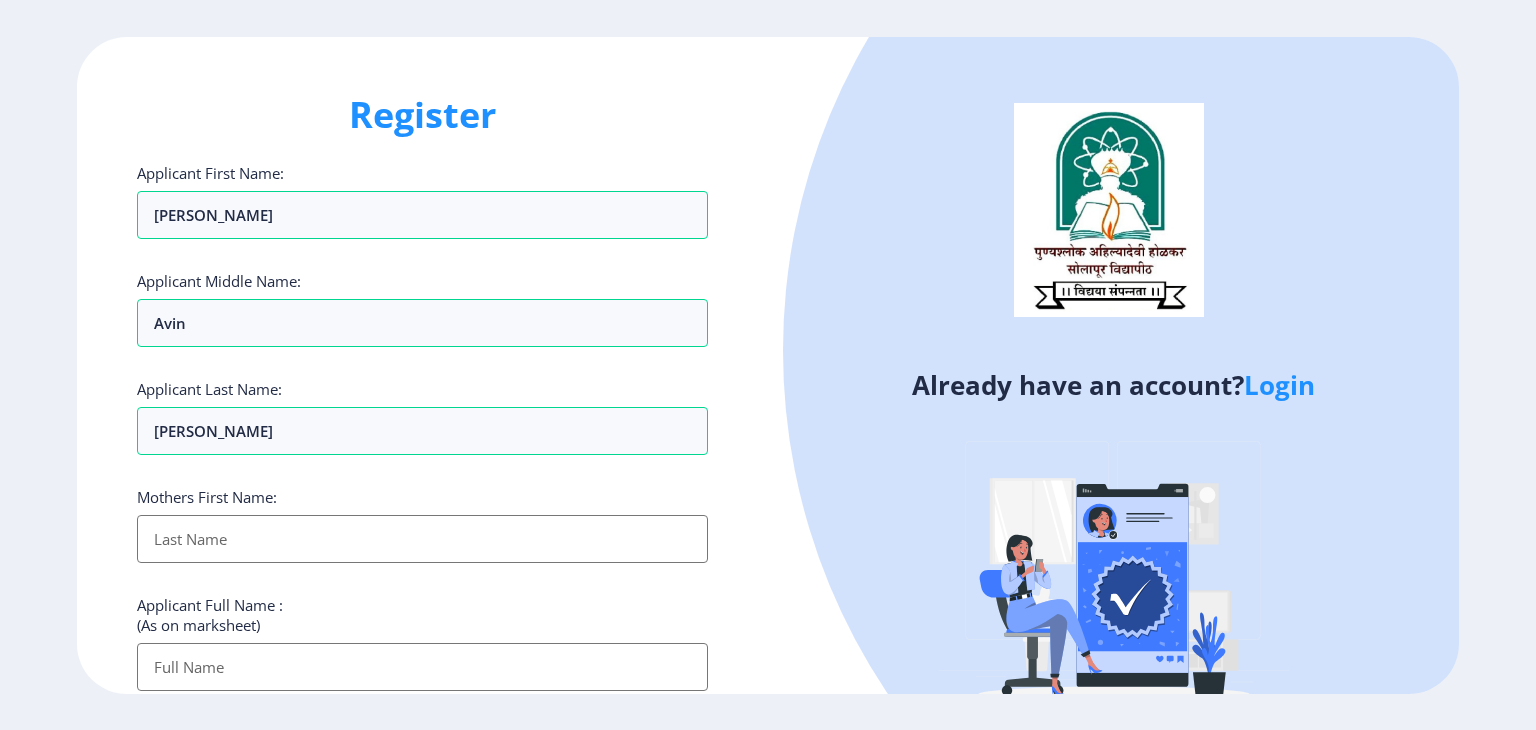 click on "Login" 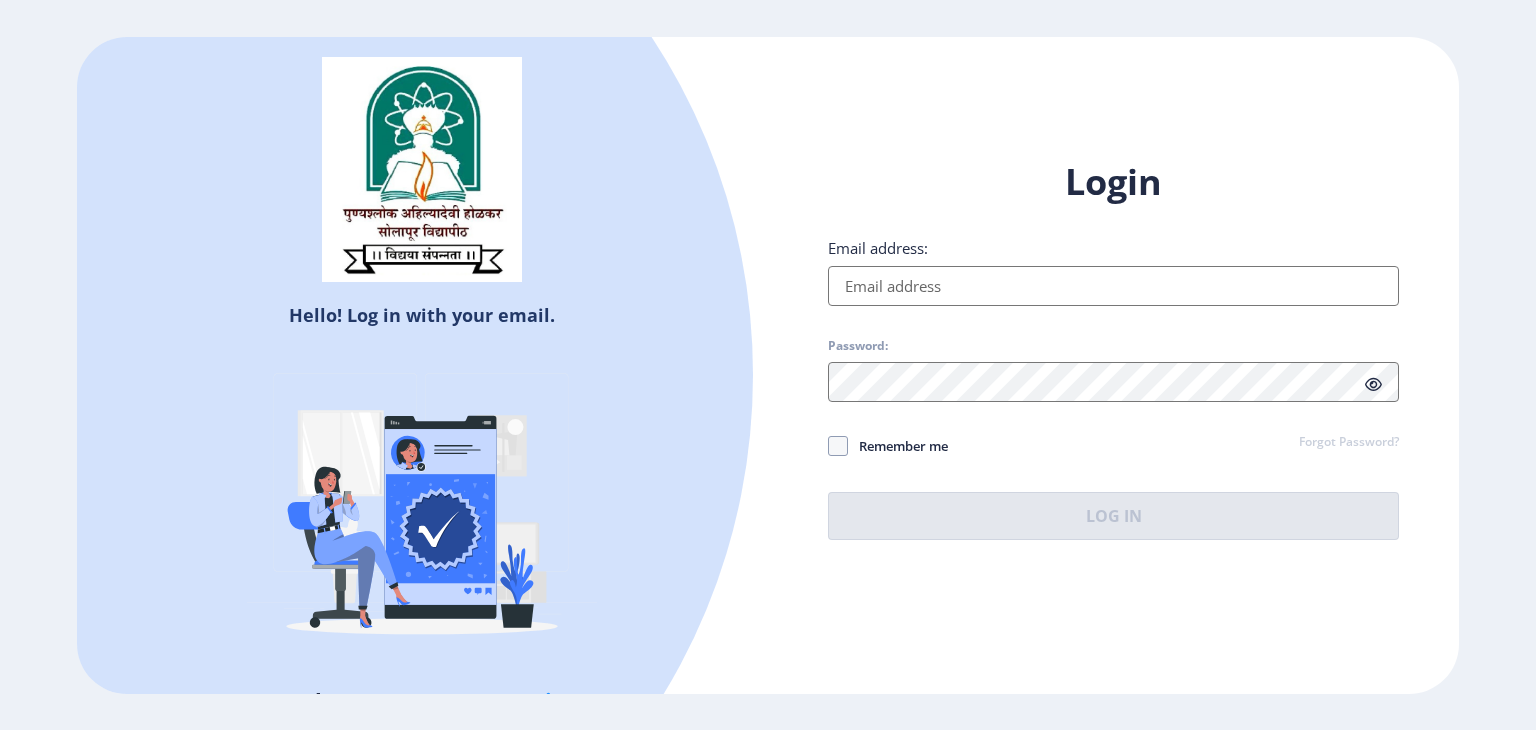 click on "Email address:" at bounding box center [1113, 286] 